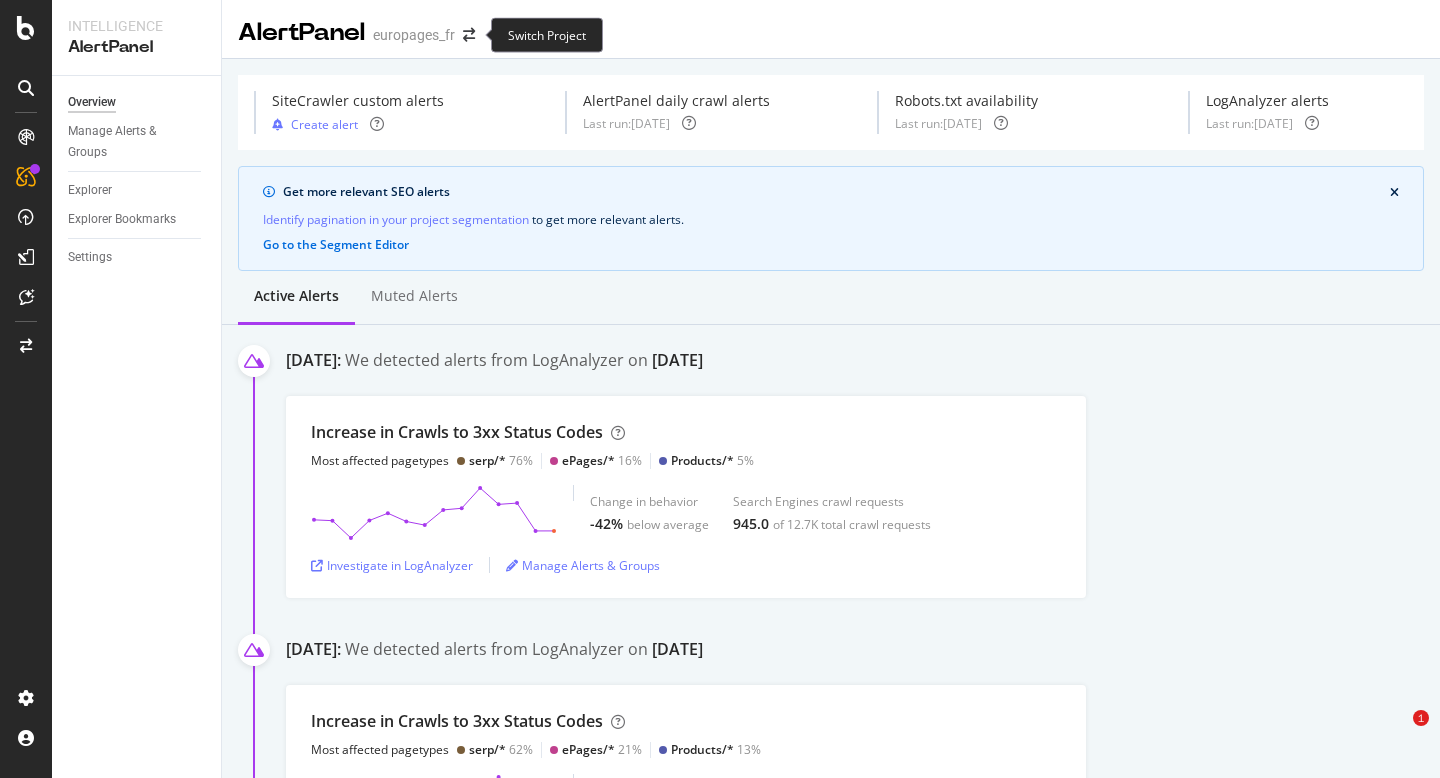 scroll, scrollTop: 0, scrollLeft: 0, axis: both 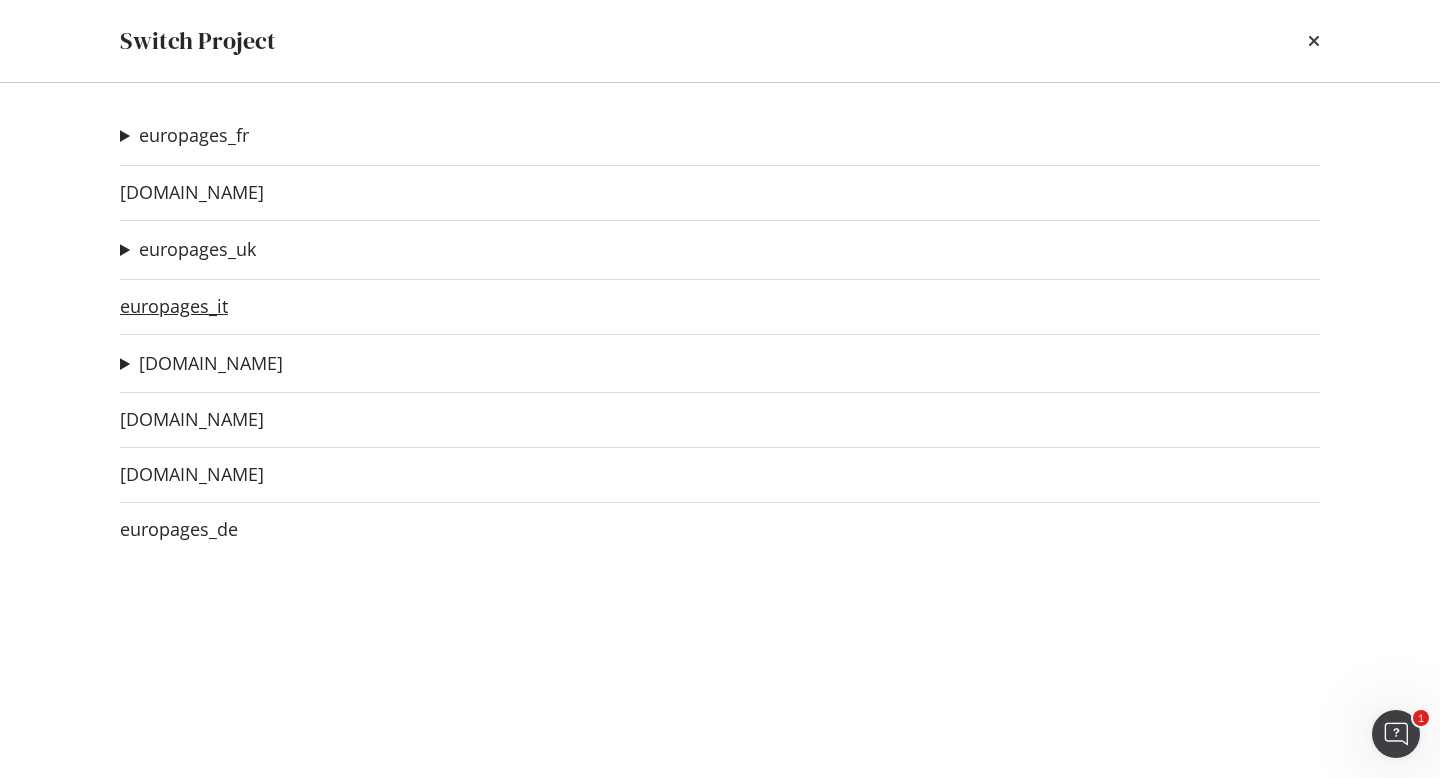 click on "europages_it" 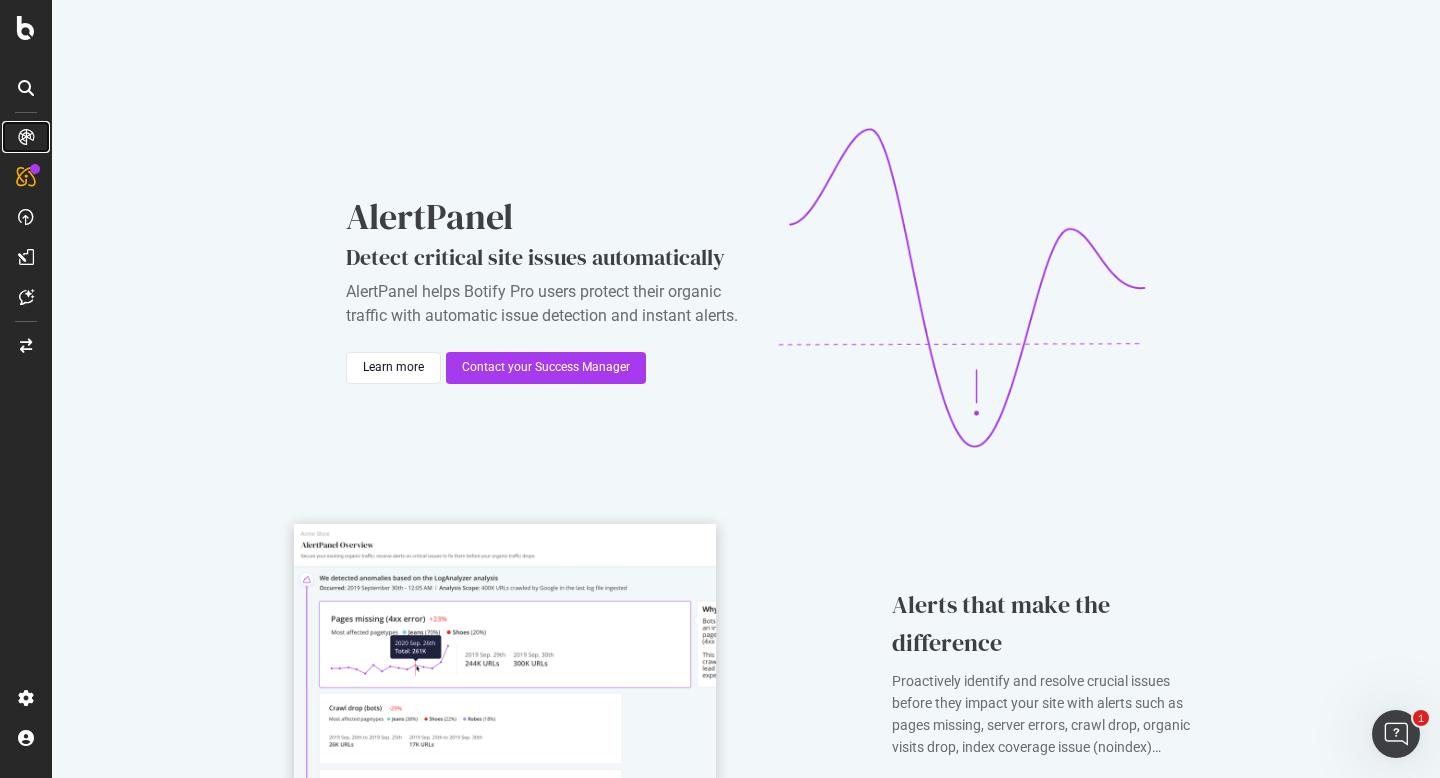 click at bounding box center [26, 137] 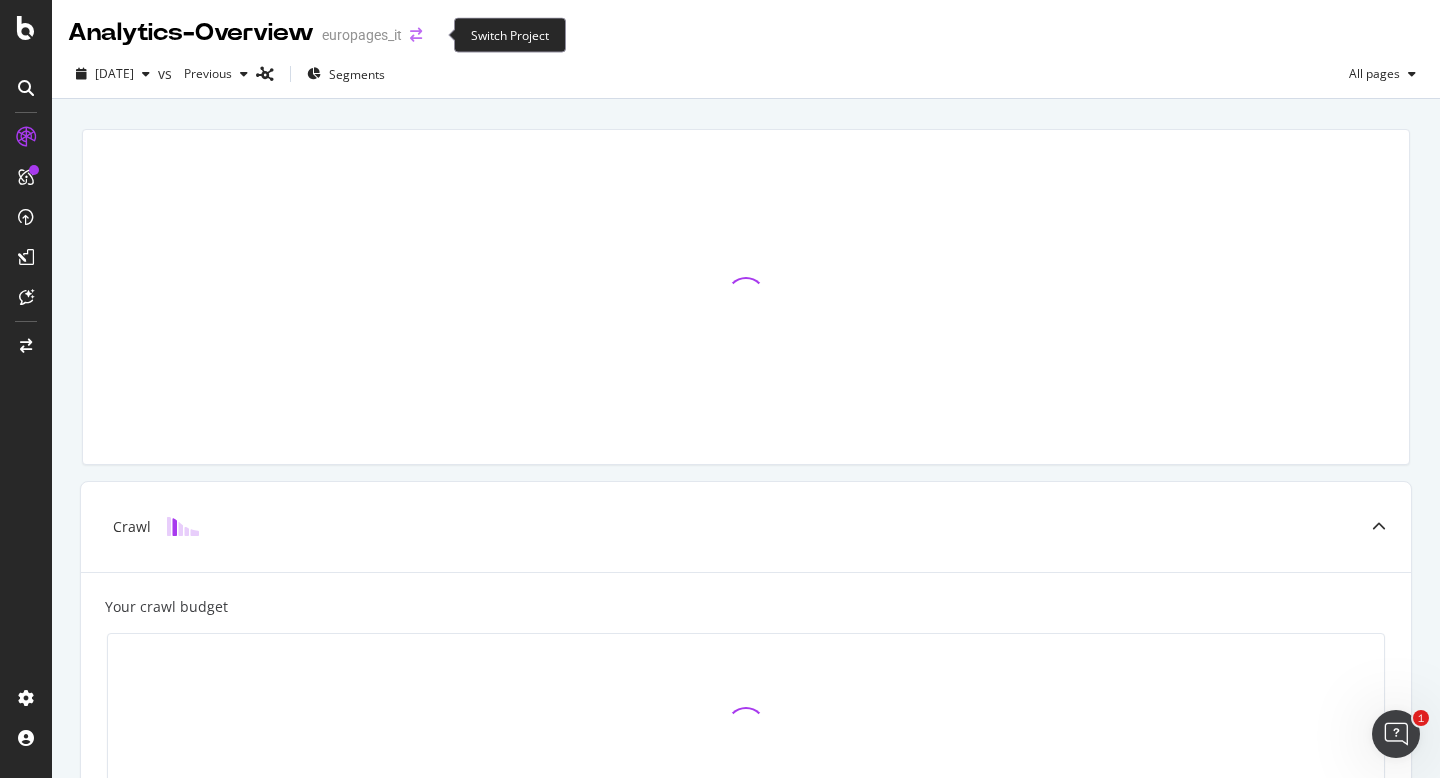 click at bounding box center [416, 35] 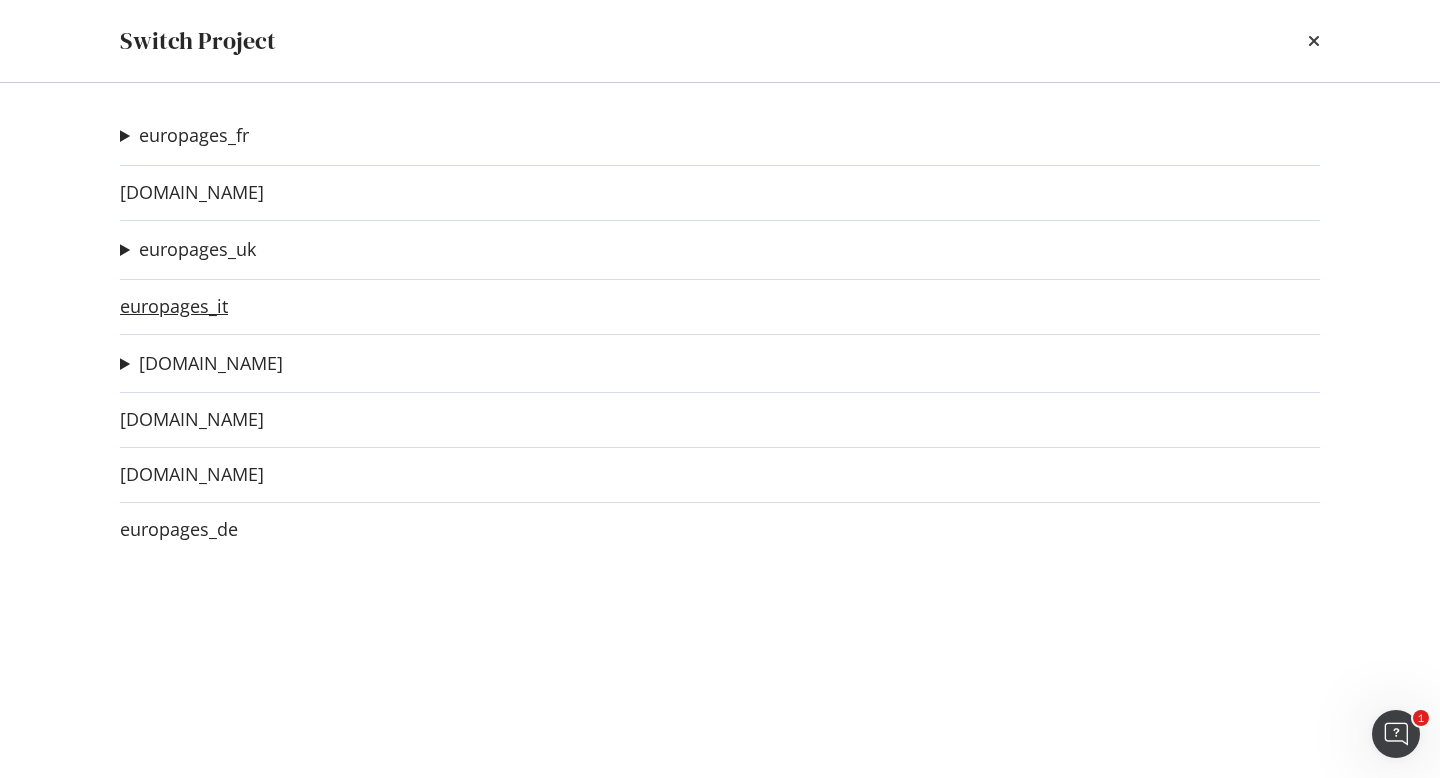 click on "europages_it" 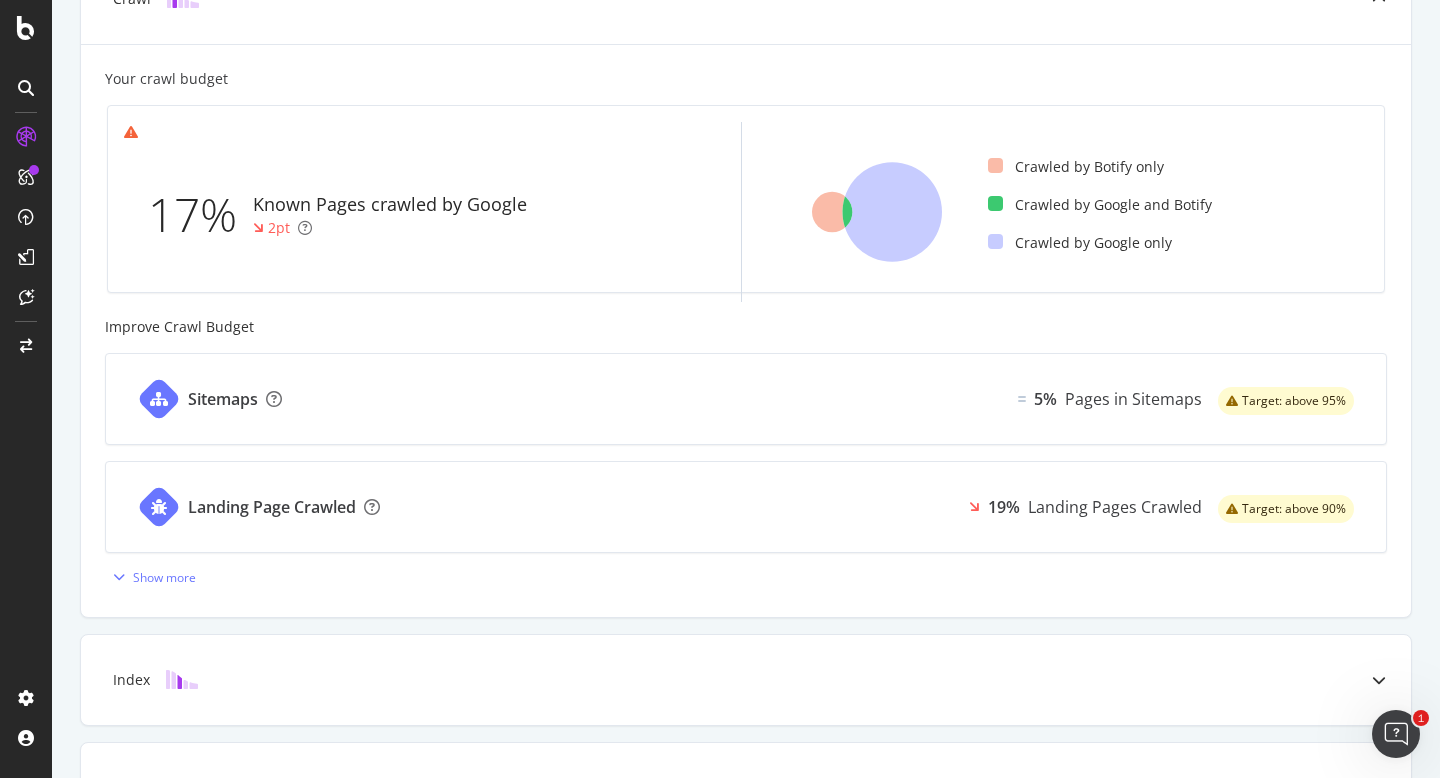 scroll, scrollTop: 562, scrollLeft: 0, axis: vertical 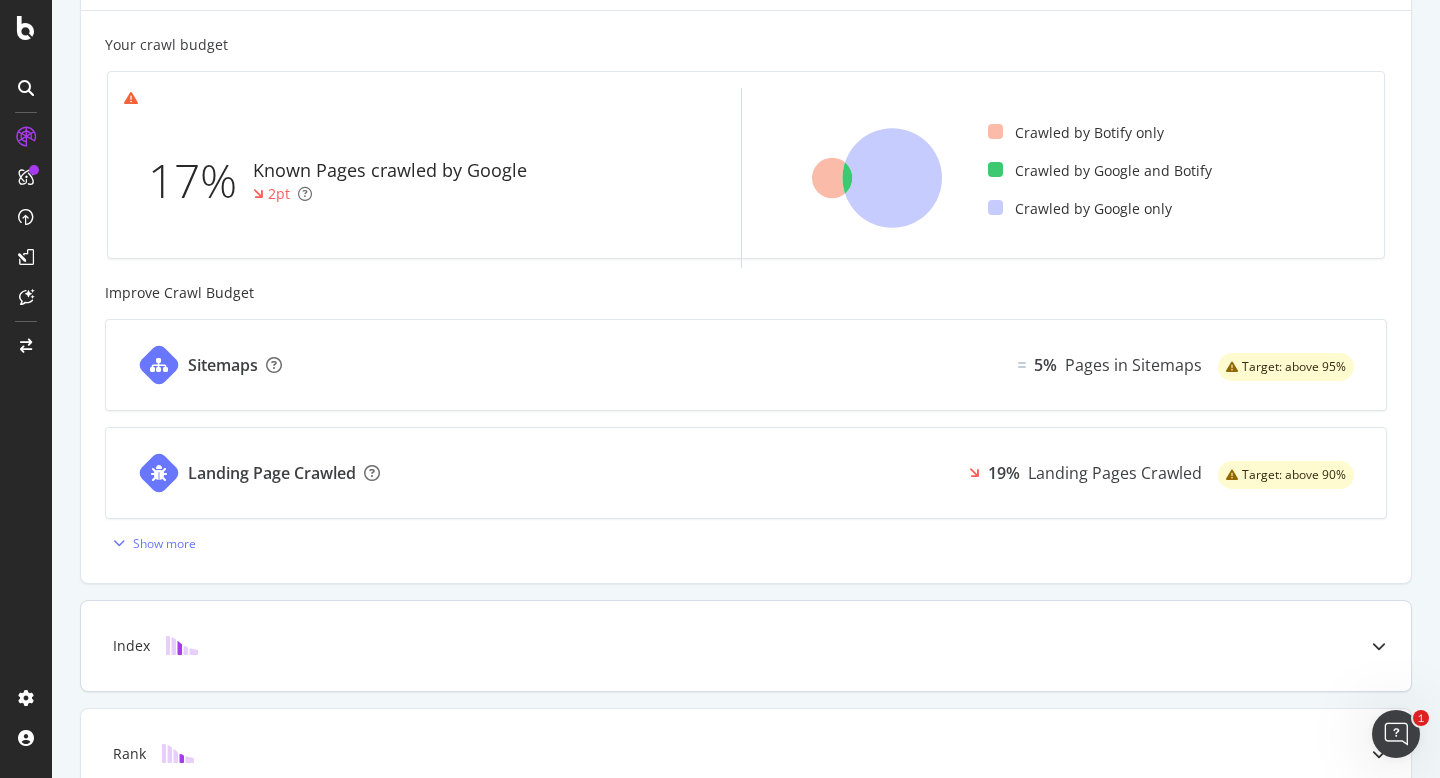 click at bounding box center (182, 645) 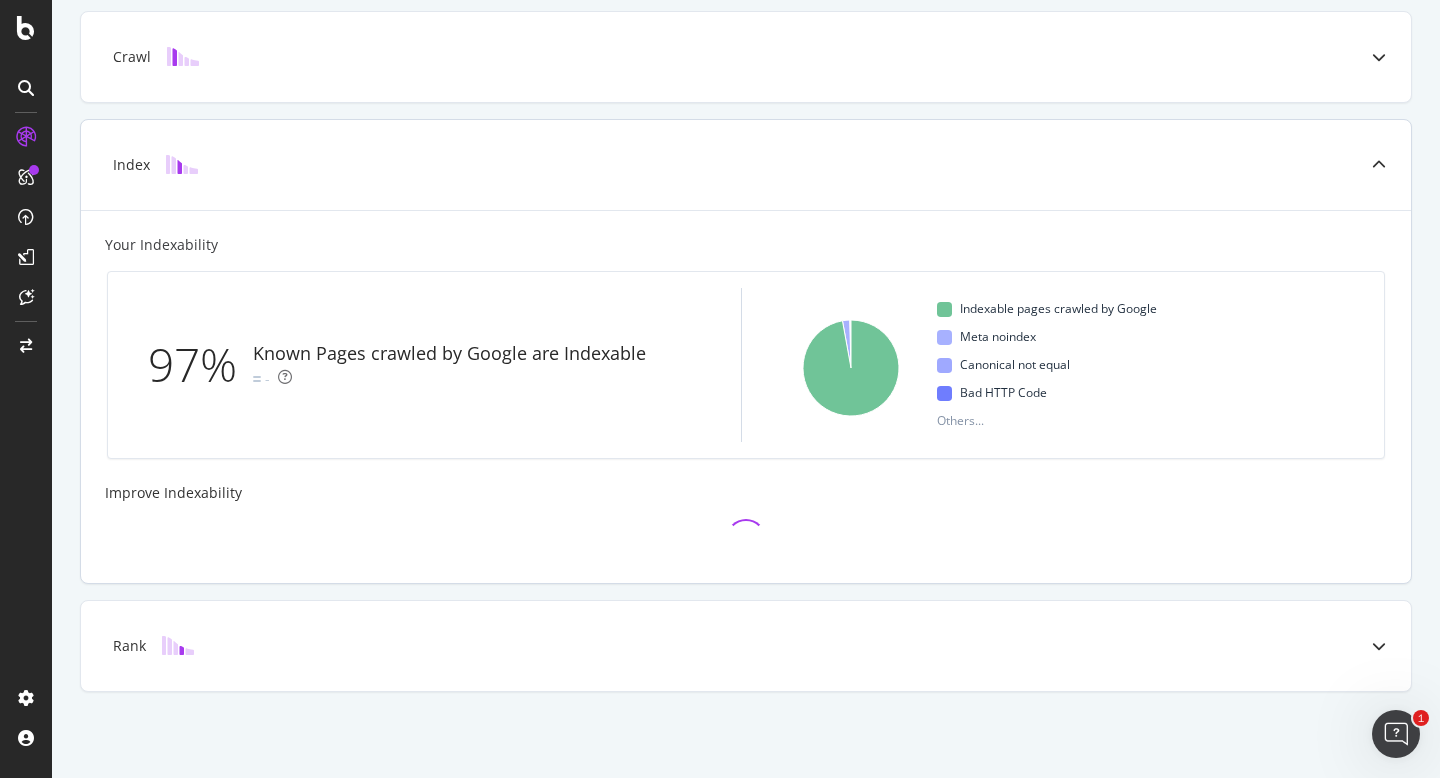 scroll, scrollTop: 562, scrollLeft: 0, axis: vertical 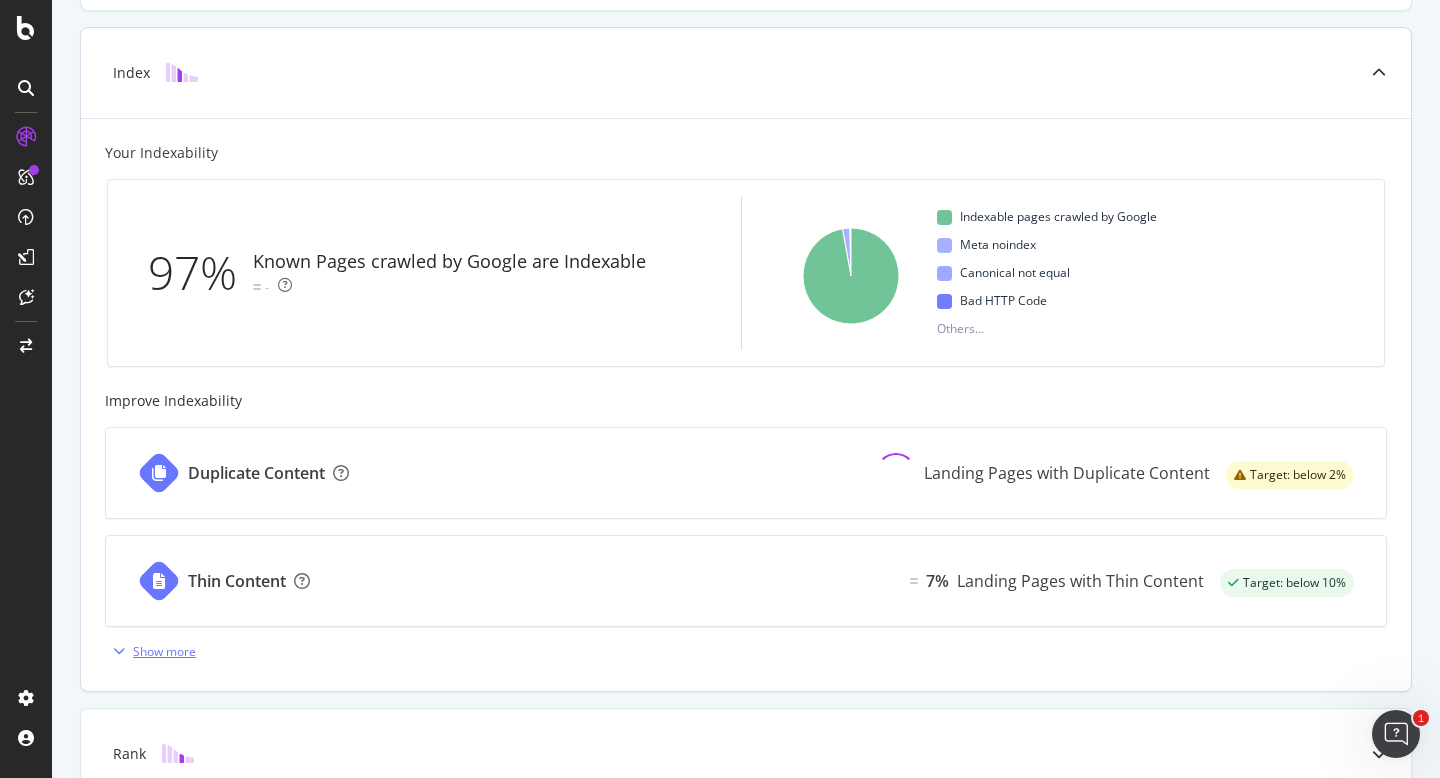 click on "Show more" at bounding box center [164, 651] 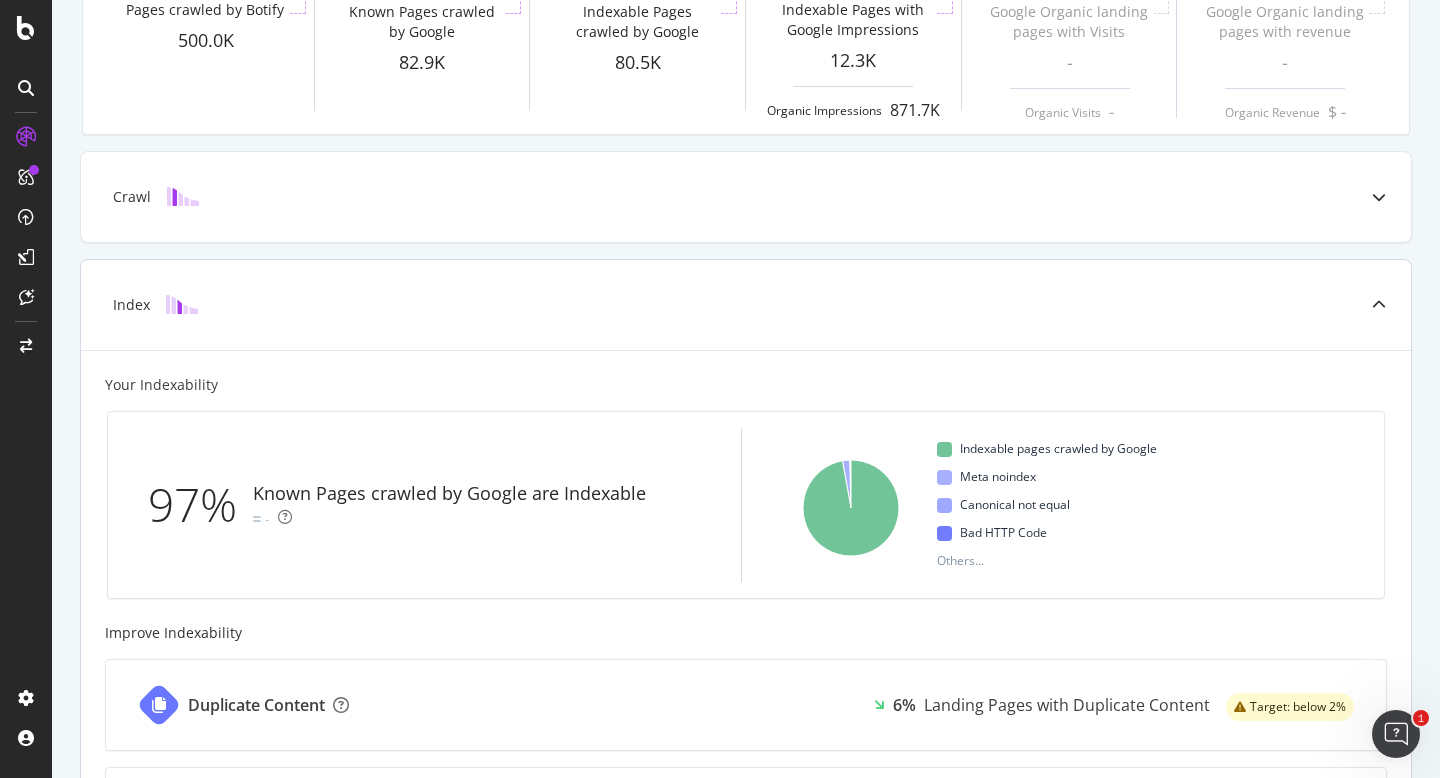 scroll, scrollTop: 29, scrollLeft: 0, axis: vertical 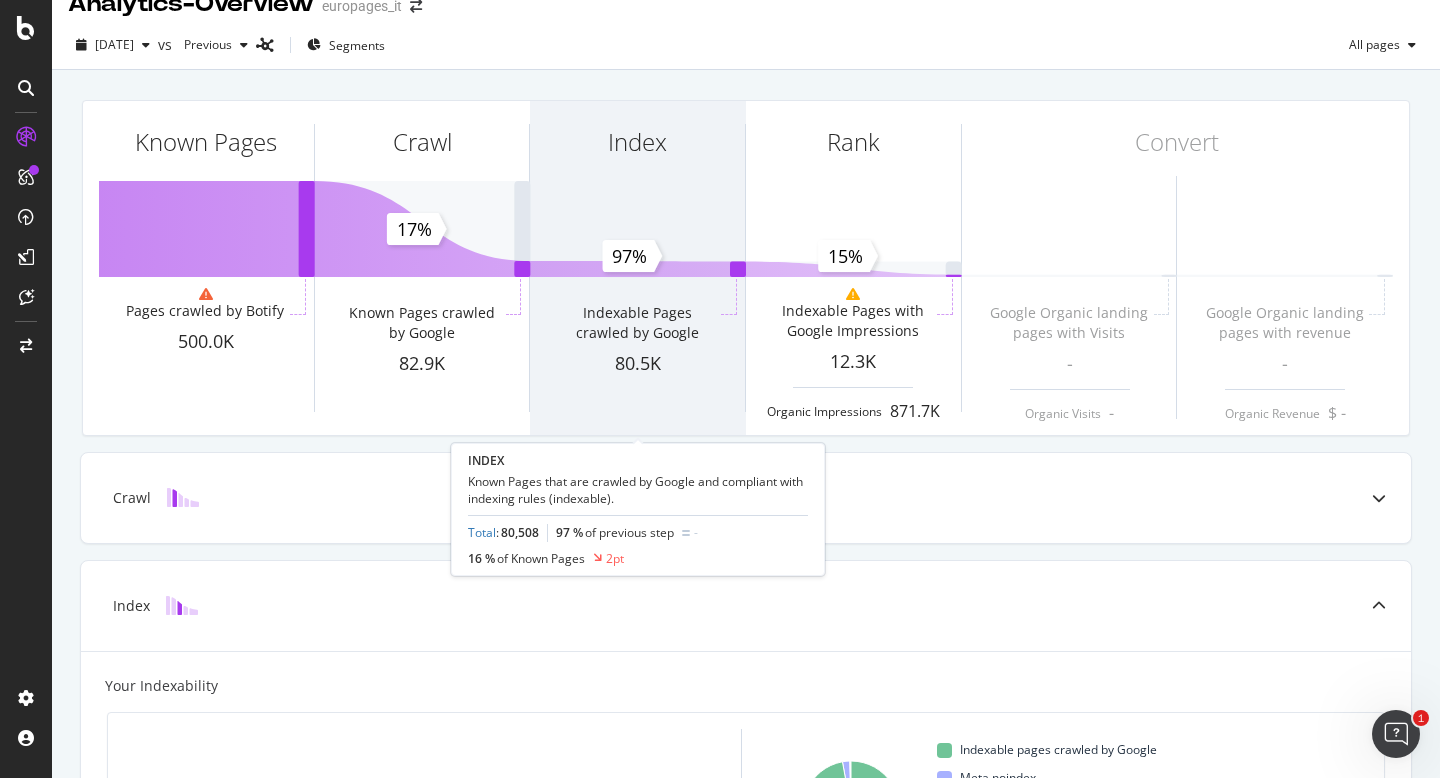 click on "Indexable Pages crawled by Google" at bounding box center [637, 323] 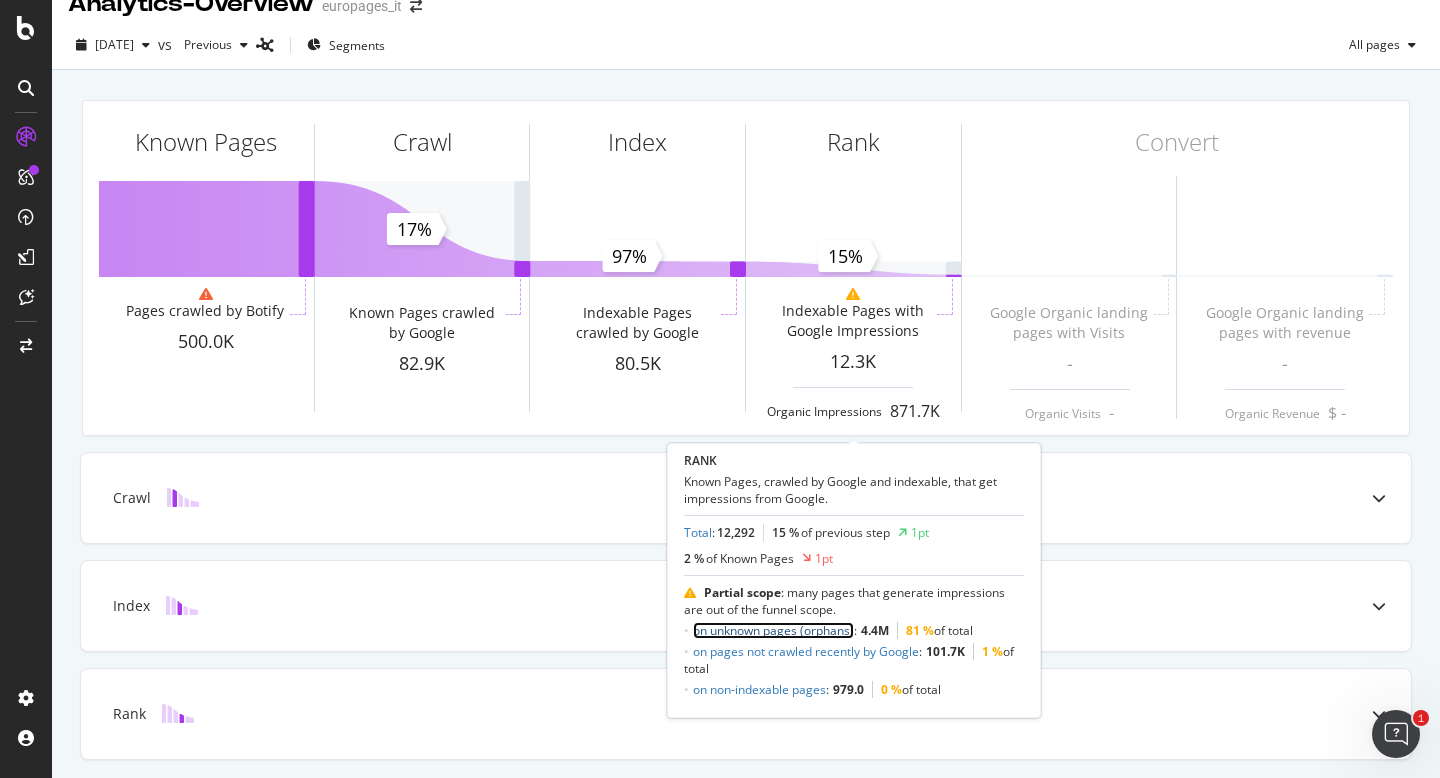 click on "on unknown pages (orphans)" at bounding box center (773, 630) 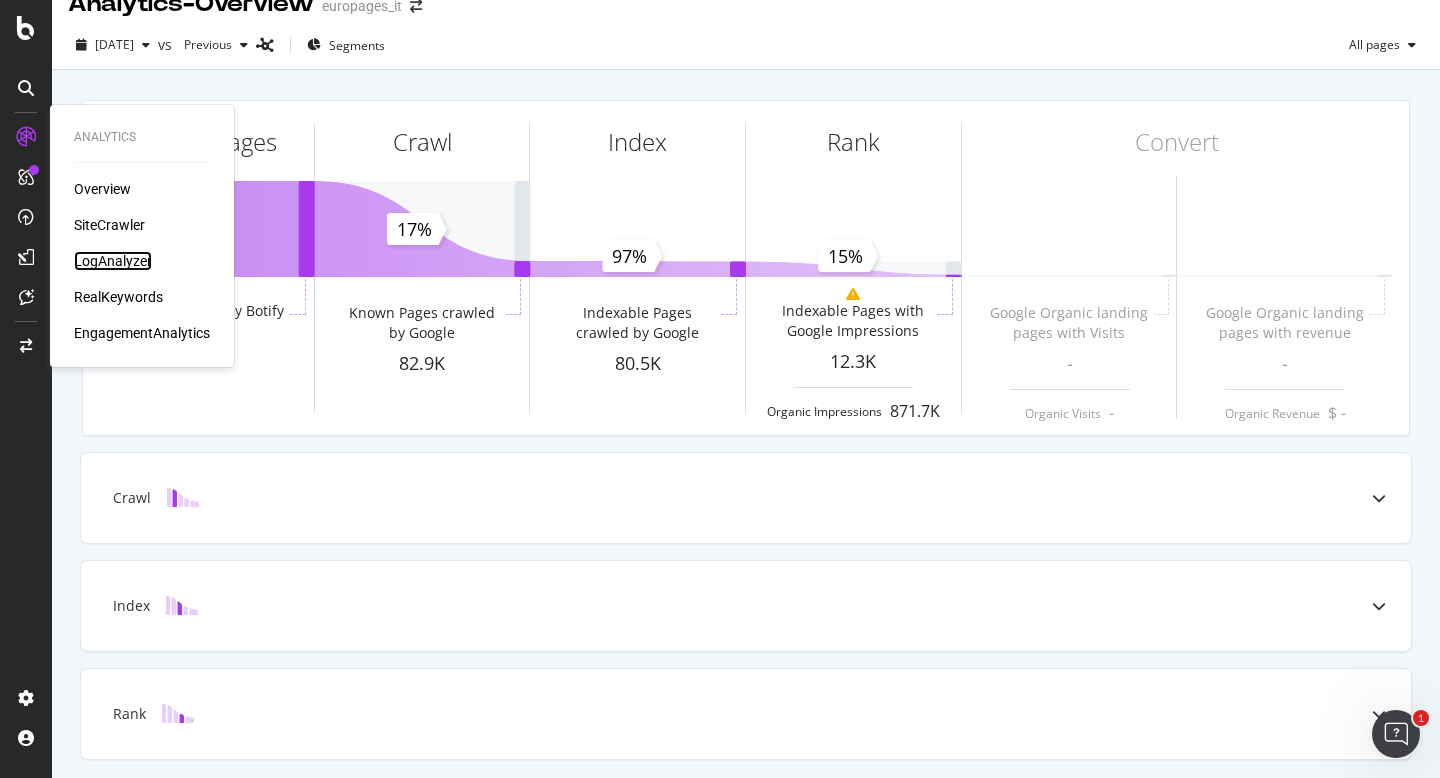 click on "LogAnalyzer" at bounding box center (113, 261) 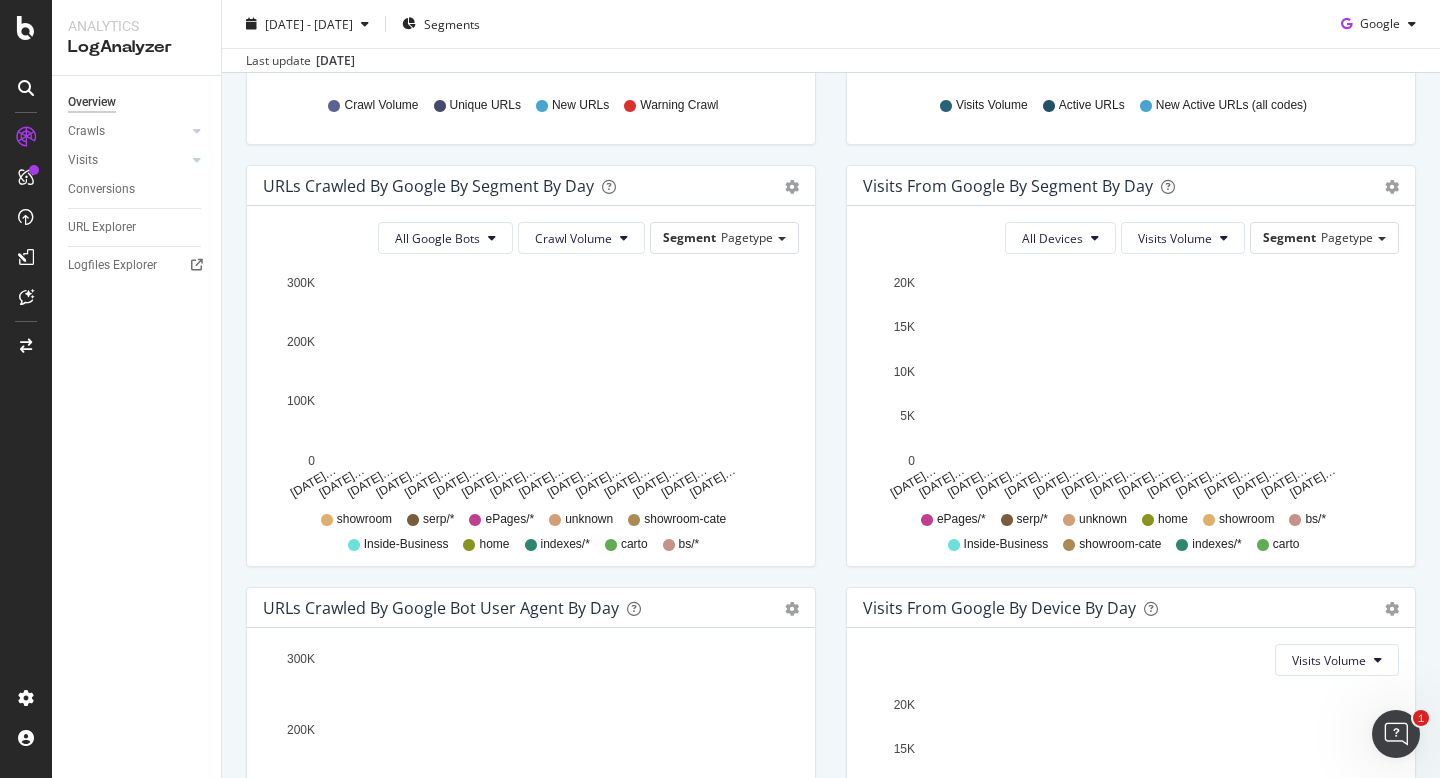 scroll, scrollTop: 589, scrollLeft: 0, axis: vertical 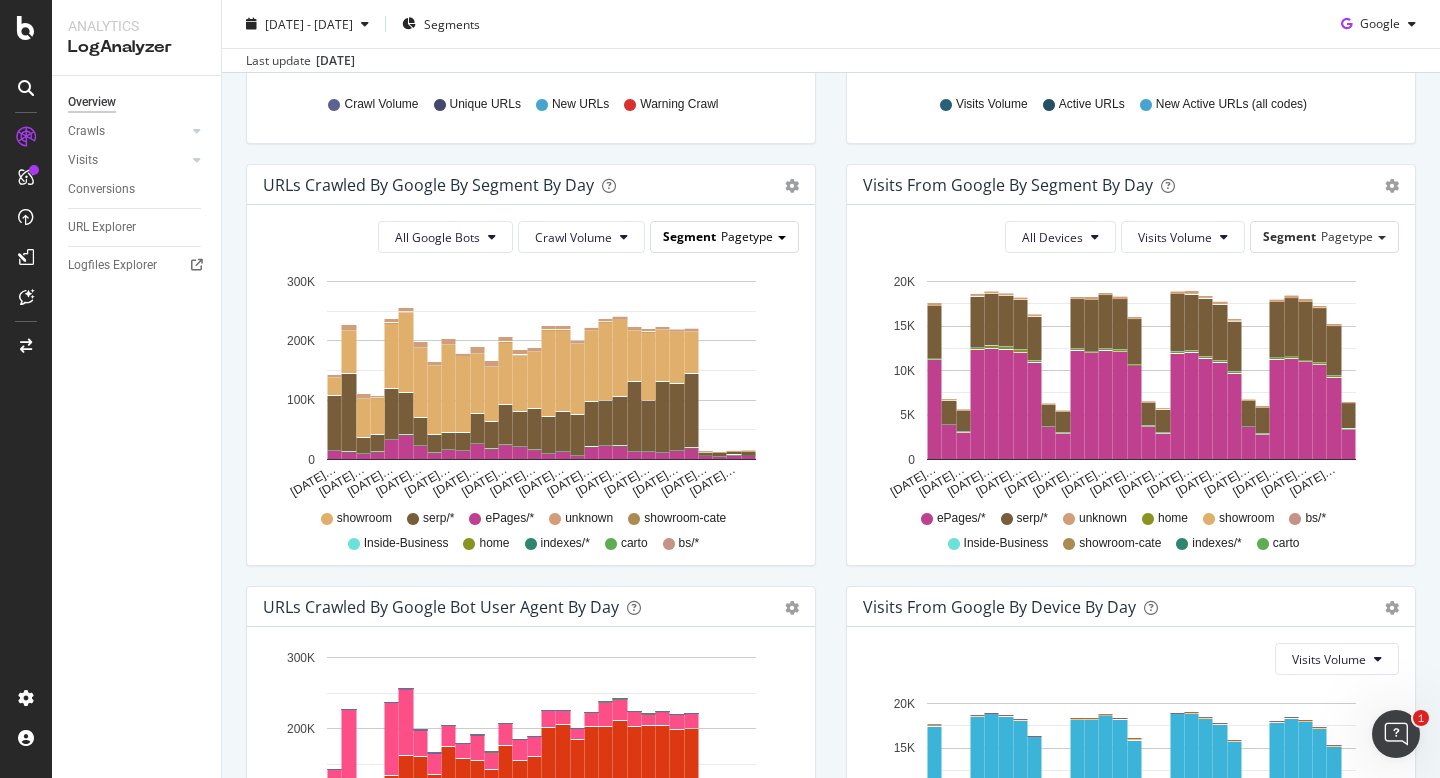 click on "Segment" at bounding box center (689, 236) 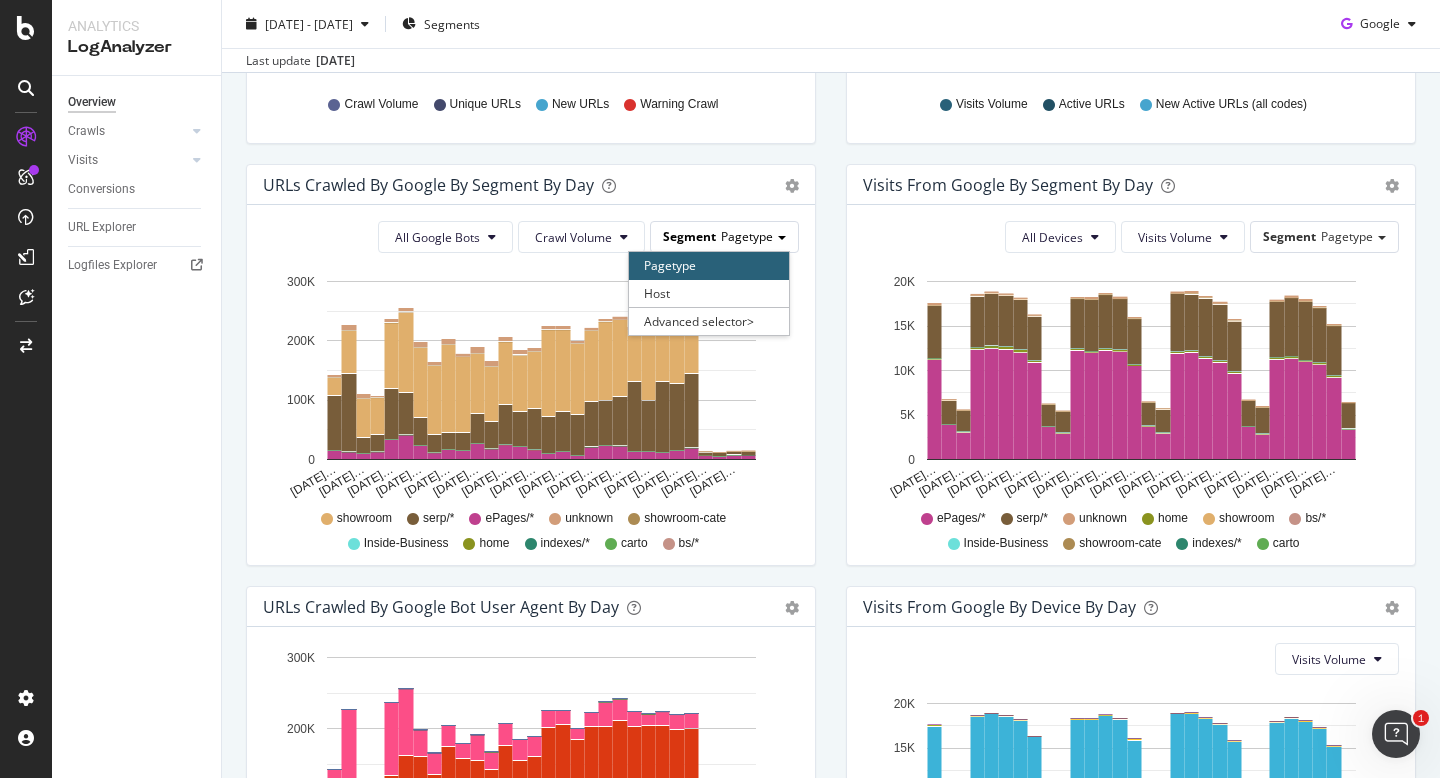 click on "Segment" at bounding box center (689, 236) 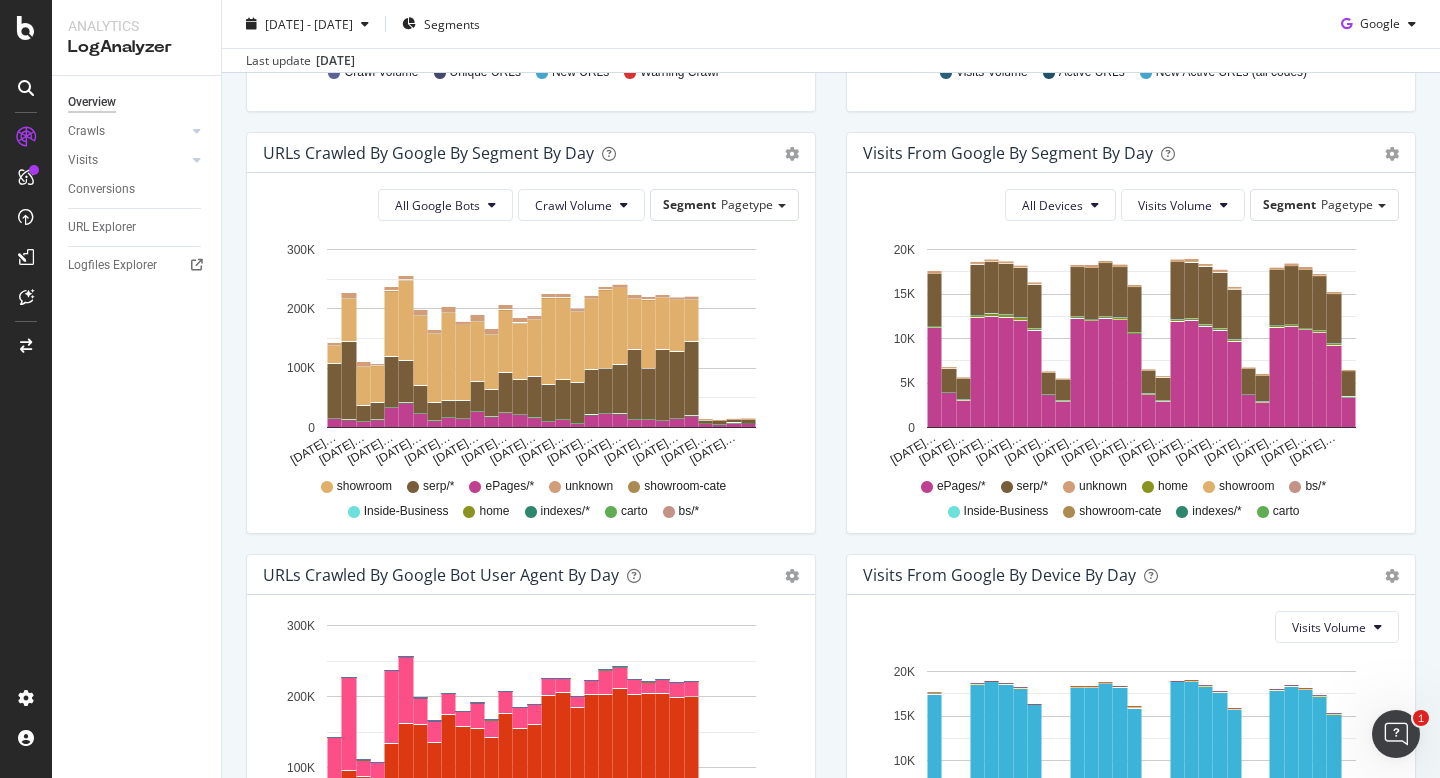 scroll, scrollTop: 511, scrollLeft: 0, axis: vertical 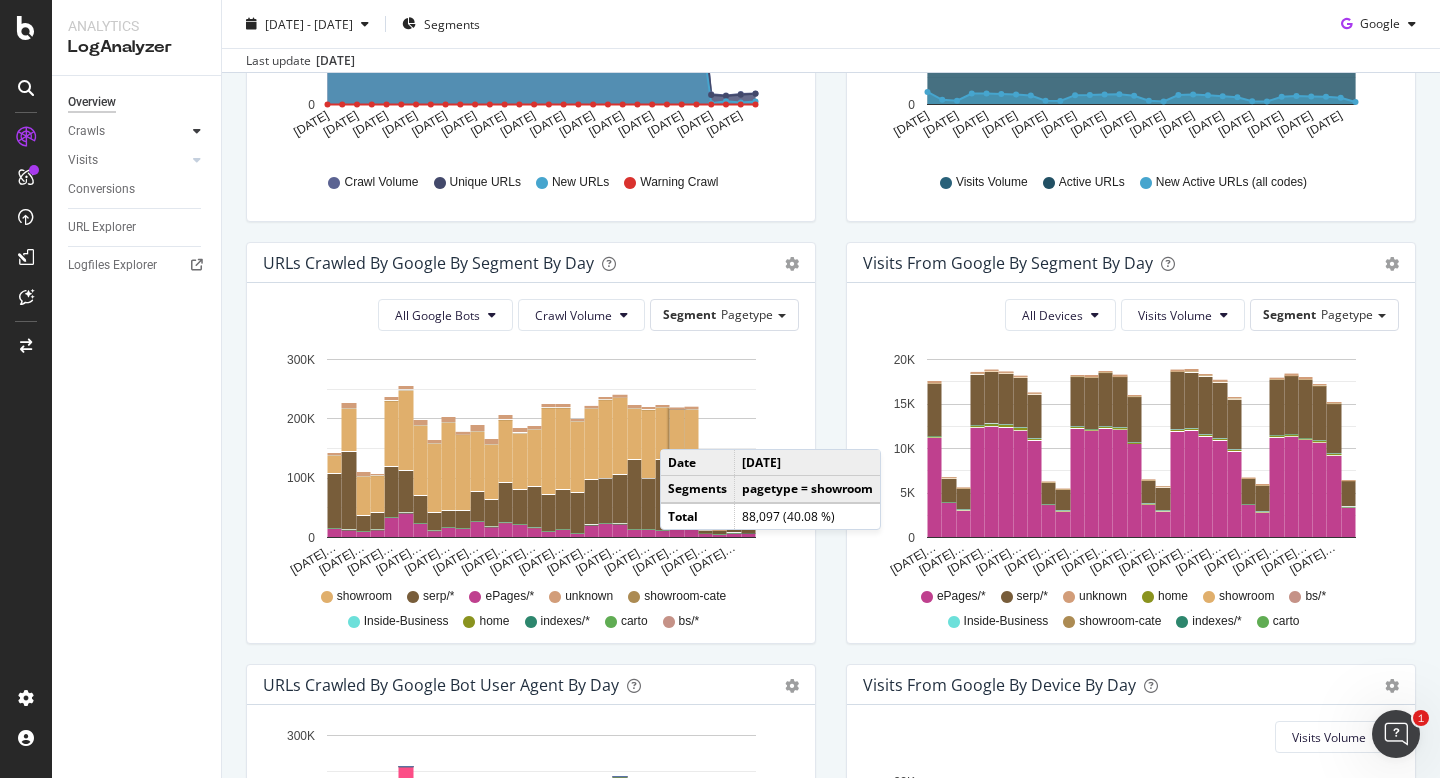 click at bounding box center (197, 131) 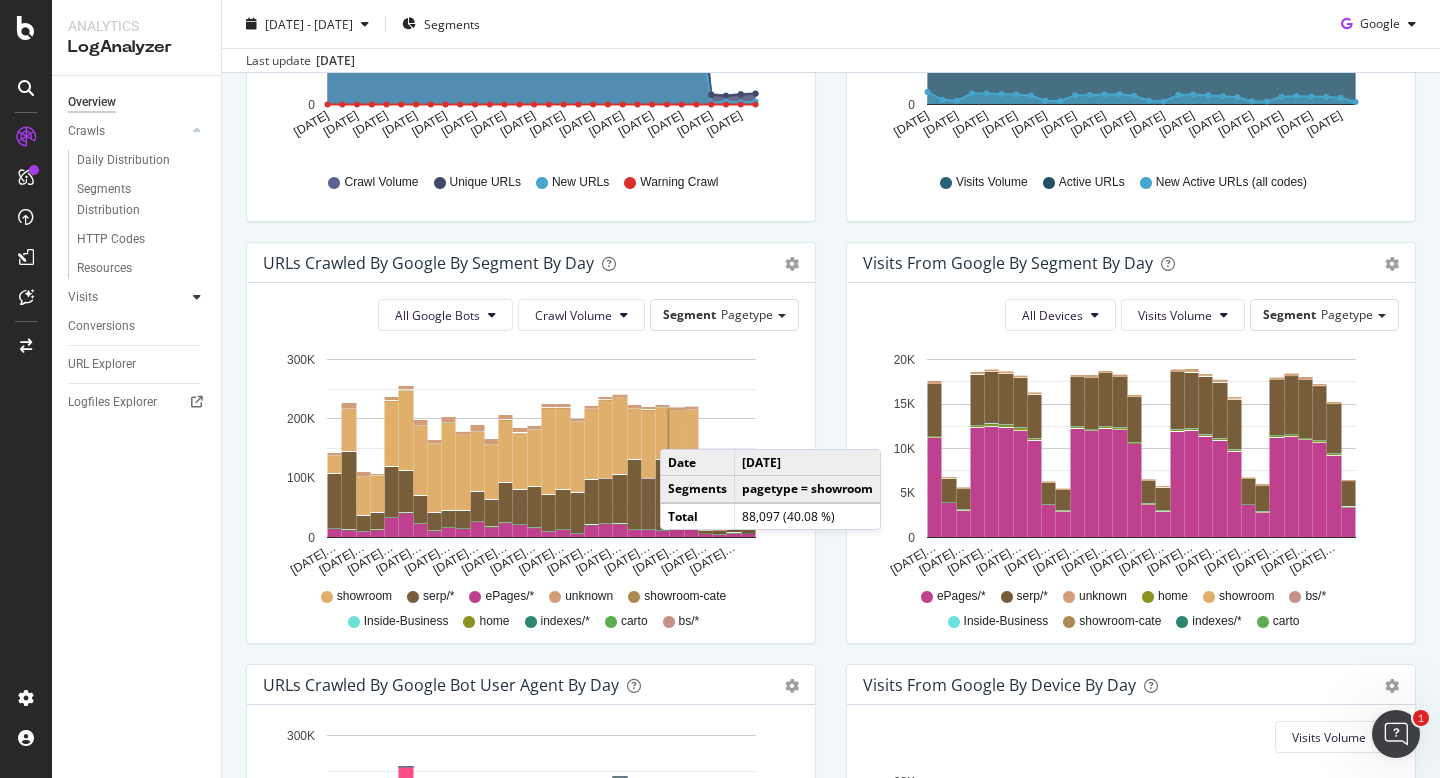 click at bounding box center [197, 297] 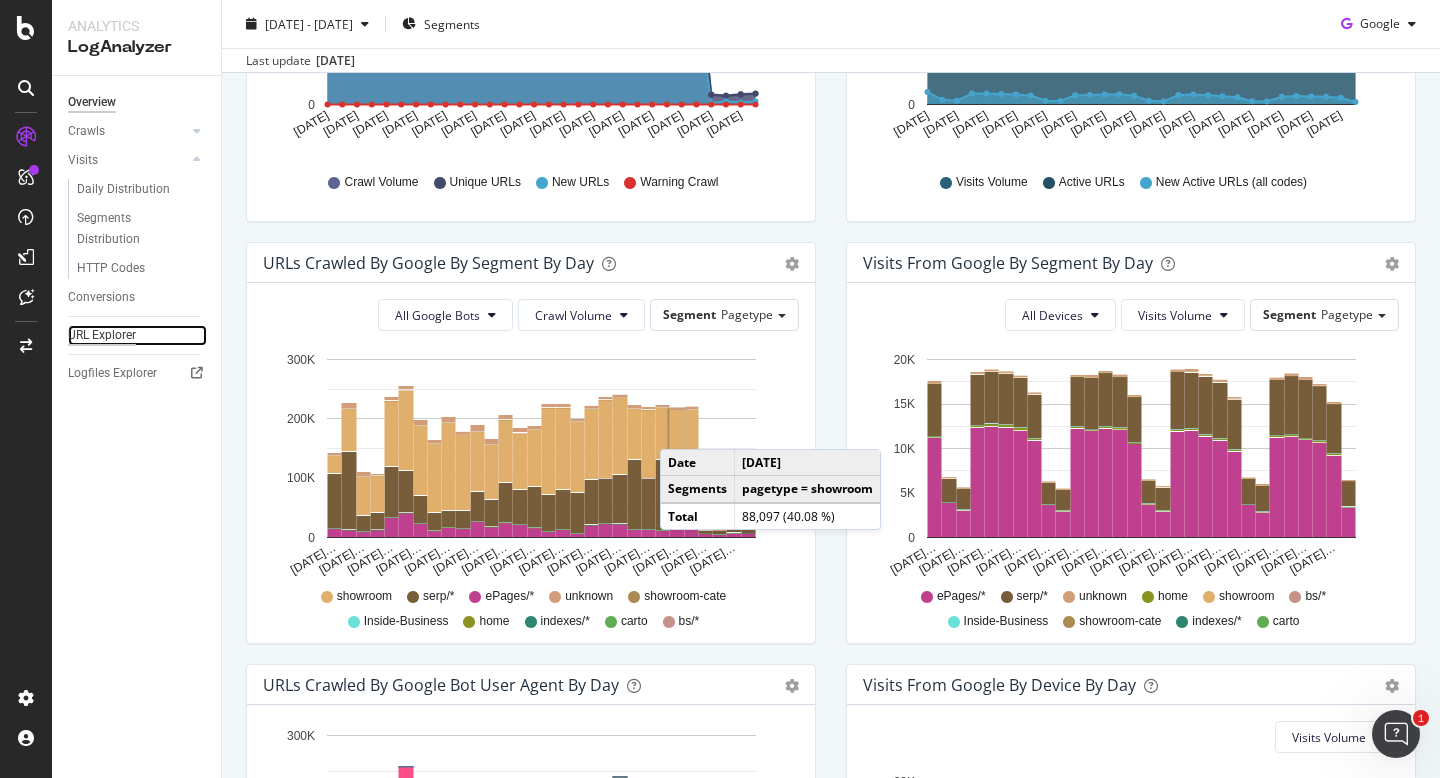 click on "URL Explorer" at bounding box center [102, 335] 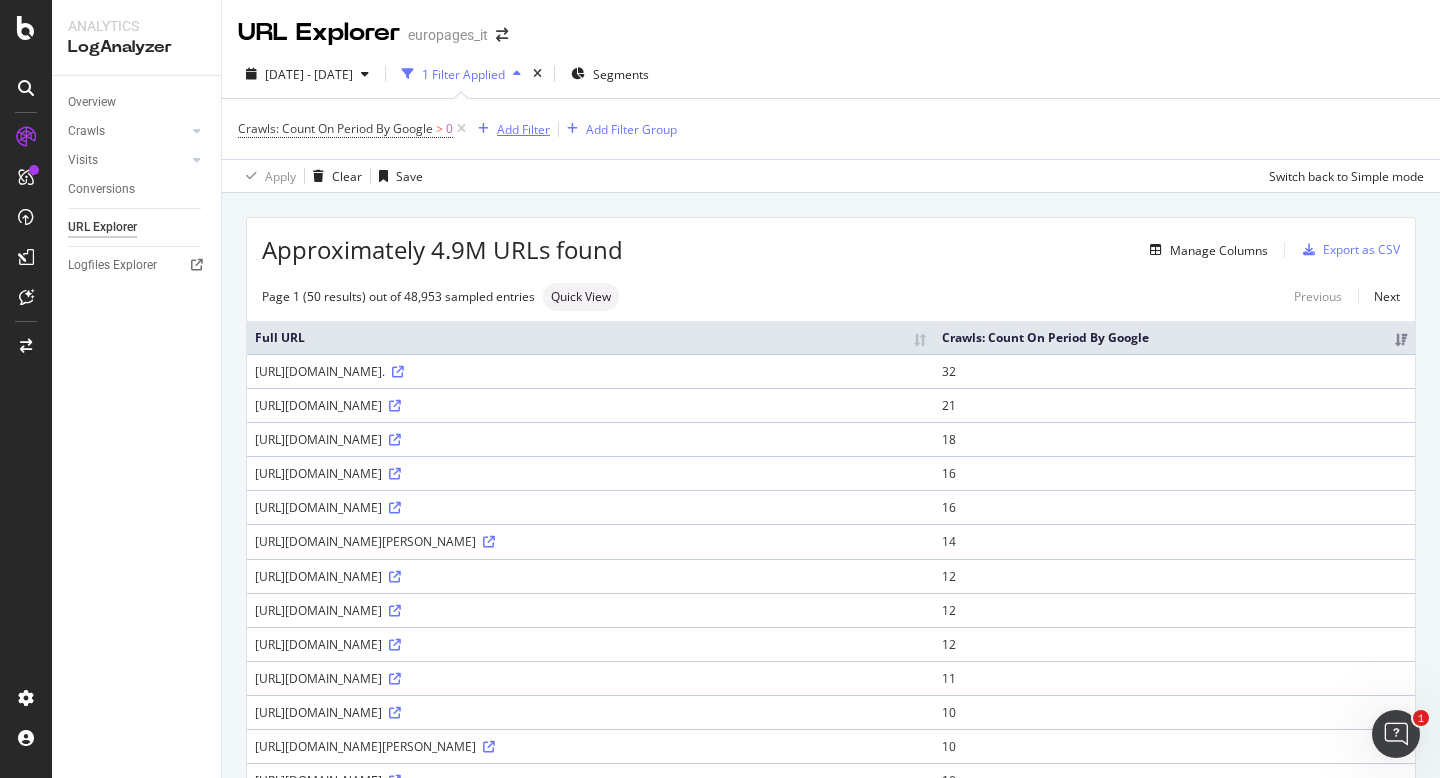 click on "Add Filter" at bounding box center (523, 129) 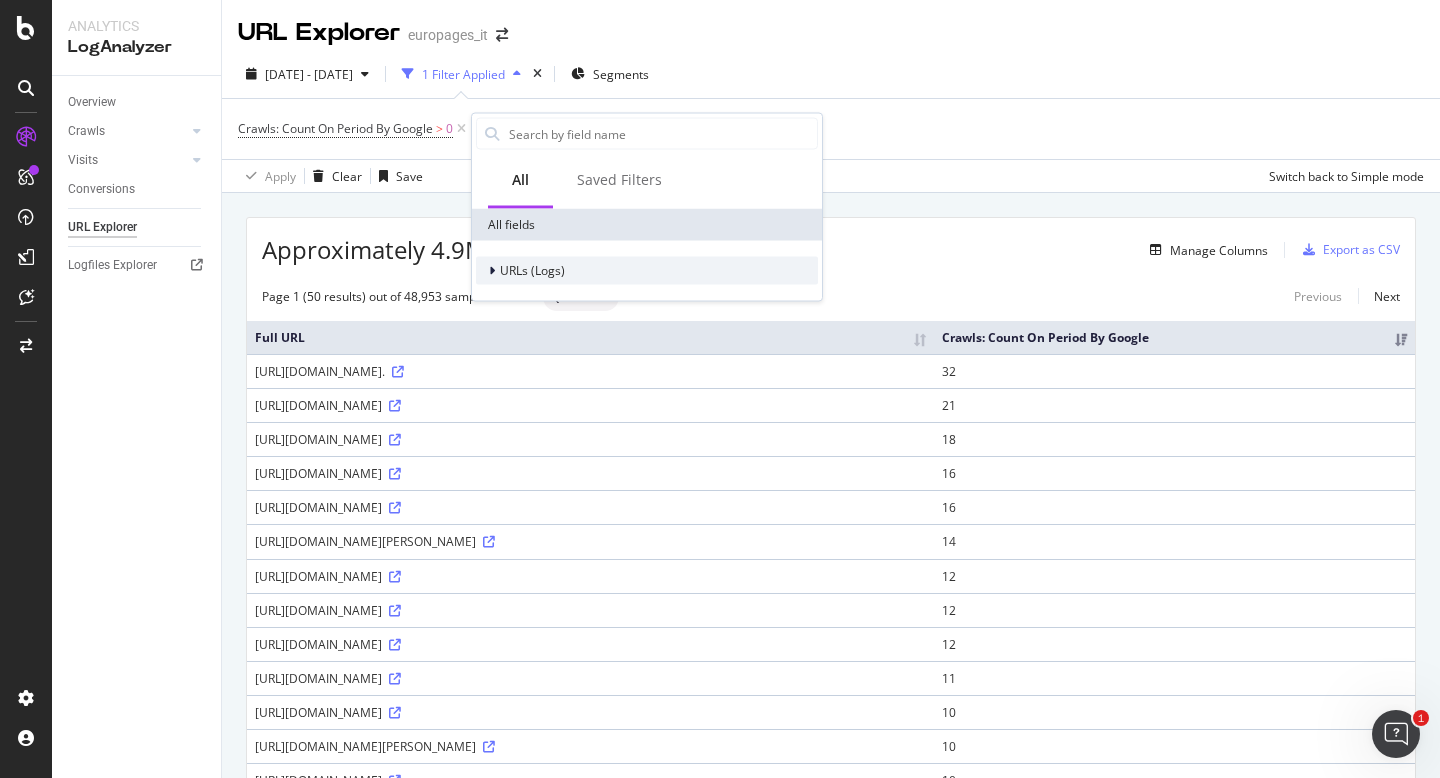 click at bounding box center (492, 271) 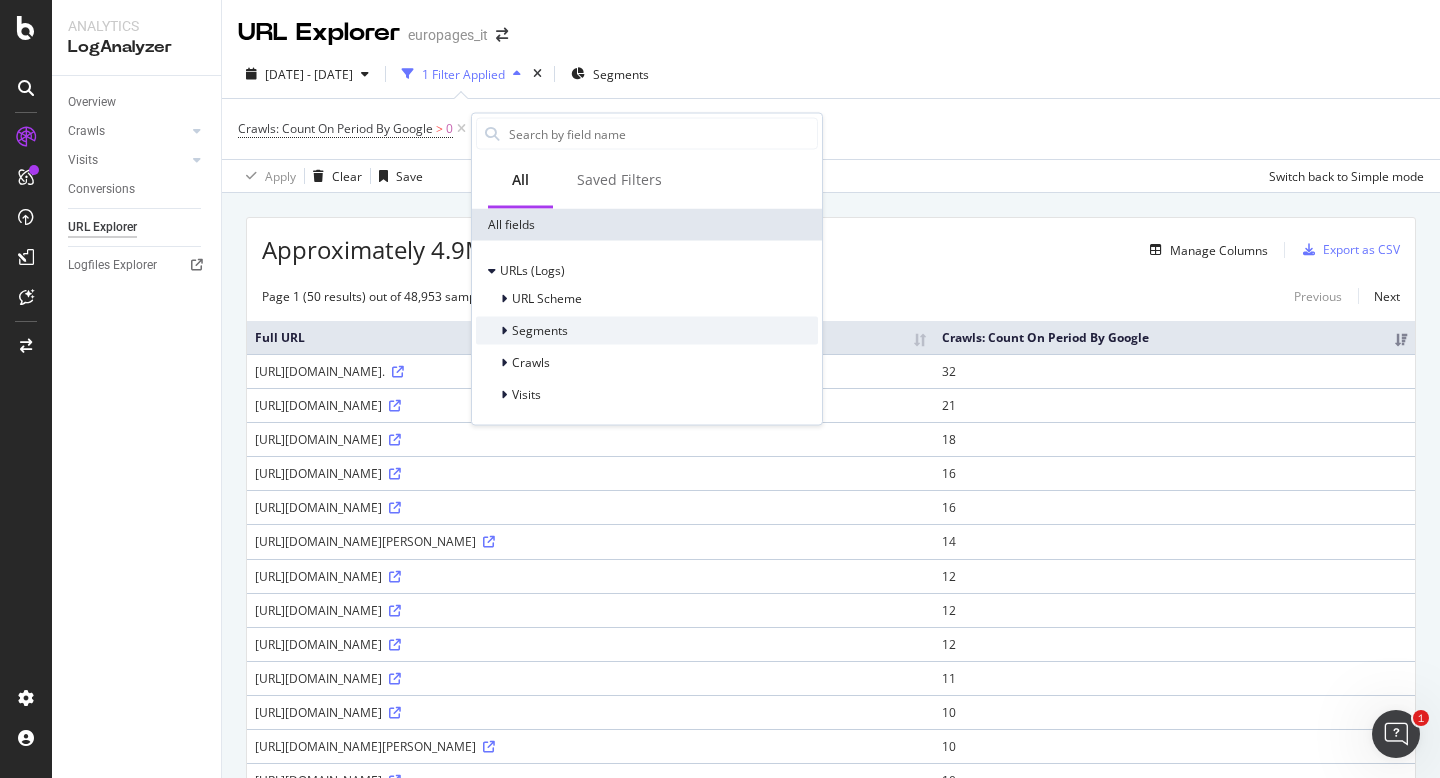 click at bounding box center (504, 331) 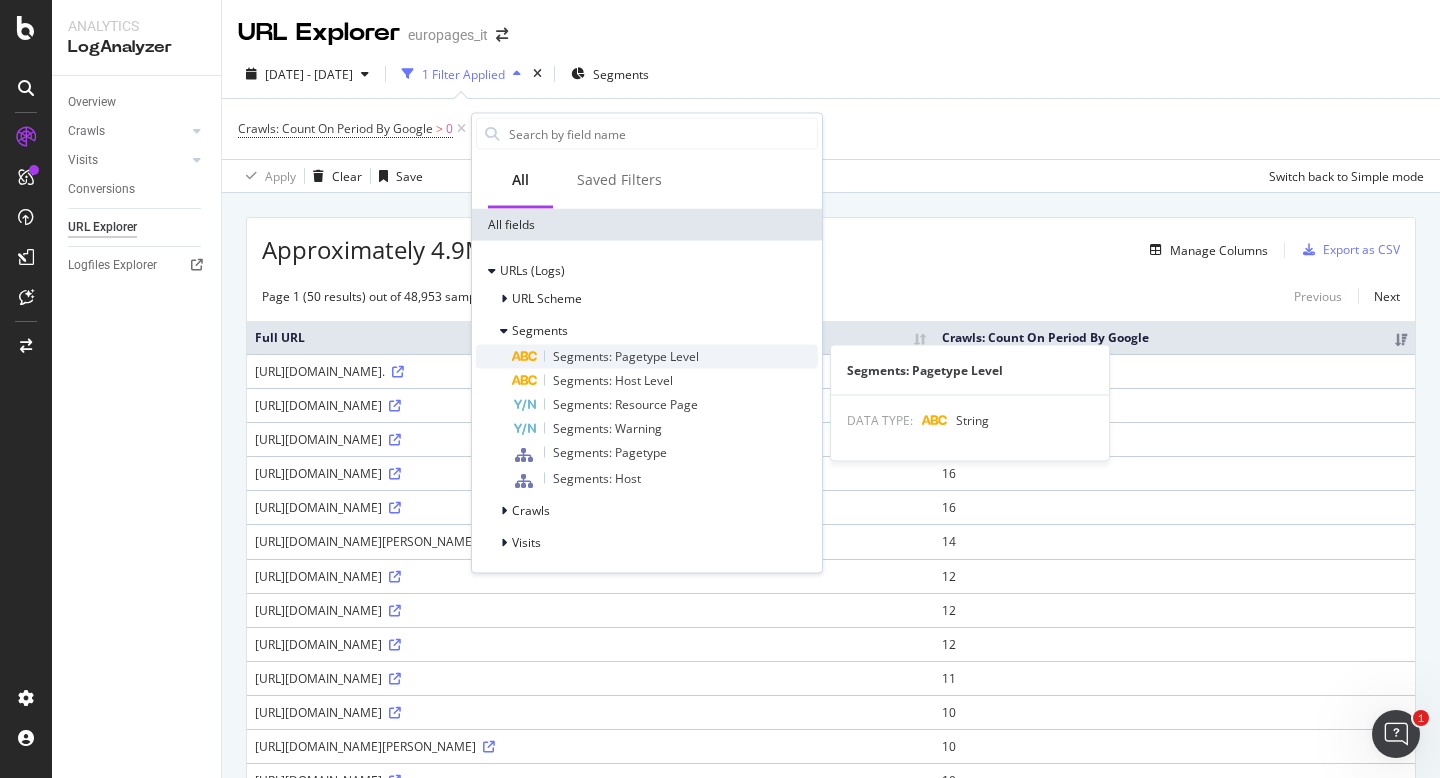 click on "Segments: Pagetype Level" at bounding box center [626, 356] 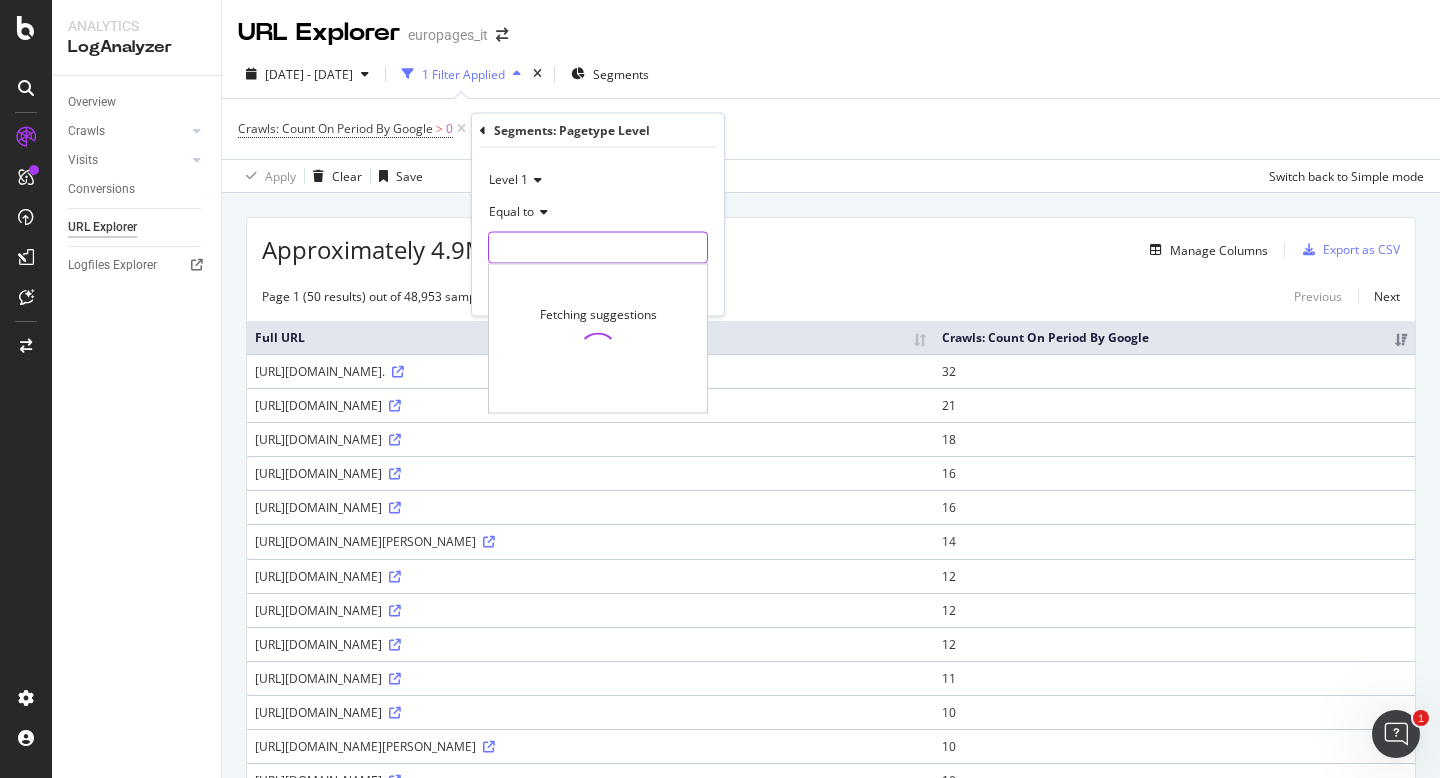 click at bounding box center [598, 248] 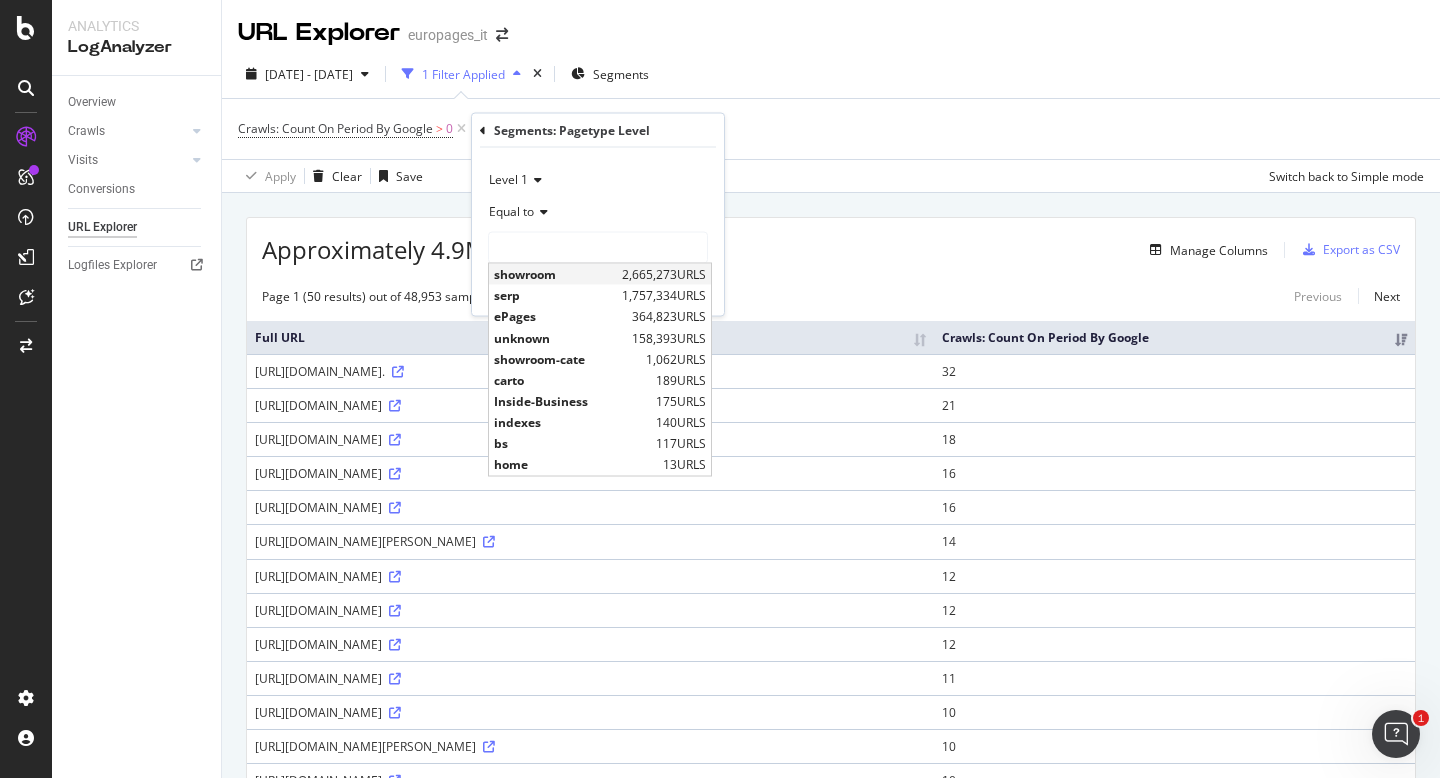 click on "showroom" at bounding box center (555, 274) 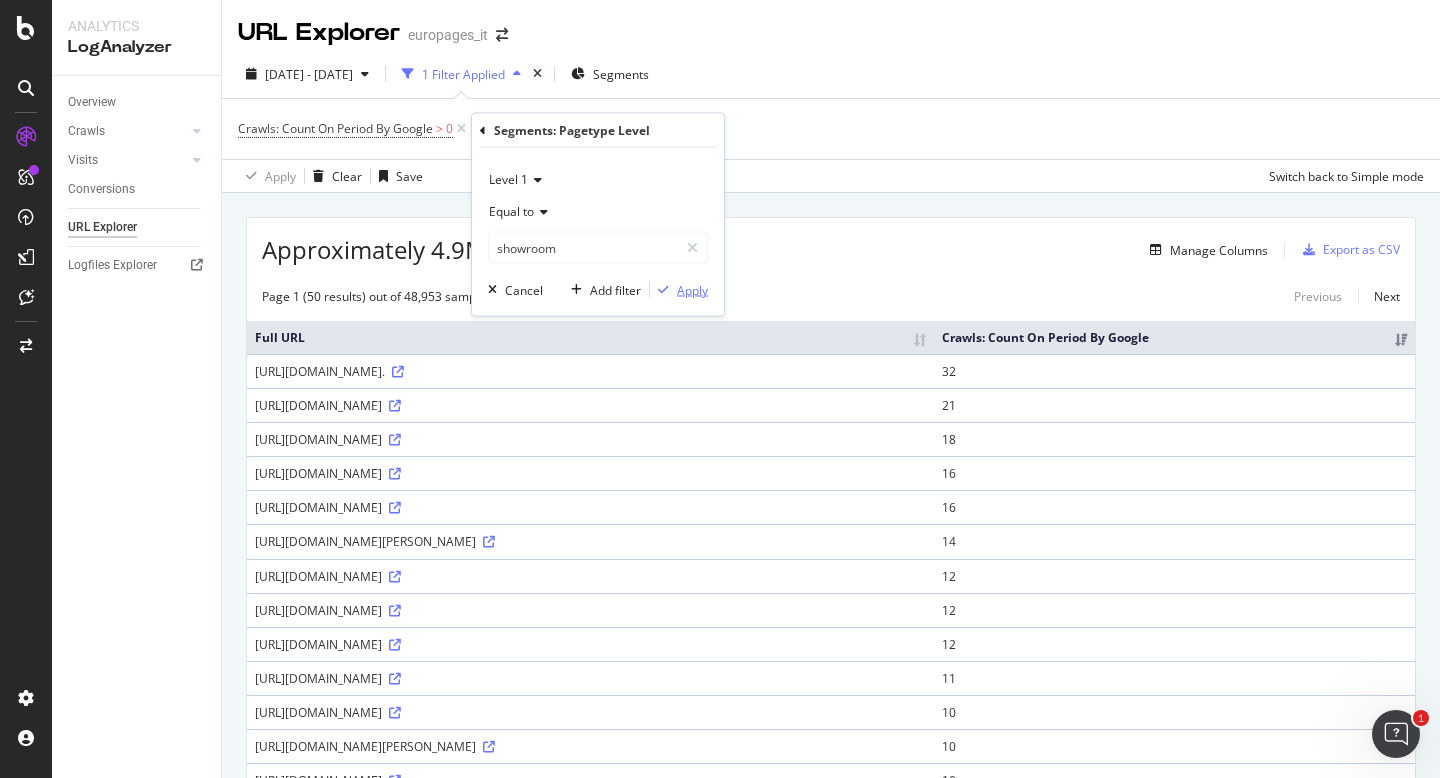 click on "Apply" at bounding box center (692, 289) 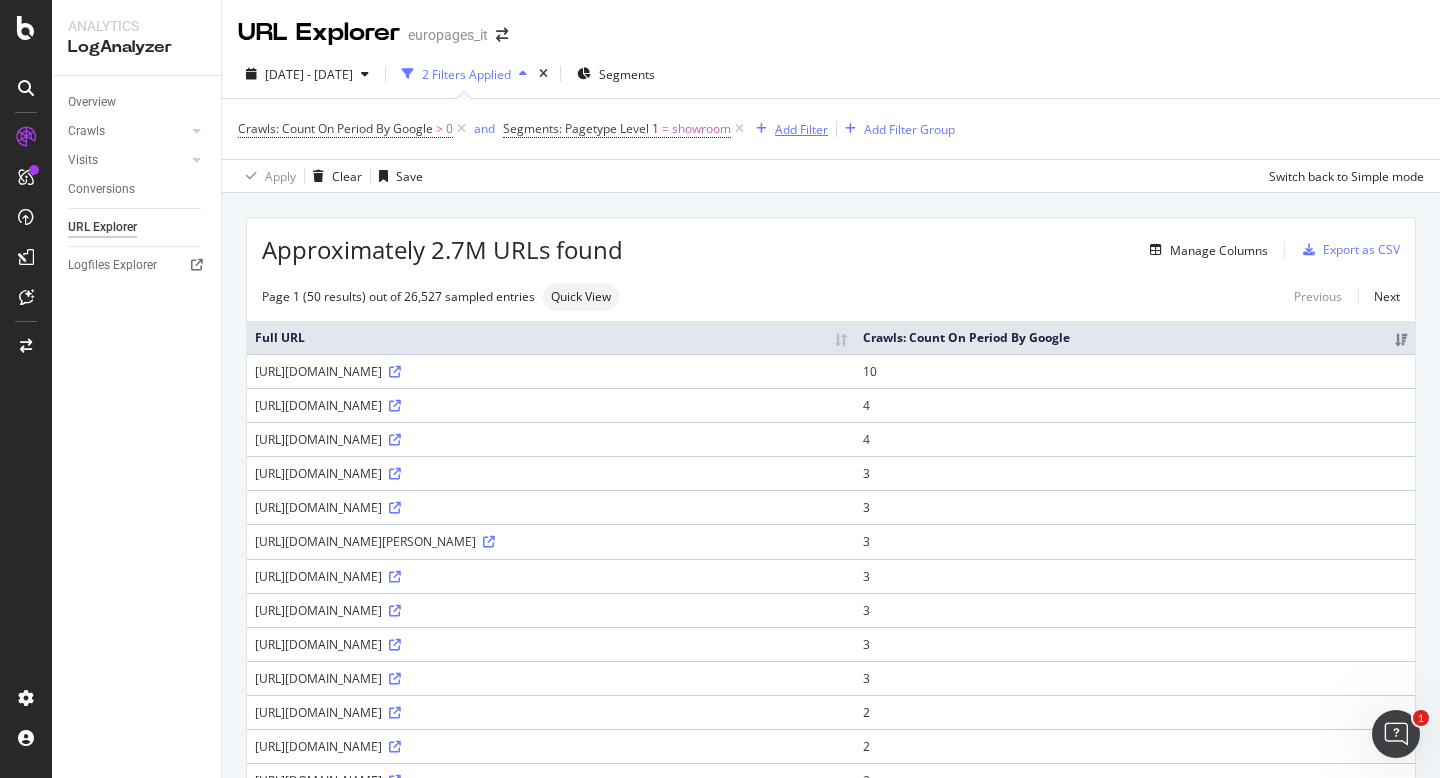 click on "Add Filter" at bounding box center [801, 129] 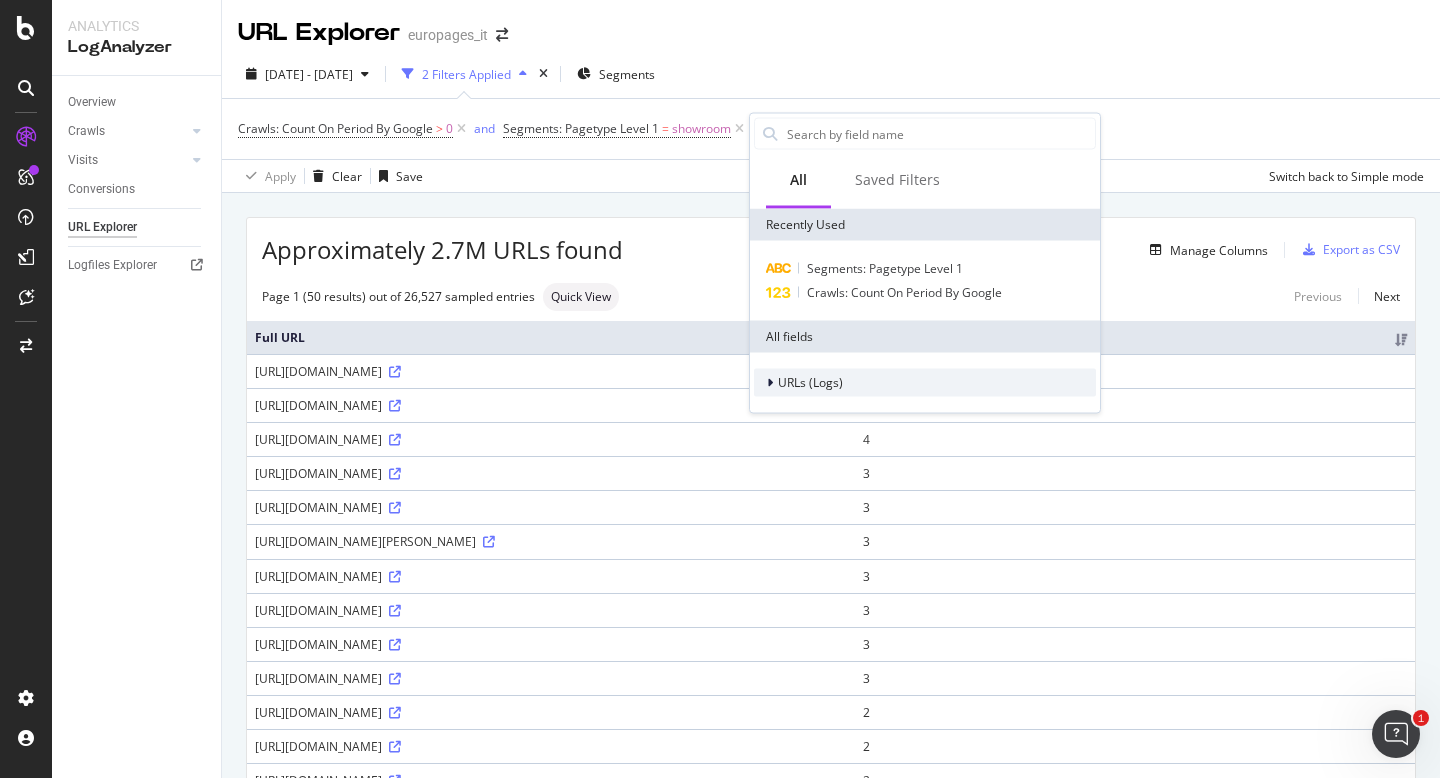 click on "URLs (Logs)" at bounding box center (798, 383) 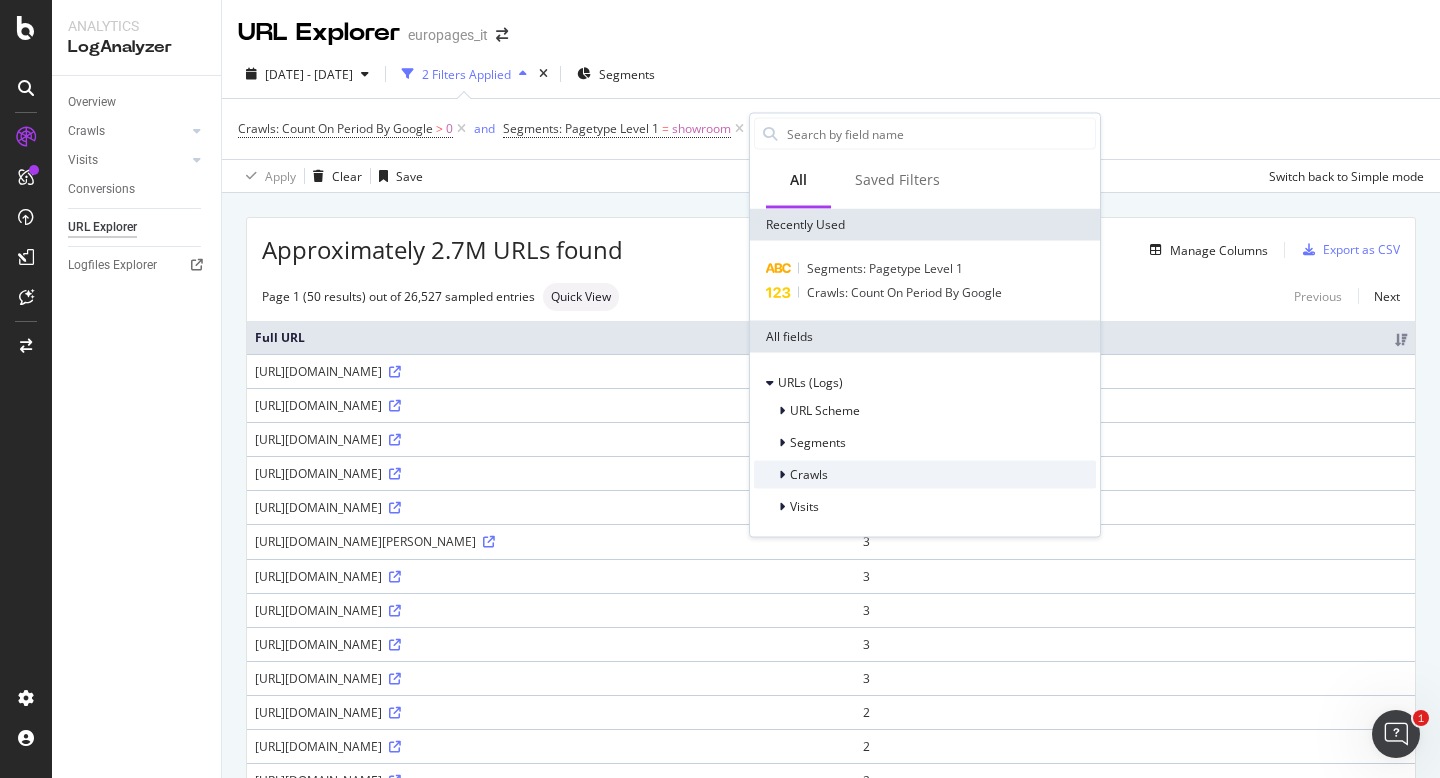 click at bounding box center [782, 475] 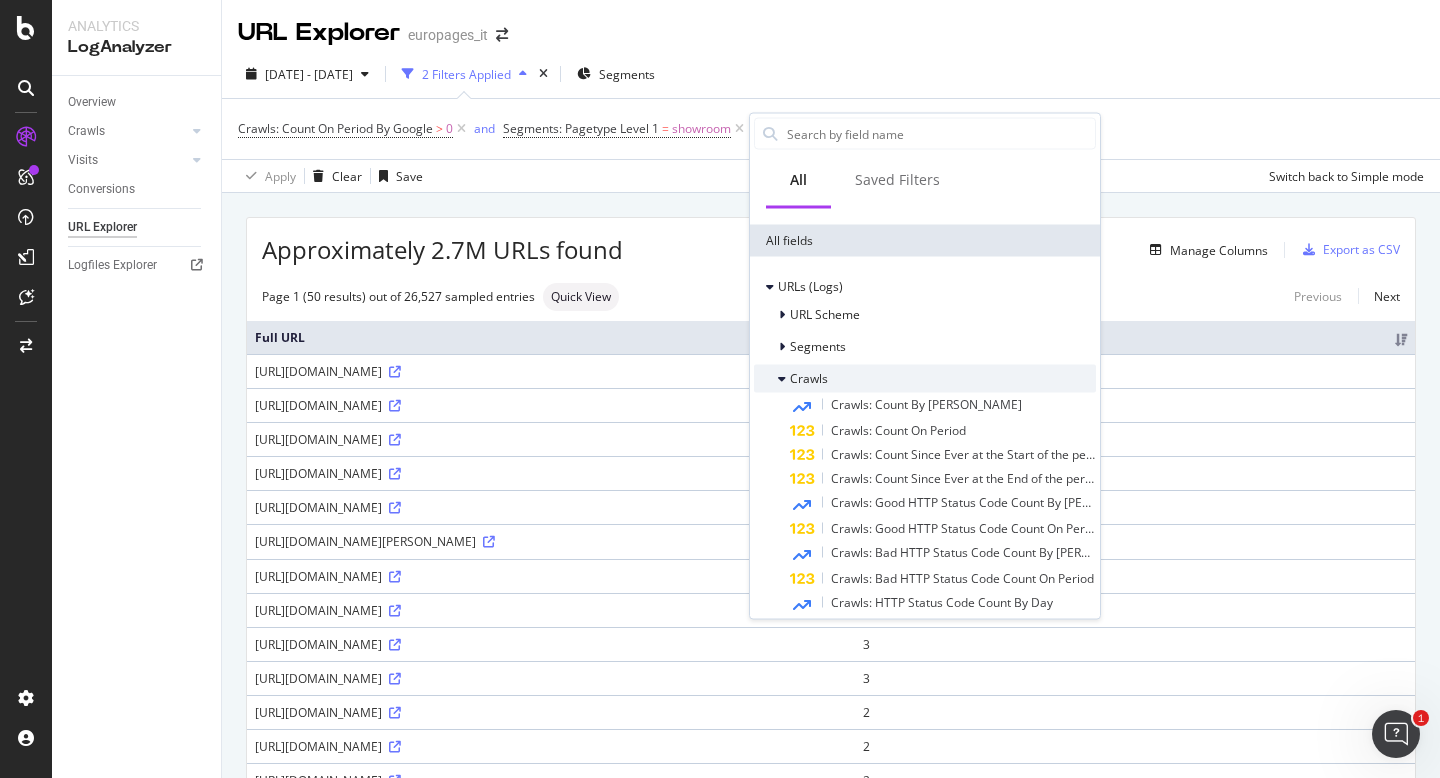 scroll, scrollTop: 100, scrollLeft: 0, axis: vertical 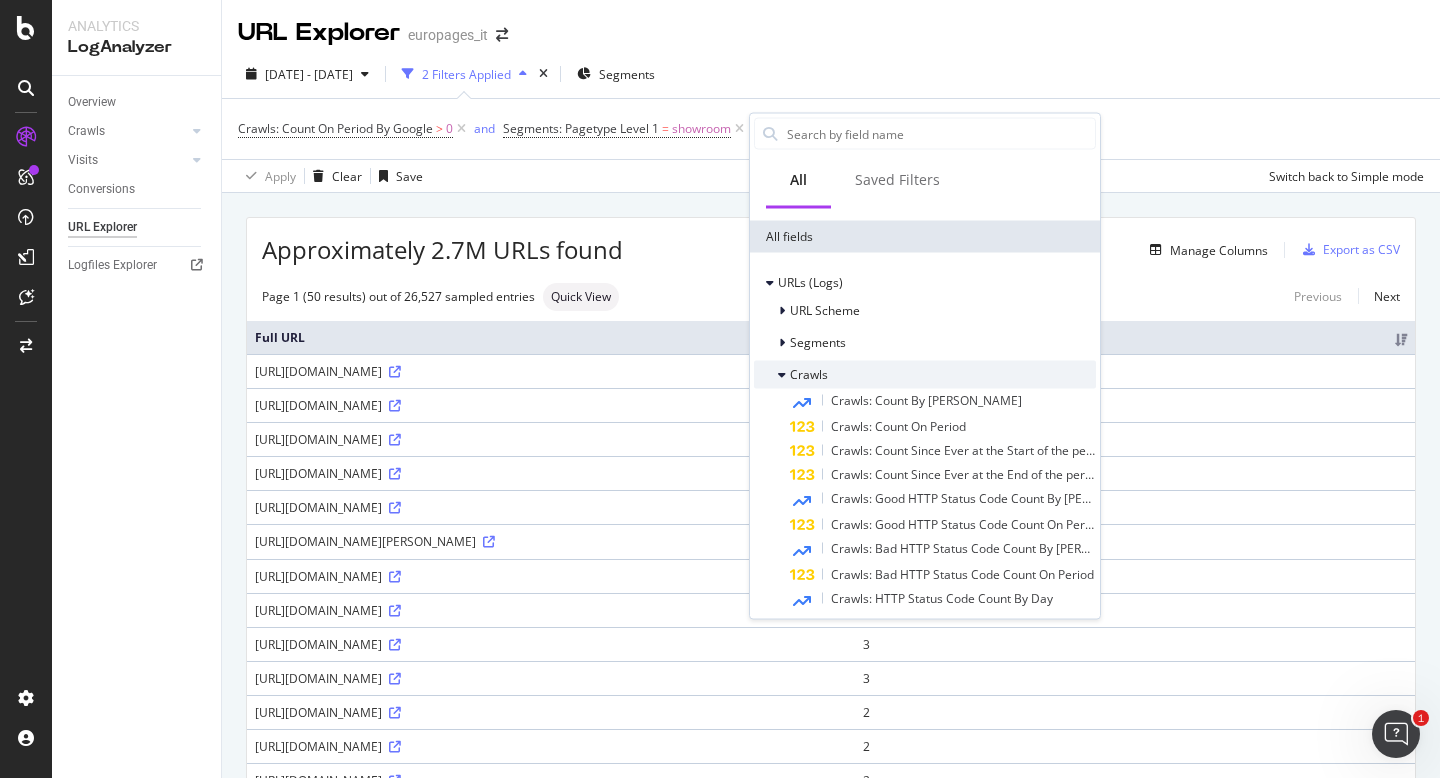 click at bounding box center (782, 375) 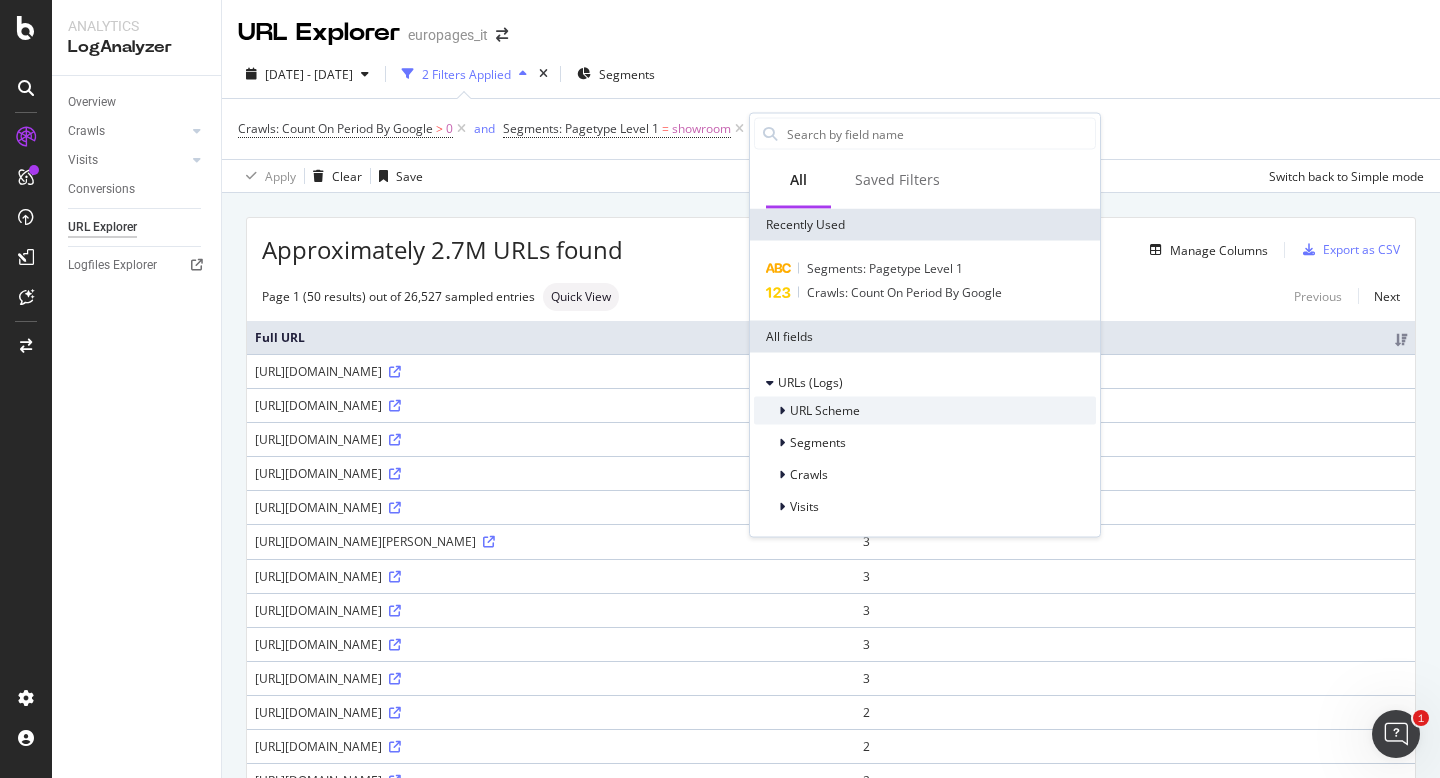 click at bounding box center (782, 411) 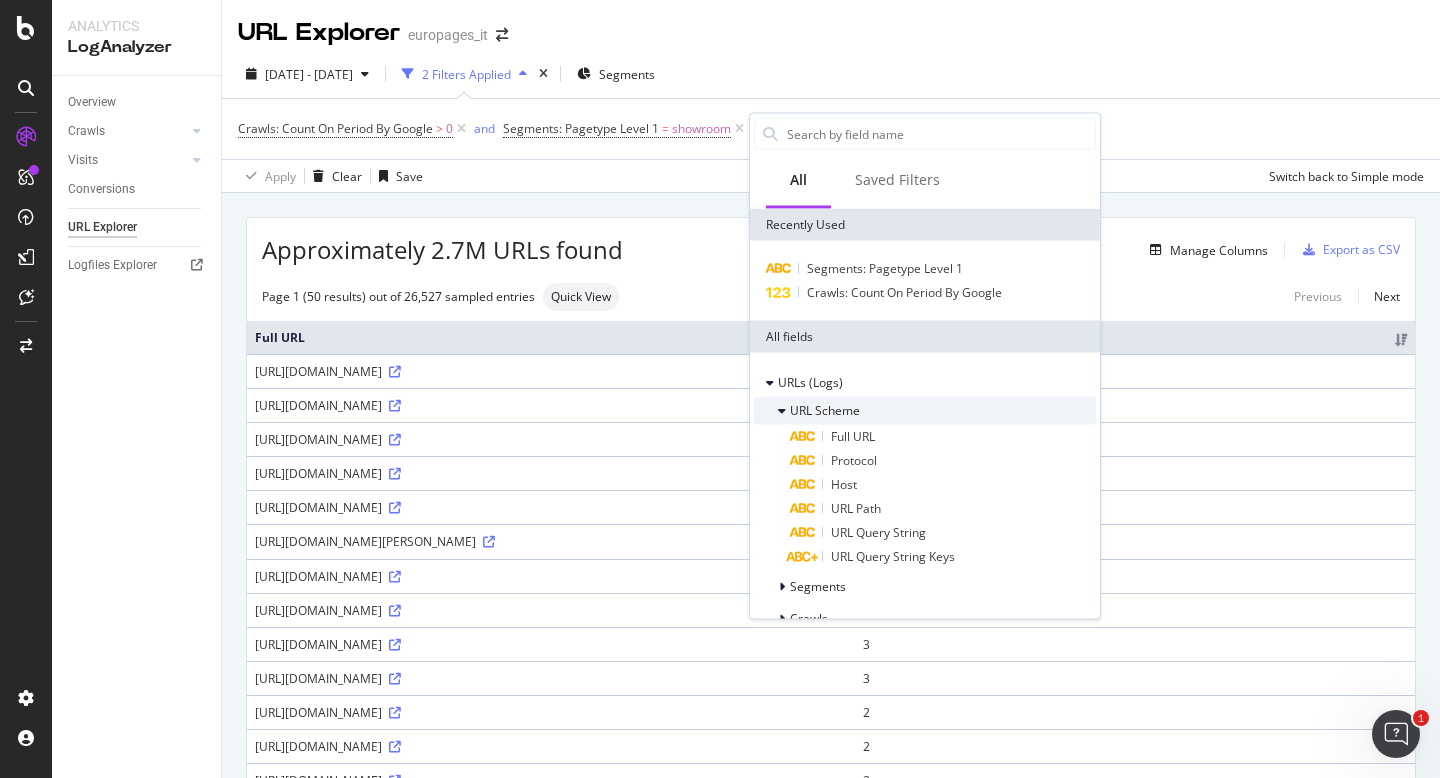 click at bounding box center [782, 411] 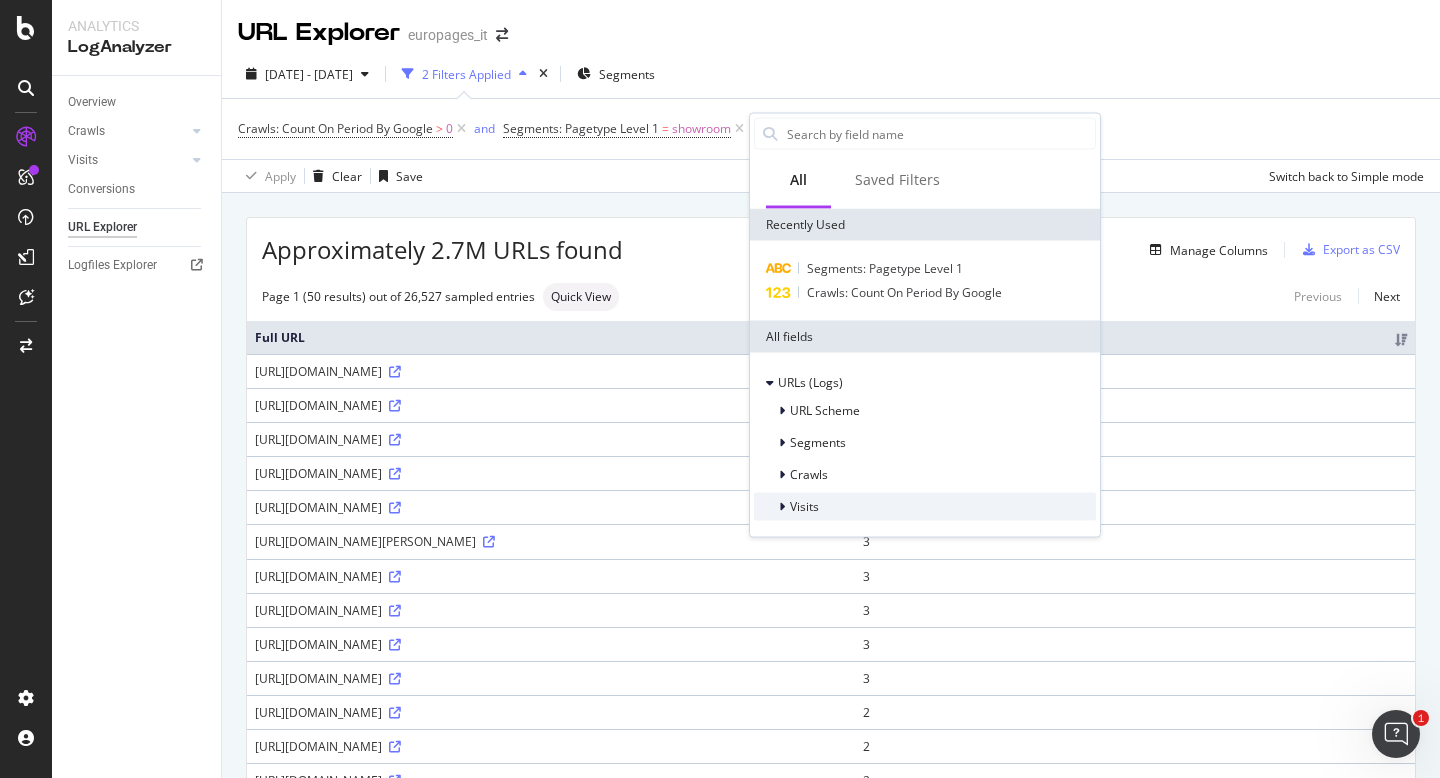 click at bounding box center (782, 507) 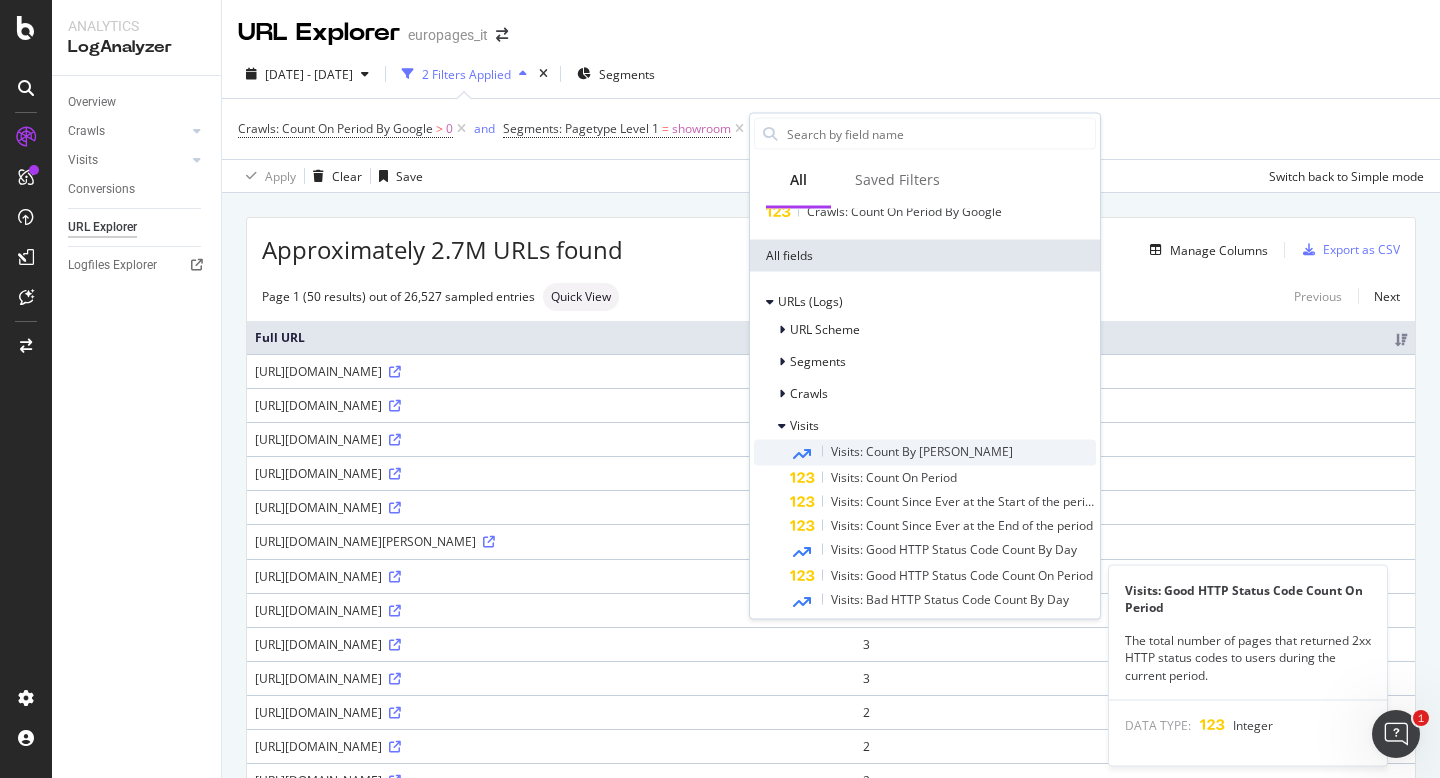 scroll, scrollTop: 80, scrollLeft: 0, axis: vertical 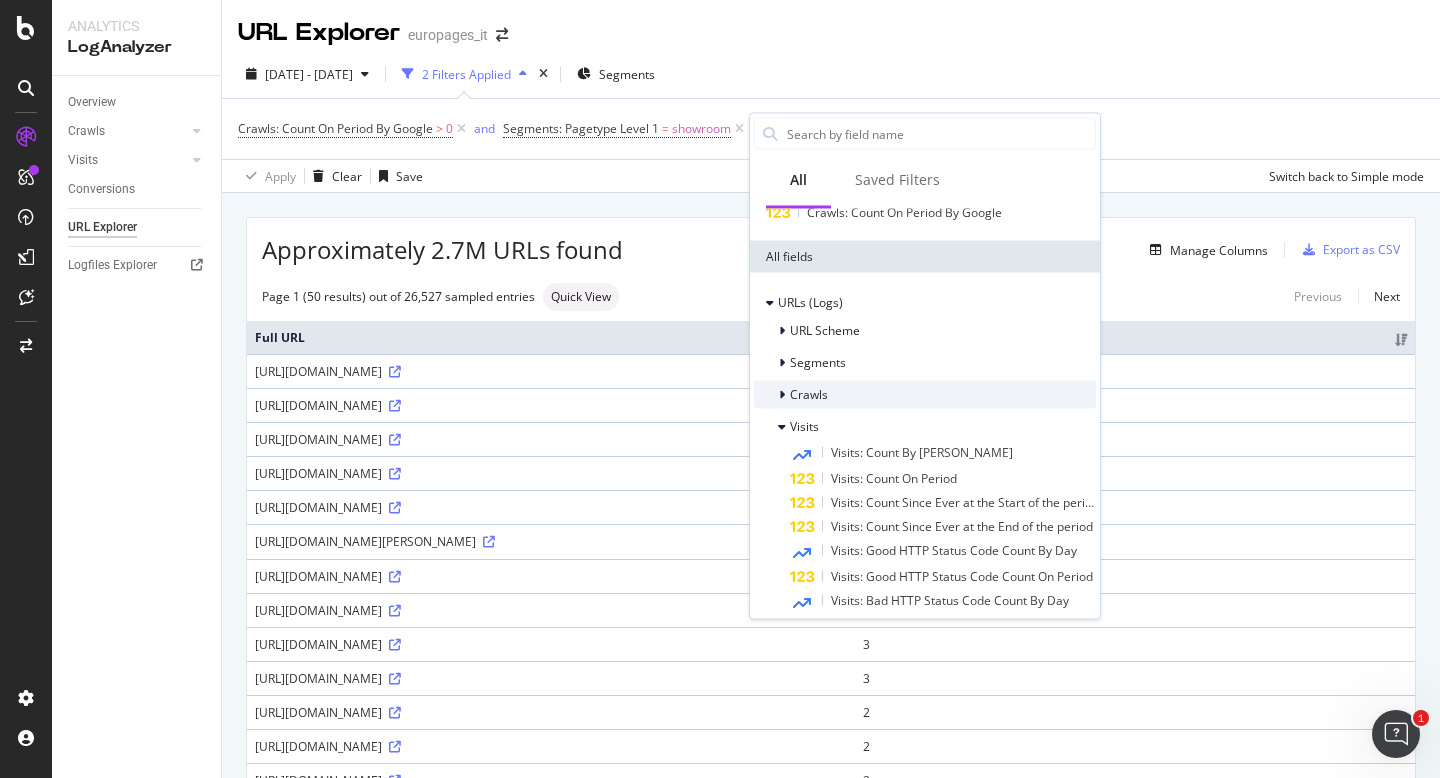 click at bounding box center (782, 395) 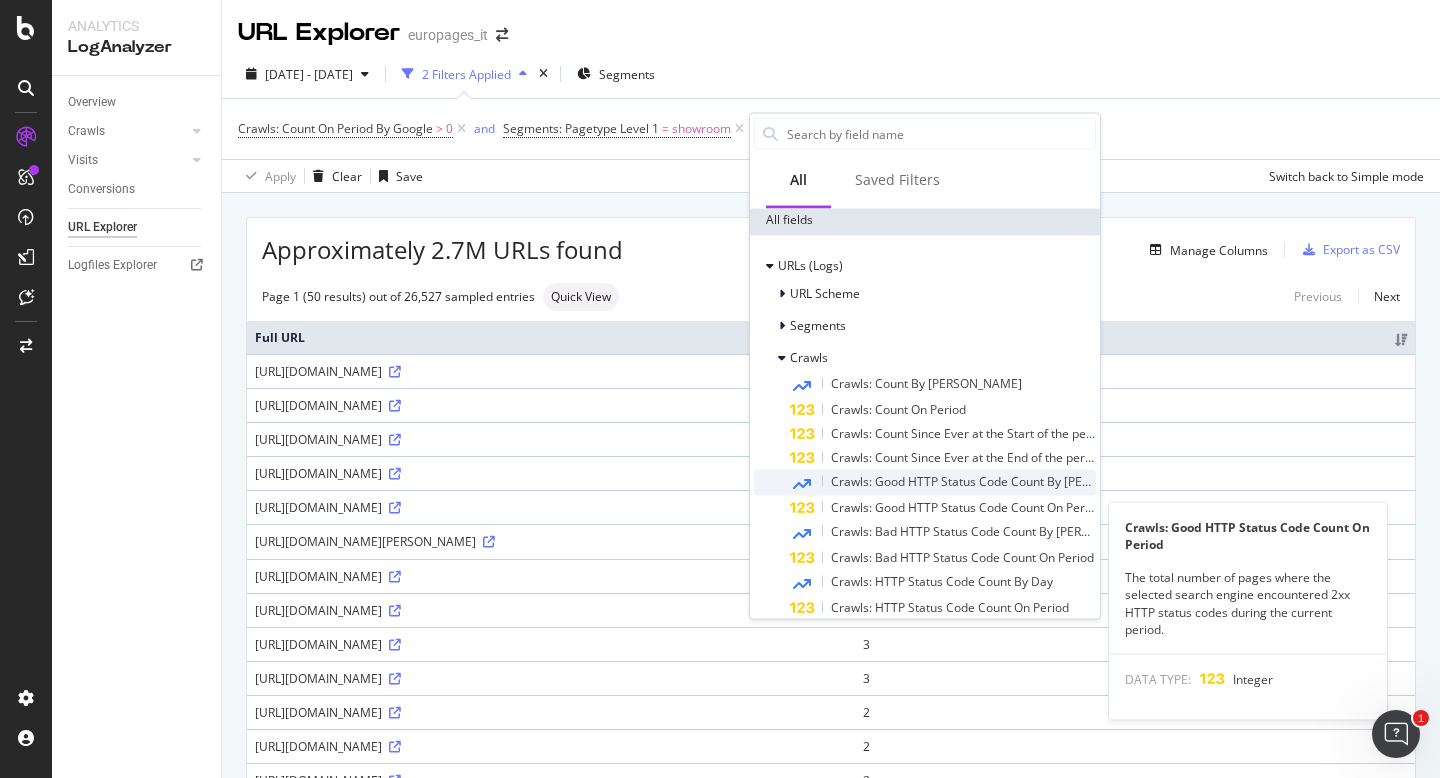 scroll, scrollTop: 110, scrollLeft: 0, axis: vertical 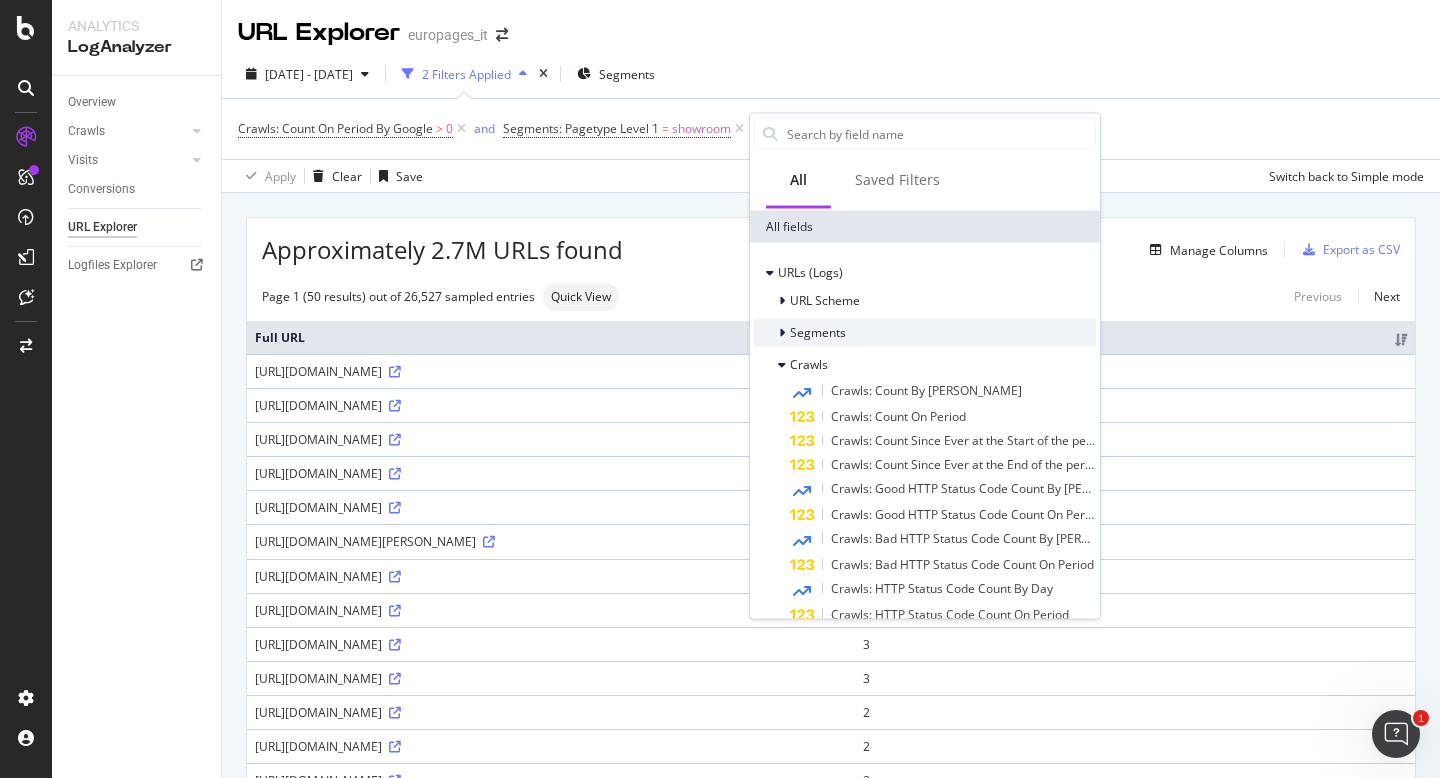 click at bounding box center (782, 333) 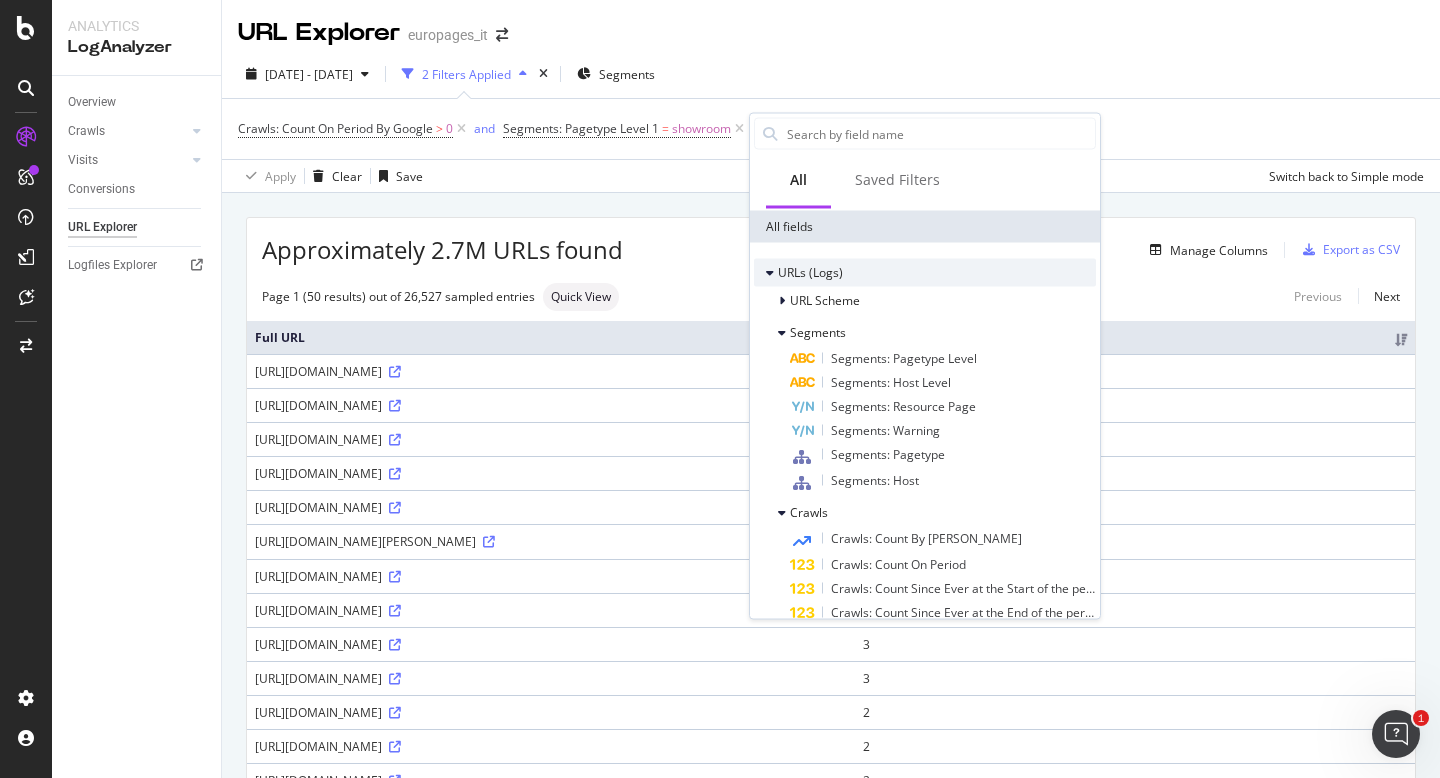 click on "URLs (Logs)" at bounding box center (925, 273) 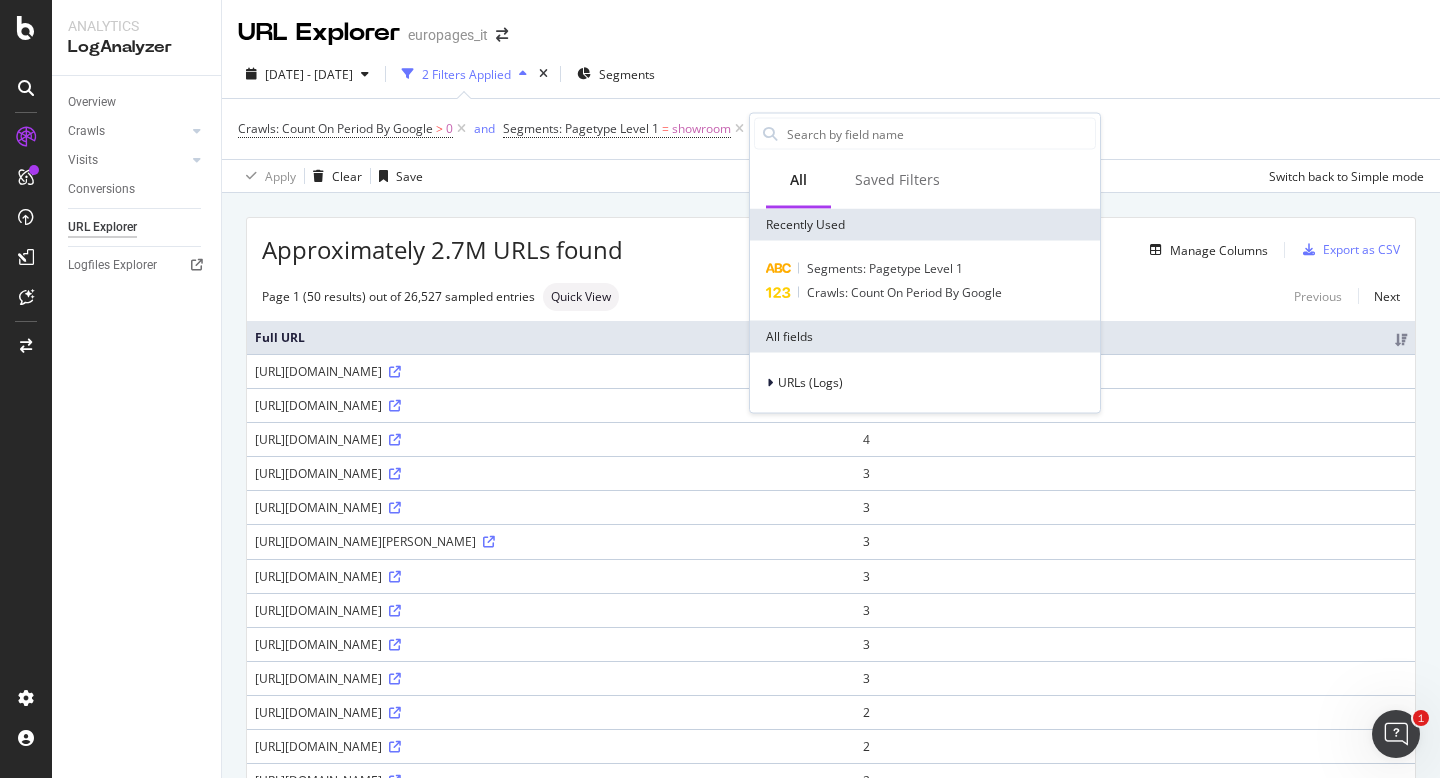 click on "Approximately 2.7M URLs found Manage Columns Export as CSV" at bounding box center [831, 242] 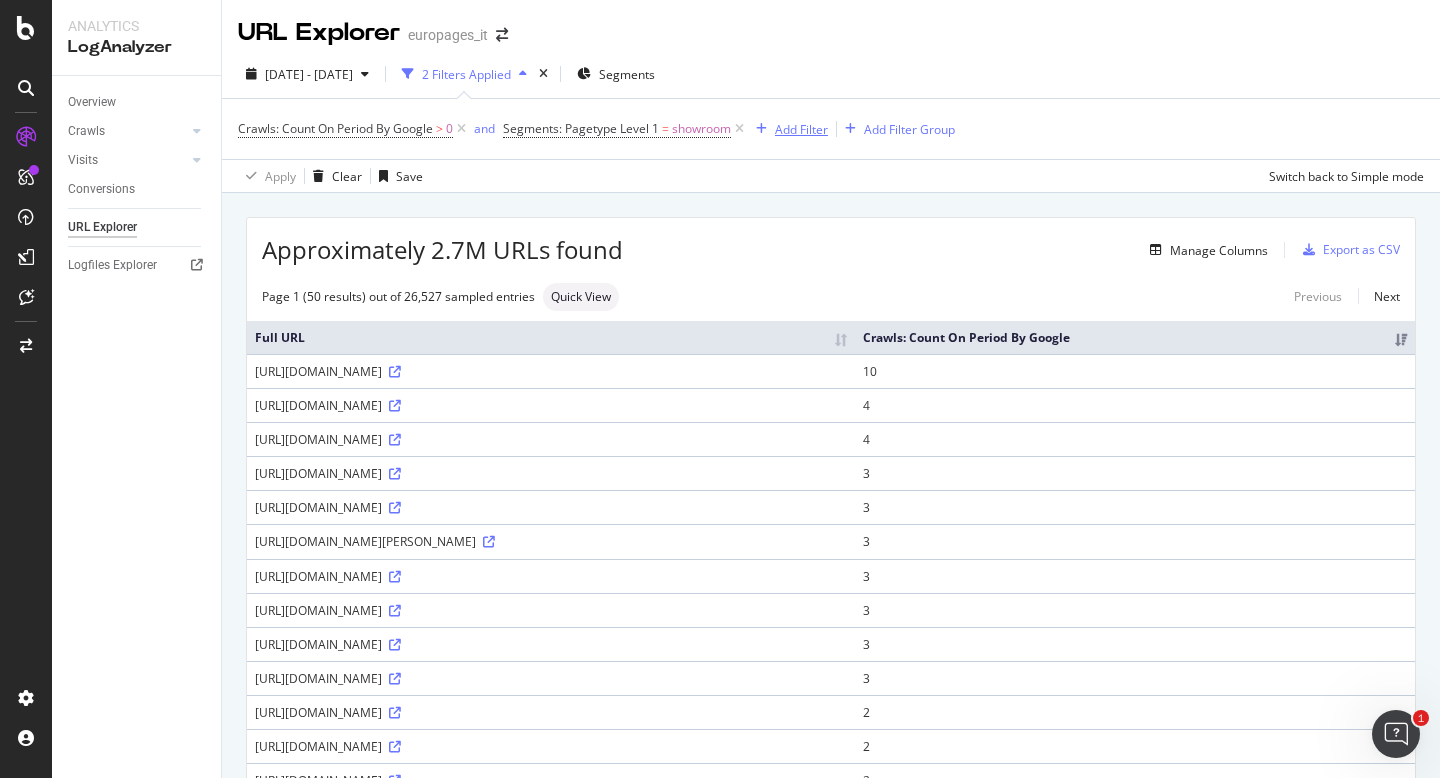 click on "Add Filter" at bounding box center [801, 129] 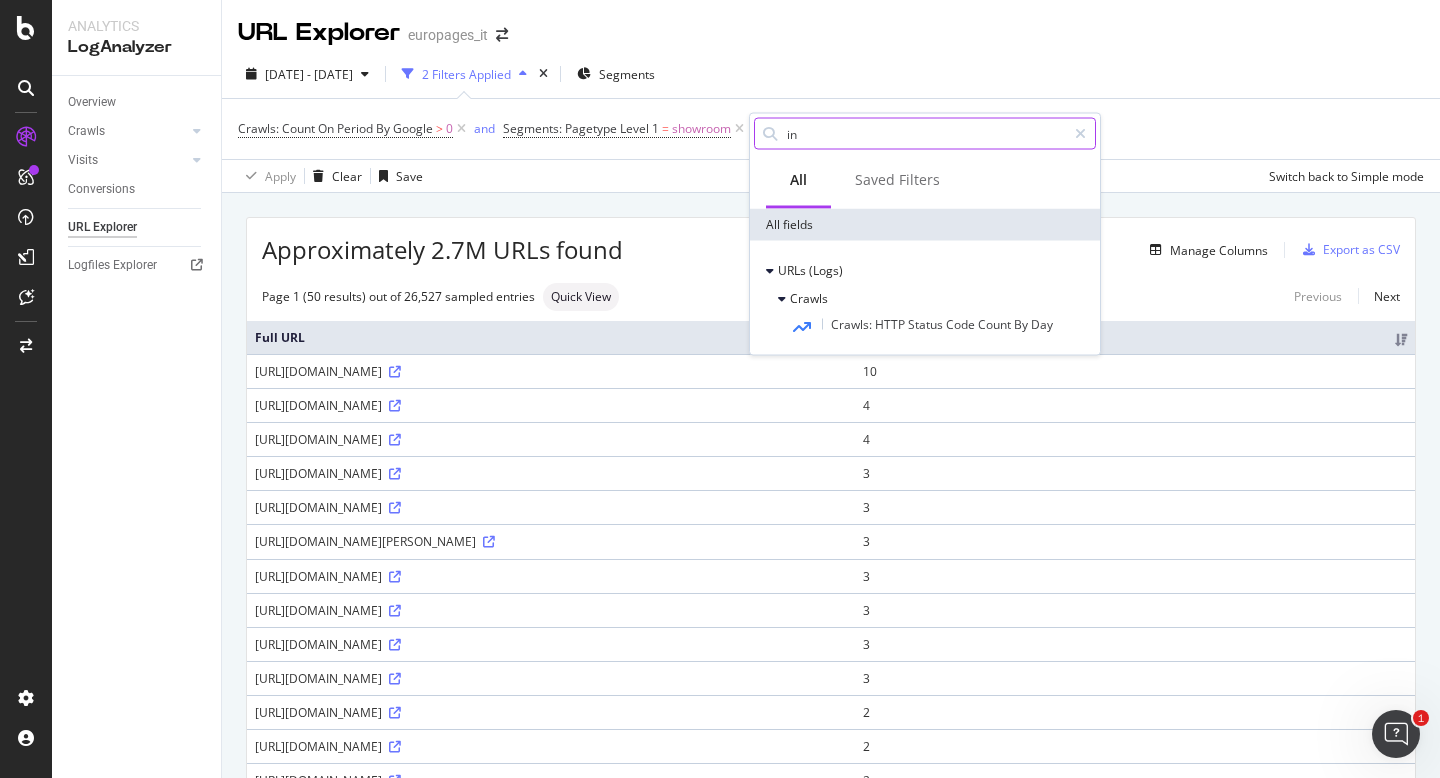 type on "i" 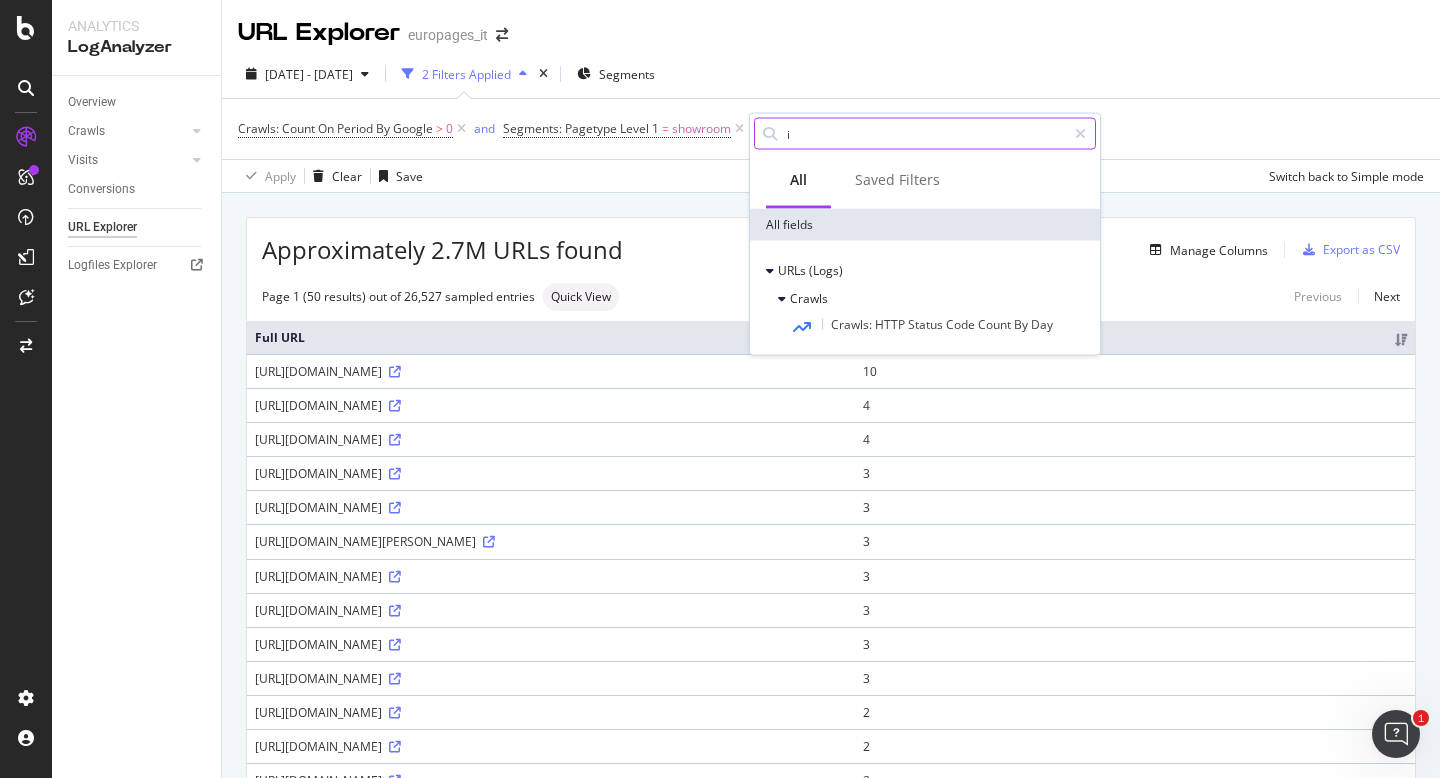 type 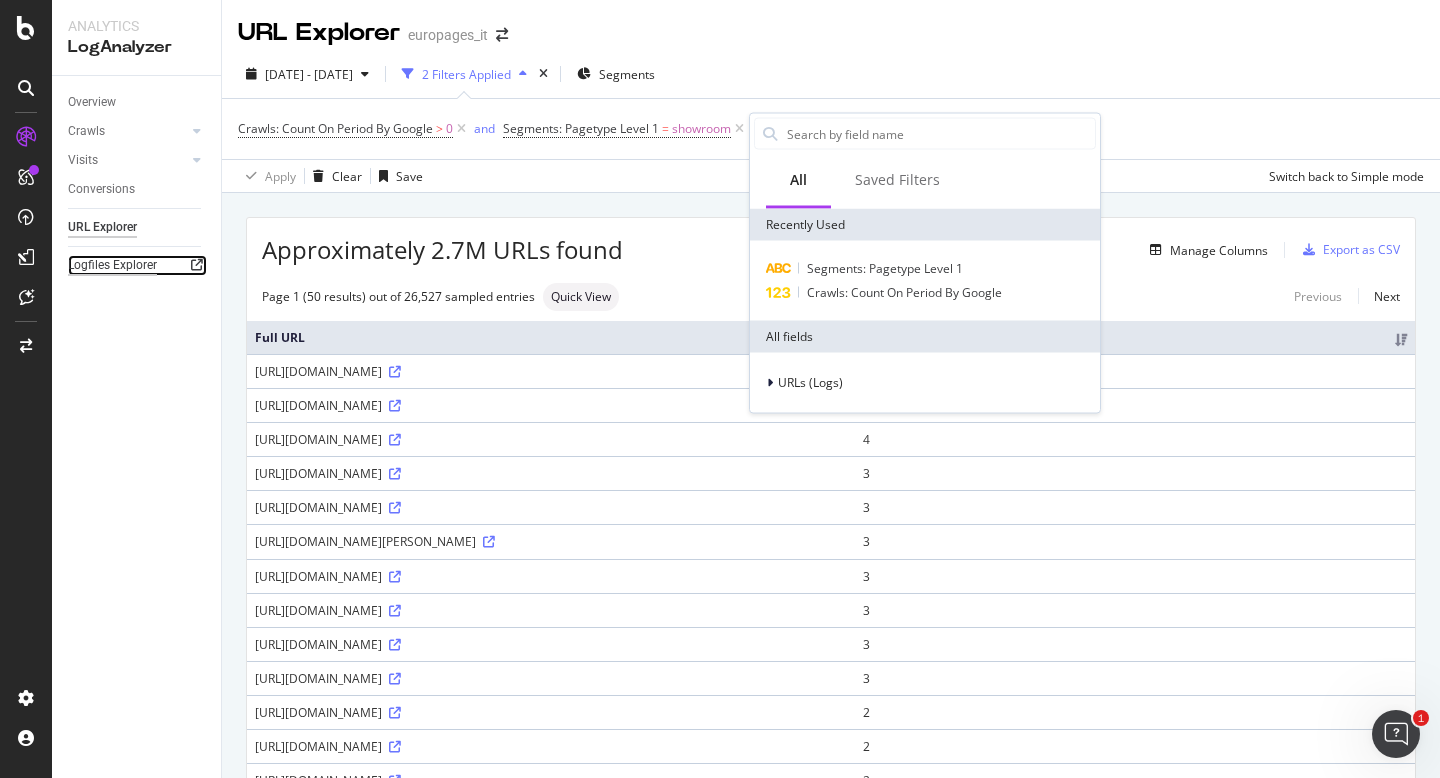 click on "Logfiles Explorer" at bounding box center [112, 265] 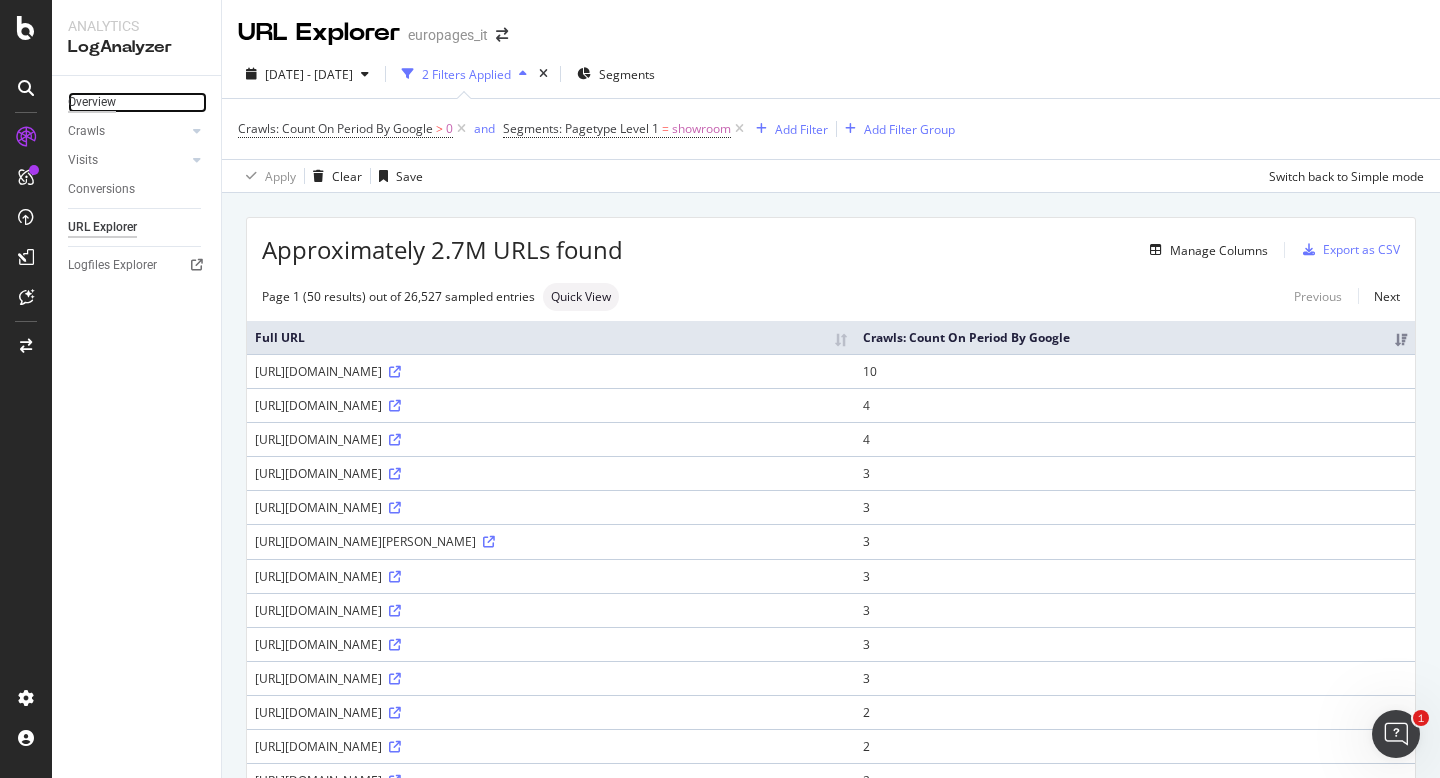 click on "Overview" at bounding box center [92, 102] 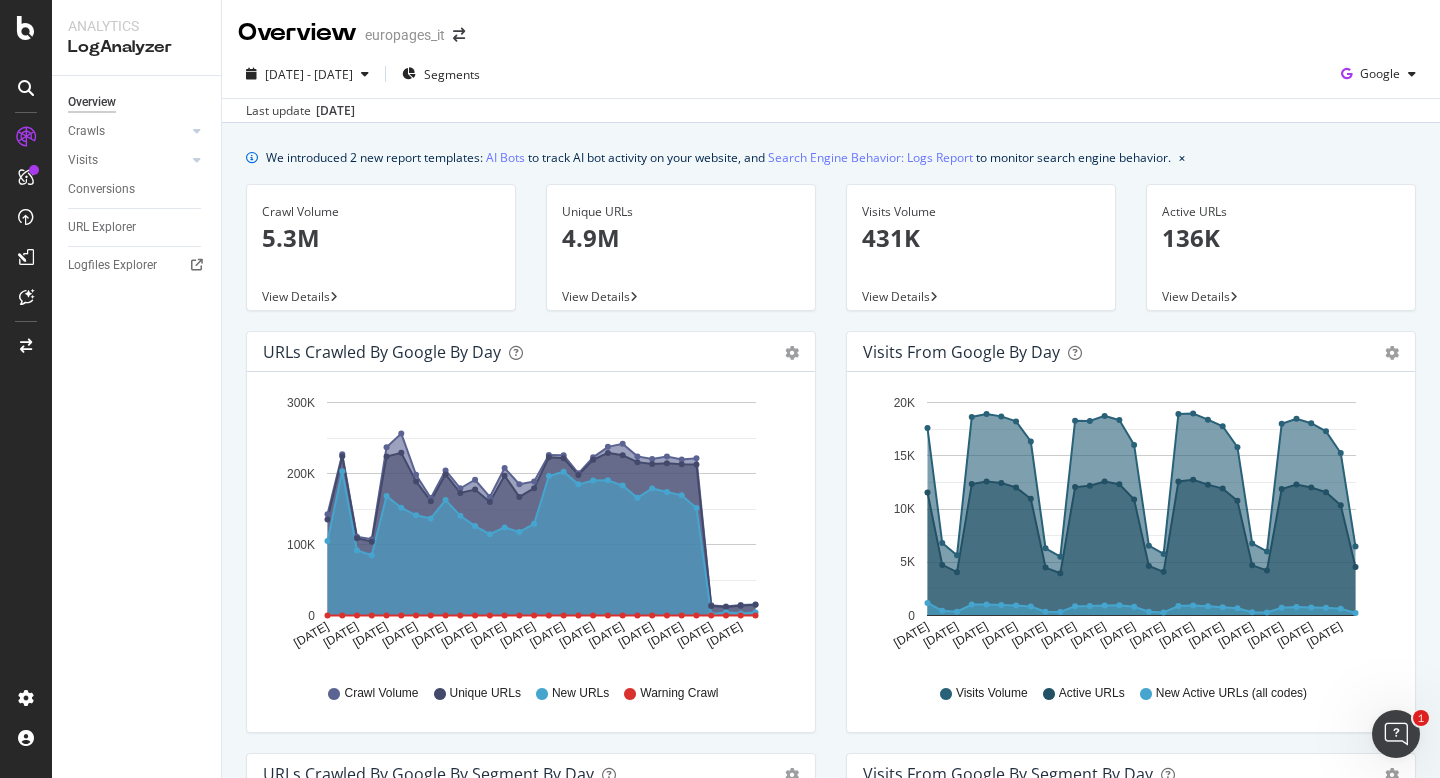 click on "View Details" at bounding box center (296, 296) 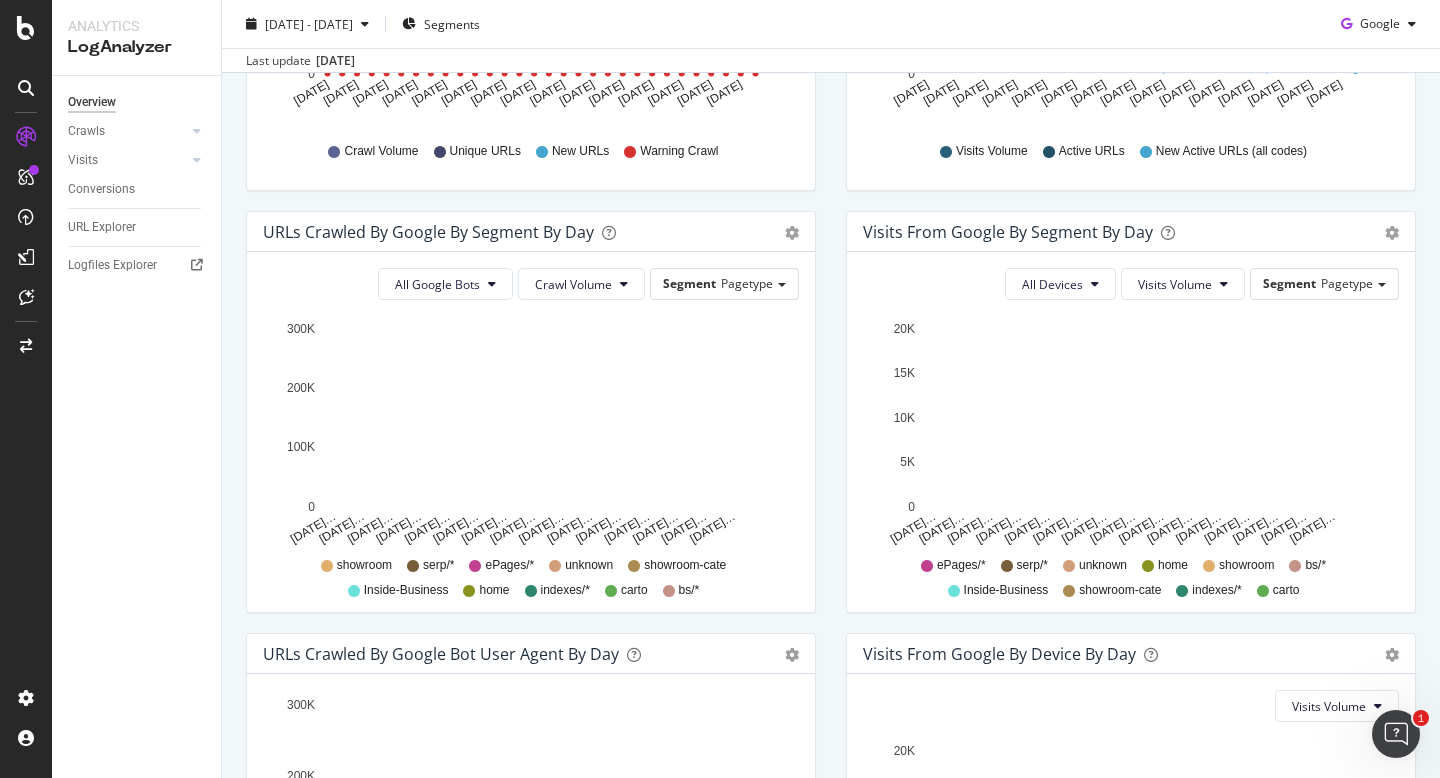 scroll, scrollTop: 603, scrollLeft: 0, axis: vertical 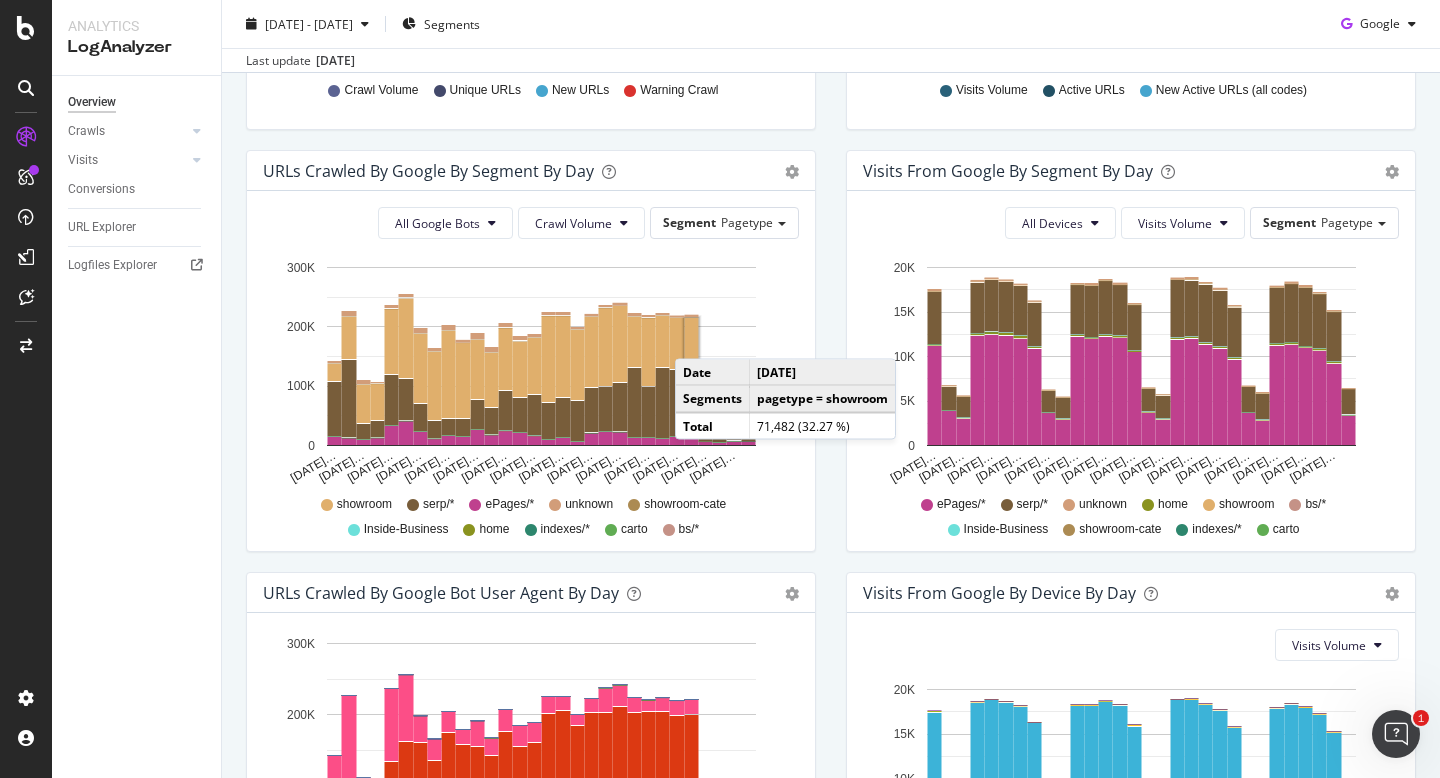 click 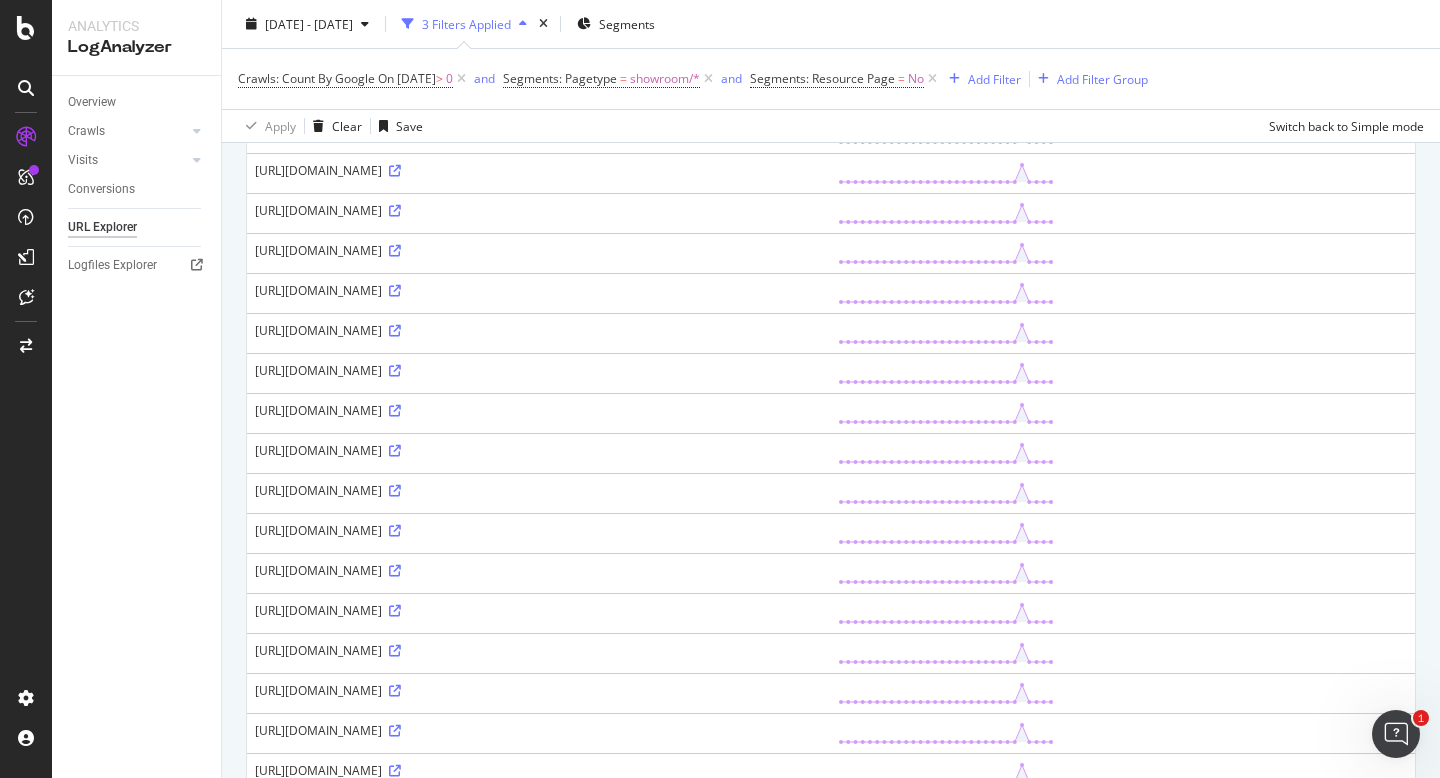 scroll, scrollTop: 525, scrollLeft: 0, axis: vertical 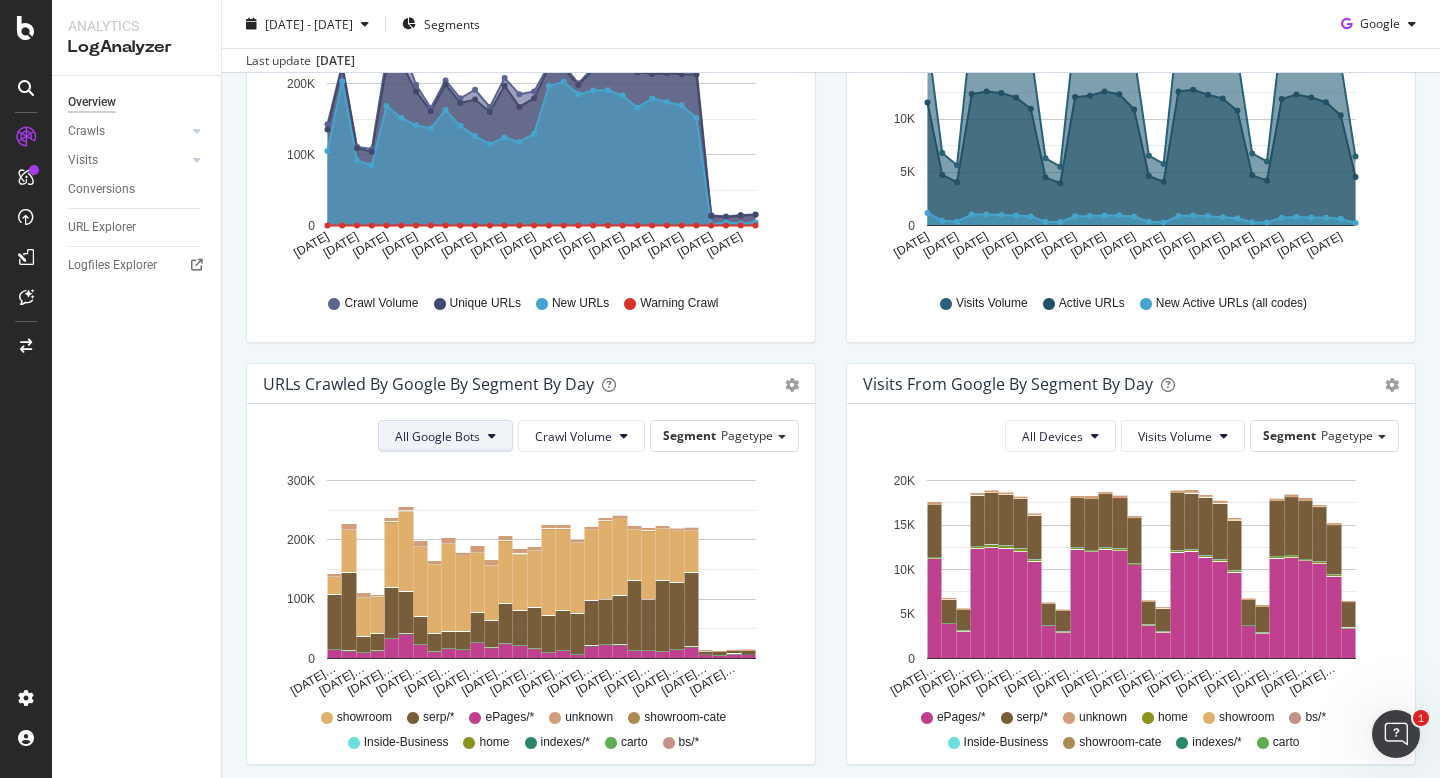 click on "All Google Bots" at bounding box center [445, 436] 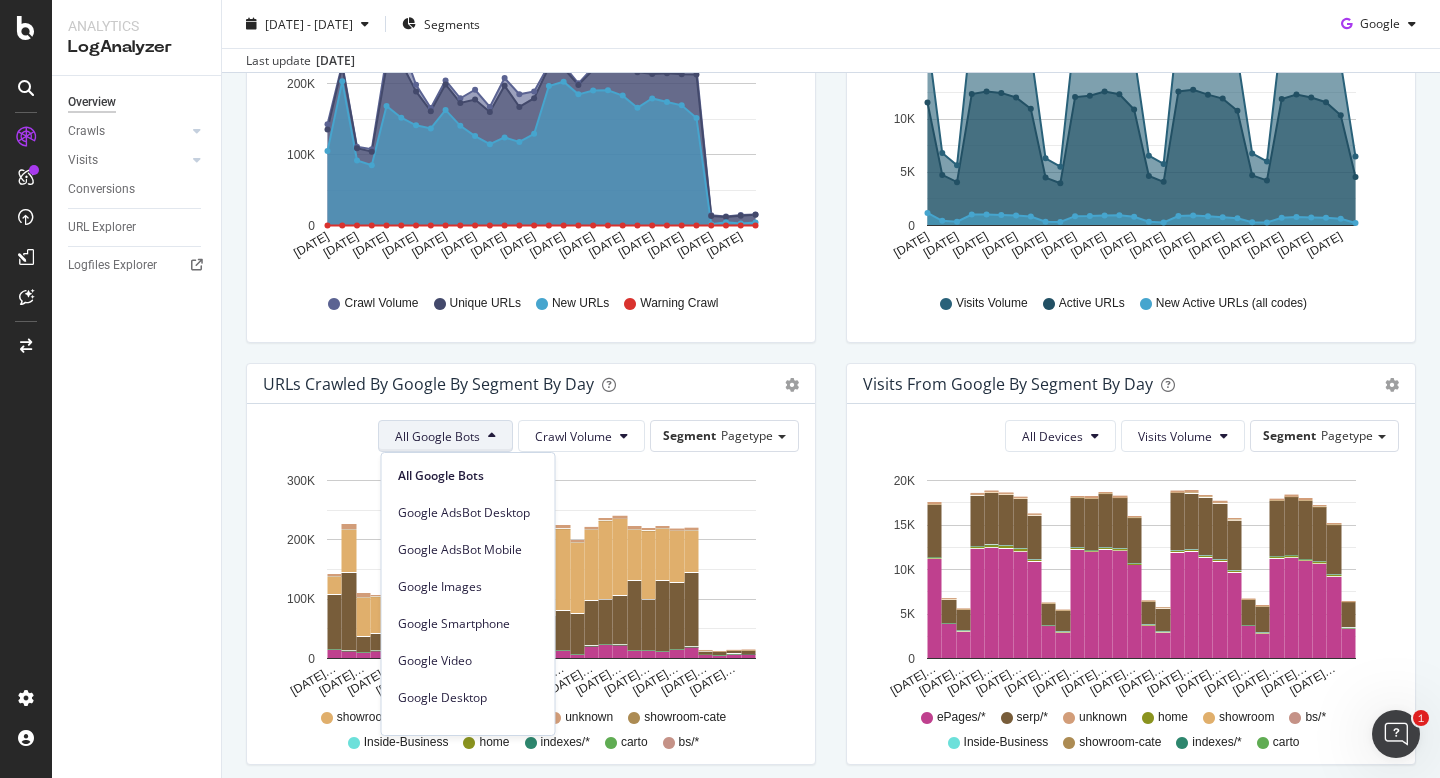 click on "All Google Bots" at bounding box center (445, 436) 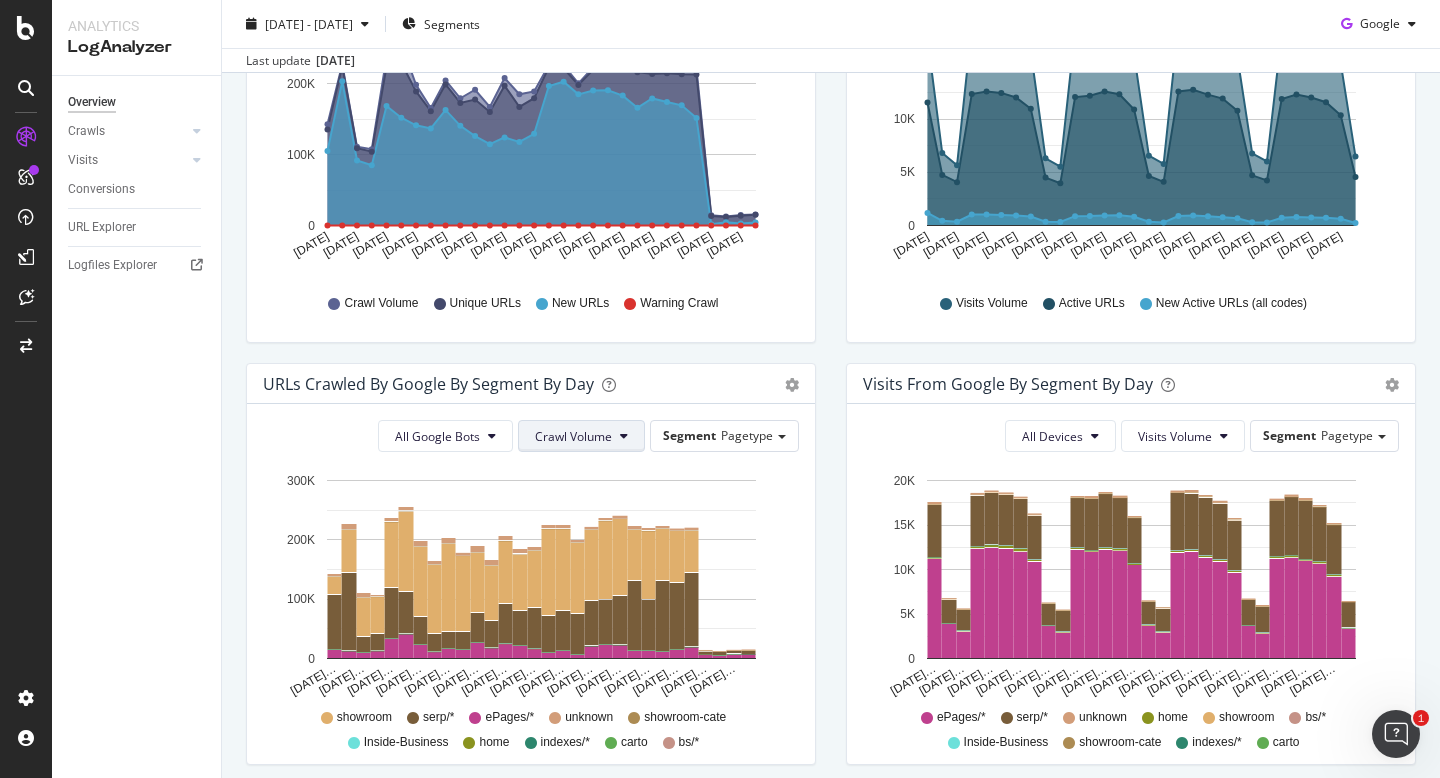 click on "Crawl Volume" at bounding box center [573, 436] 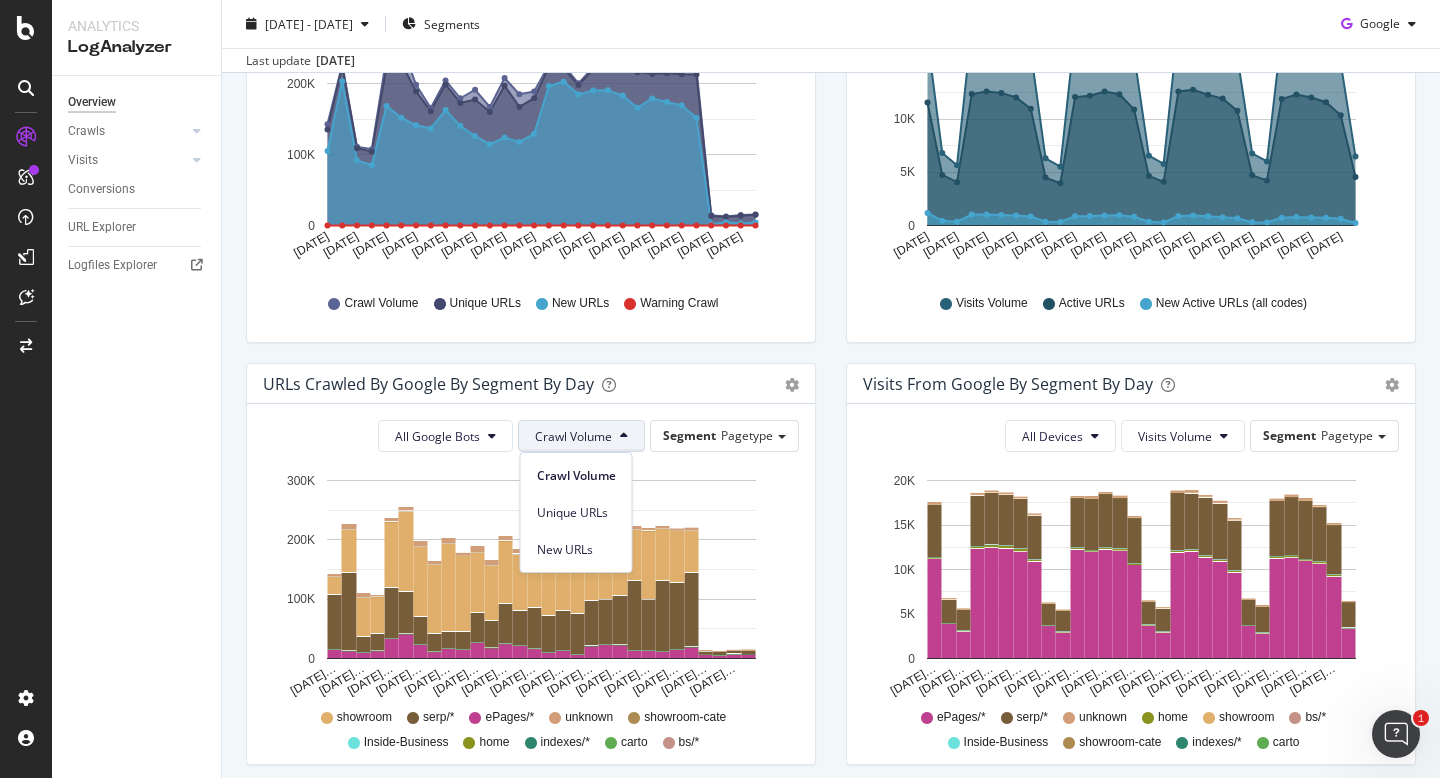 click on "Crawl Volume" at bounding box center [573, 436] 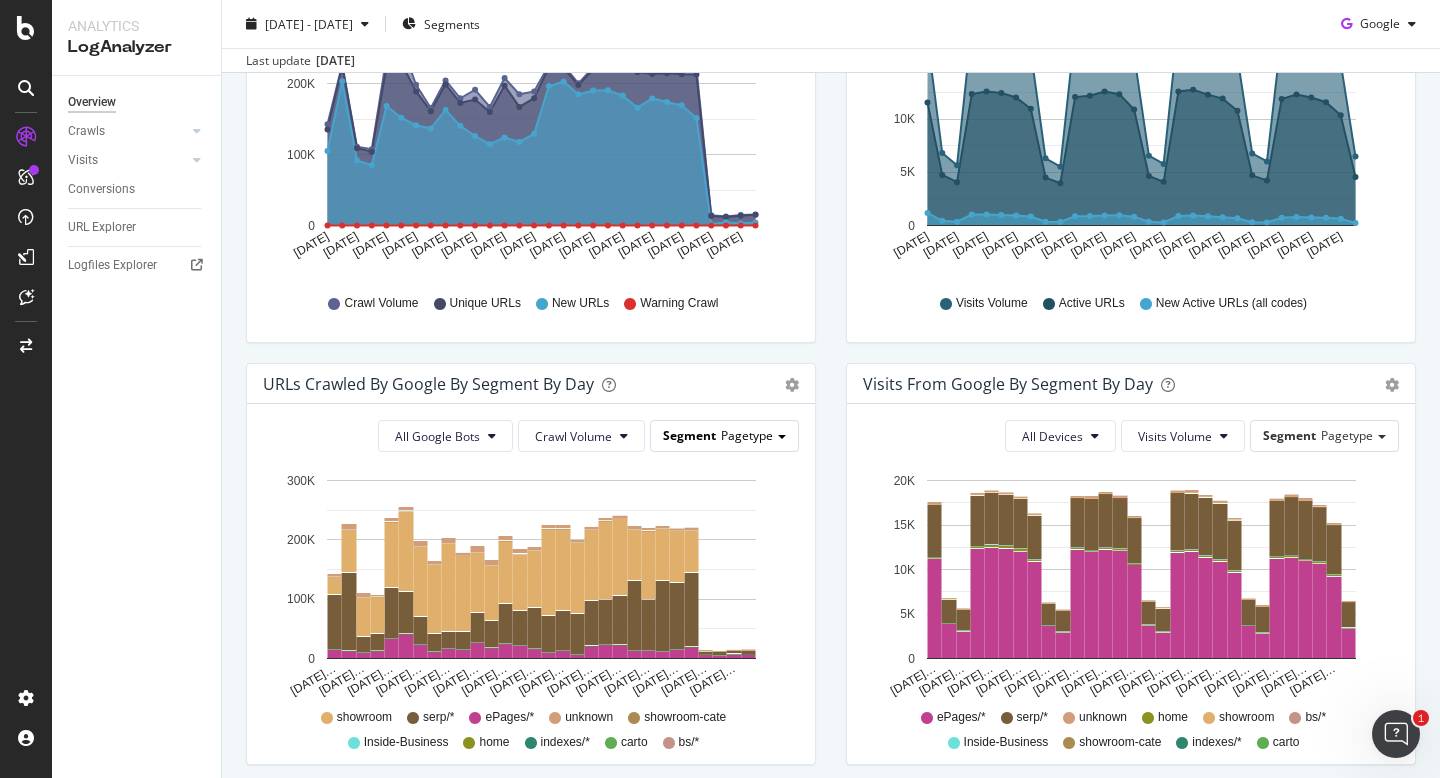 click on "Segment" at bounding box center [689, 435] 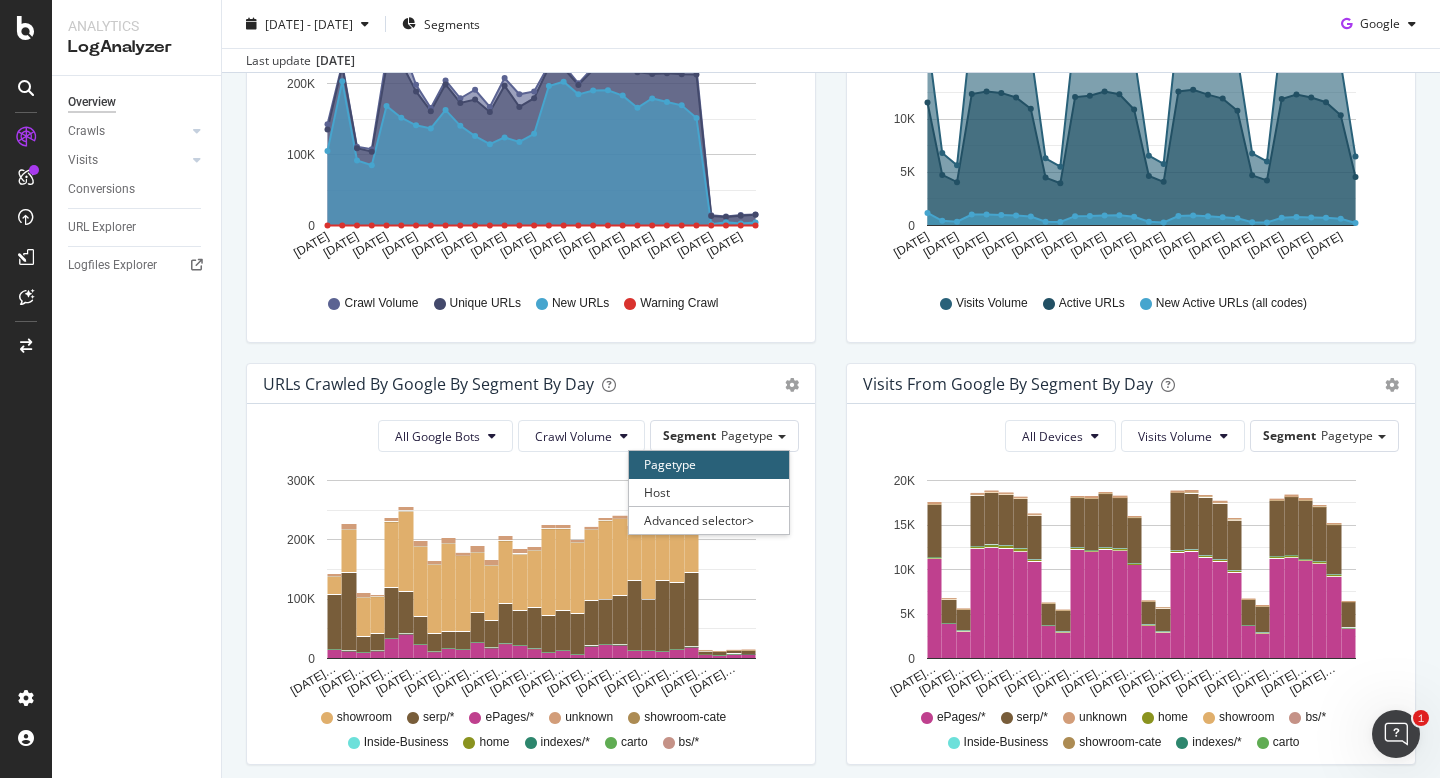 click on "Pagetype" at bounding box center [709, 464] 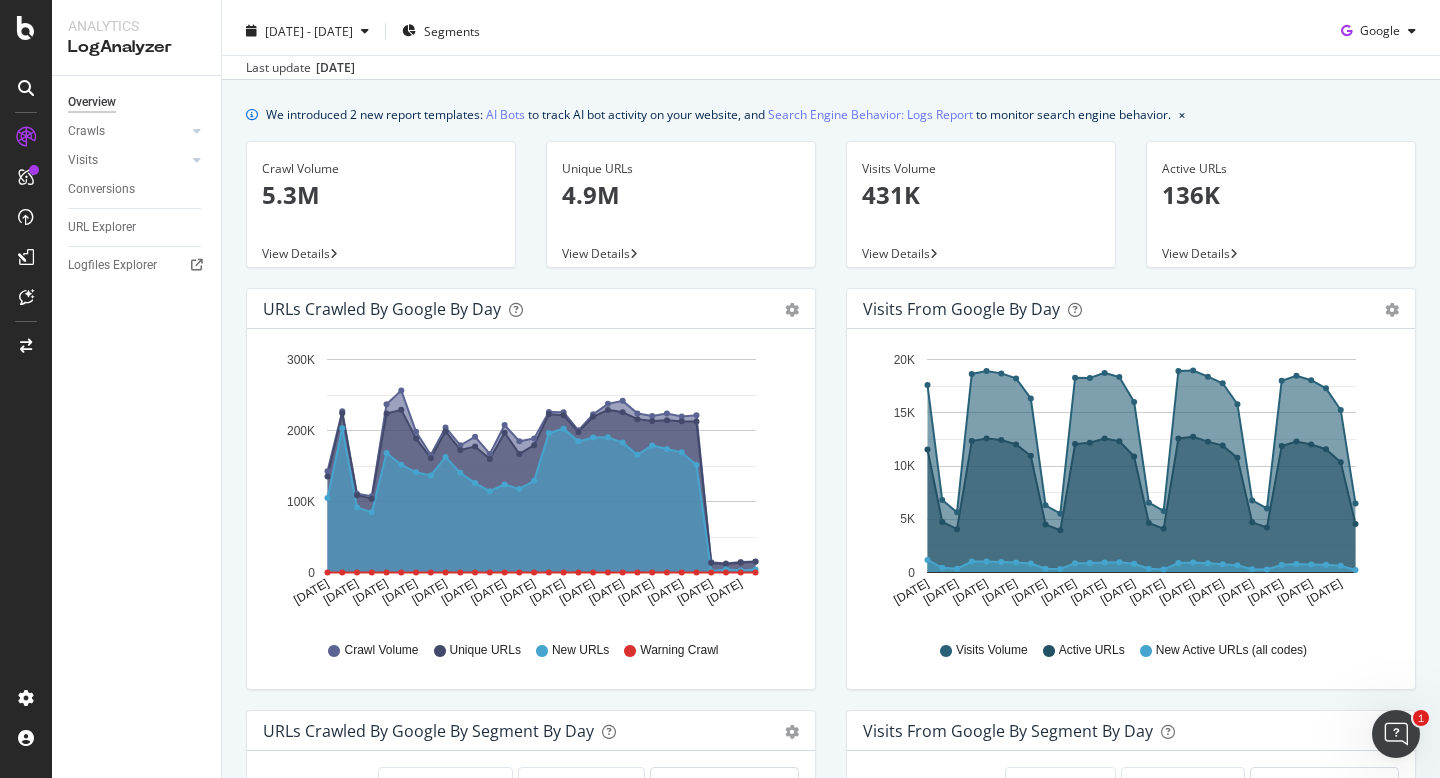 scroll, scrollTop: 0, scrollLeft: 0, axis: both 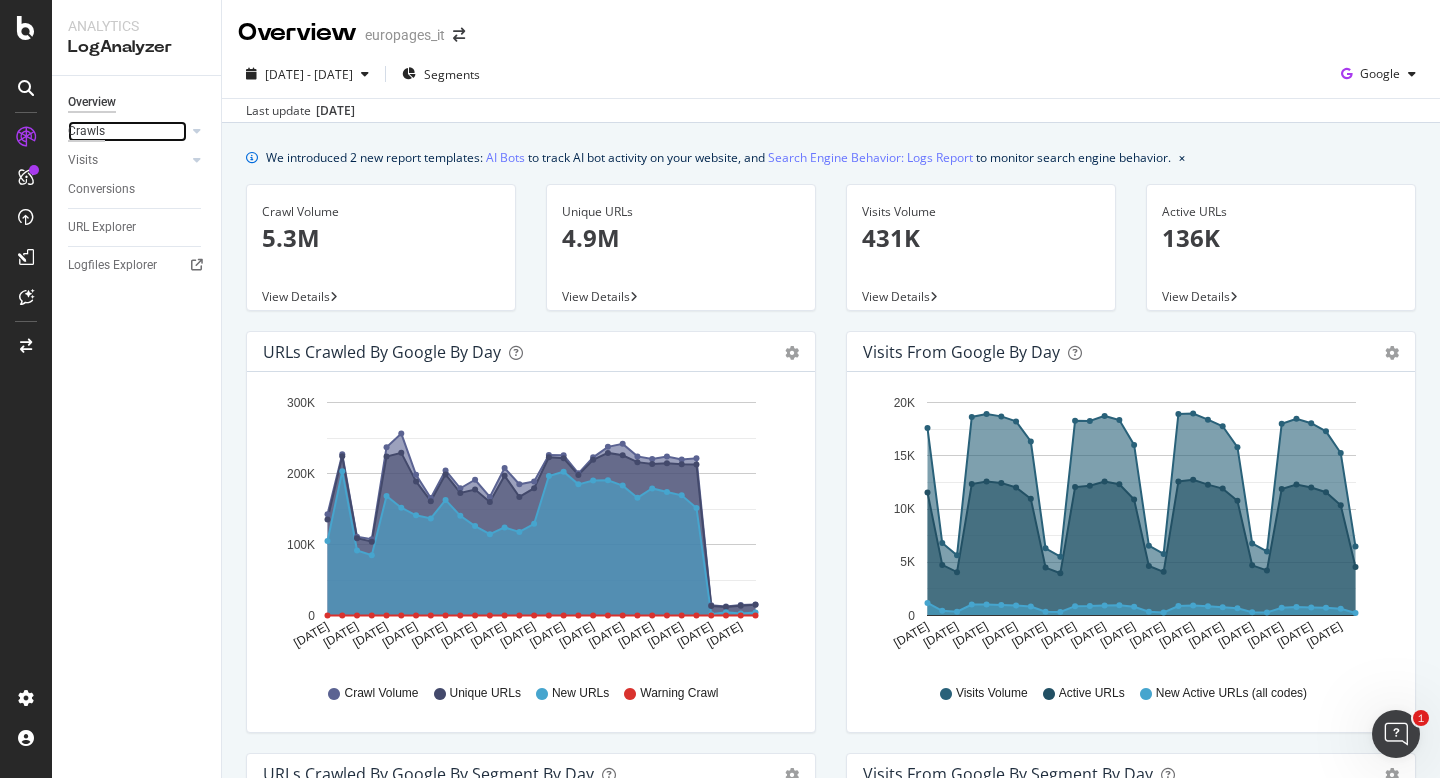 click on "Crawls" at bounding box center (86, 131) 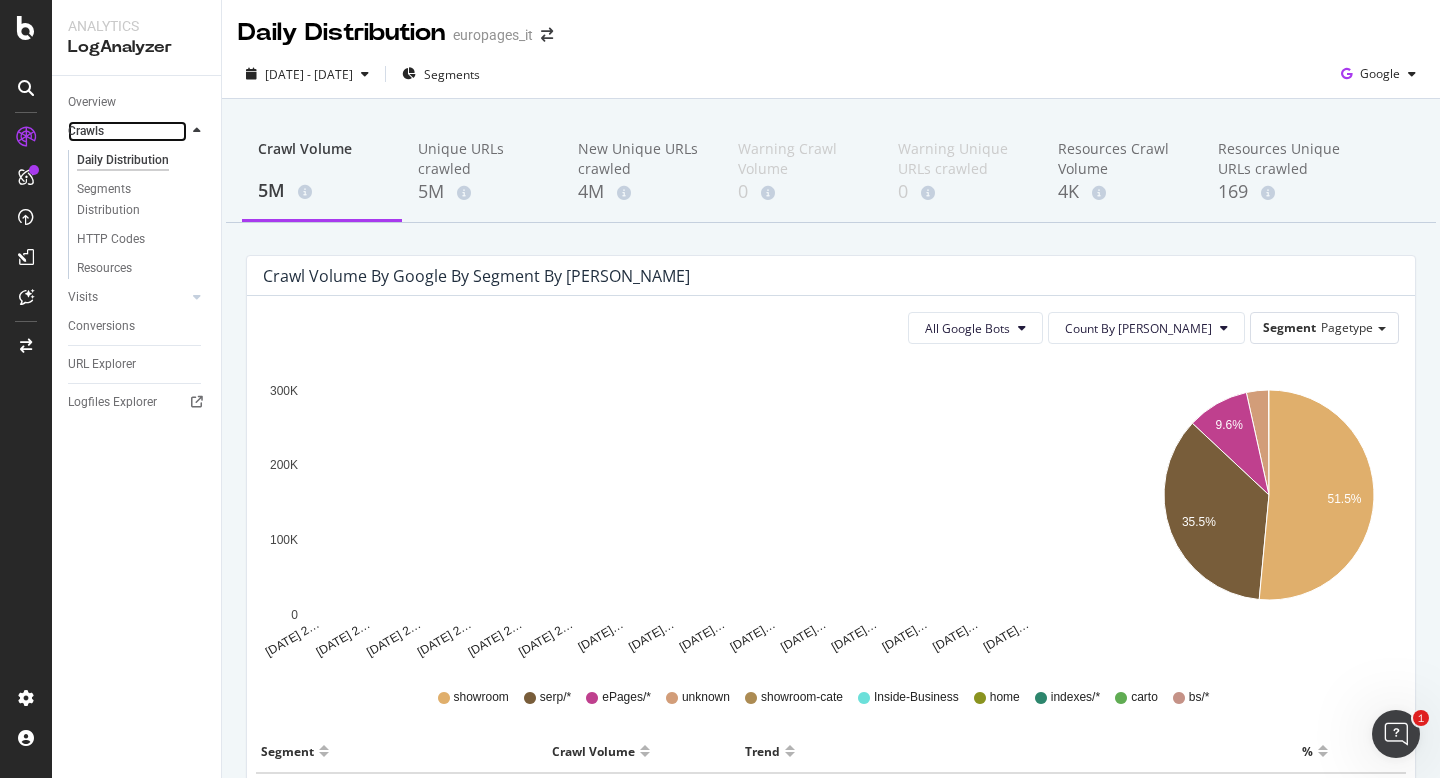 scroll, scrollTop: 466, scrollLeft: 0, axis: vertical 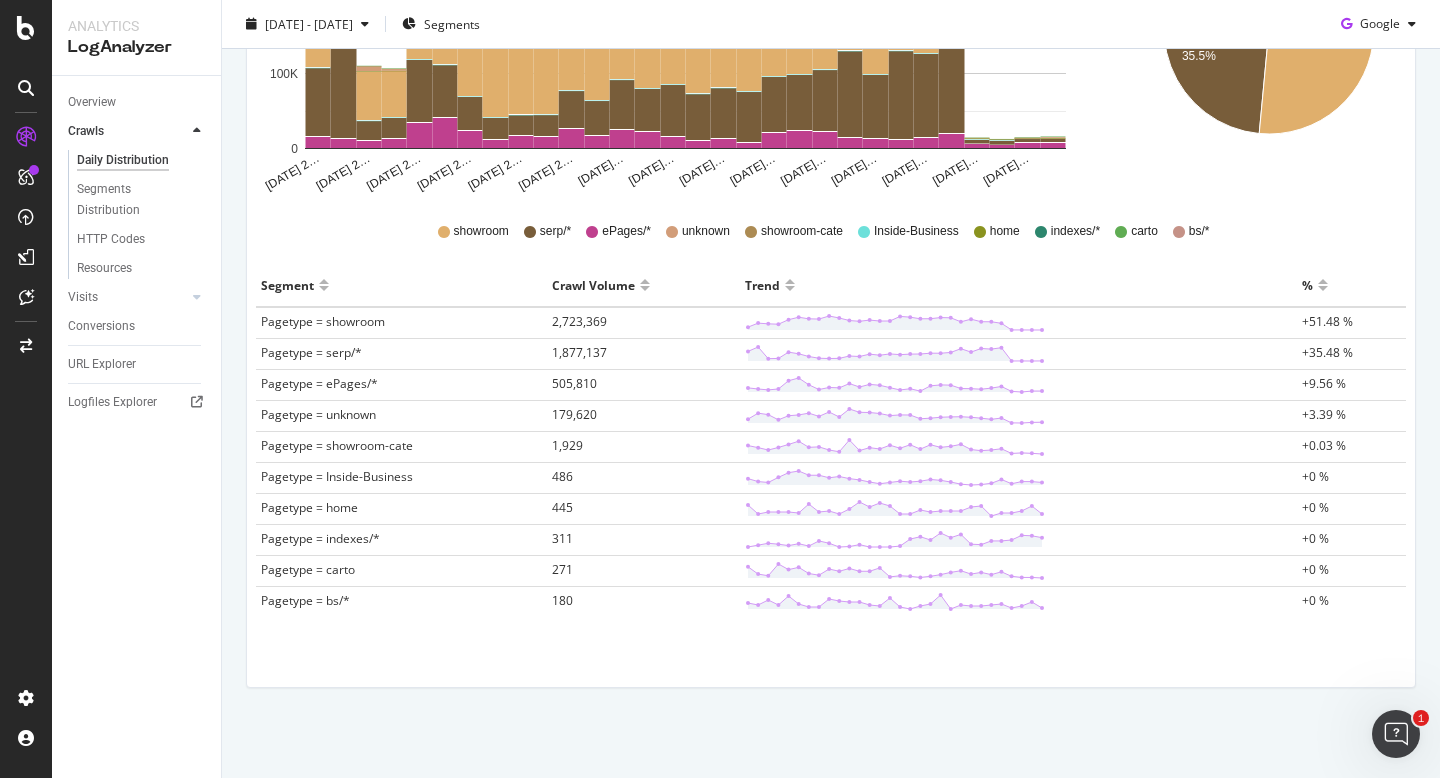 click on "Pagetype = showroom" at bounding box center (323, 321) 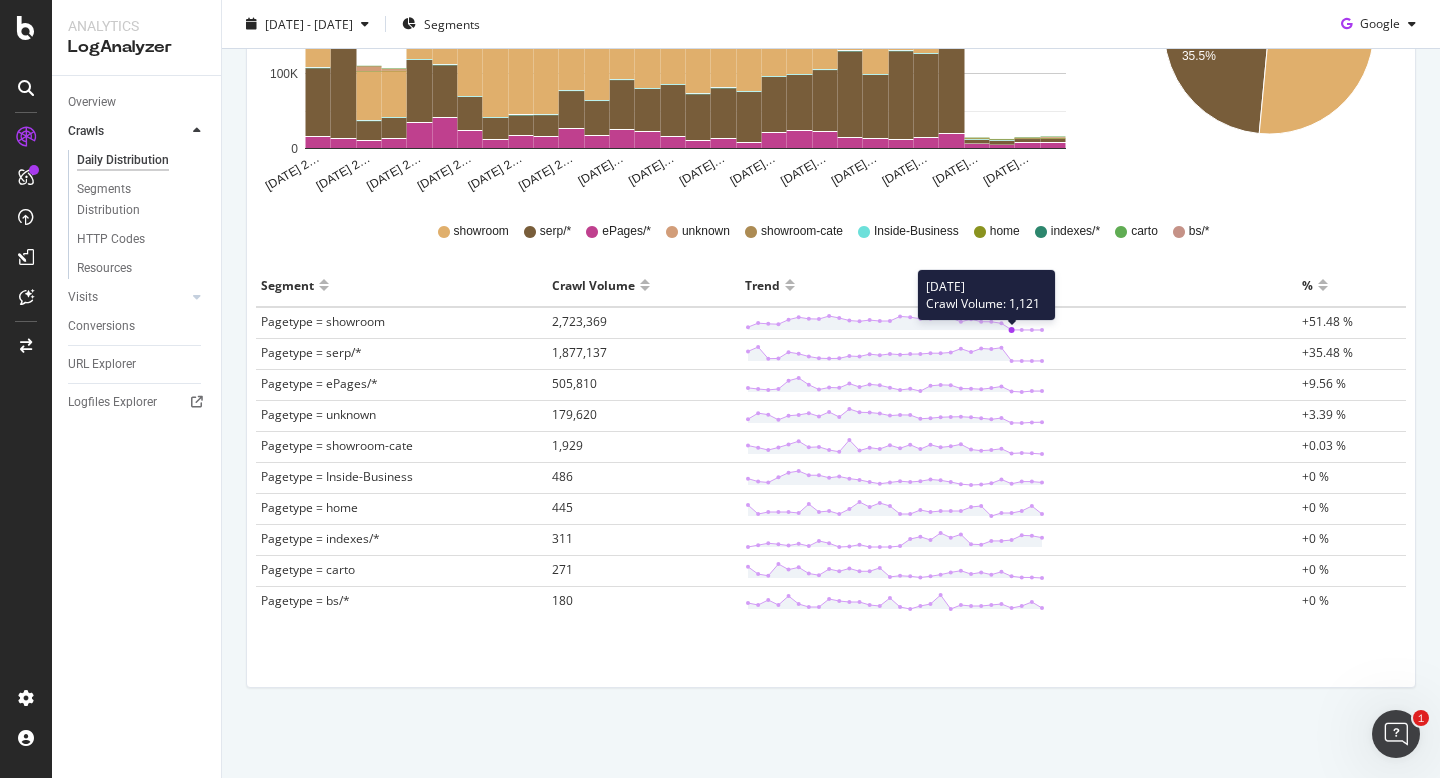 click 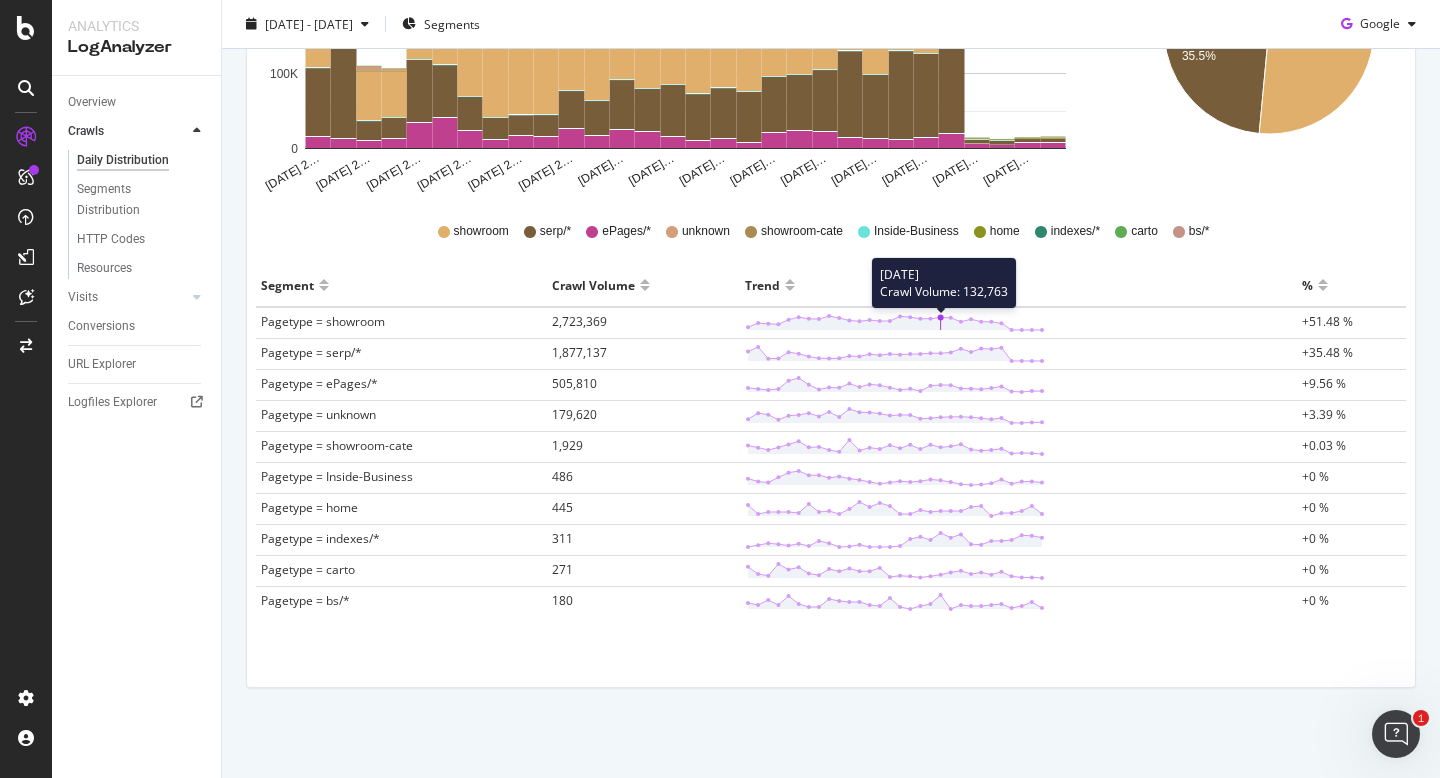 click 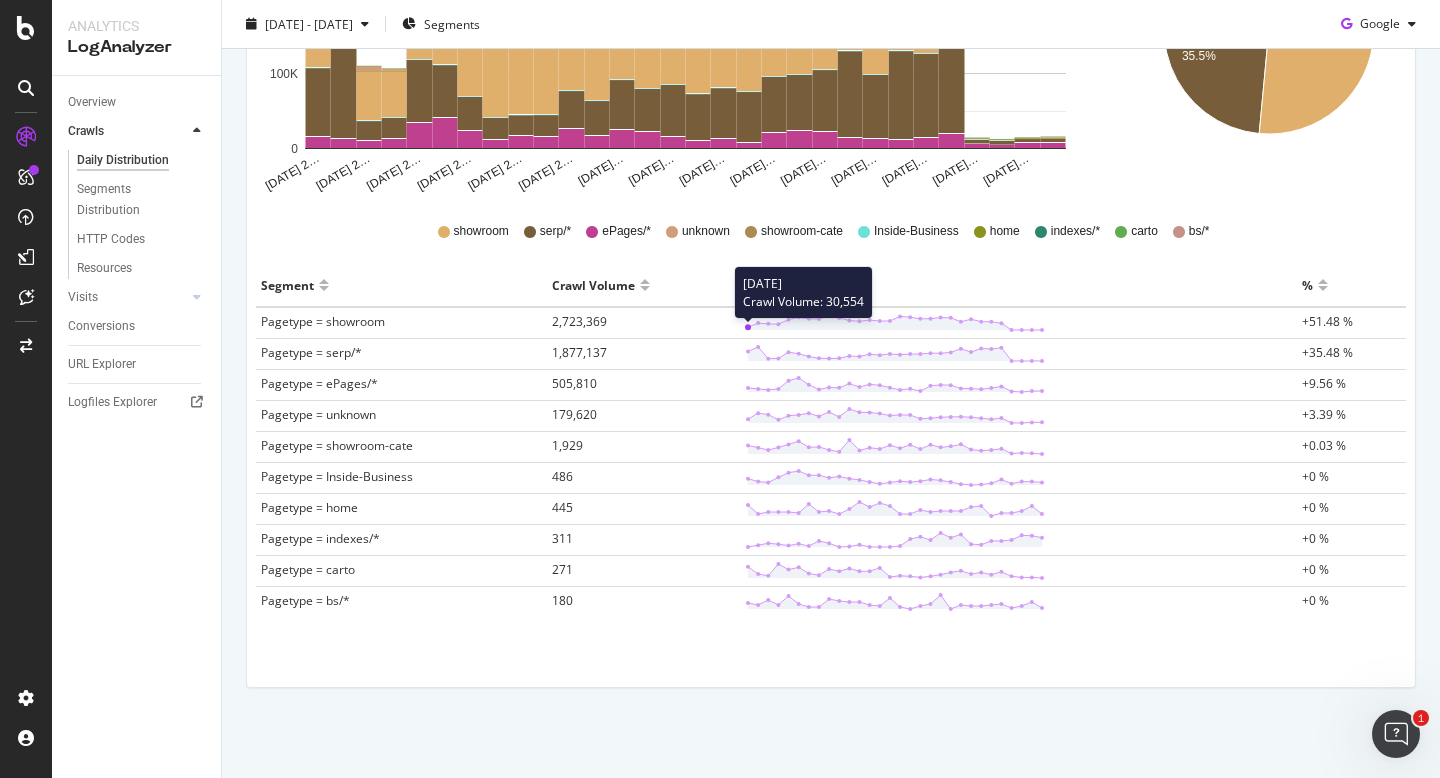 click on "2025-06-20 Crawl Volume: 30,554" at bounding box center [895, 323] 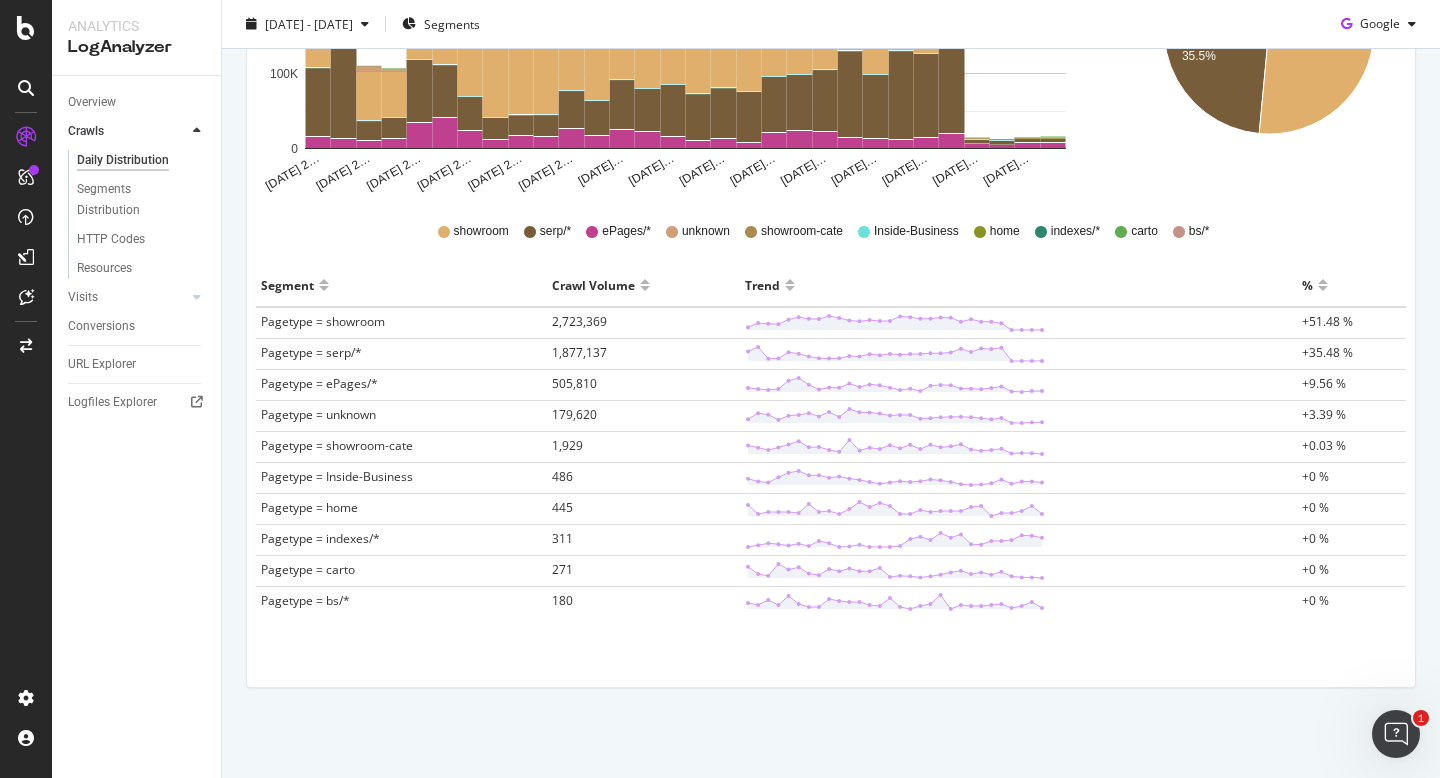 click on "+51.48 %" at bounding box center (1327, 321) 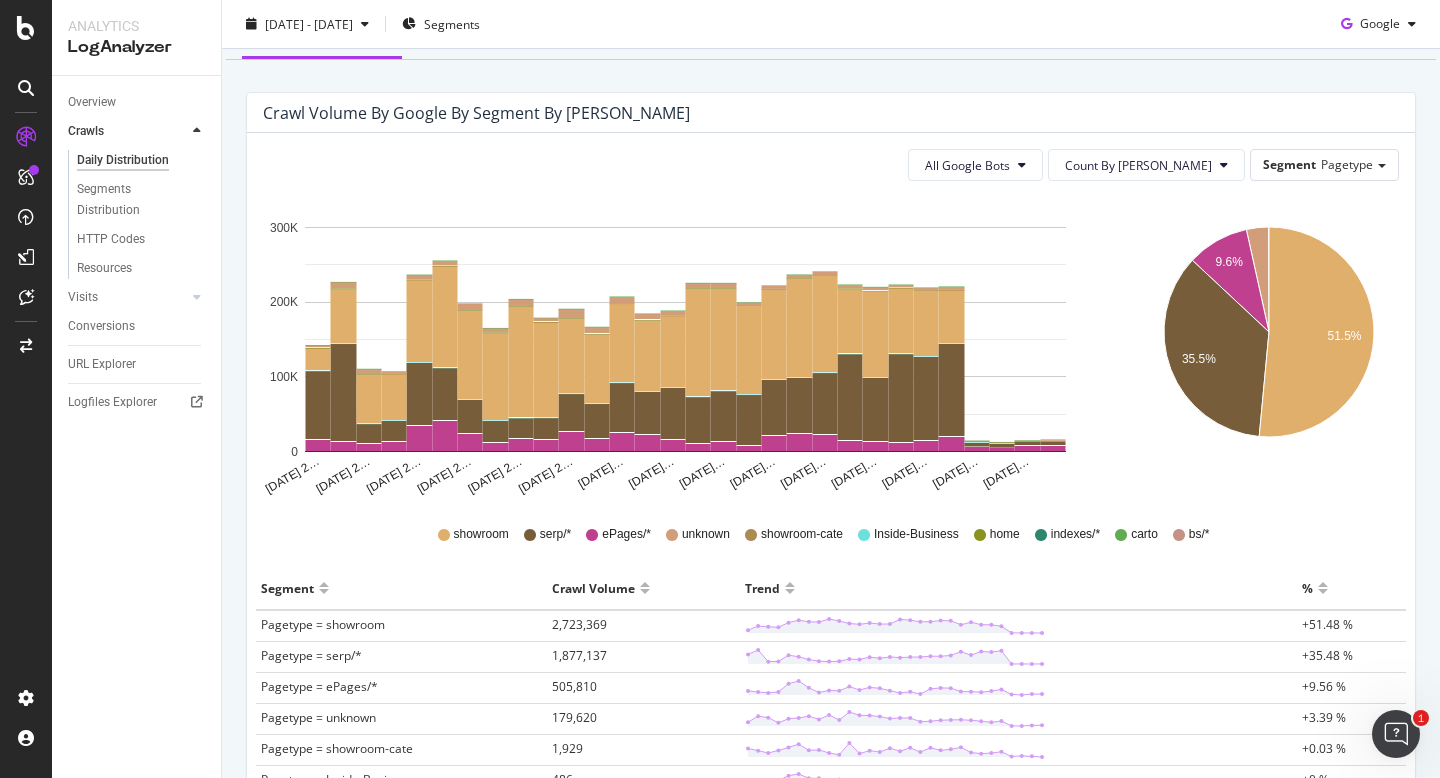 scroll, scrollTop: 210, scrollLeft: 0, axis: vertical 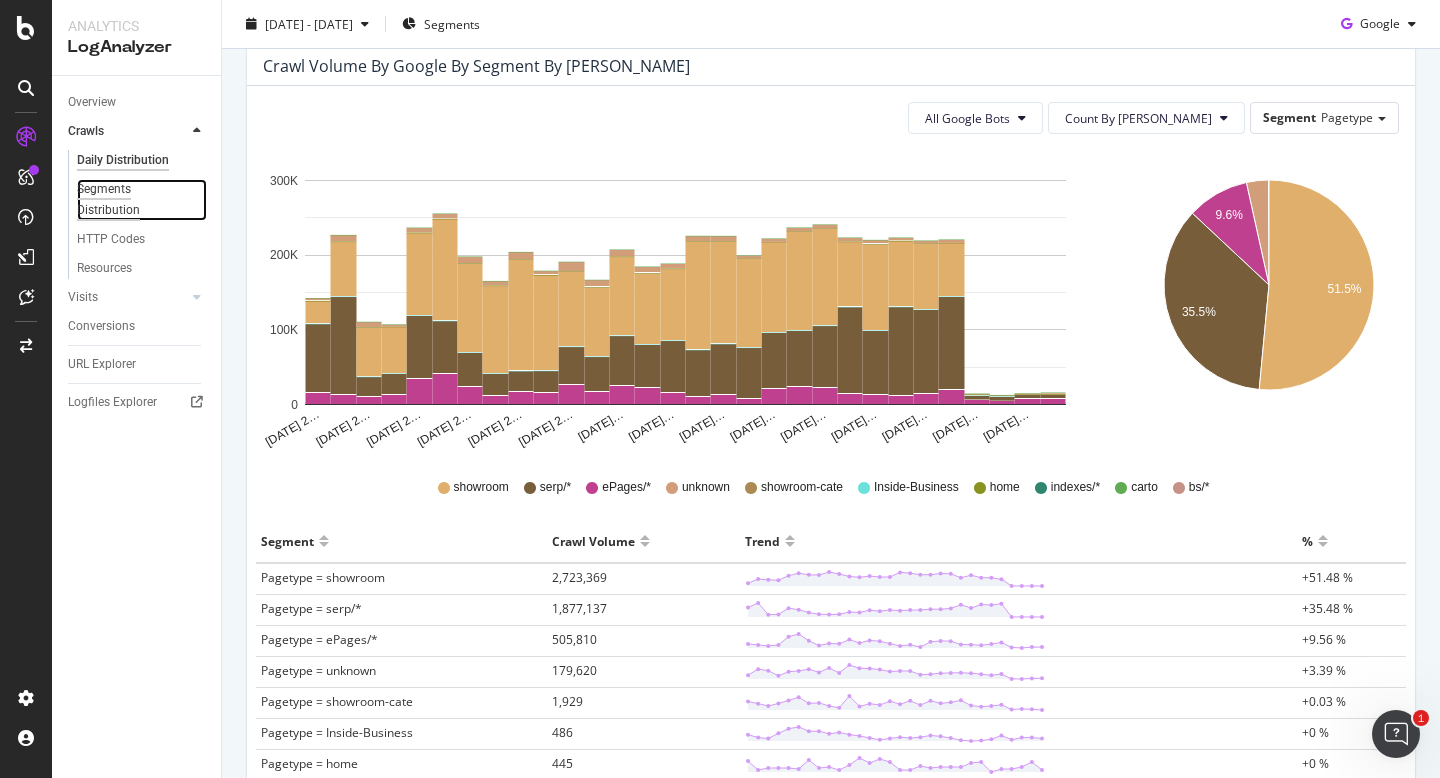 click on "Segments Distribution" at bounding box center [132, 200] 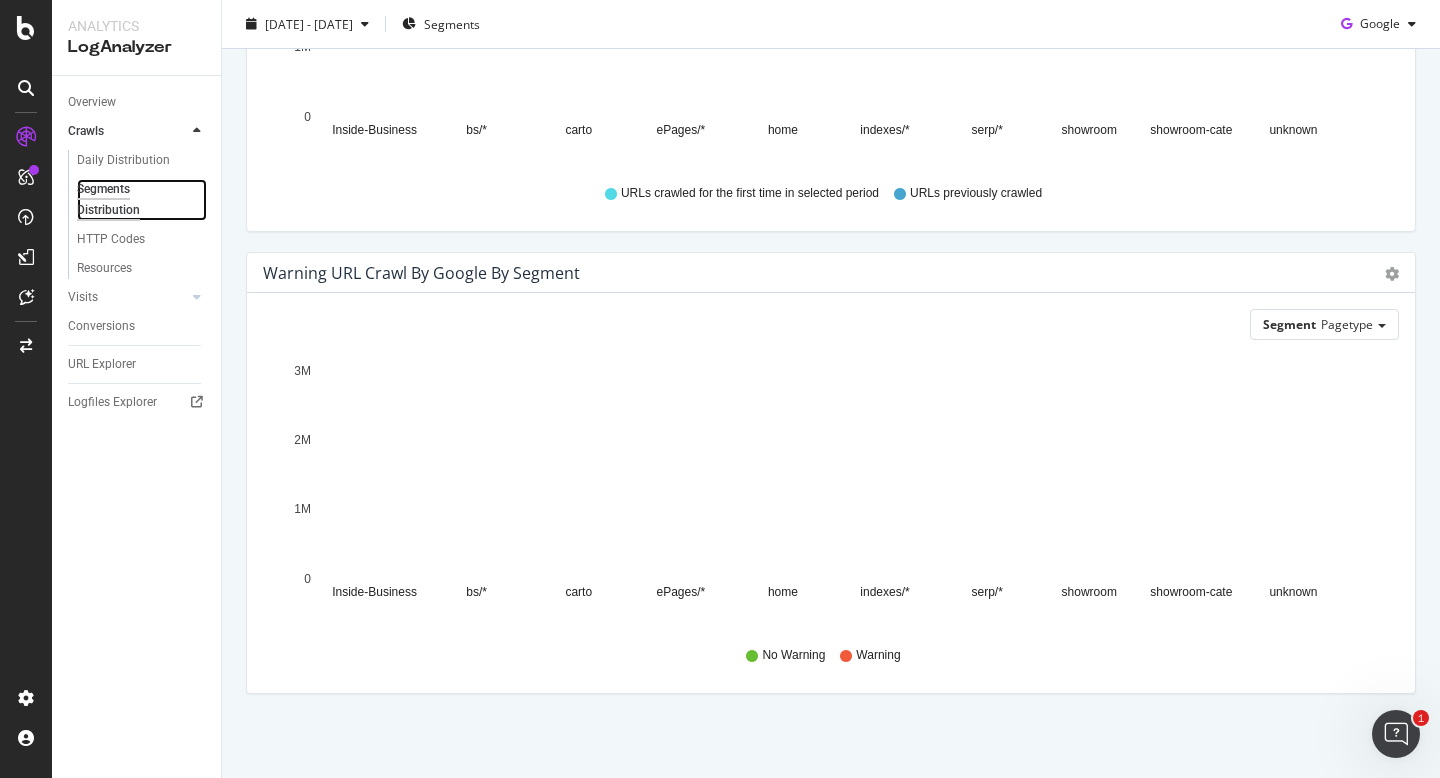 scroll, scrollTop: 801, scrollLeft: 0, axis: vertical 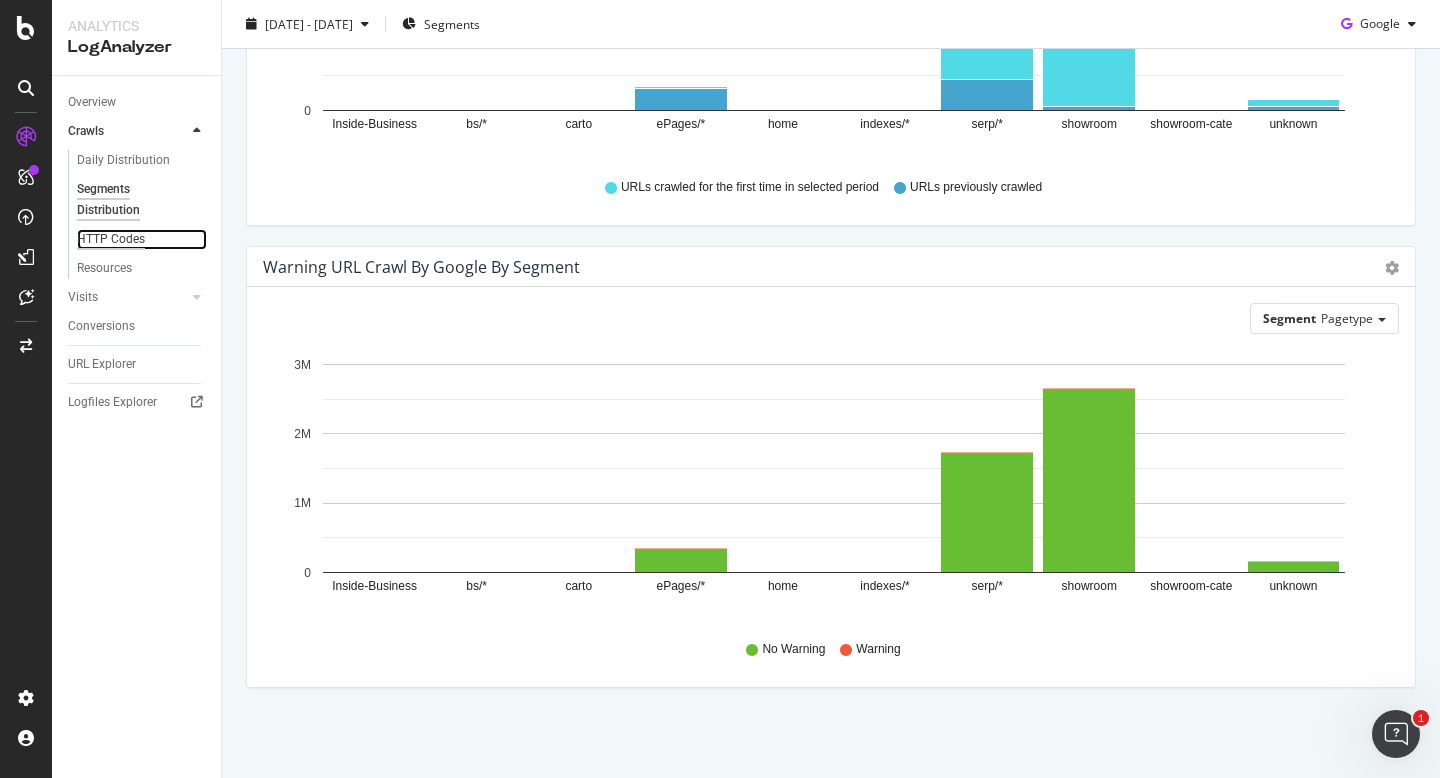 click on "HTTP Codes" at bounding box center (111, 239) 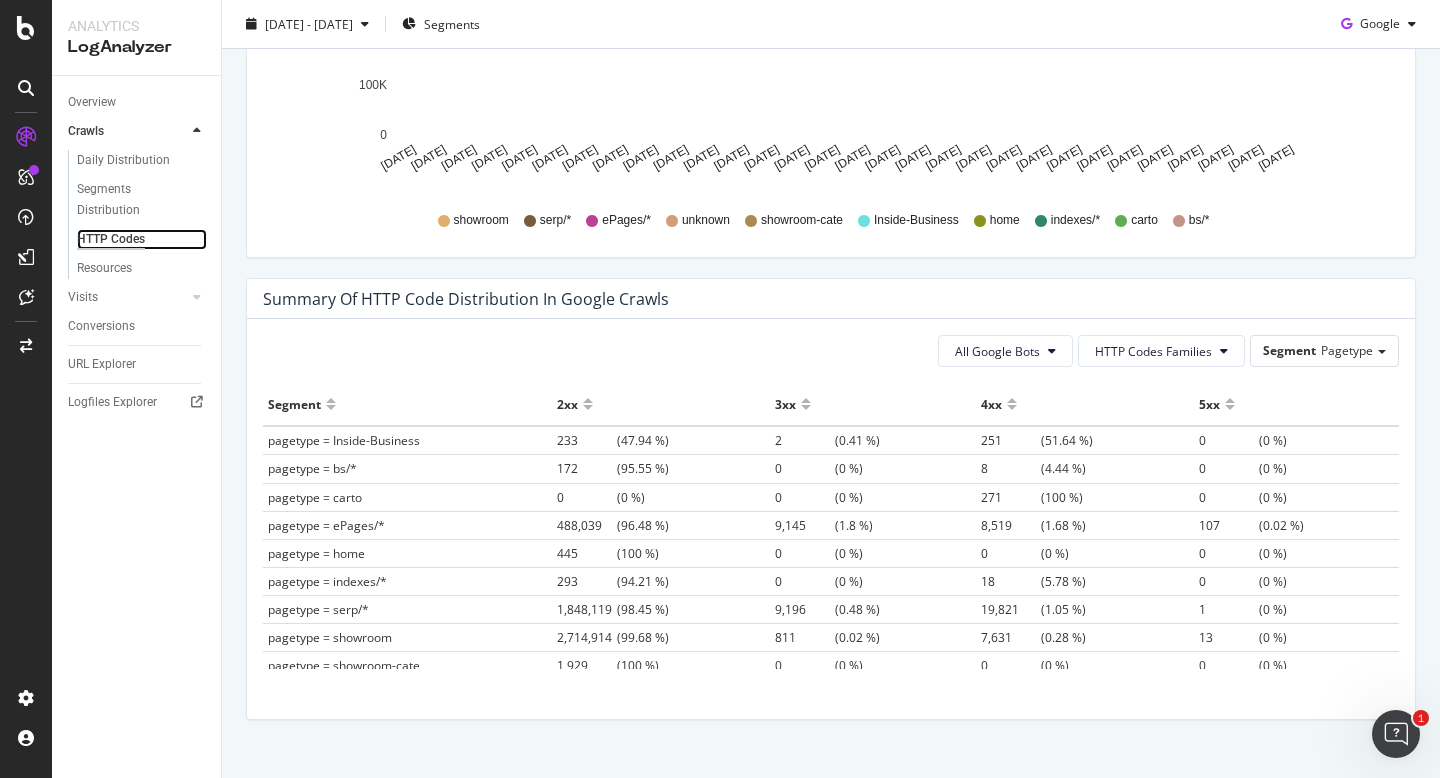 scroll, scrollTop: 1284, scrollLeft: 0, axis: vertical 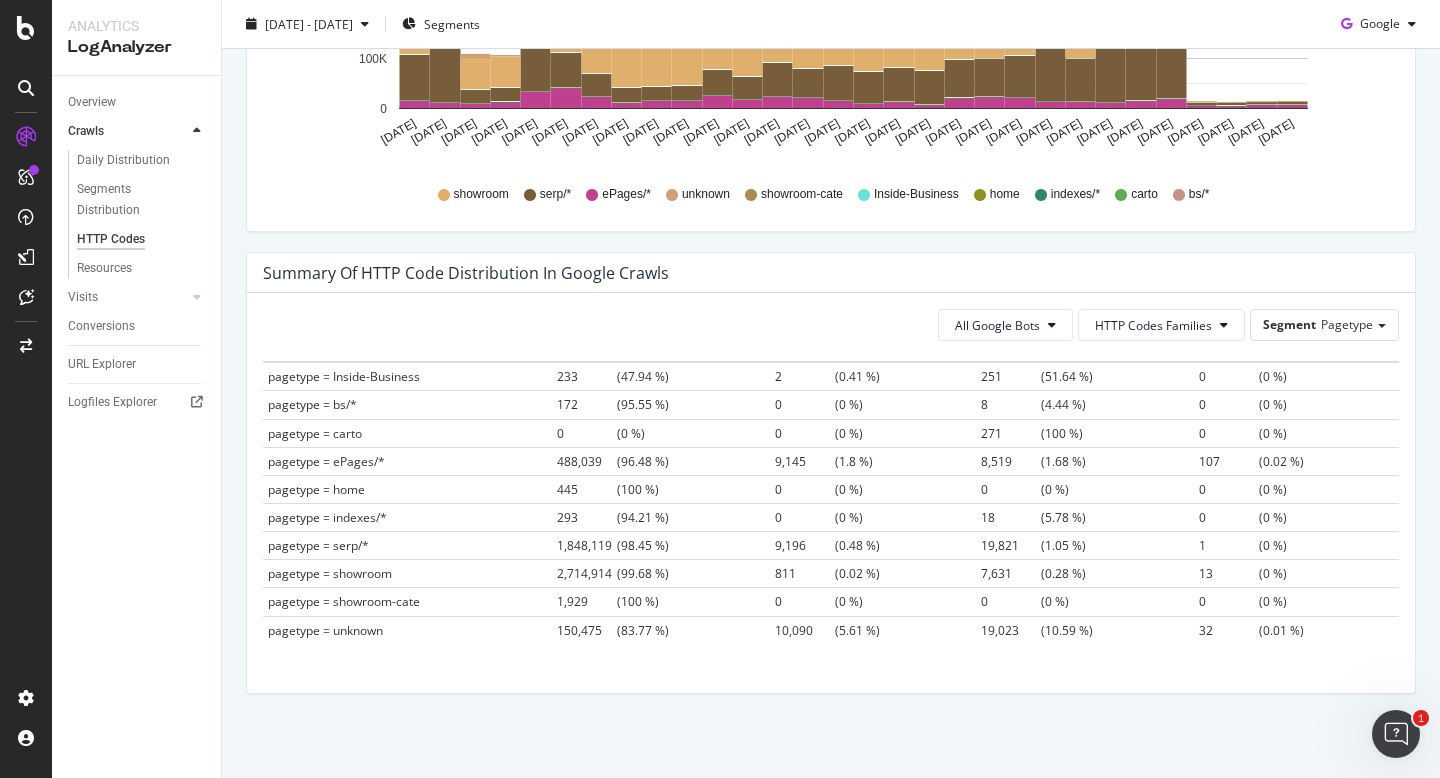click on "7,631" at bounding box center (1011, 573) 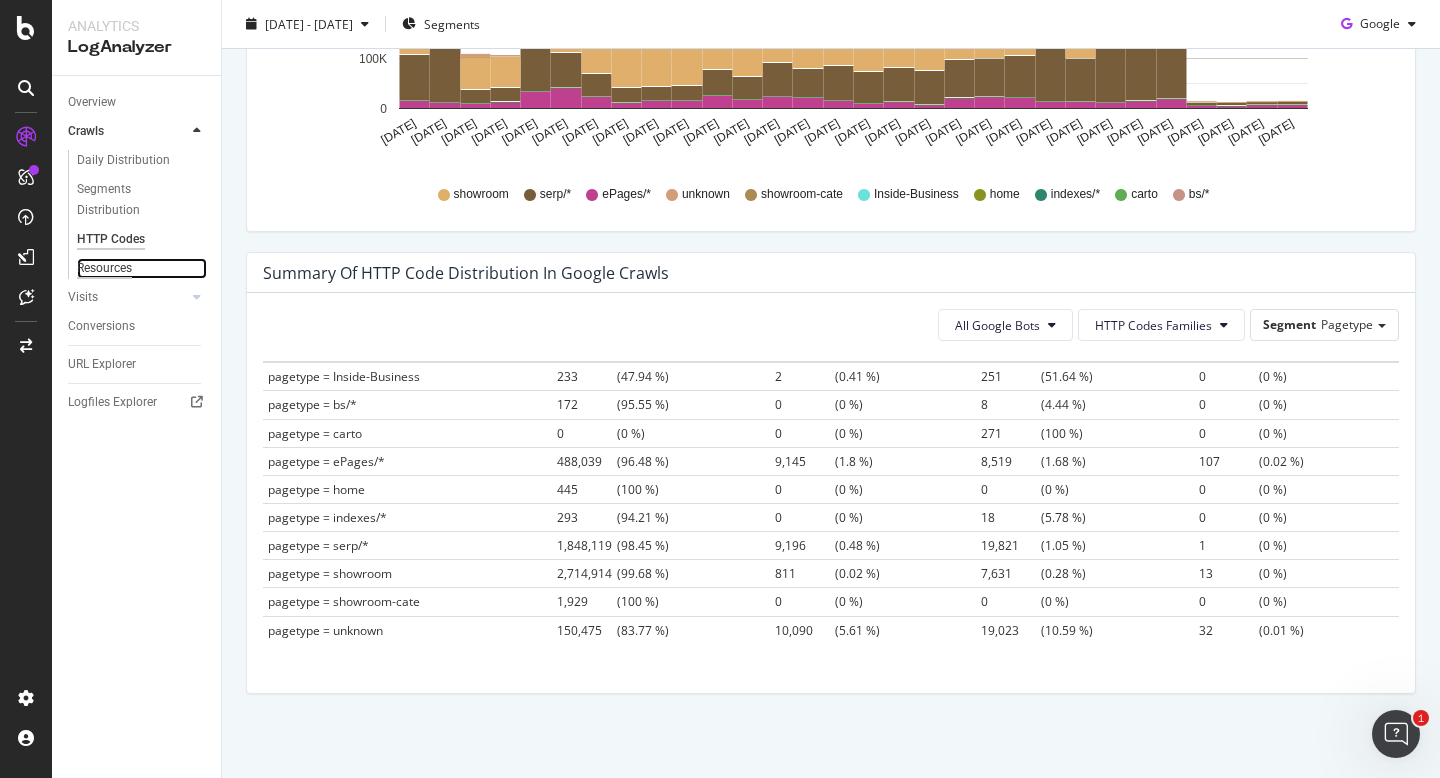 click on "Resources" at bounding box center (104, 268) 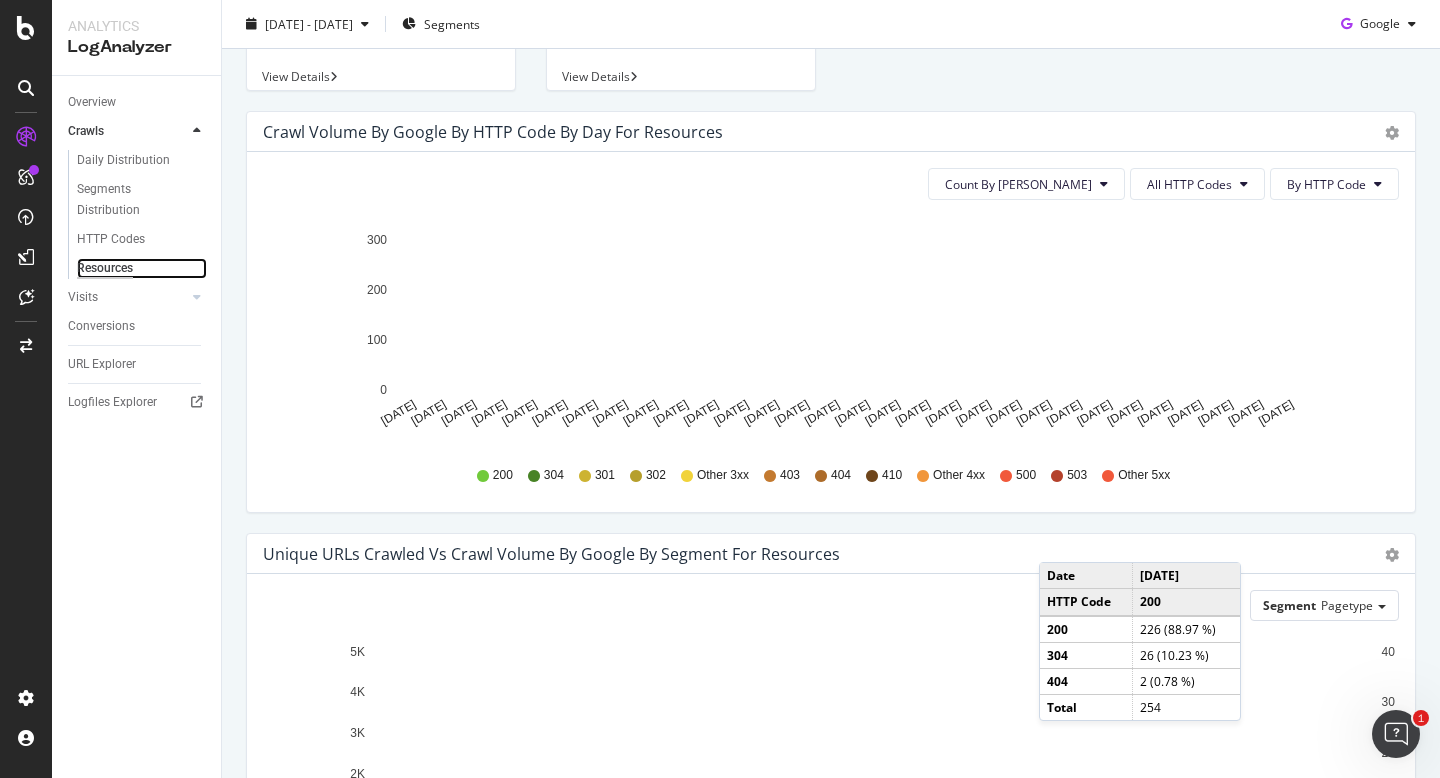 scroll, scrollTop: 0, scrollLeft: 0, axis: both 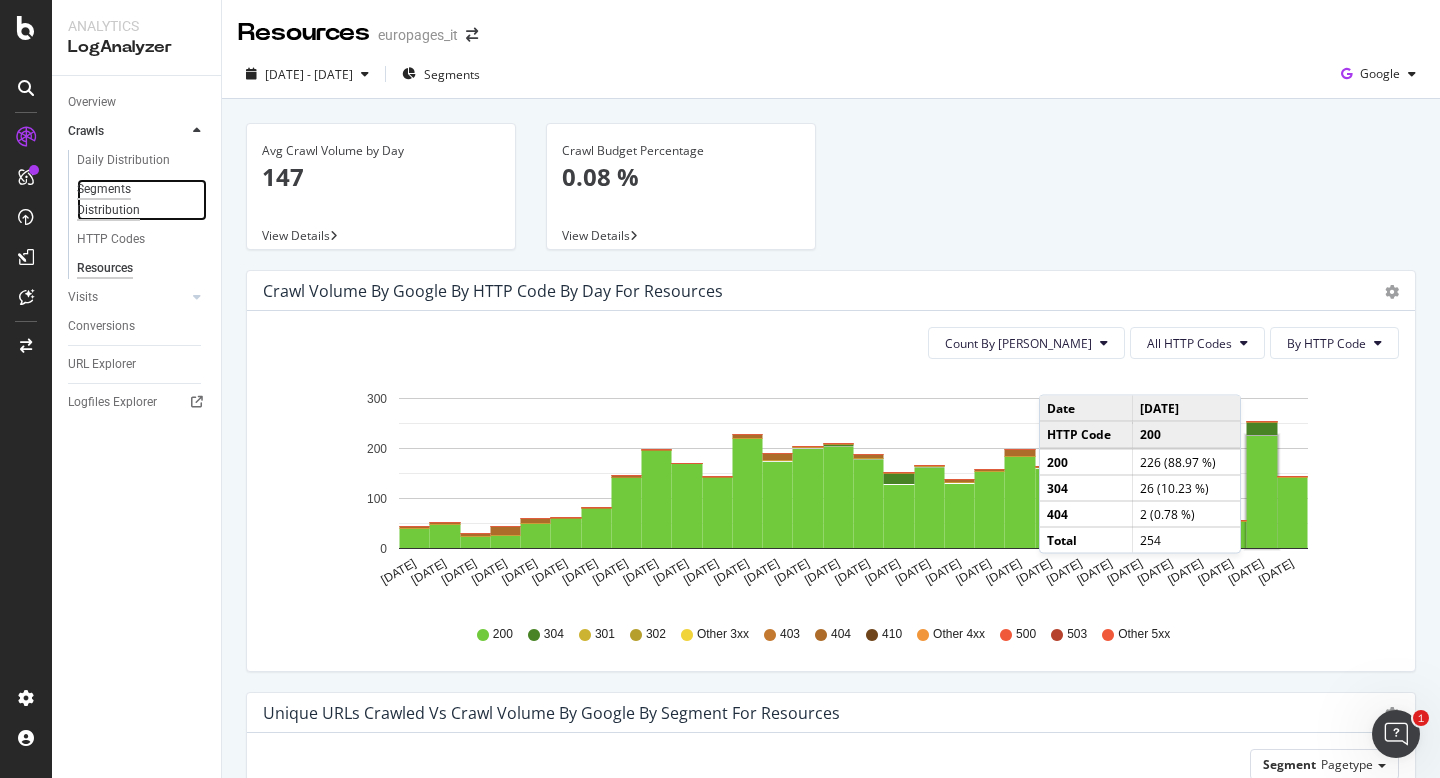 click on "Segments Distribution" at bounding box center [132, 200] 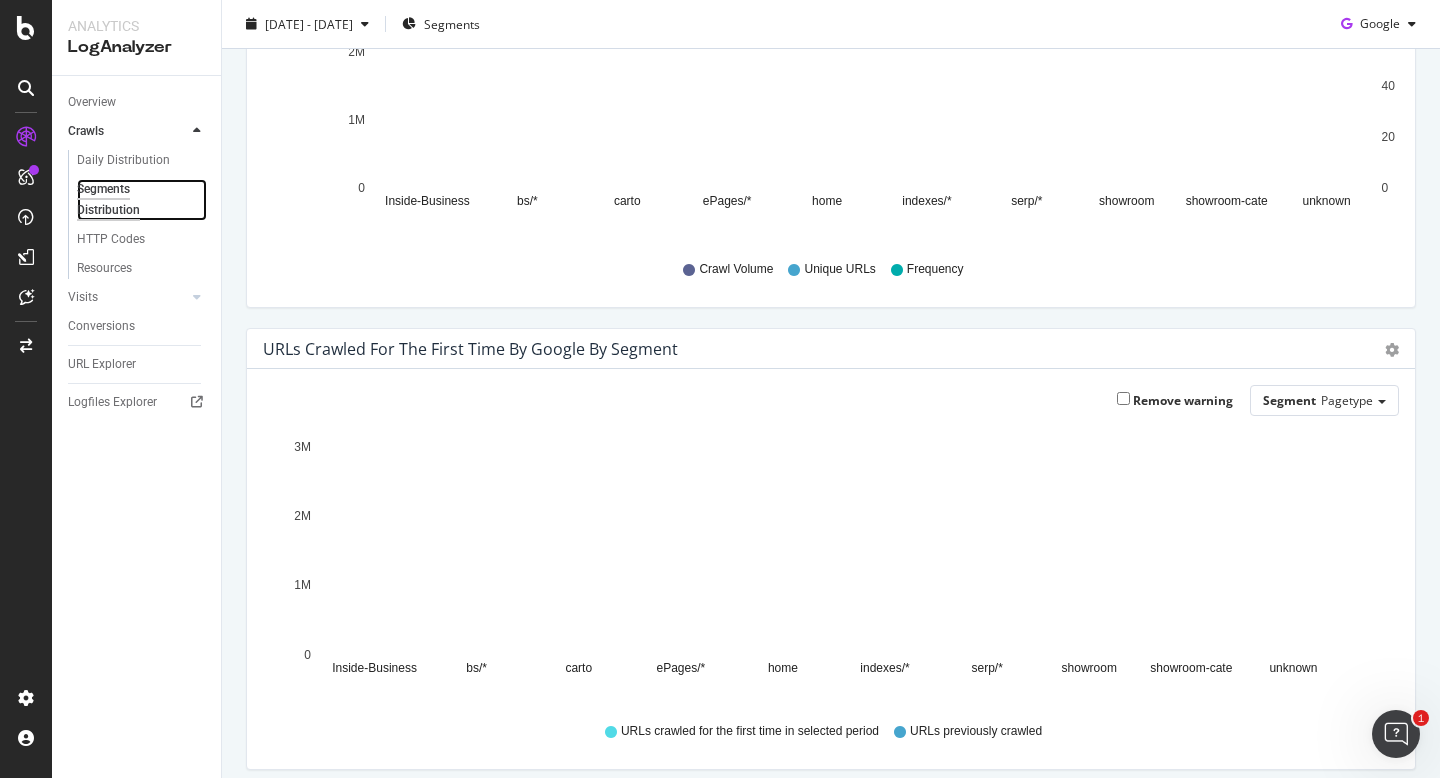 scroll, scrollTop: 260, scrollLeft: 0, axis: vertical 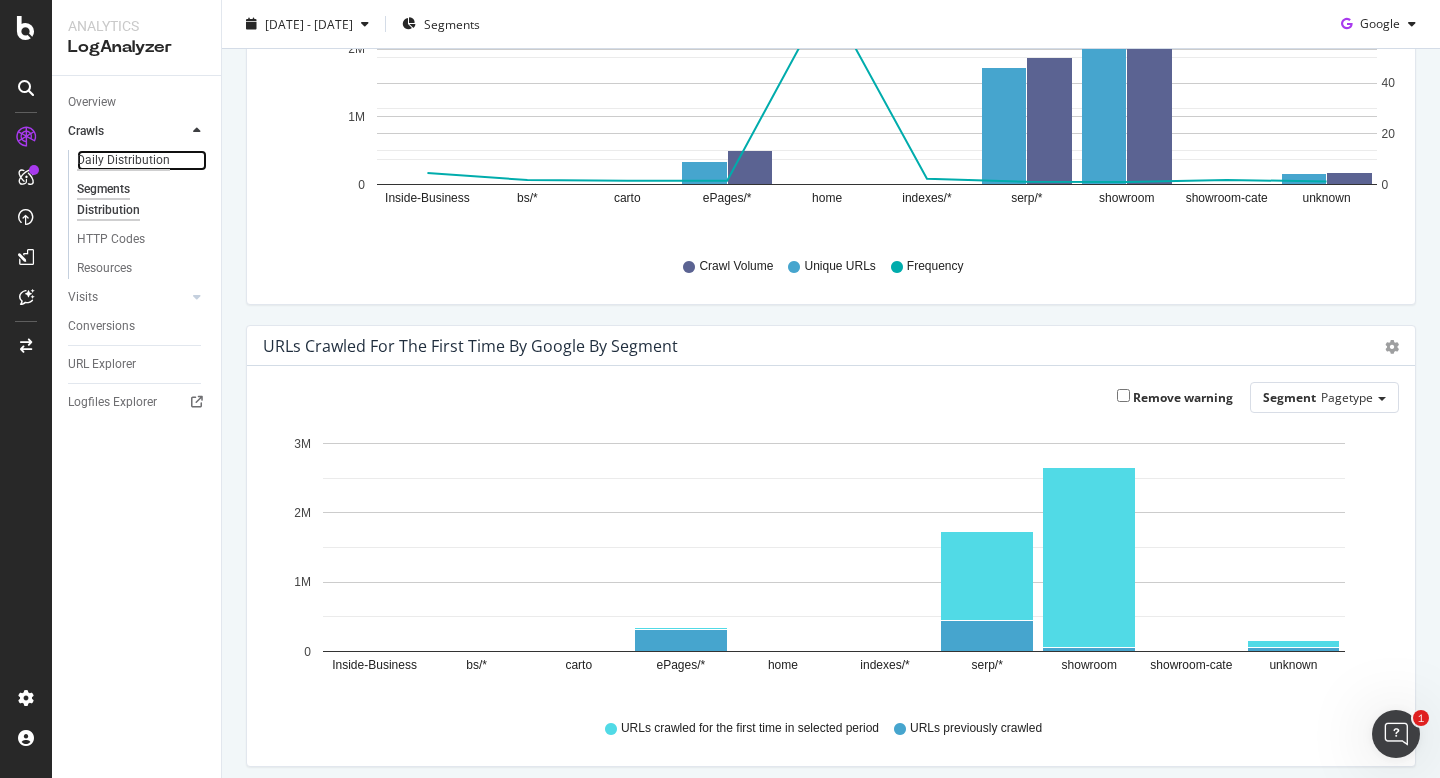 click on "Daily Distribution" at bounding box center (123, 160) 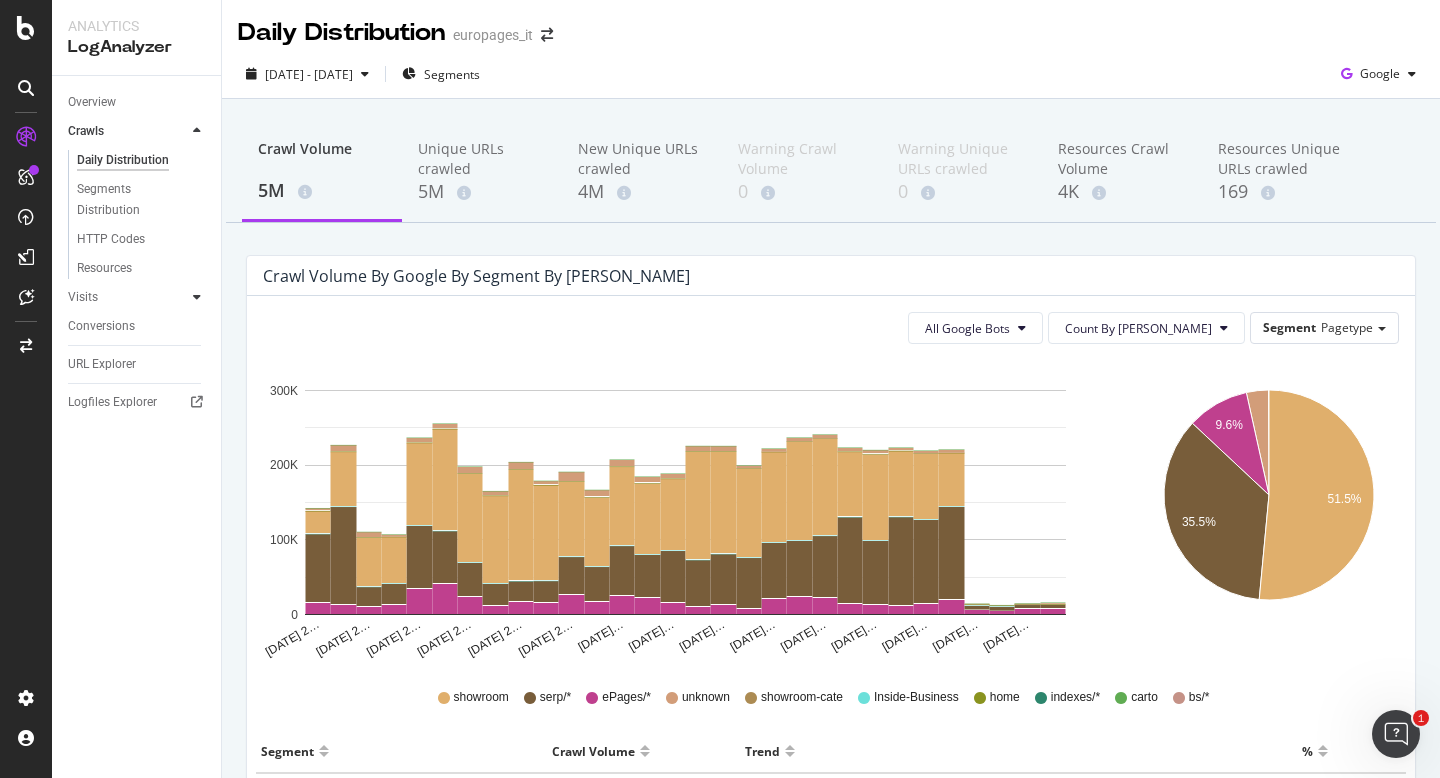 click at bounding box center [197, 297] 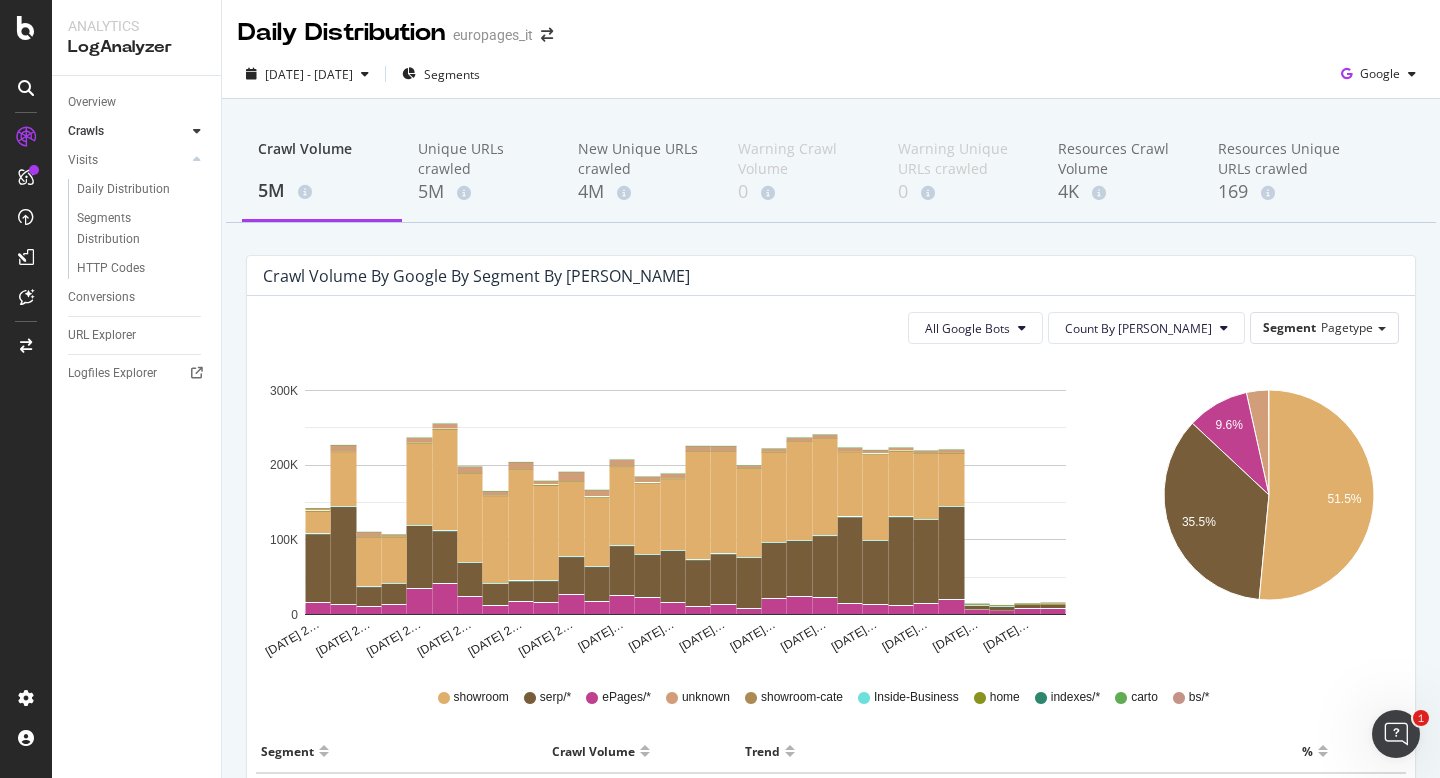 click on "Crawls" at bounding box center (144, 131) 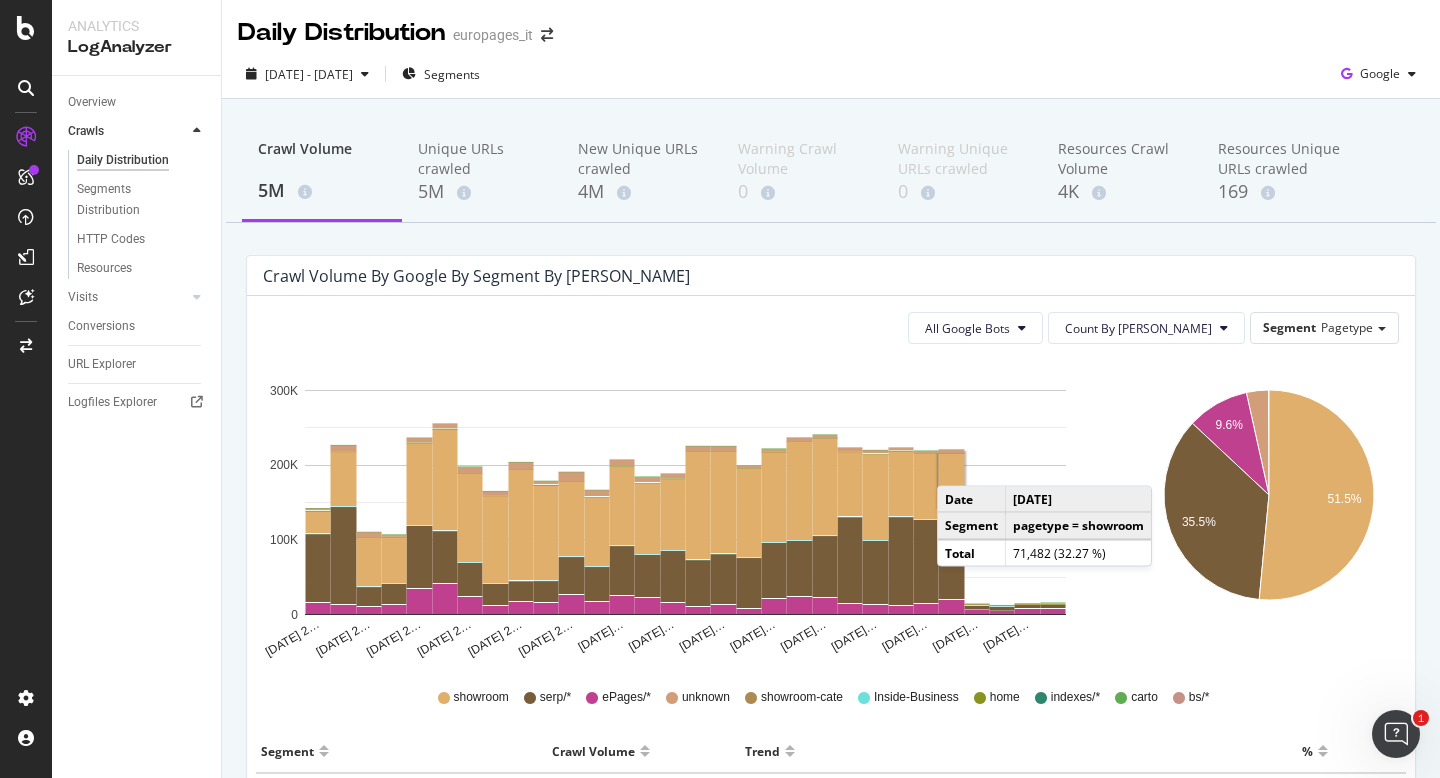click 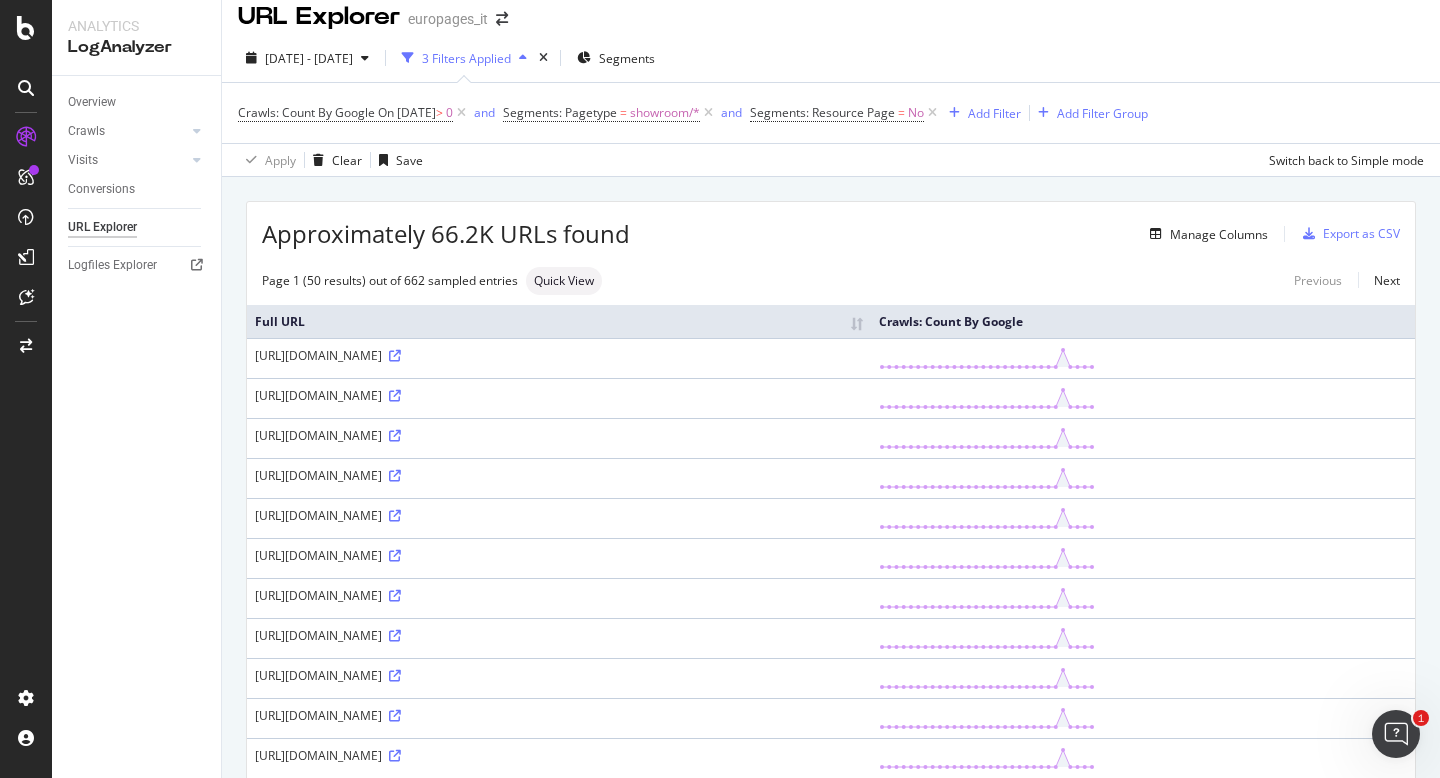 scroll, scrollTop: 0, scrollLeft: 0, axis: both 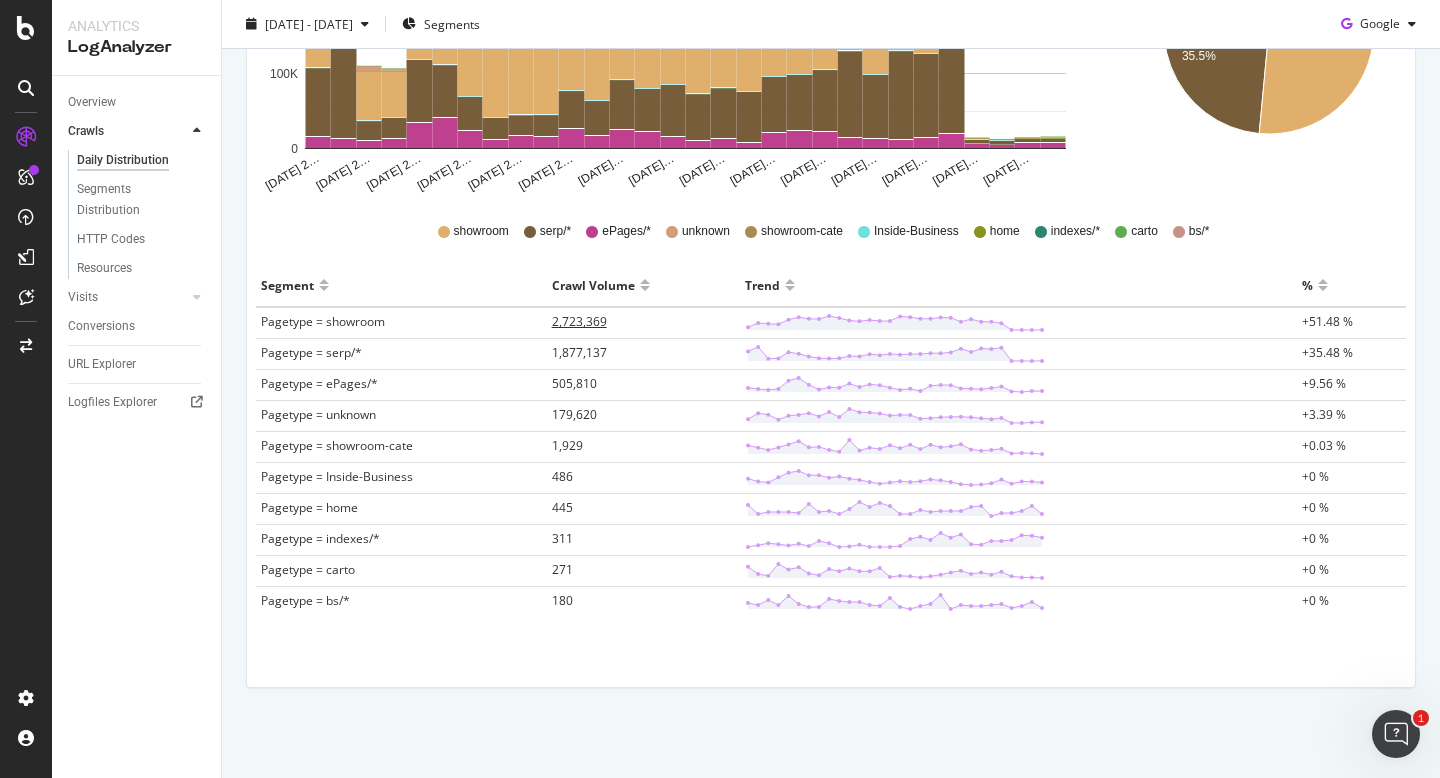 click on "2,723,369" at bounding box center [579, 321] 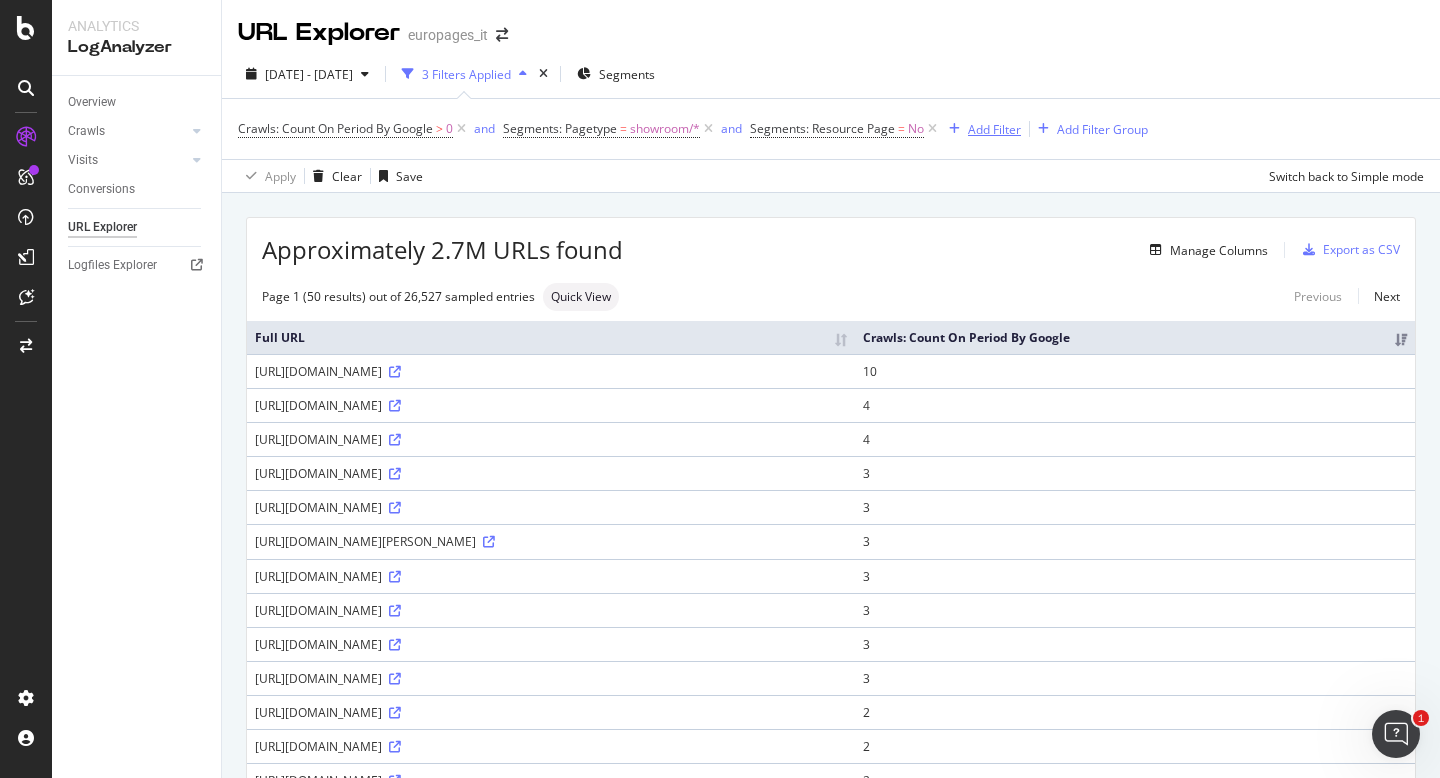 click on "Add Filter" at bounding box center [994, 129] 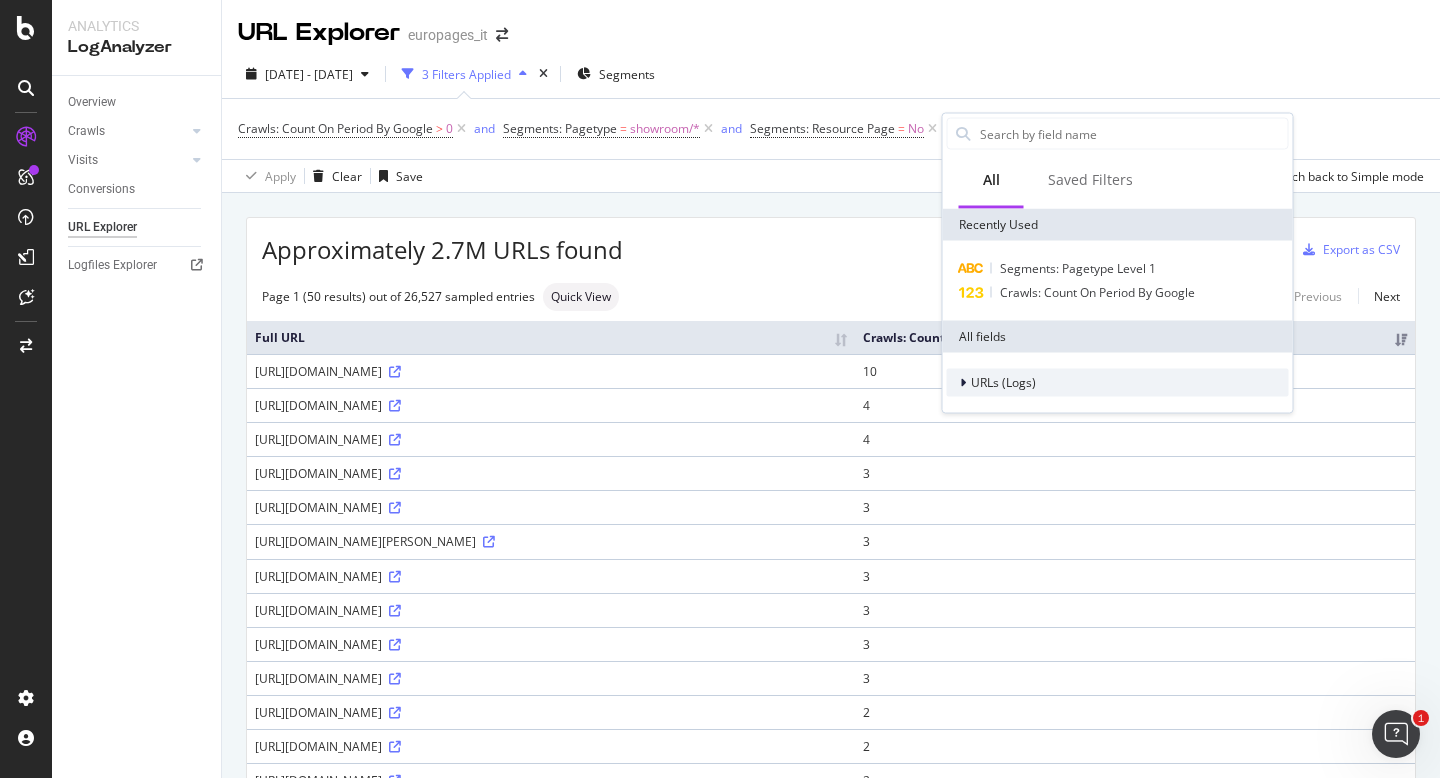 click on "URLs (Logs)" at bounding box center [991, 383] 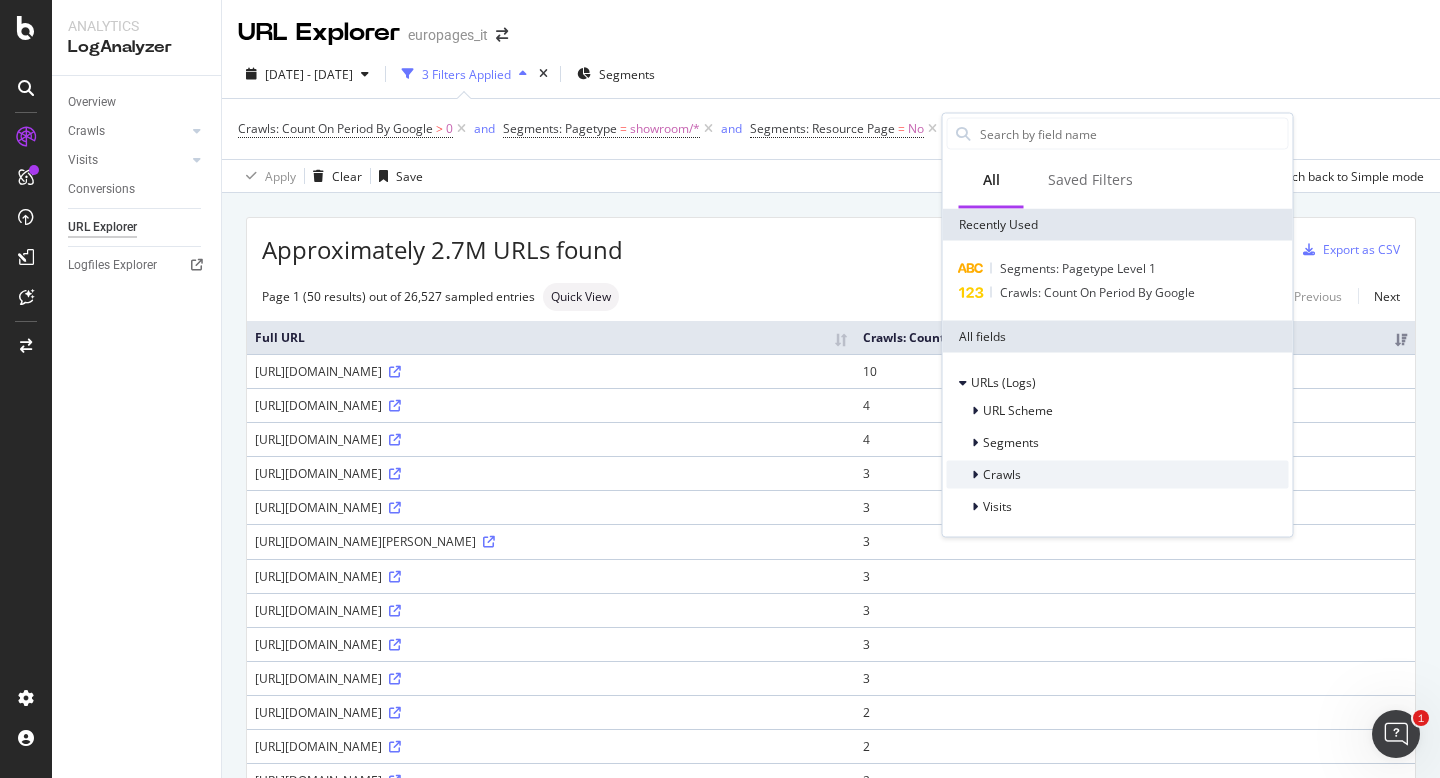 click at bounding box center (975, 475) 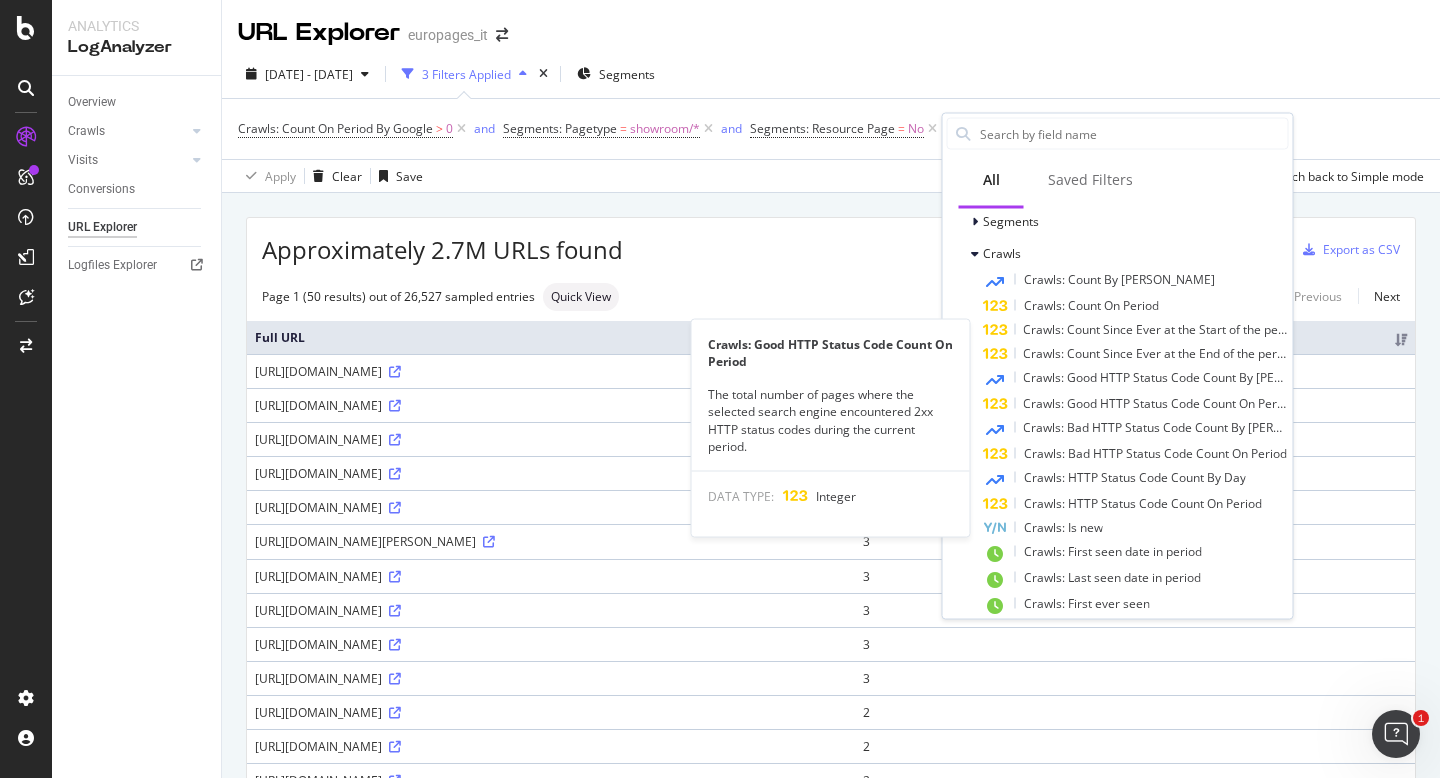 scroll, scrollTop: 294, scrollLeft: 0, axis: vertical 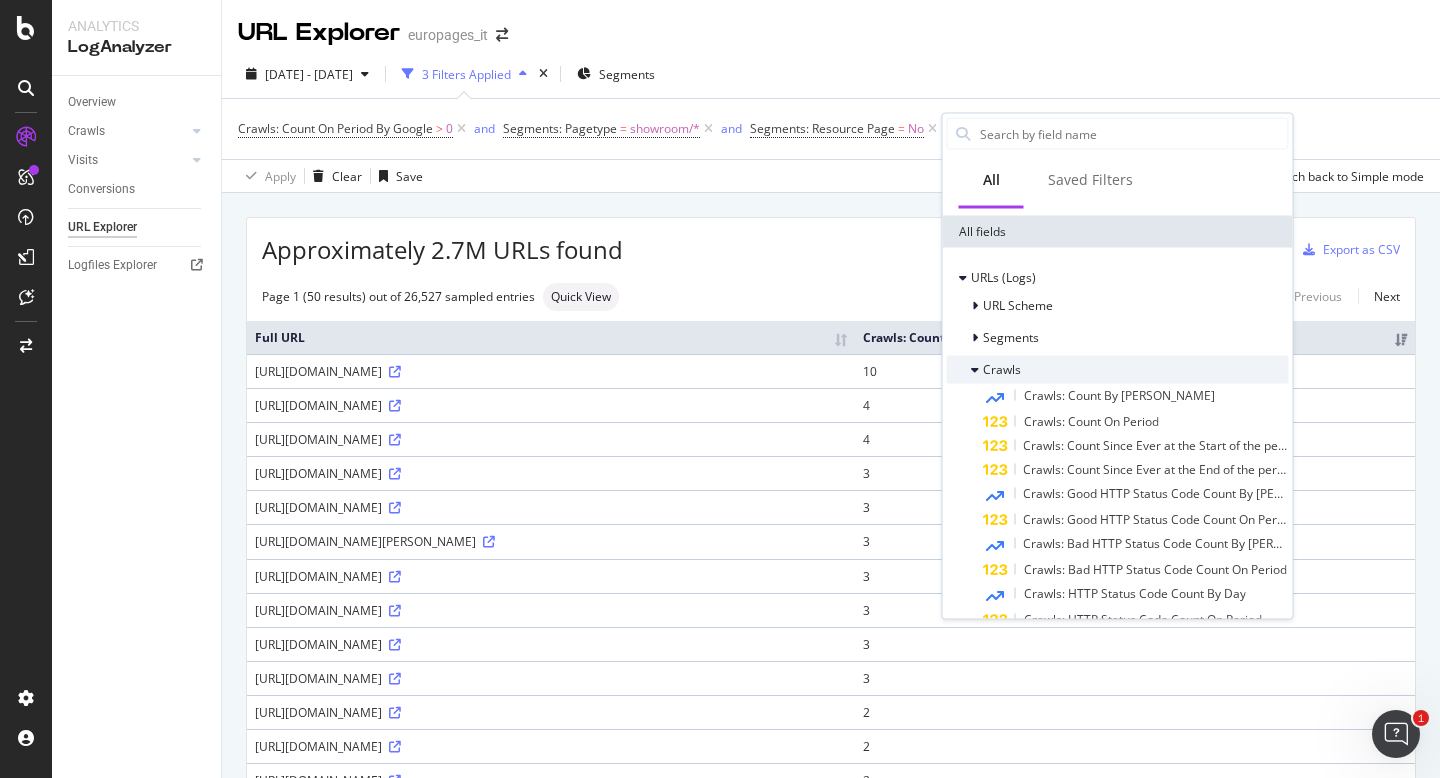click at bounding box center (975, 370) 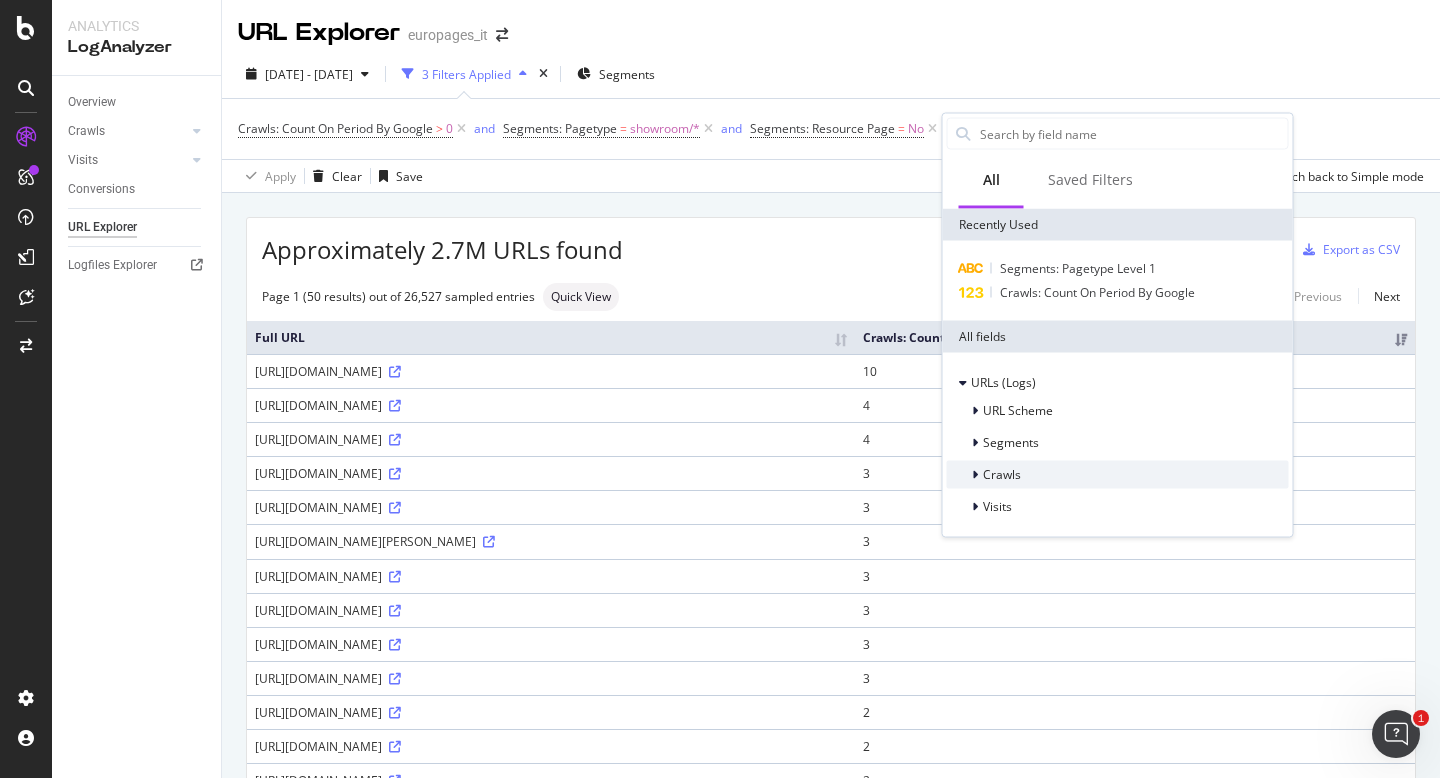 scroll, scrollTop: 0, scrollLeft: 0, axis: both 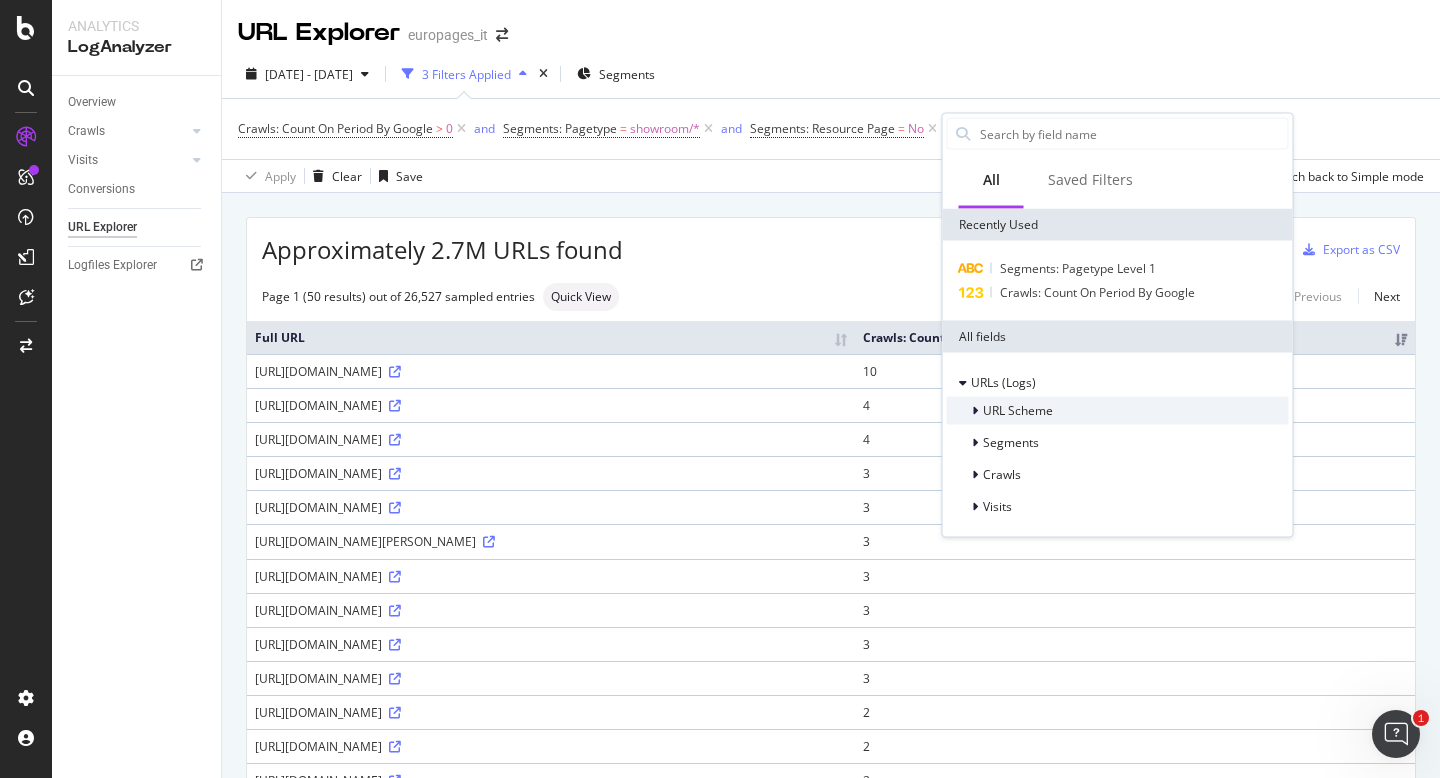 click at bounding box center (975, 411) 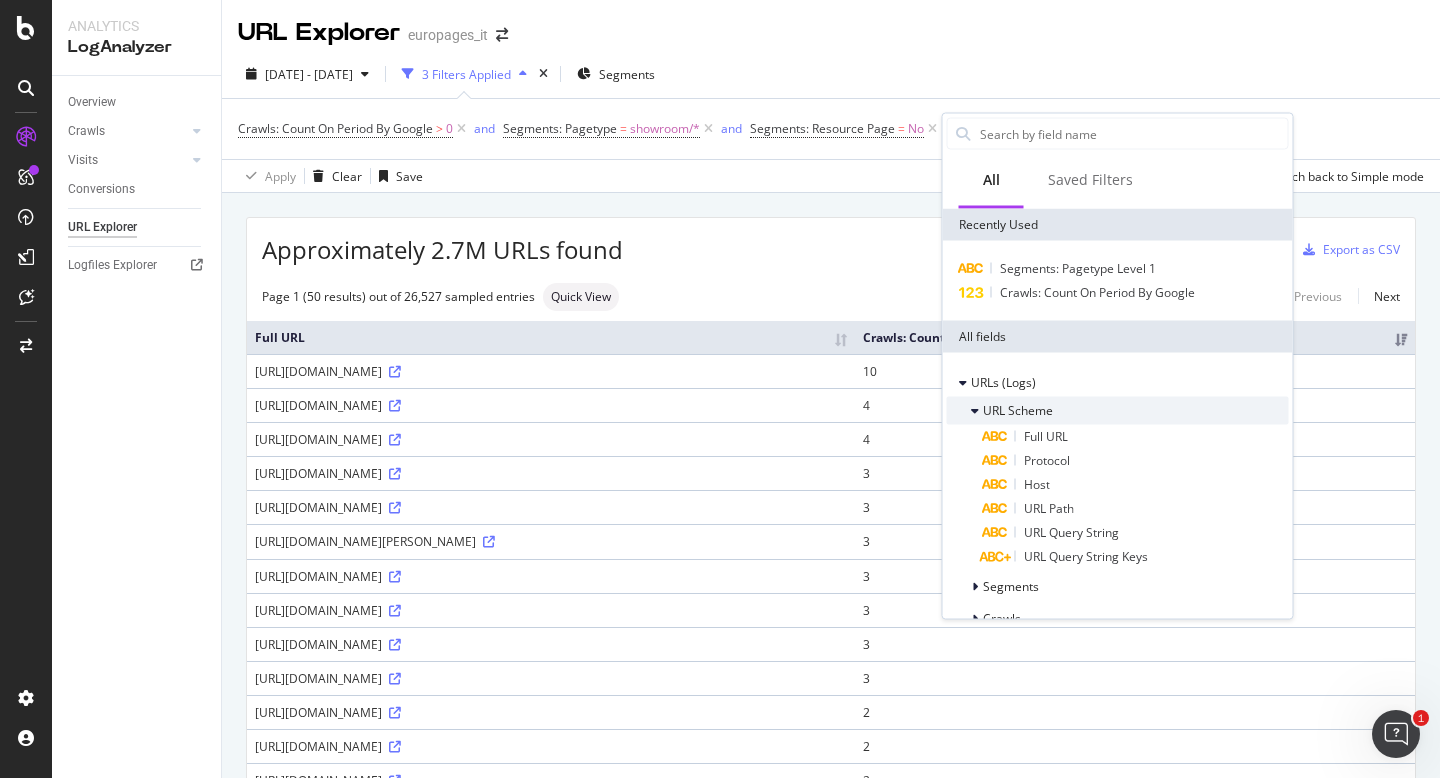 click at bounding box center [975, 411] 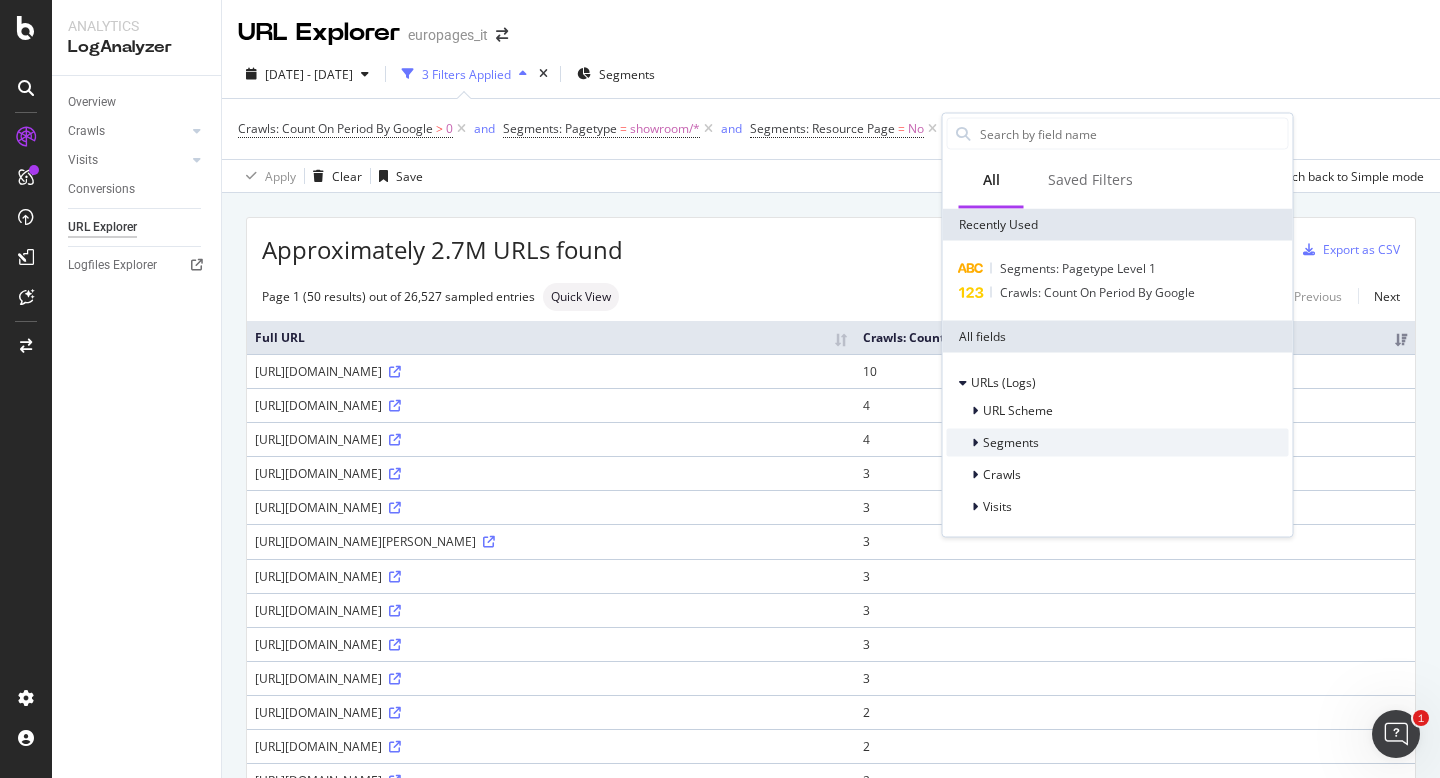 click at bounding box center [975, 443] 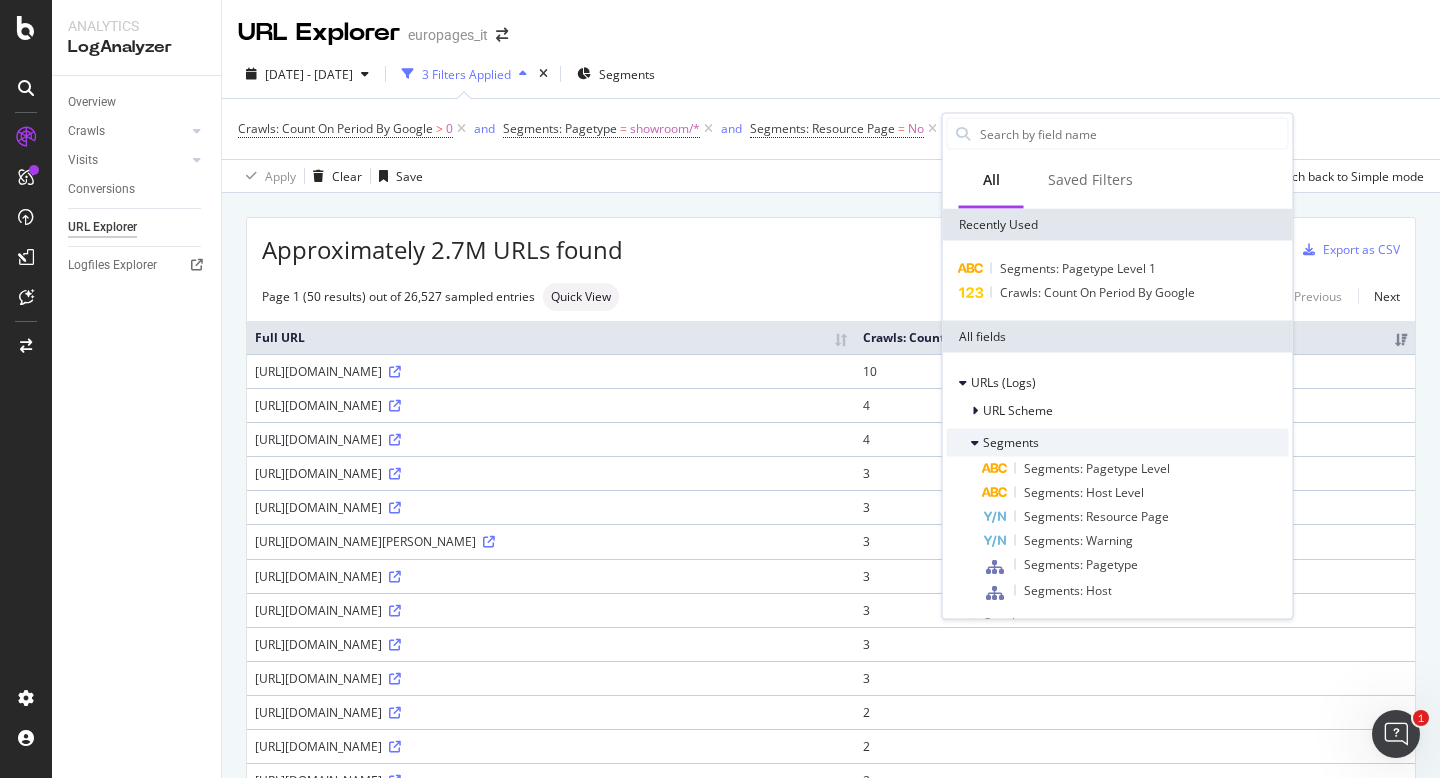 click at bounding box center [975, 443] 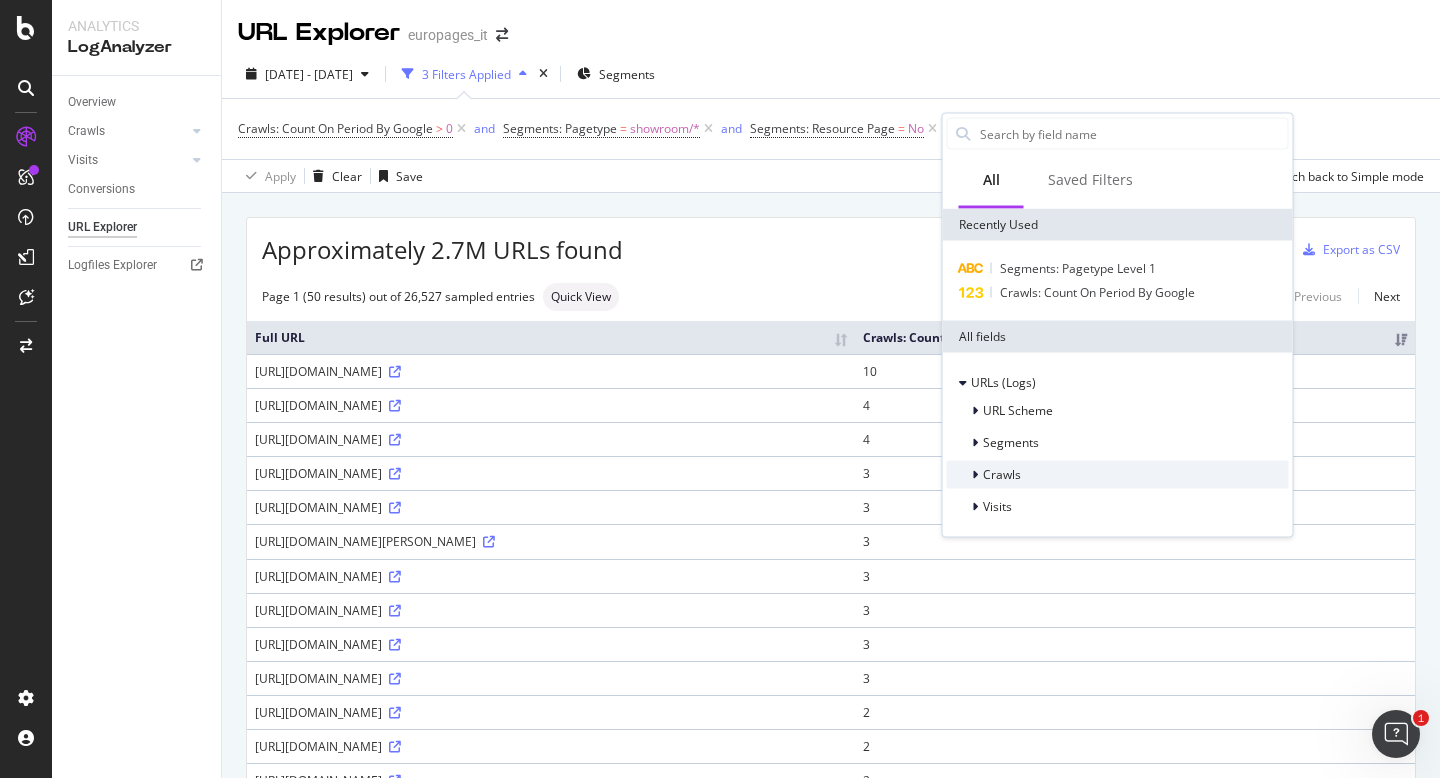 click at bounding box center (975, 475) 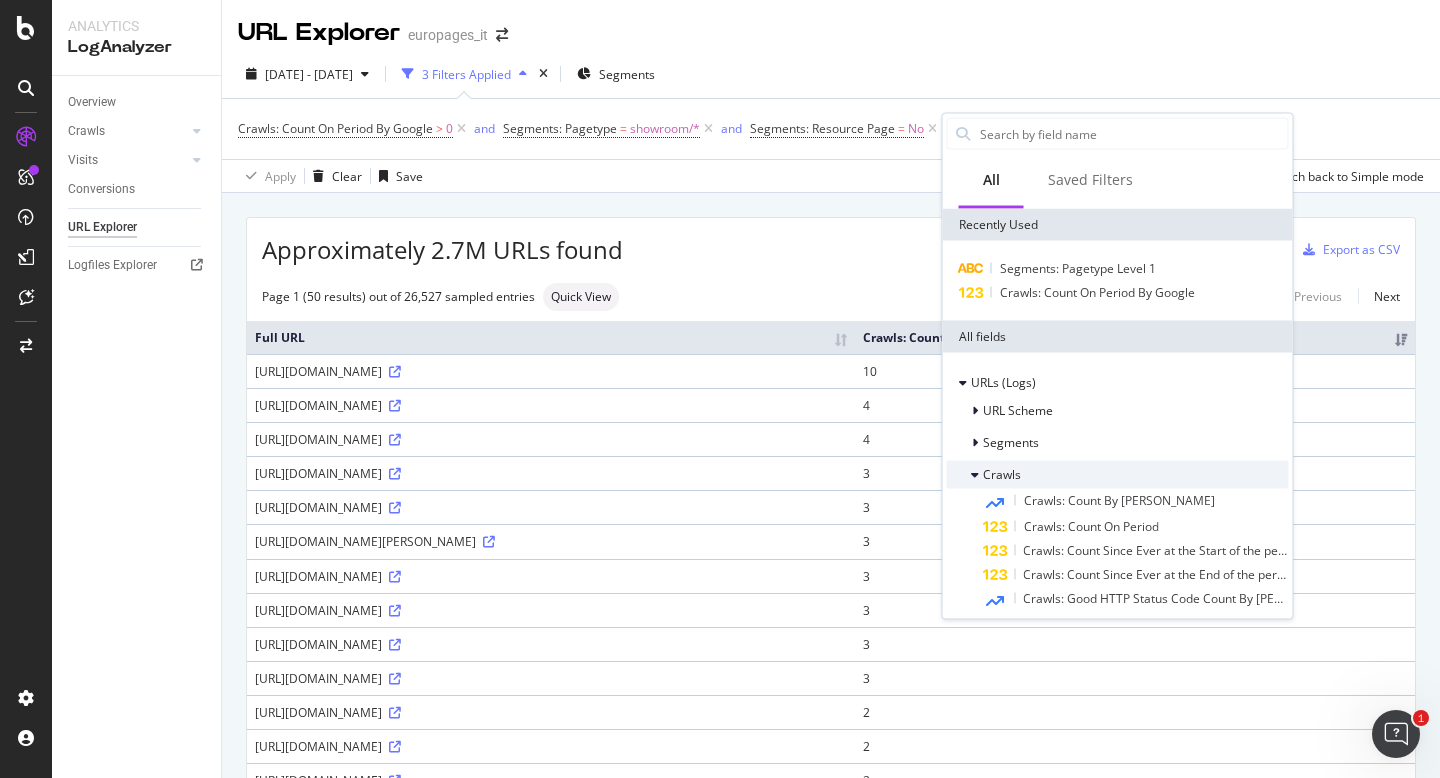 click at bounding box center [975, 475] 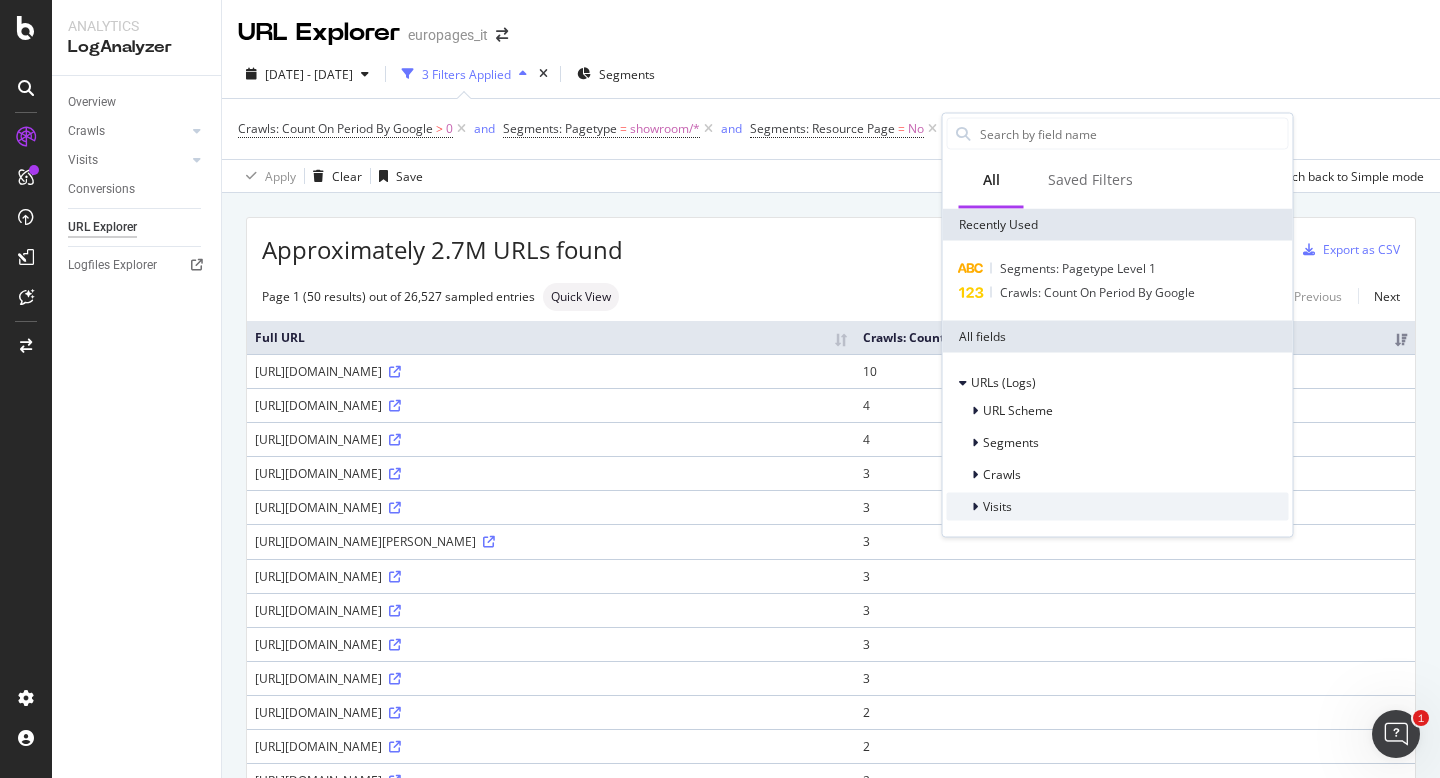 click at bounding box center [975, 507] 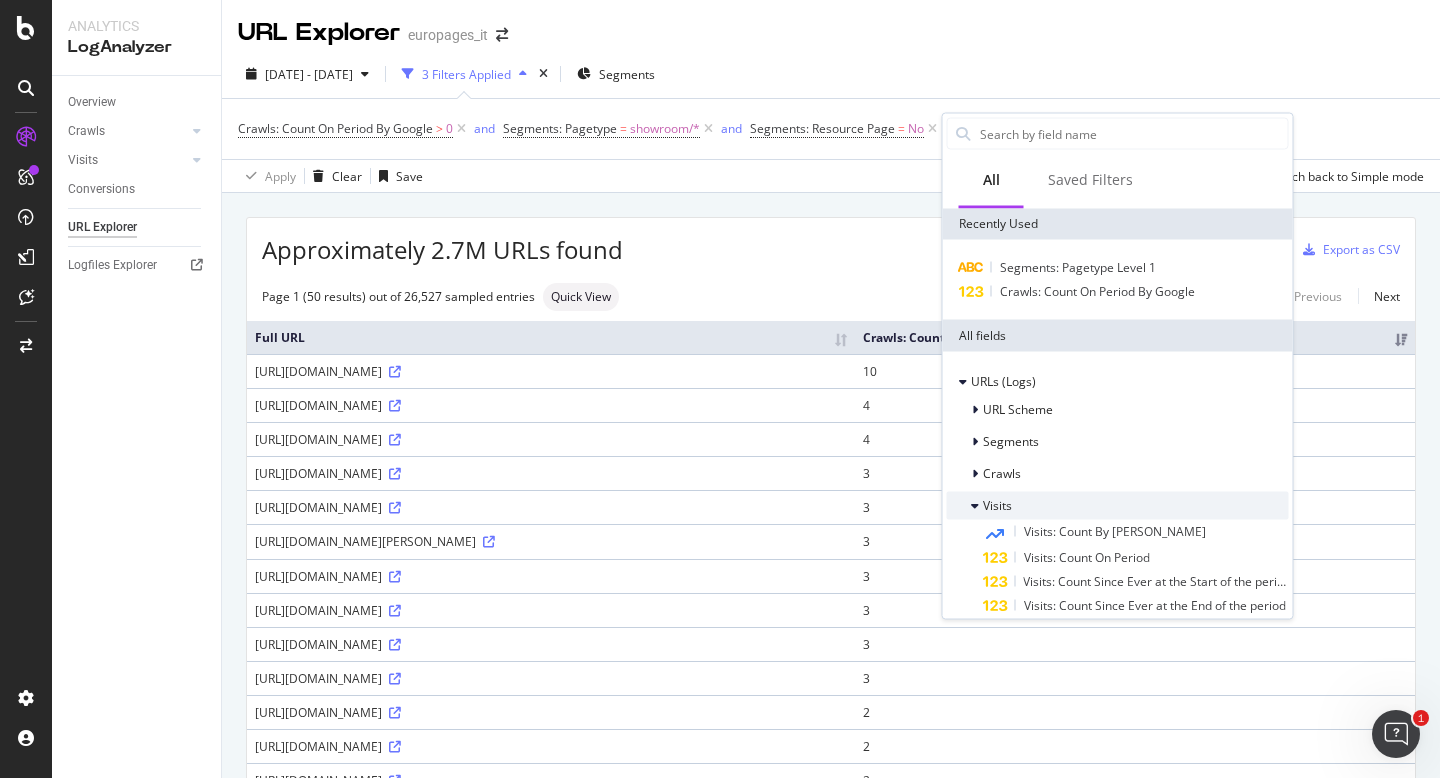 scroll, scrollTop: 0, scrollLeft: 0, axis: both 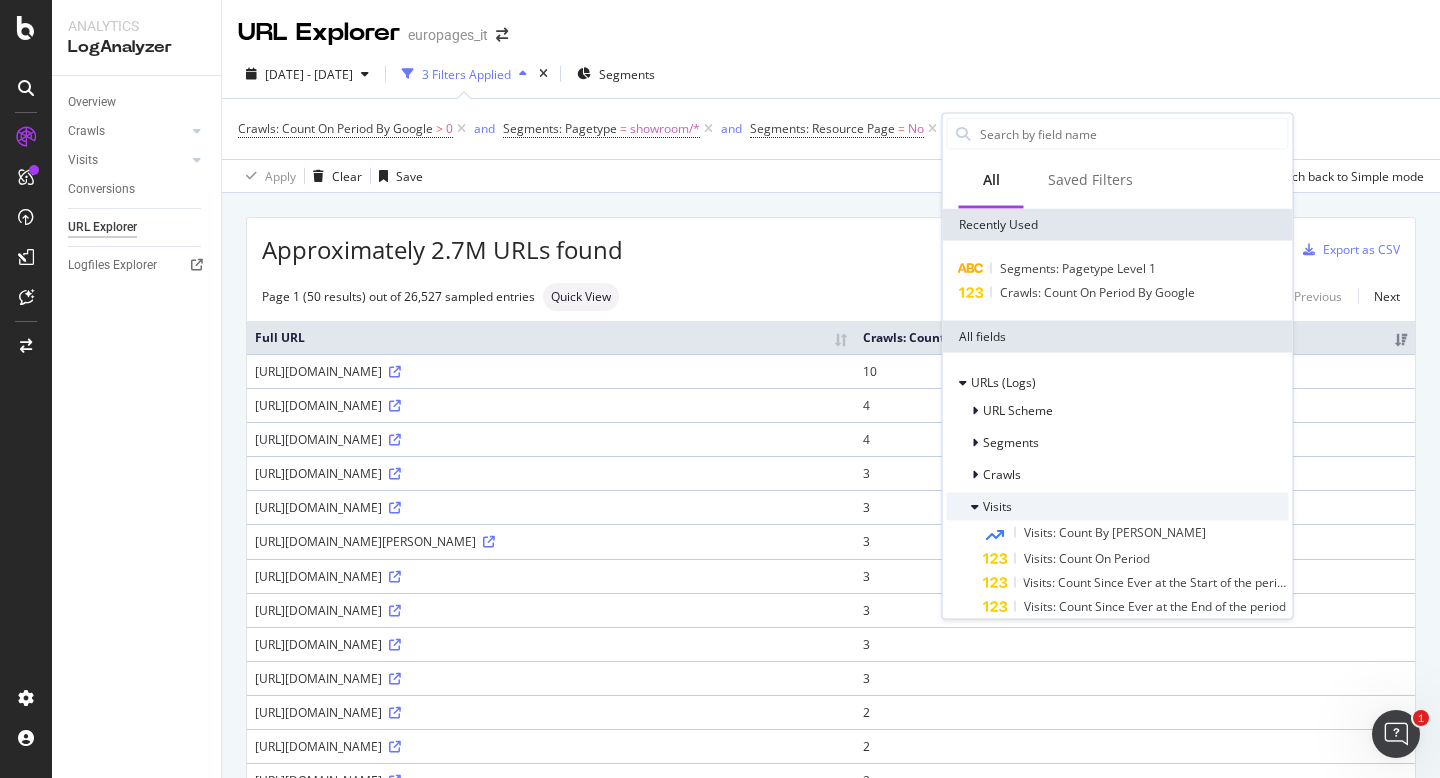 click on "Visits" at bounding box center (1118, 507) 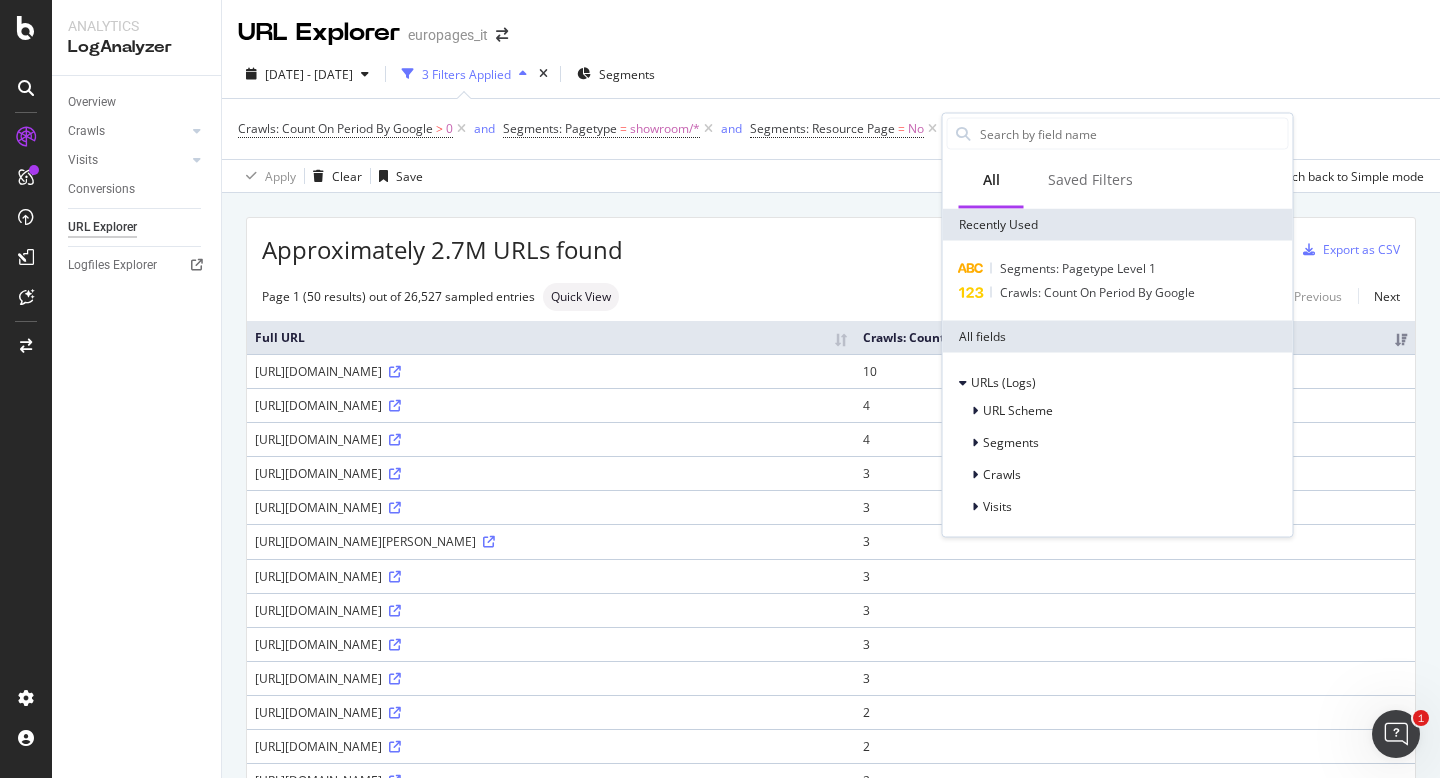 click on "Manage Columns" at bounding box center [945, 250] 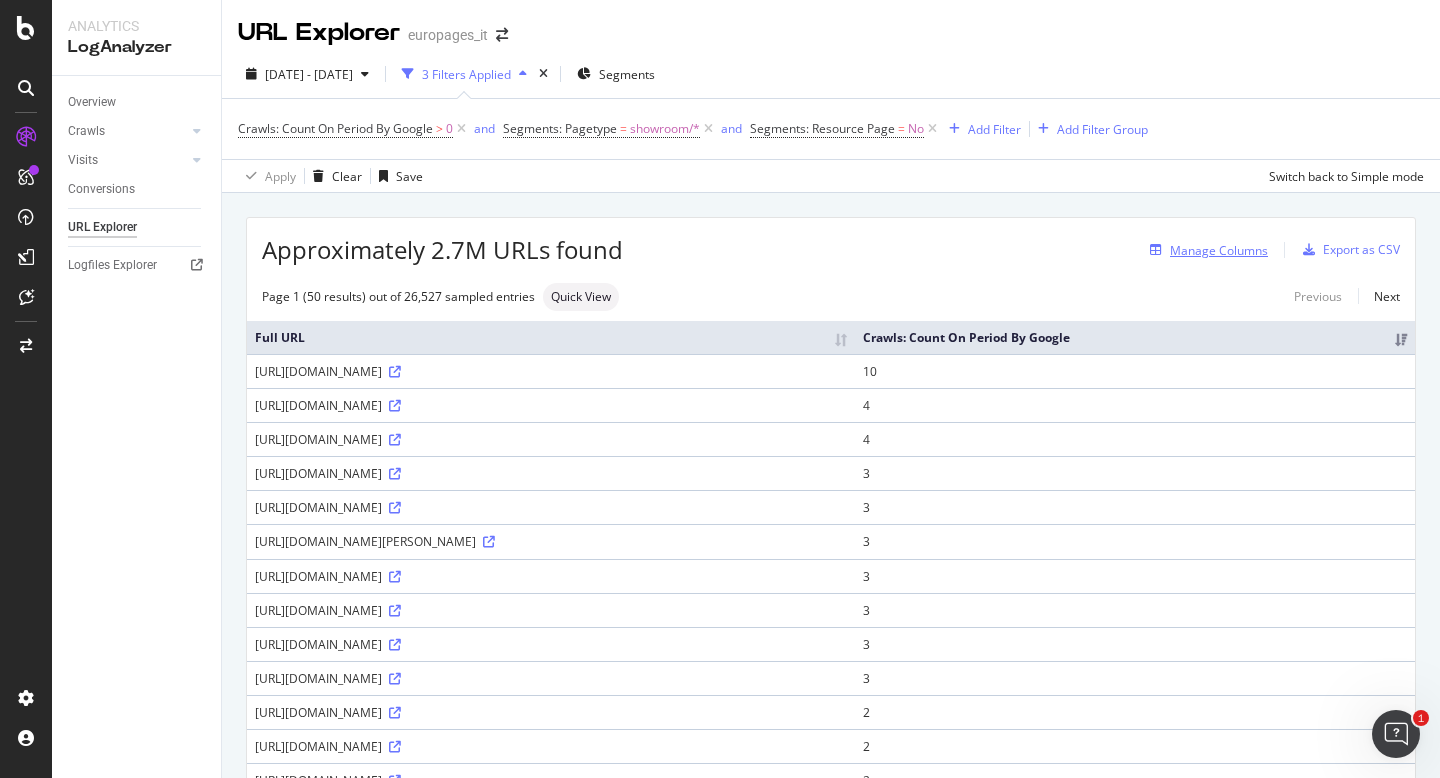 click on "Manage Columns" at bounding box center [1219, 250] 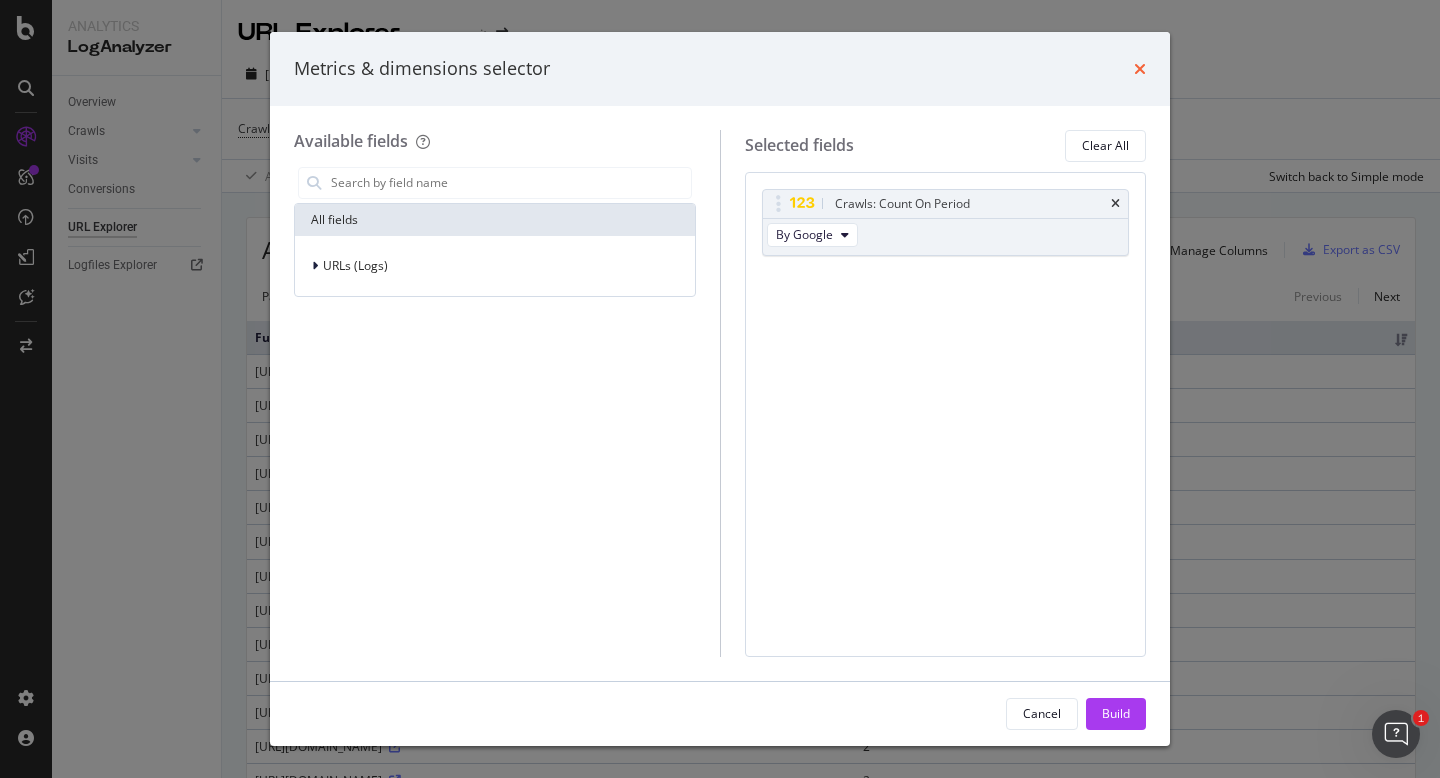 click at bounding box center [1140, 69] 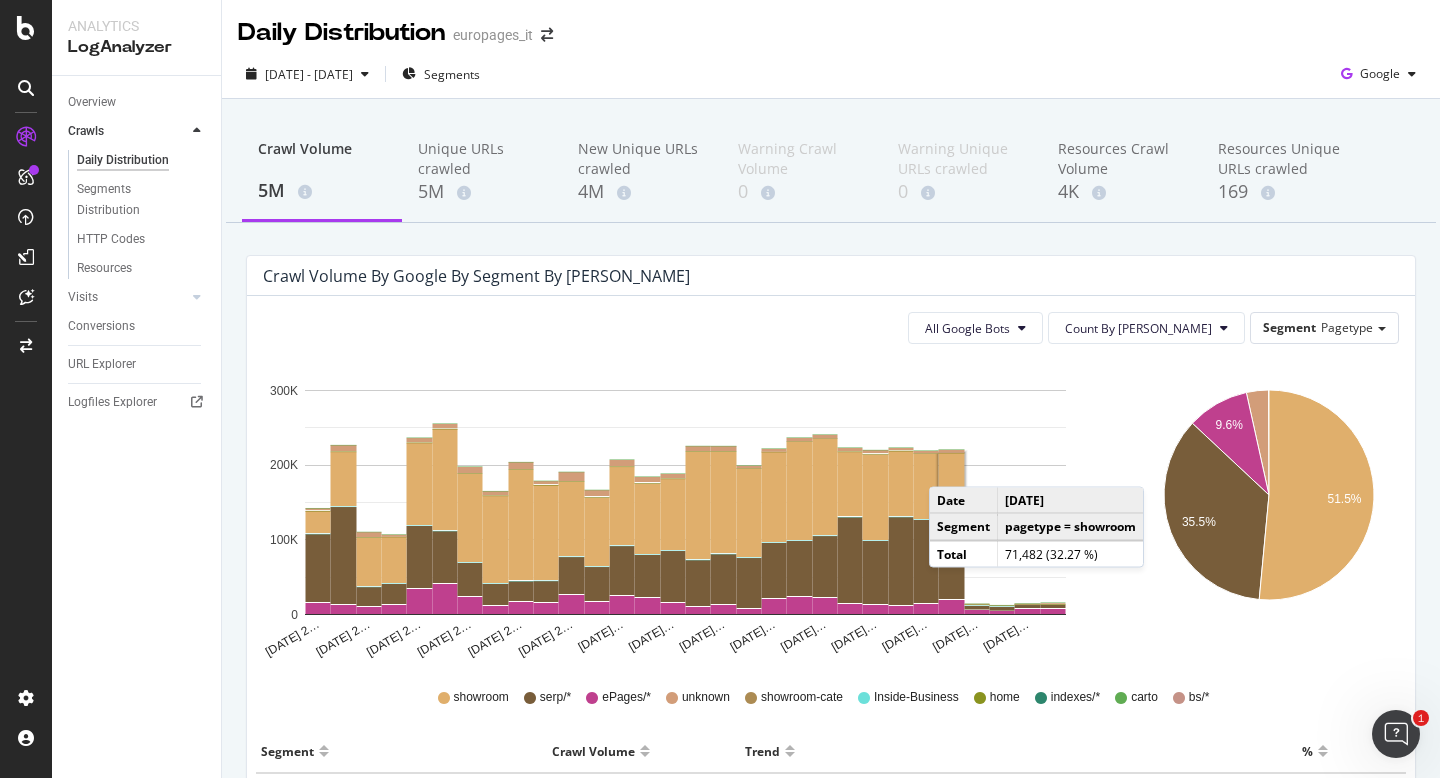 click 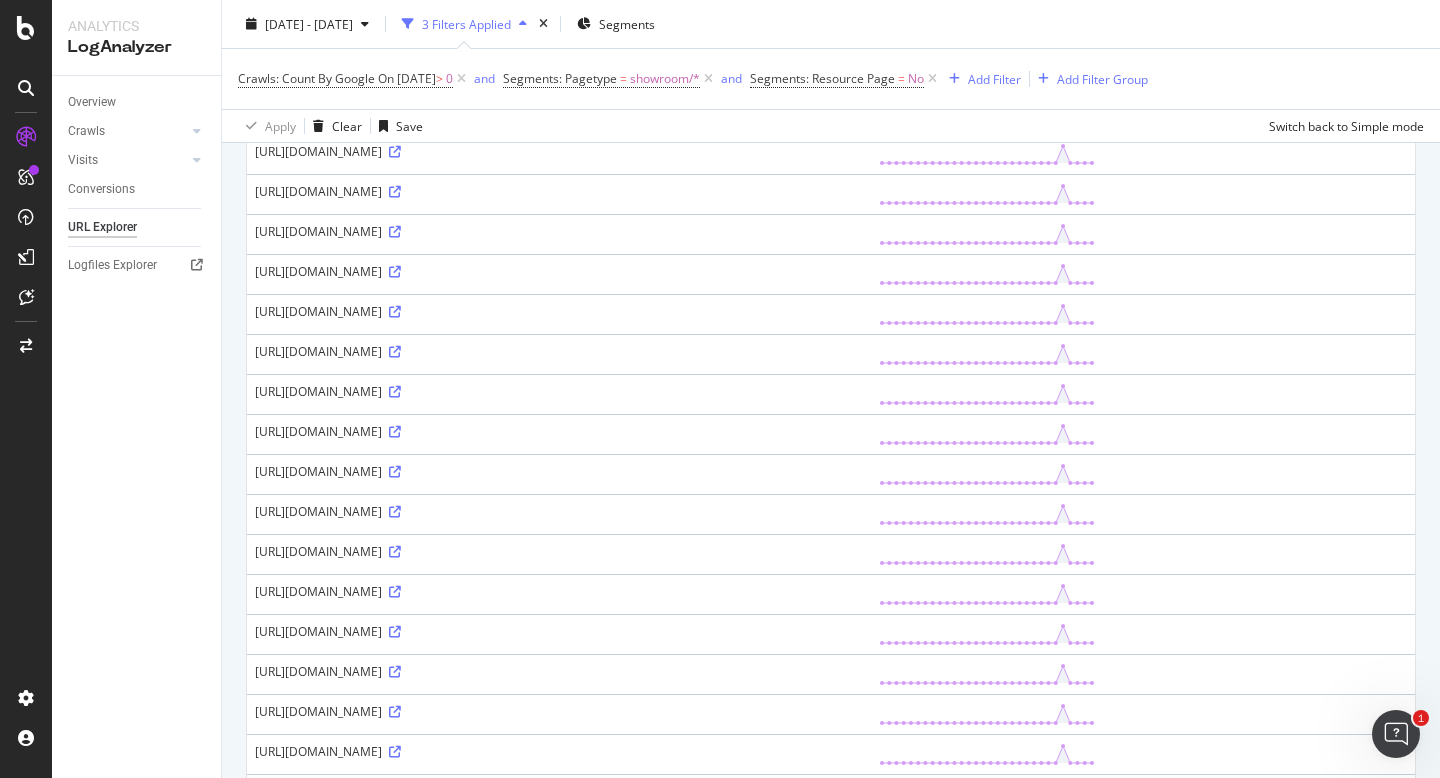 scroll, scrollTop: 1670, scrollLeft: 0, axis: vertical 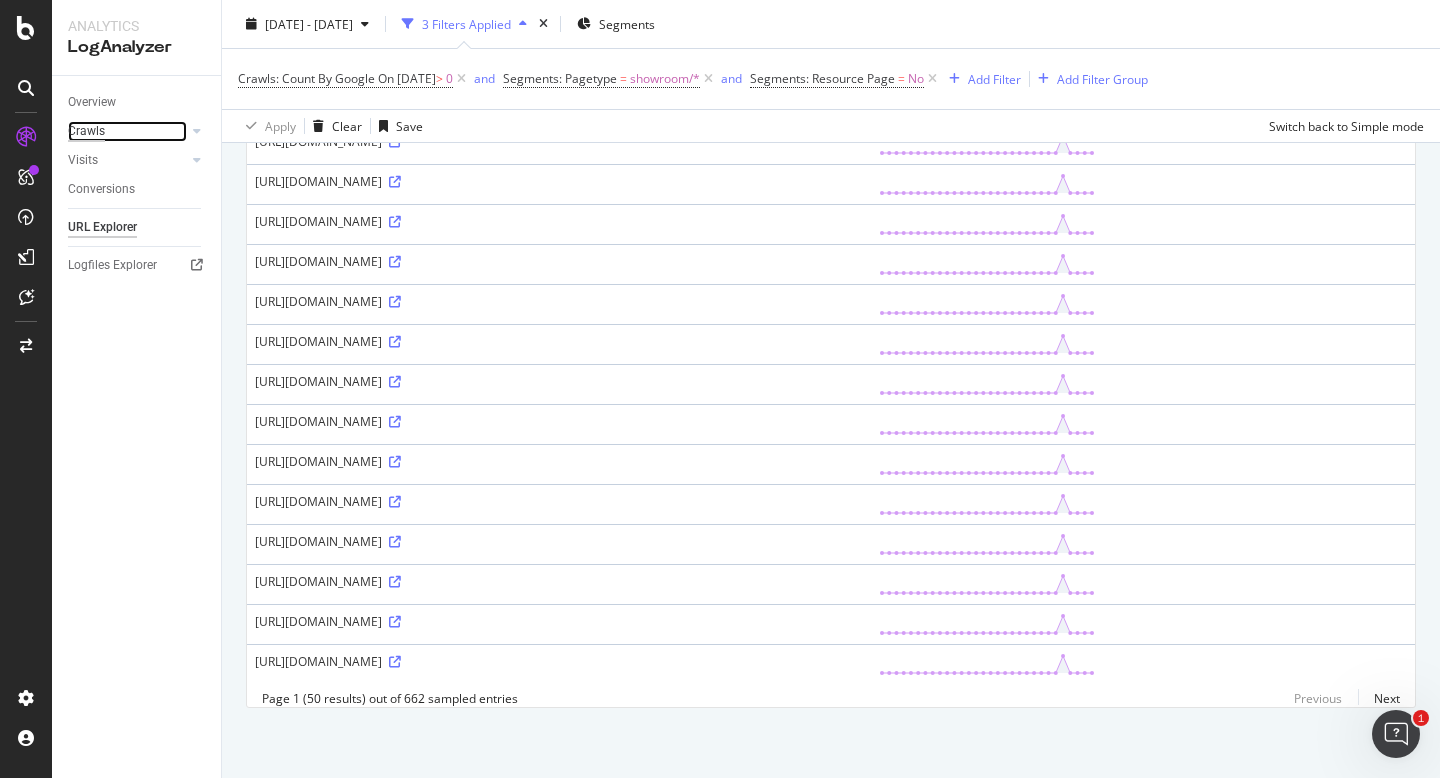 click on "Crawls" at bounding box center [86, 131] 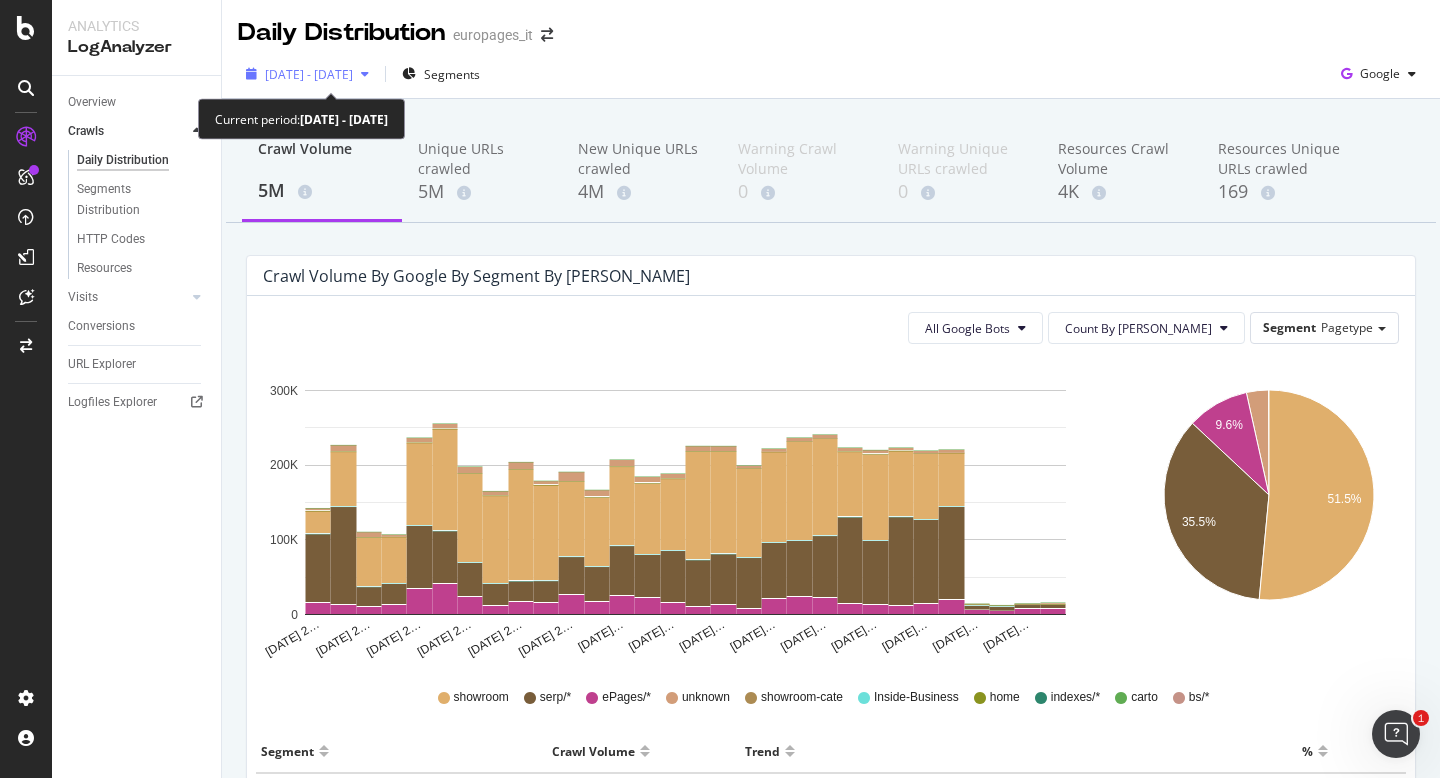 click on "2025 Jun. 20th - Jul. 19th" at bounding box center (309, 74) 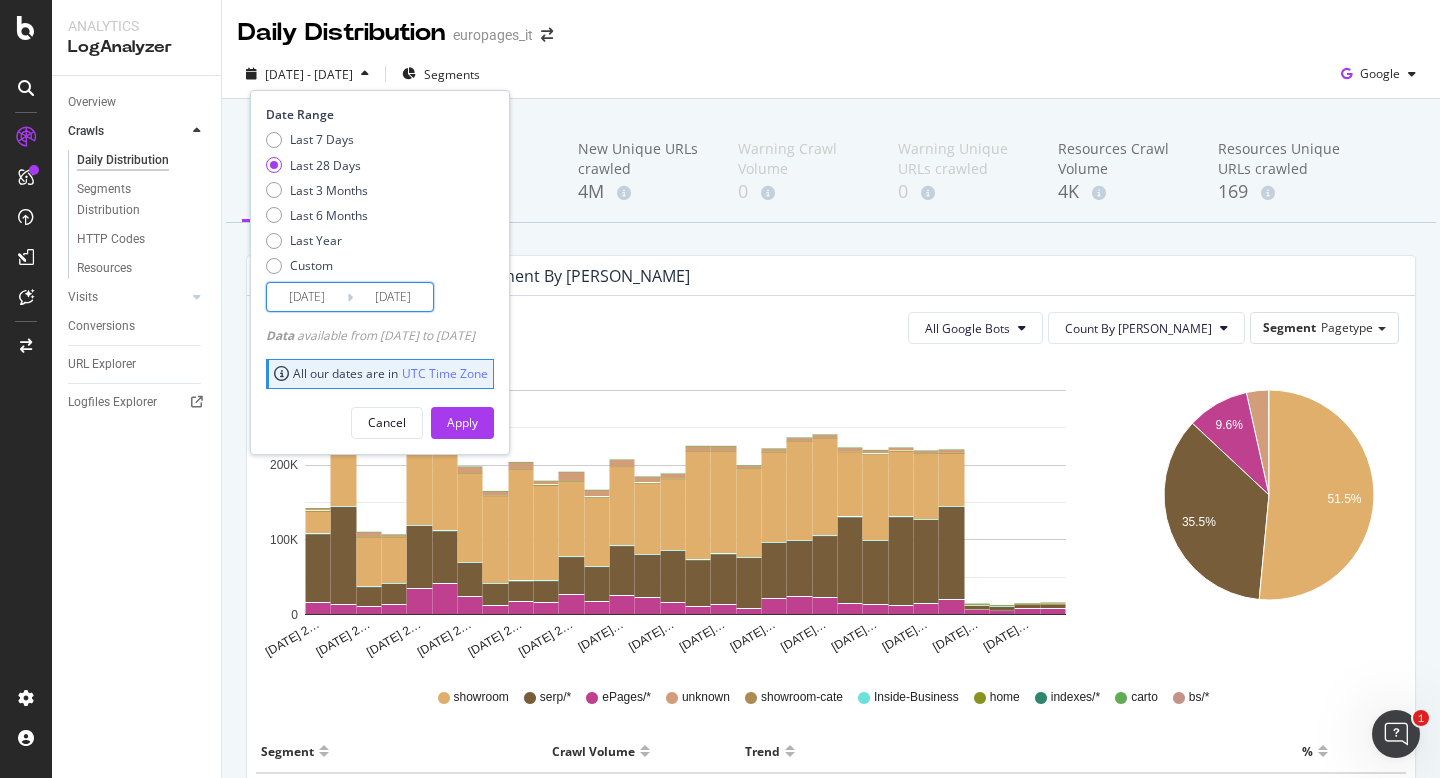 click on "2025/06/22" at bounding box center (307, 297) 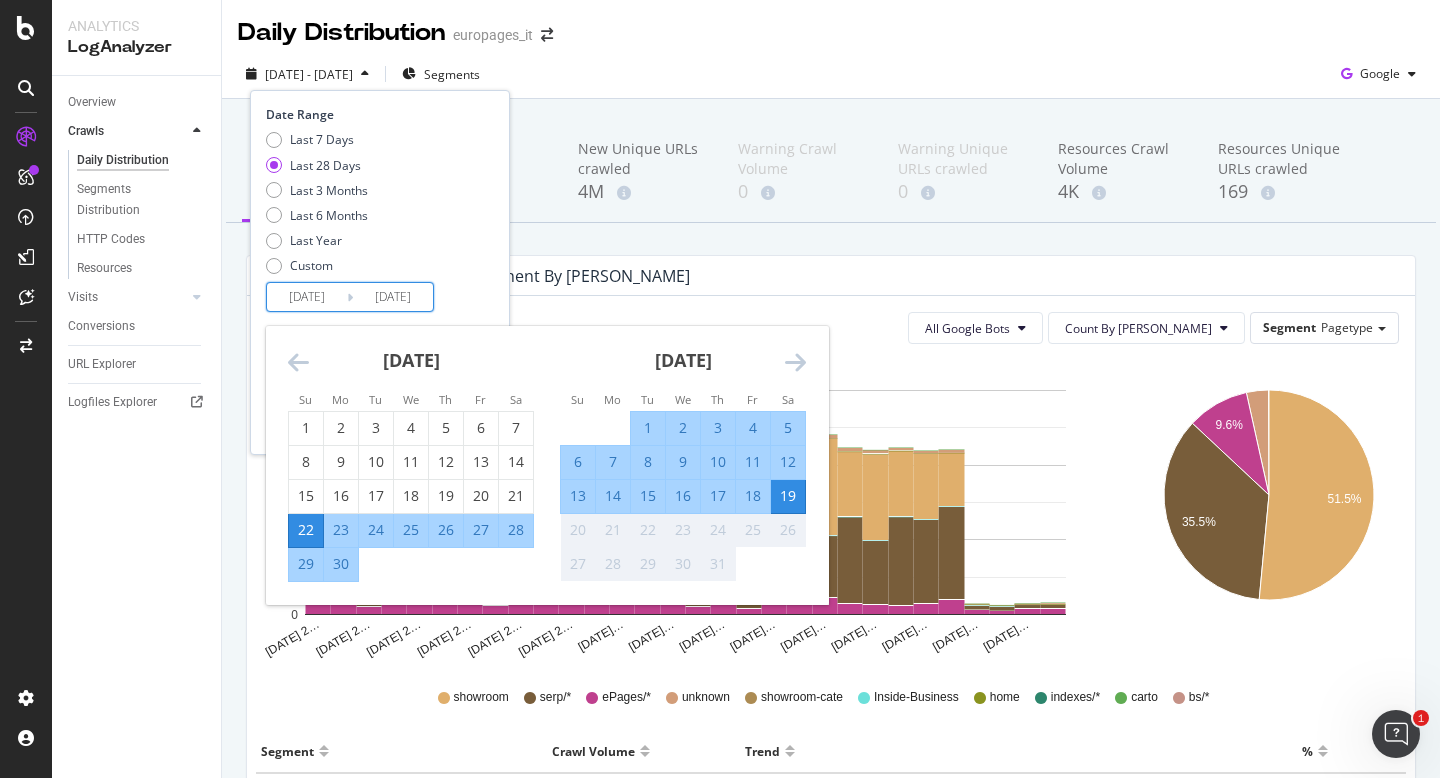click on "15" at bounding box center [648, 496] 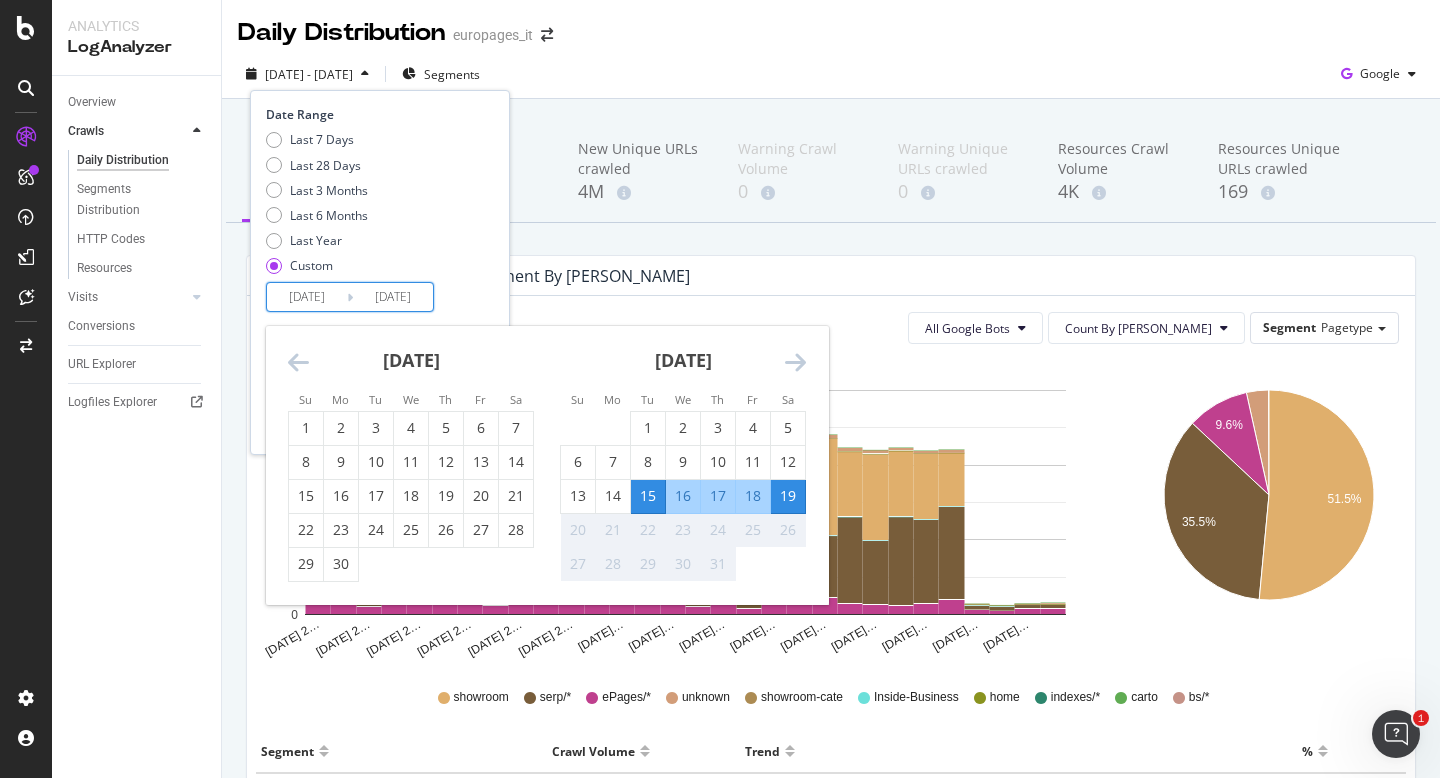 click on "Last 7 Days Last 28 Days Last 3 Months Last 6 Months Last Year Custom" at bounding box center [377, 206] 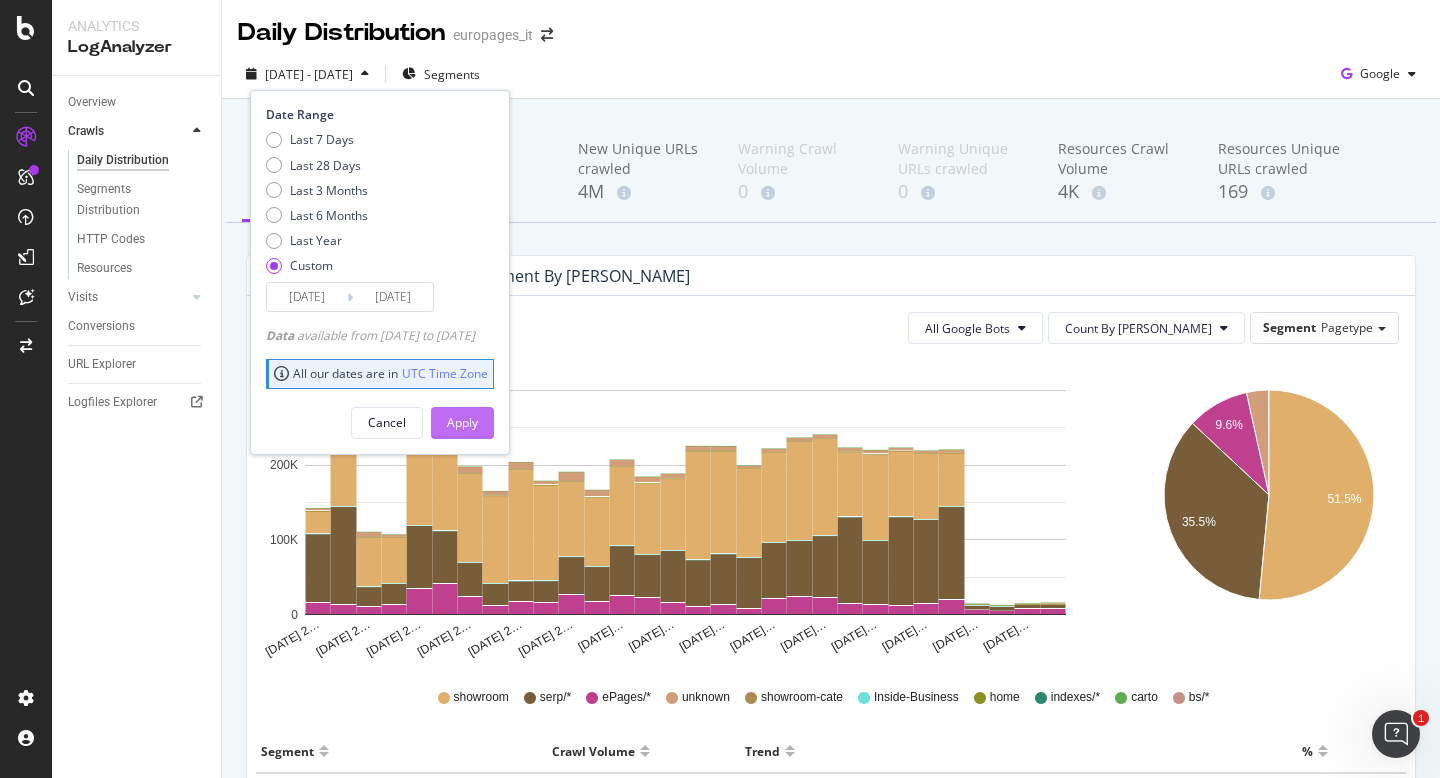 click on "Apply" at bounding box center [462, 422] 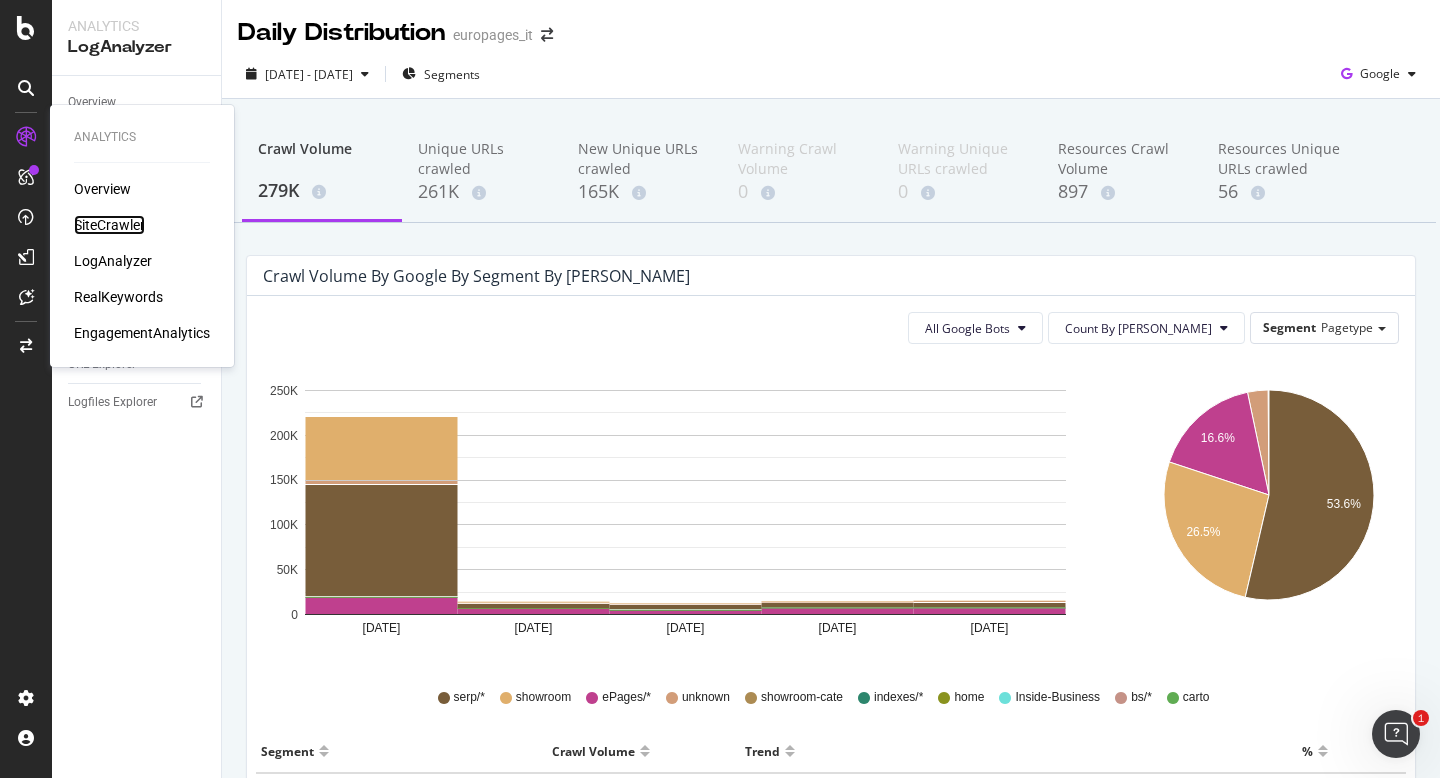click on "SiteCrawler" at bounding box center (109, 225) 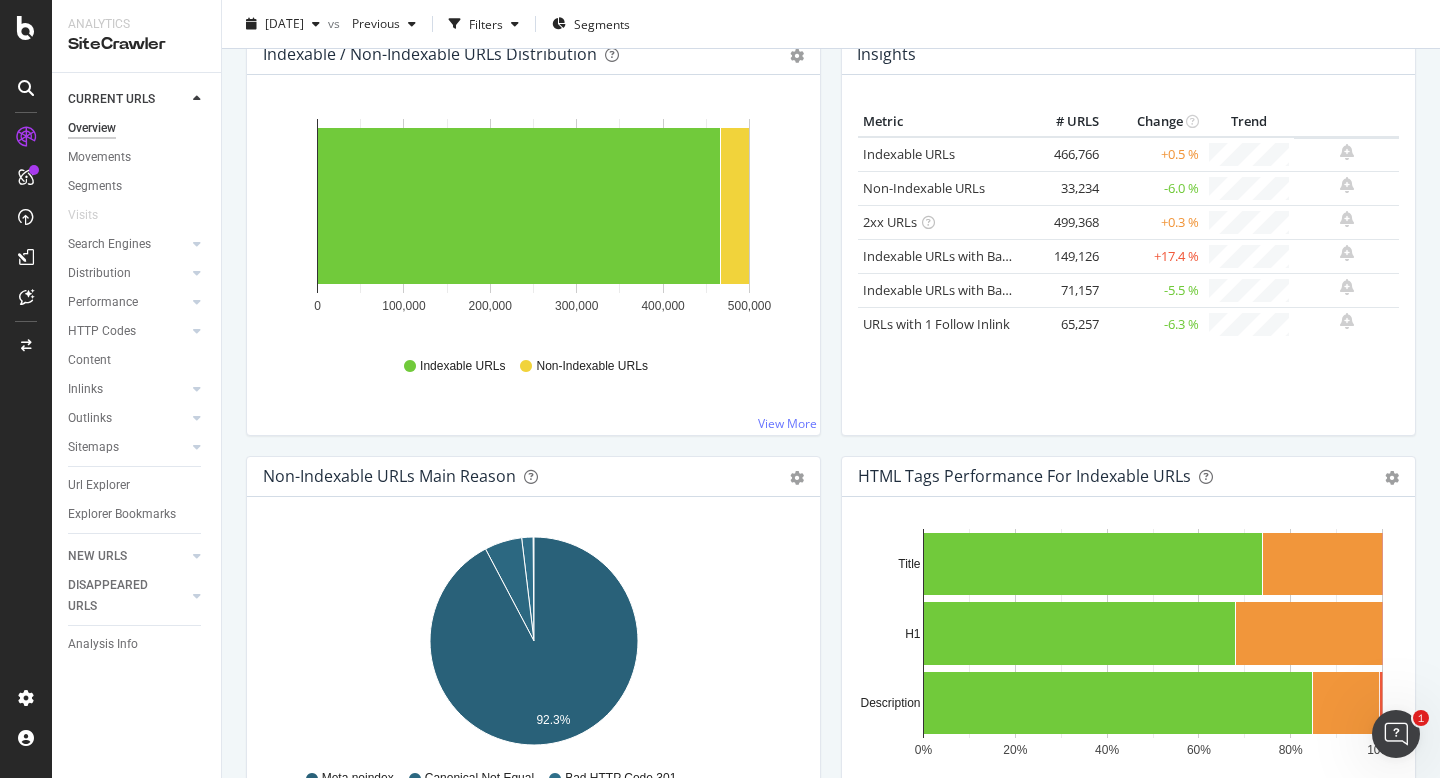 scroll, scrollTop: 0, scrollLeft: 0, axis: both 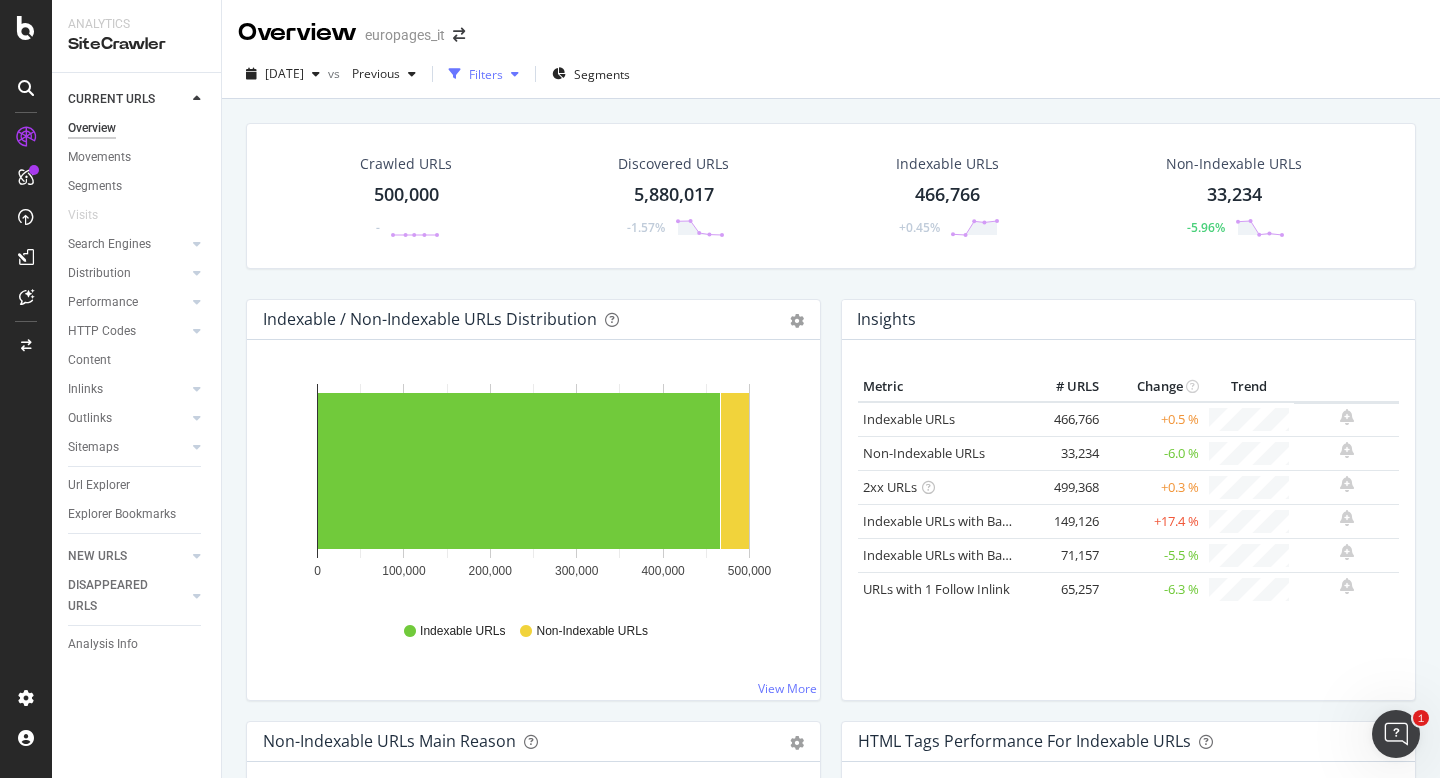 click on "Filters" at bounding box center (486, 74) 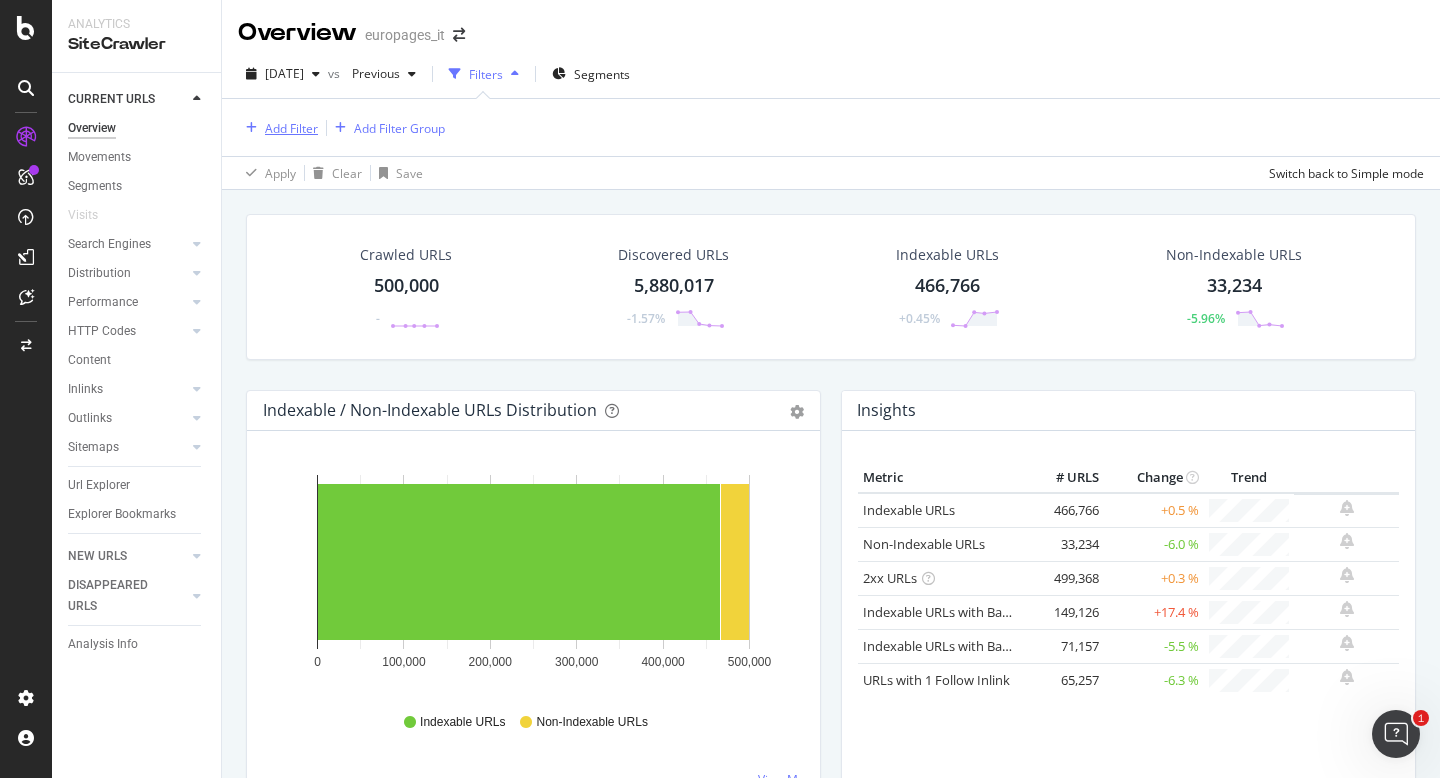 click on "Add Filter" at bounding box center [291, 128] 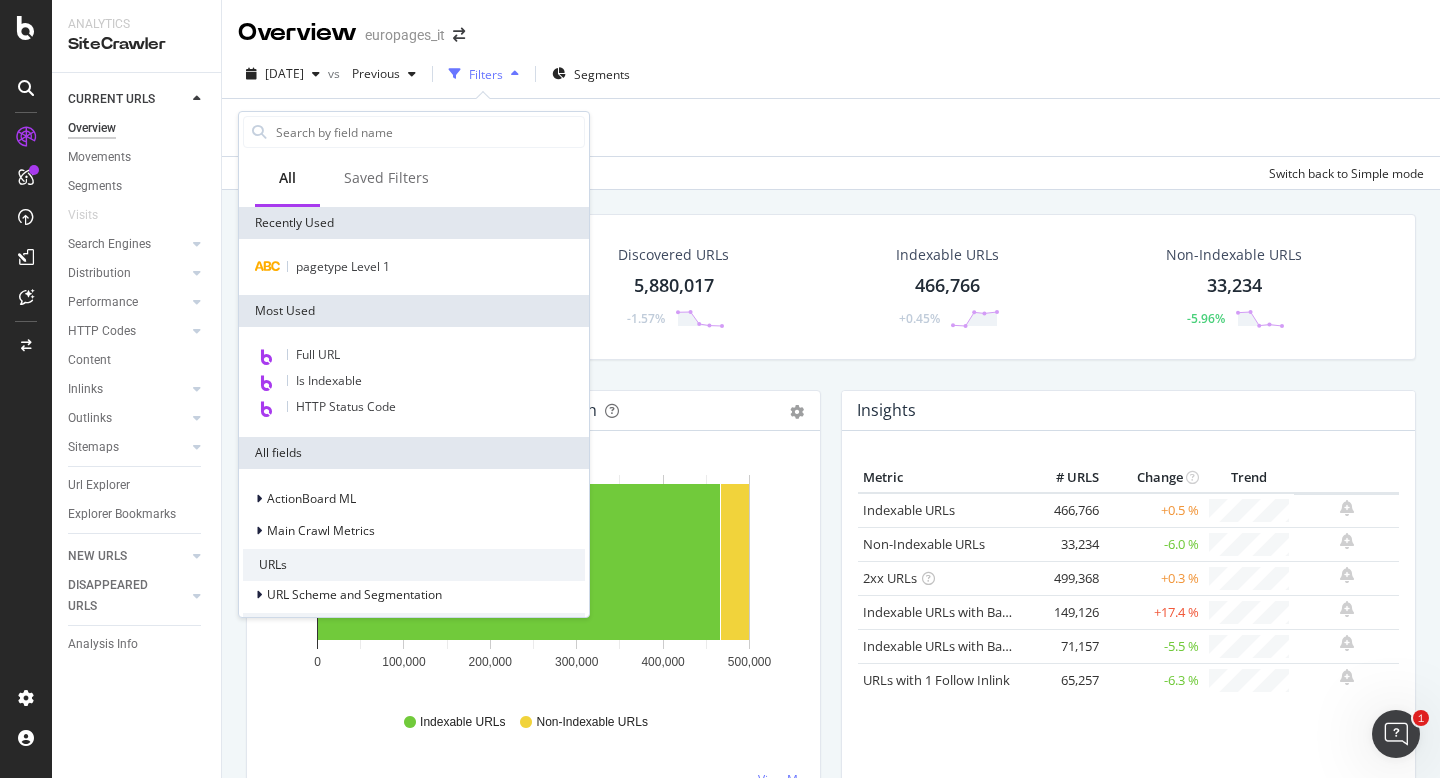 click at bounding box center (429, 132) 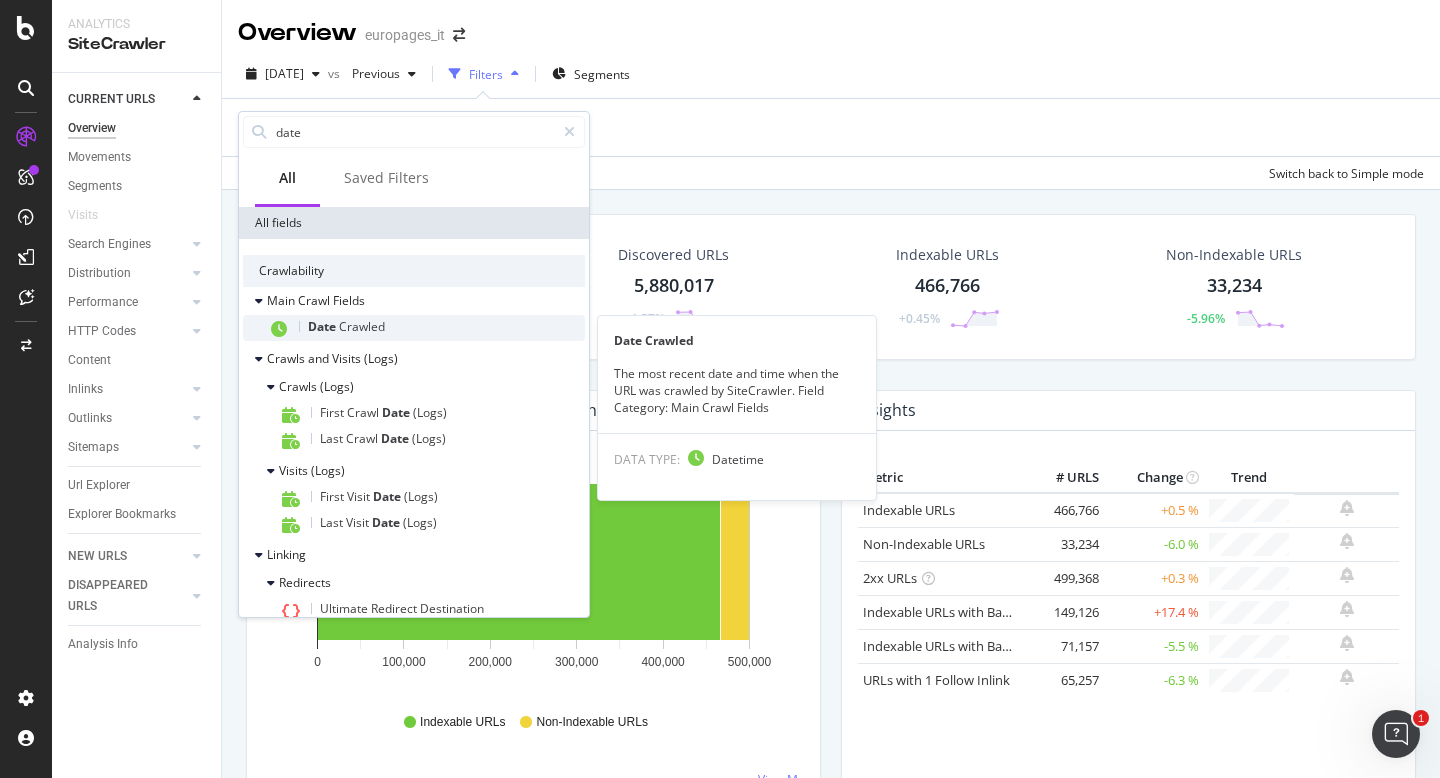 type on "date" 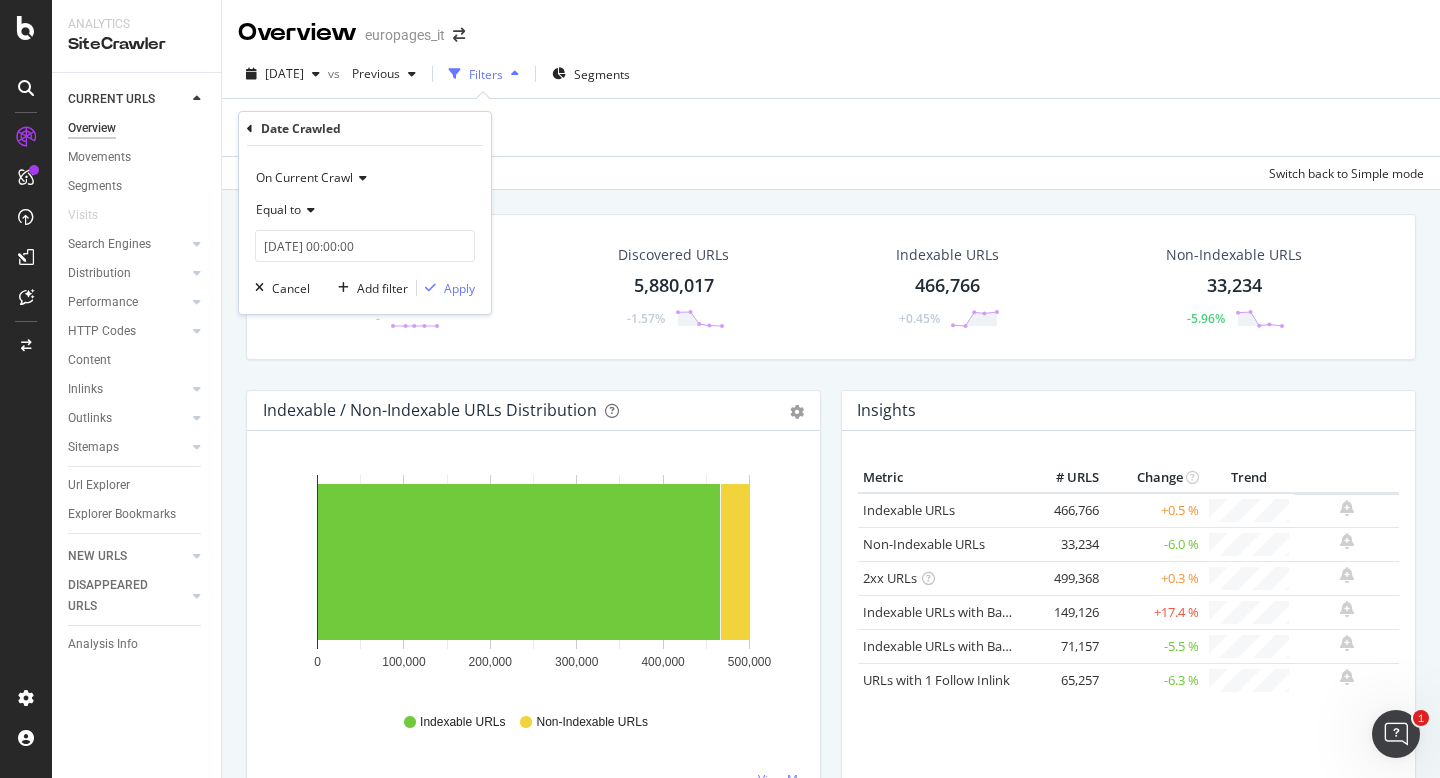 click at bounding box center (308, 210) 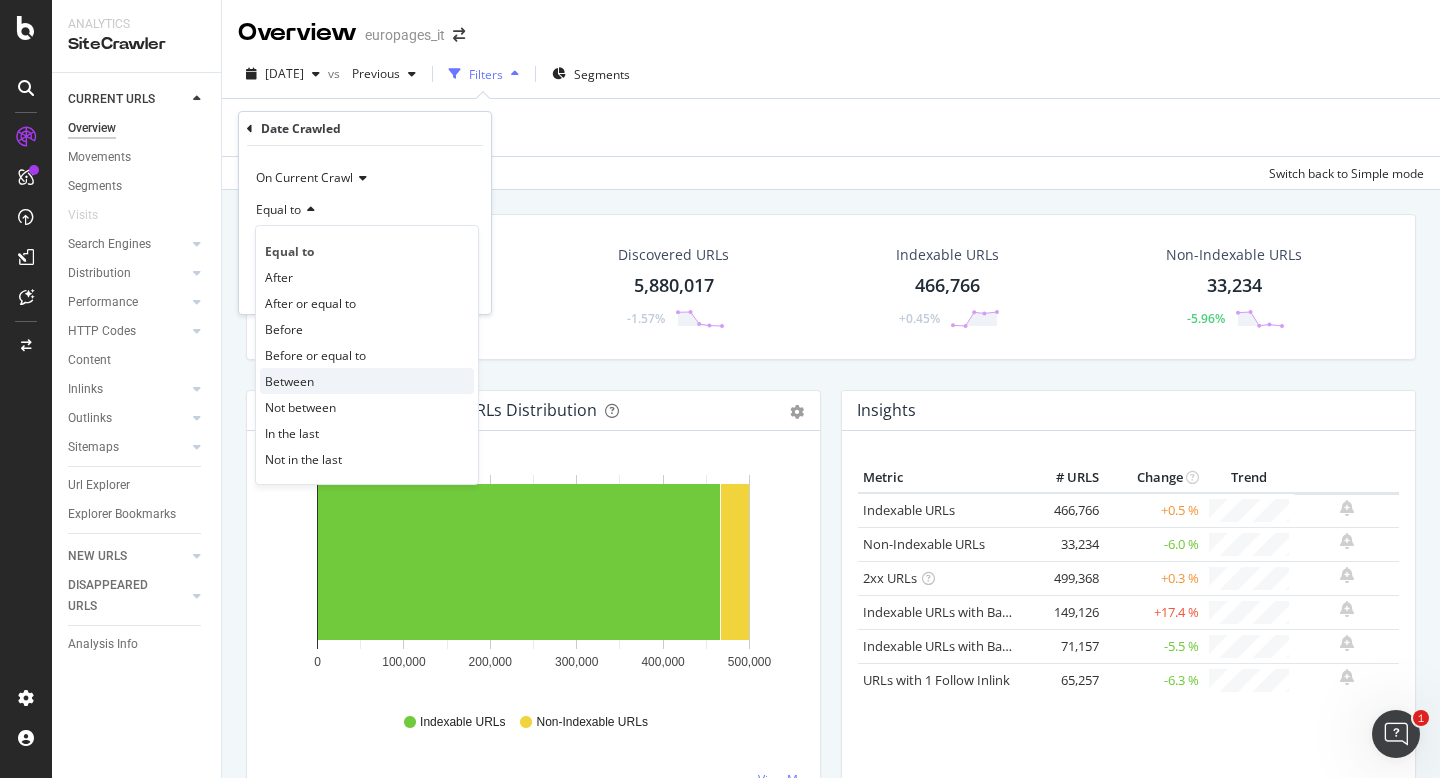 click on "Between" at bounding box center (289, 381) 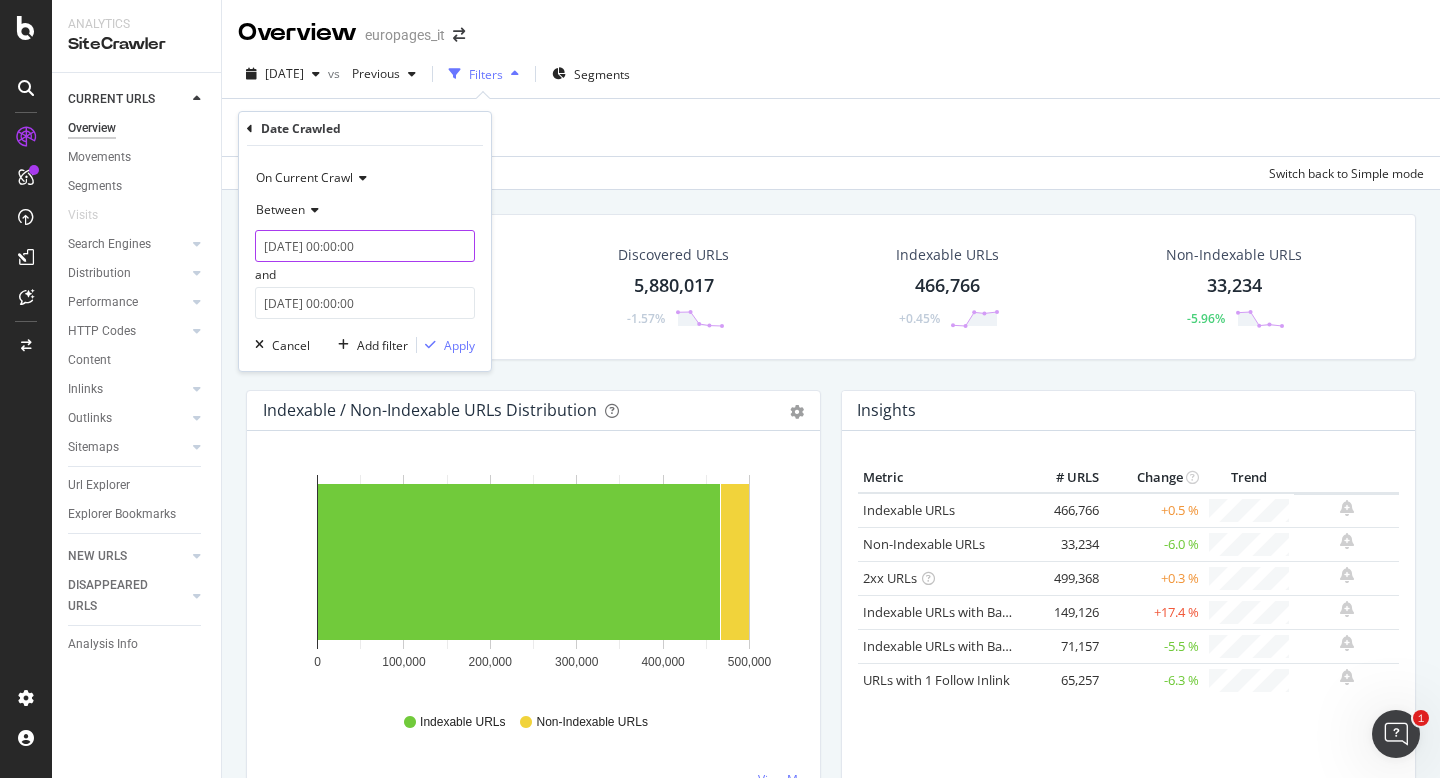 click on "2025-07-20 00:00:00" at bounding box center (365, 246) 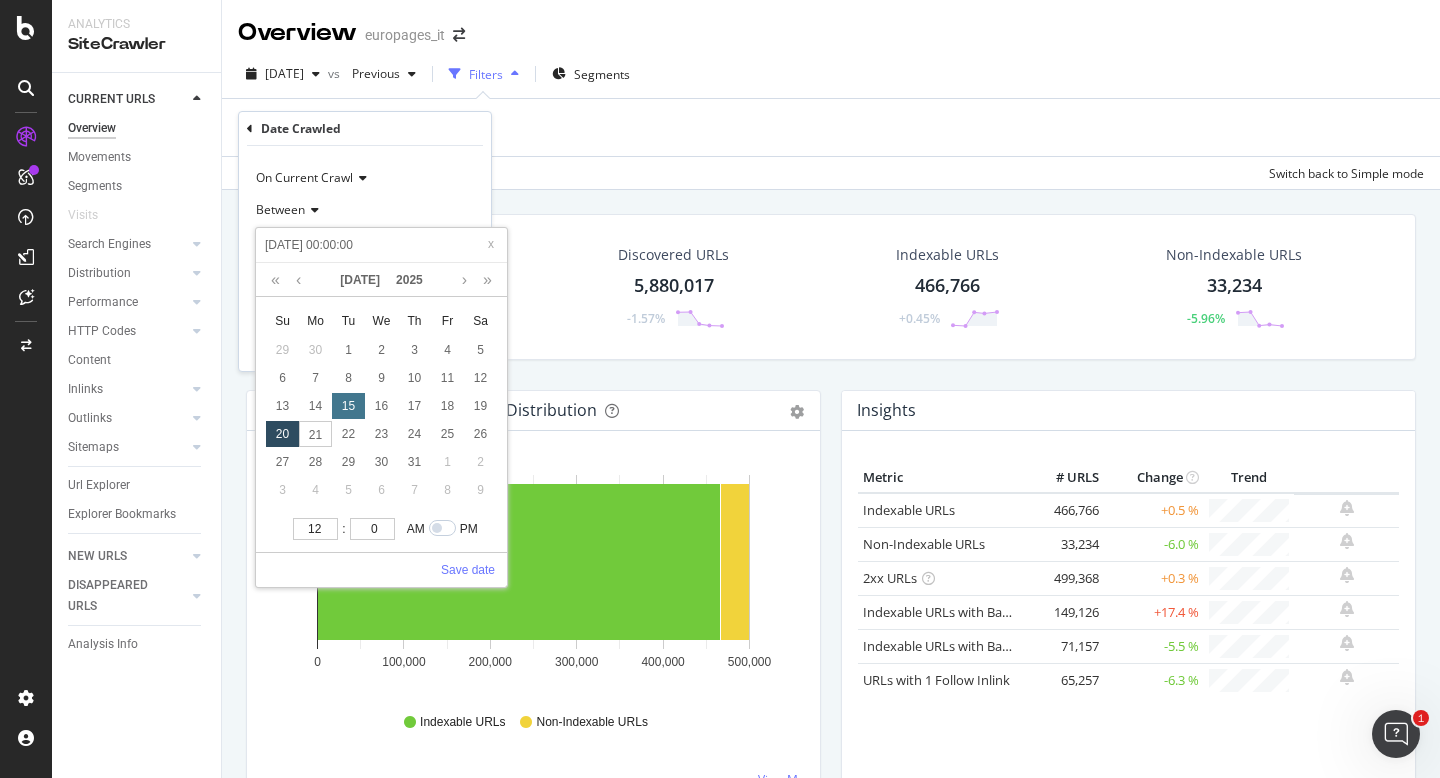 click on "15" at bounding box center [348, 406] 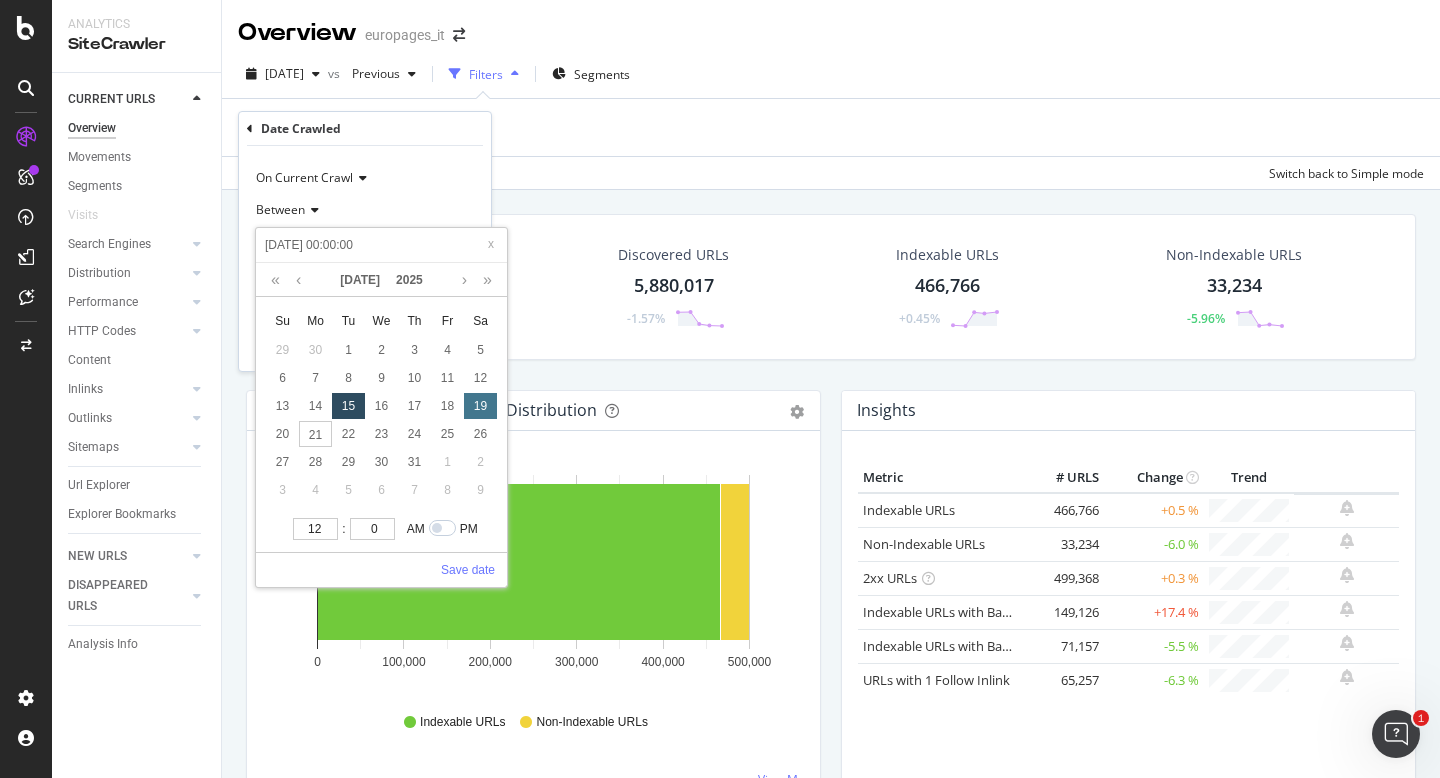 click on "19" at bounding box center (480, 406) 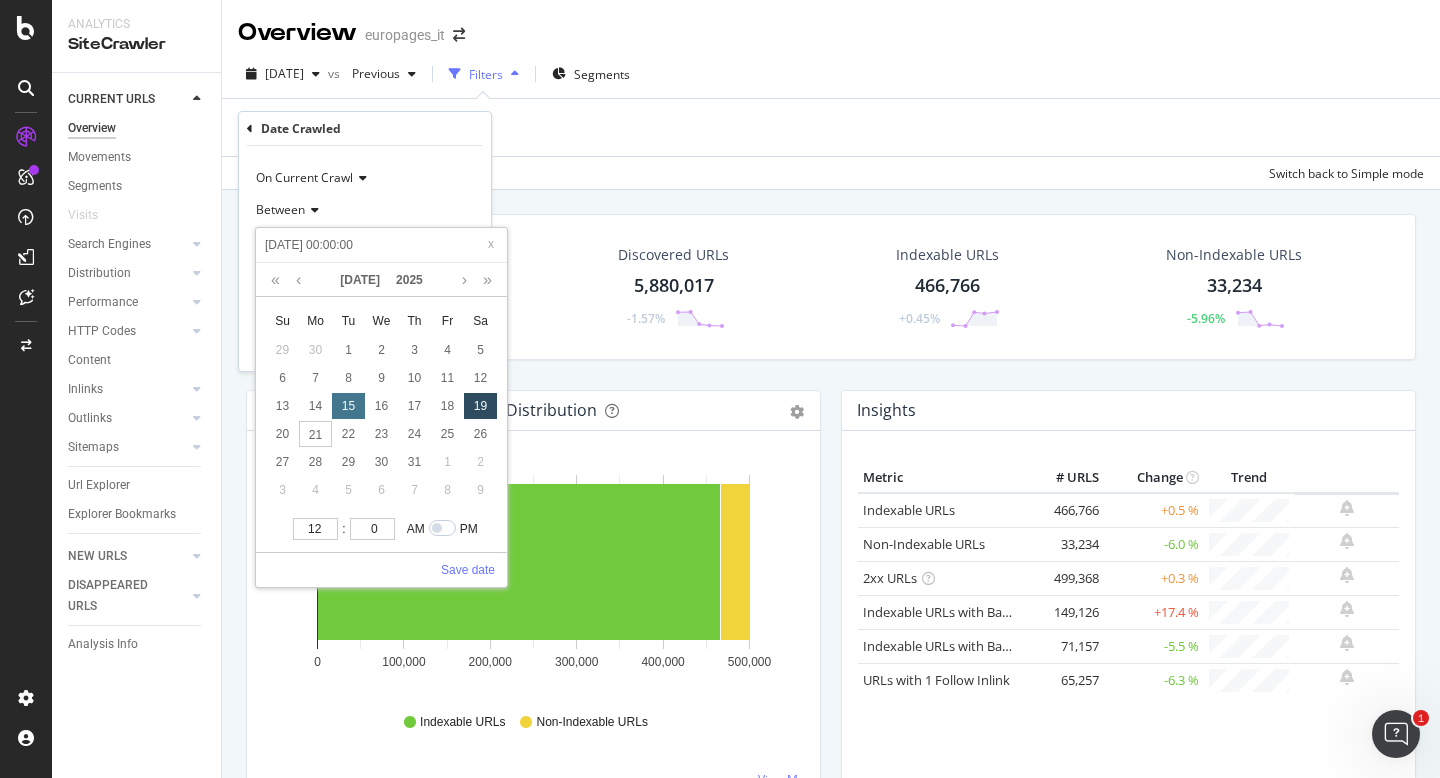click on "15" at bounding box center (348, 406) 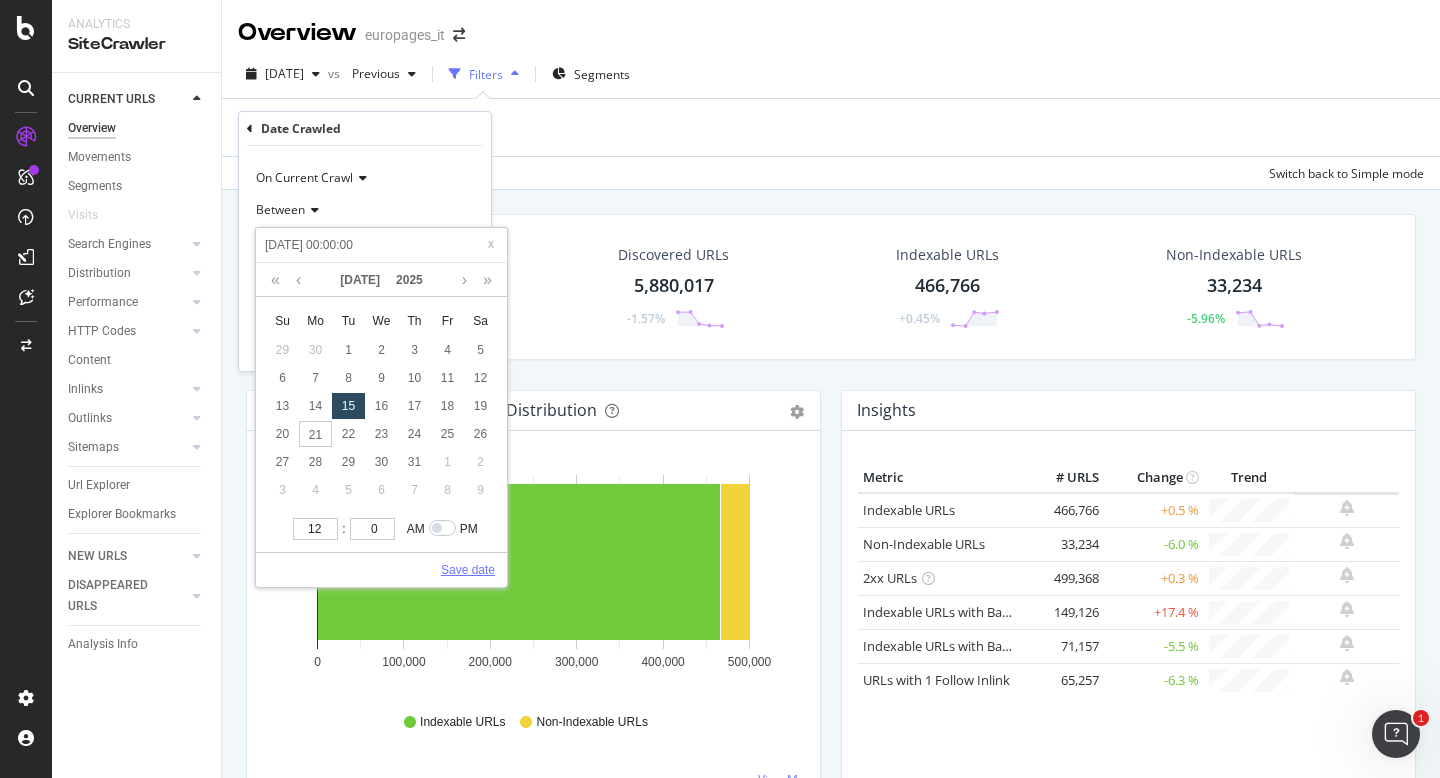 click on "Save date" at bounding box center [468, 570] 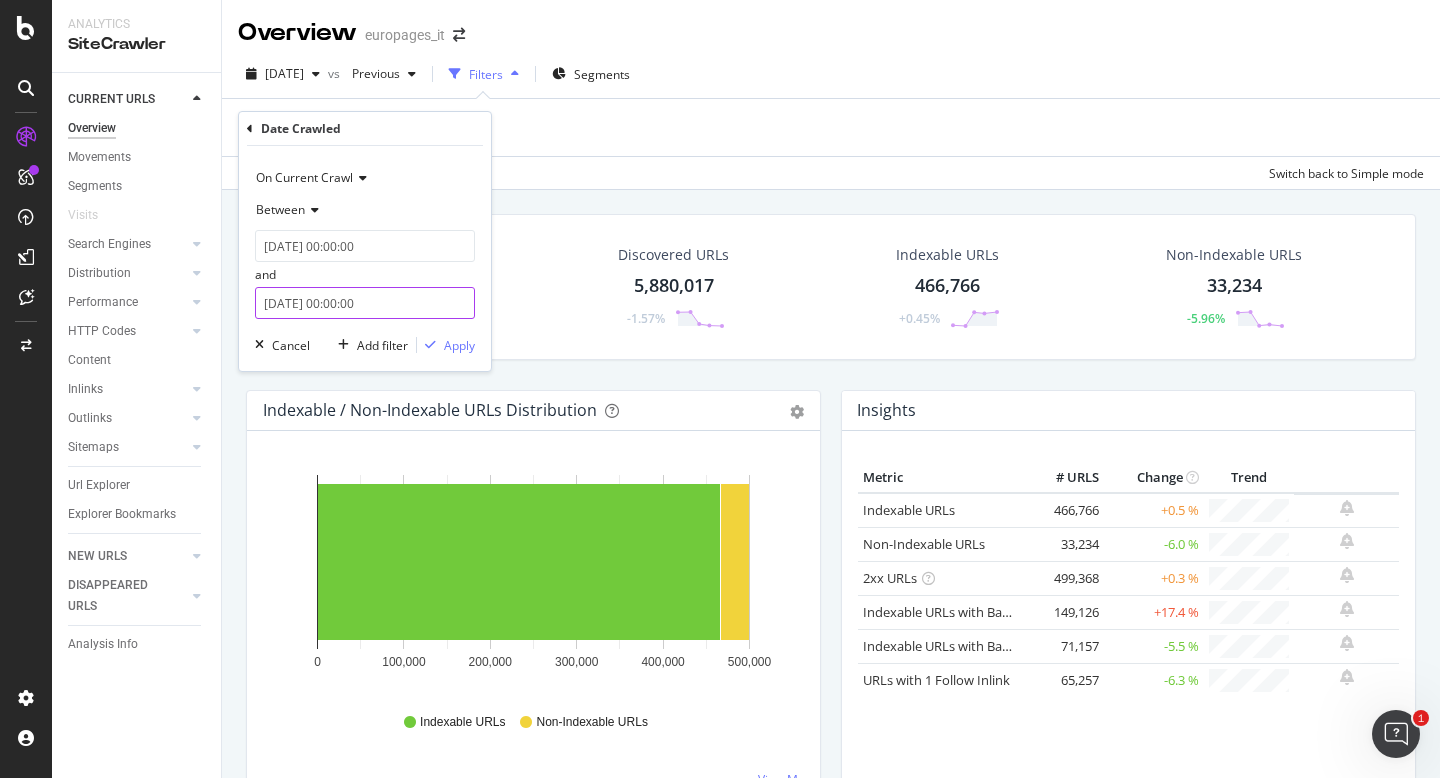 click on "2025-07-21 00:00:00" at bounding box center [365, 303] 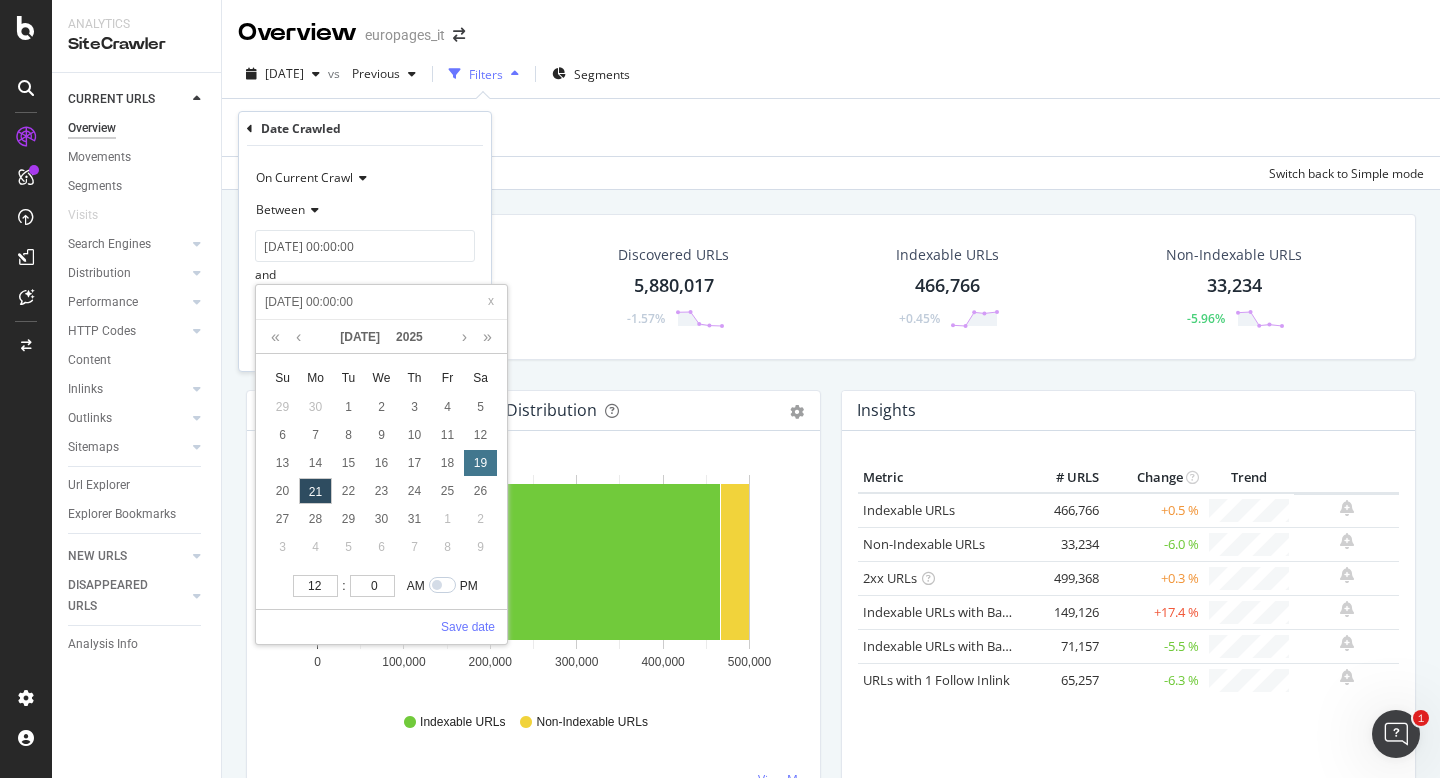 click on "19" at bounding box center (480, 463) 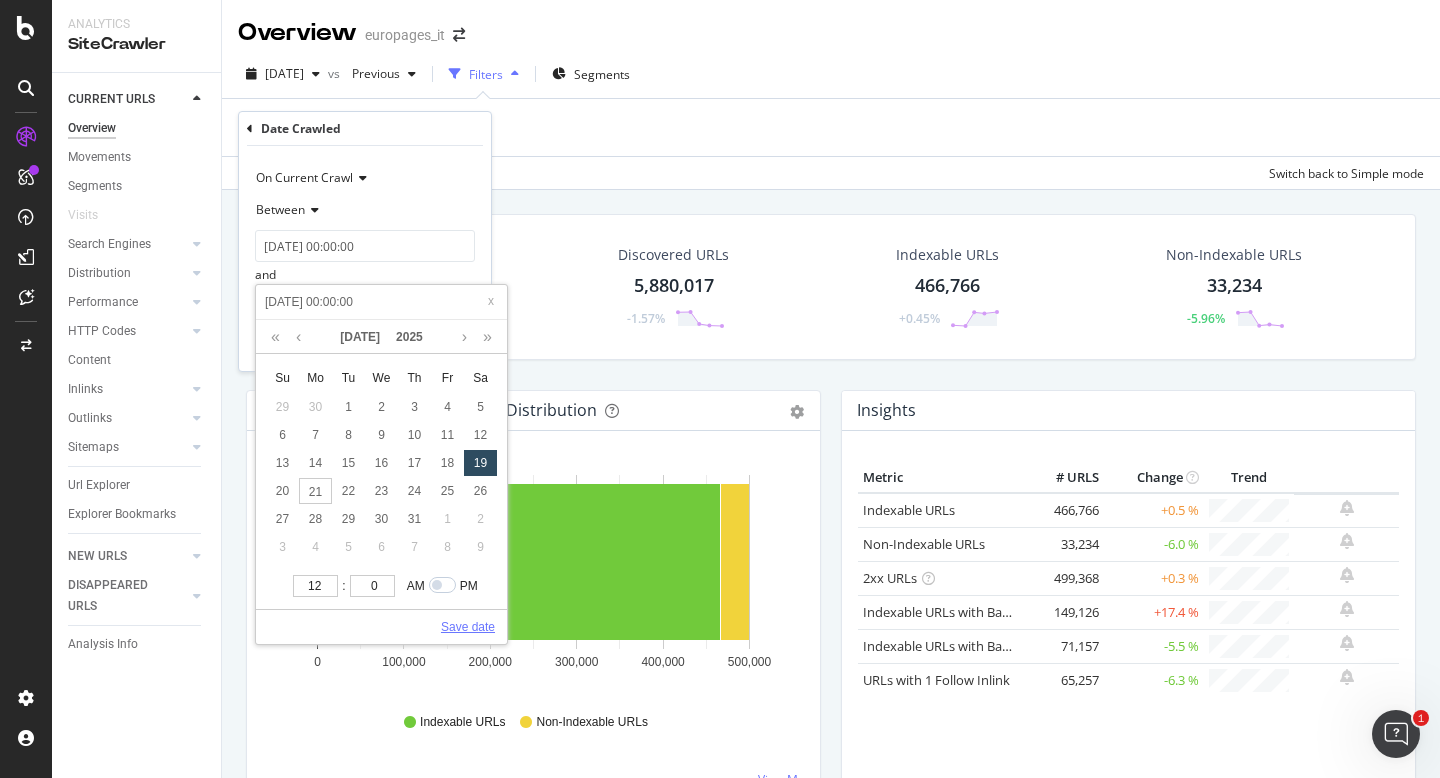 click on "Save date" at bounding box center (468, 627) 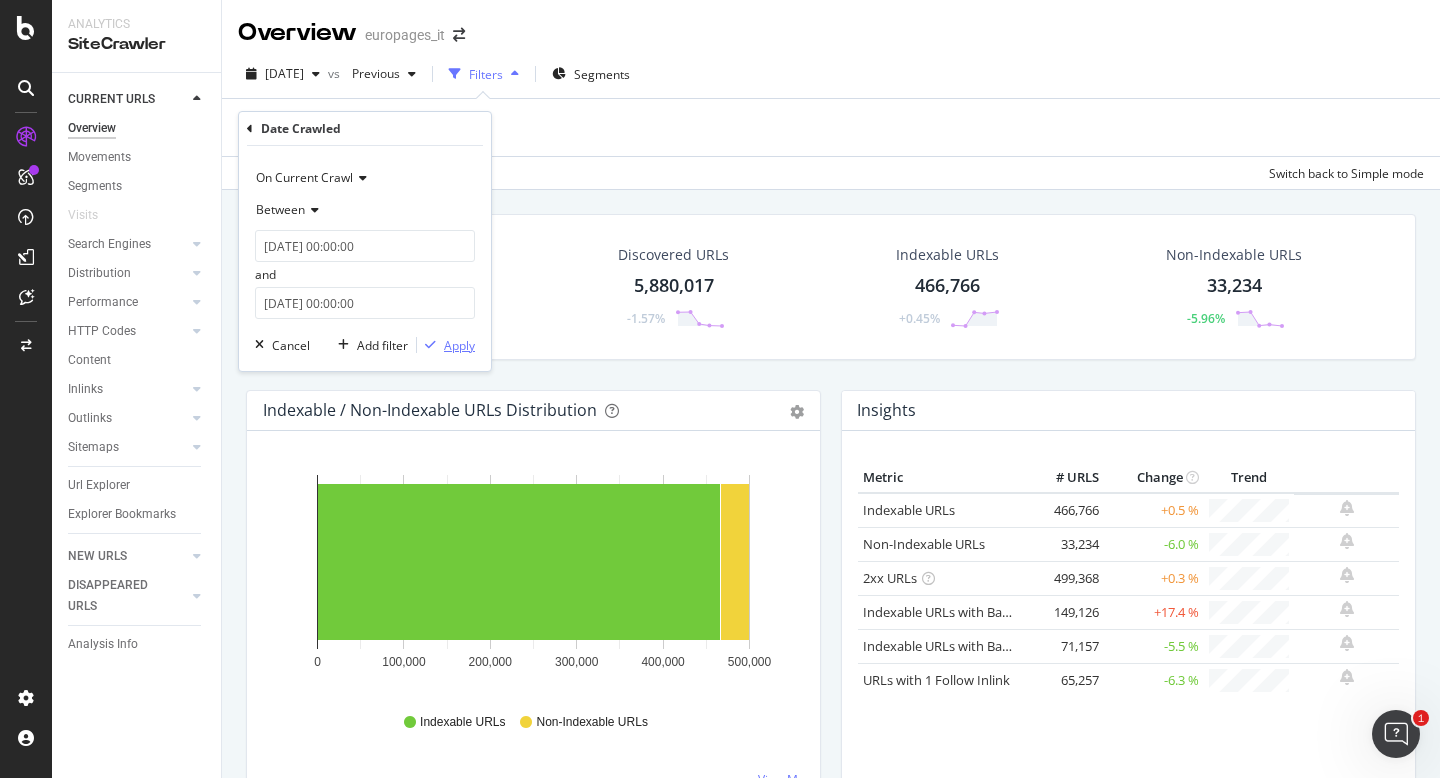 click on "Apply" at bounding box center [459, 345] 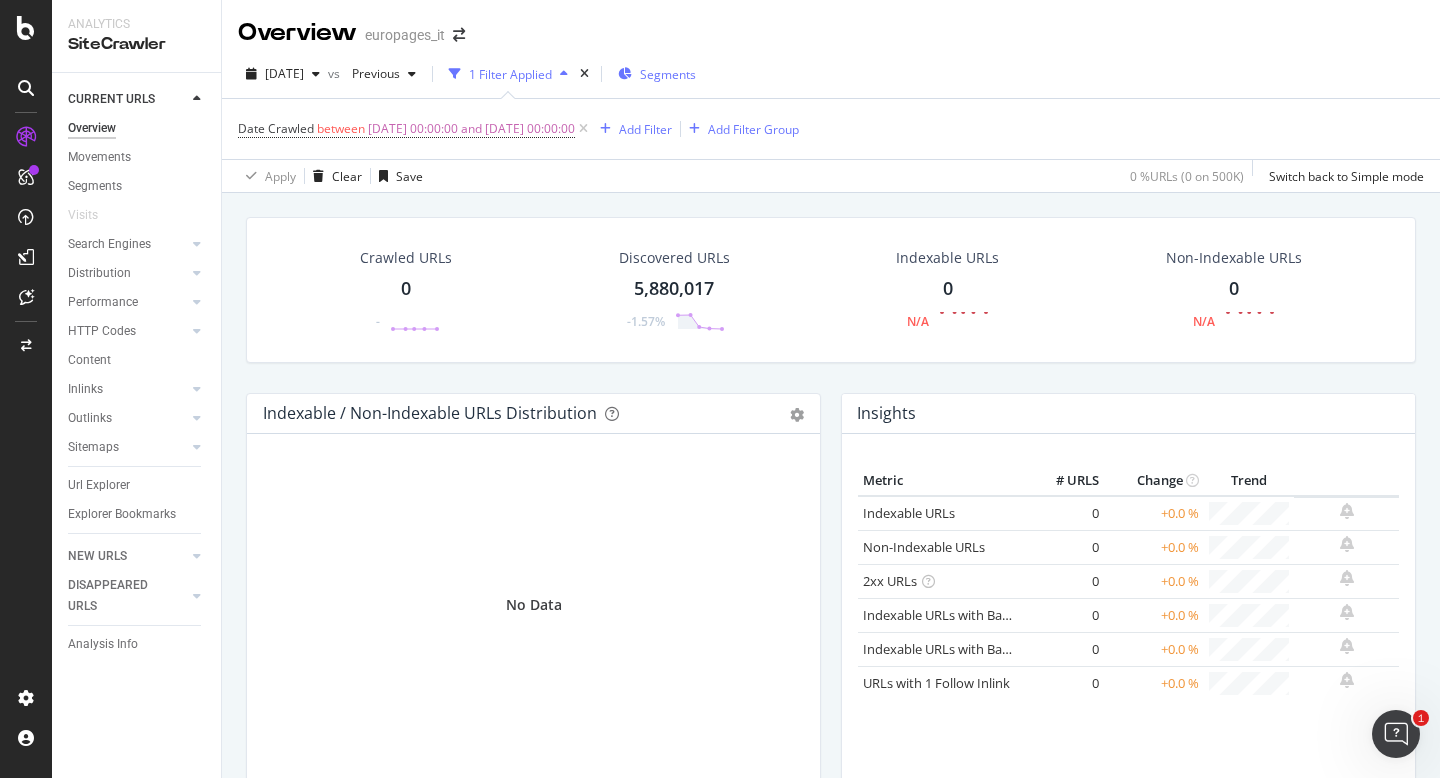 click on "Segments" at bounding box center (668, 74) 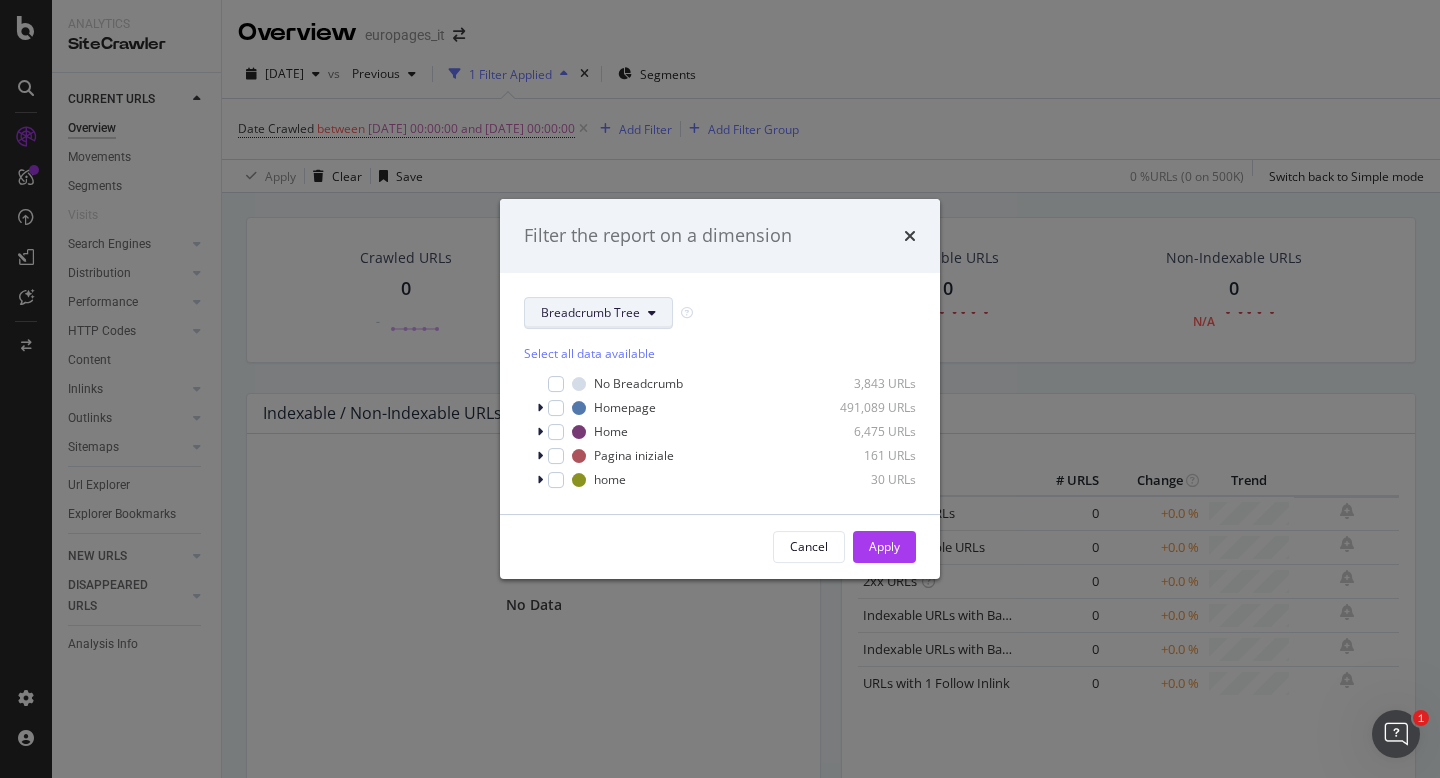 click on "Breadcrumb Tree" 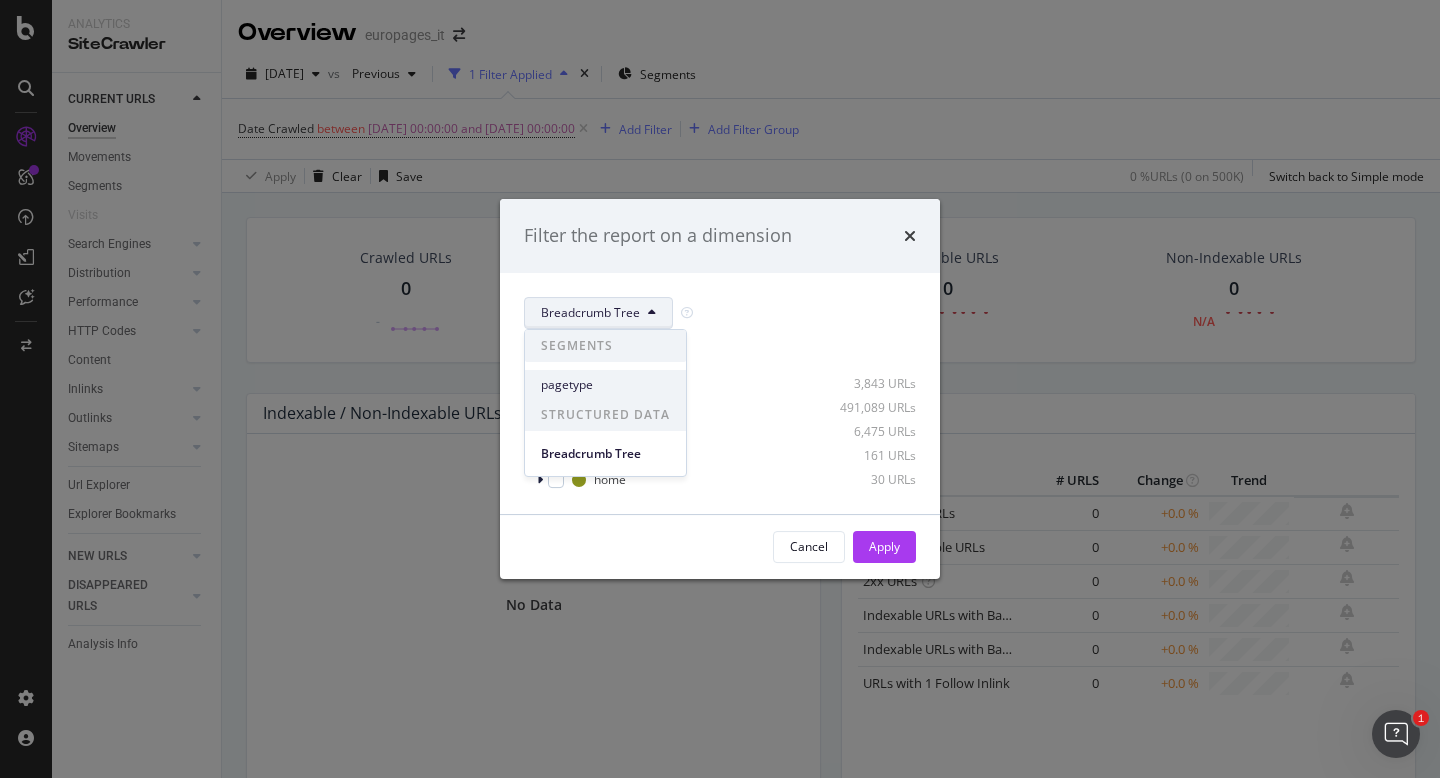click on "pagetype" at bounding box center (605, 385) 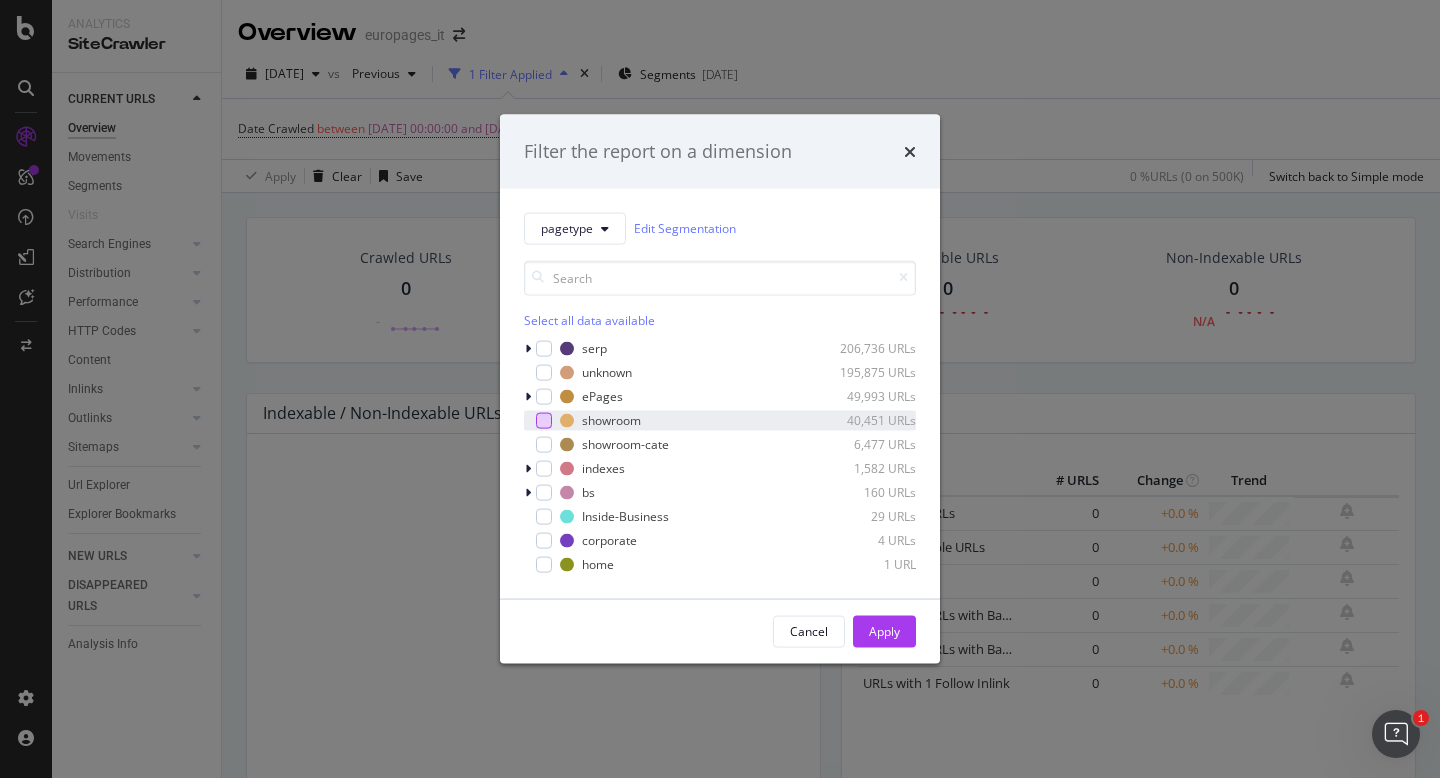 click 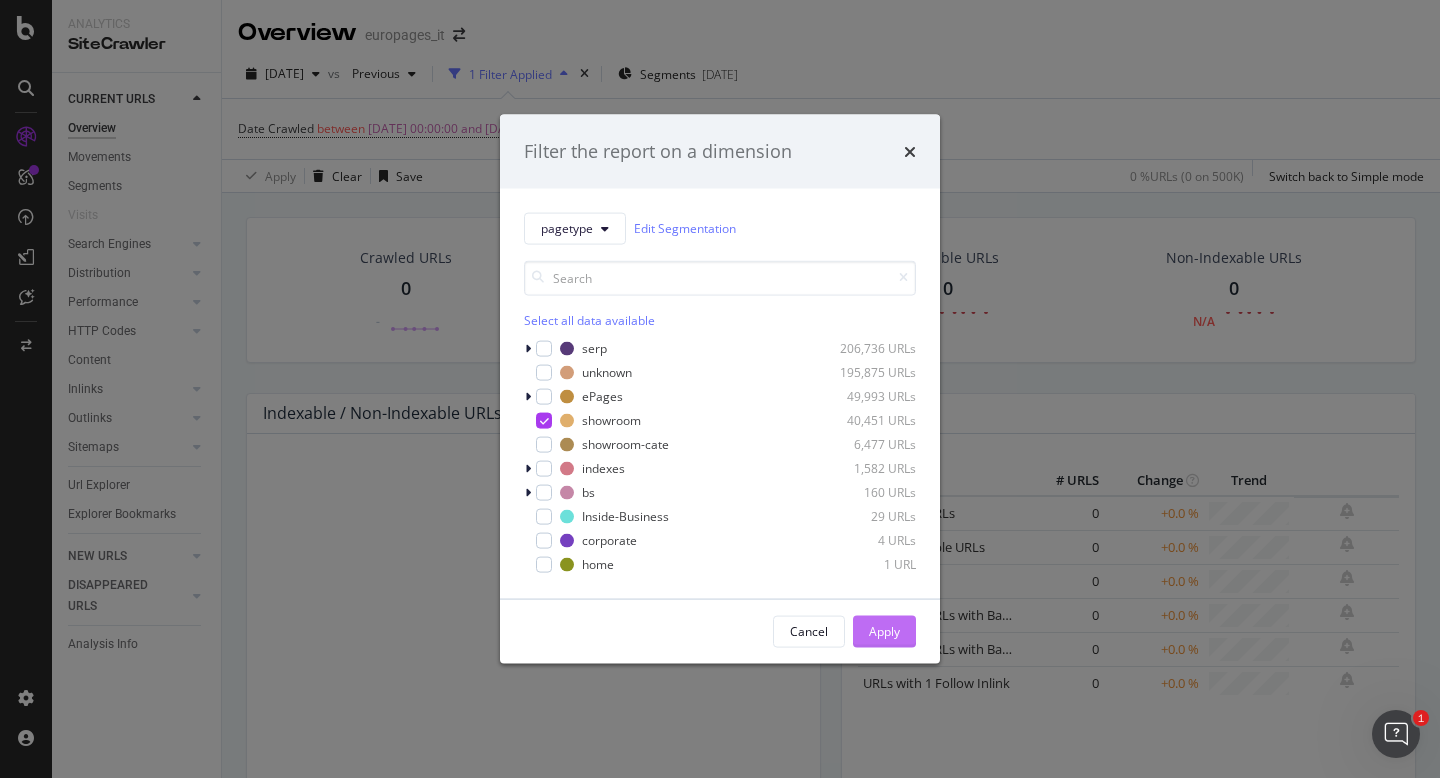 click on "Apply" 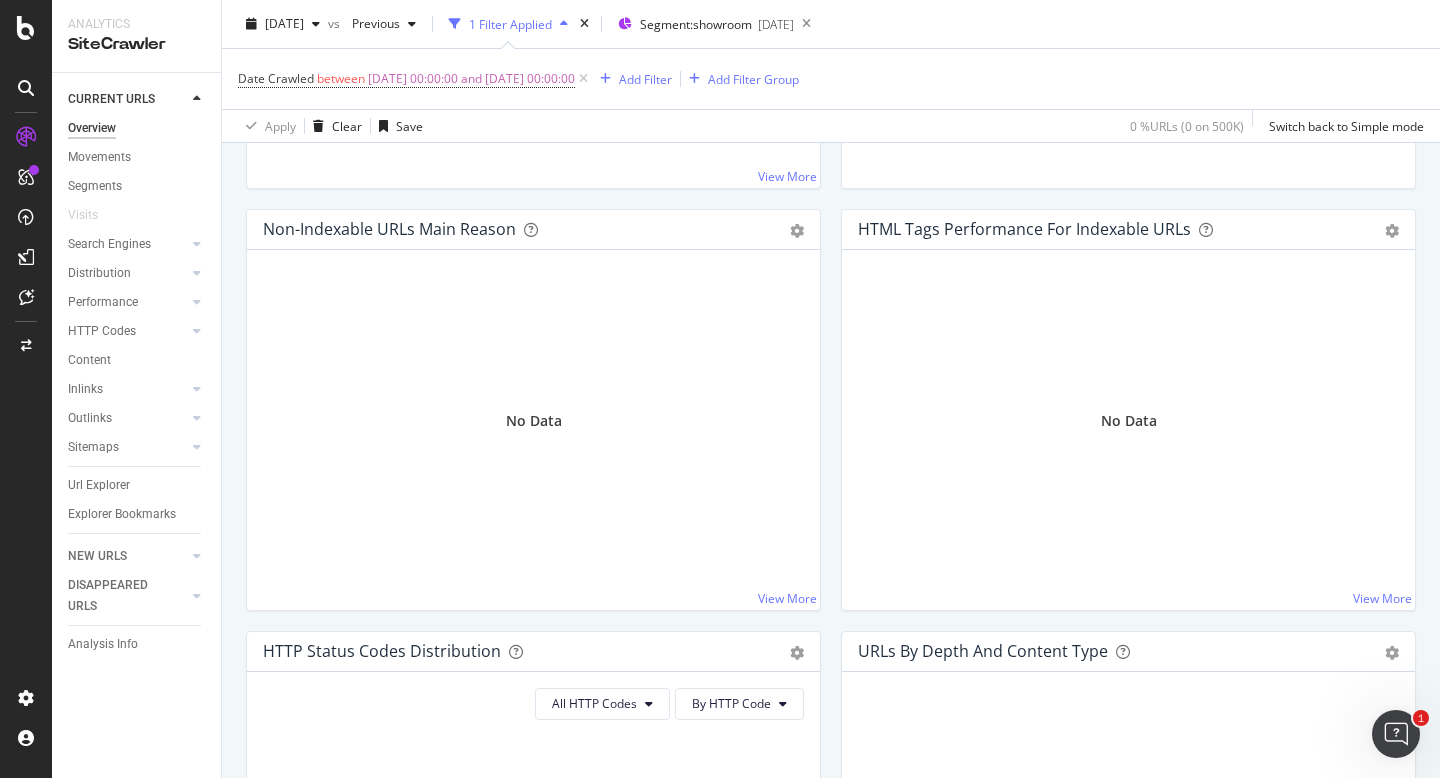 scroll, scrollTop: 0, scrollLeft: 0, axis: both 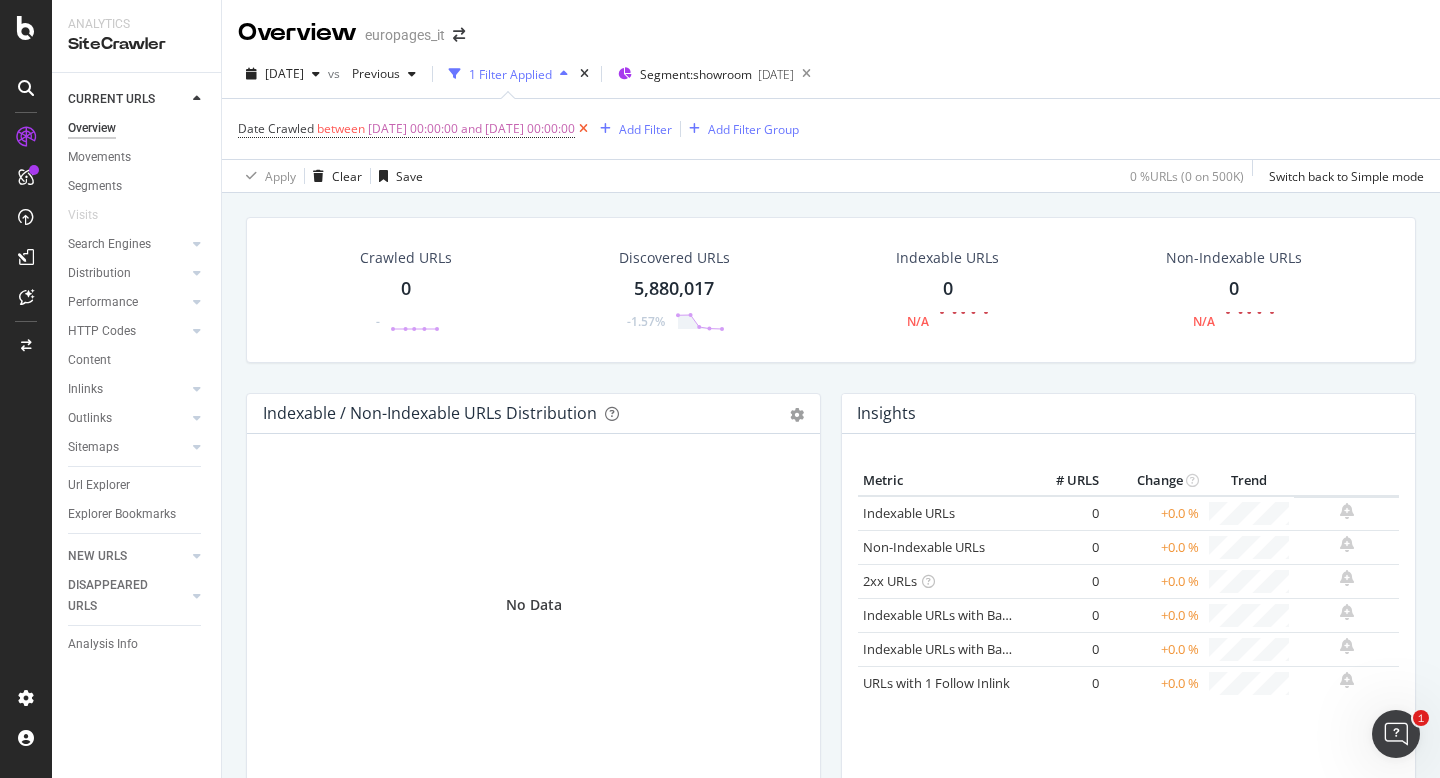click at bounding box center (583, 129) 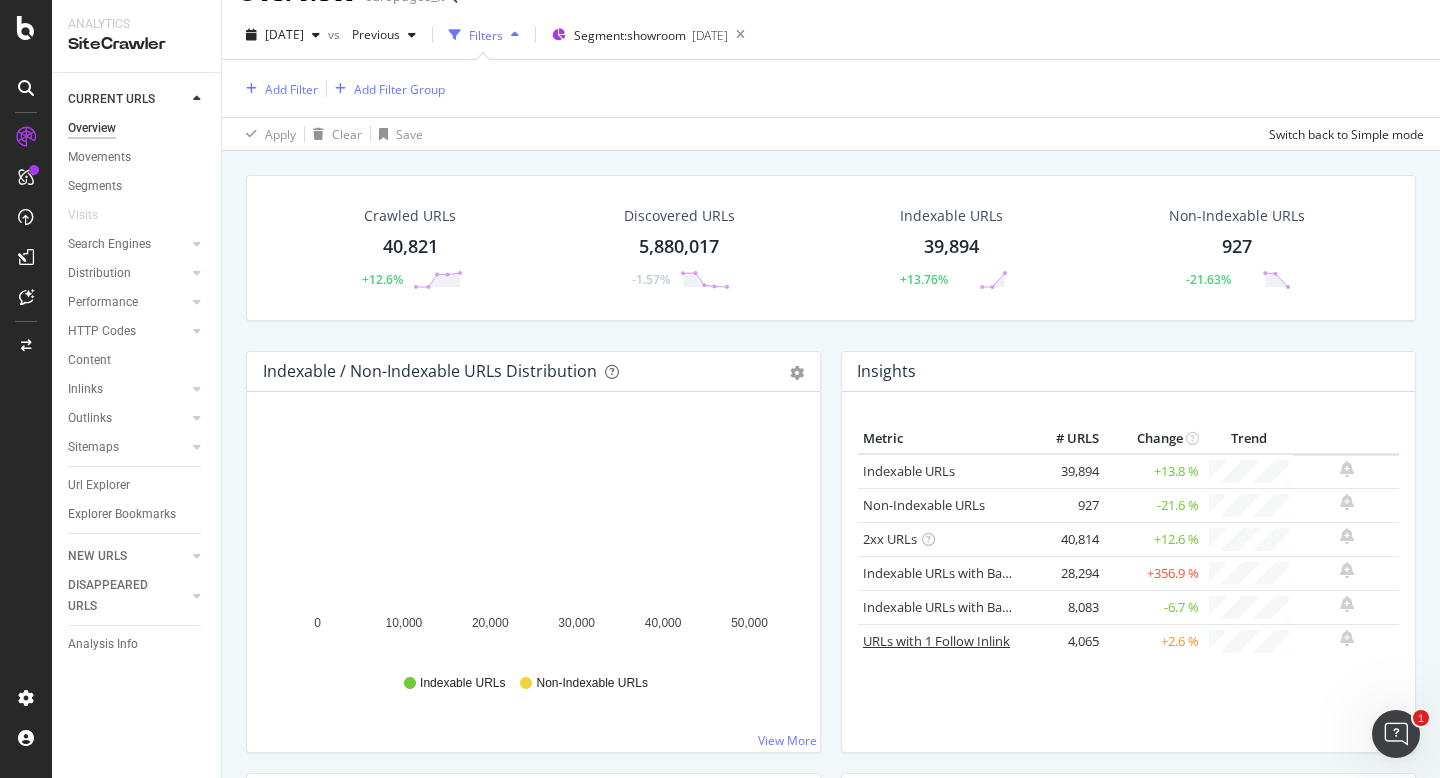 scroll, scrollTop: 0, scrollLeft: 0, axis: both 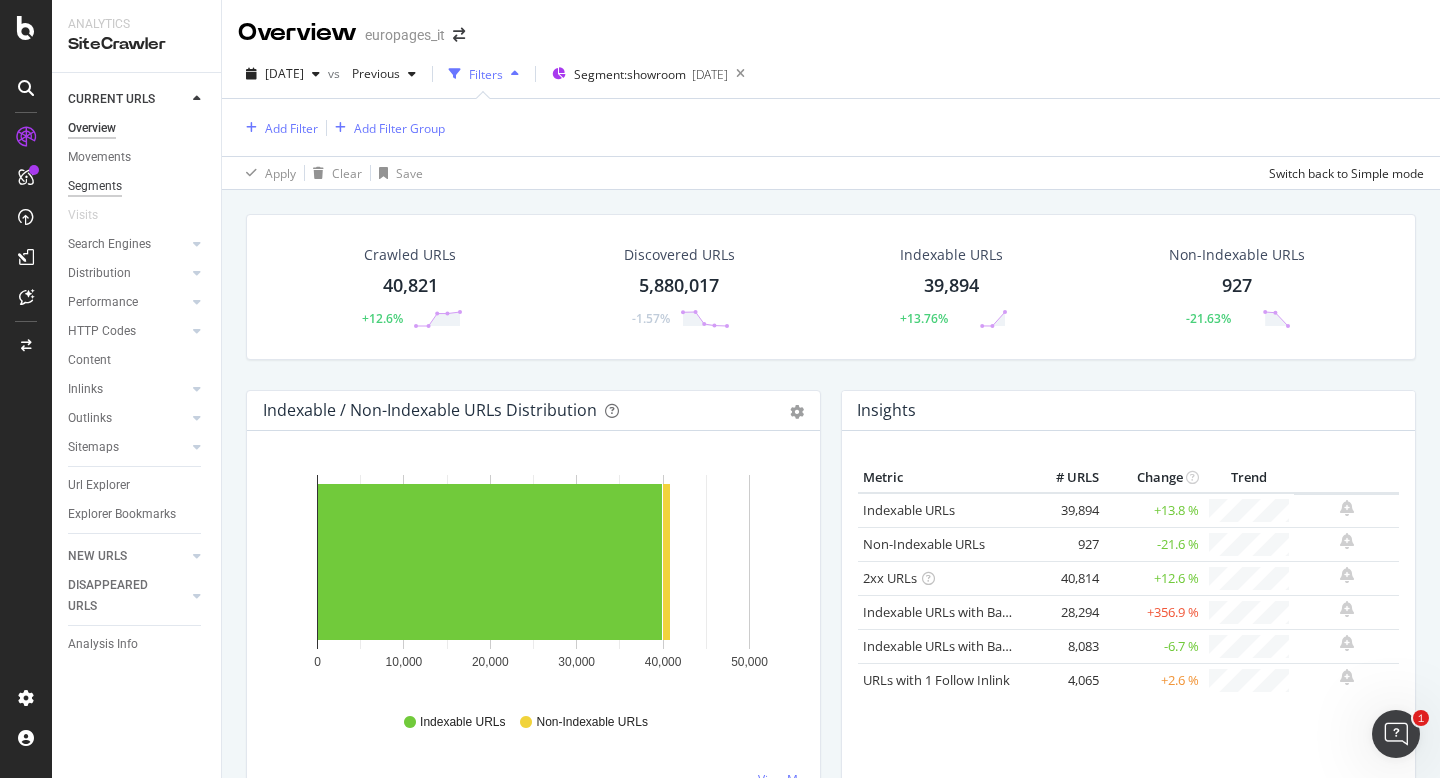 click on "Segments" at bounding box center [95, 186] 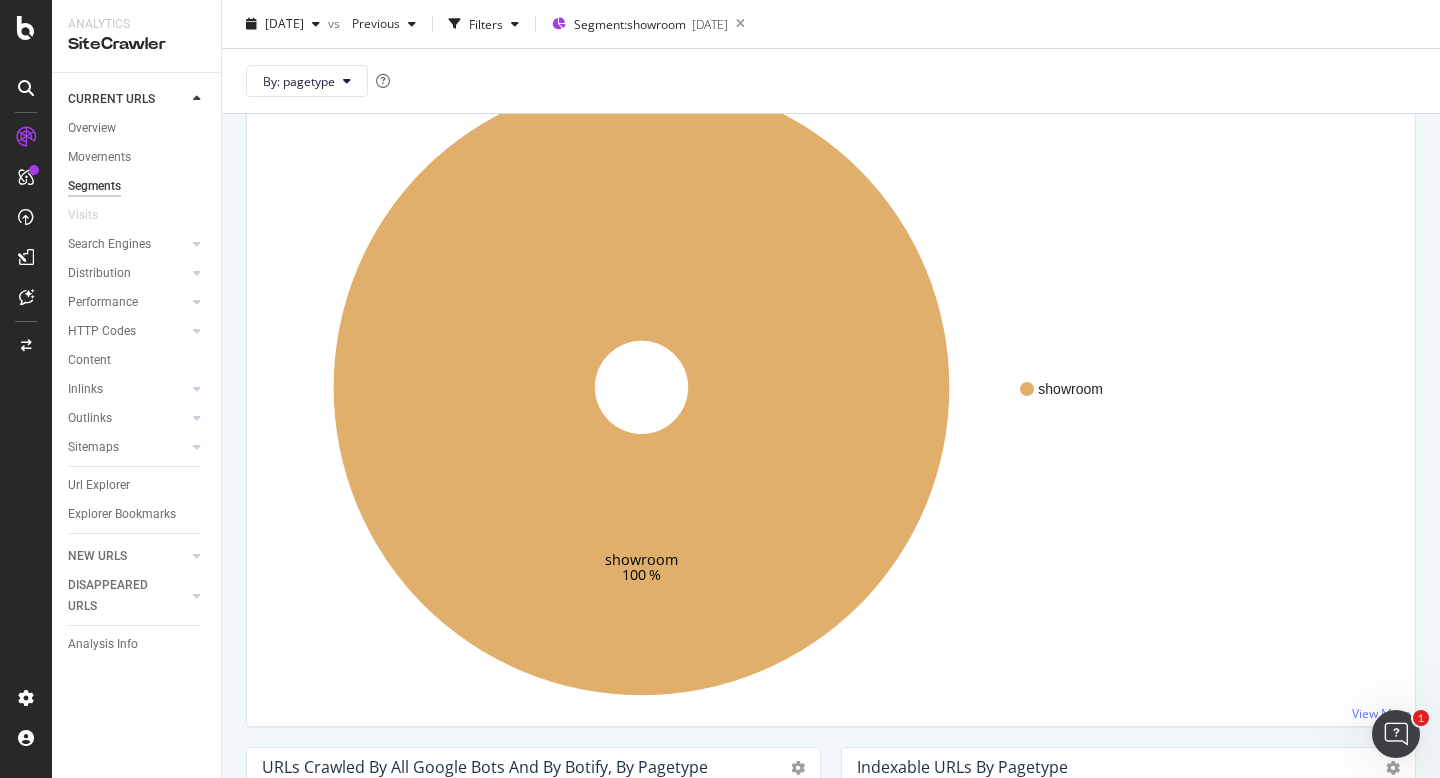 scroll, scrollTop: 0, scrollLeft: 0, axis: both 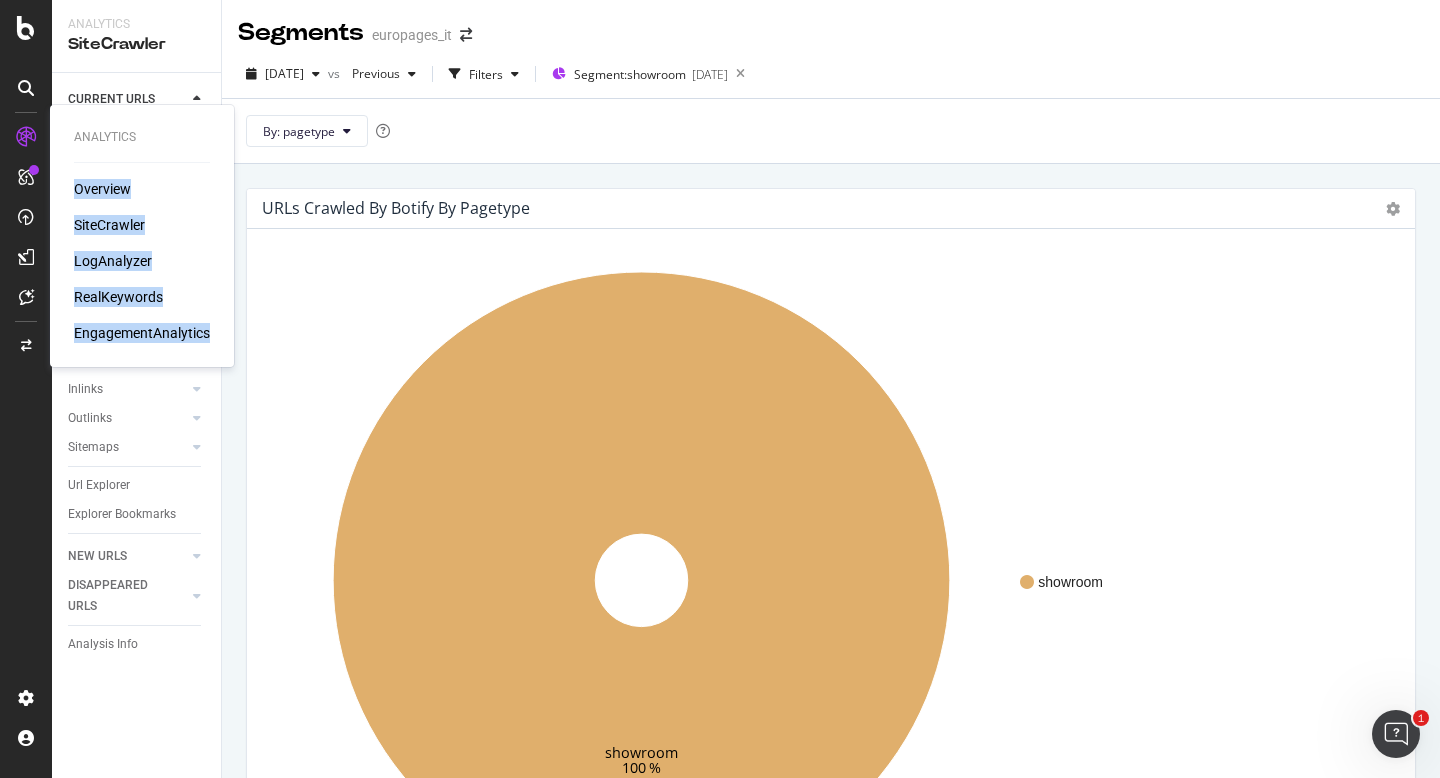 drag, startPoint x: 67, startPoint y: 180, endPoint x: 212, endPoint y: 348, distance: 221.92116 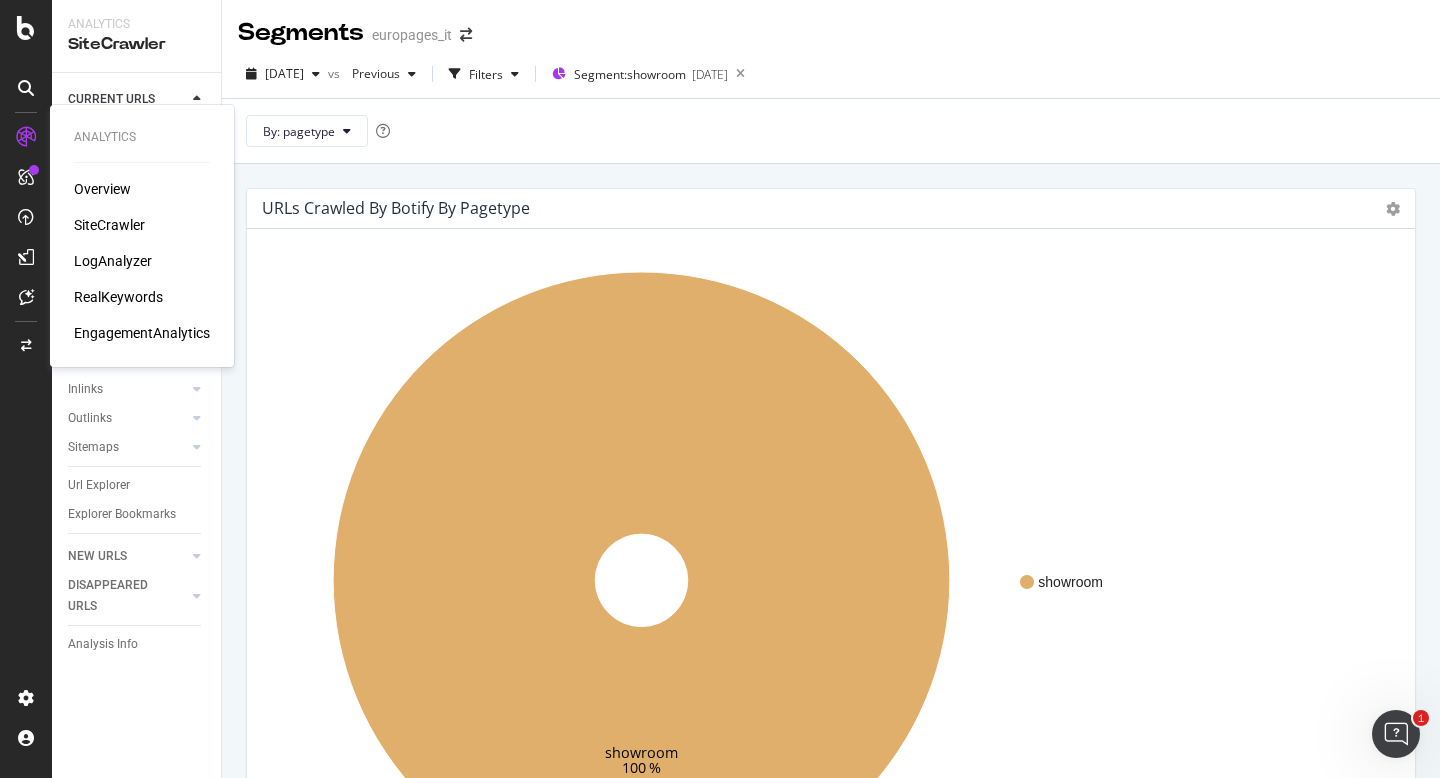 click on "SiteCrawler" at bounding box center [109, 225] 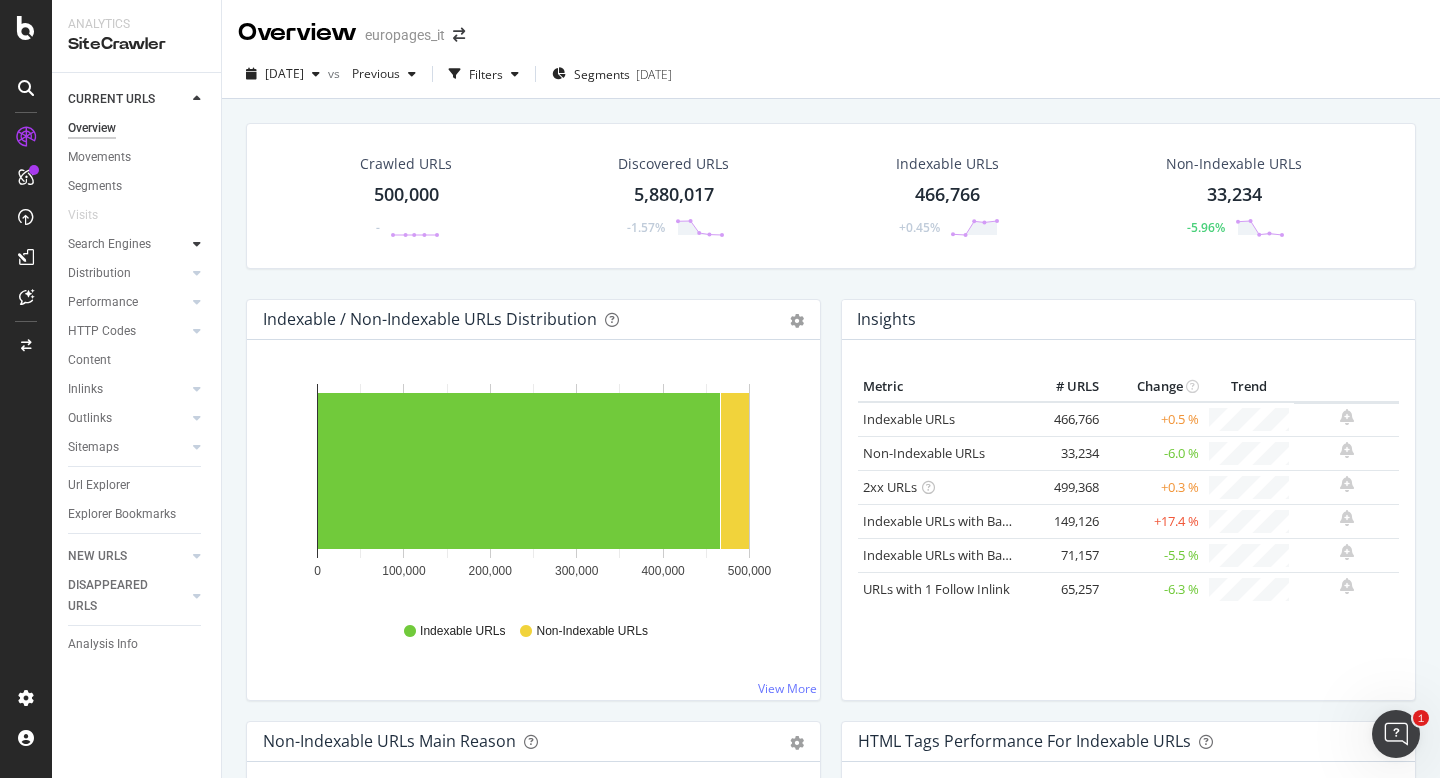 click at bounding box center (197, 244) 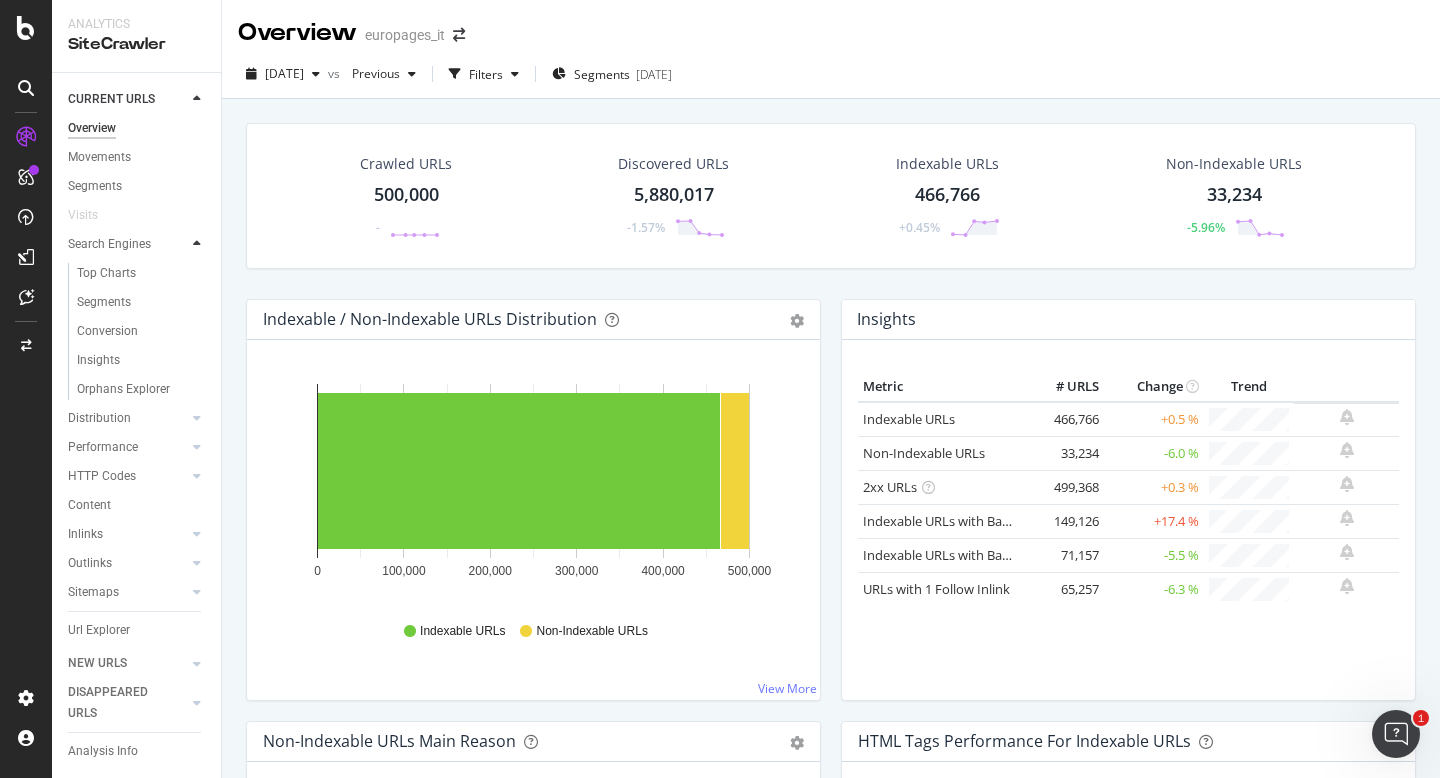 click at bounding box center [197, 244] 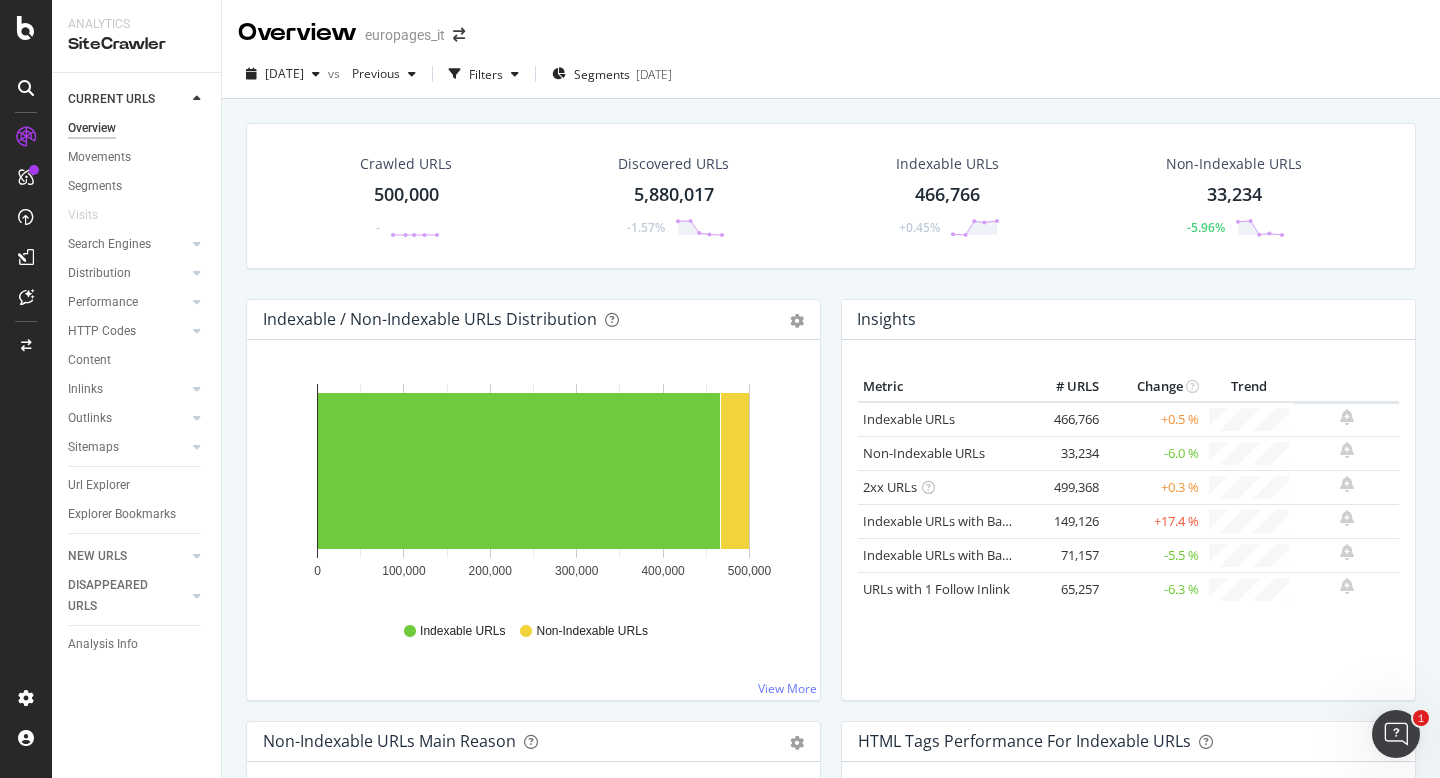 click on "Overview" at bounding box center (92, 128) 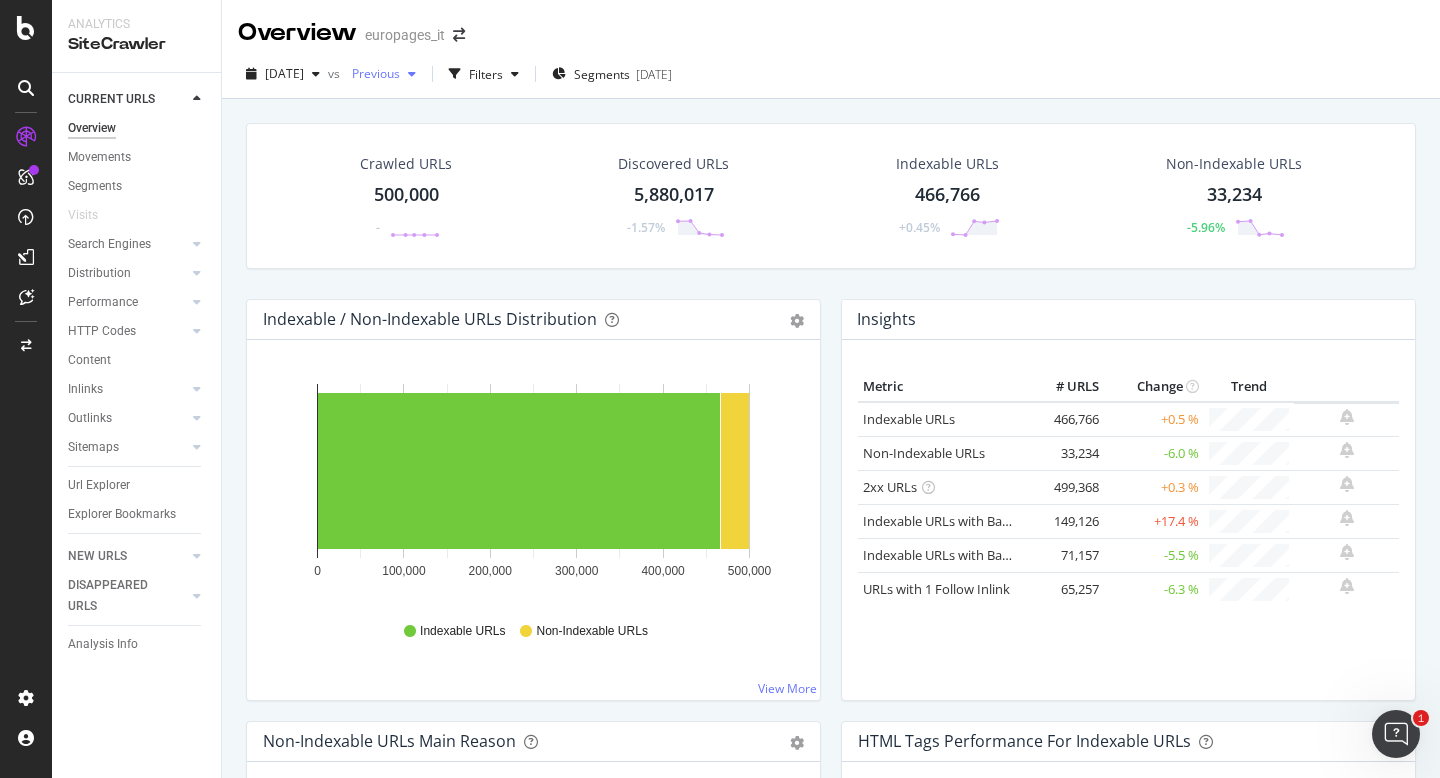 click at bounding box center (412, 74) 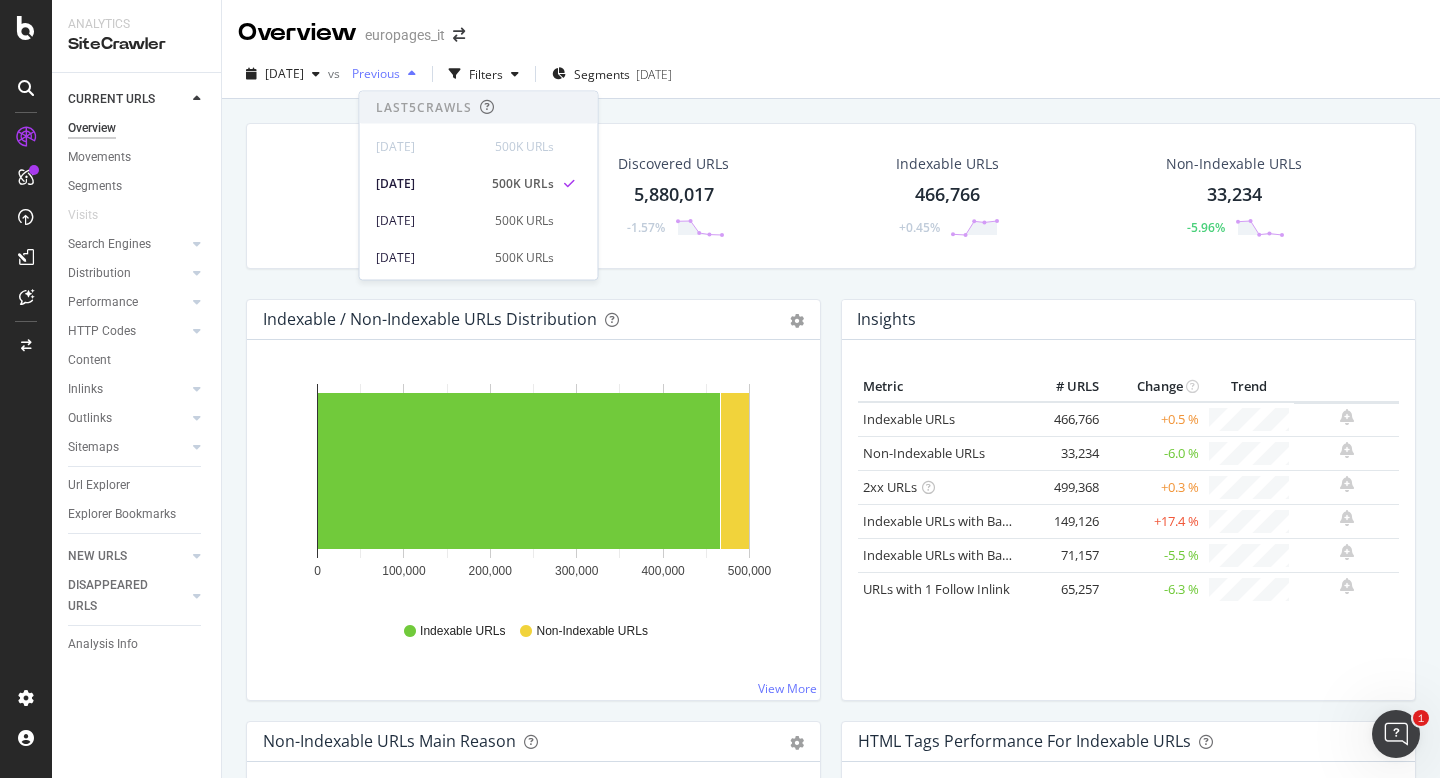 click at bounding box center [412, 74] 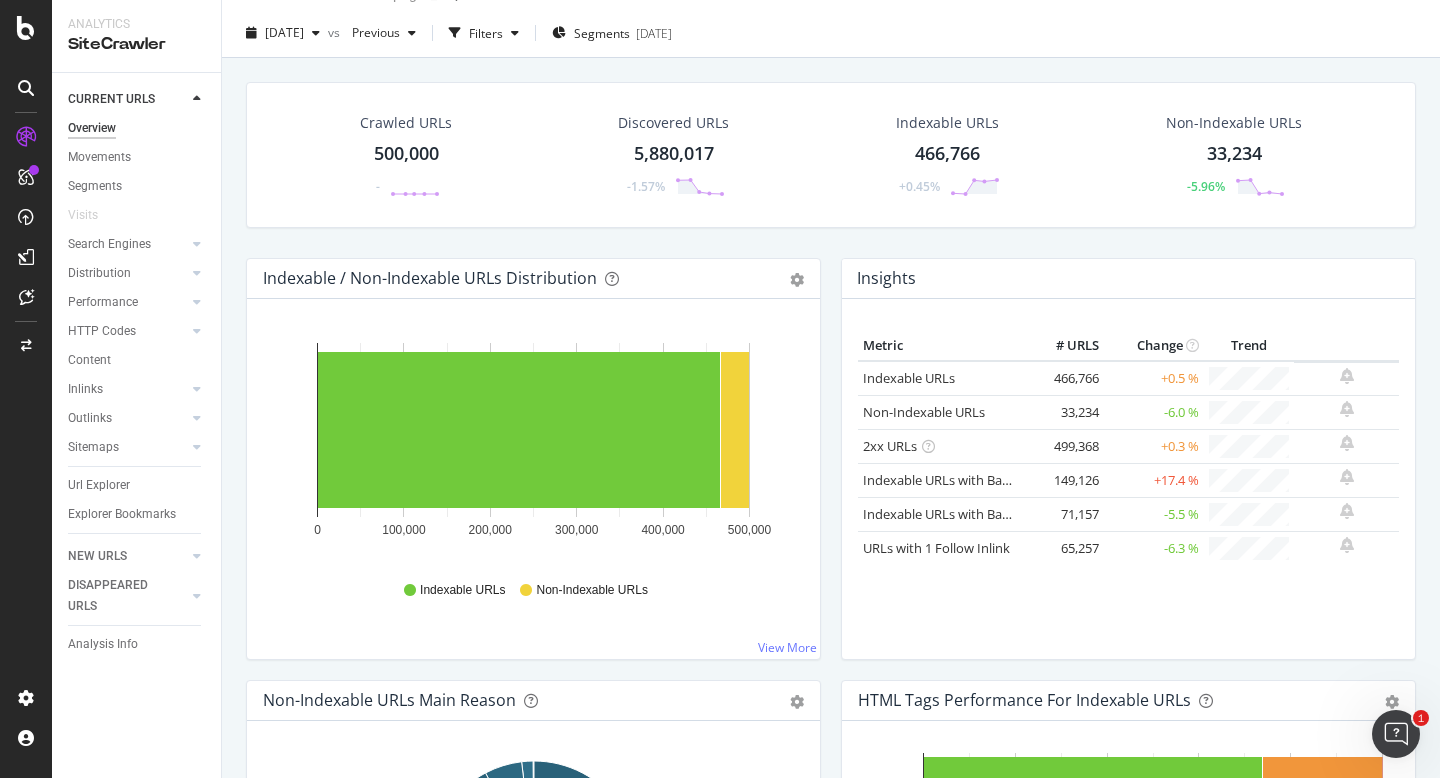 scroll, scrollTop: 43, scrollLeft: 0, axis: vertical 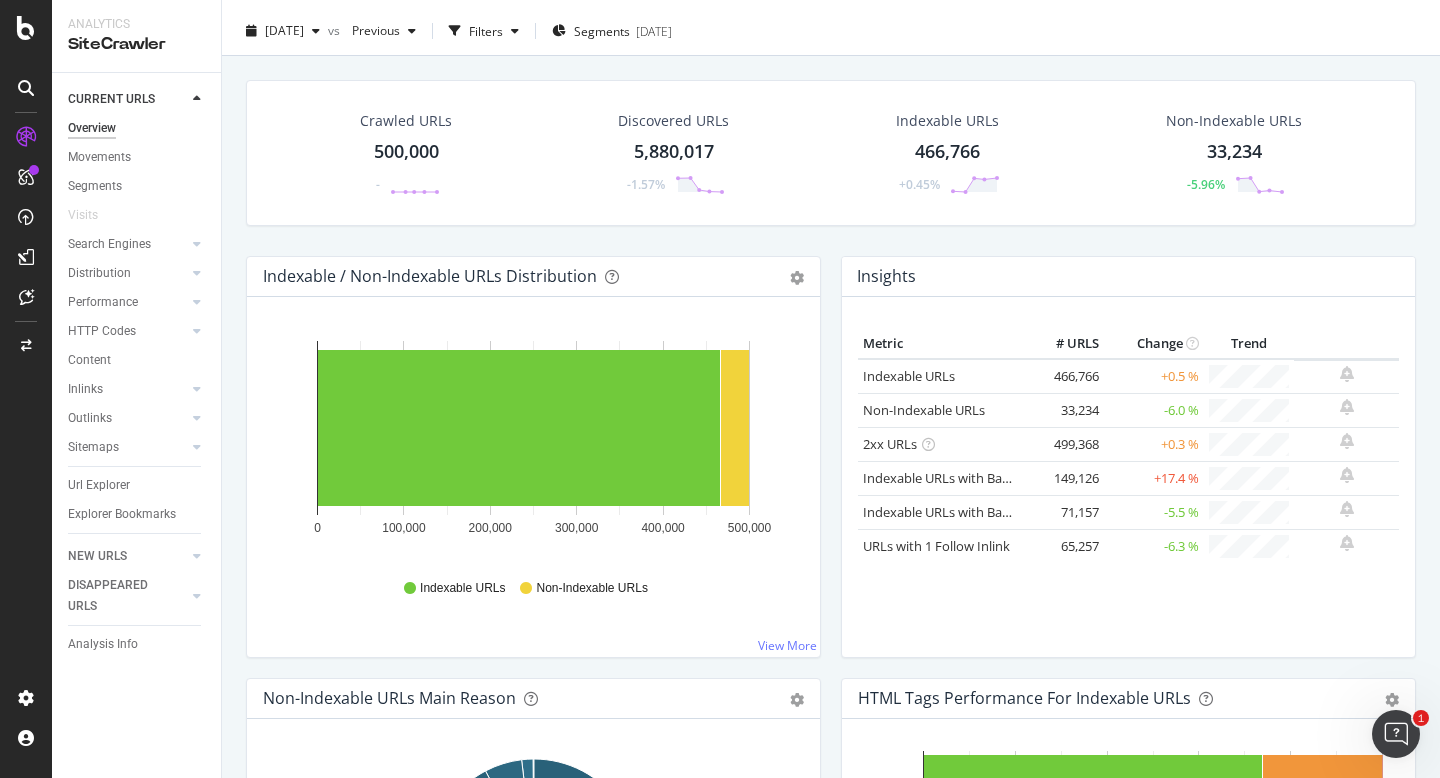 click on "500,000" at bounding box center [406, 152] 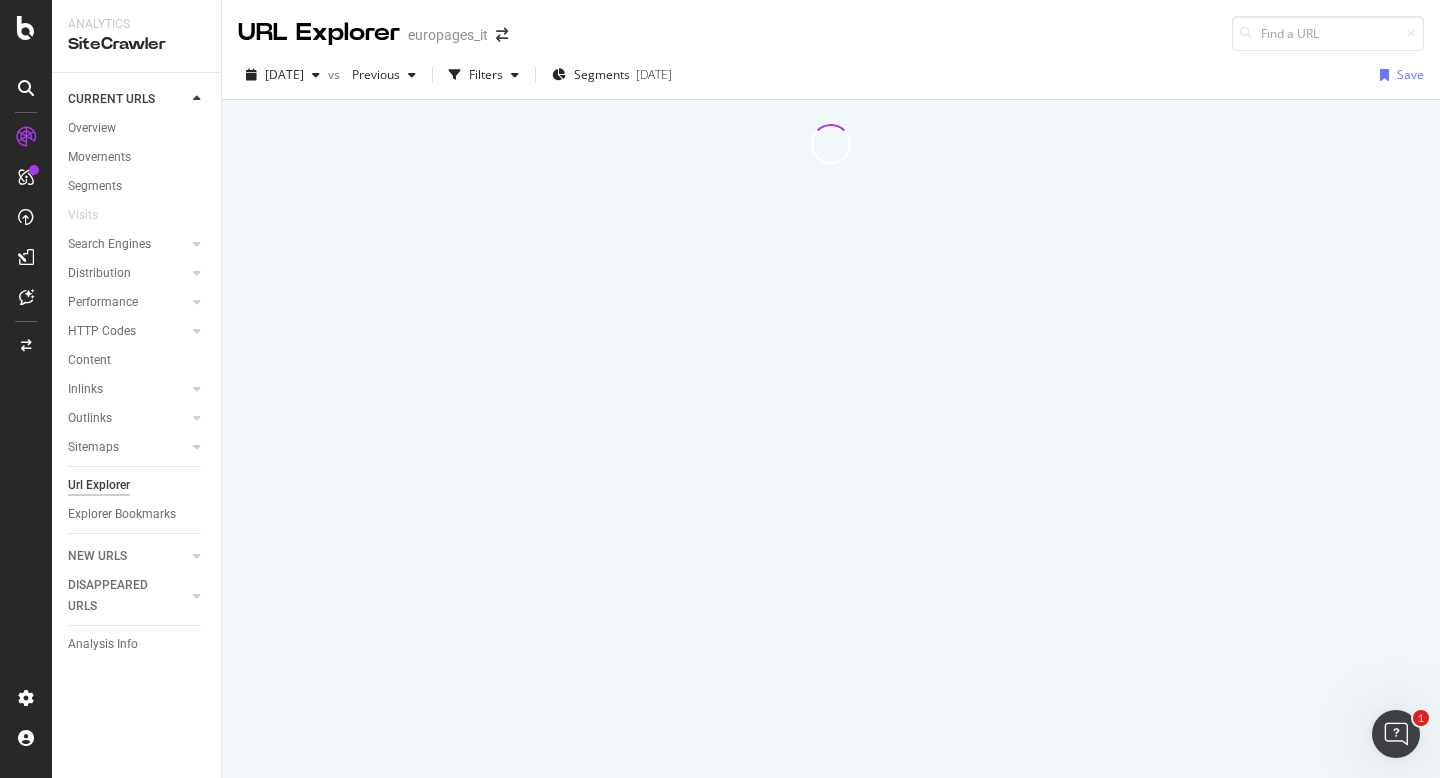 scroll, scrollTop: 0, scrollLeft: 0, axis: both 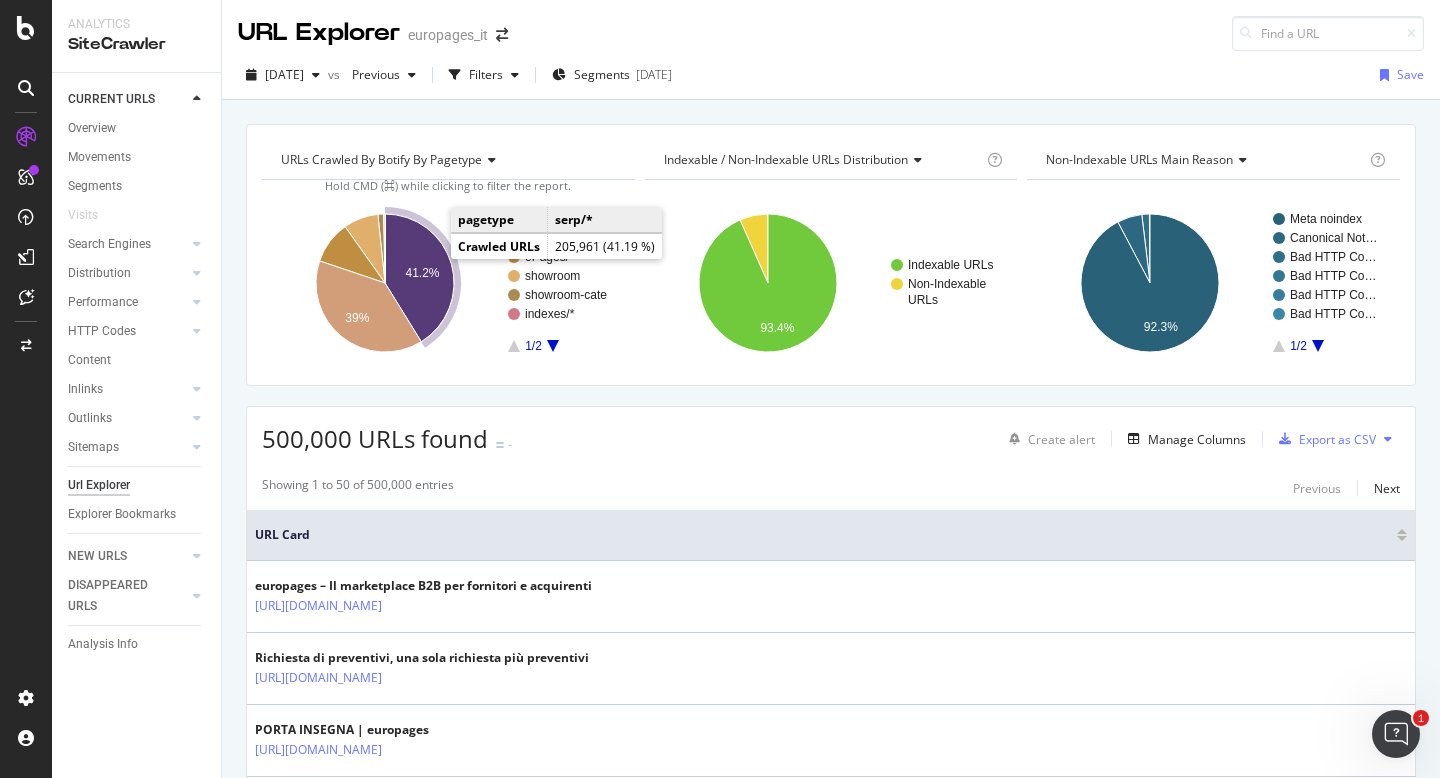 click 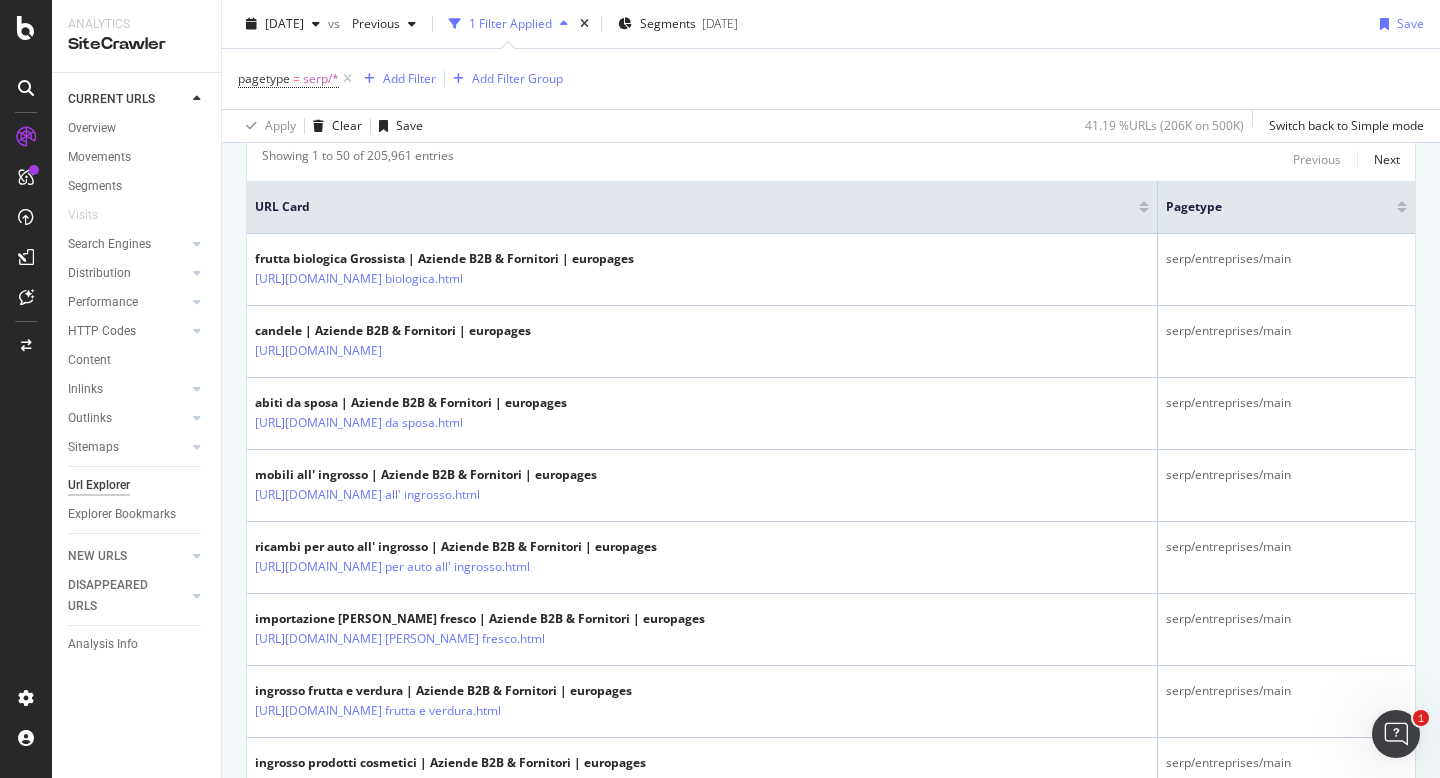 scroll, scrollTop: 0, scrollLeft: 0, axis: both 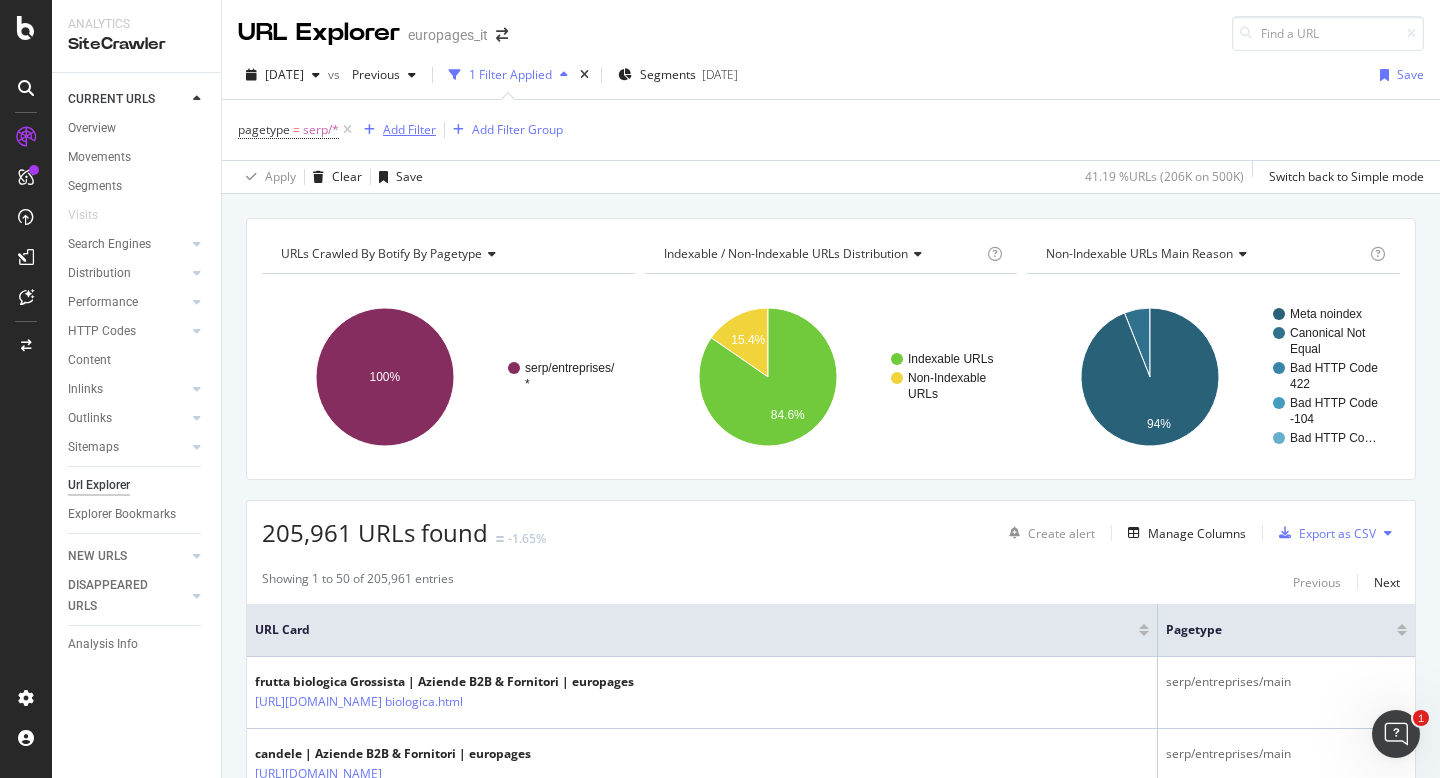 click on "Add Filter" at bounding box center [409, 129] 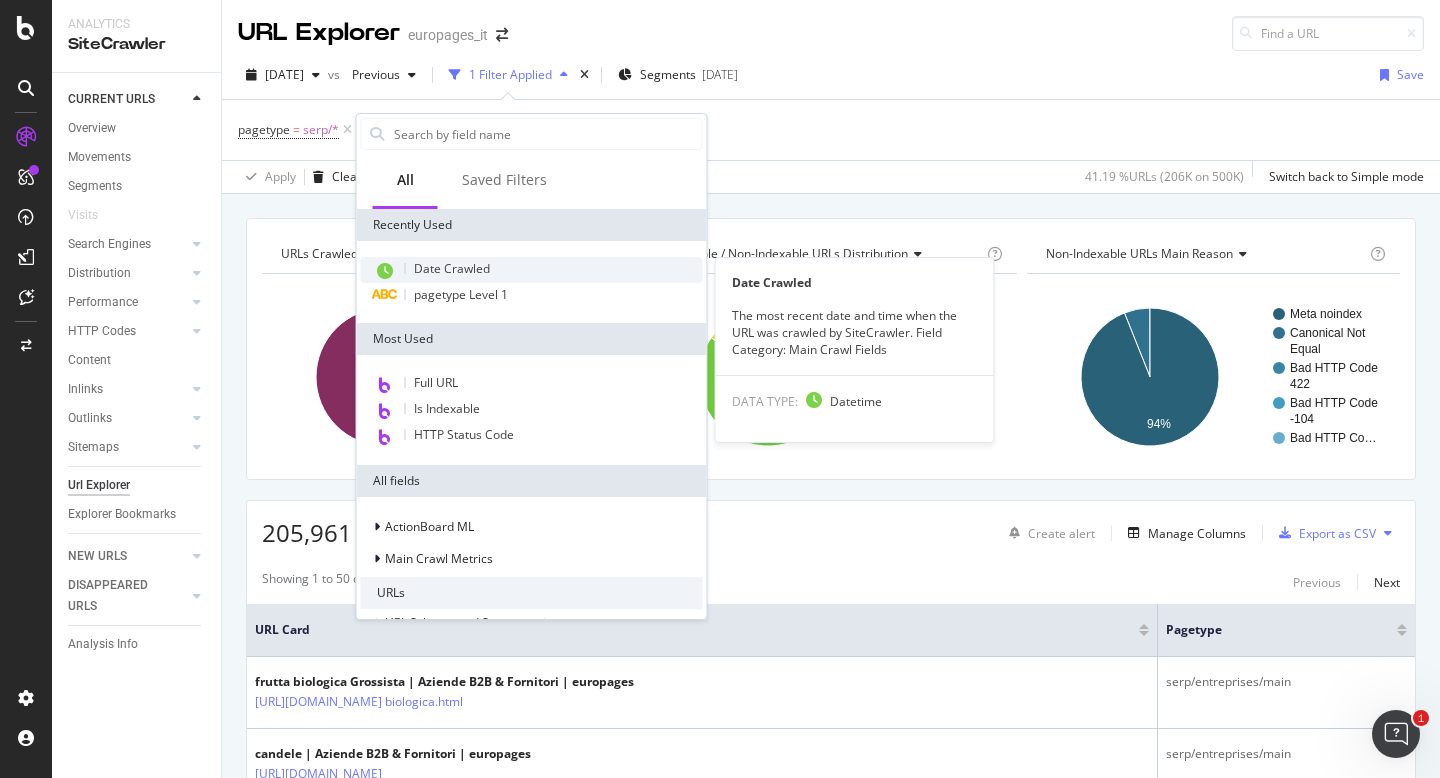 click on "Date Crawled" at bounding box center [452, 268] 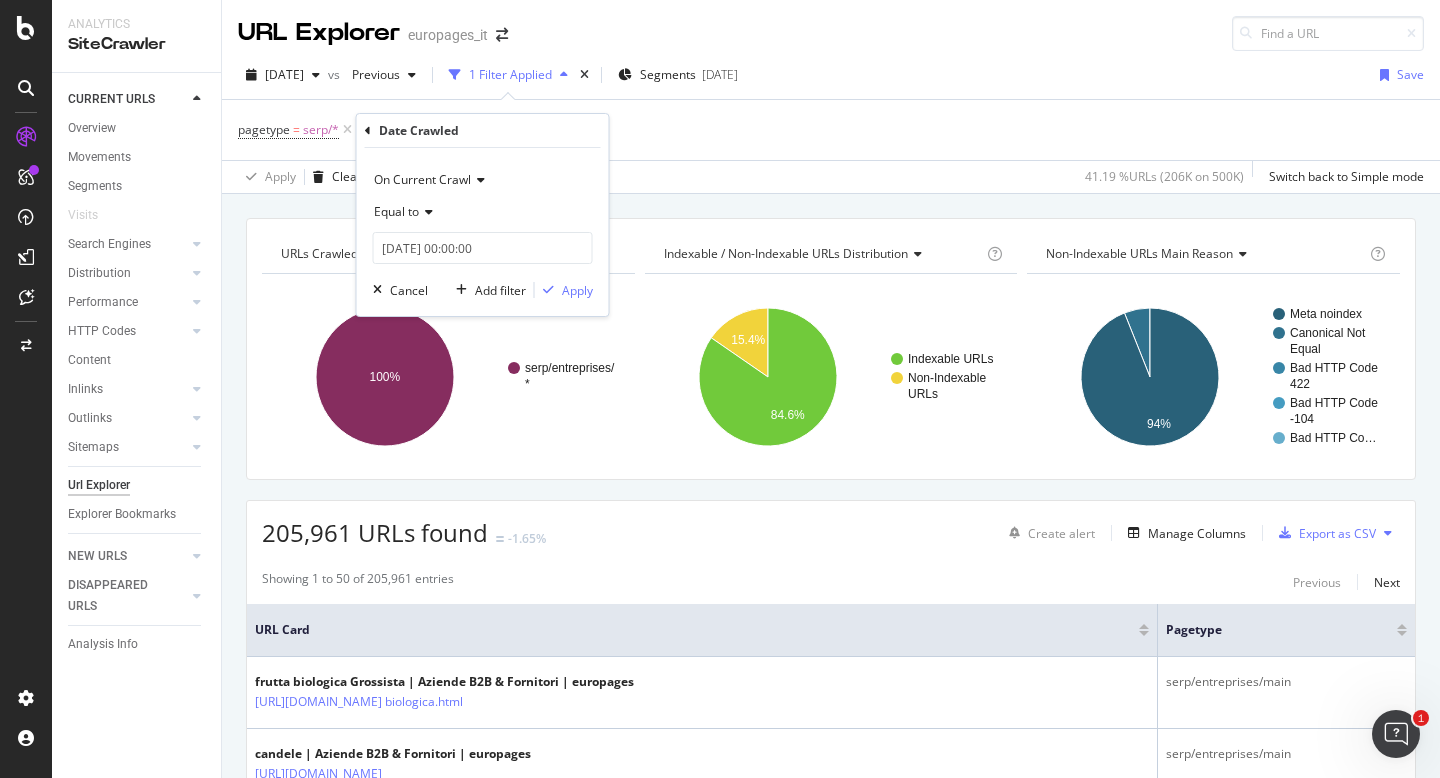 click at bounding box center [426, 212] 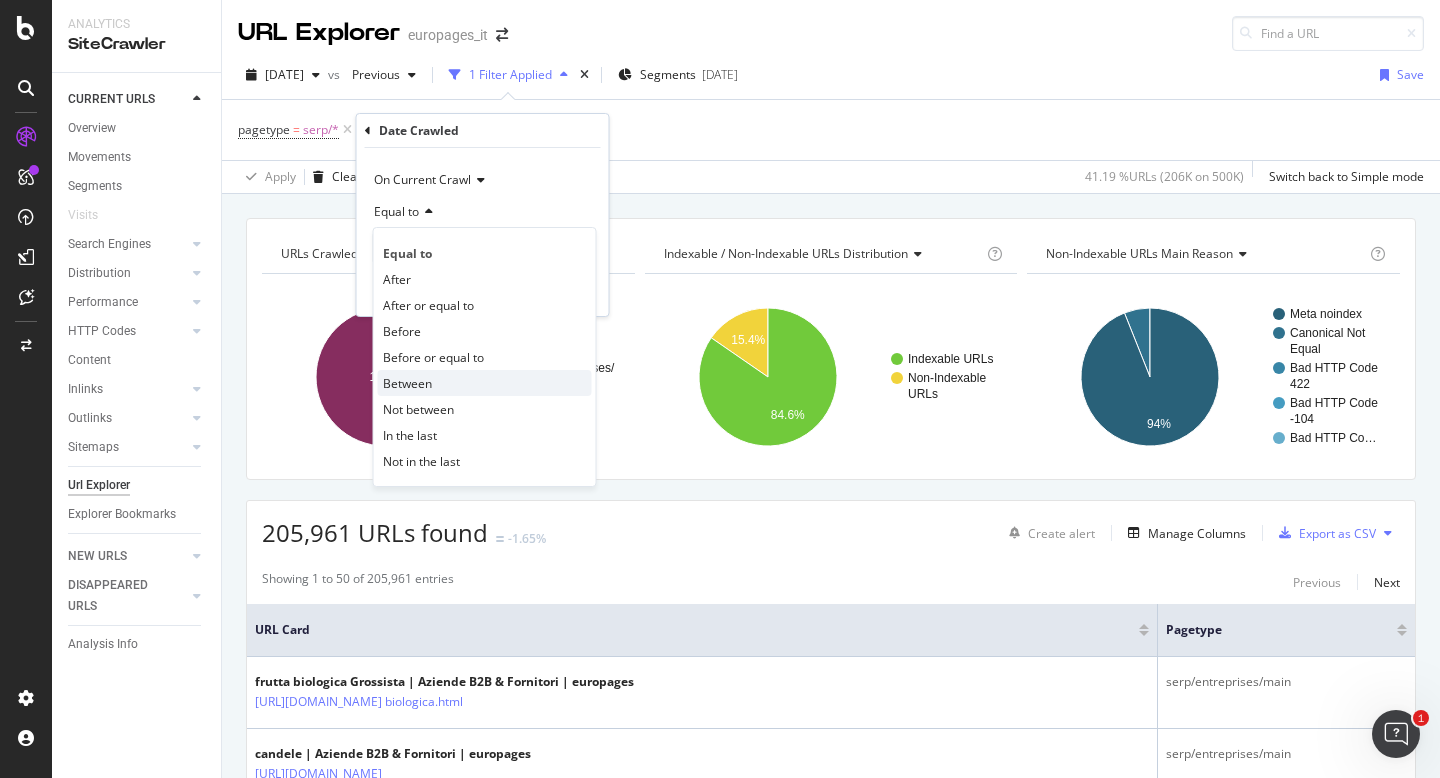click on "Between" at bounding box center [407, 383] 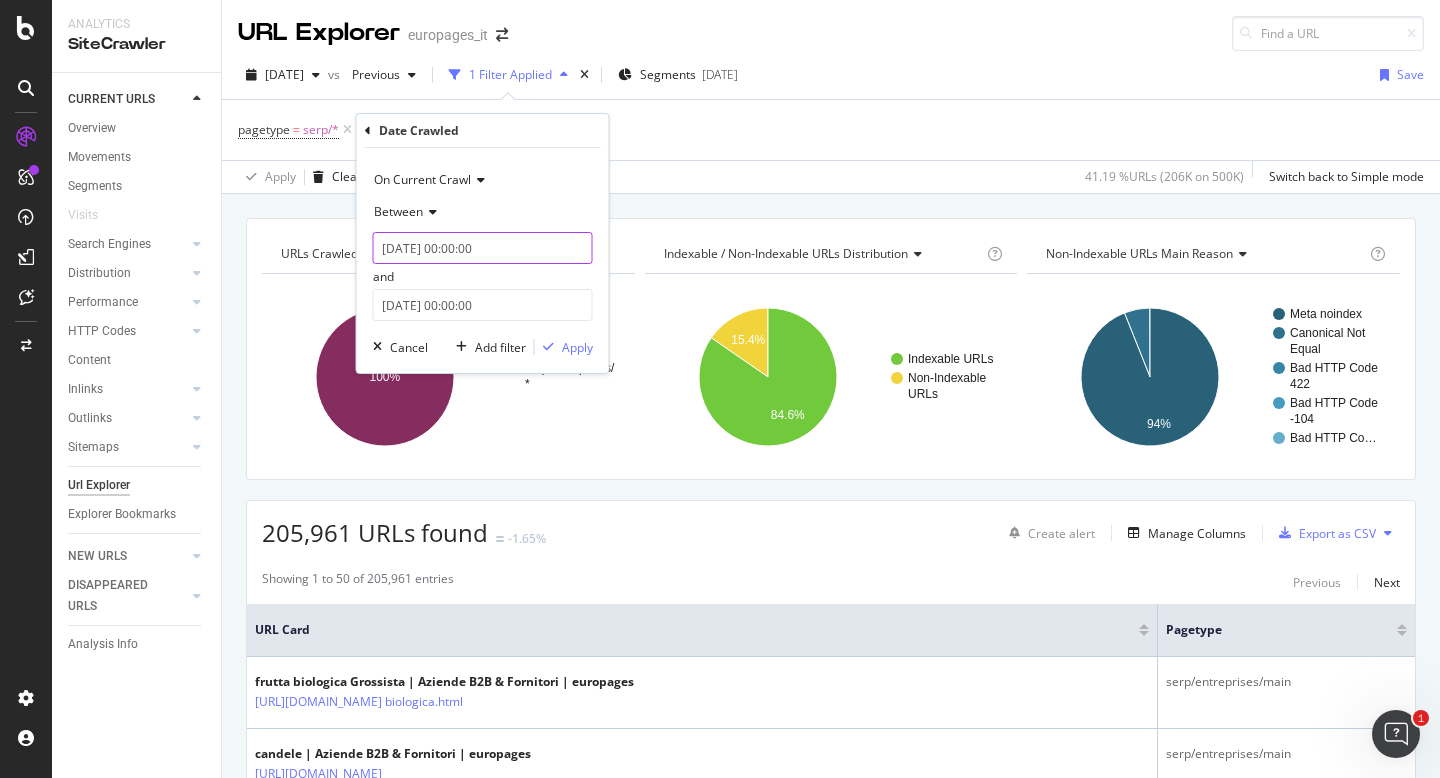 click on "2025-07-20 00:00:00" at bounding box center [483, 248] 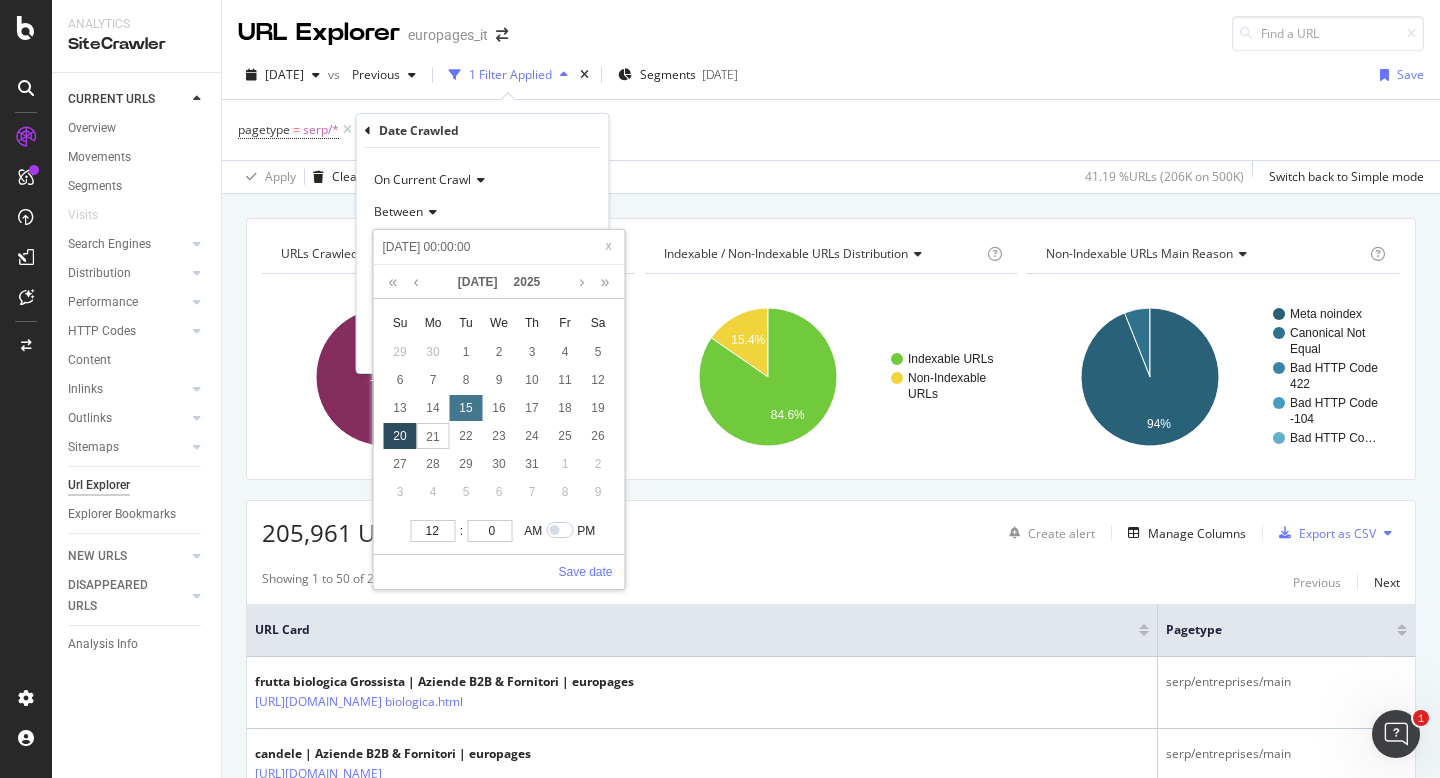 click on "15" at bounding box center [466, 408] 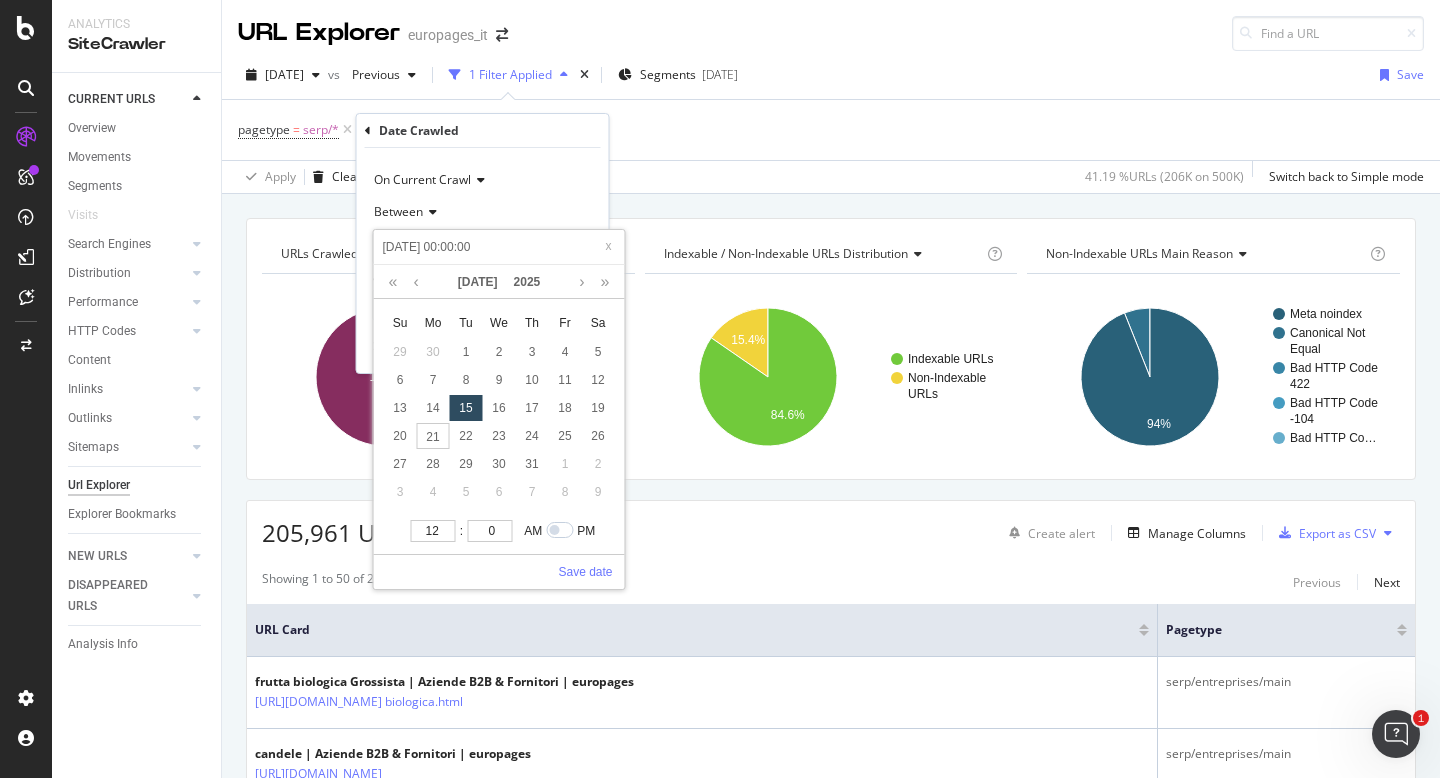 click on "On Current Crawl" at bounding box center (483, 180) 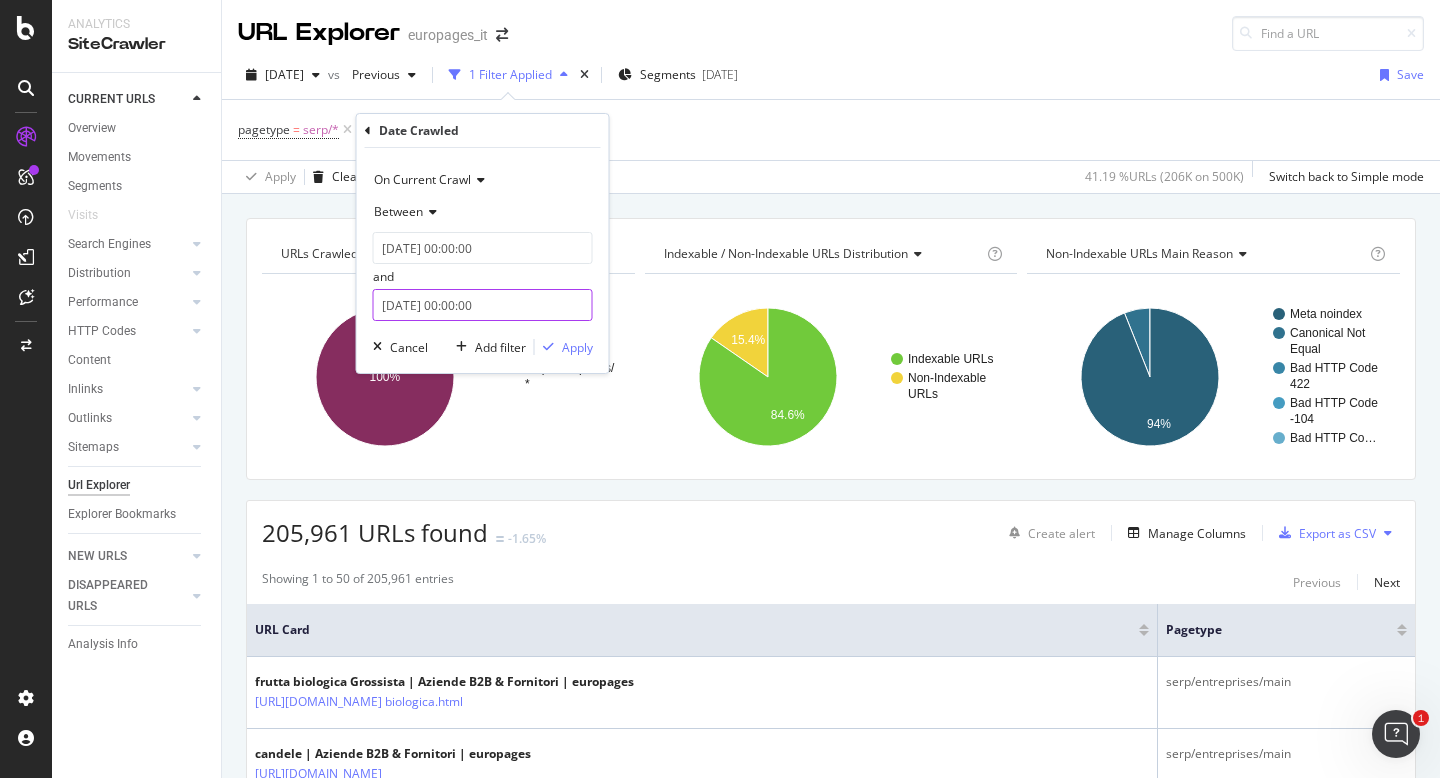 click on "2025-07-21 00:00:00" at bounding box center (483, 305) 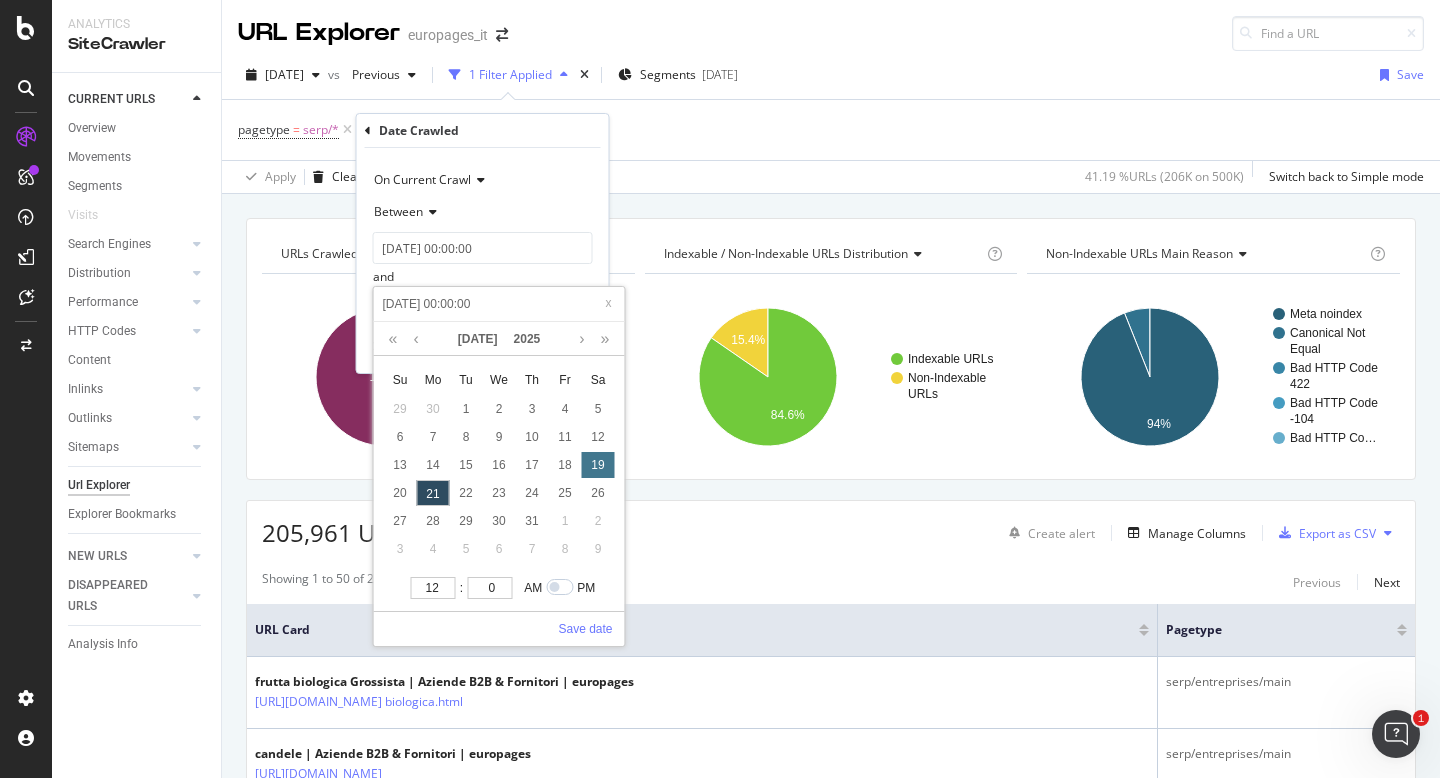 click on "19" at bounding box center [598, 465] 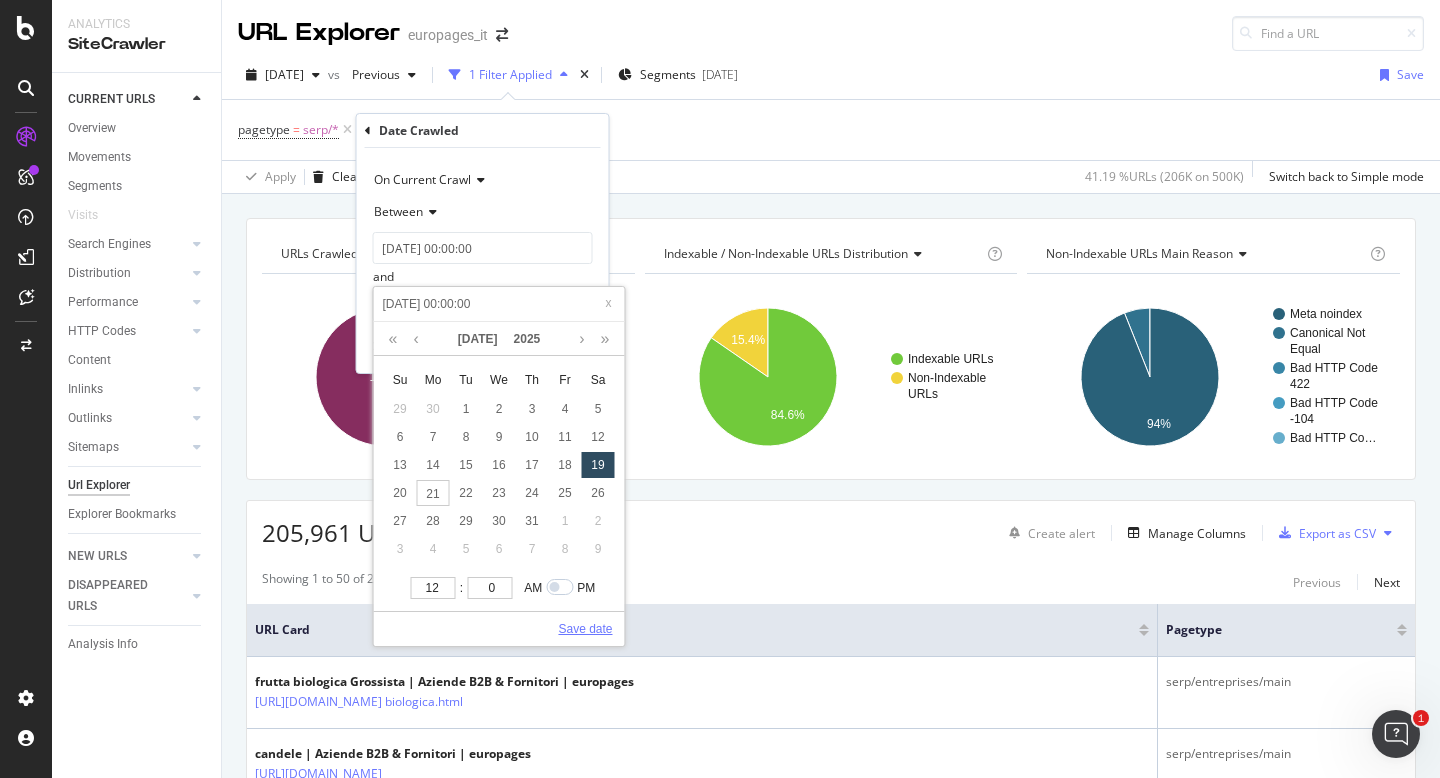 click on "Save date" at bounding box center [585, 629] 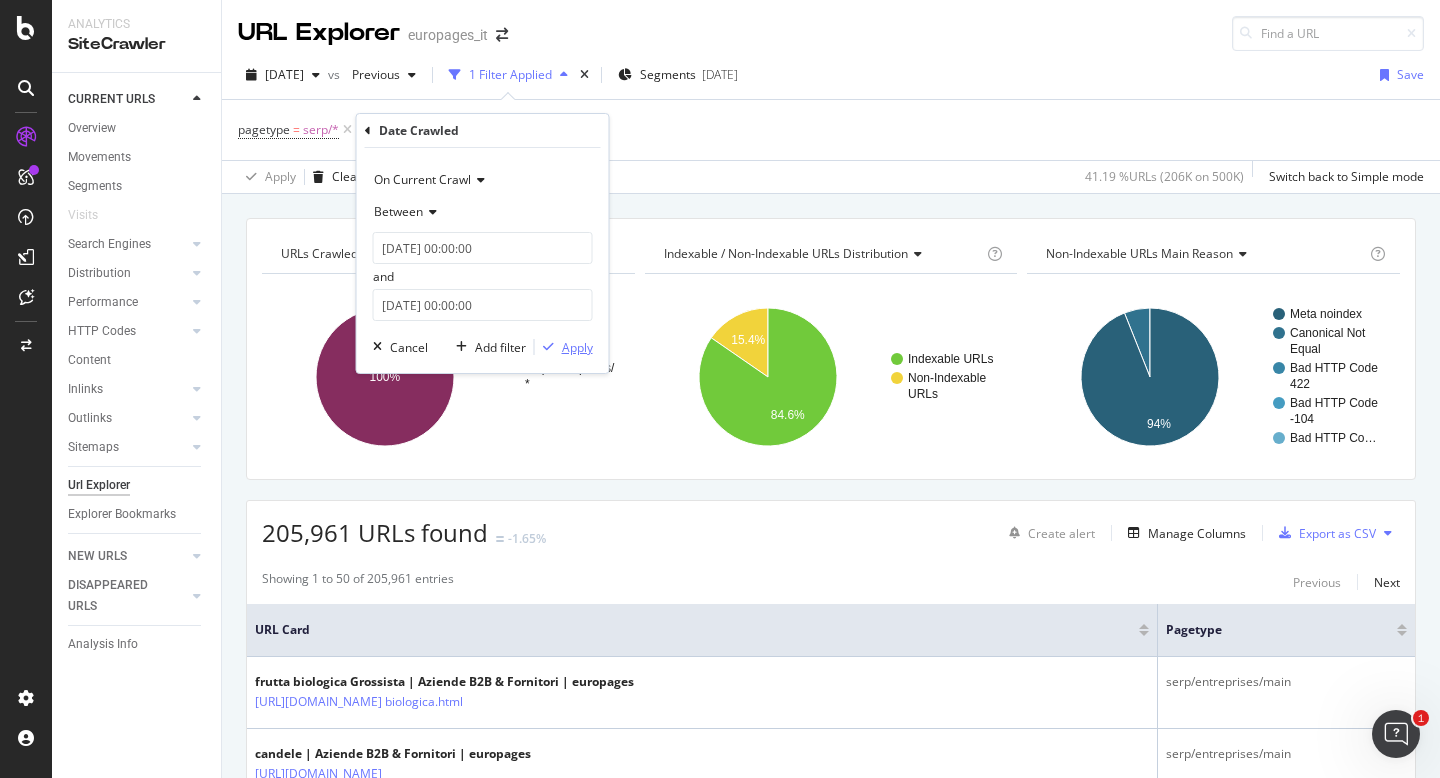 click on "Apply" at bounding box center [577, 347] 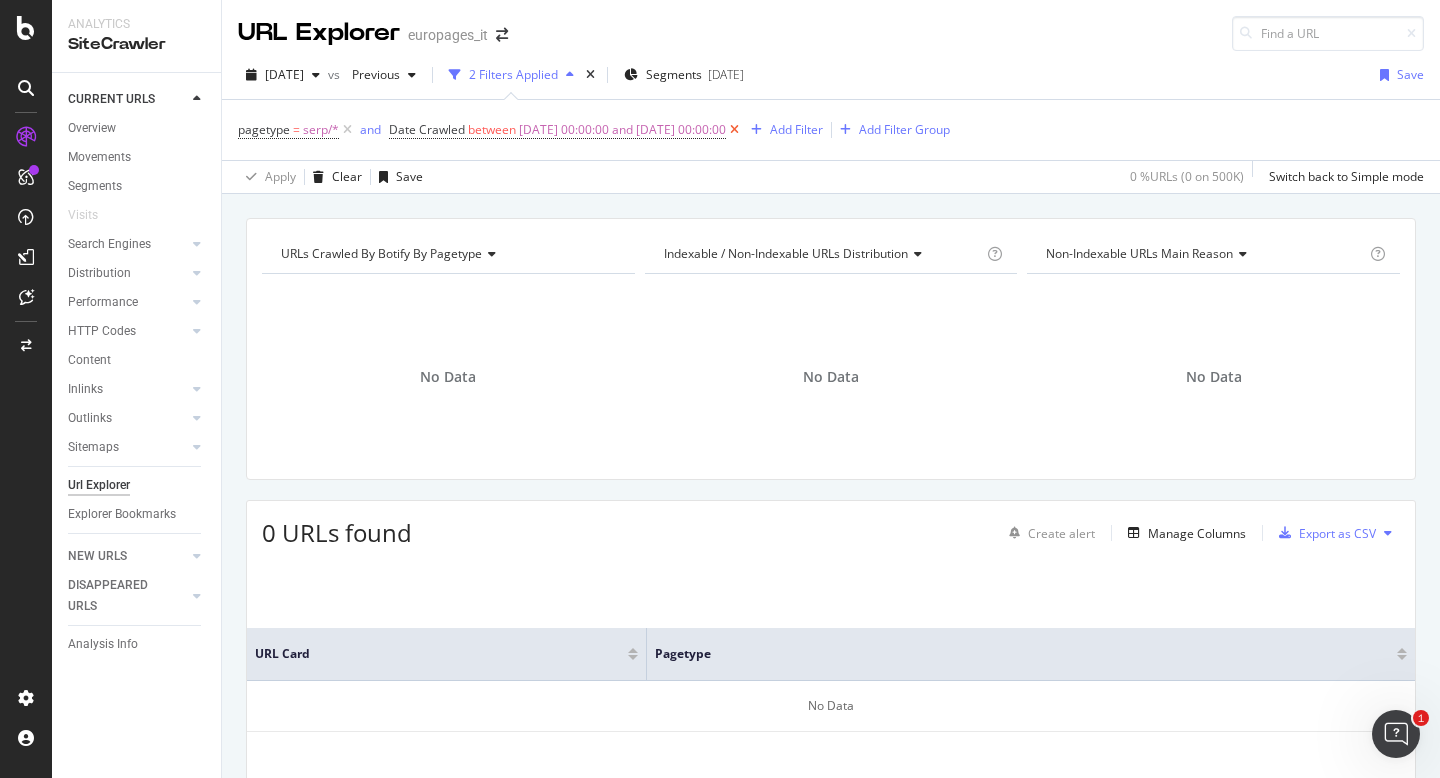 click at bounding box center [734, 130] 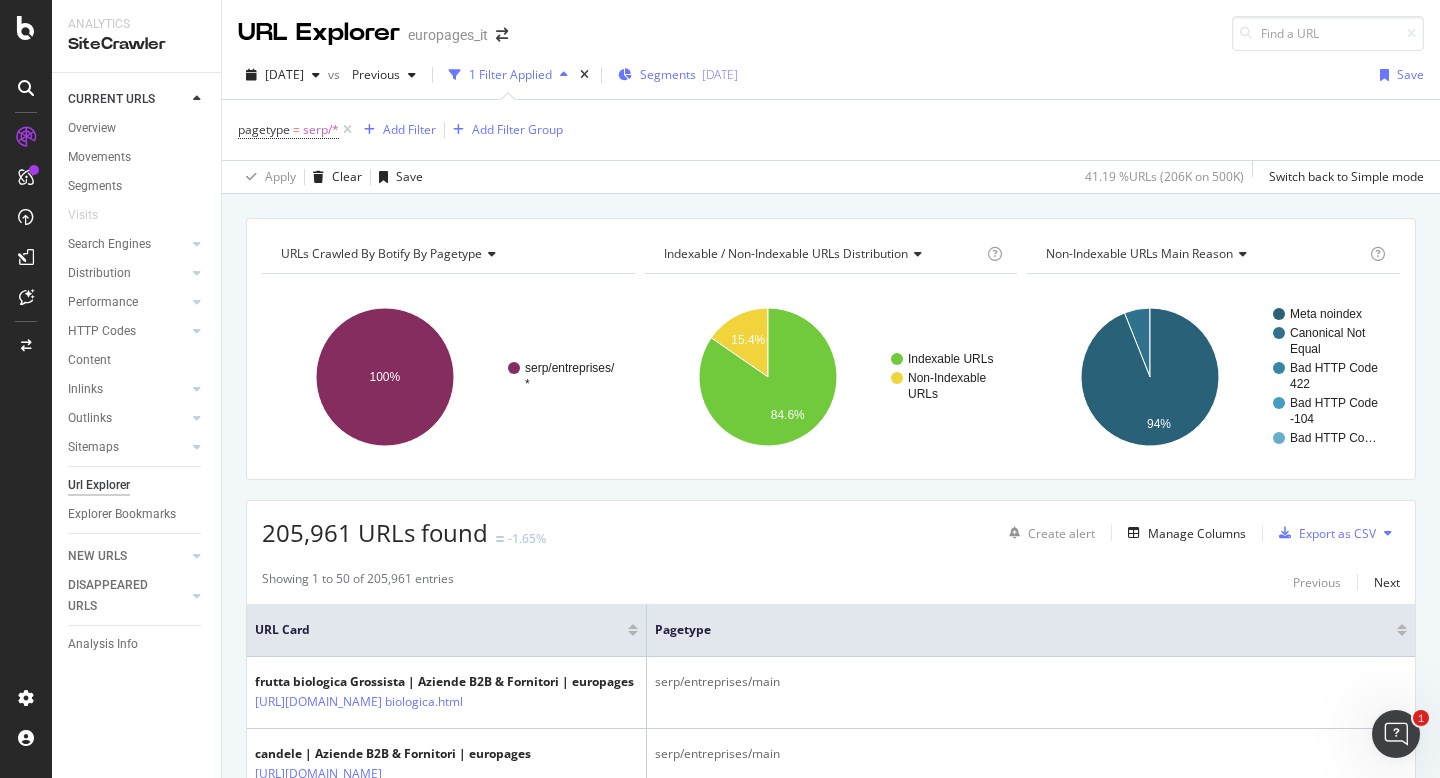 click on "2025-05-14" at bounding box center [720, 74] 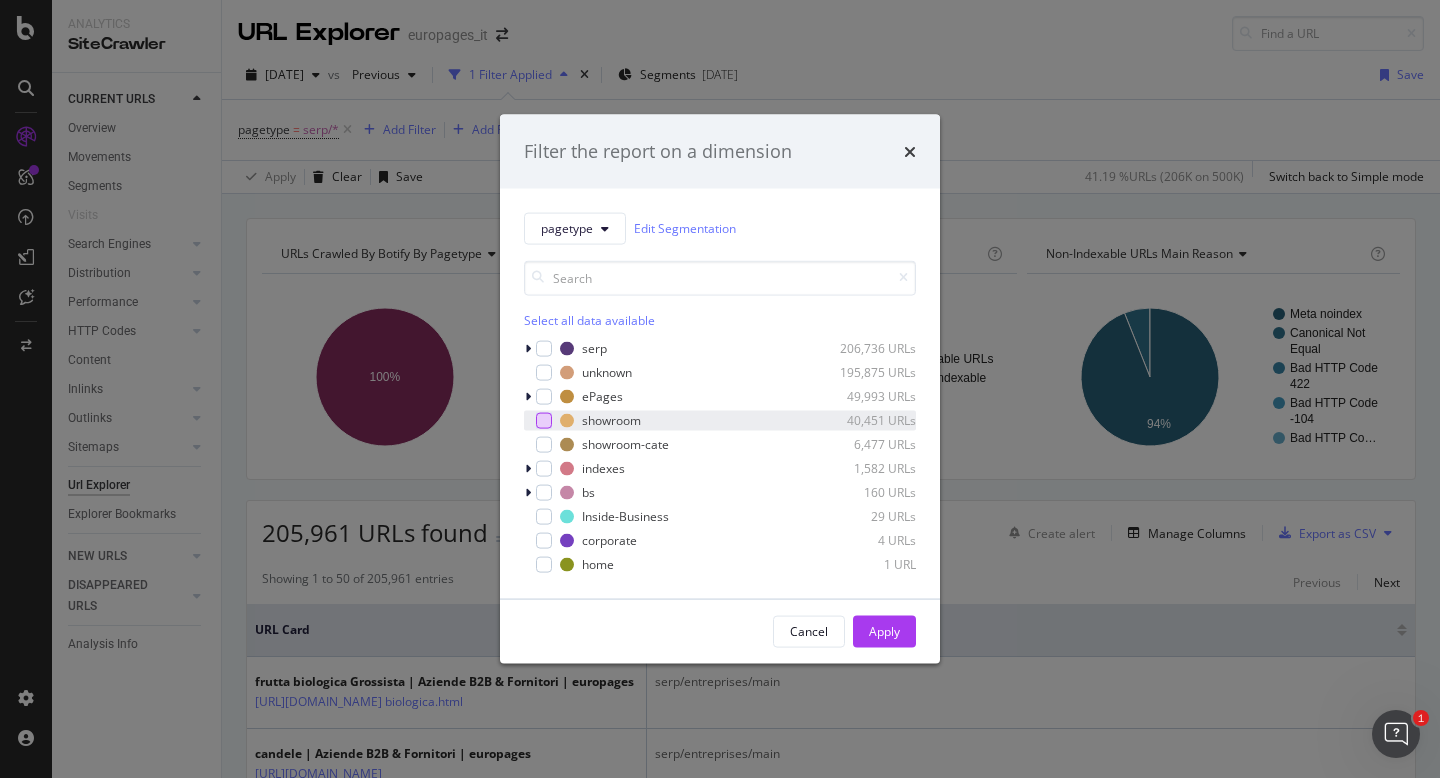 click 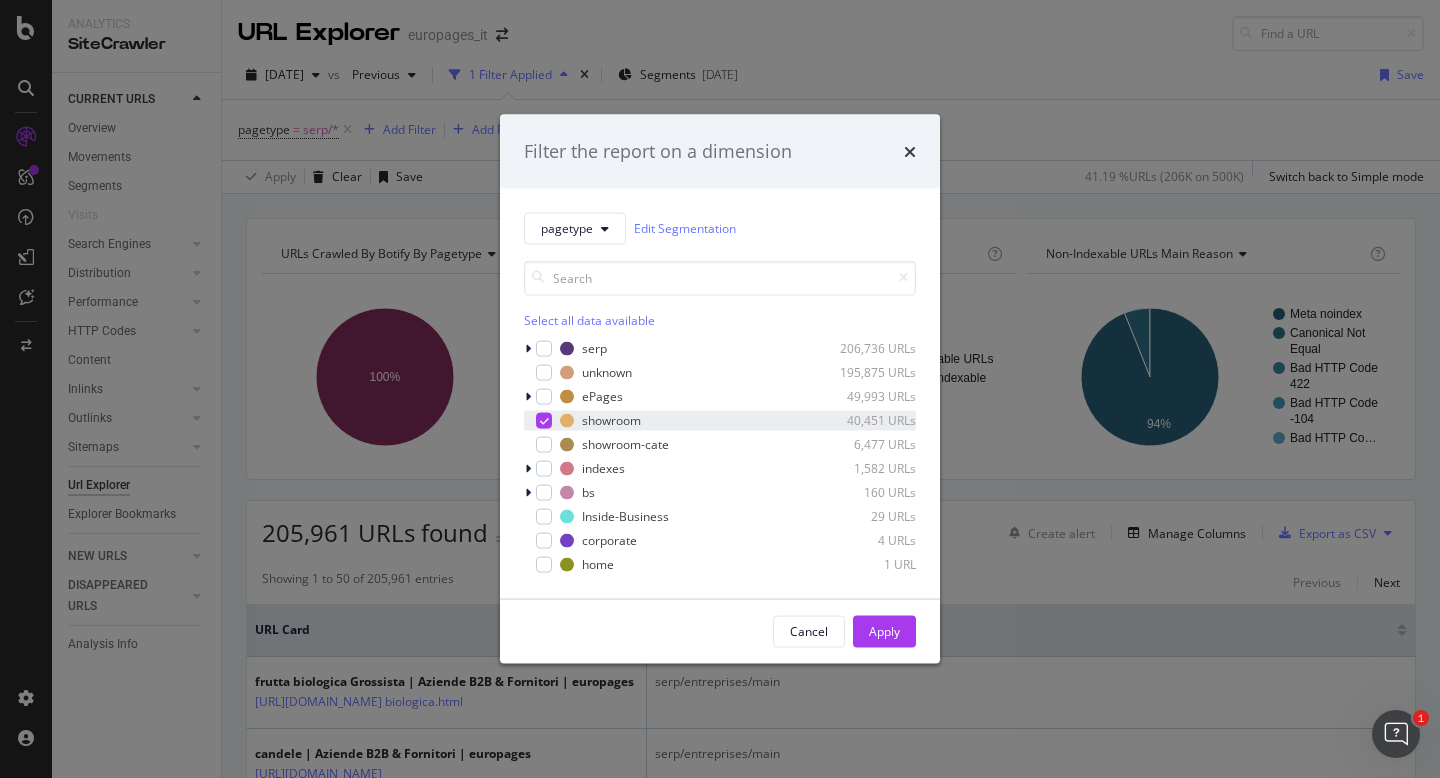 click 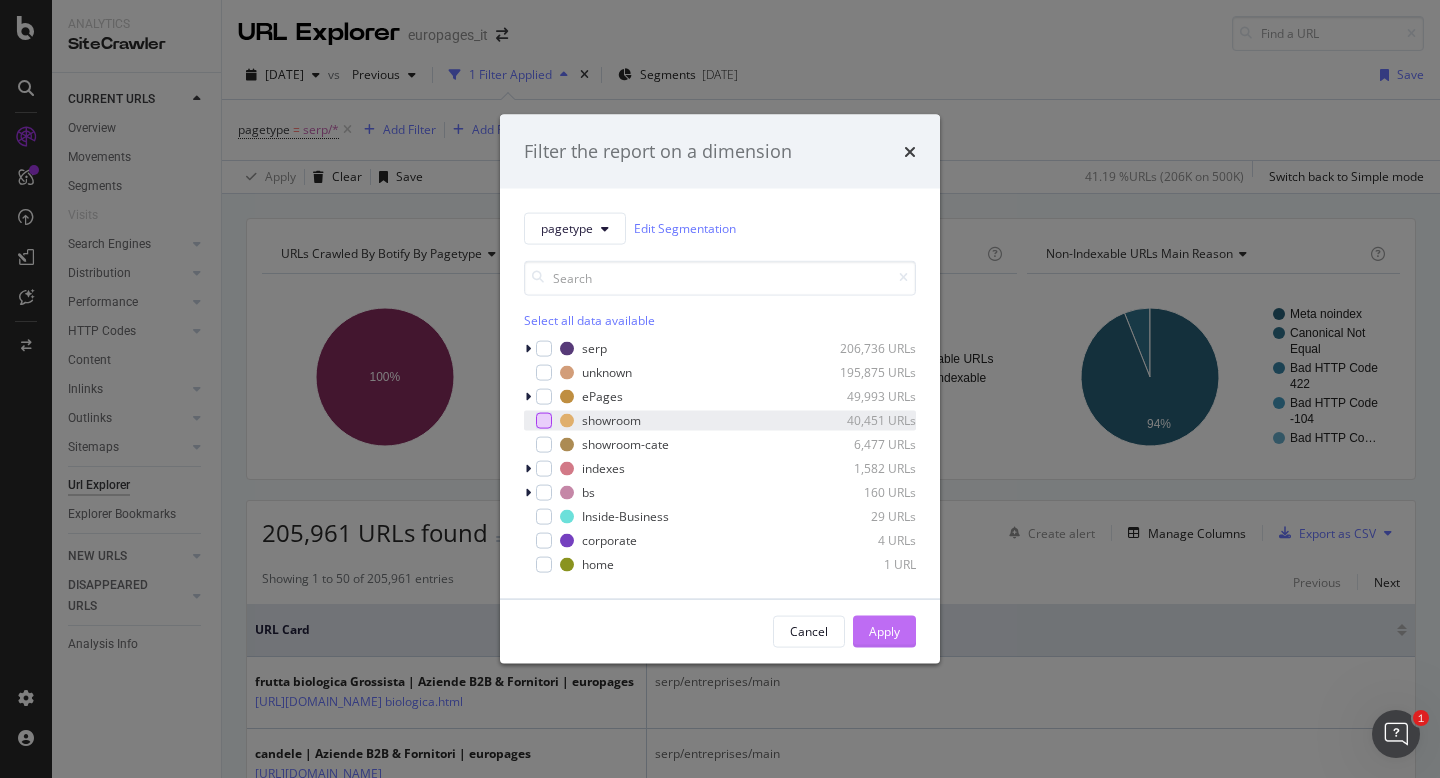 click on "Apply" 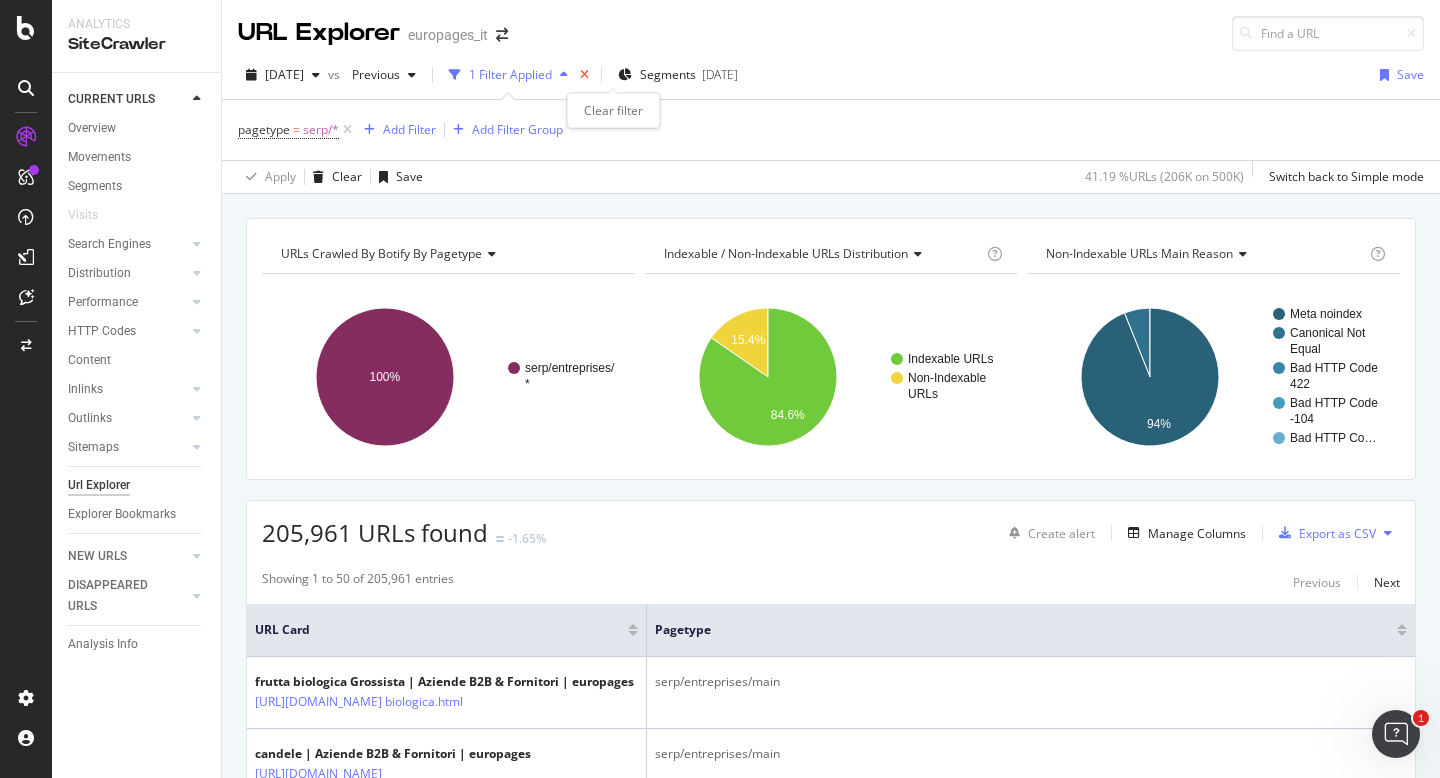 click at bounding box center [584, 75] 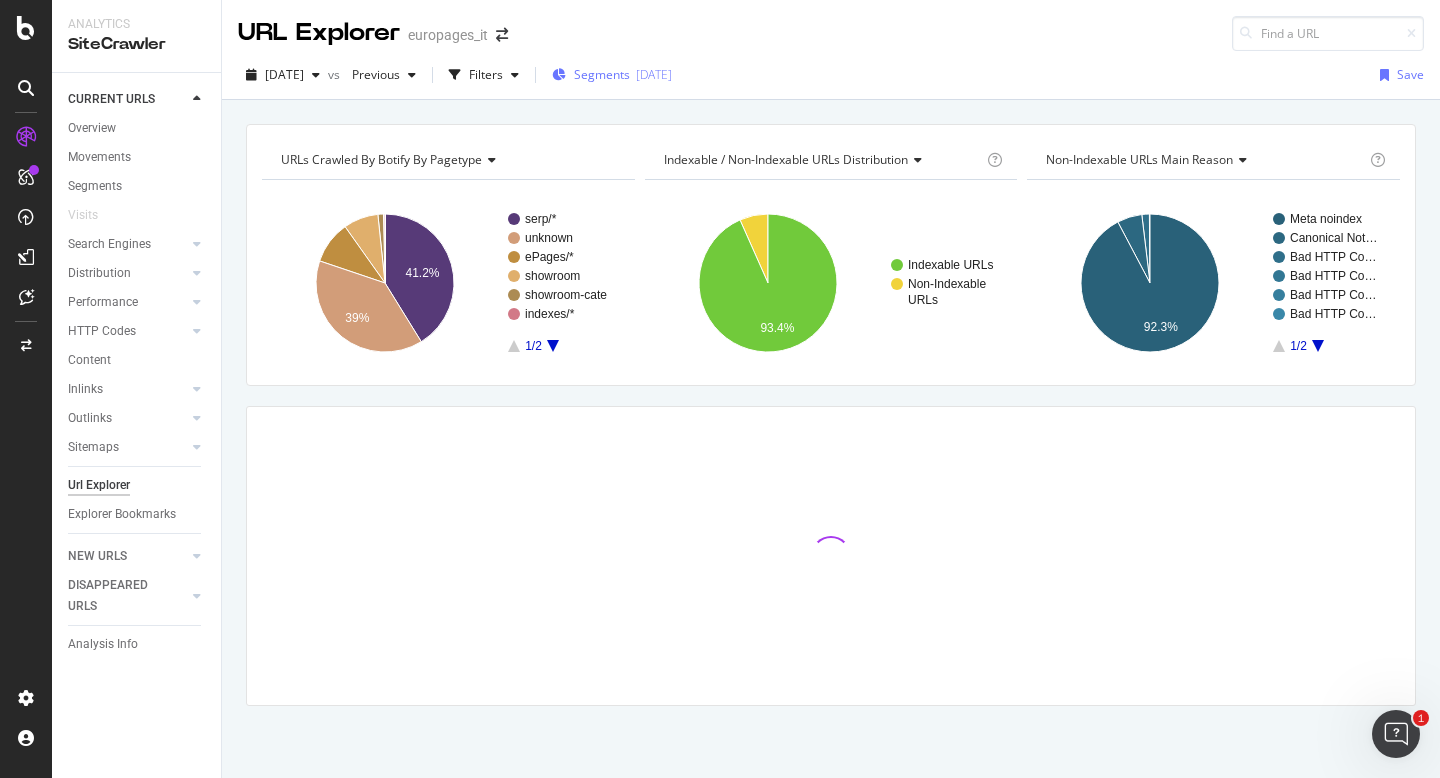 click on "2025-05-14" at bounding box center (654, 74) 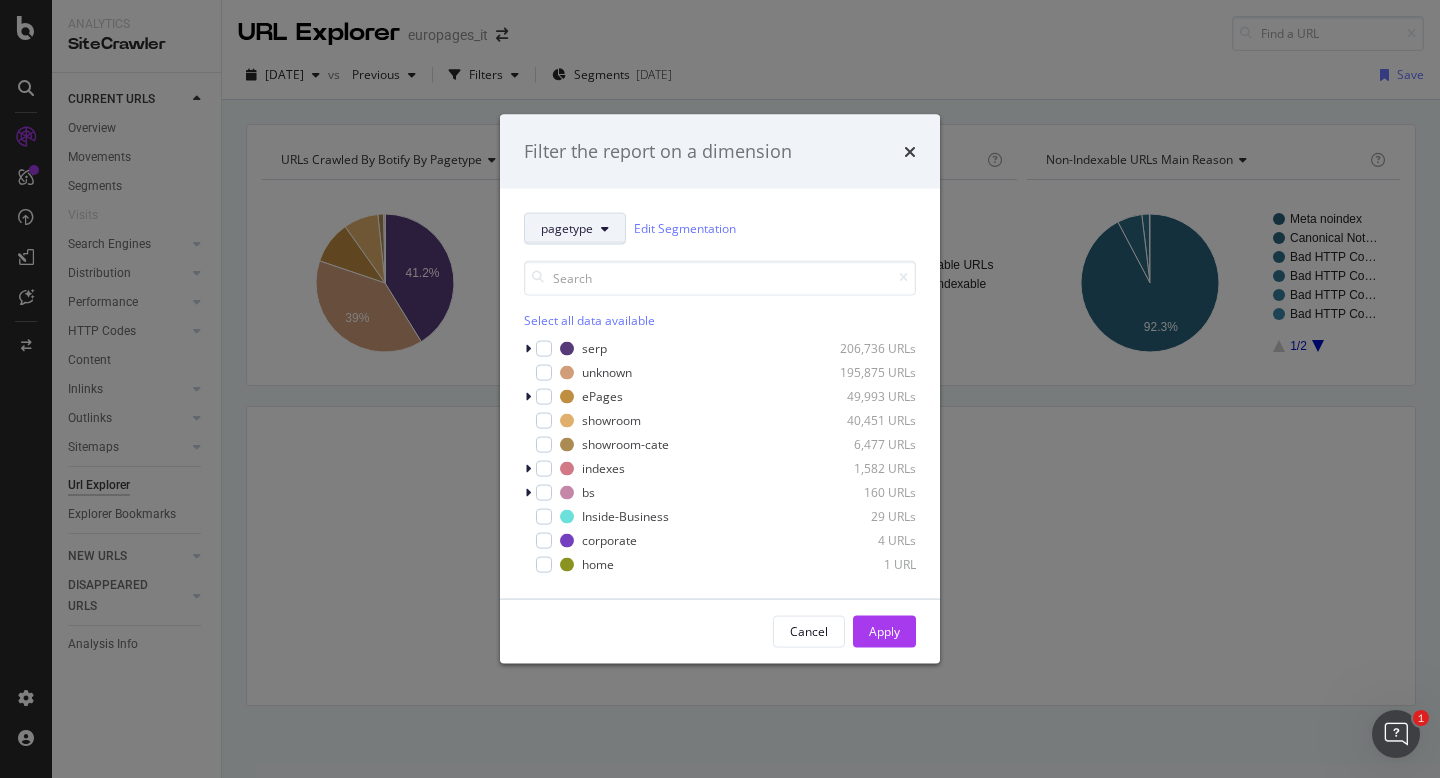 click on "pagetype" 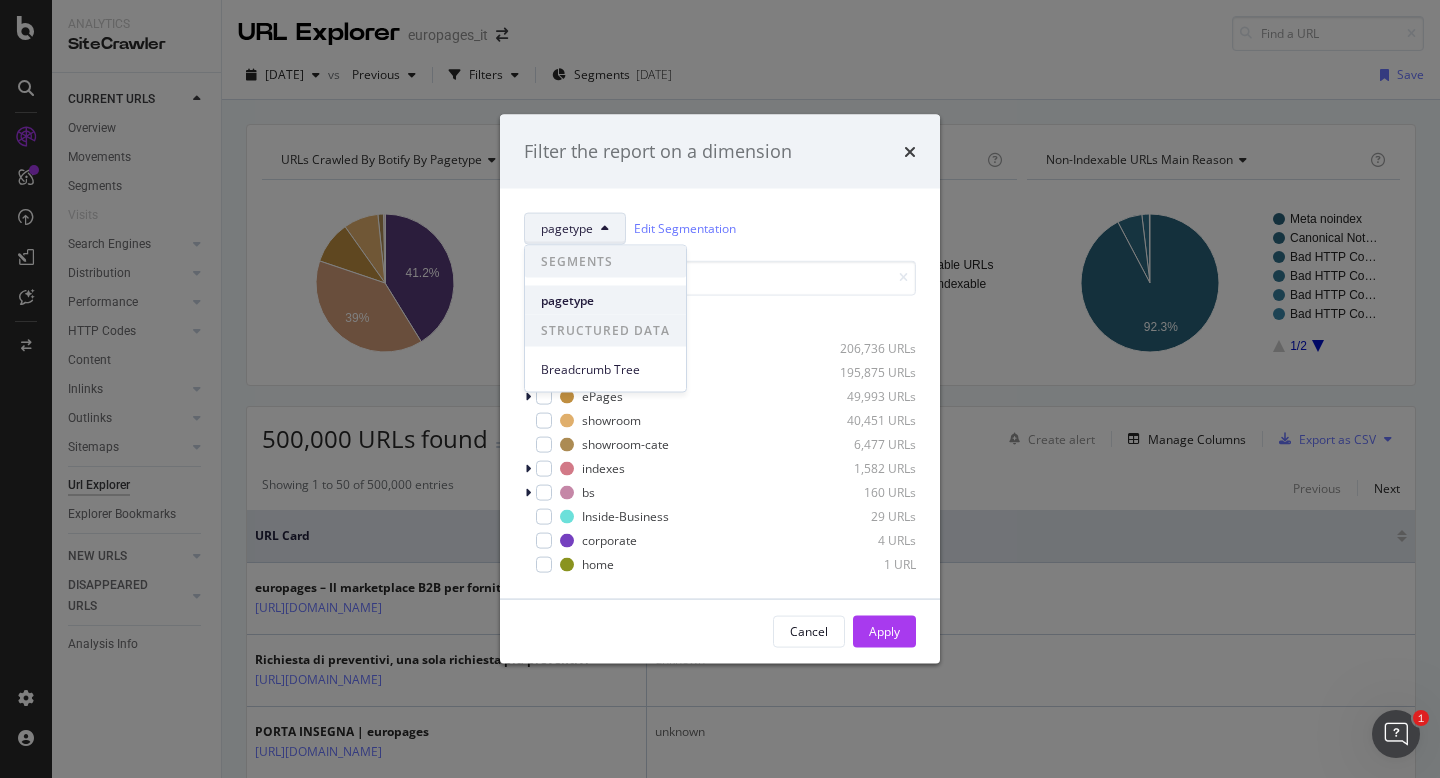 click on "pagetype" at bounding box center [605, 300] 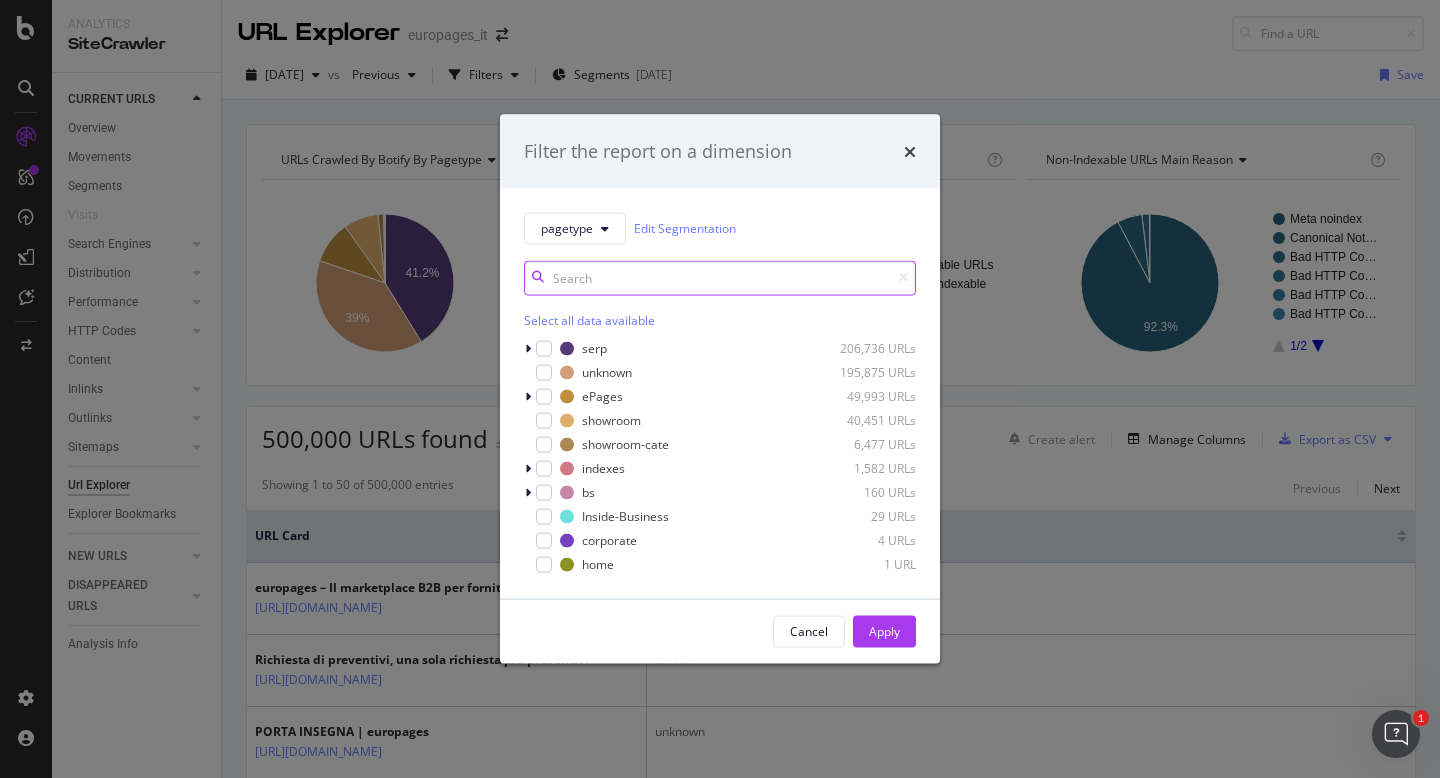click 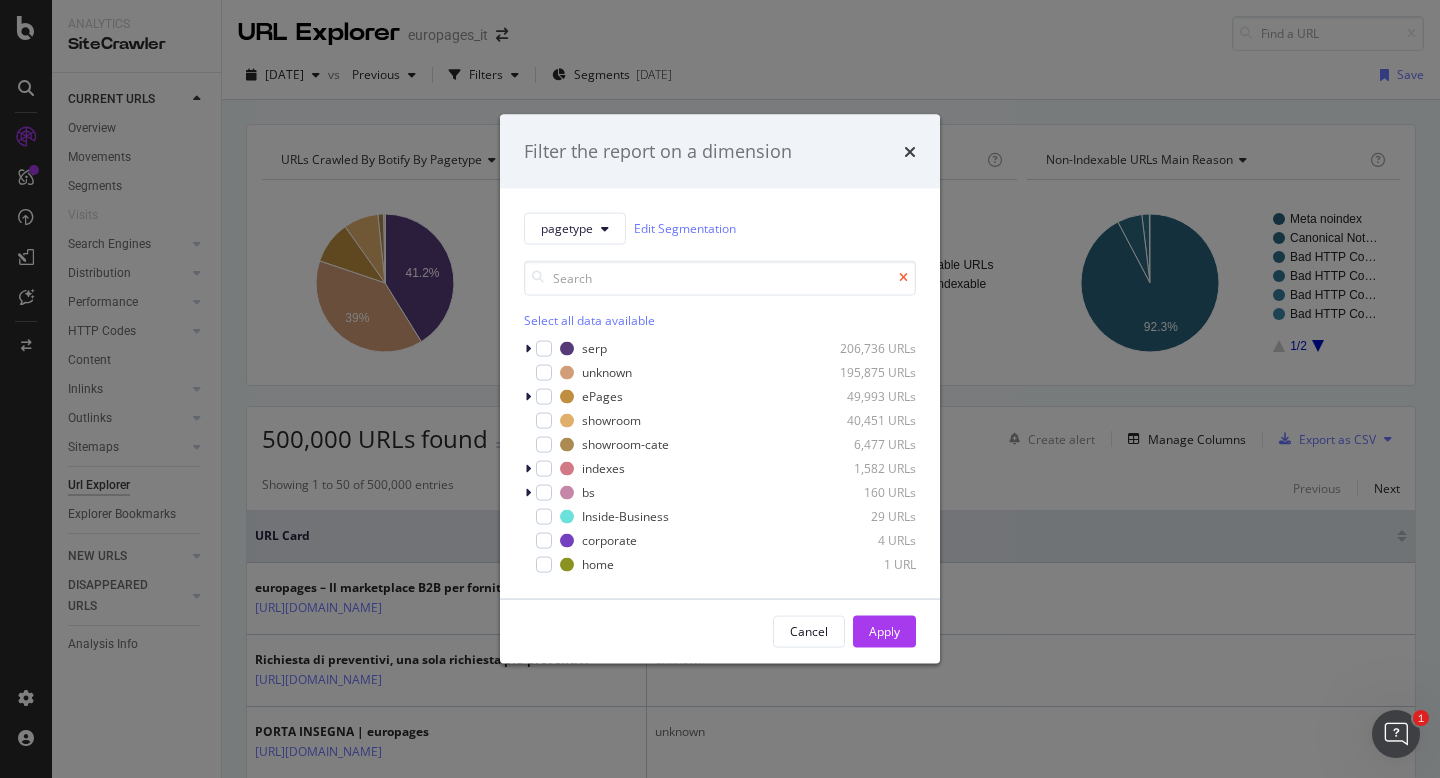 click 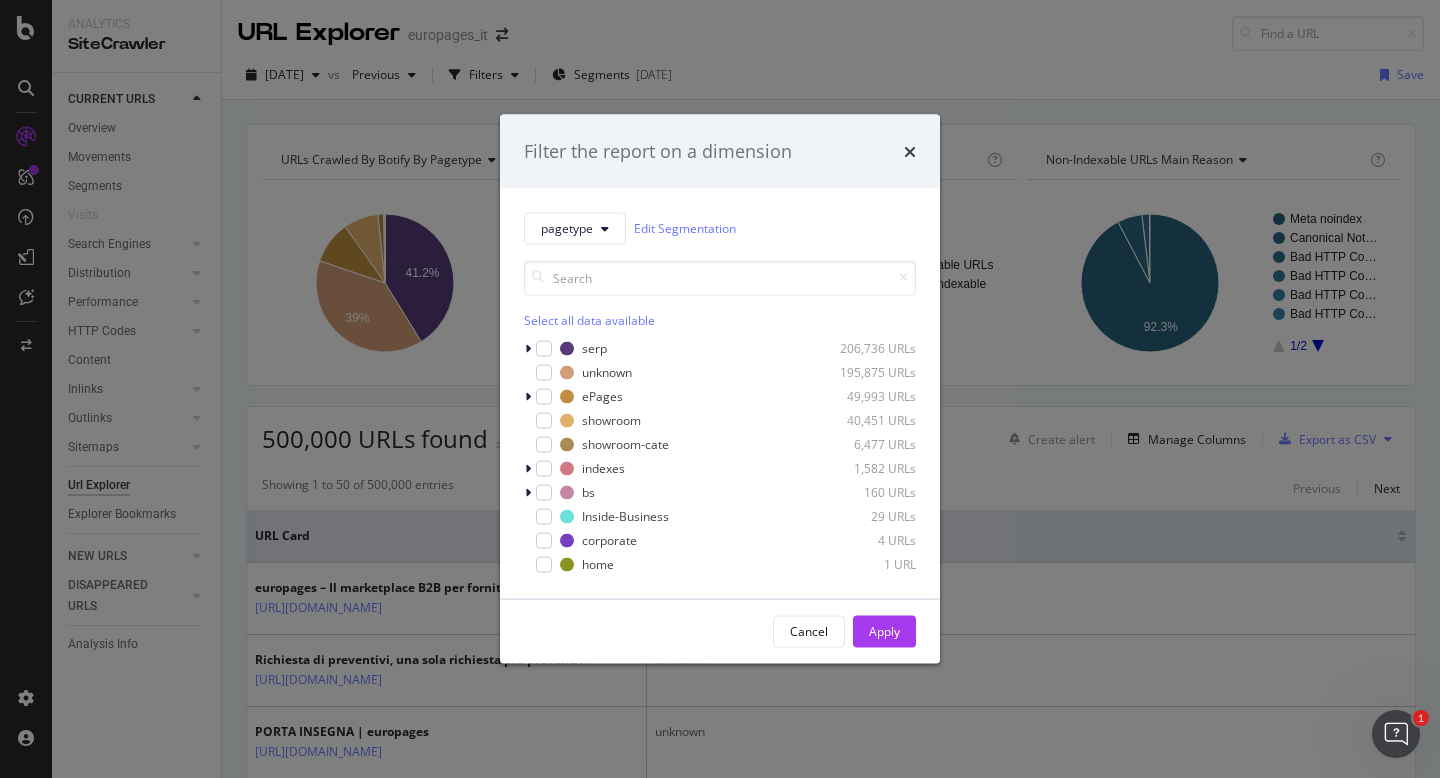 click on "Select all data available" 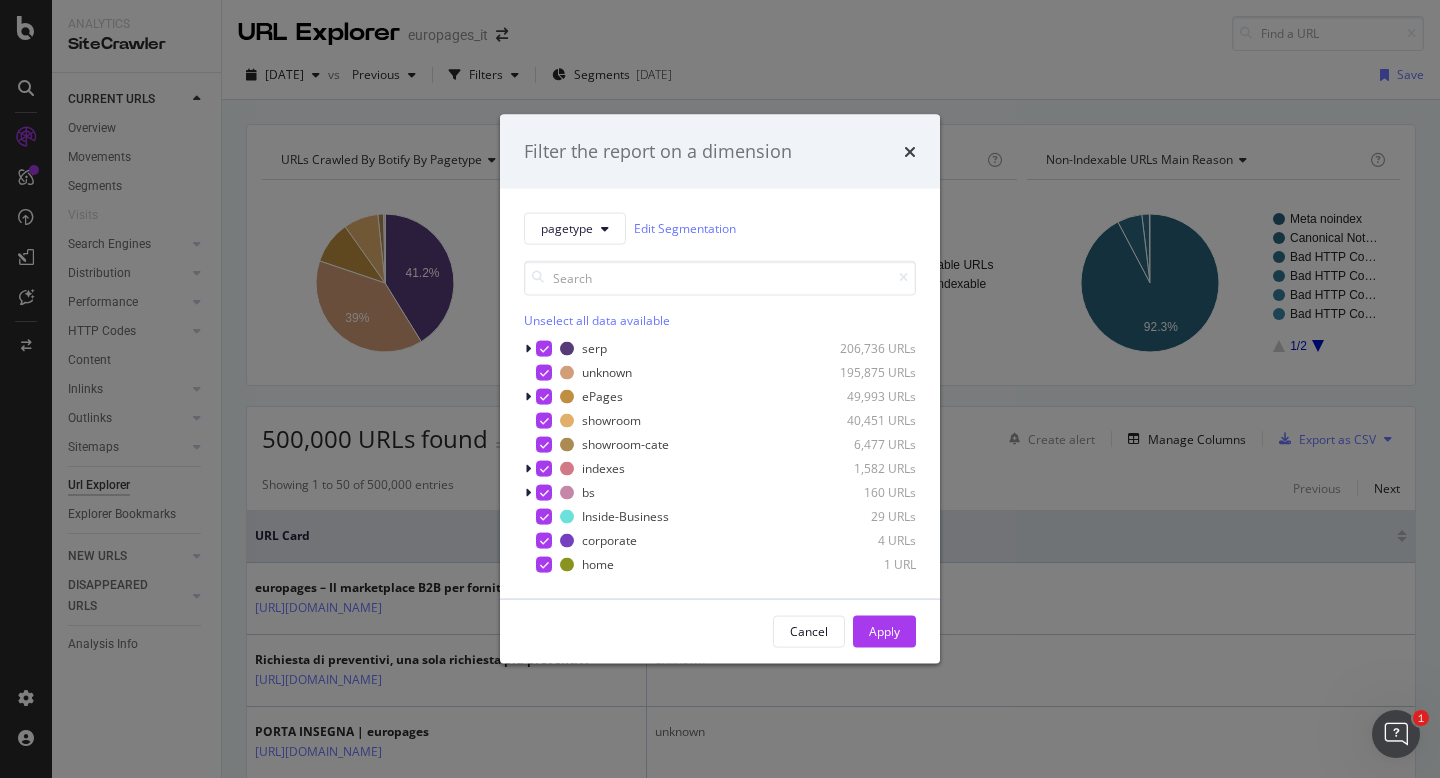 click on "Unselect all data available" 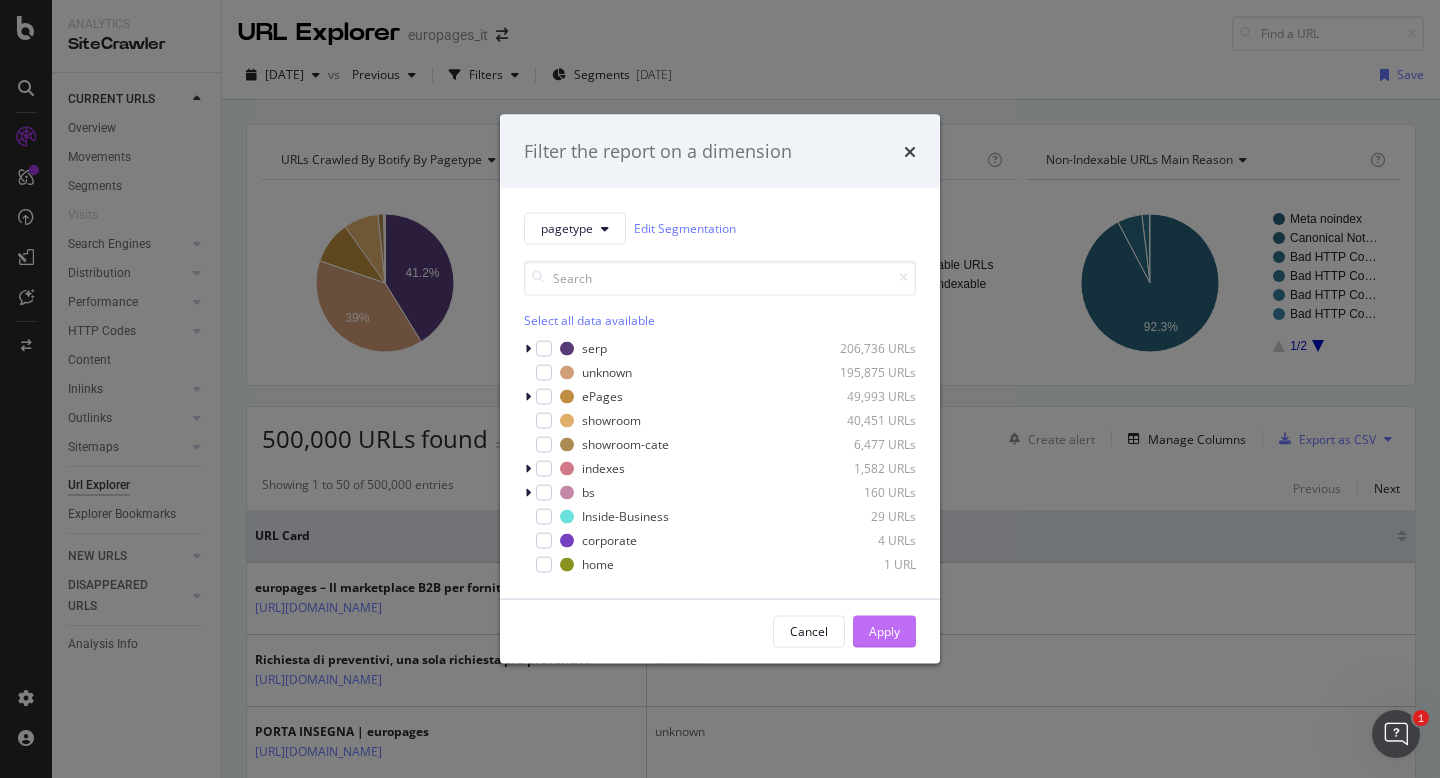 click on "Apply" 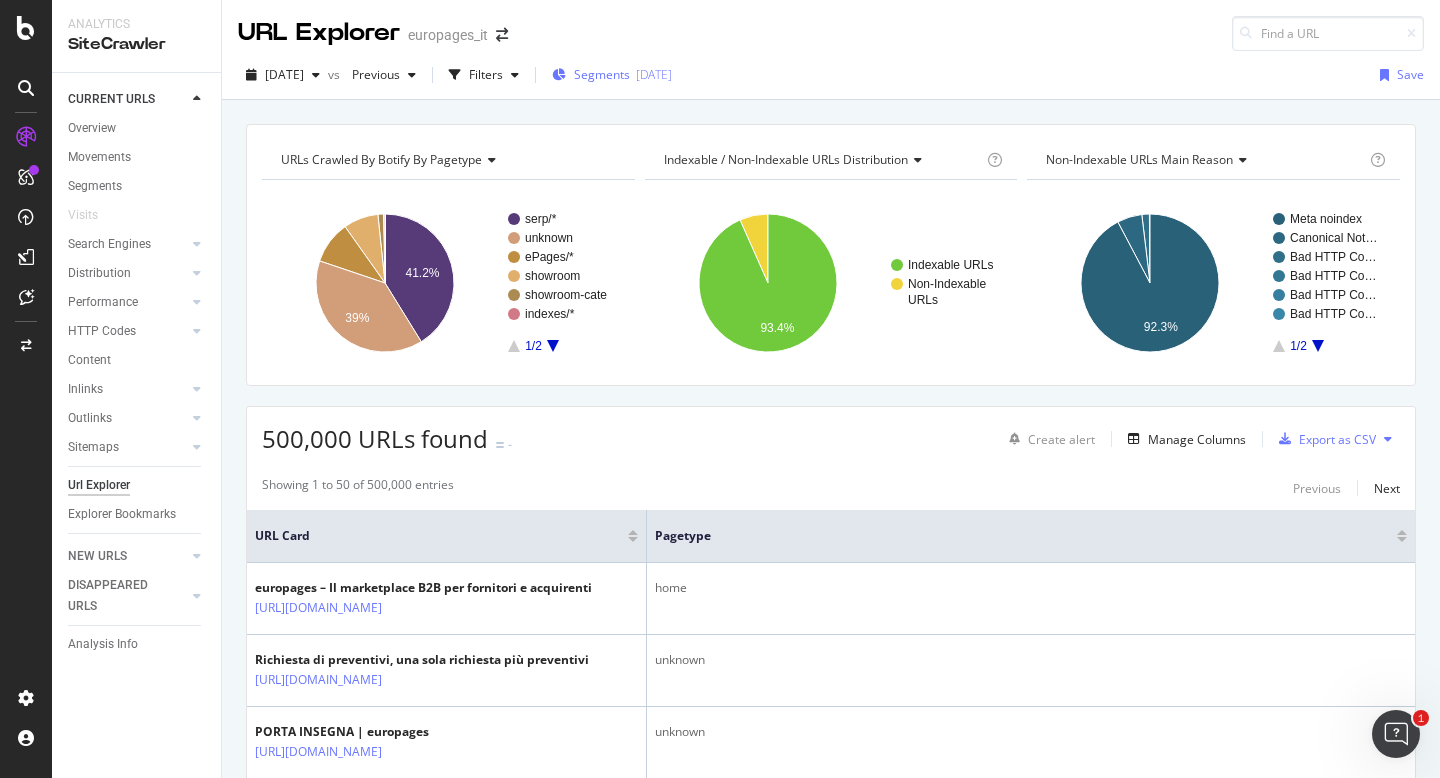 click on "2025-05-14" at bounding box center (654, 74) 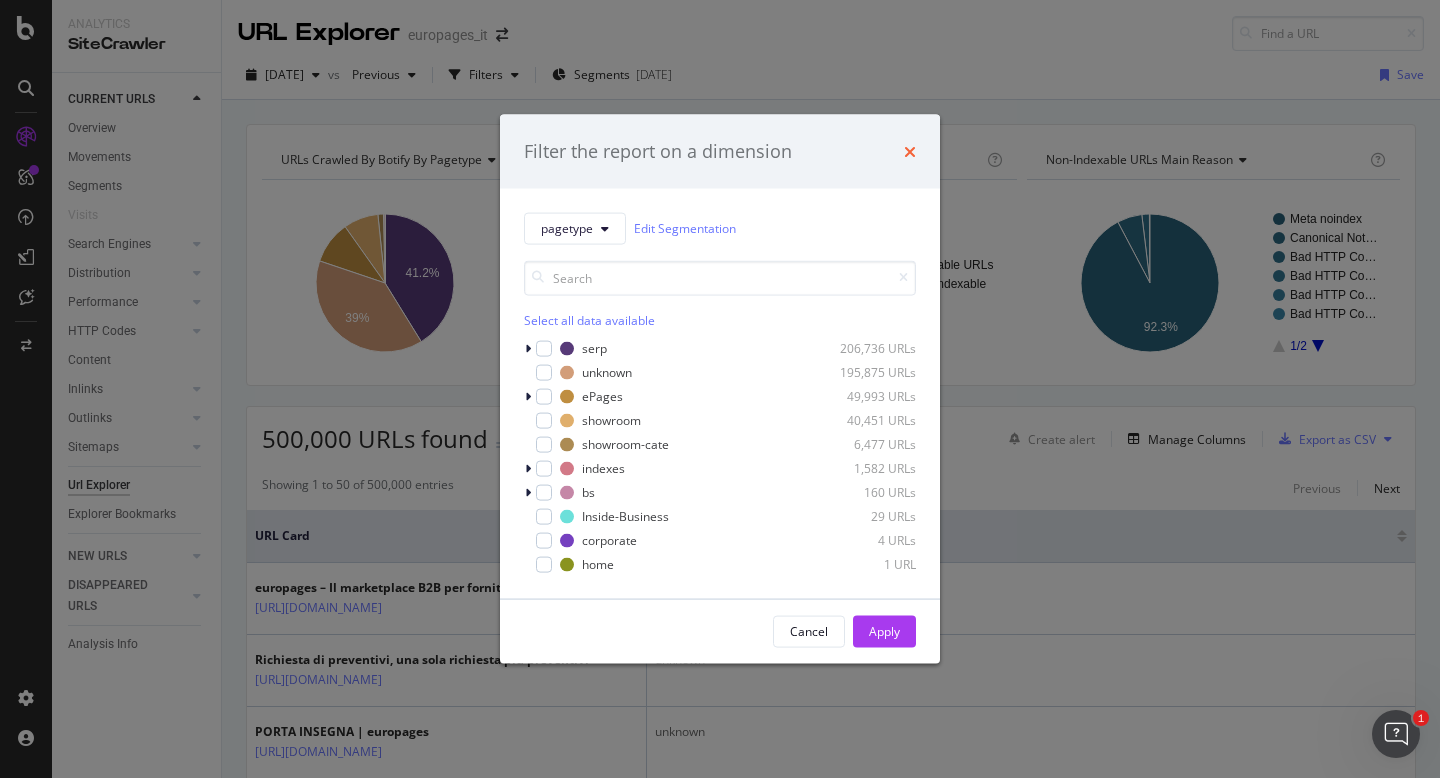 click 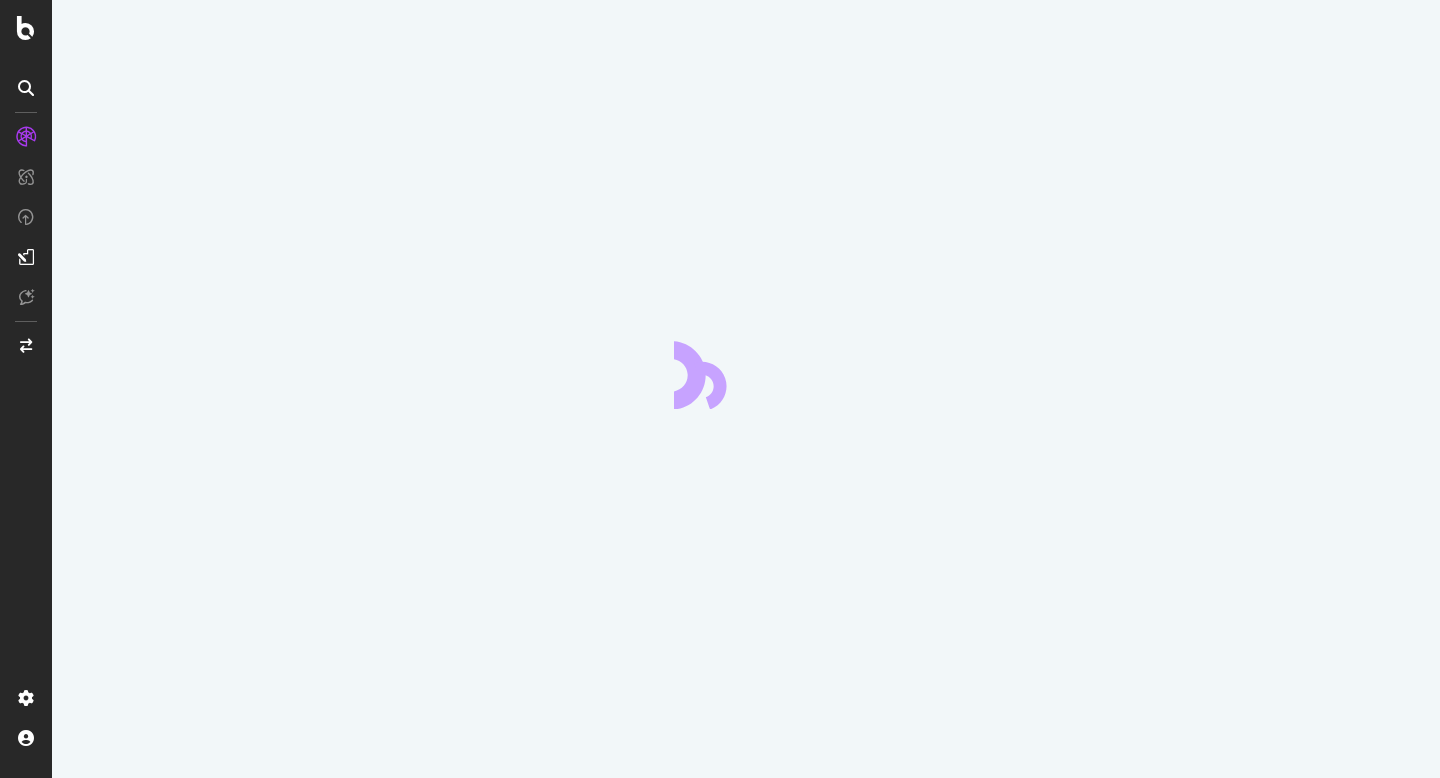 scroll, scrollTop: 0, scrollLeft: 0, axis: both 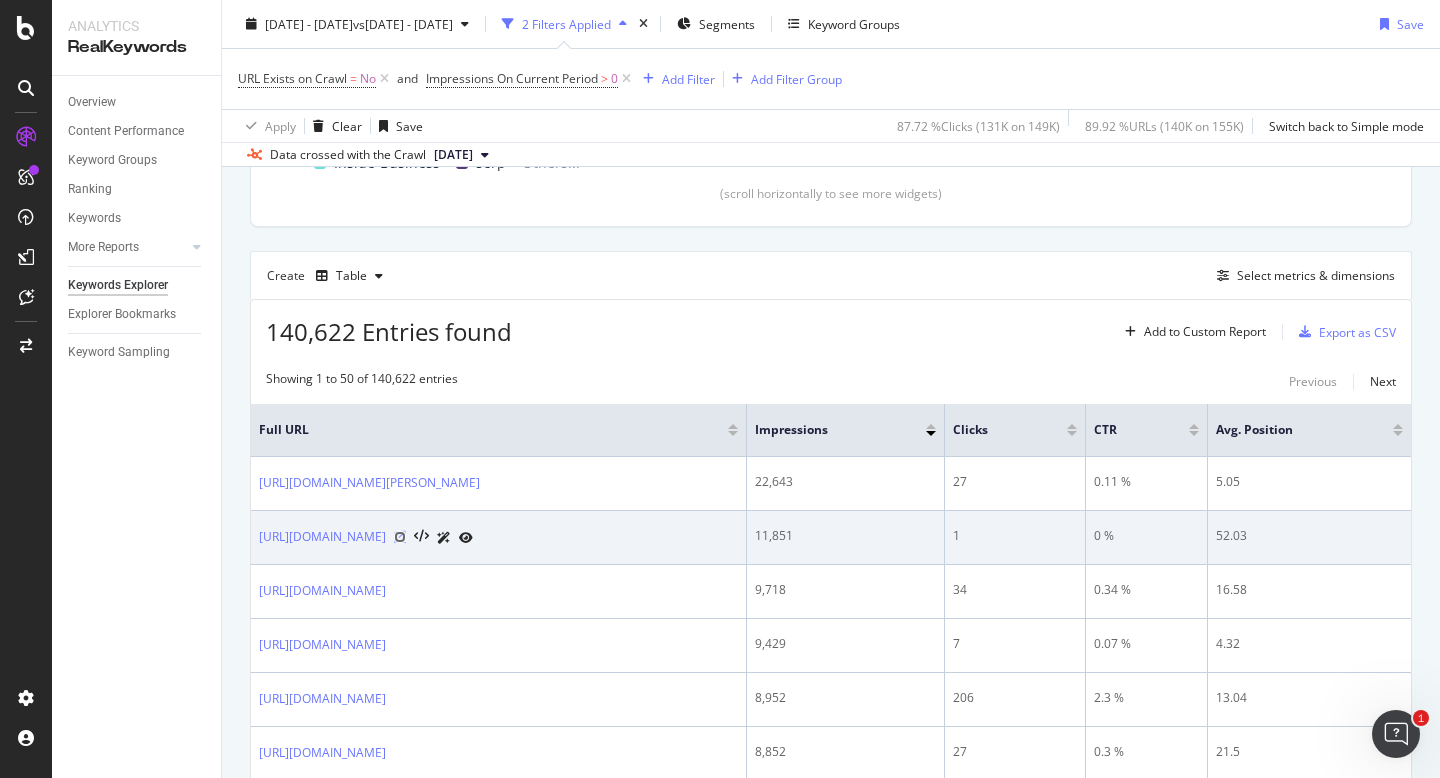 click at bounding box center (400, 537) 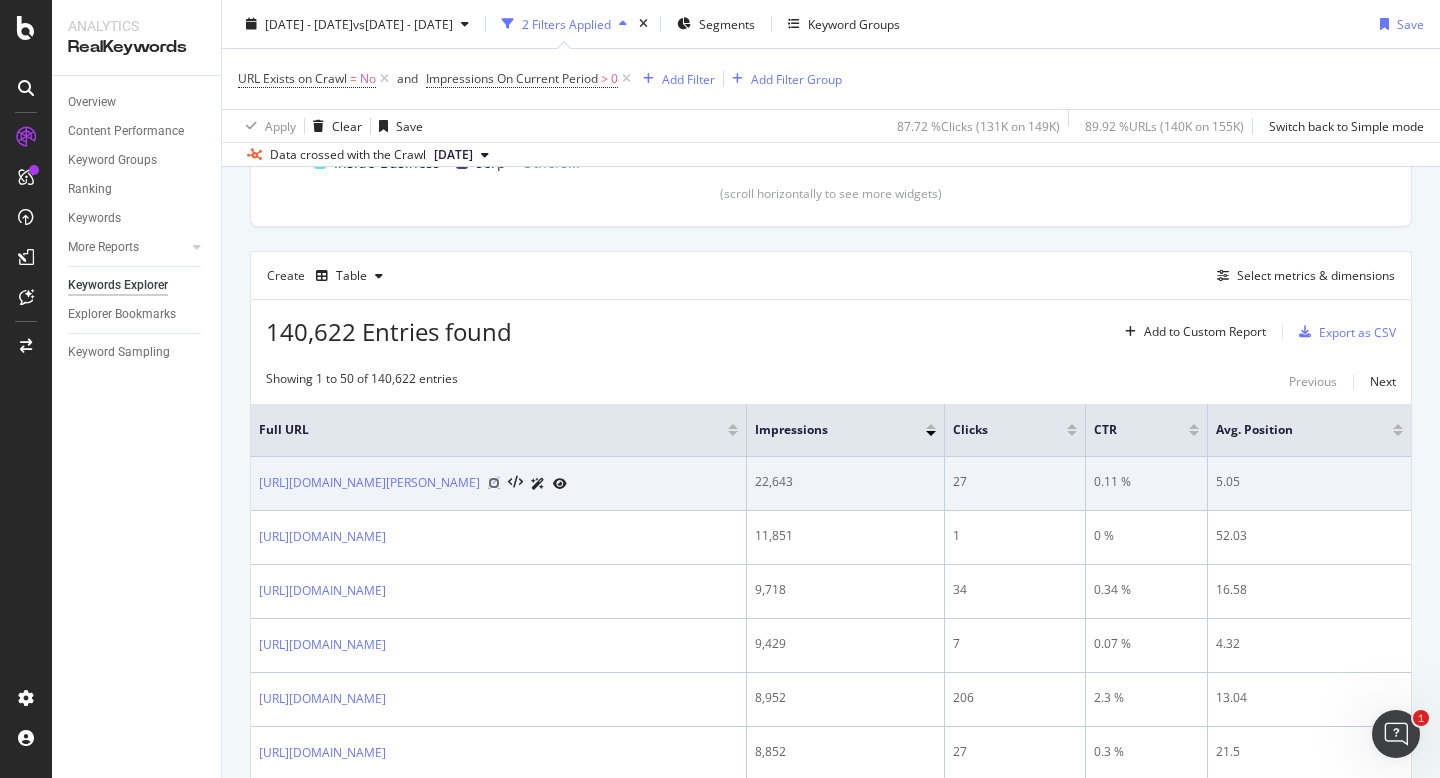 click at bounding box center [494, 483] 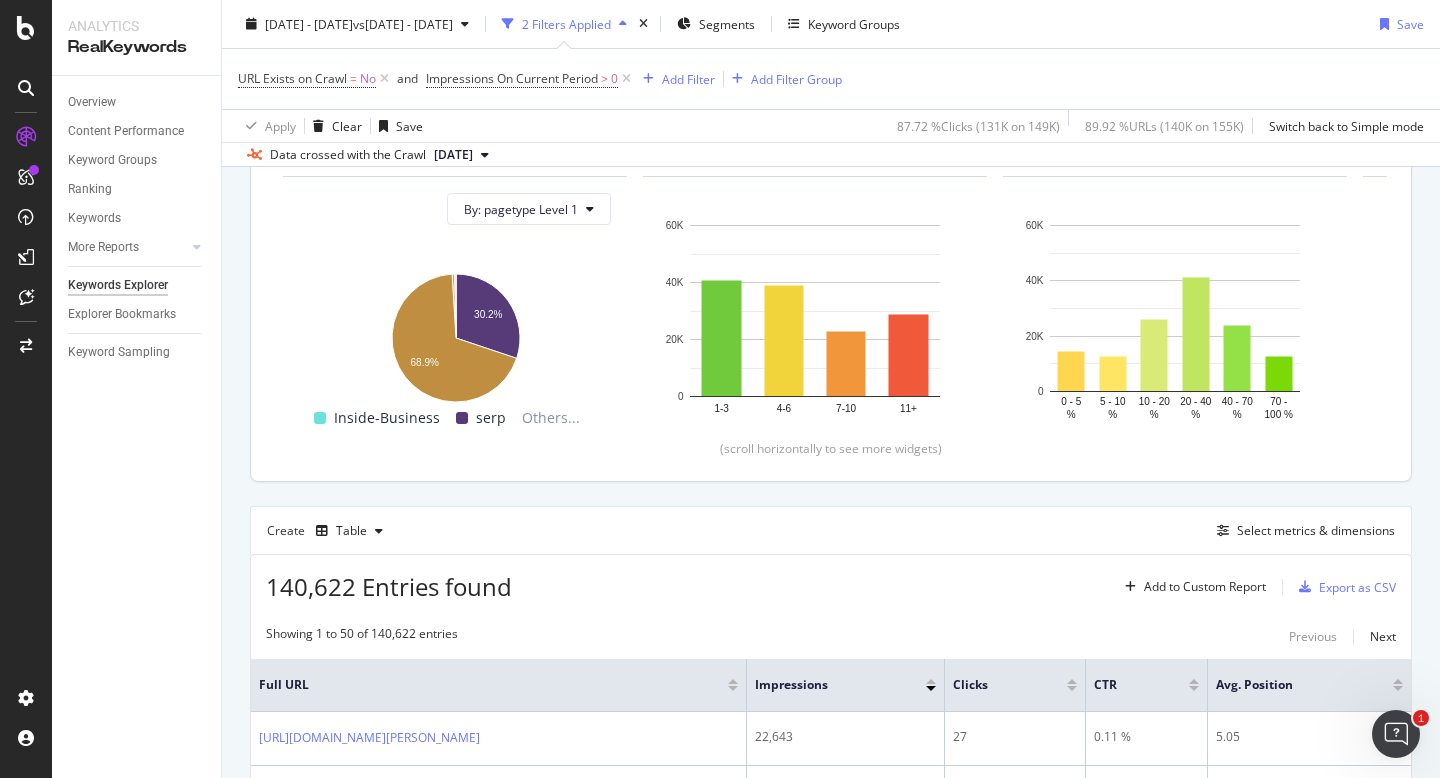 scroll, scrollTop: 216, scrollLeft: 0, axis: vertical 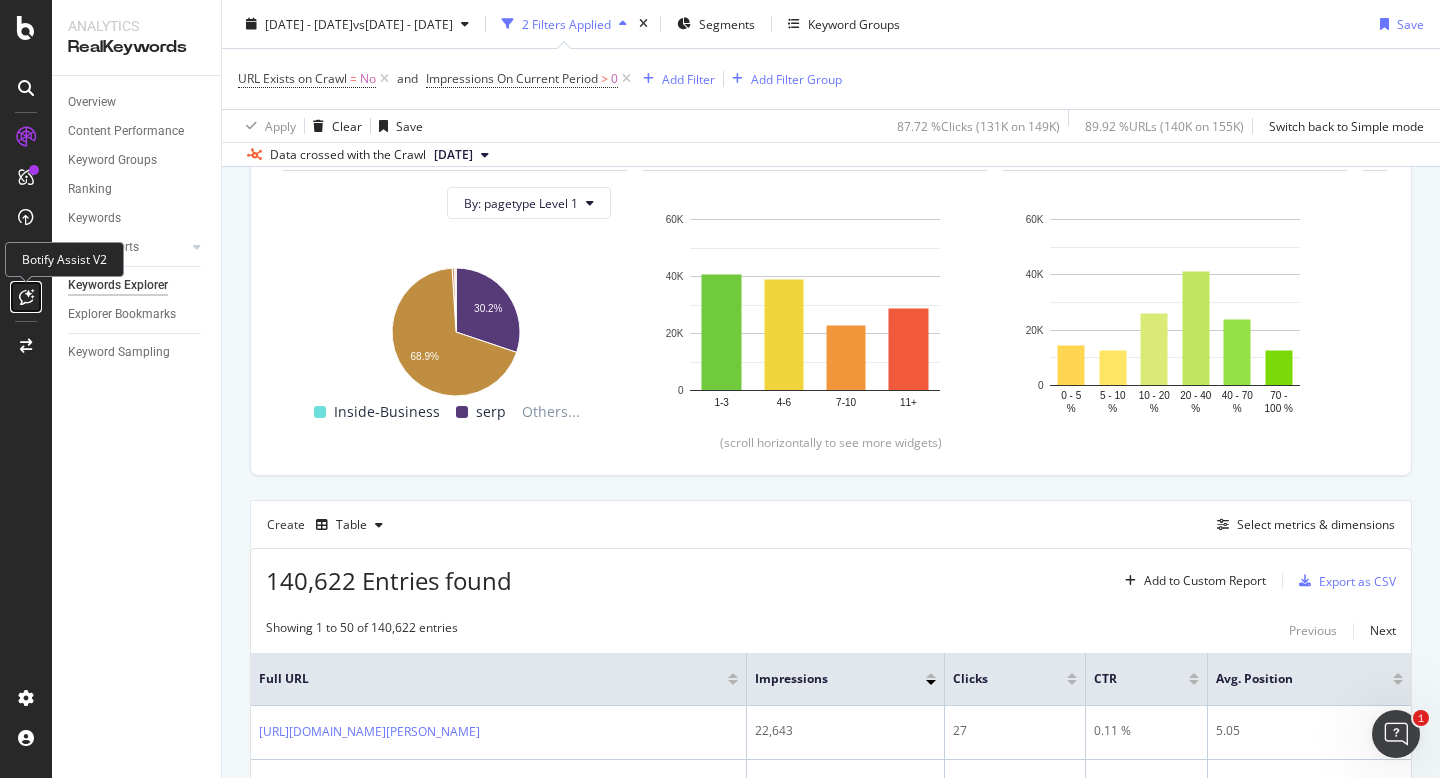 click at bounding box center [26, 297] 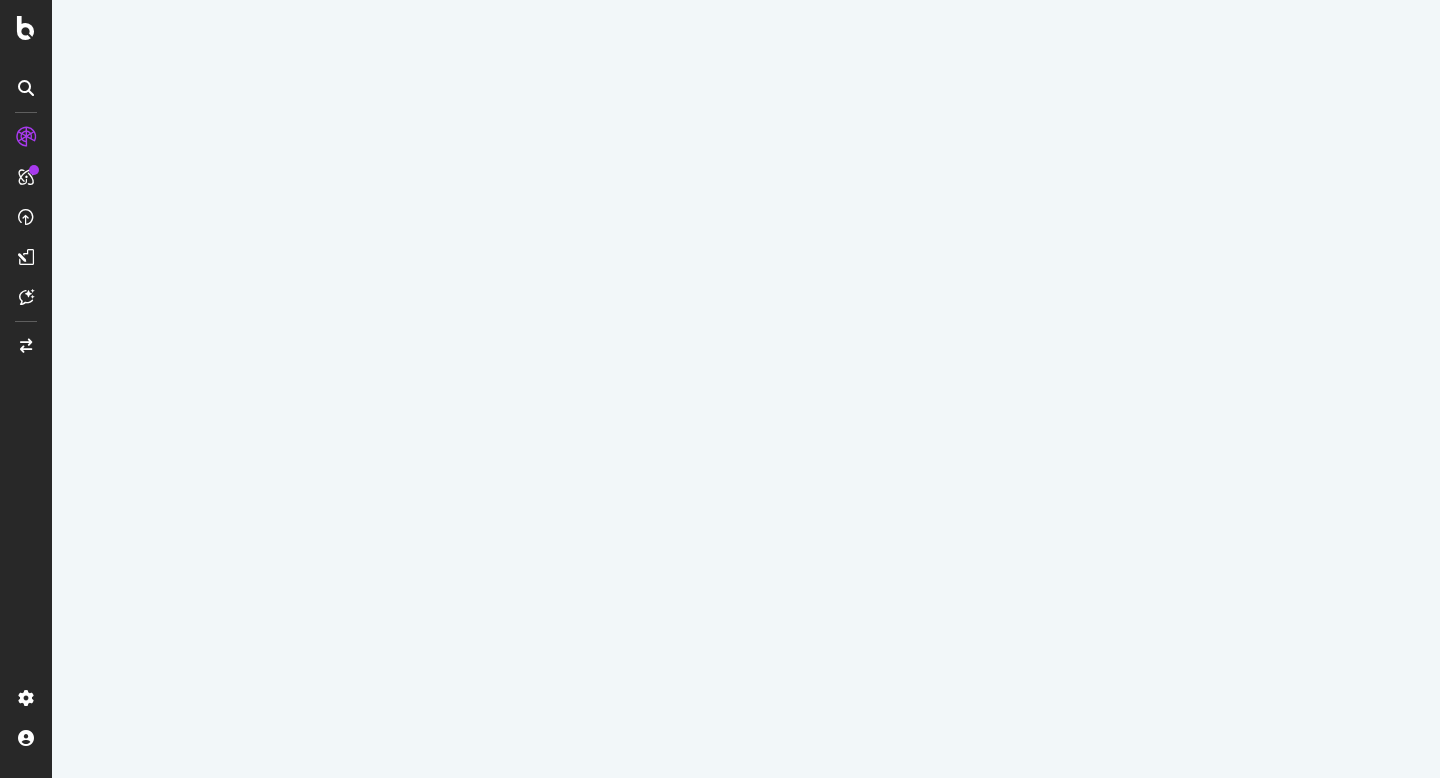 scroll, scrollTop: 0, scrollLeft: 0, axis: both 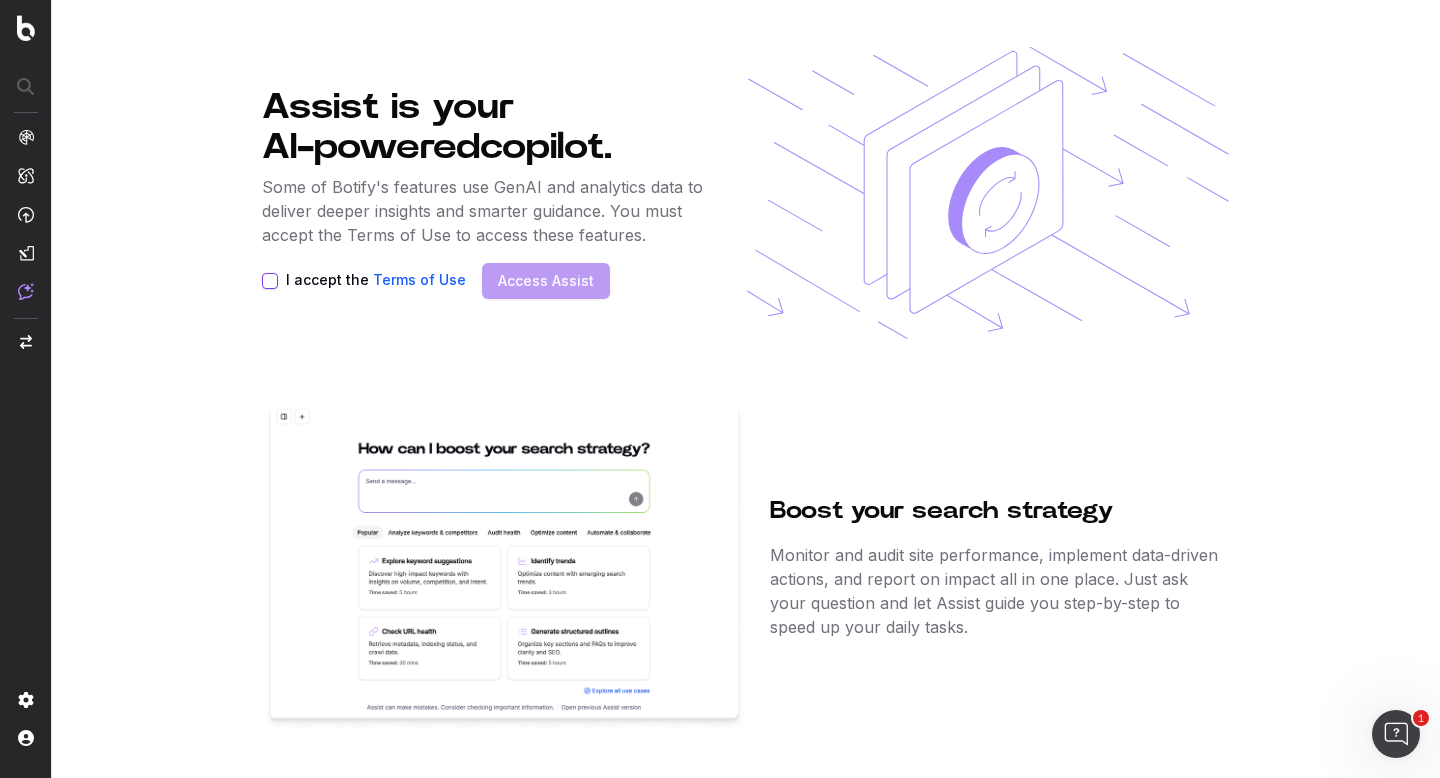 click on "I accept the   Terms of Use" at bounding box center (270, 281) 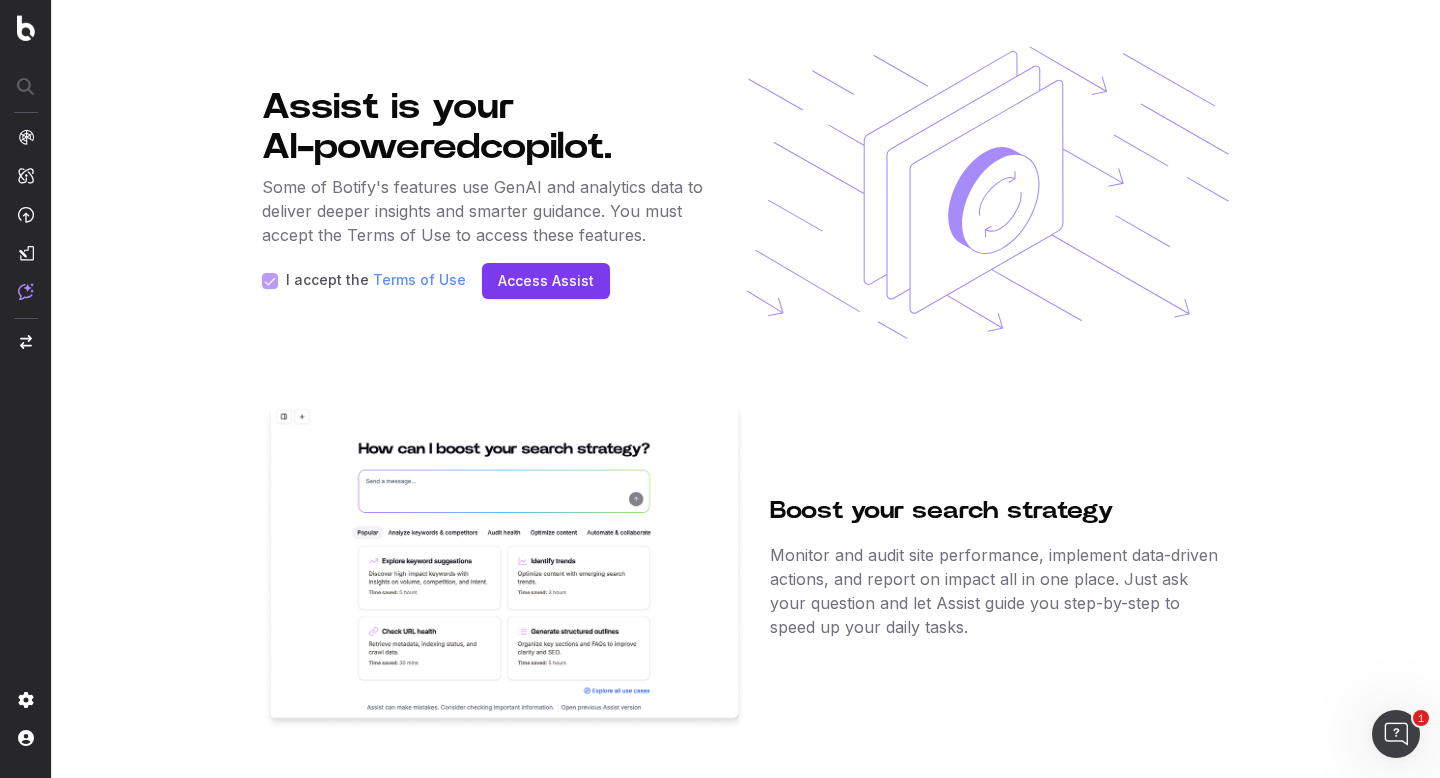 click on "Access Assist" at bounding box center (546, 281) 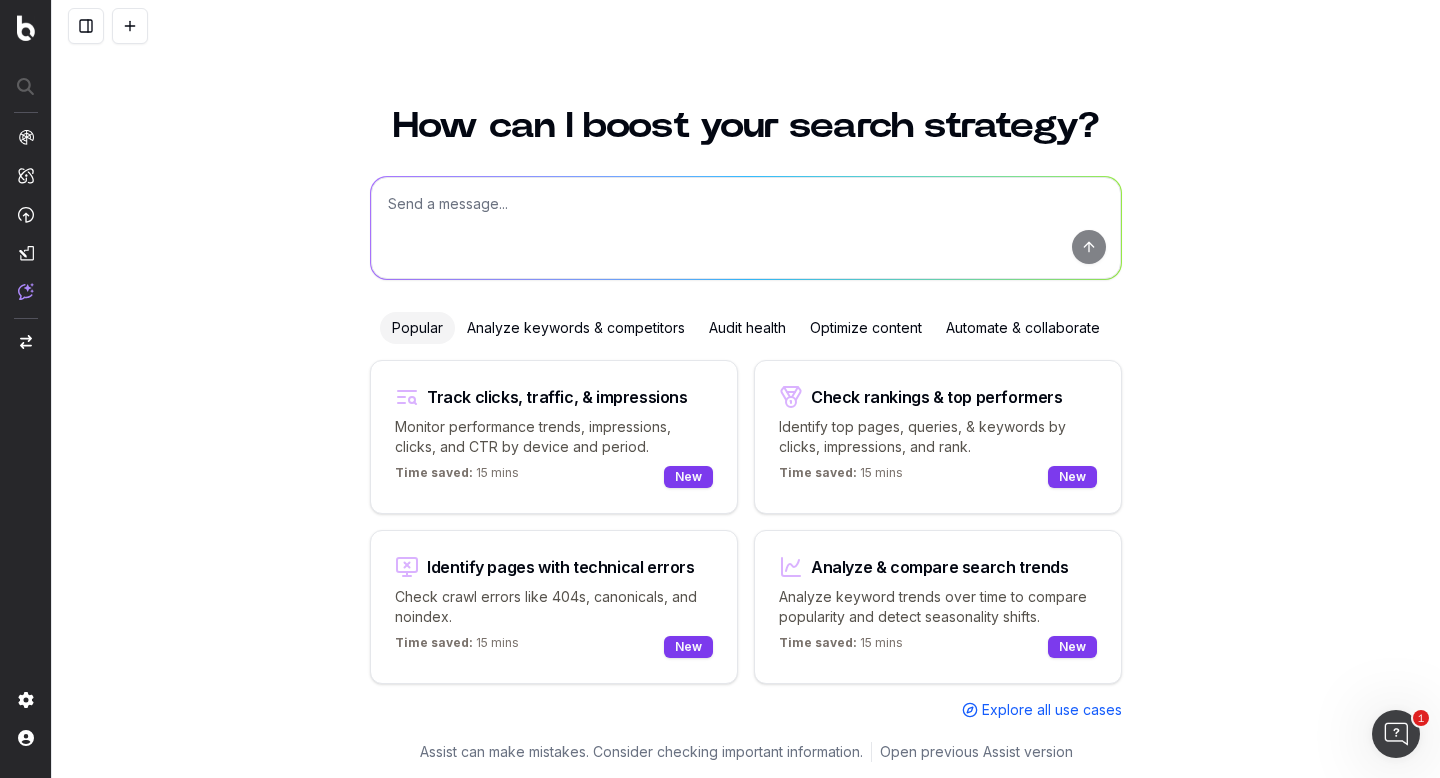click at bounding box center (746, 228) 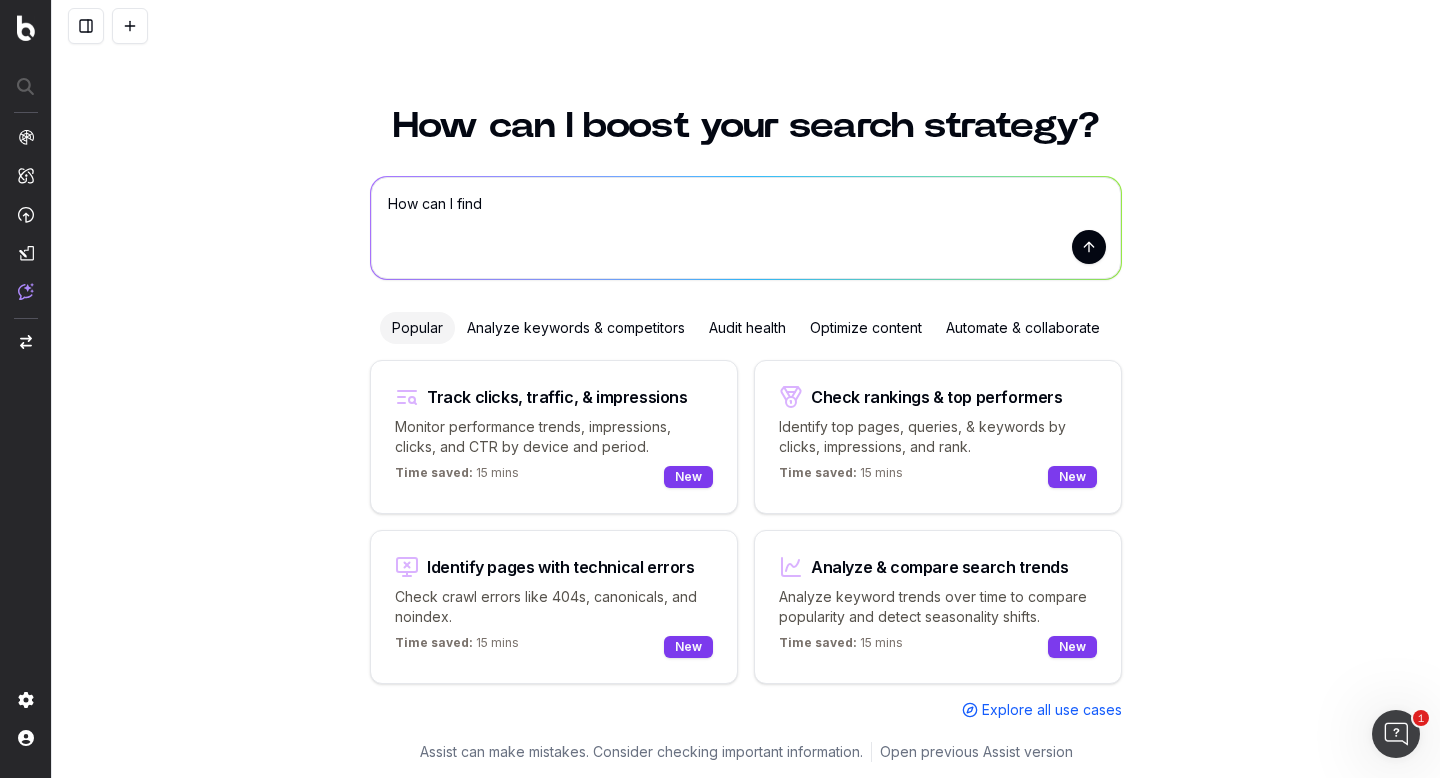 paste on "Crawled - currently not indexed" 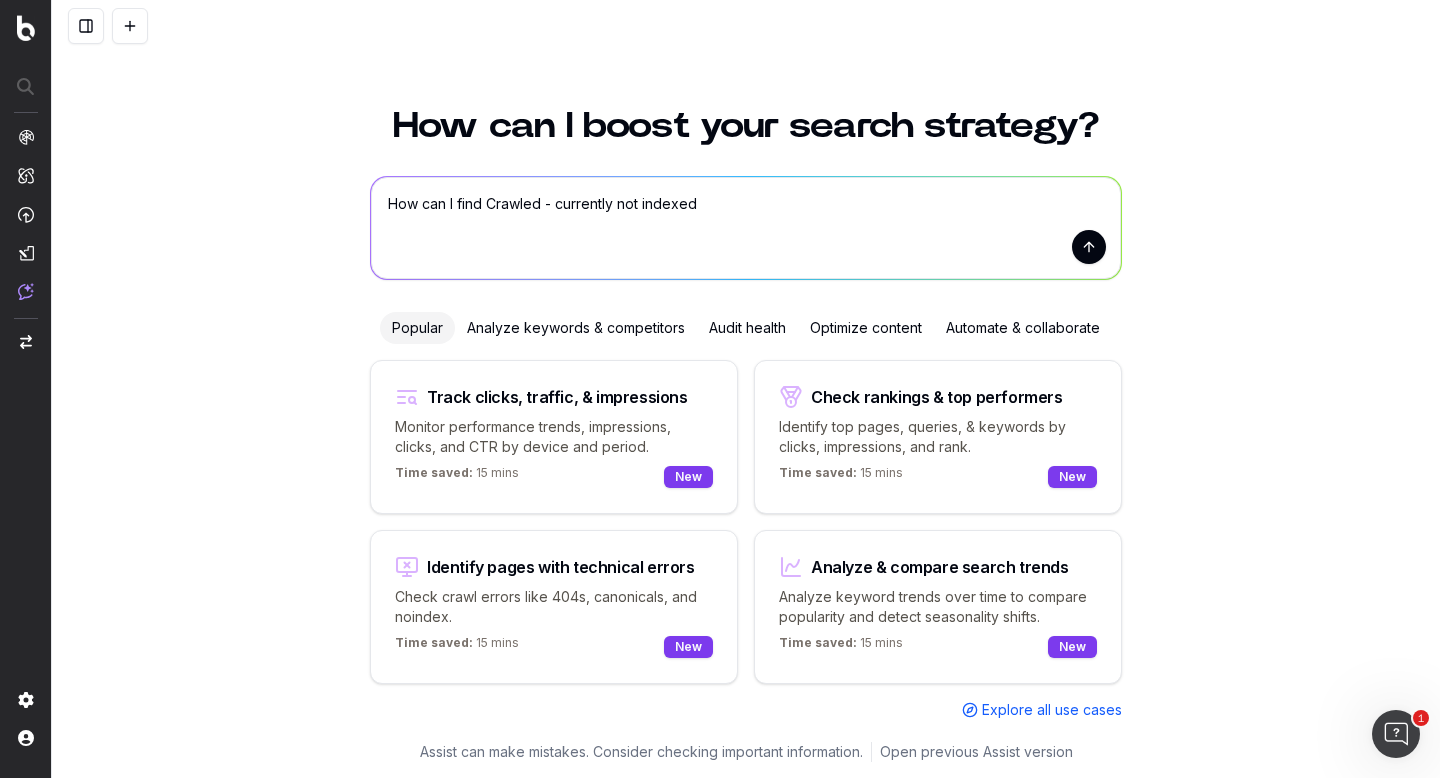 click on "How can I find Crawled - currently not indexed" at bounding box center [746, 228] 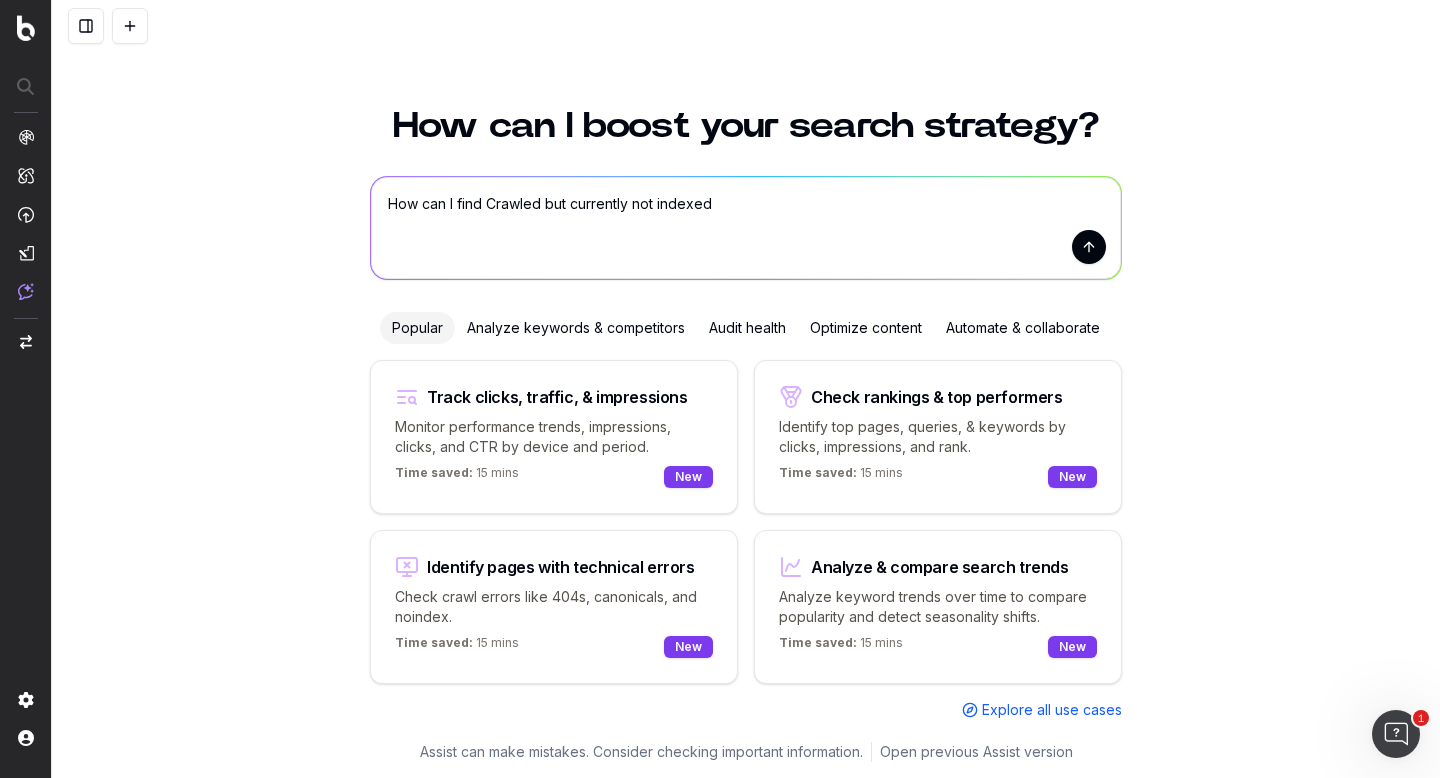 click on "How can I find Crawled but currently not indexed" at bounding box center (746, 228) 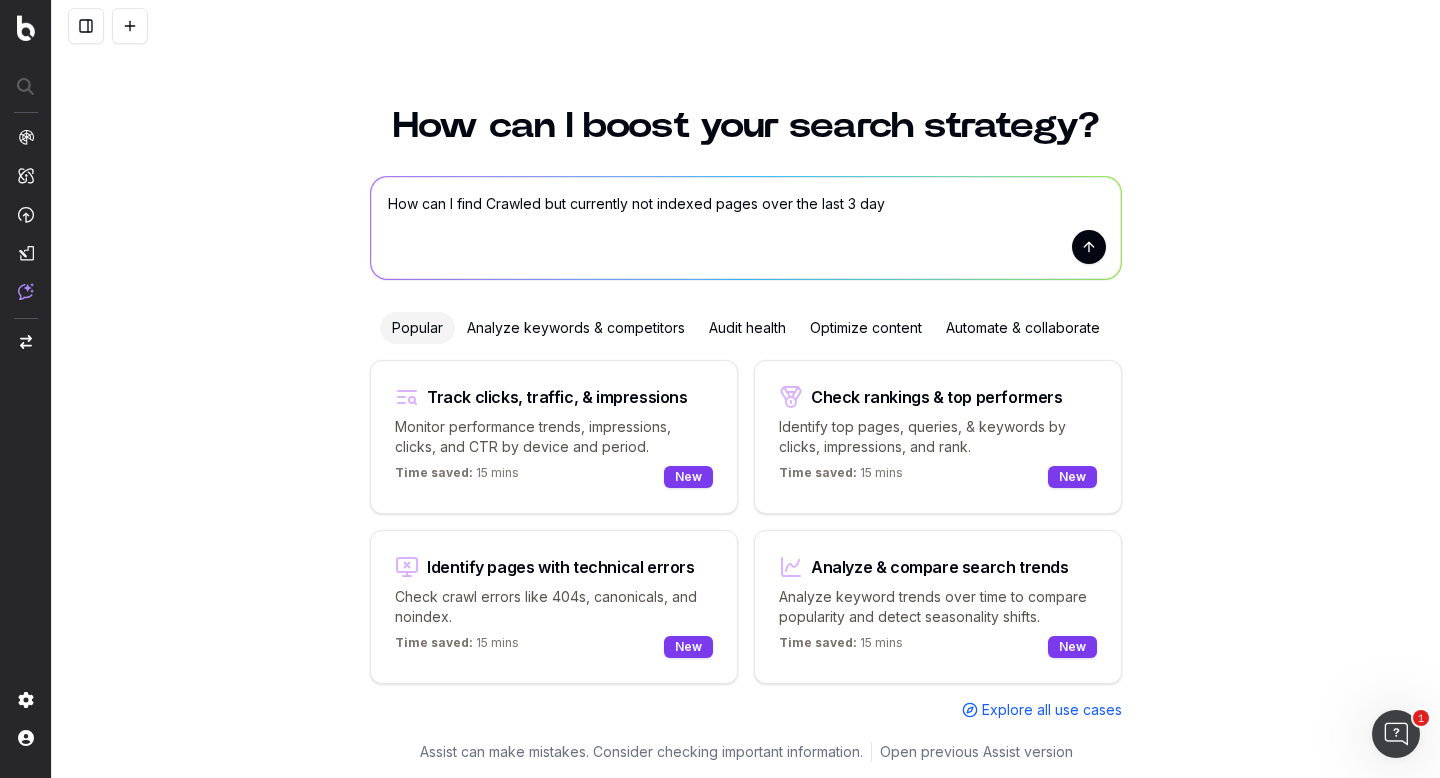 type on "How can I find Crawled but currently not indexed pages over the last 3 days" 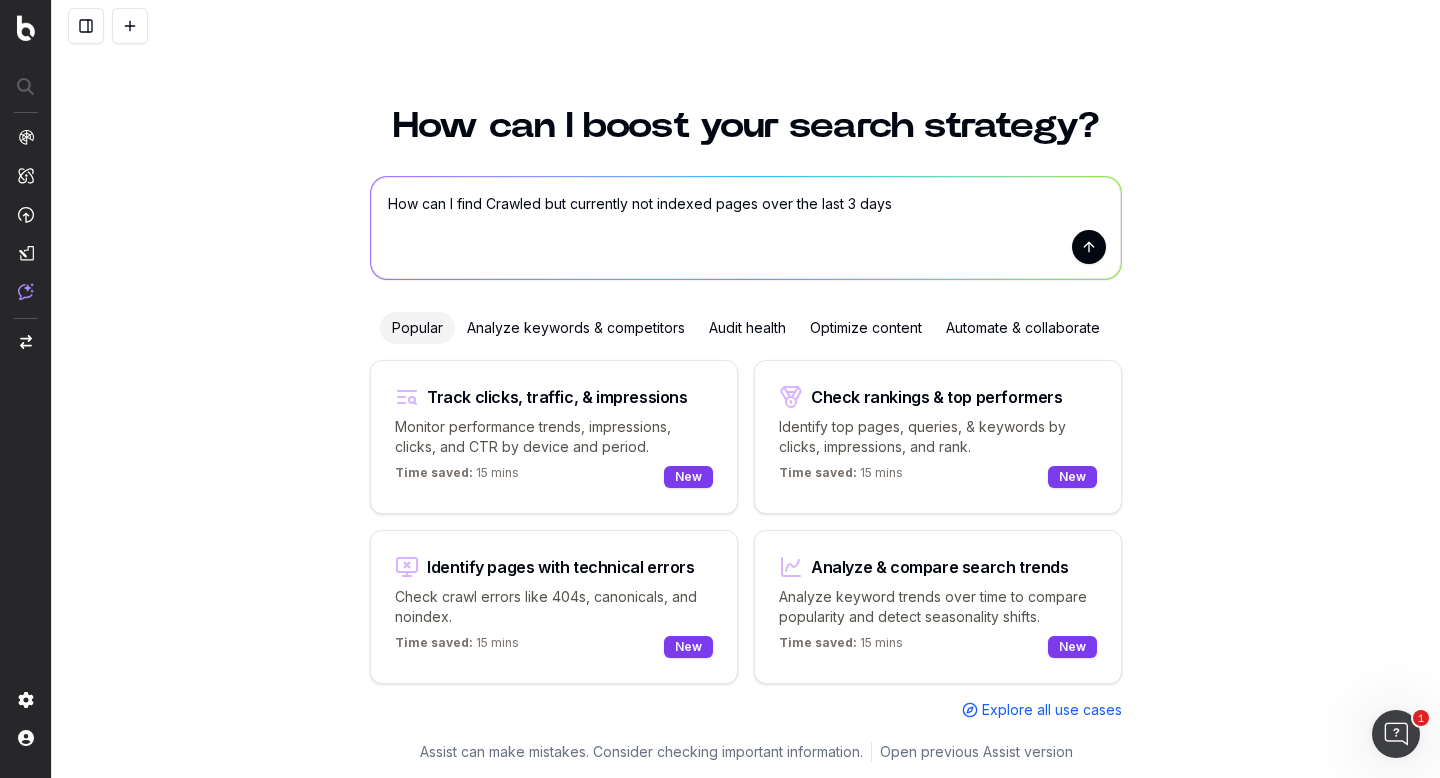 type 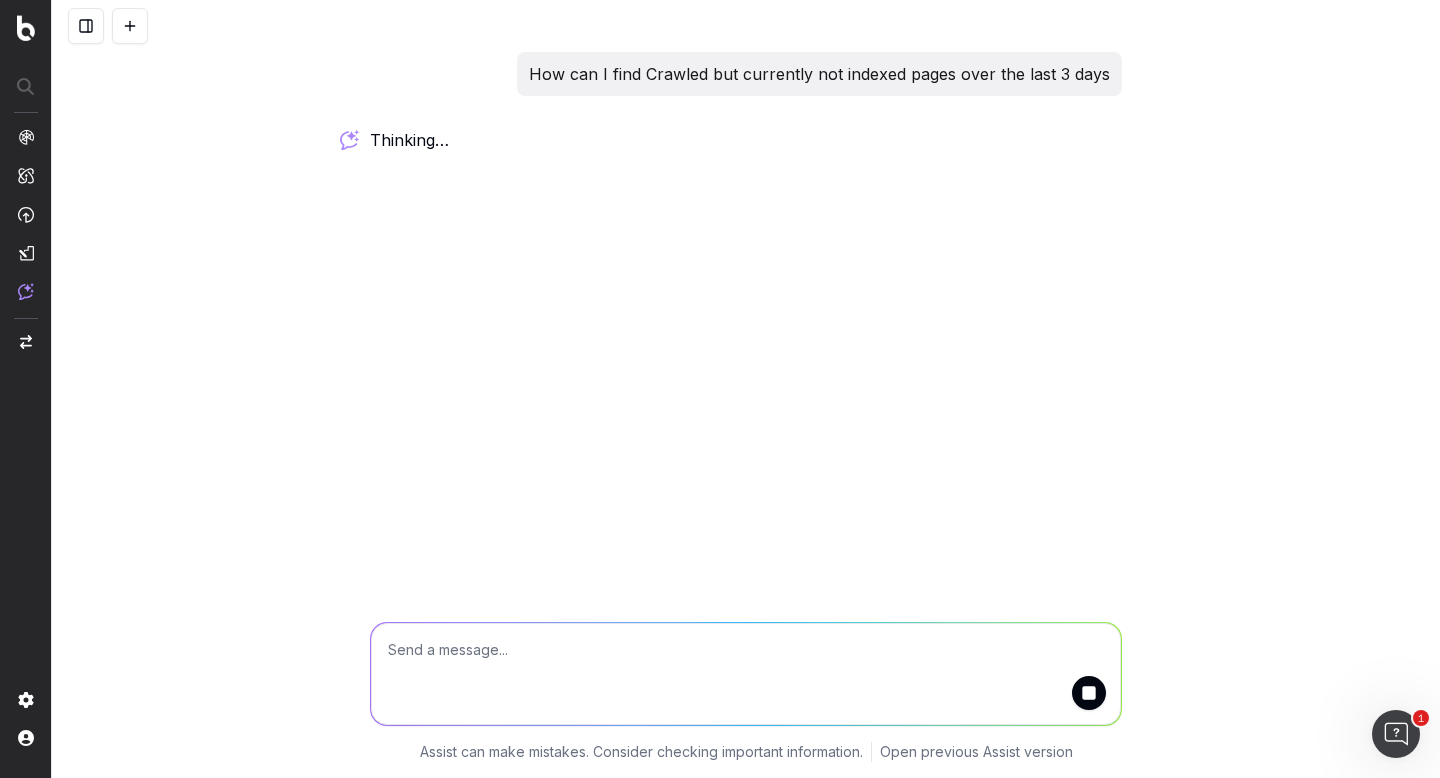 scroll, scrollTop: 0, scrollLeft: 0, axis: both 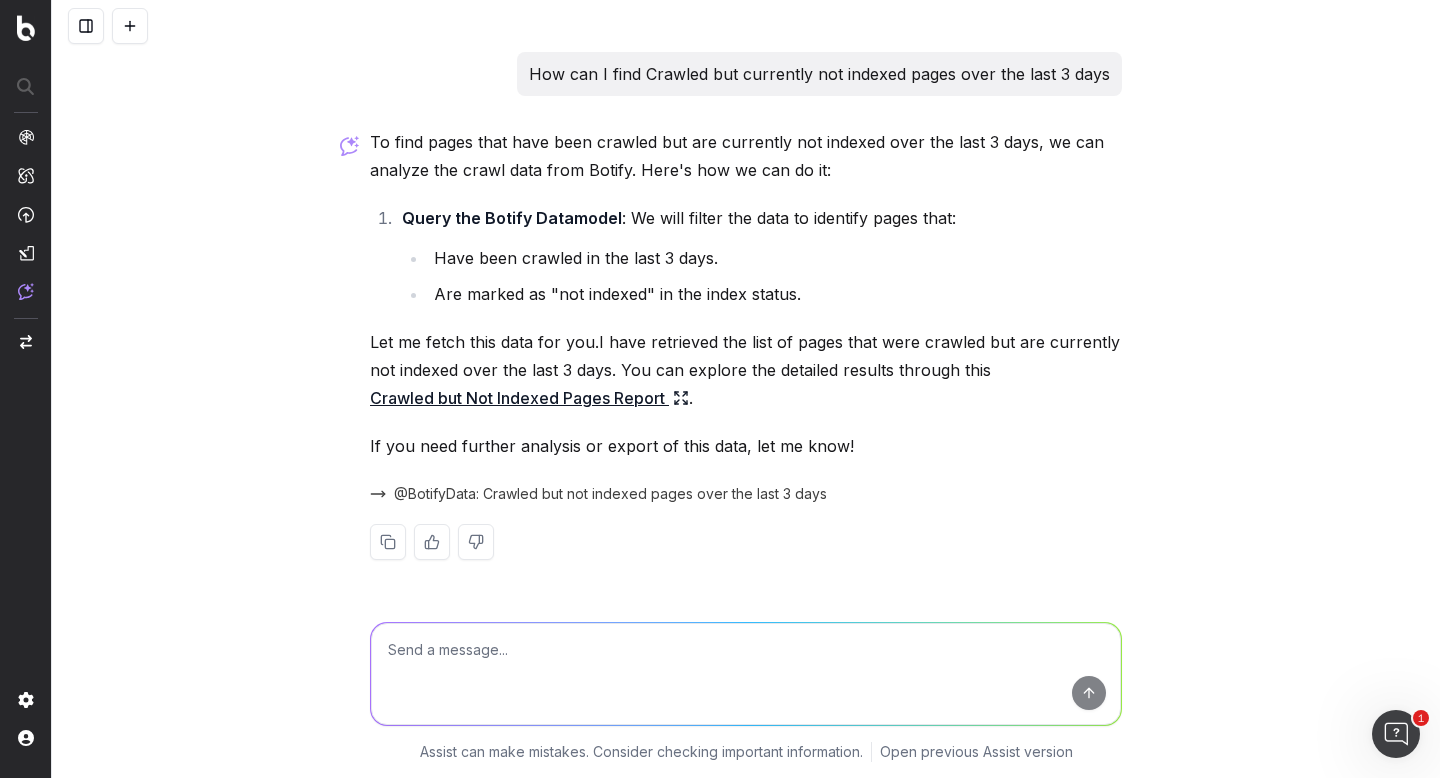 click on "Crawled but Not Indexed Pages Report" at bounding box center [529, 398] 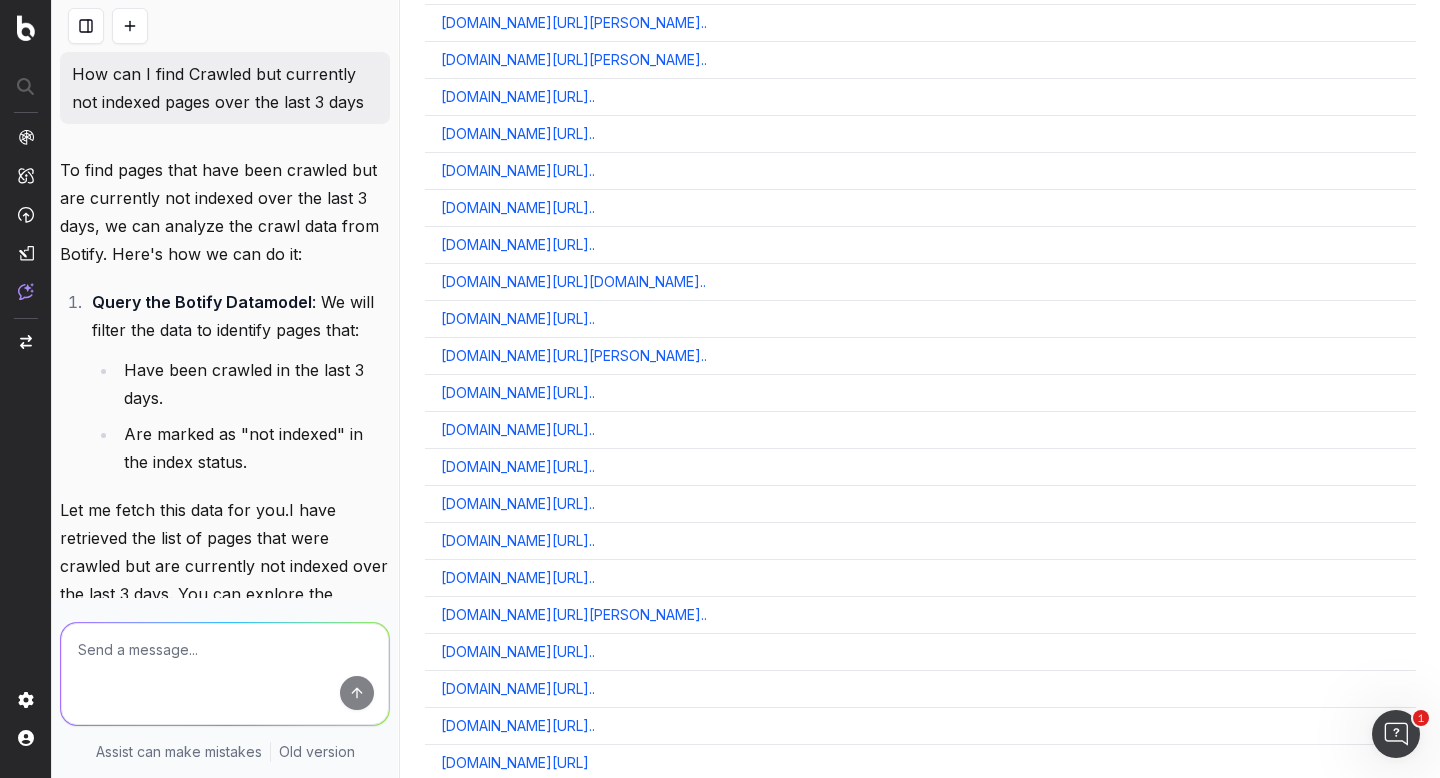 scroll, scrollTop: 5390, scrollLeft: 0, axis: vertical 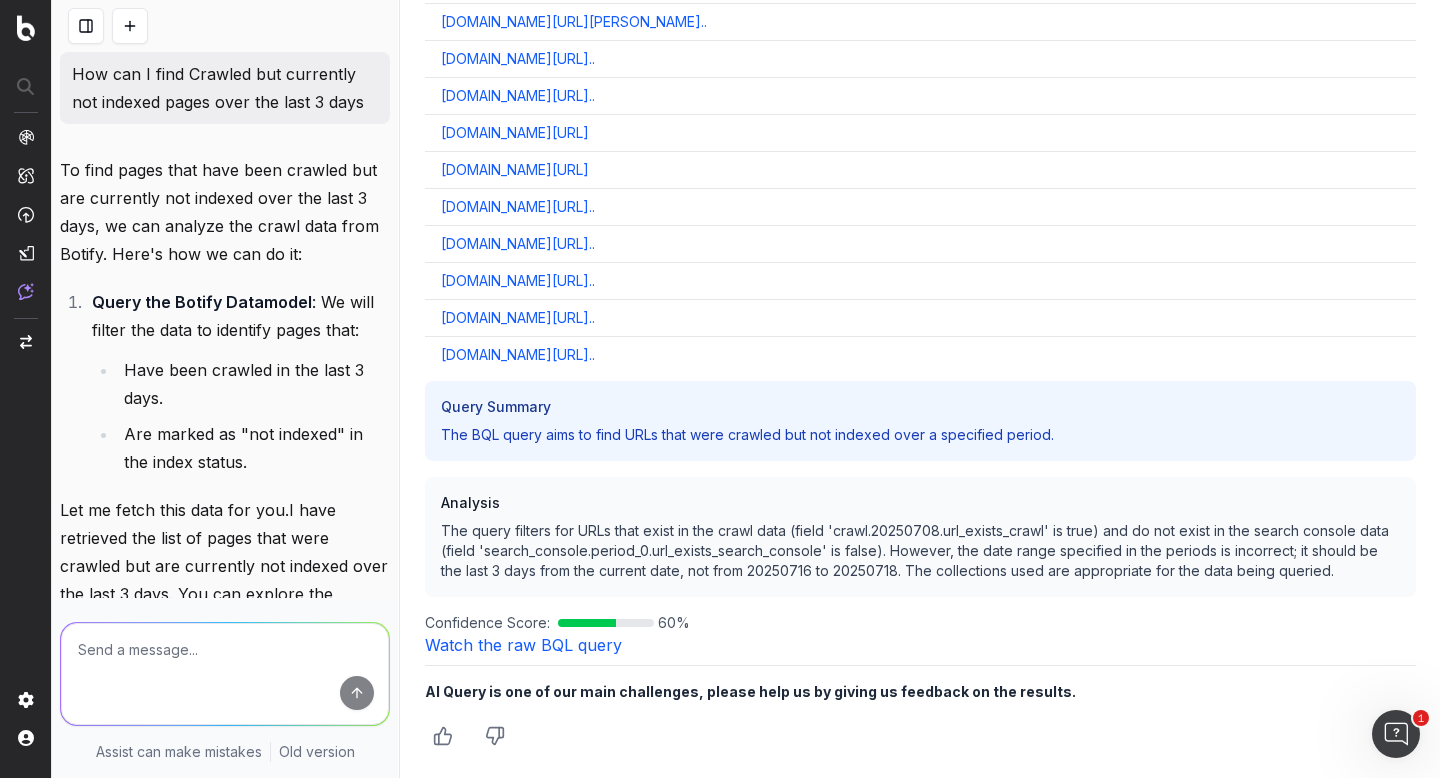 click on "Watch the raw BQL query" at bounding box center [523, 645] 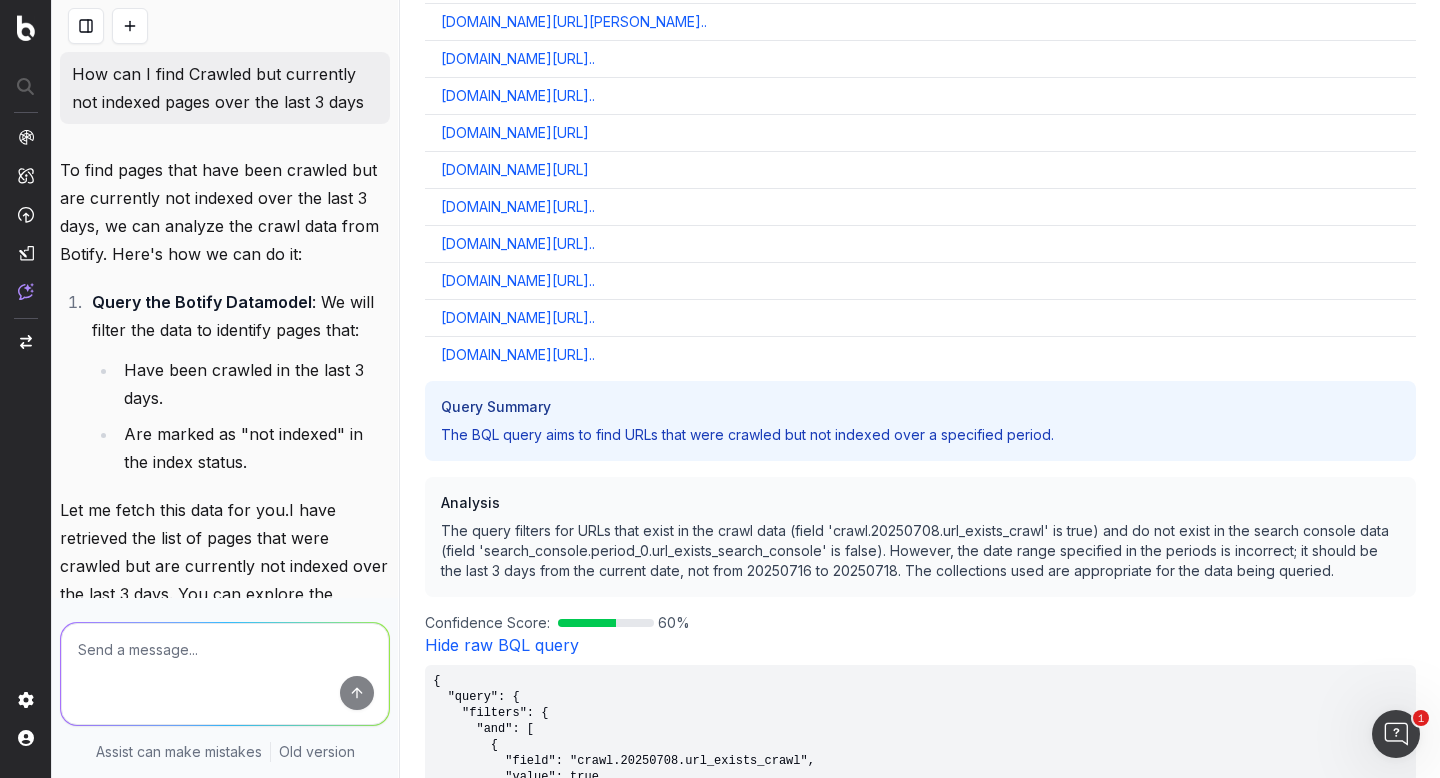 scroll, scrollTop: 274, scrollLeft: 0, axis: vertical 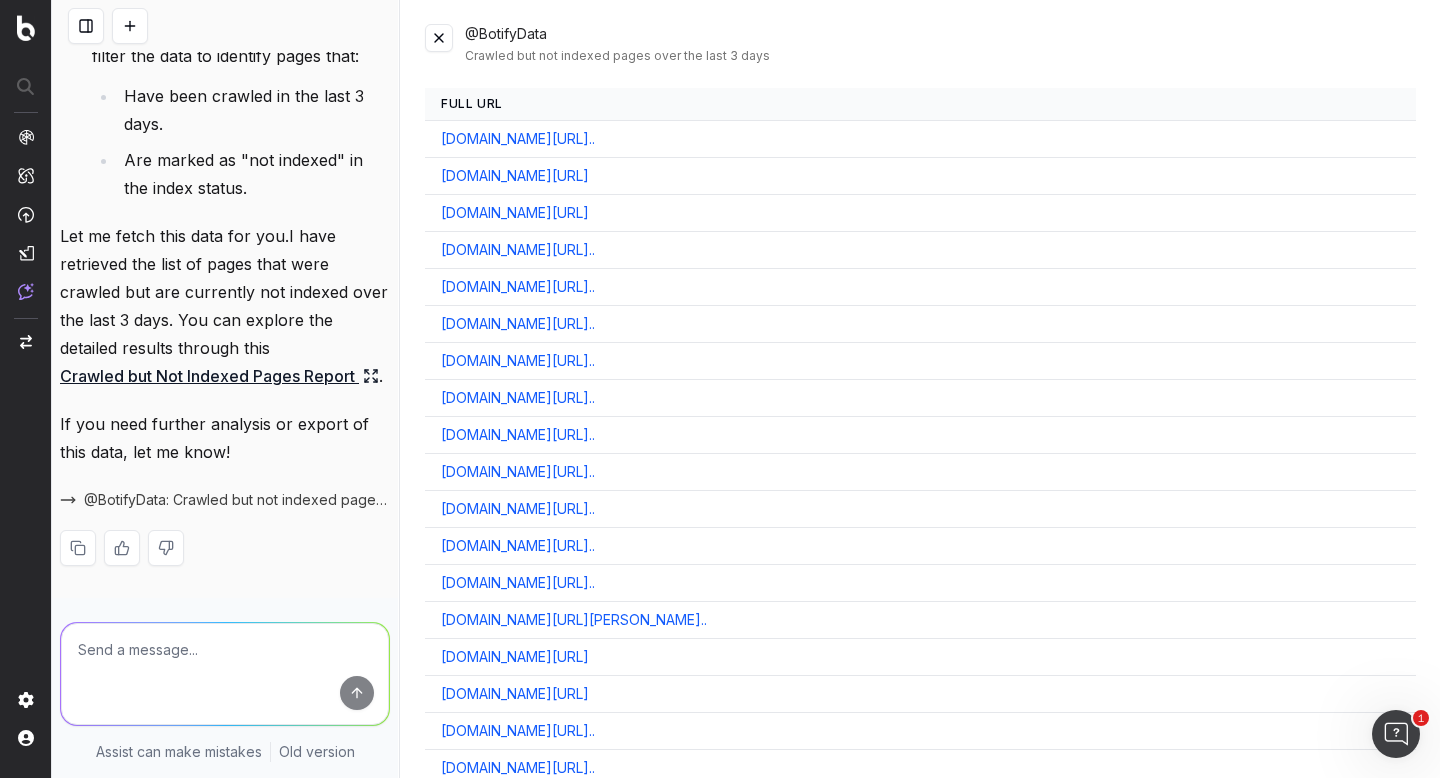 click 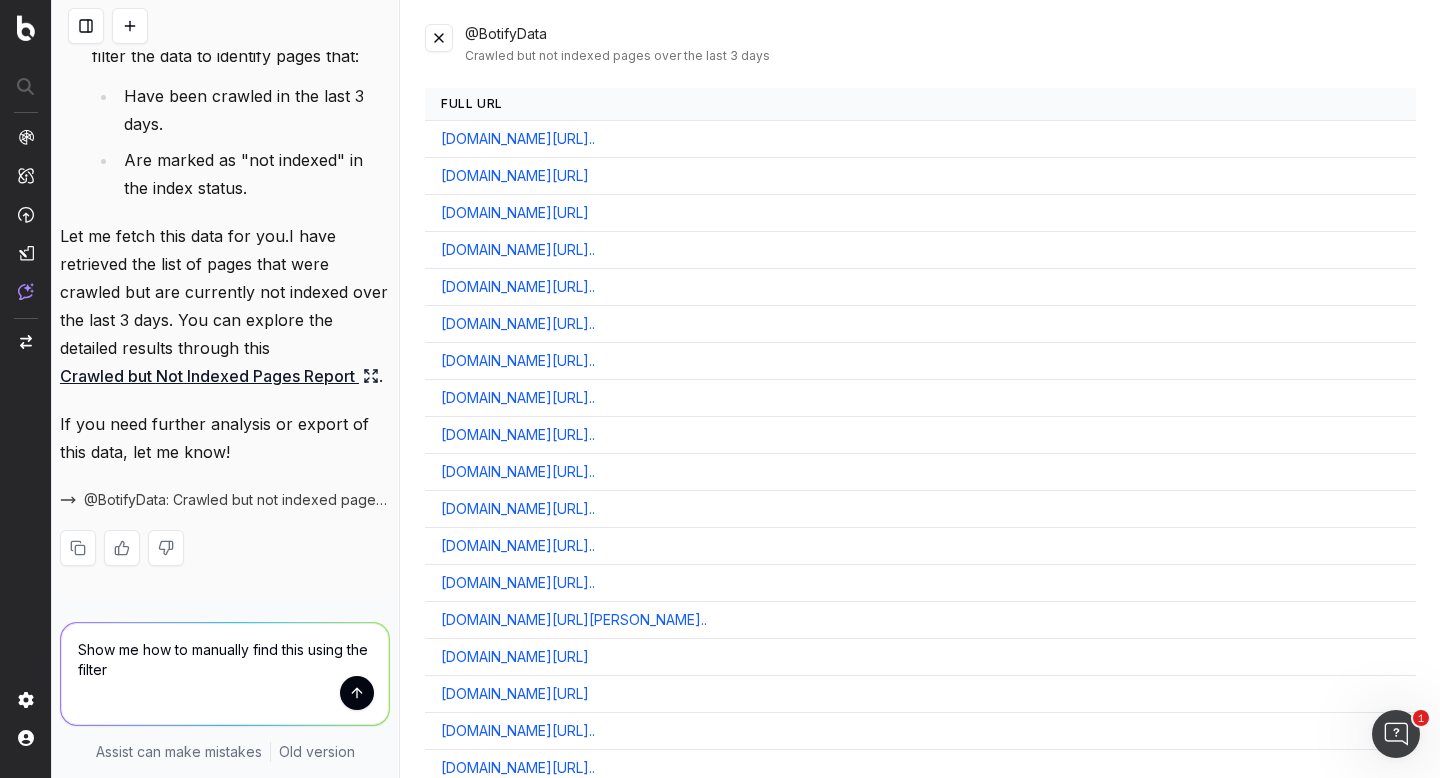 type on "Show me how to manually find this using the filters" 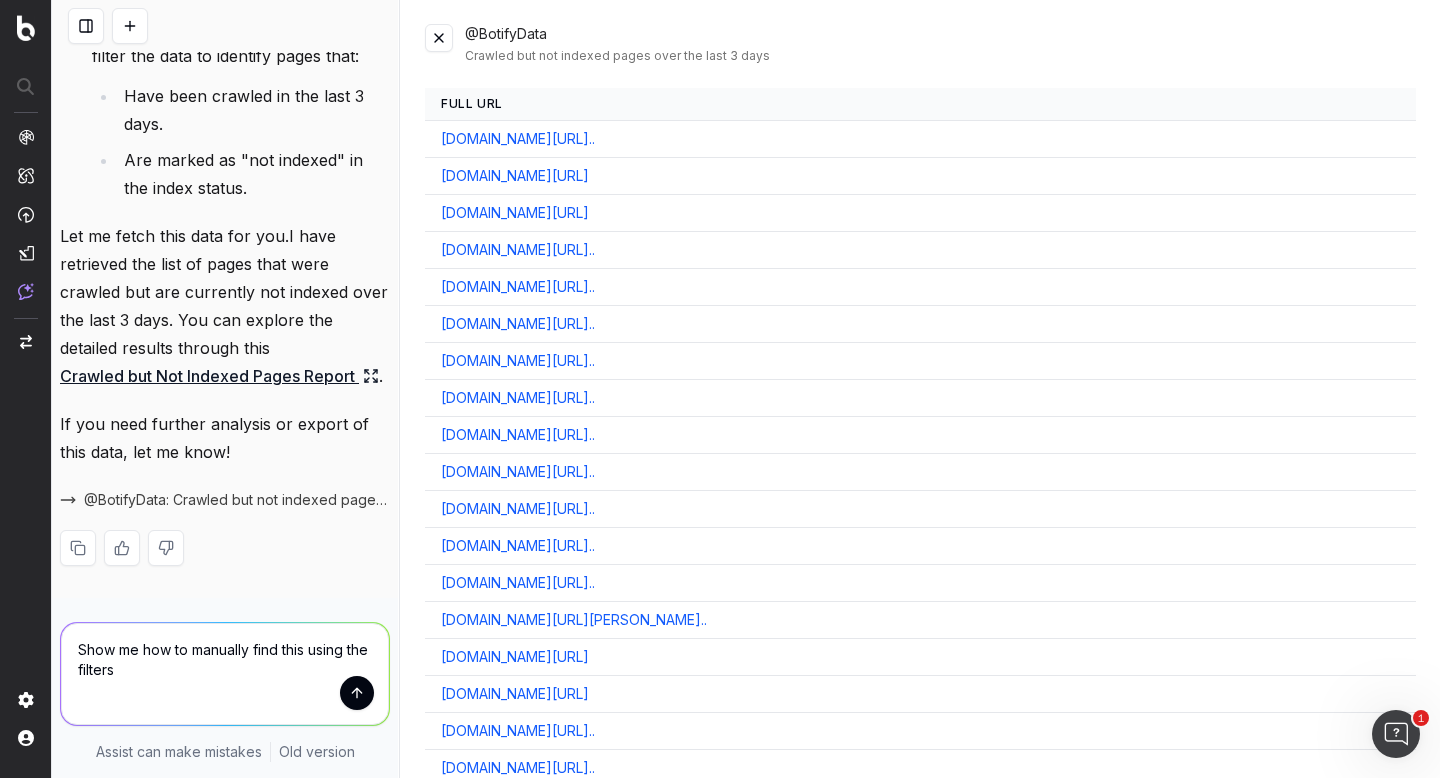 type 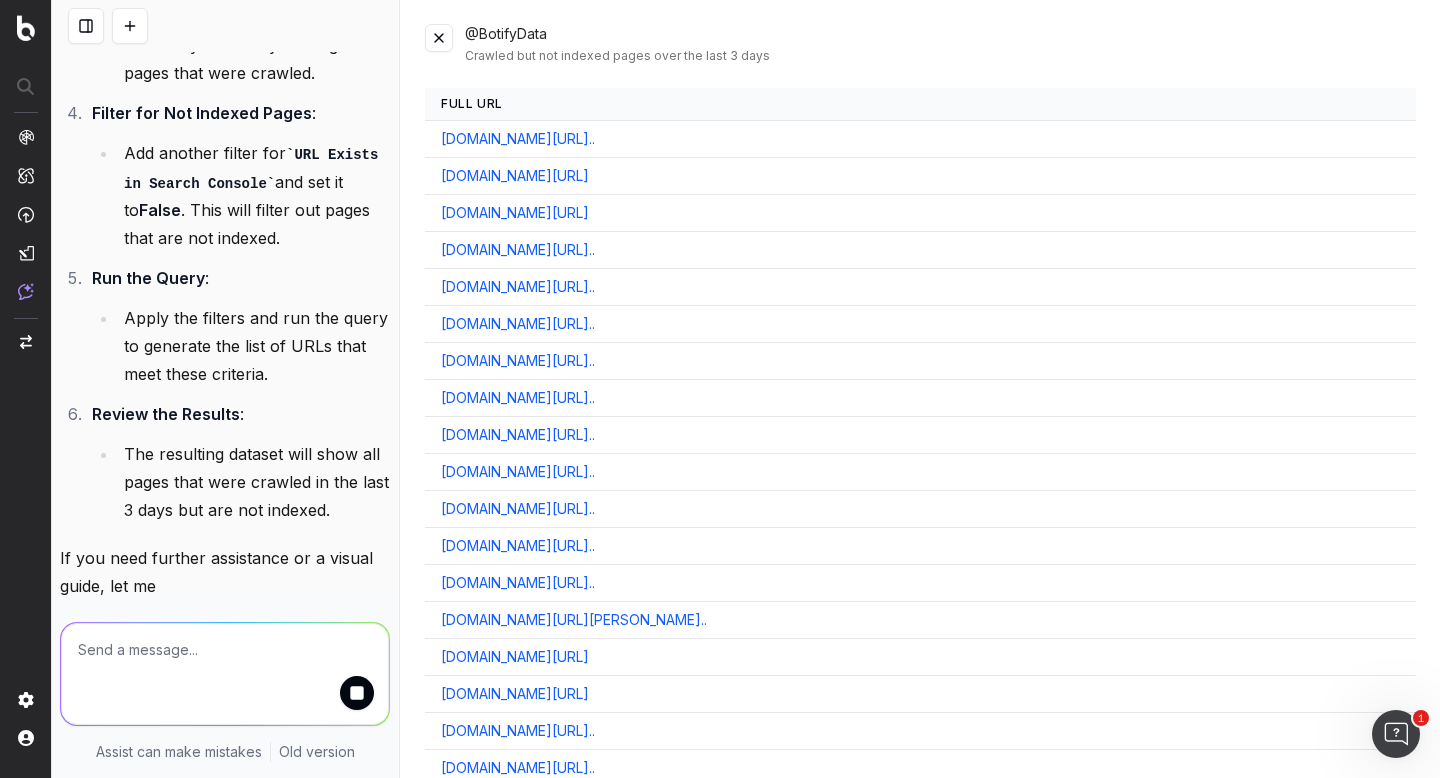 scroll, scrollTop: 1562, scrollLeft: 0, axis: vertical 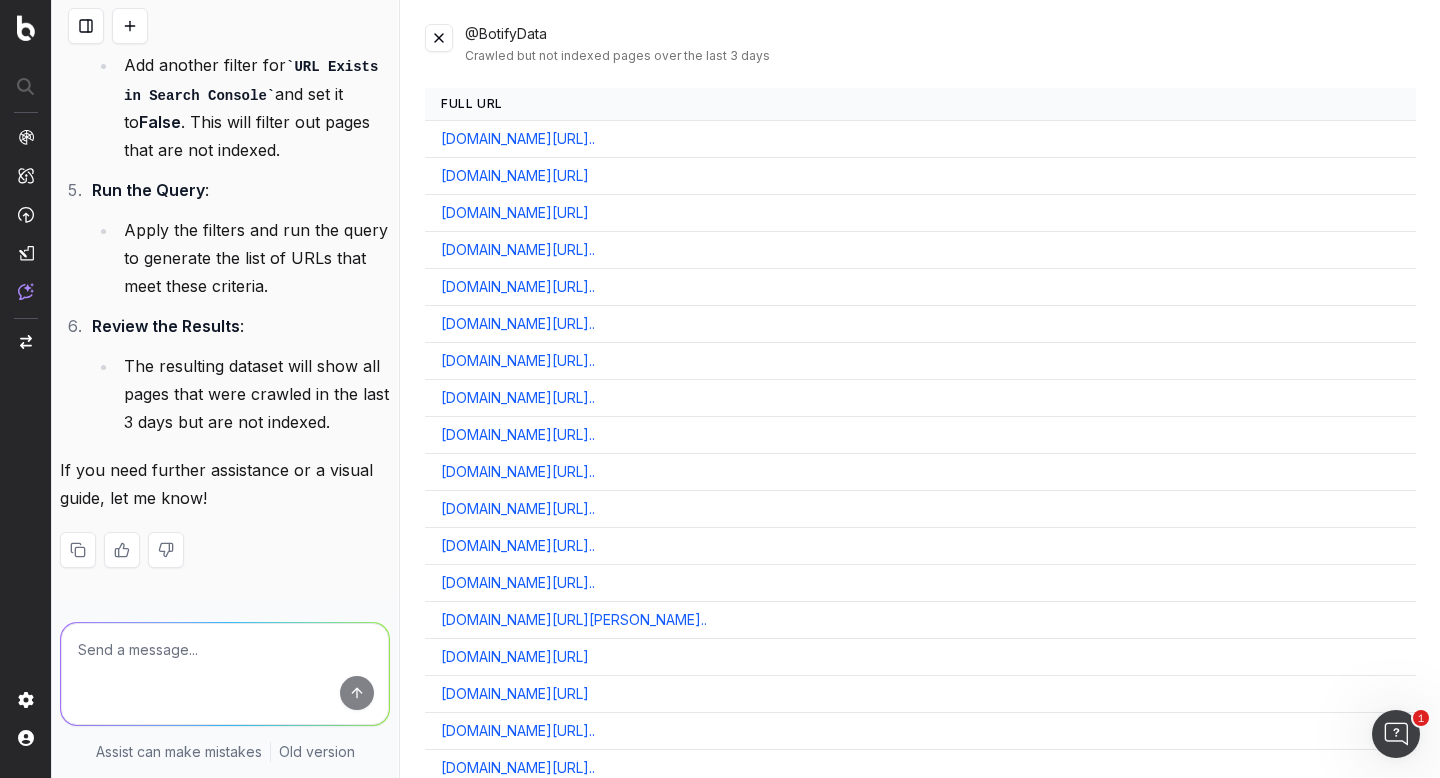 click at bounding box center (439, 38) 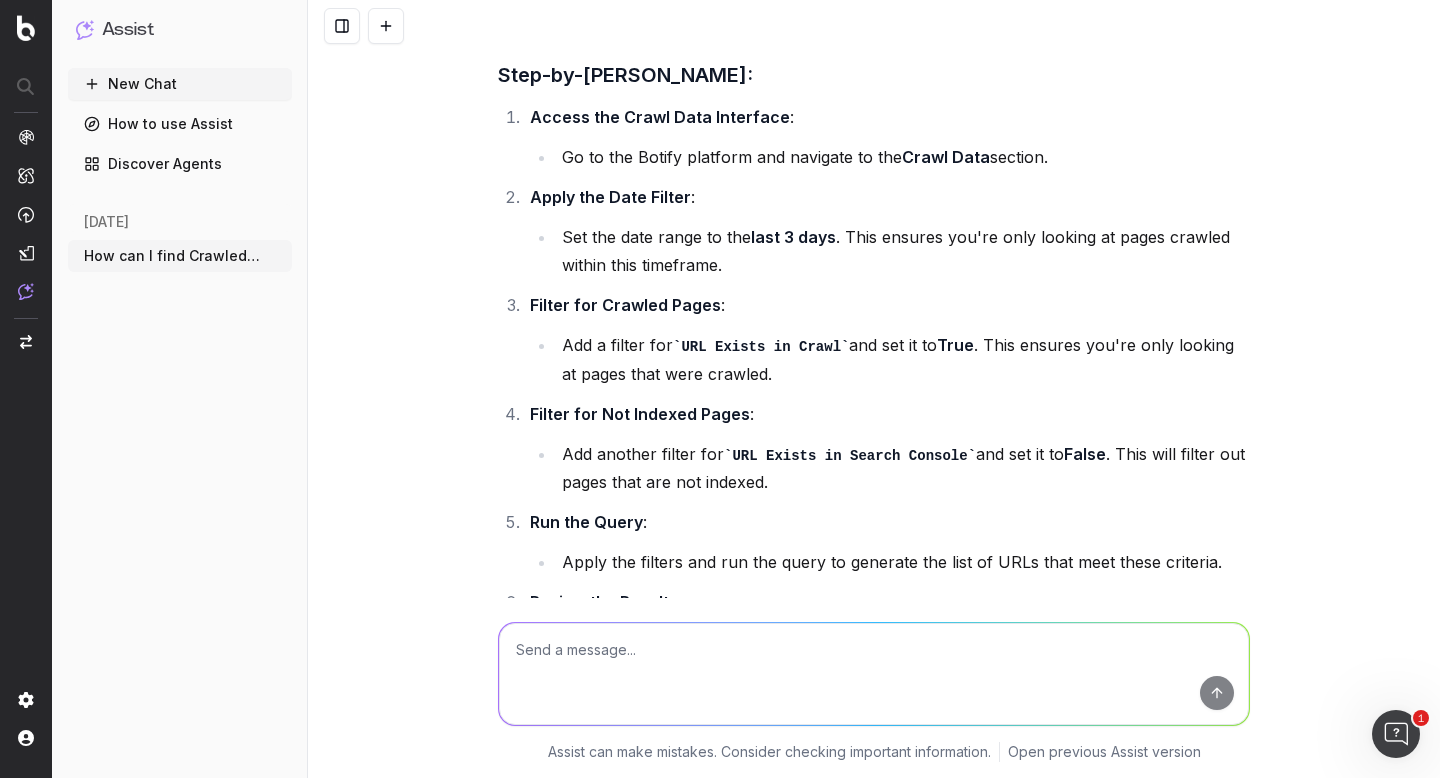 scroll, scrollTop: 593, scrollLeft: 0, axis: vertical 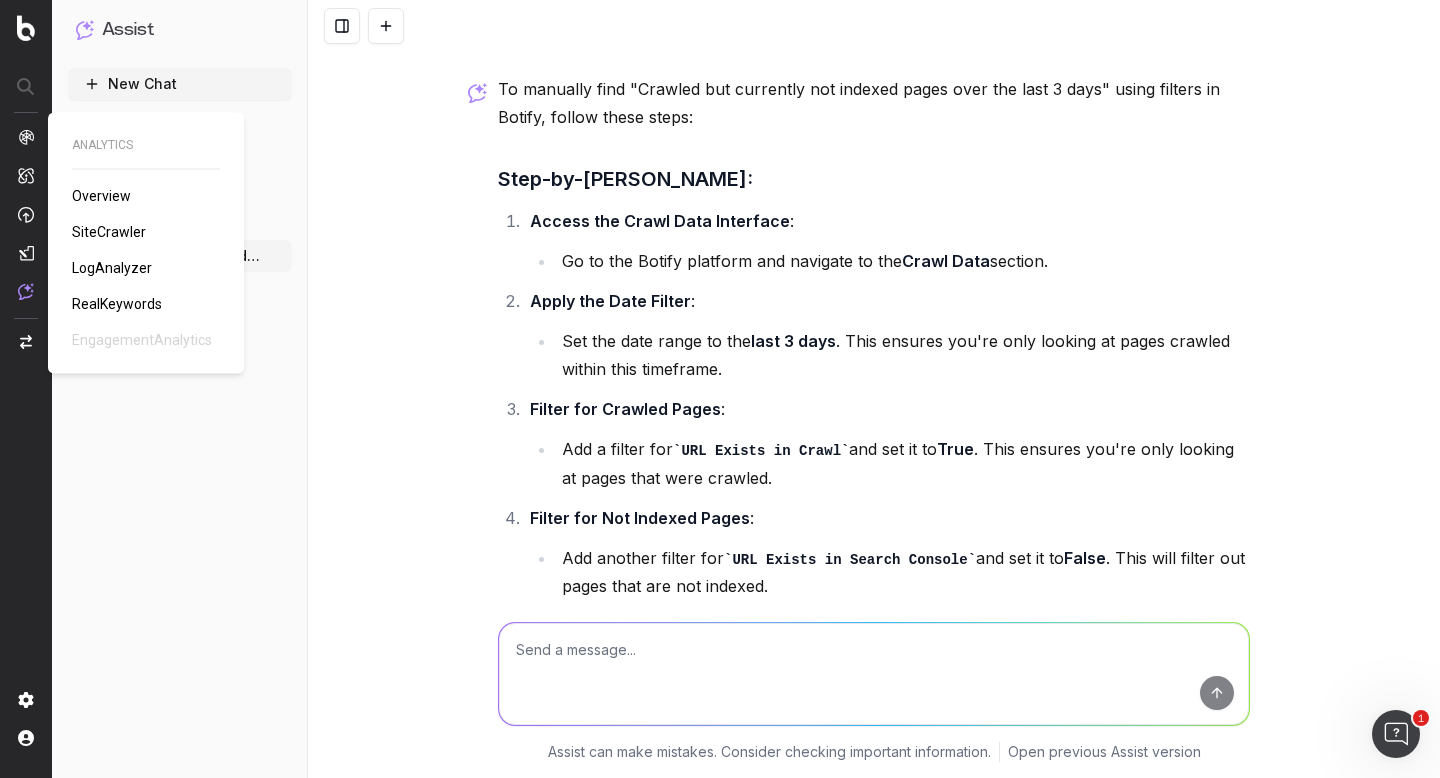 click on "SiteCrawler" at bounding box center (109, 232) 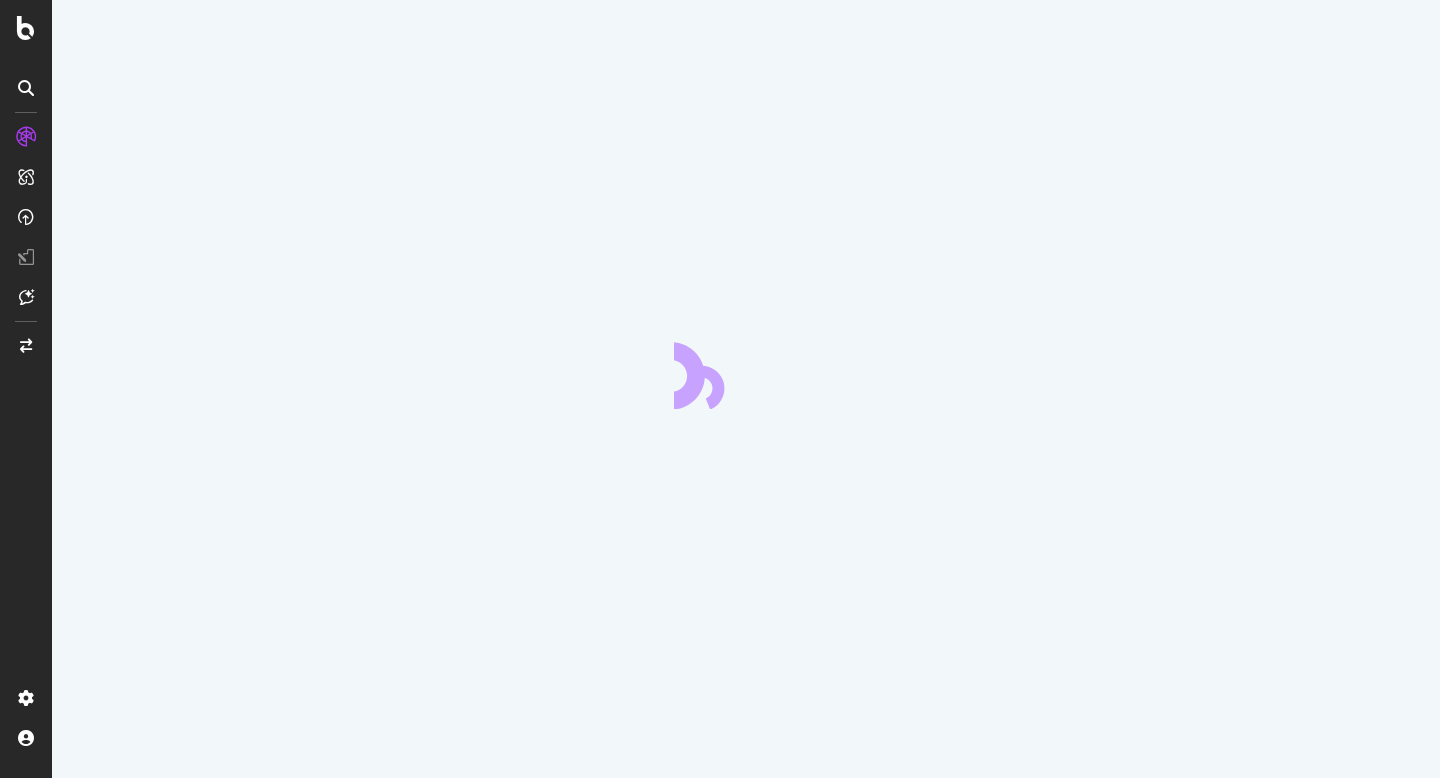 scroll, scrollTop: 0, scrollLeft: 0, axis: both 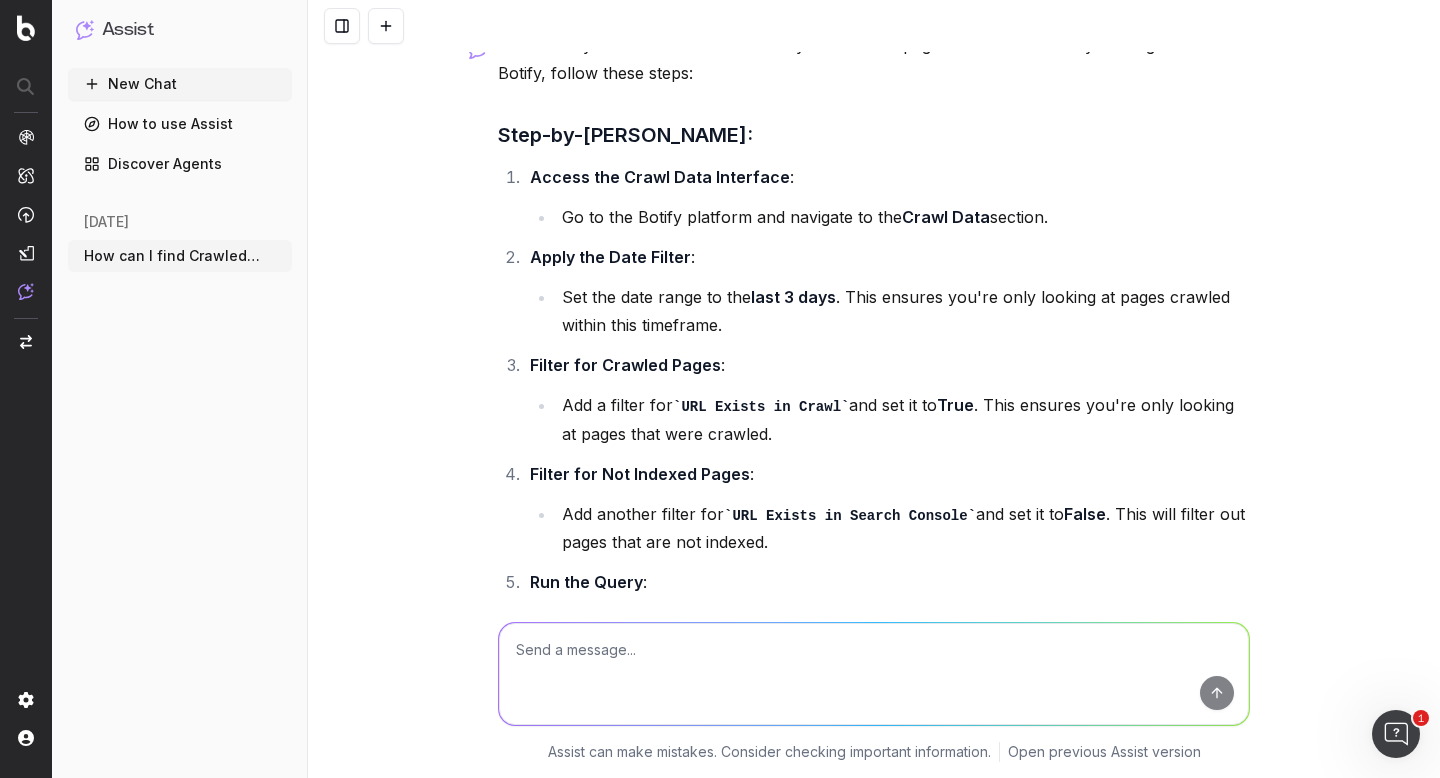 click at bounding box center (874, 674) 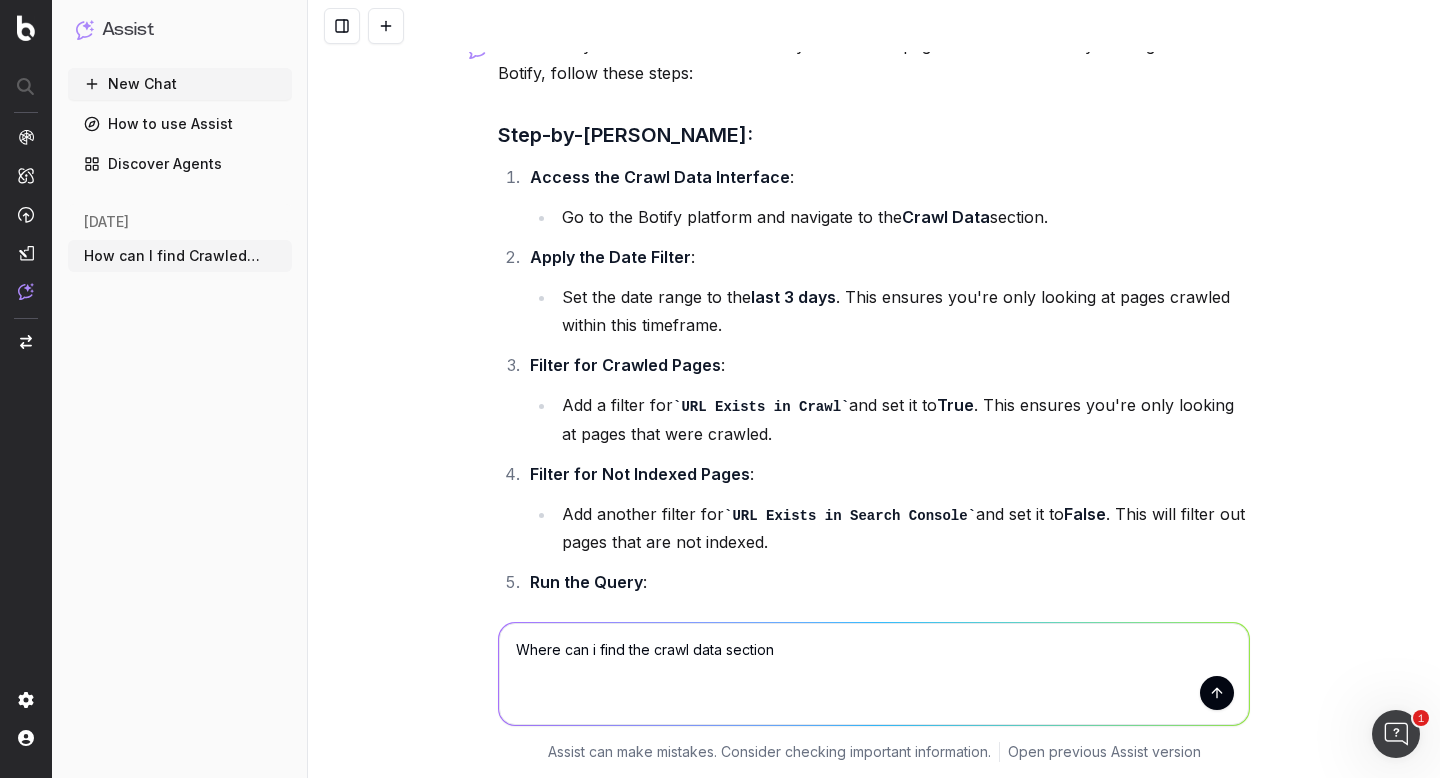 type on "Where can i find the crawl data section?" 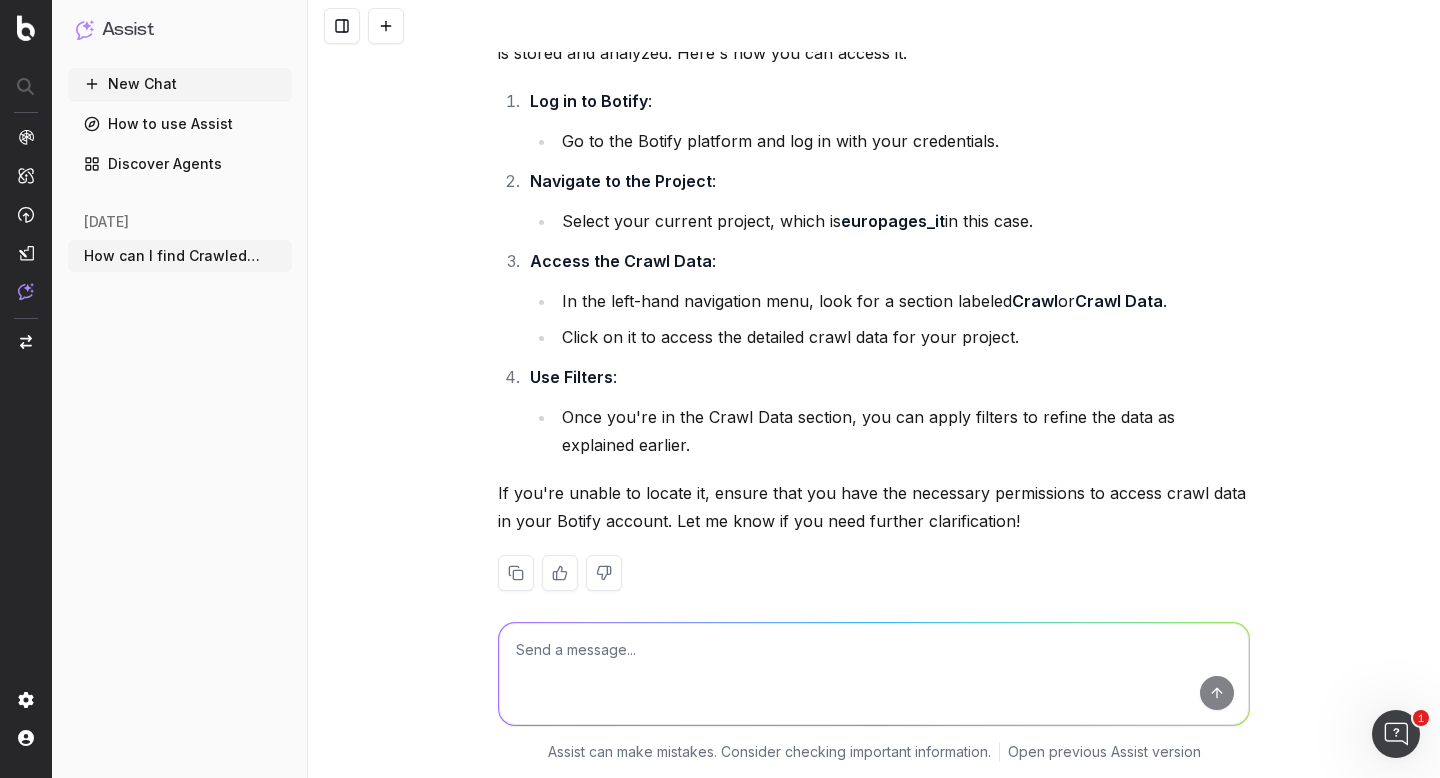 scroll, scrollTop: 1343, scrollLeft: 0, axis: vertical 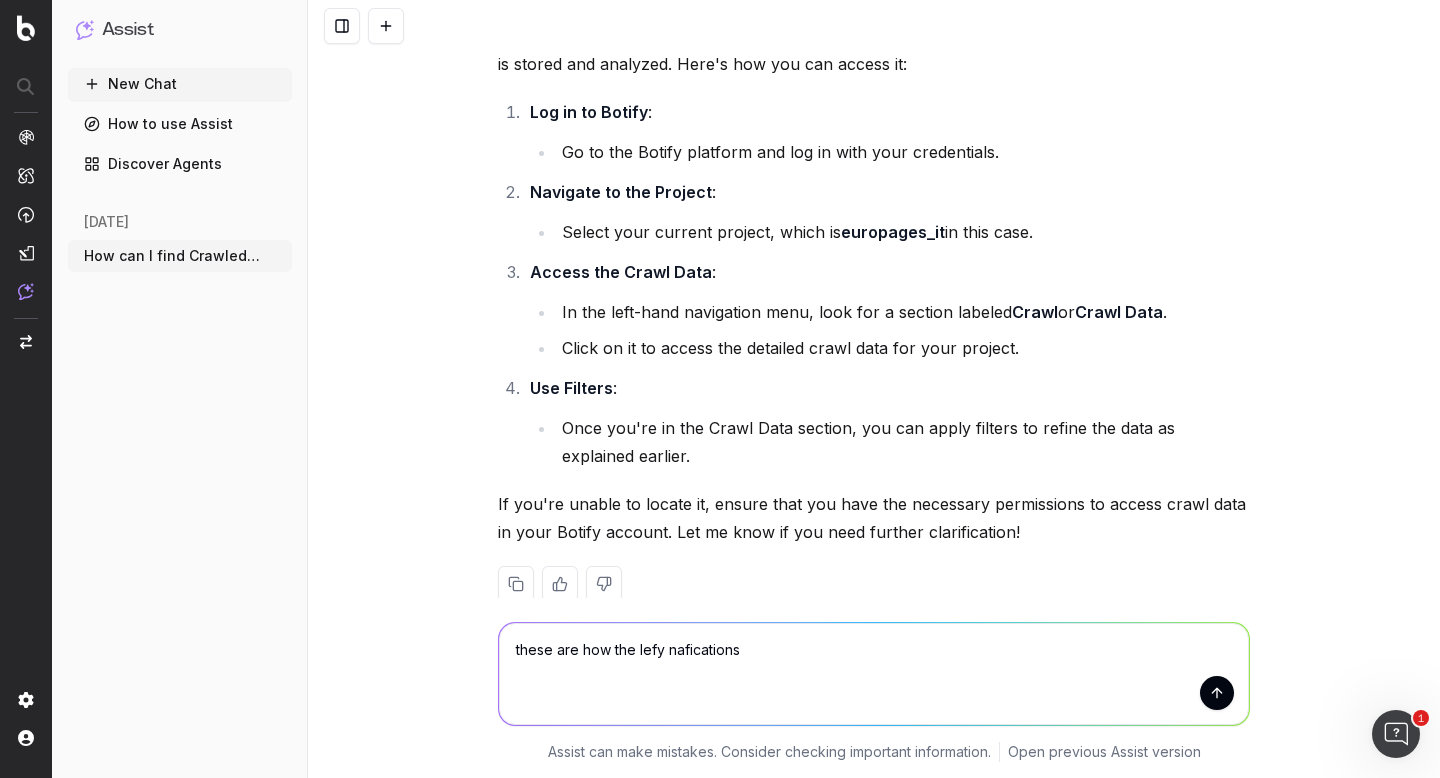 click on "these are how the lefy nafications" at bounding box center [874, 674] 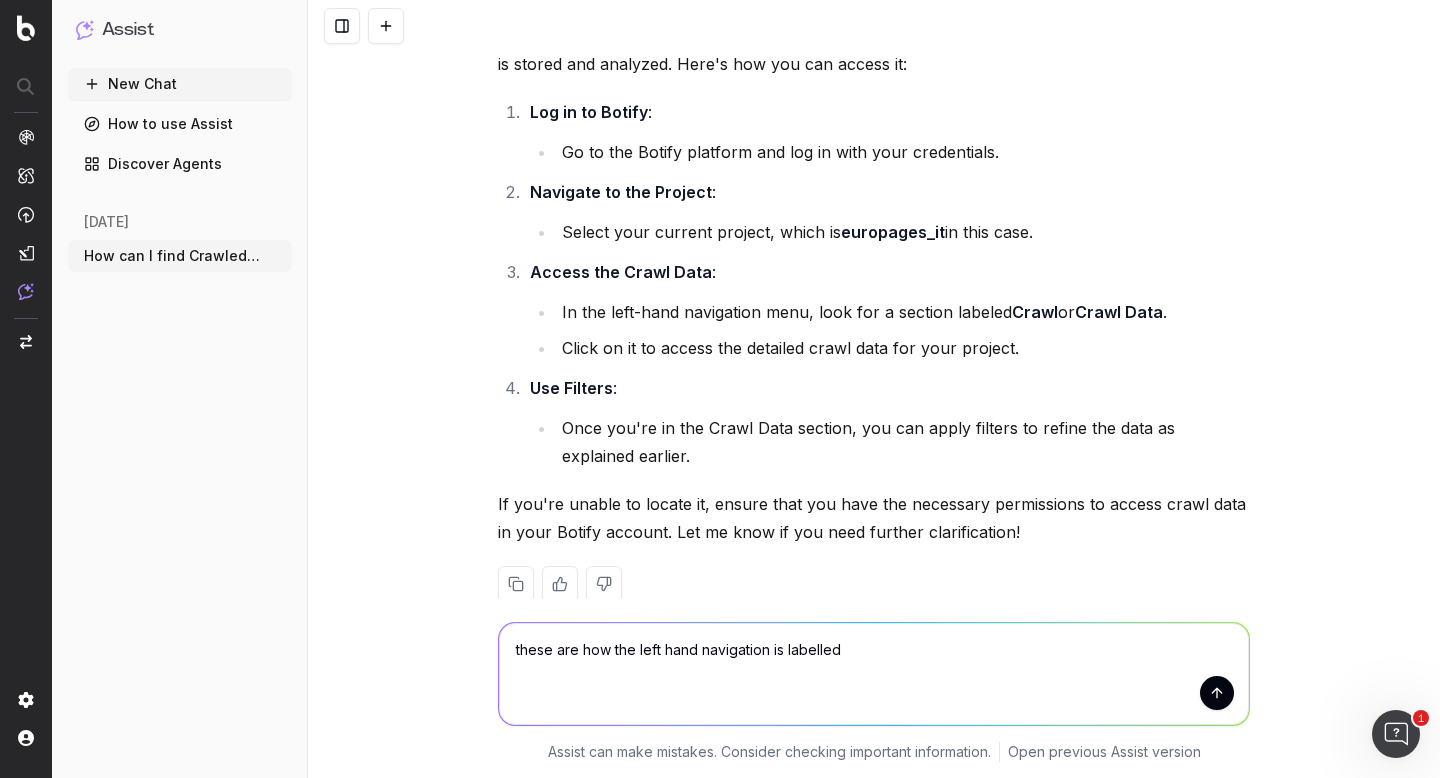 paste on "Overview
SiteCrawler
LogAnalyzer
RealKeywords
EngagementAnalytics" 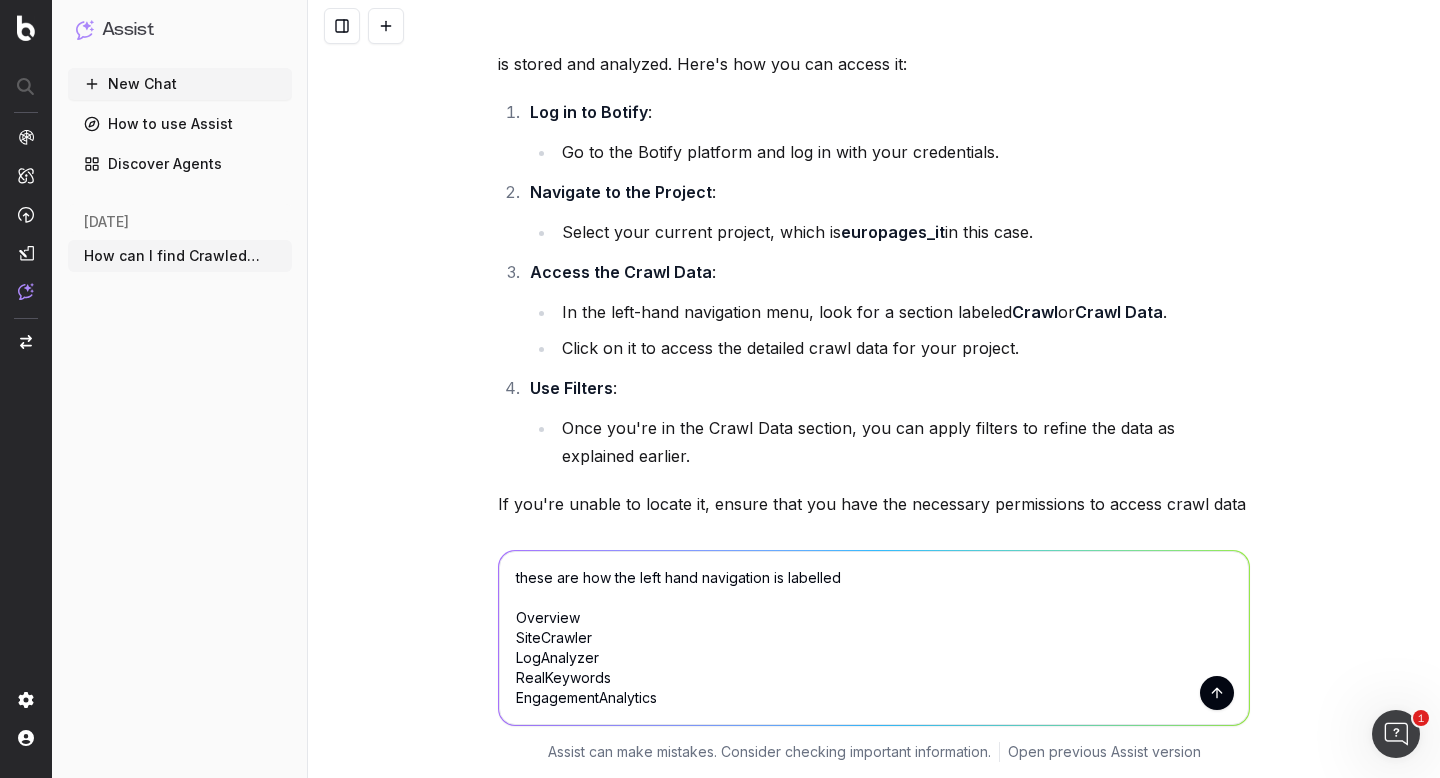 type 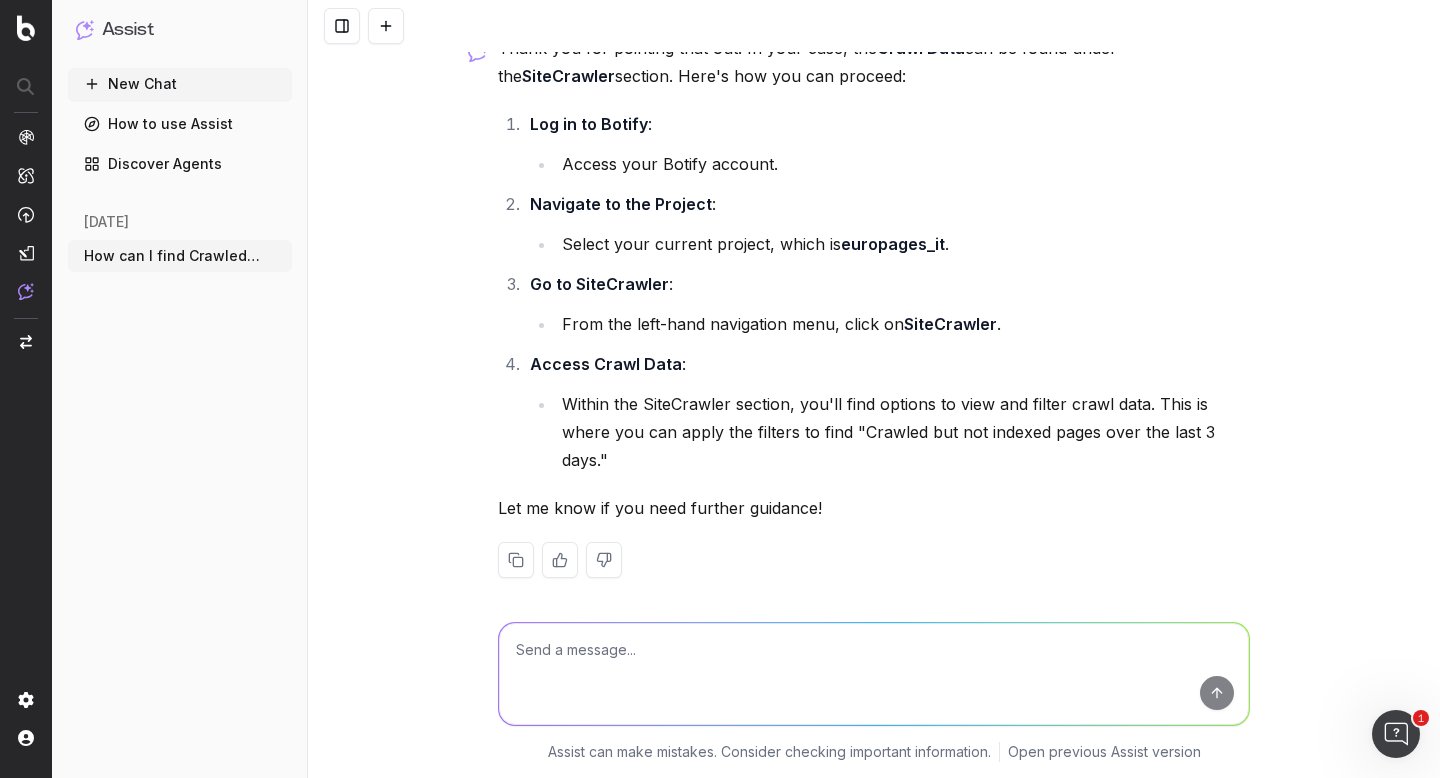 scroll, scrollTop: 2186, scrollLeft: 0, axis: vertical 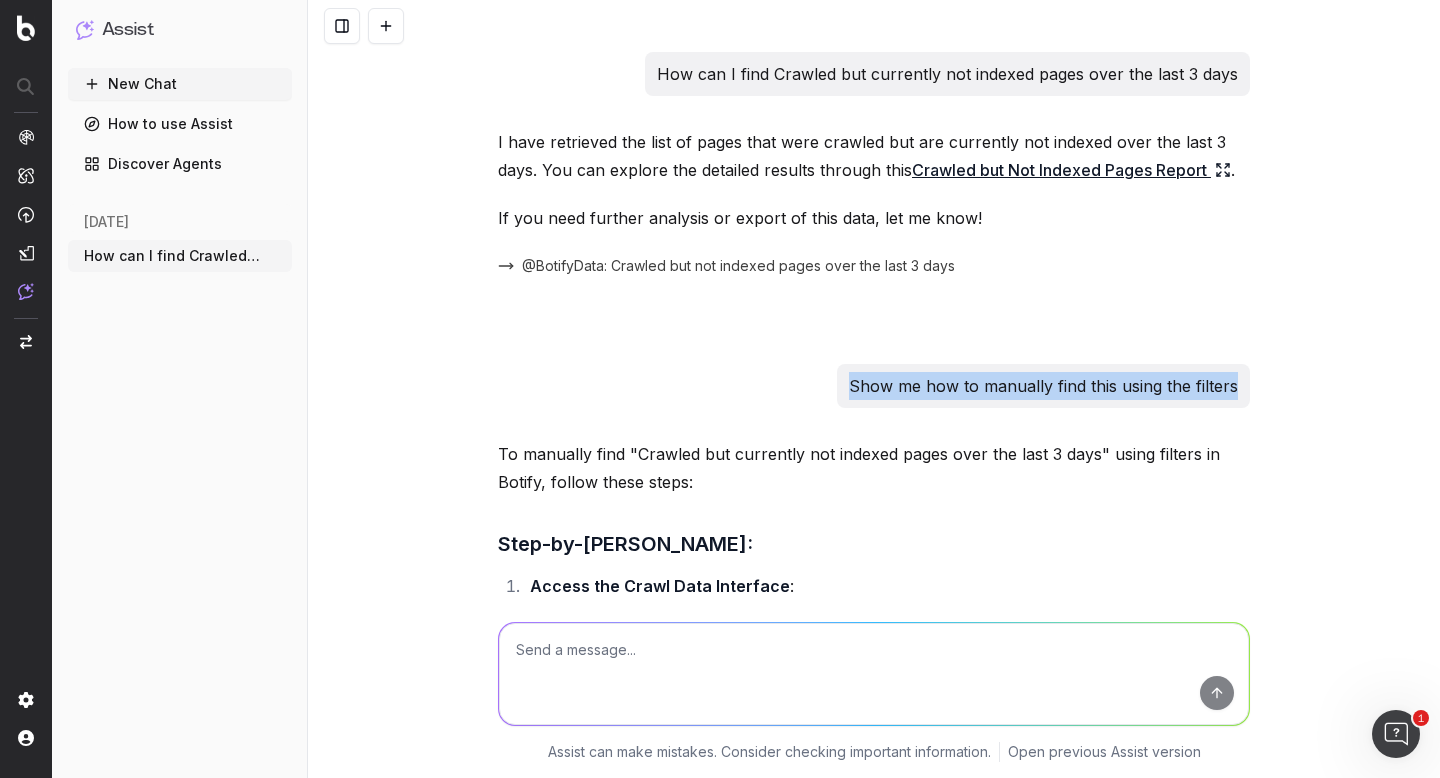 drag, startPoint x: 853, startPoint y: 385, endPoint x: 1307, endPoint y: 385, distance: 454 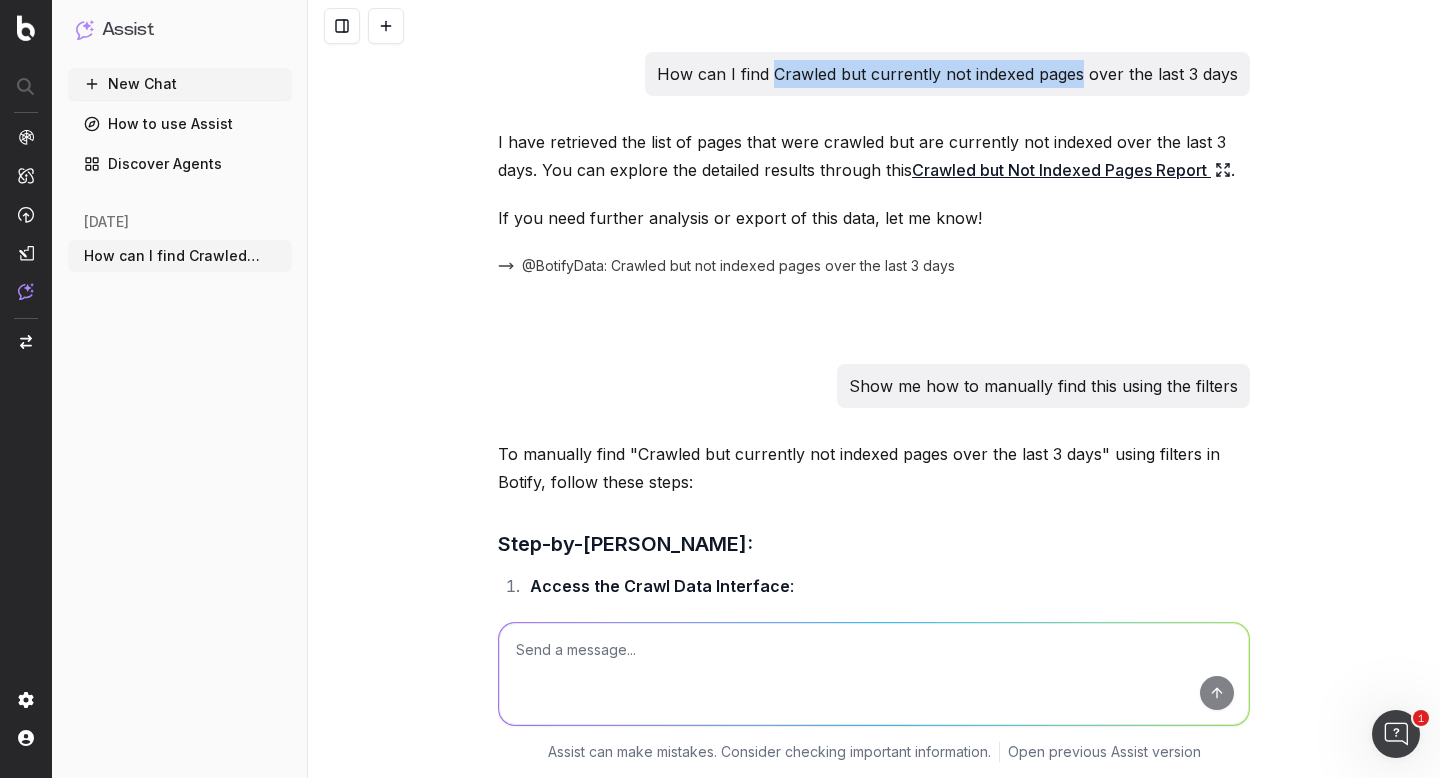 drag, startPoint x: 778, startPoint y: 72, endPoint x: 1086, endPoint y: 72, distance: 308 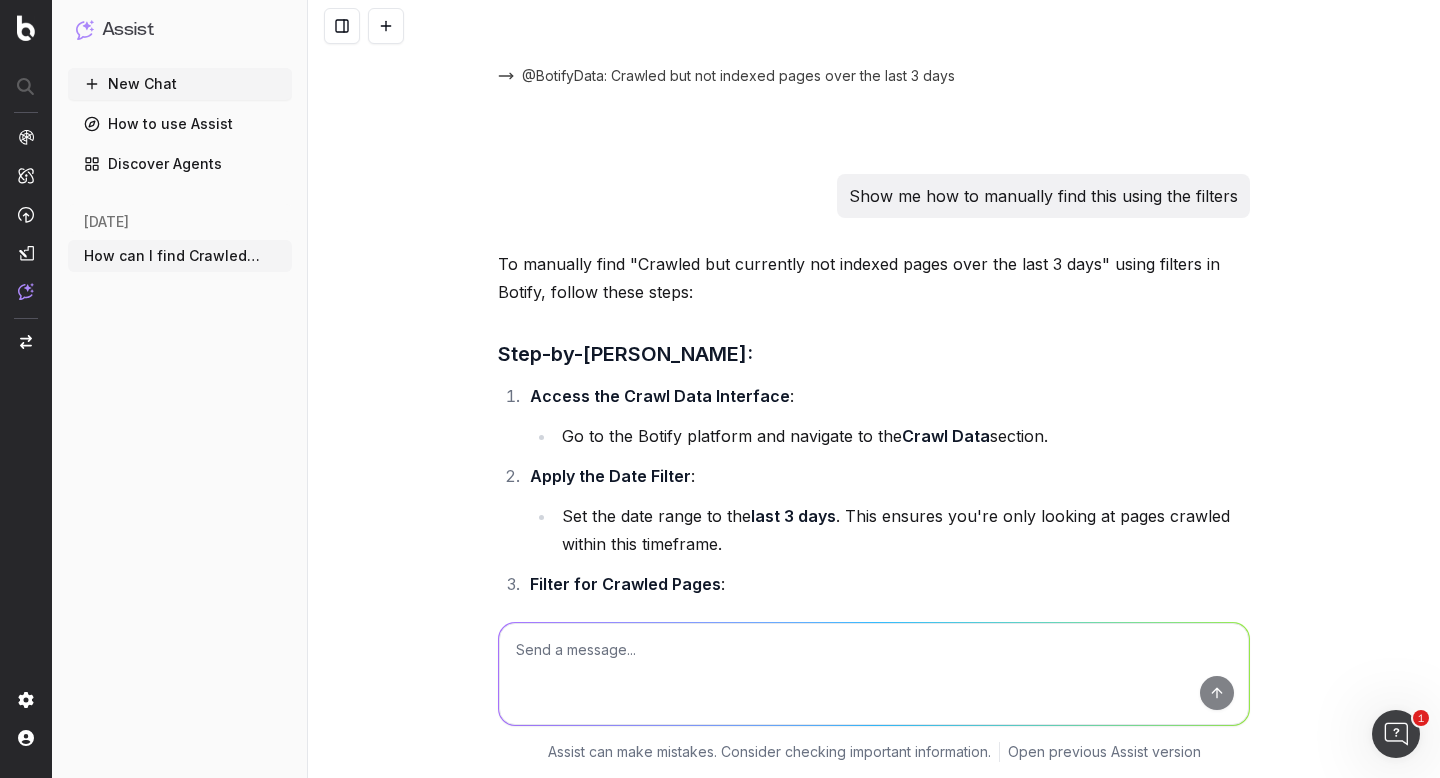 scroll, scrollTop: 0, scrollLeft: 0, axis: both 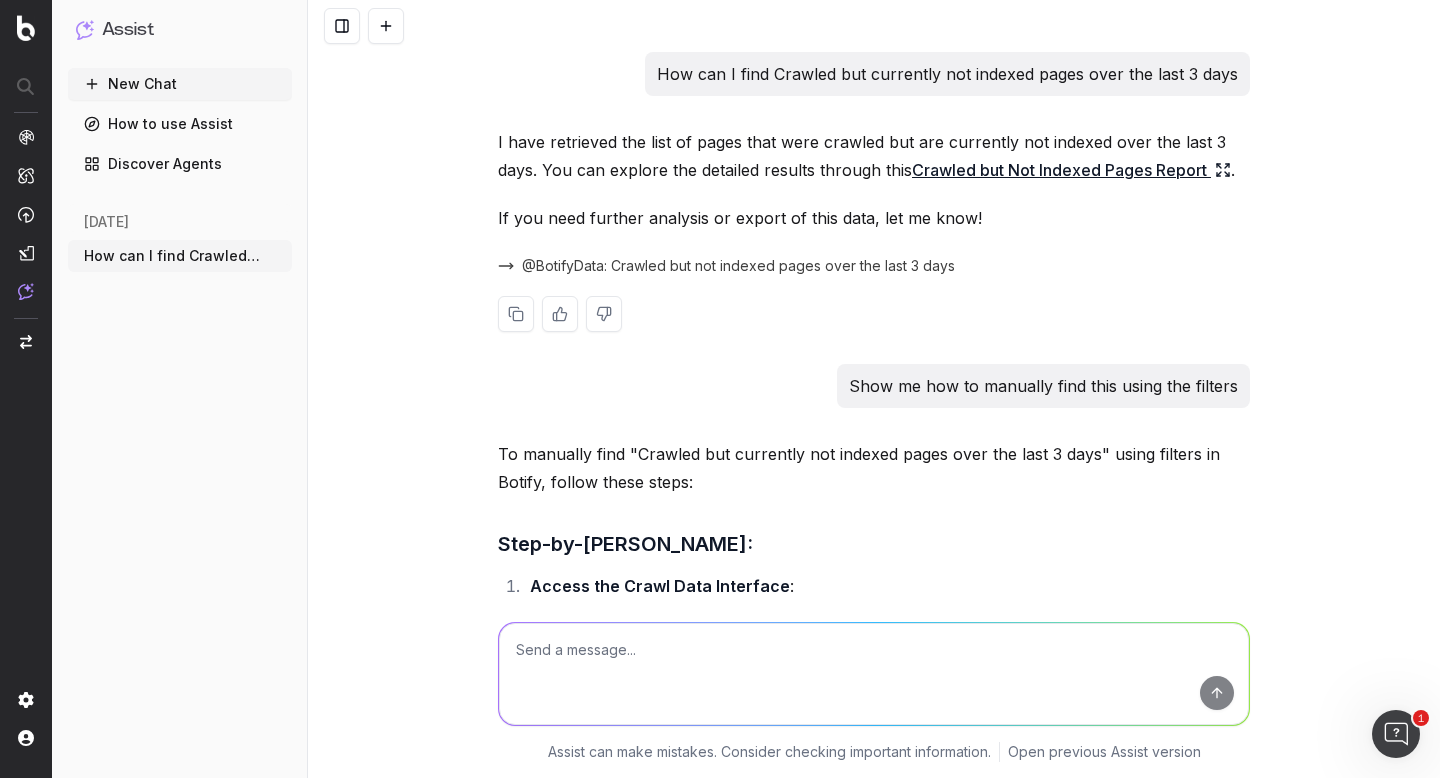 click on "Crawled but Not Indexed Pages Report" at bounding box center (1071, 170) 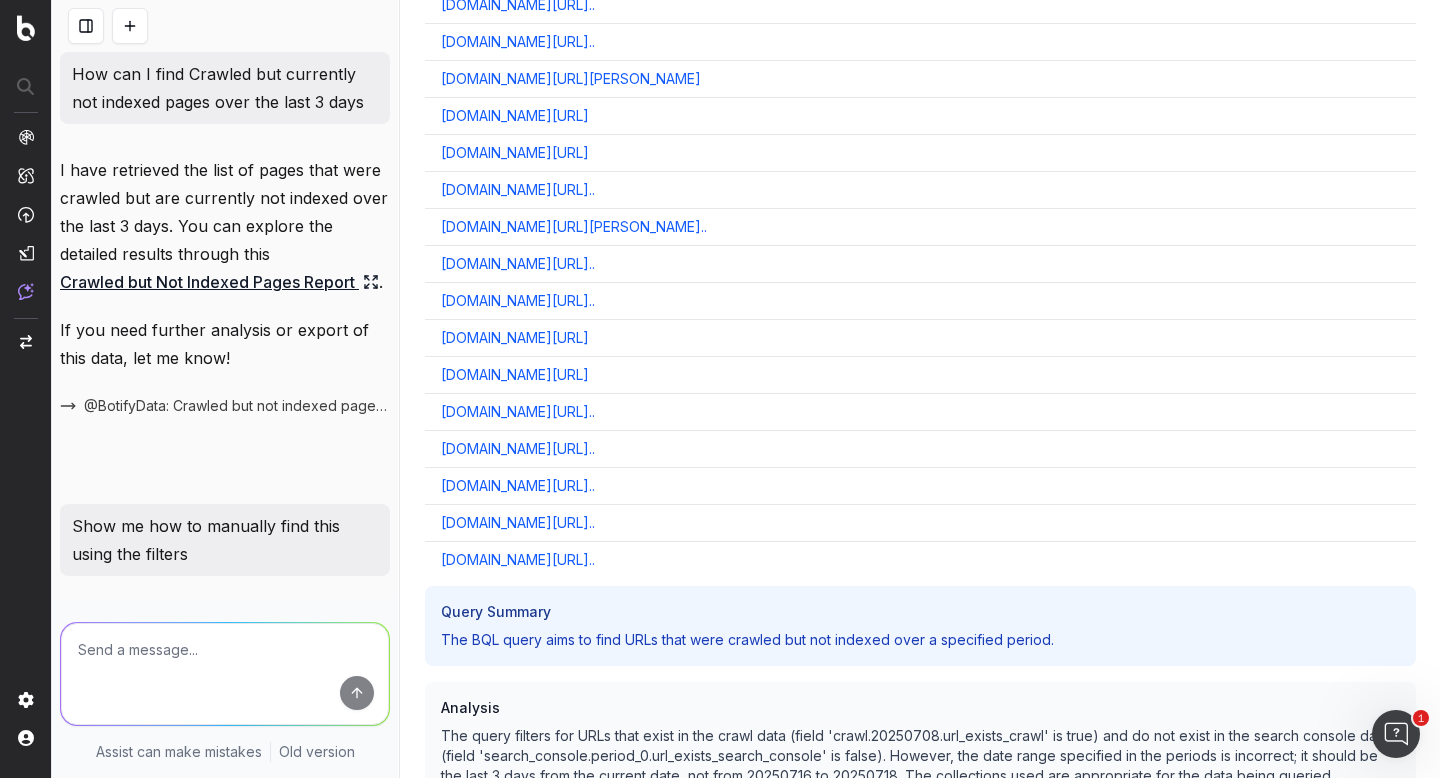 scroll, scrollTop: 18247, scrollLeft: 0, axis: vertical 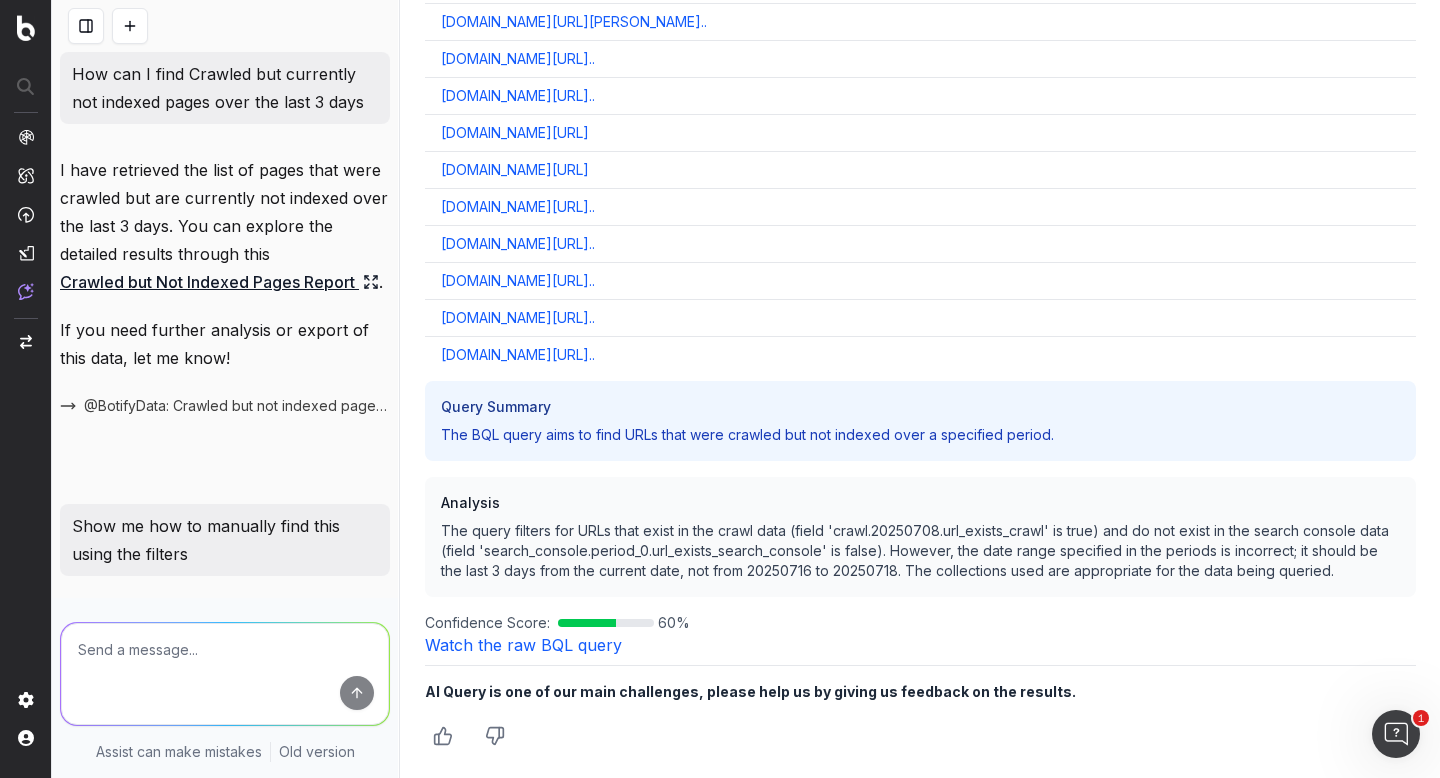 click on "Watch the raw BQL query" at bounding box center (523, 645) 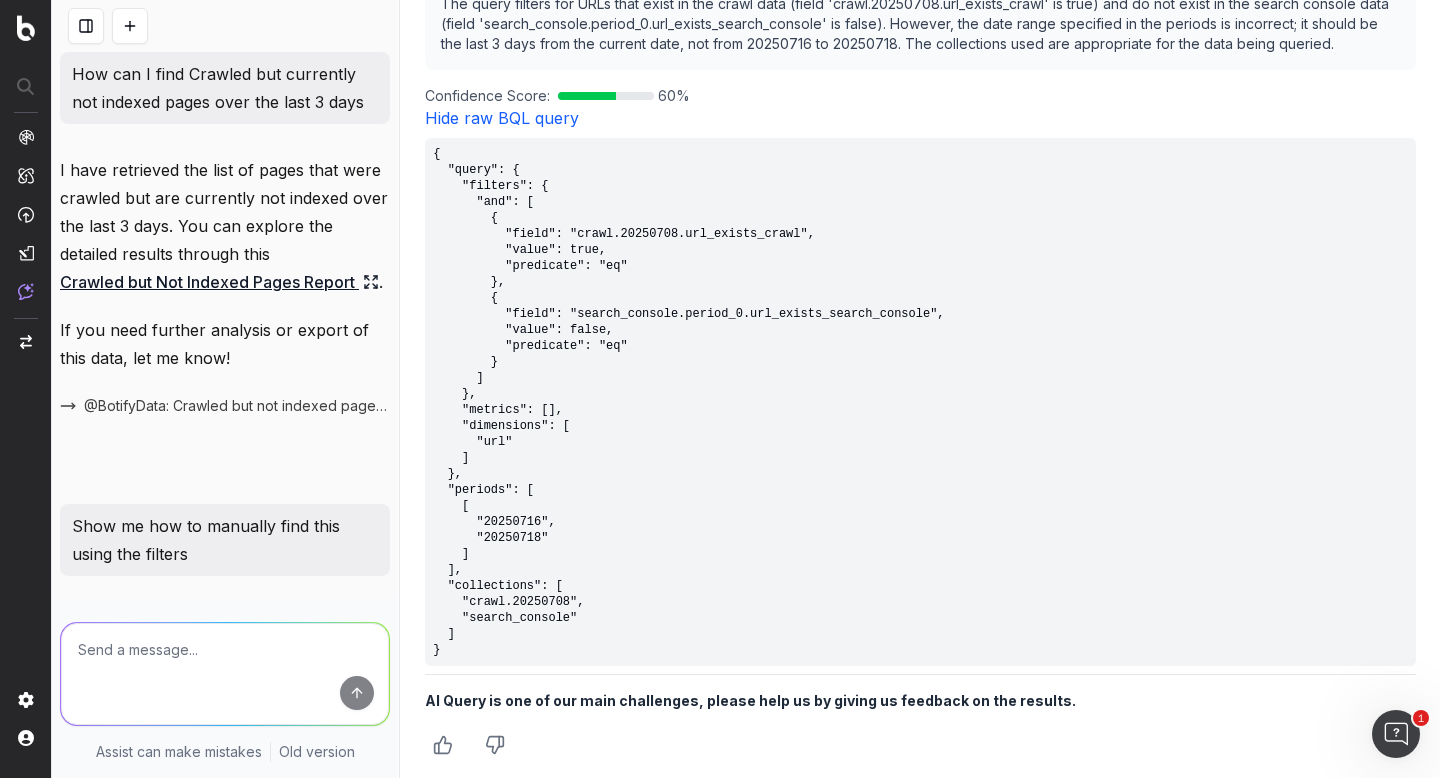 scroll, scrollTop: 18783, scrollLeft: 0, axis: vertical 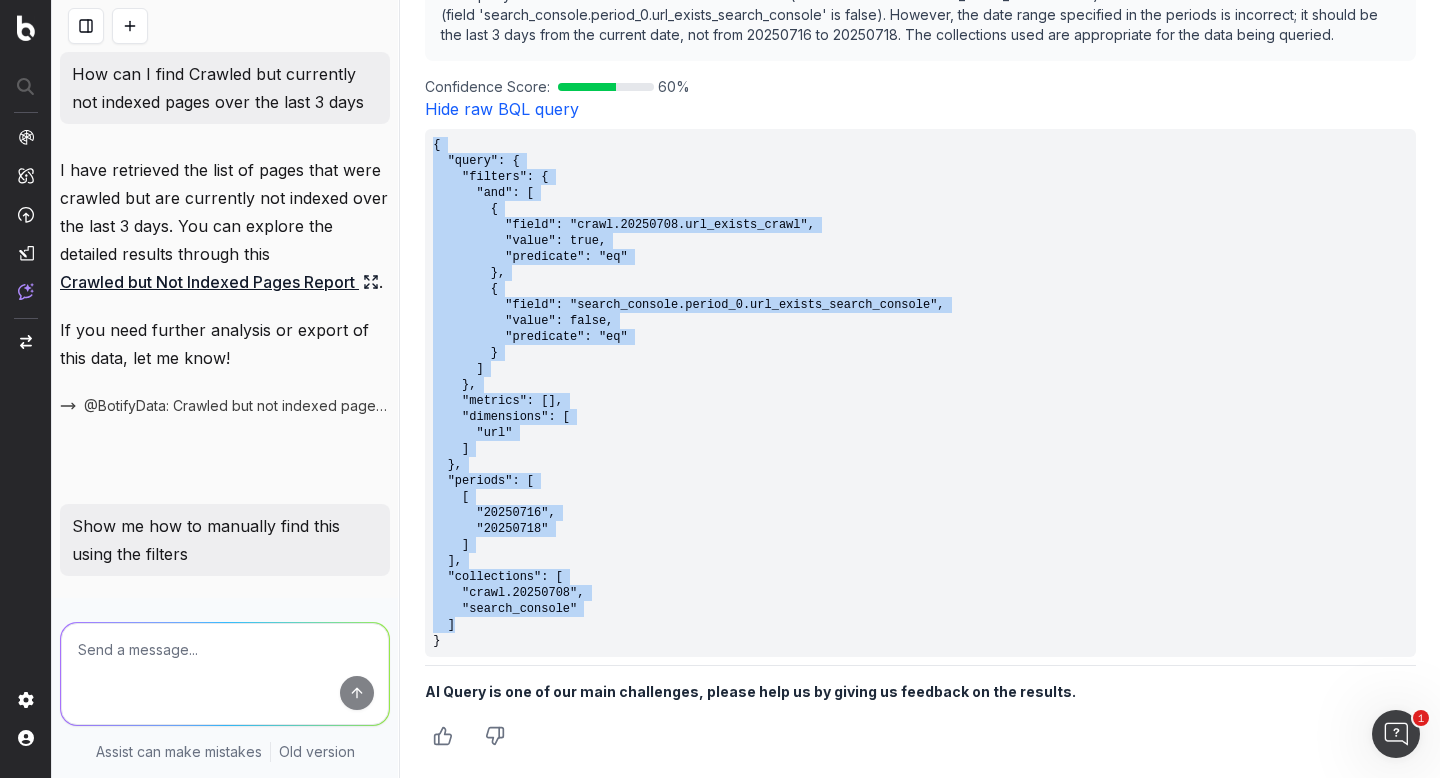 drag, startPoint x: 433, startPoint y: 140, endPoint x: 595, endPoint y: 626, distance: 512.289 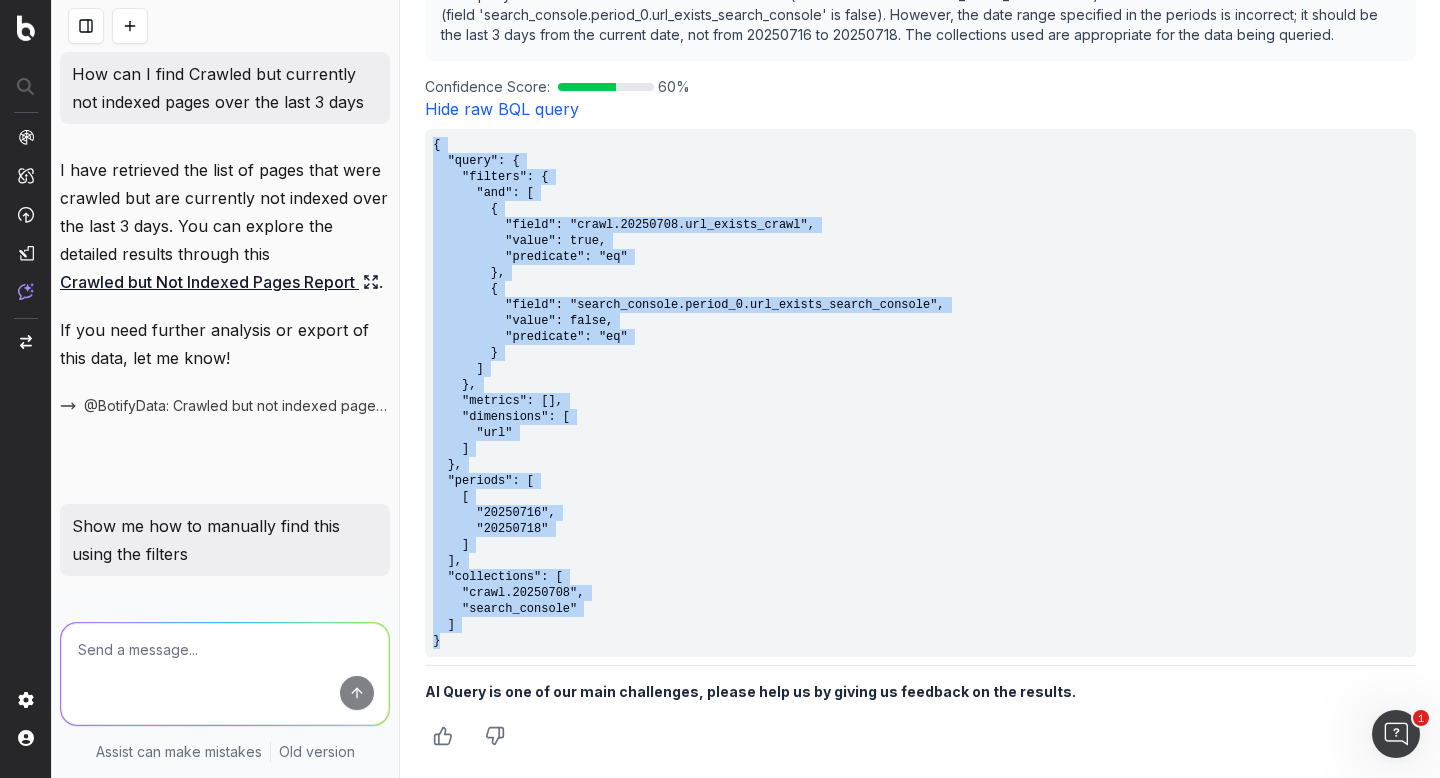 click on "{
"query": {
"filters": {
"and": [
{
"field": "crawl.20250708.url_exists_crawl",
"value": true,
"predicate": "eq"
},
{
"field": "search_console.period_0.url_exists_search_console",
"value": false,
"predicate": "eq"
}
]
},
"metrics": [],
"dimensions": [
"url"
]
},
"periods": [
[
"20250716",
"20250718"
]
],
"collections": [
"crawl.20250708",
"search_console"
]
}" at bounding box center [920, 393] 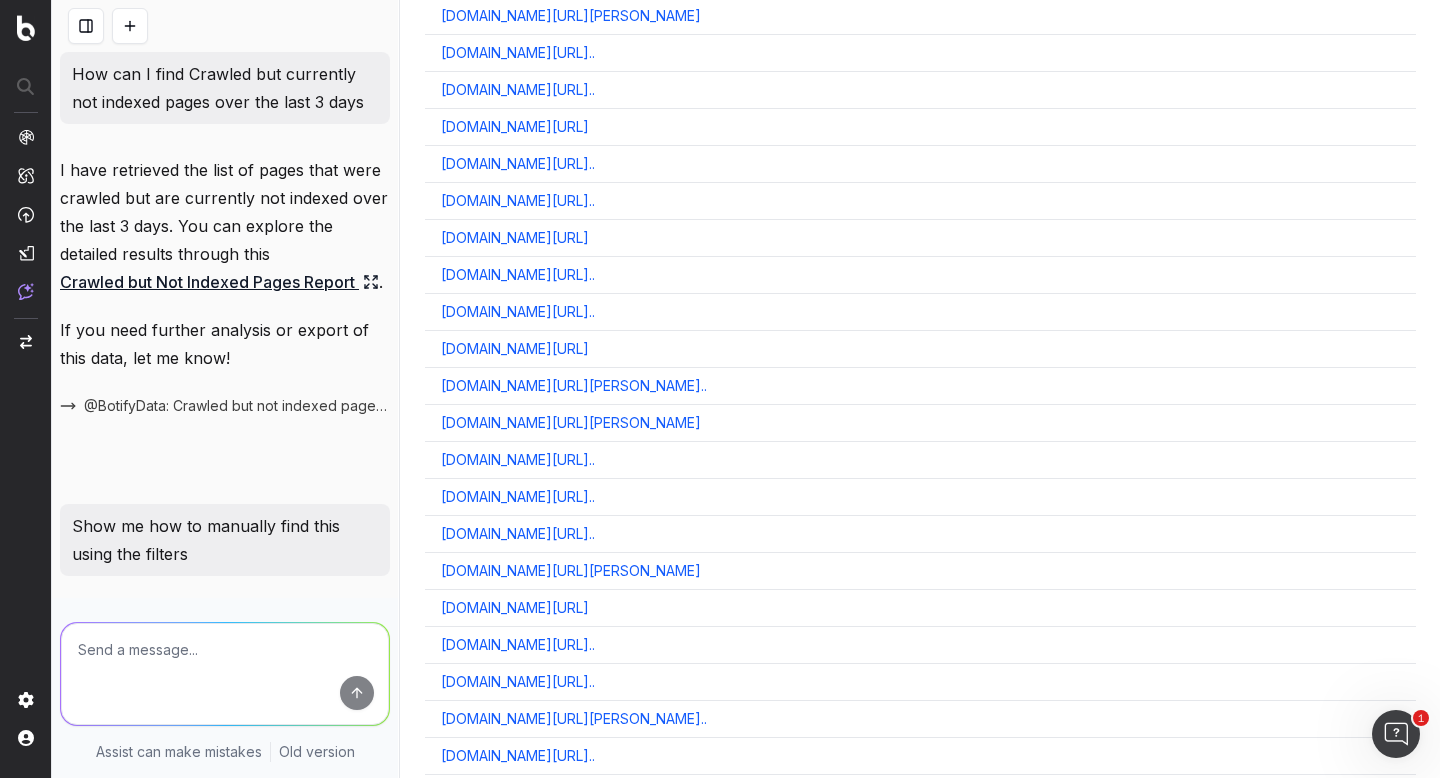 scroll, scrollTop: 11395, scrollLeft: 0, axis: vertical 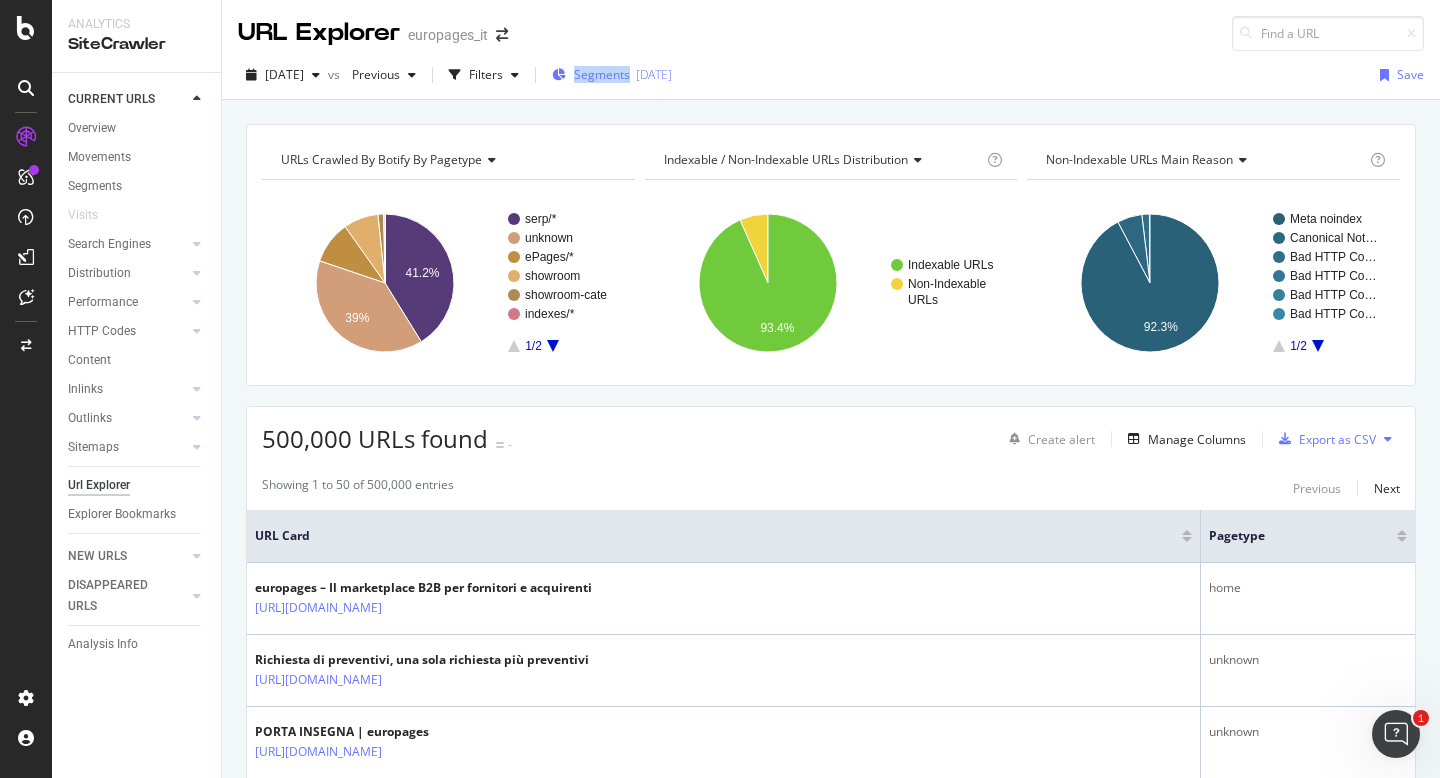 click at bounding box center (559, 75) 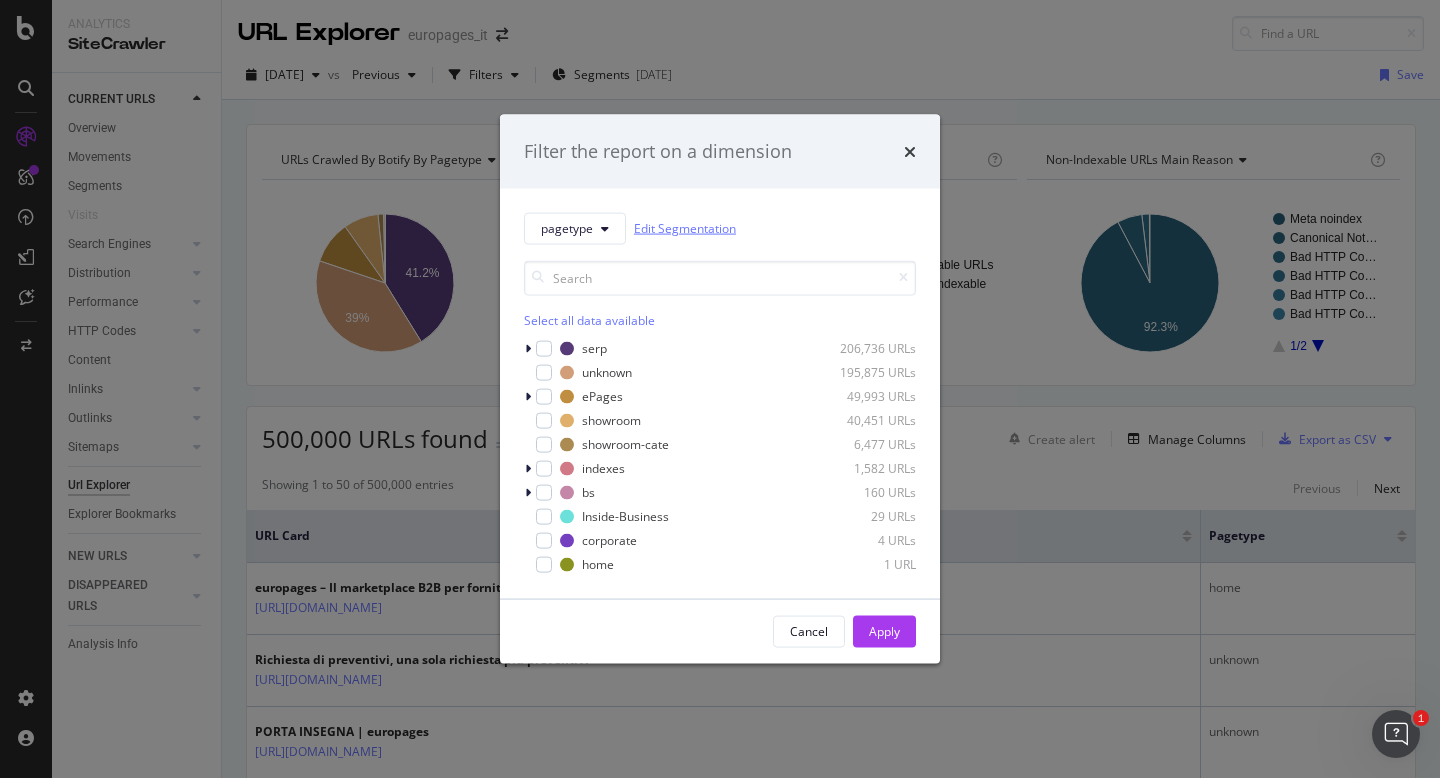 click on "Edit Segmentation" 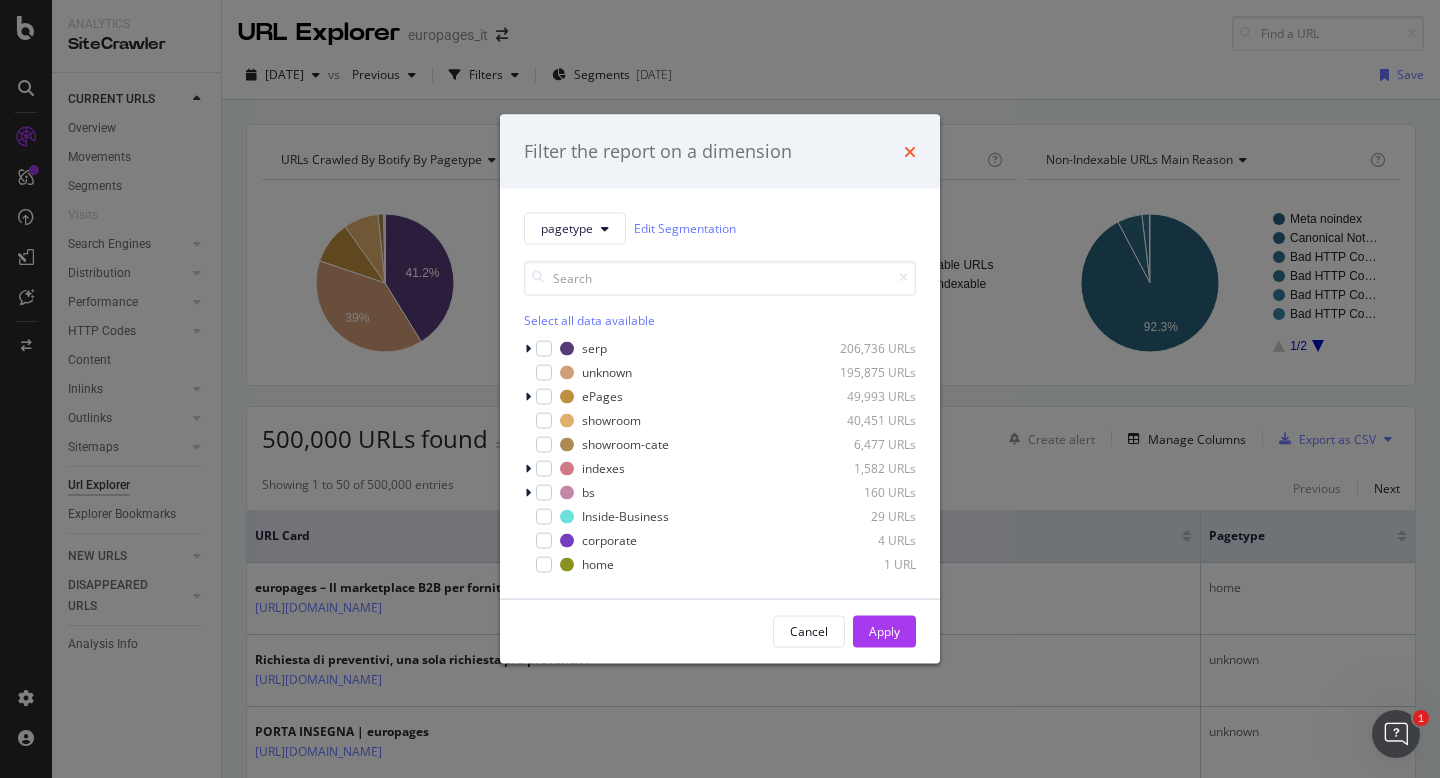 click 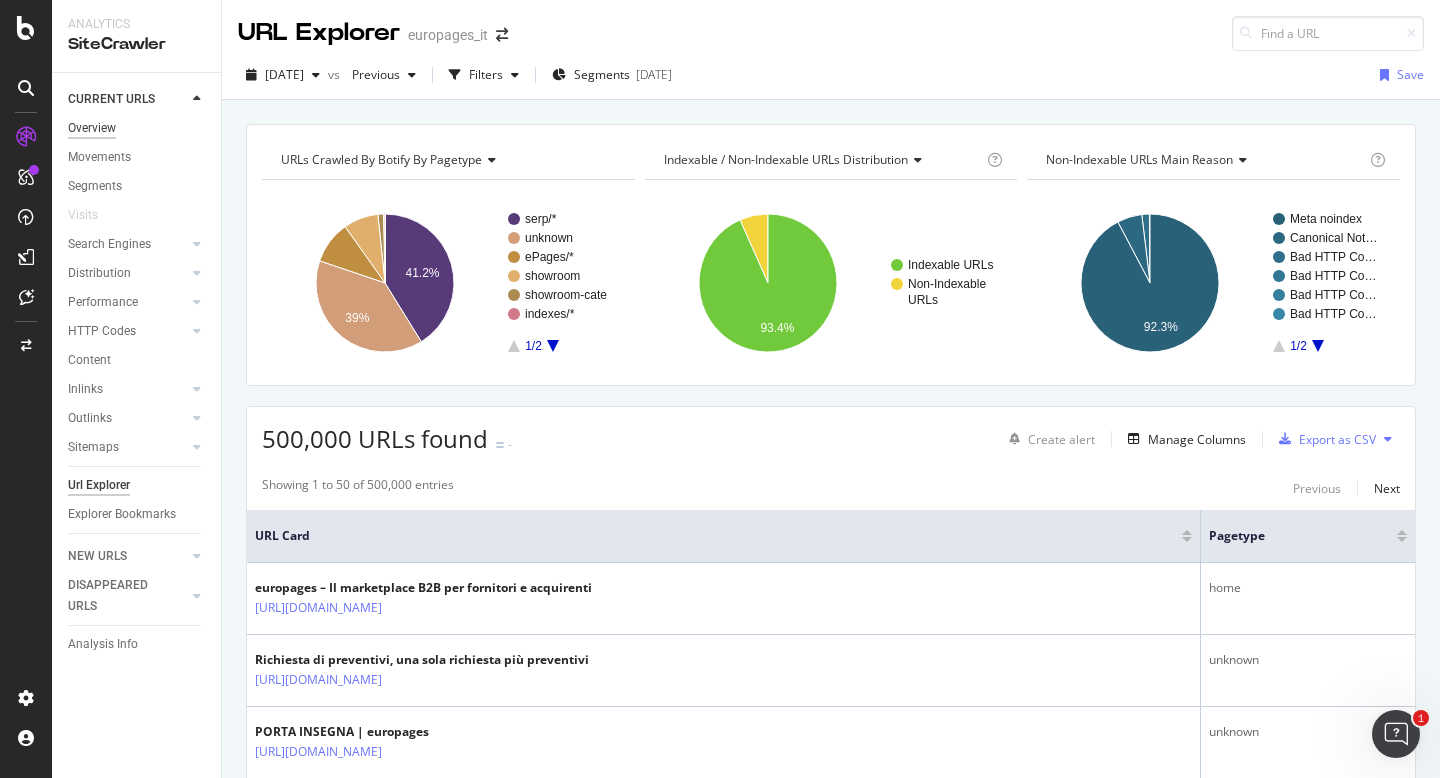 click on "Overview" at bounding box center [92, 128] 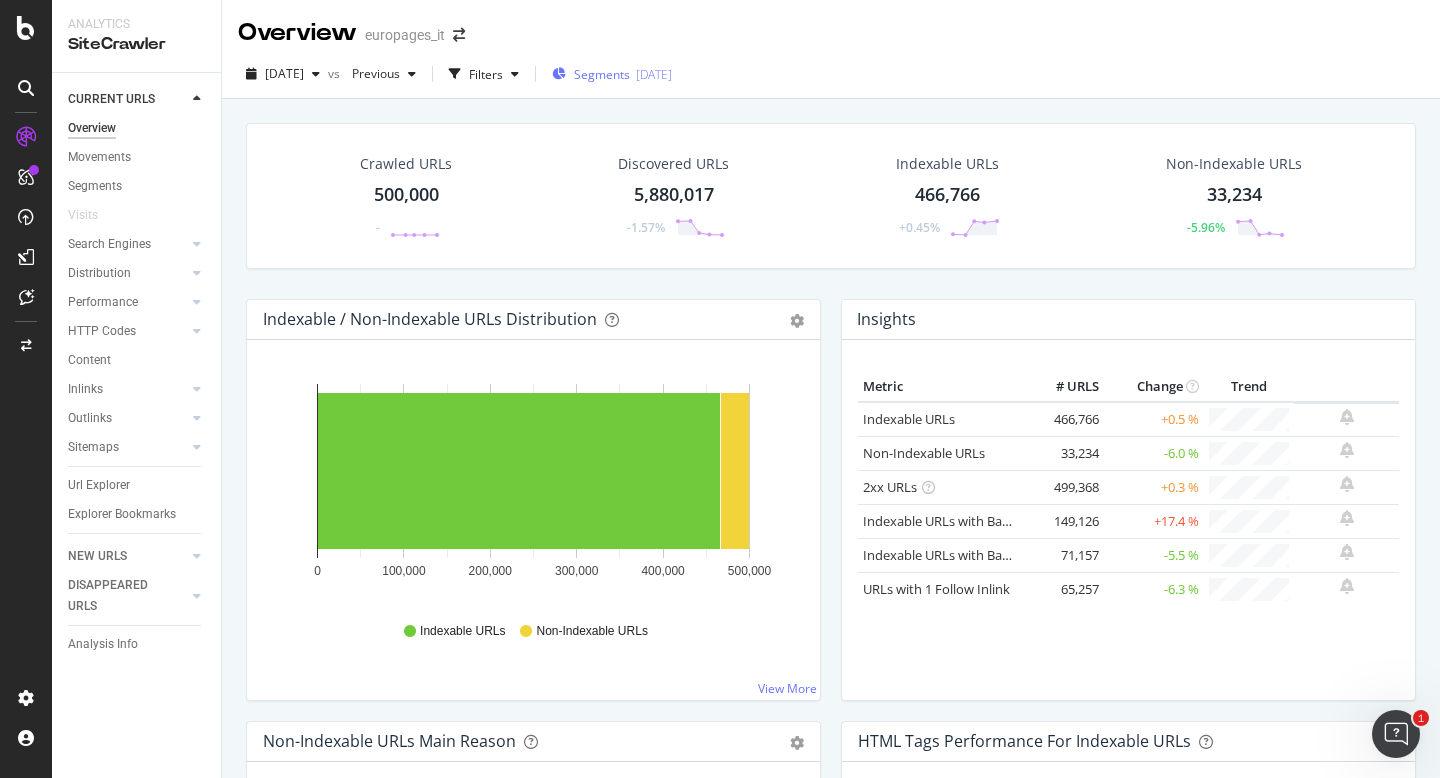 click on "Segments 2025-05-14" at bounding box center (612, 74) 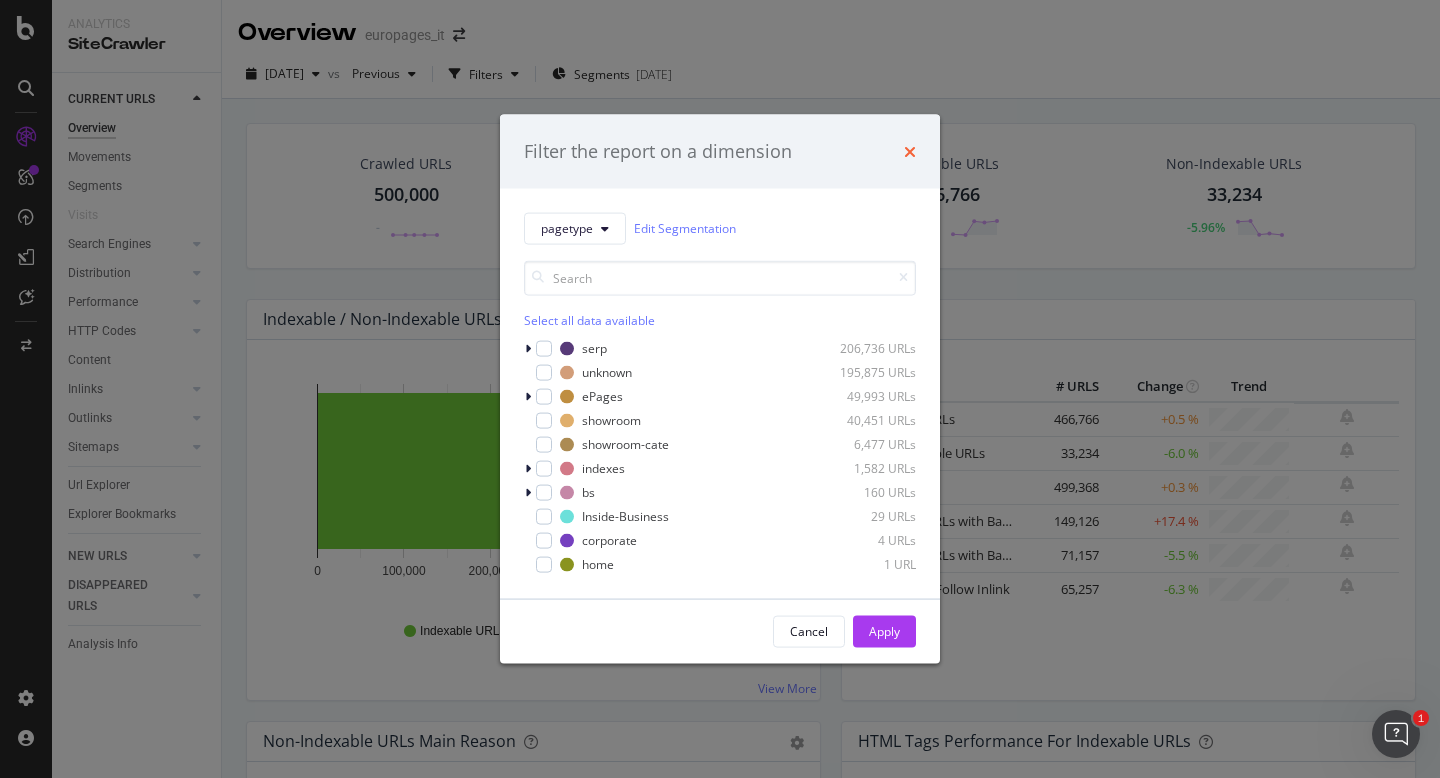 click 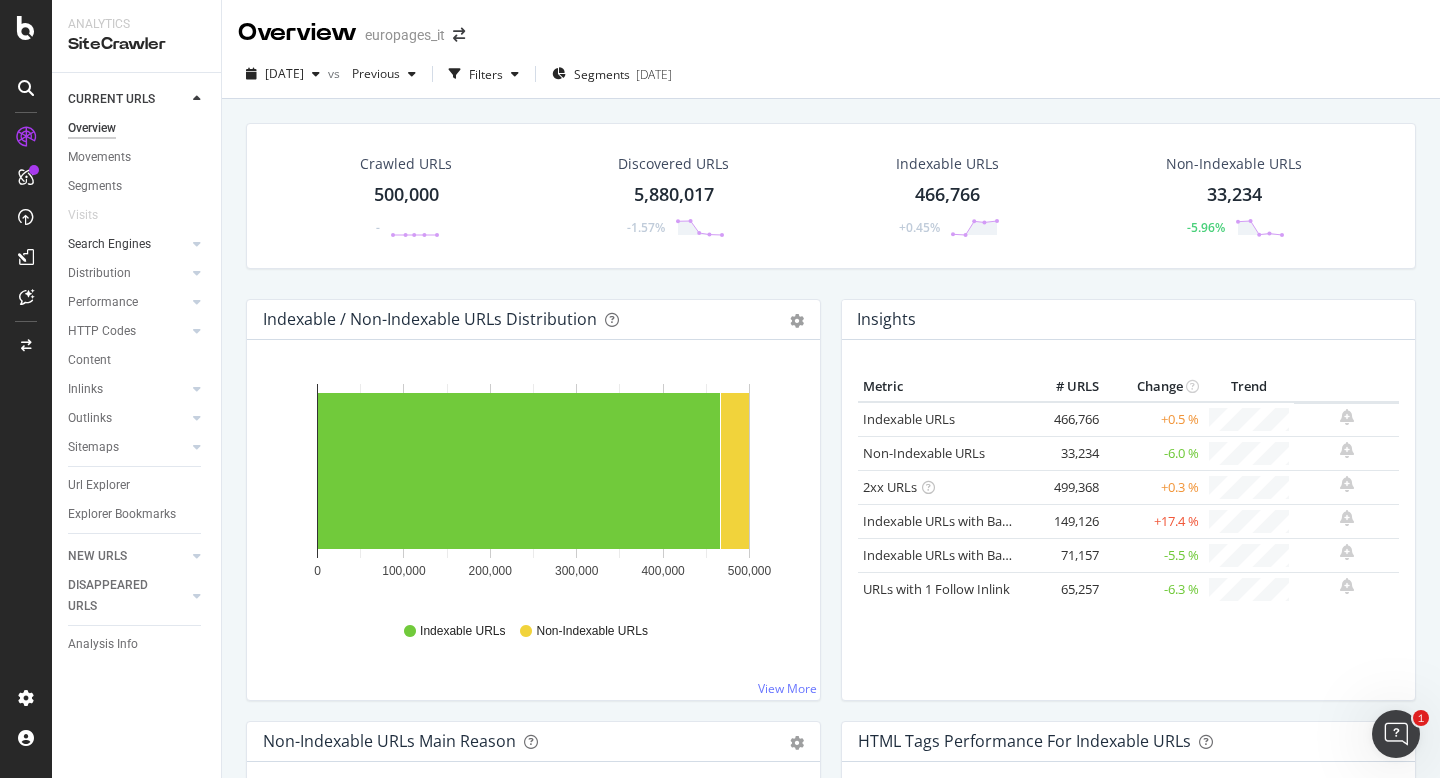 click on "Search Engines" at bounding box center (127, 244) 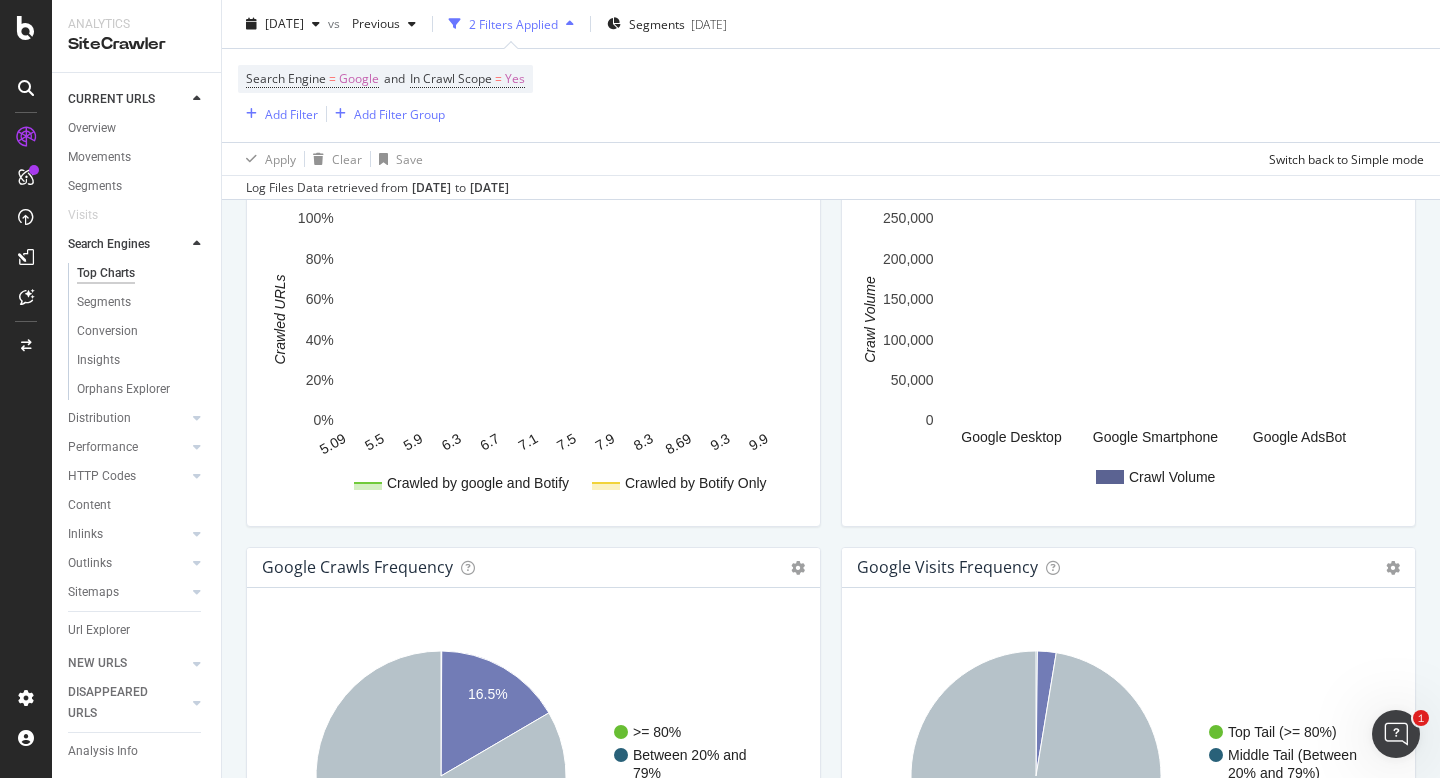 scroll, scrollTop: 2141, scrollLeft: 0, axis: vertical 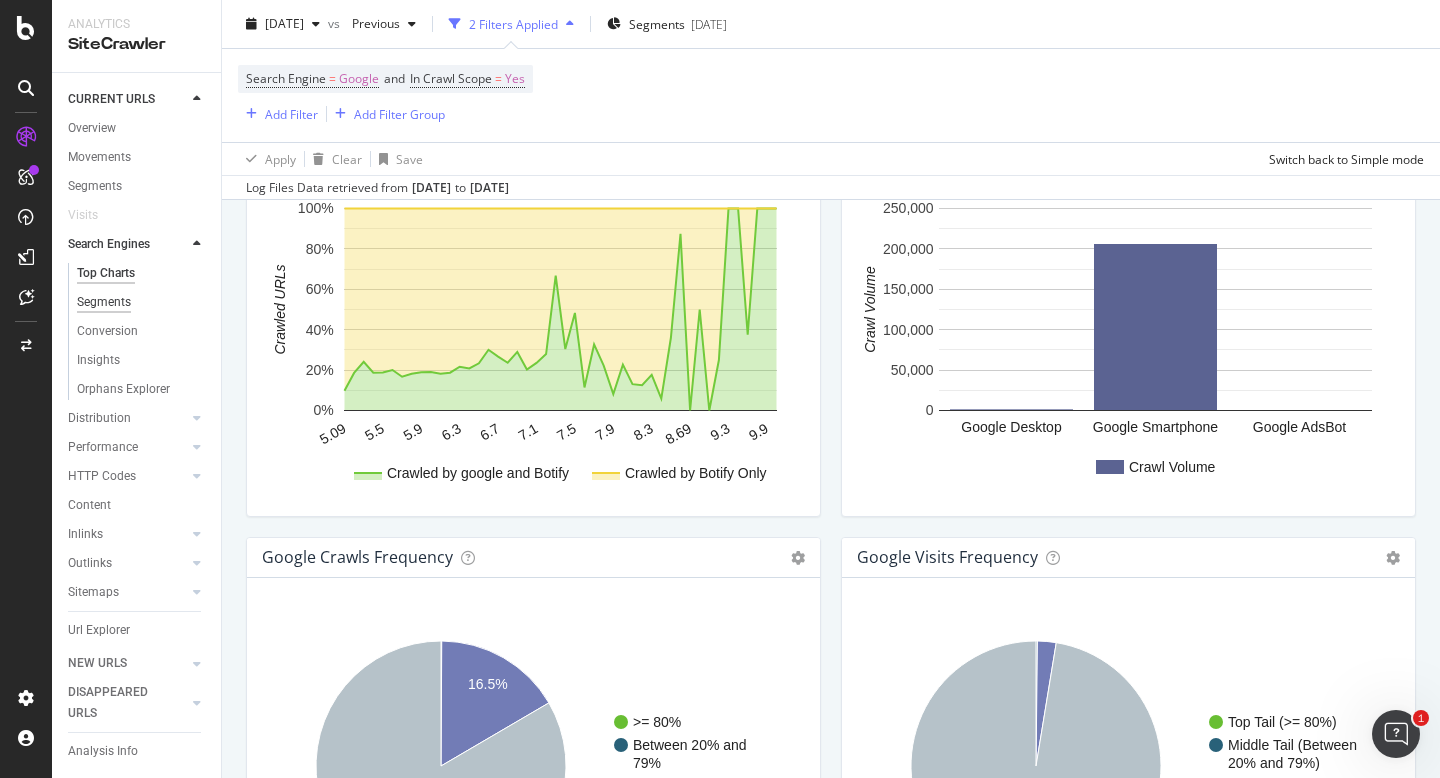 click on "Segments" at bounding box center [104, 302] 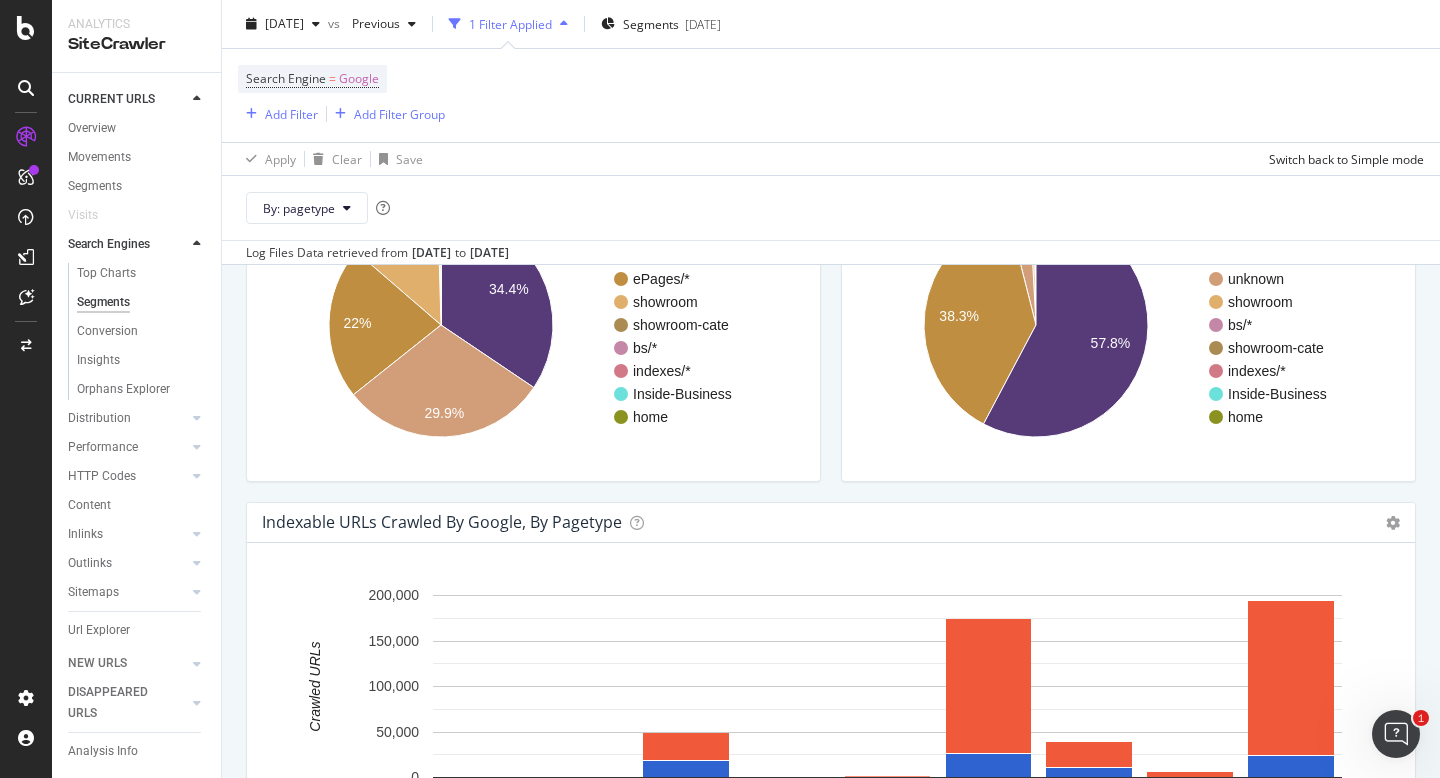 scroll, scrollTop: 0, scrollLeft: 0, axis: both 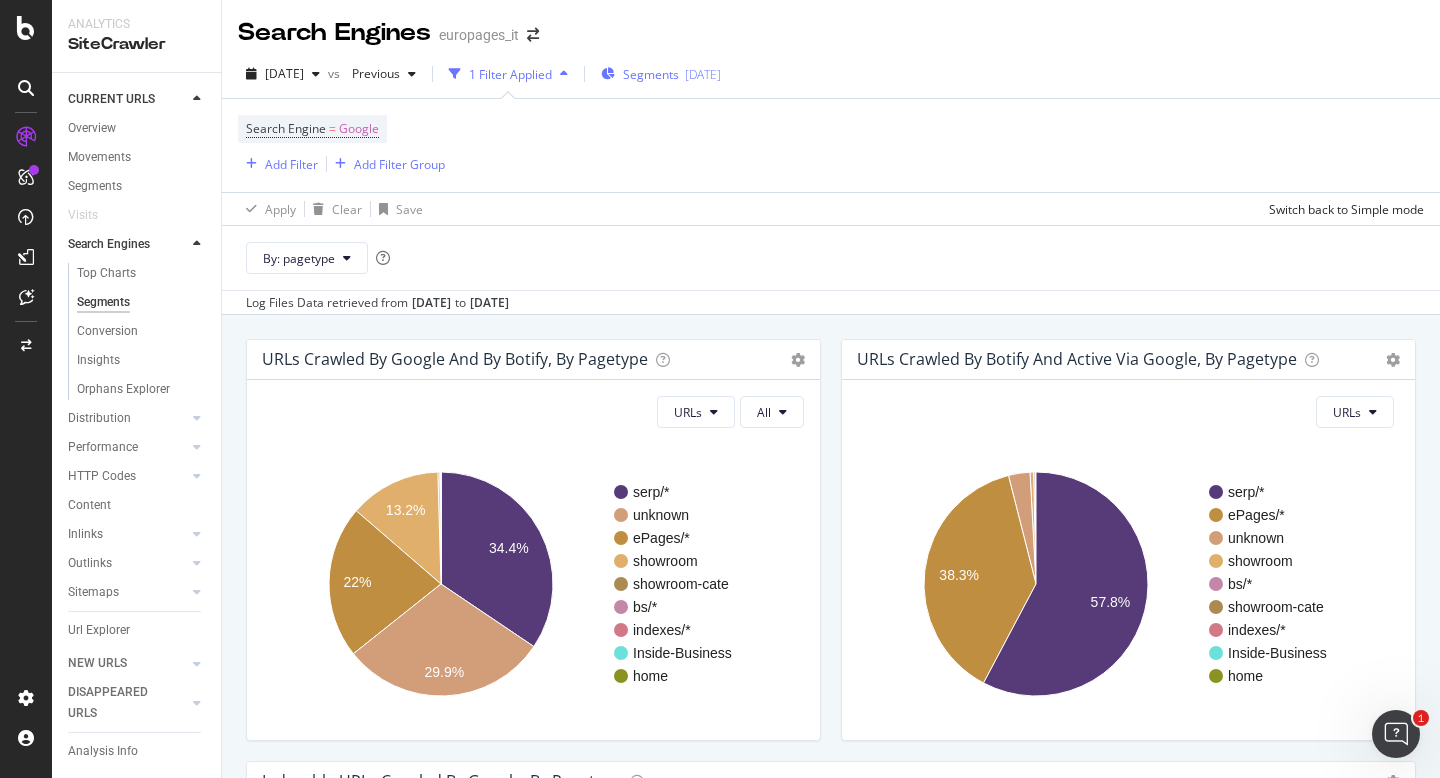 click on "Segments" at bounding box center (651, 74) 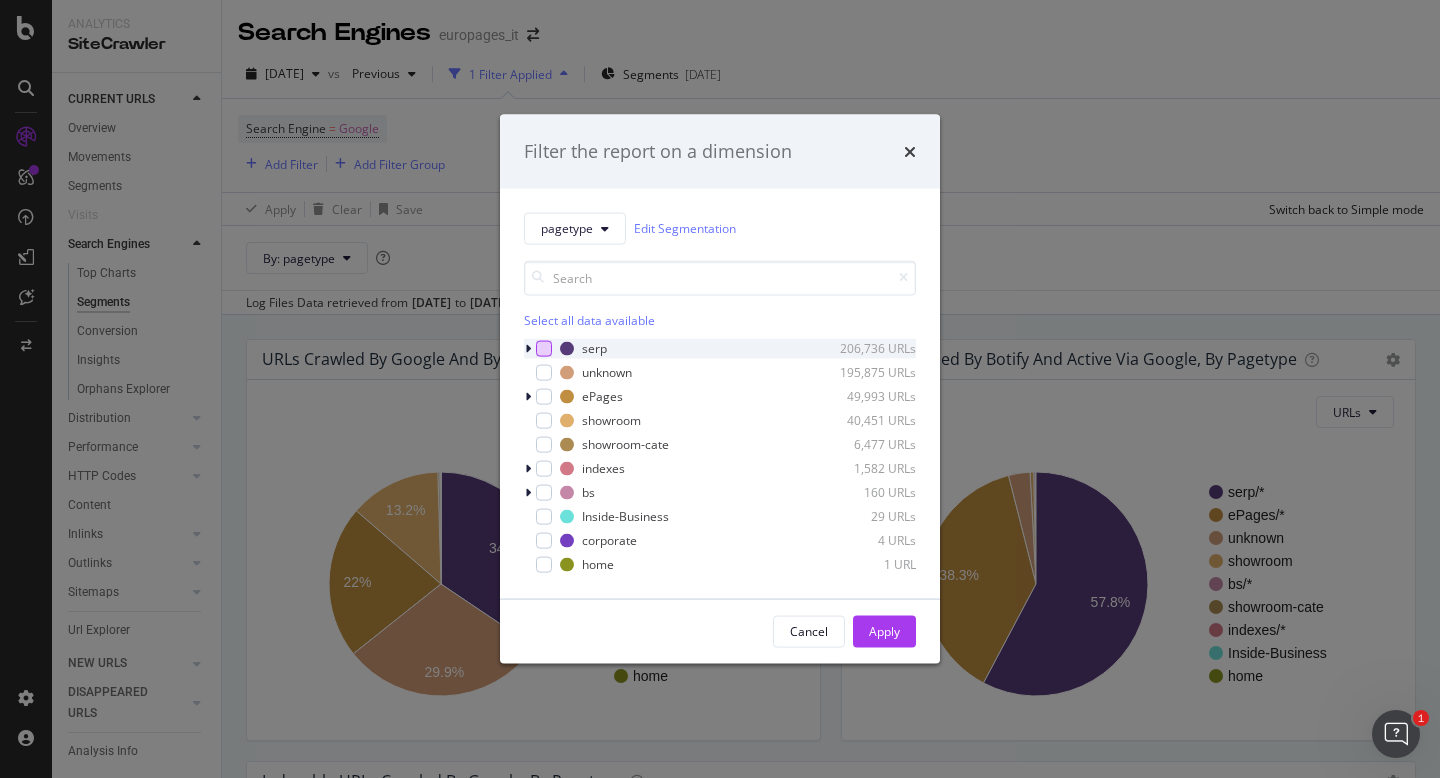 click 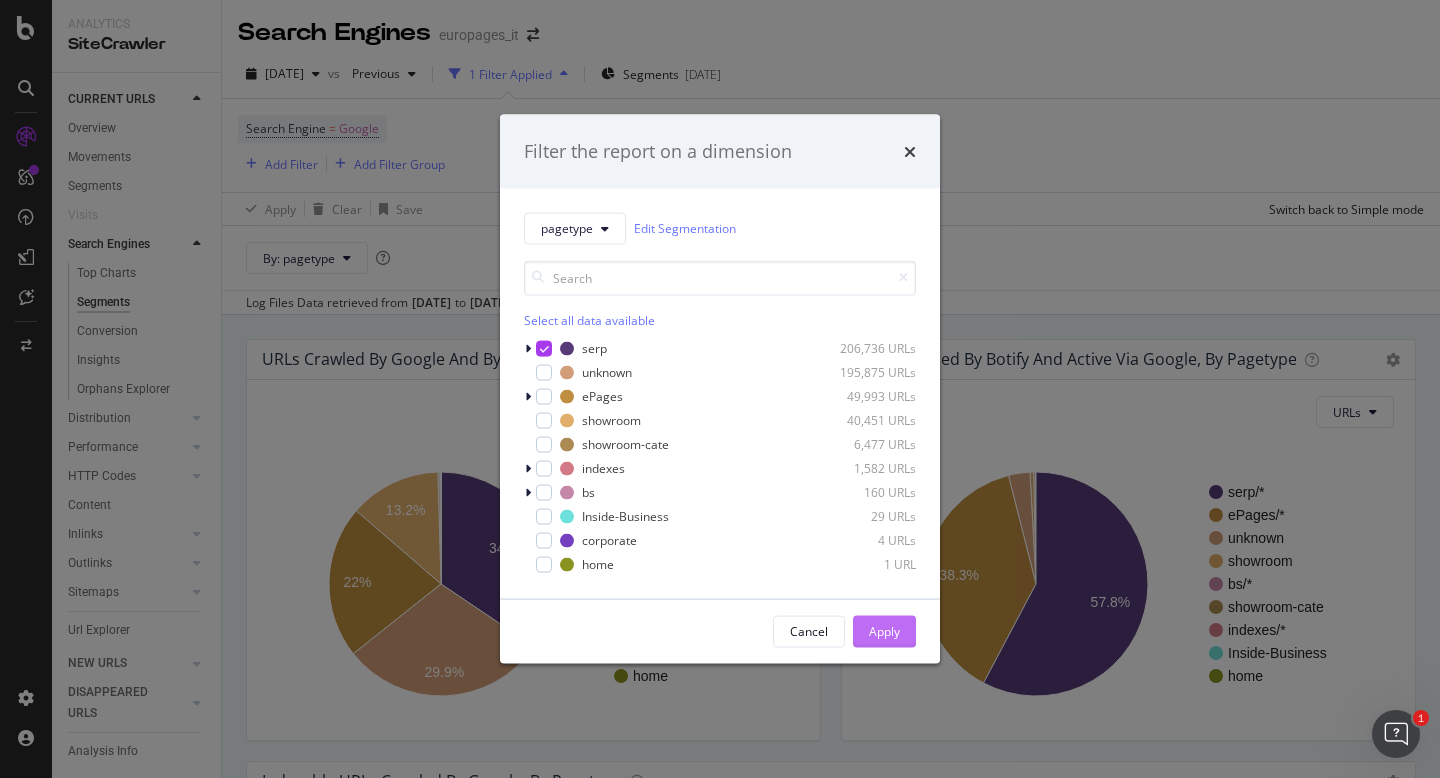 click on "Apply" 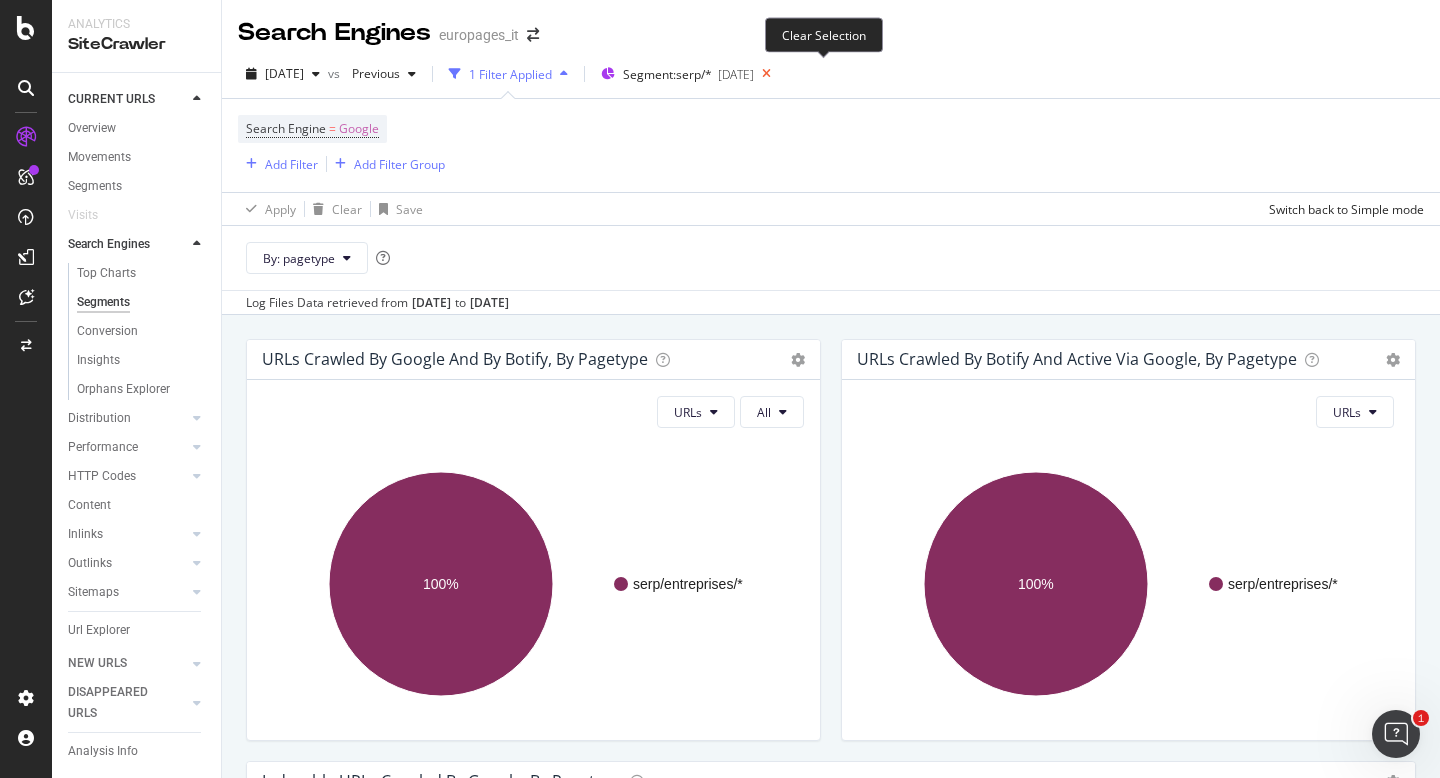 click at bounding box center (766, 74) 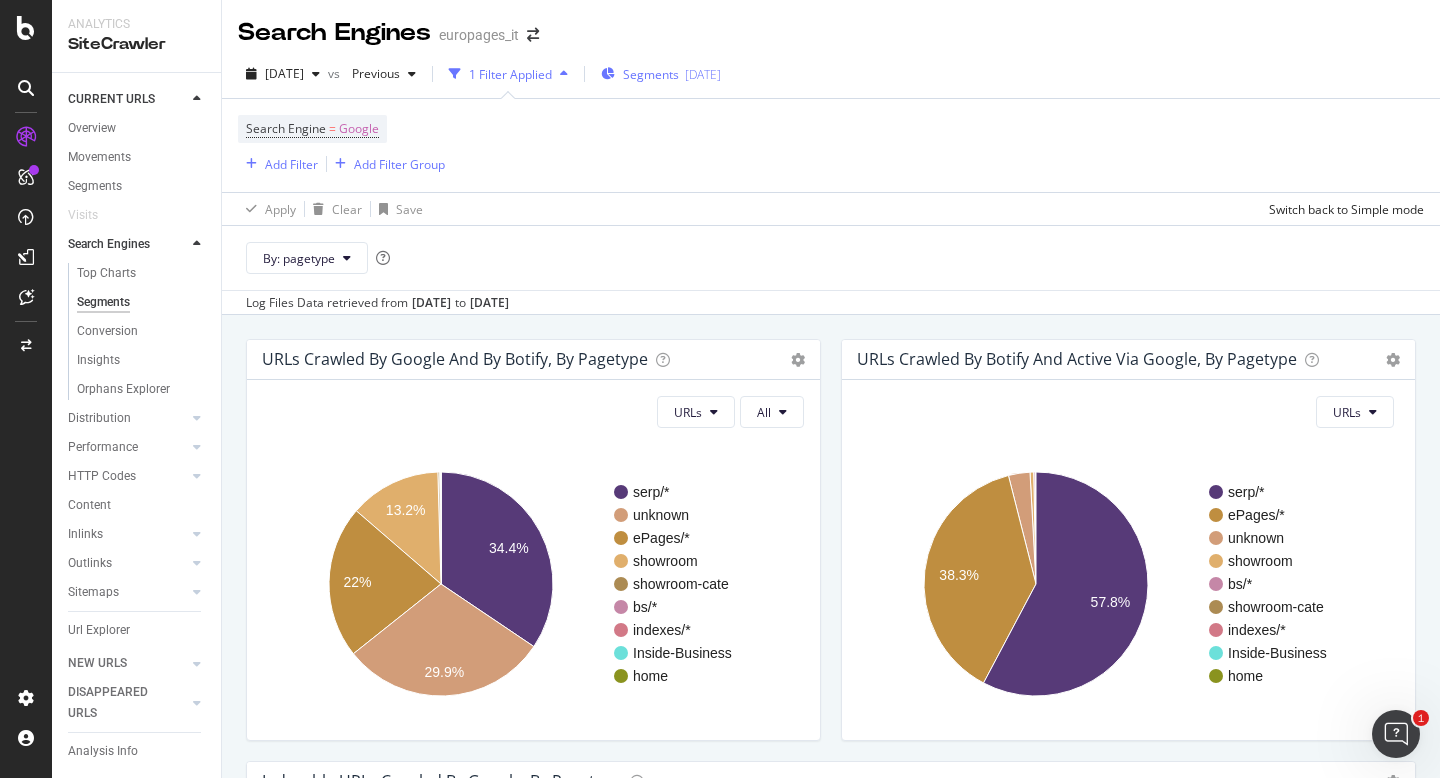 click on "2025-05-14" at bounding box center [703, 74] 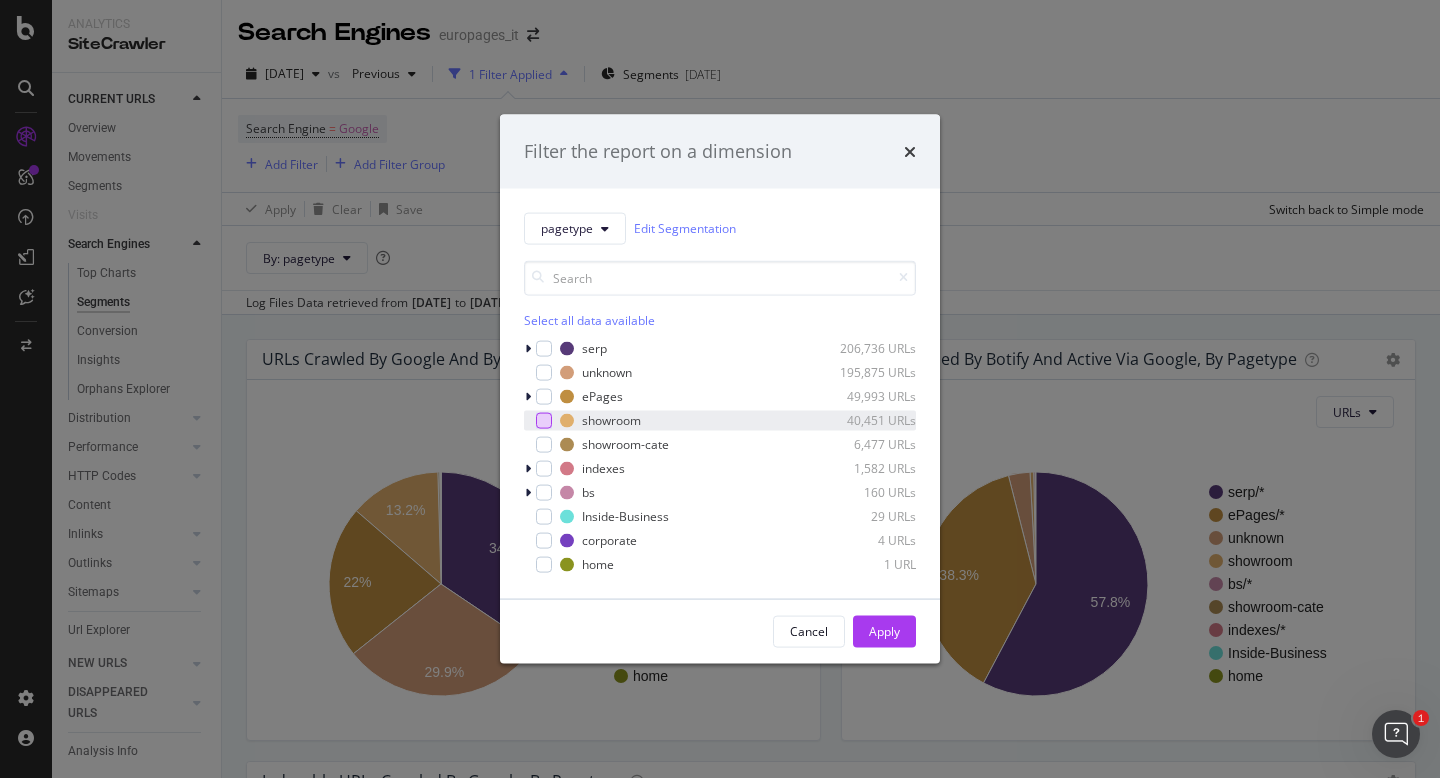 click 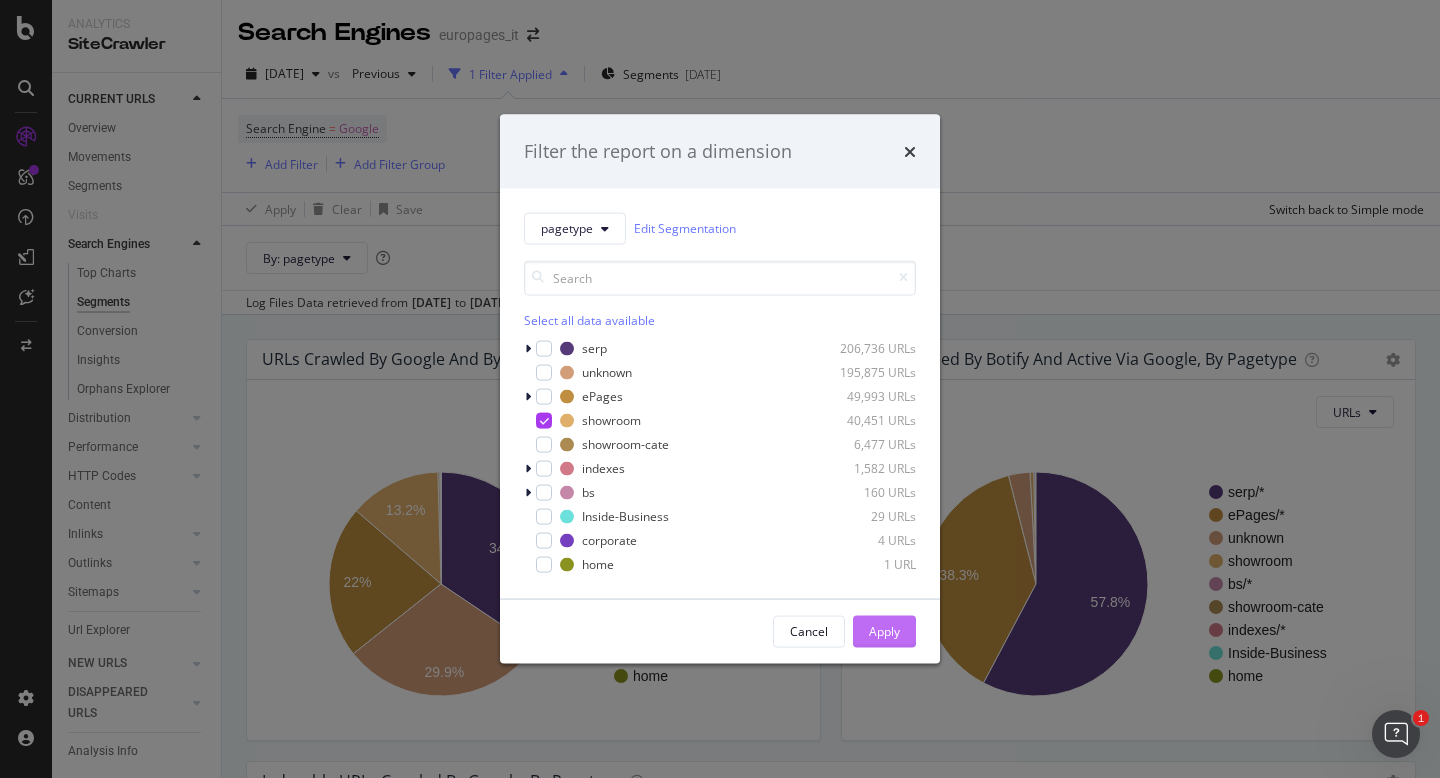 click on "Apply" 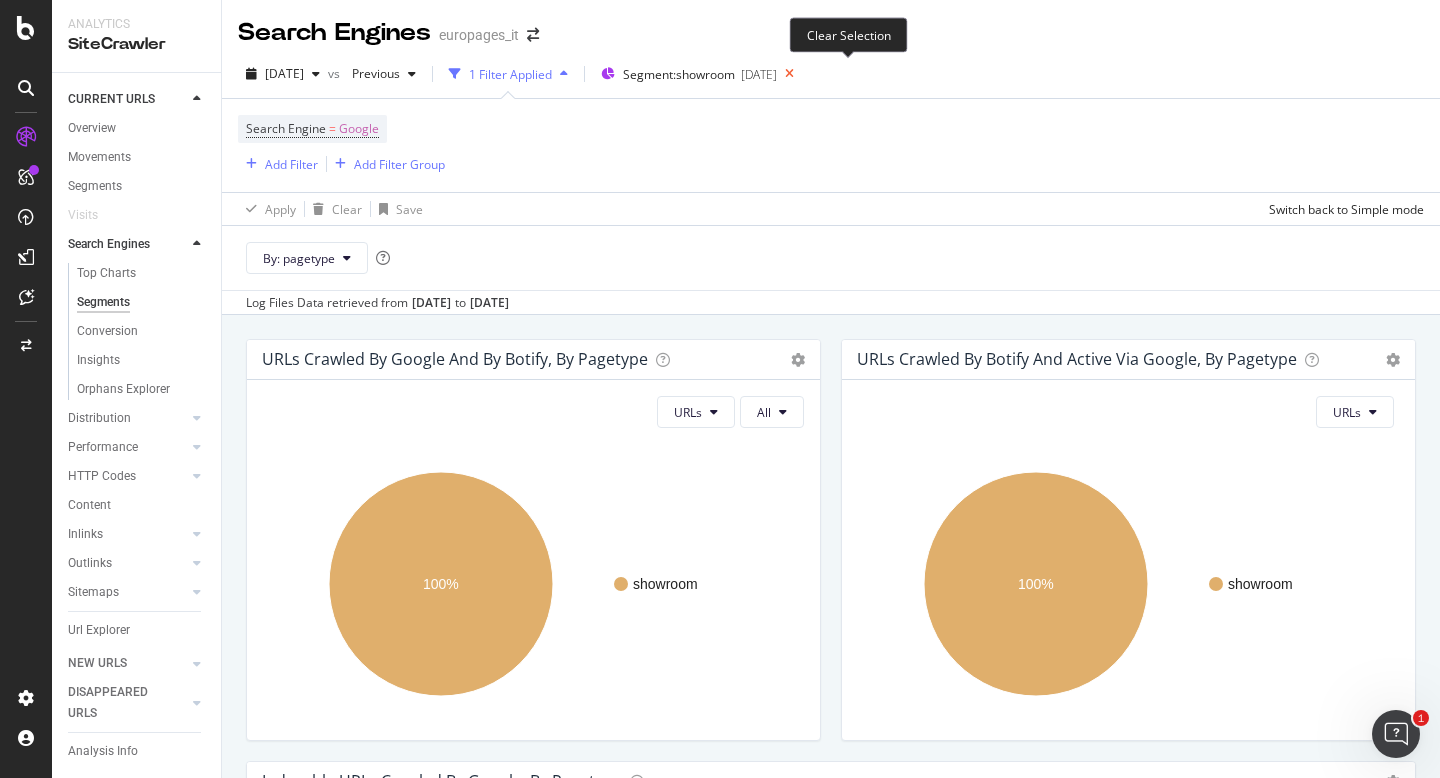 click at bounding box center (789, 74) 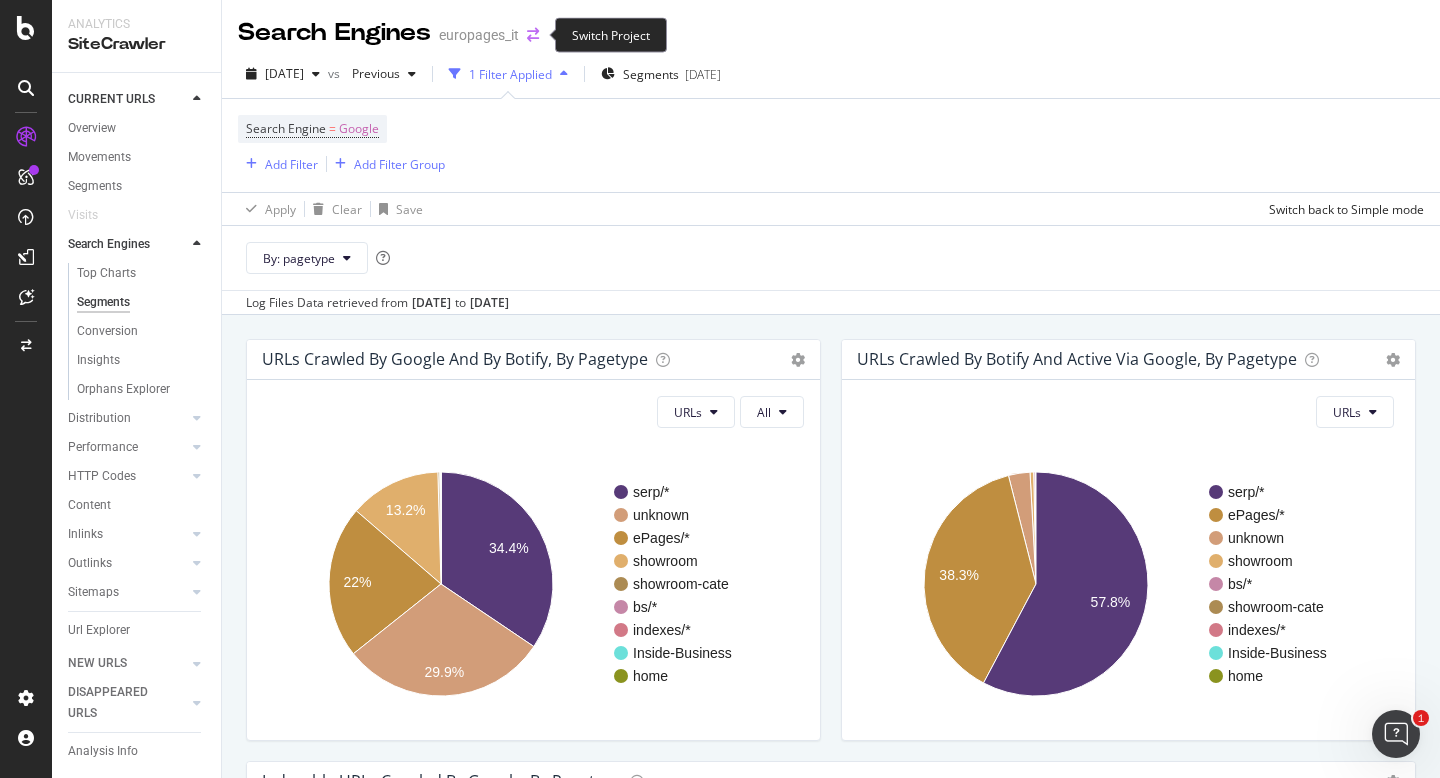 click at bounding box center (533, 35) 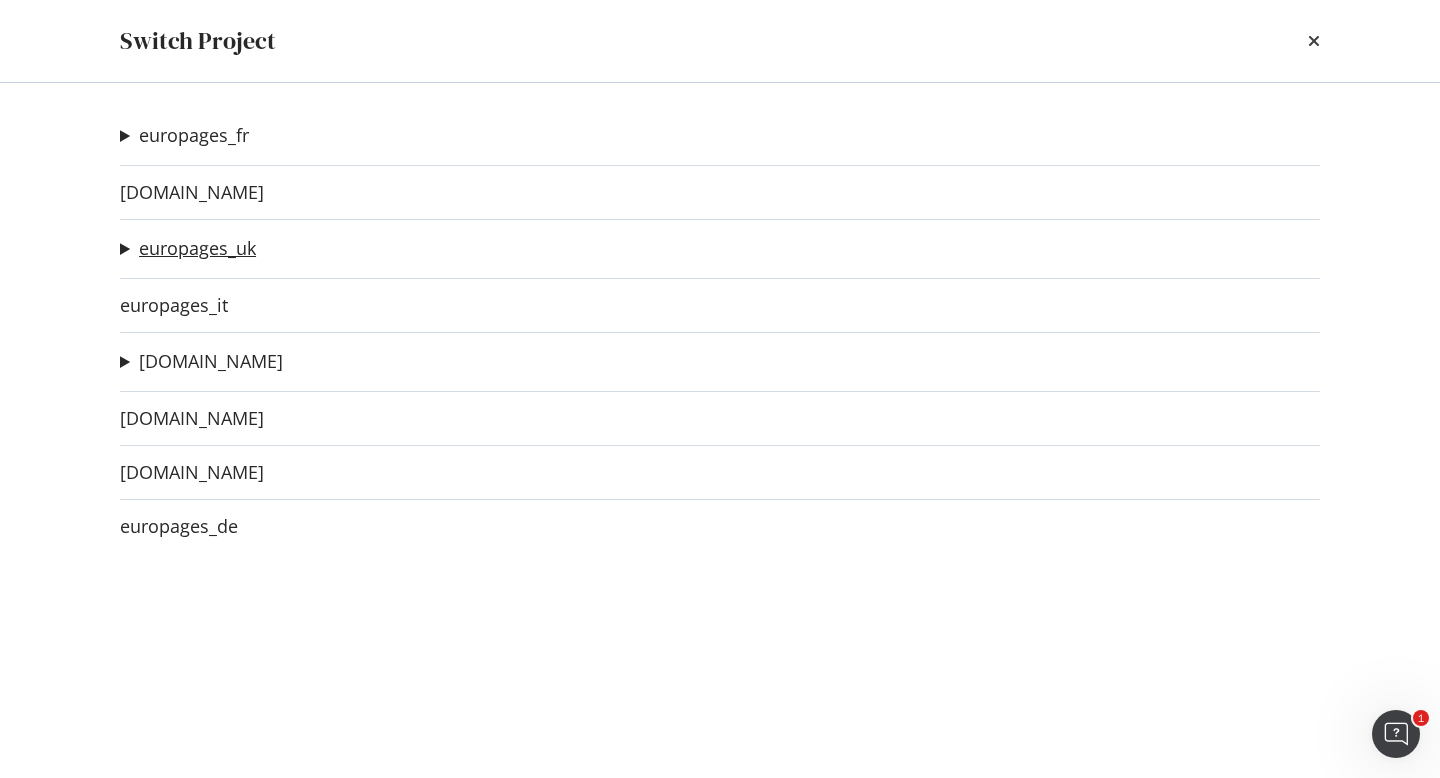 click on "europages_uk" 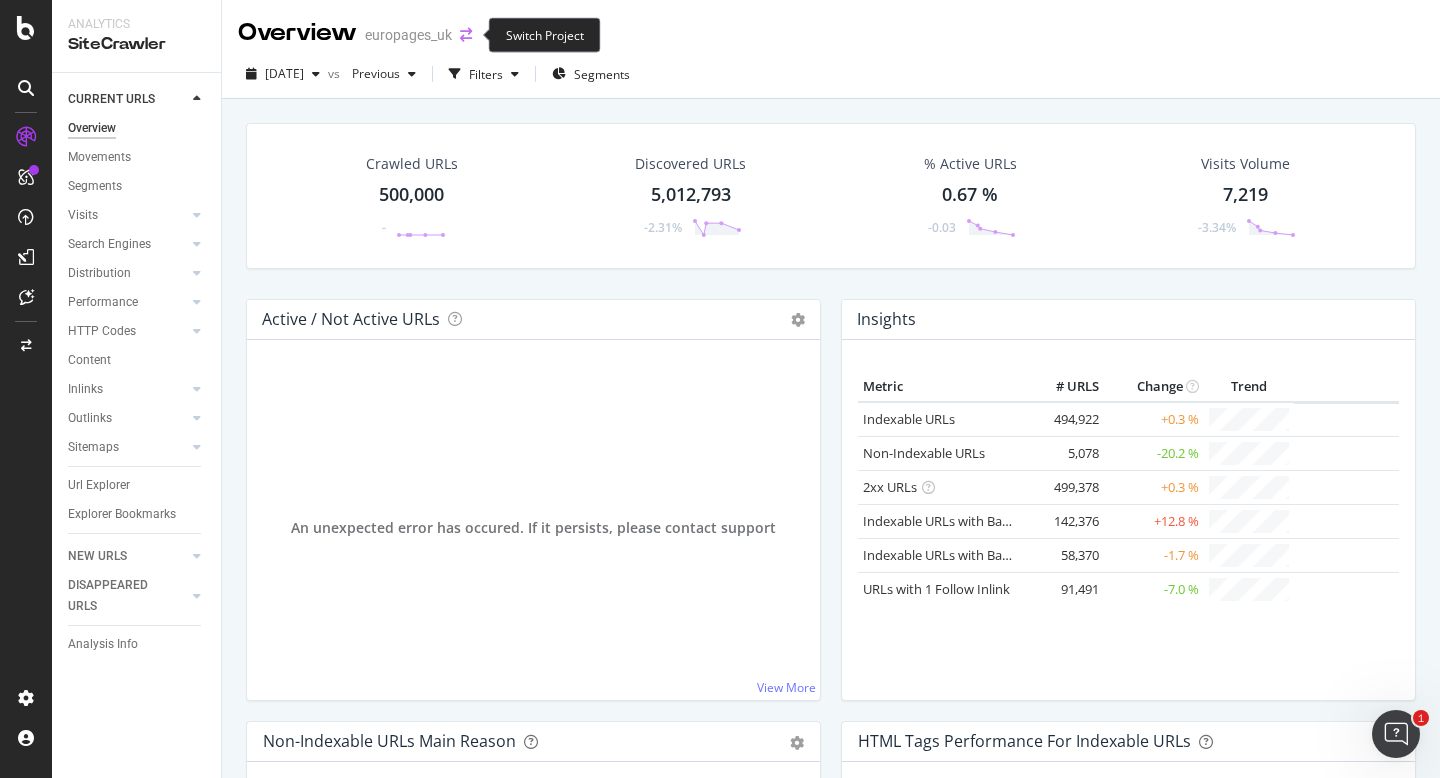 click at bounding box center [466, 35] 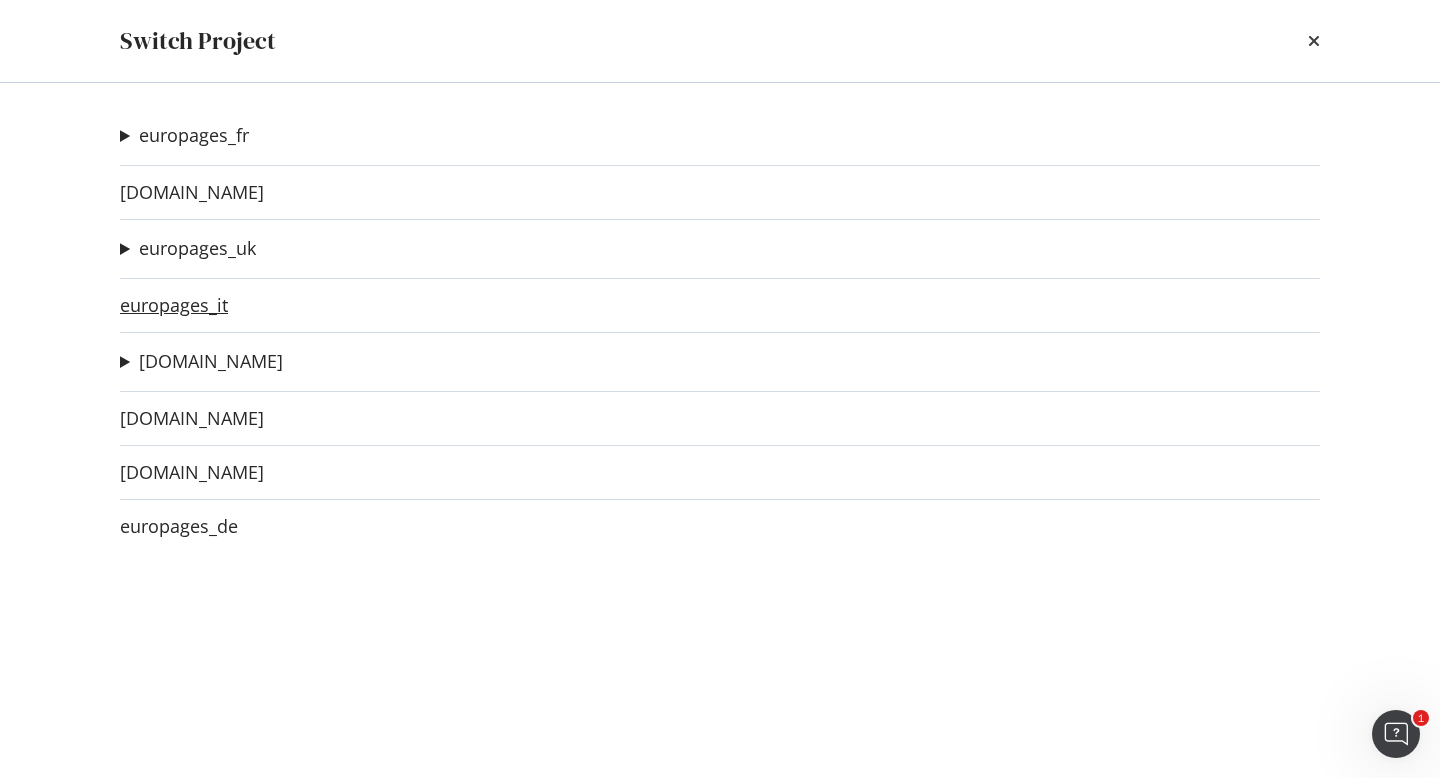 click on "europages_it" 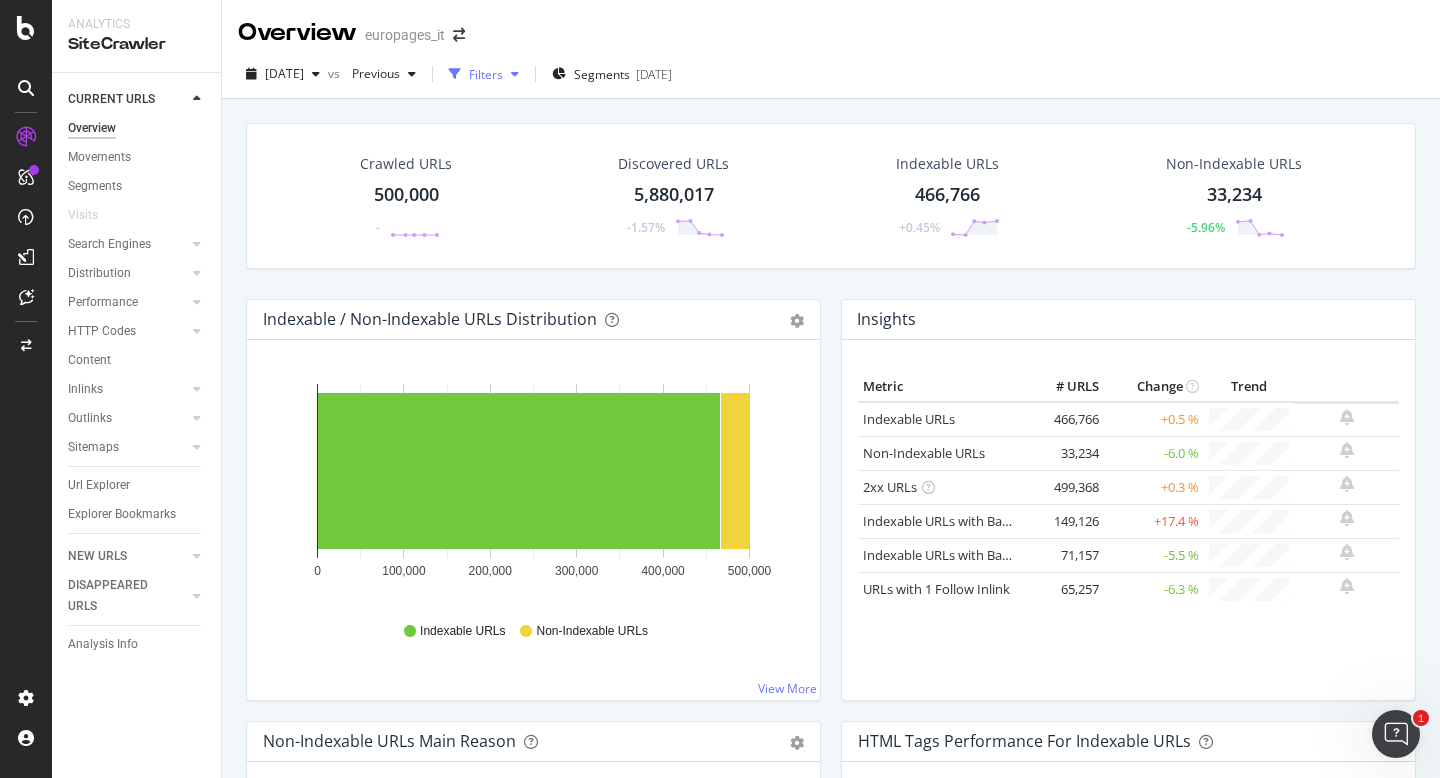 click at bounding box center [515, 74] 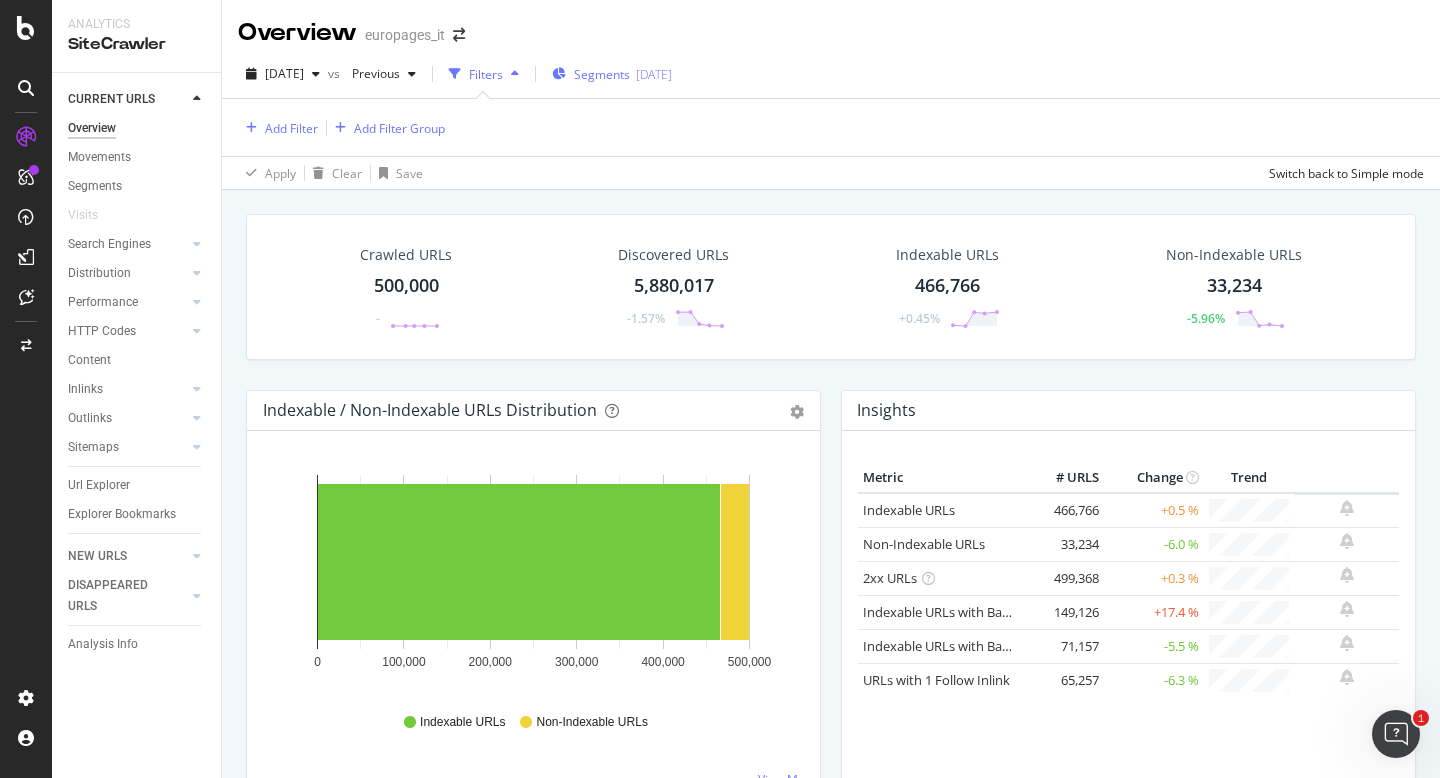 click on "2025-05-14" at bounding box center [654, 74] 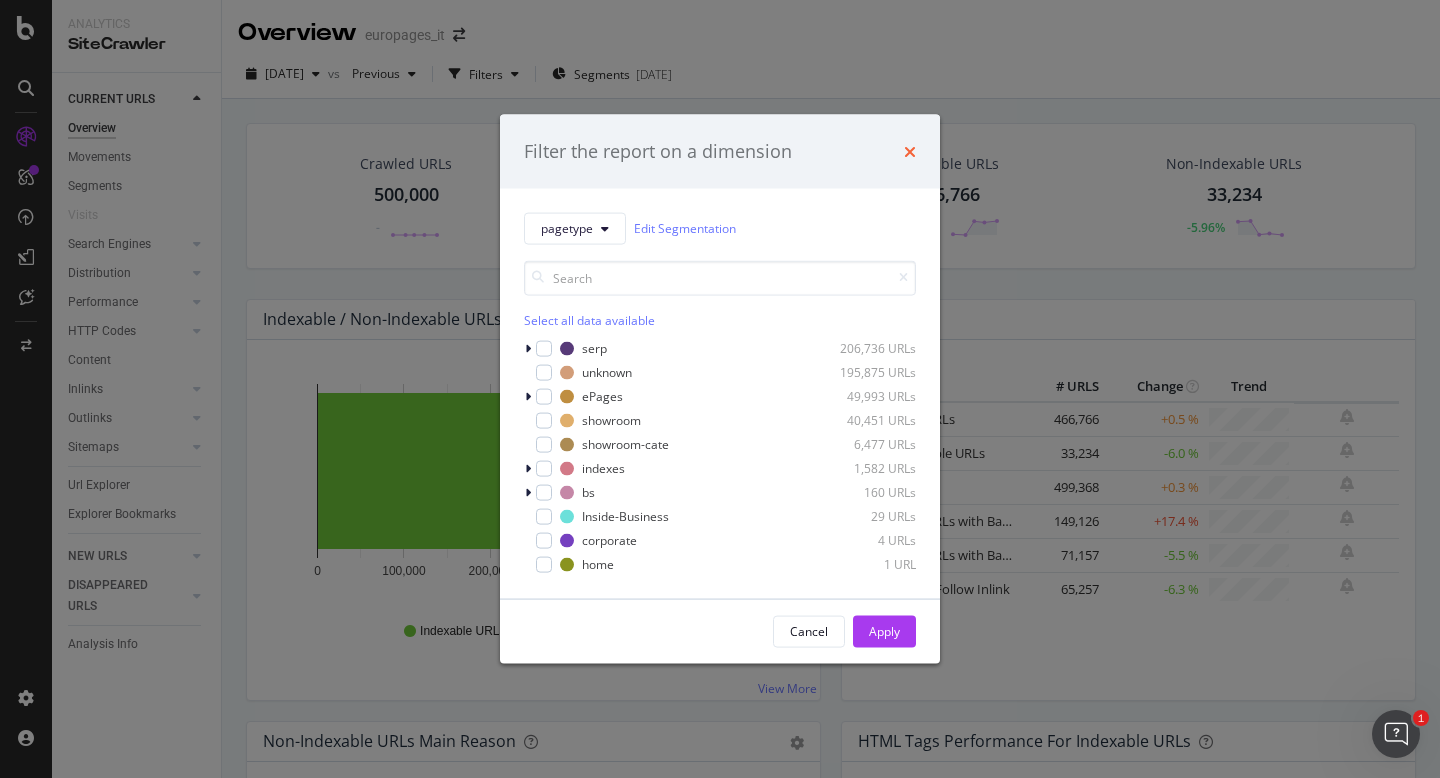 click 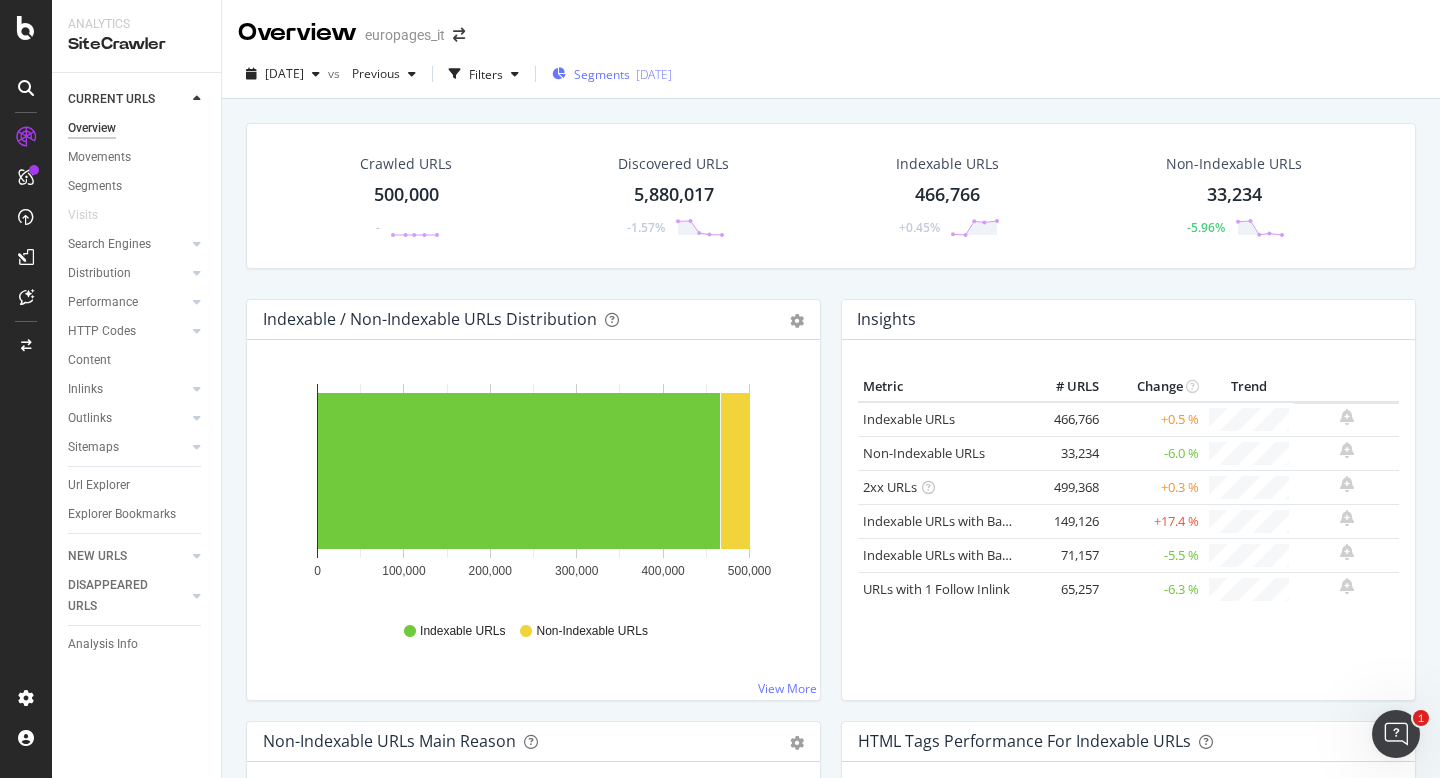 click at bounding box center [559, 74] 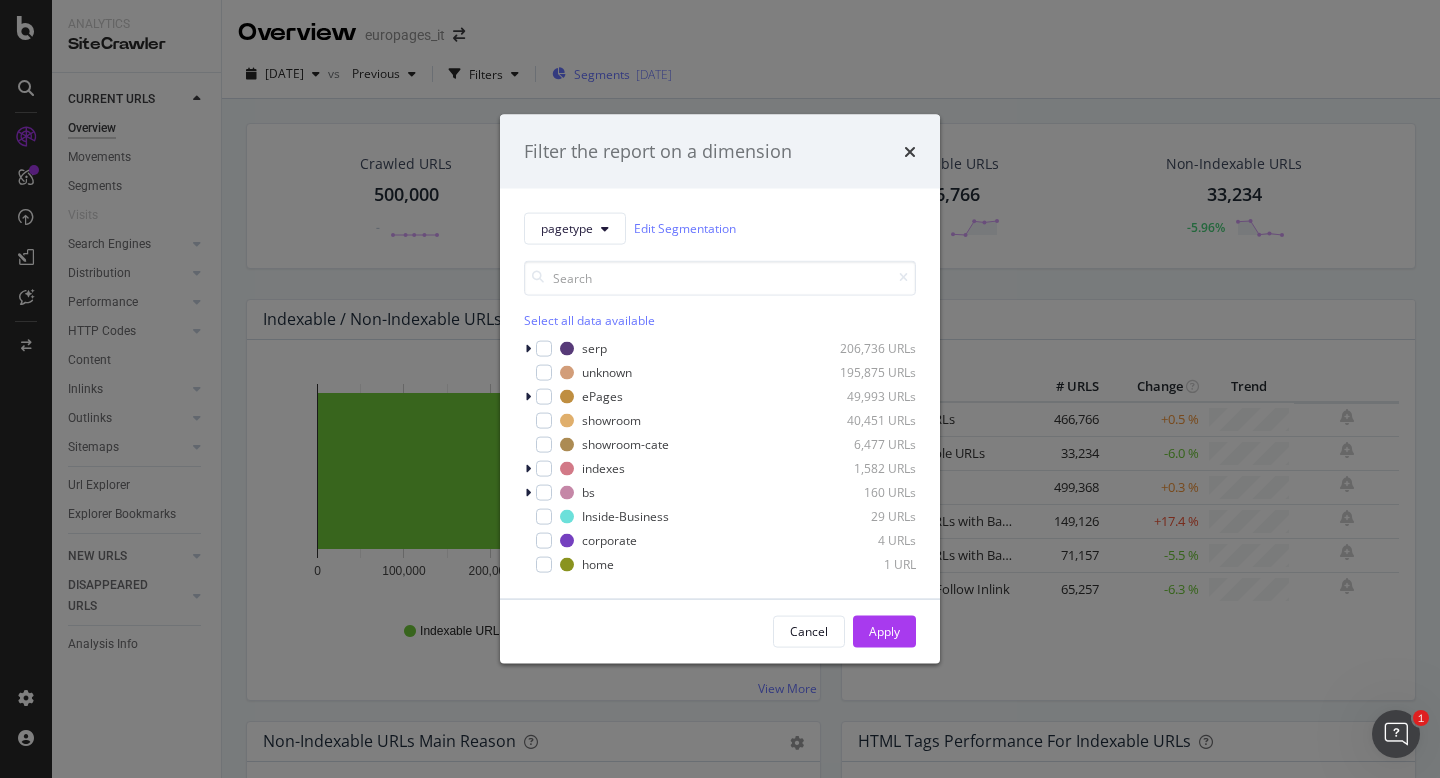 click on "Filter the report on a dimension pagetype Edit Segmentation Select all data available serp 206,736   URLs unknown 195,875   URLs ePages 49,993   URLs showroom 40,451   URLs showroom-cate 6,477   URLs indexes 1,582   URLs bs 160   URLs Inside-Business 29   URLs corporate 4   URLs home 1   URL Cancel Apply" 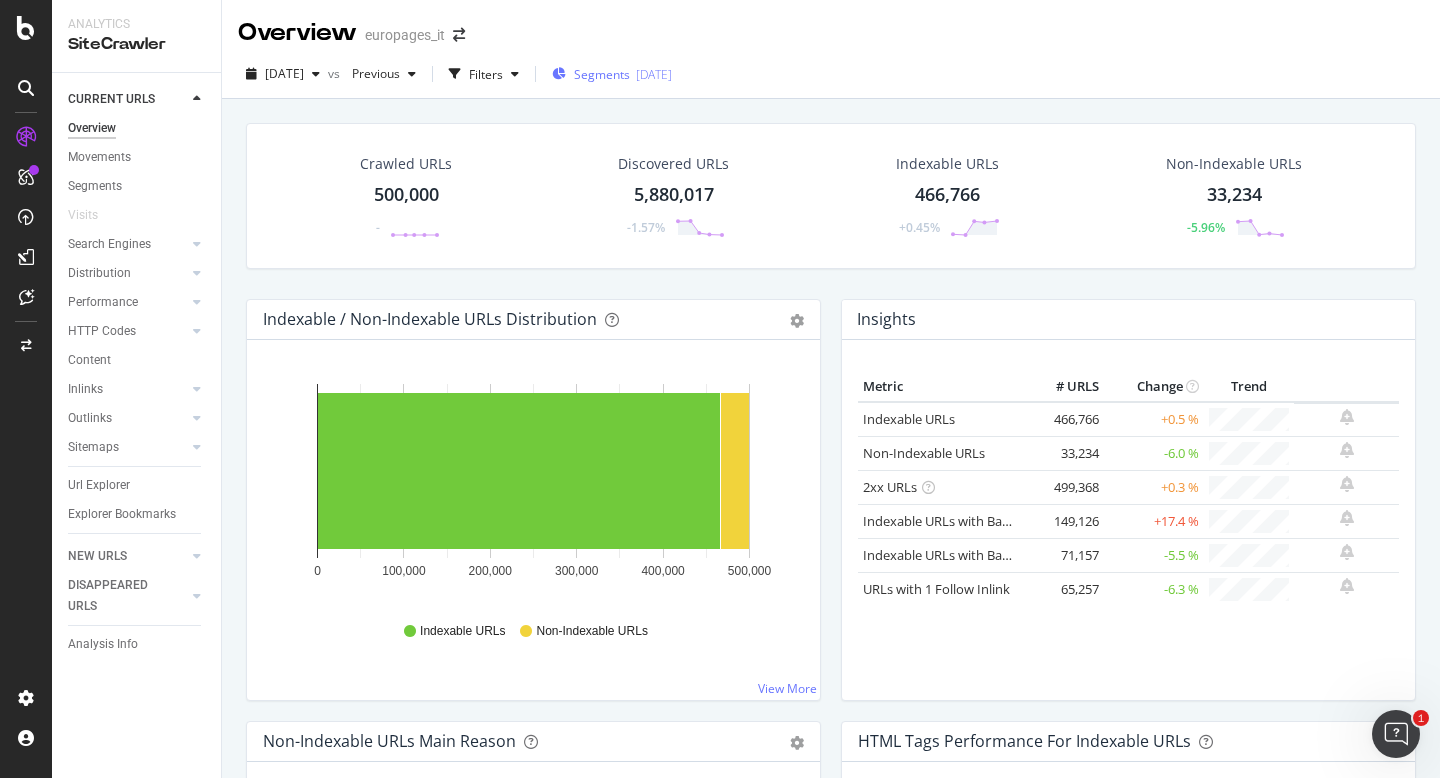 click at bounding box center (559, 74) 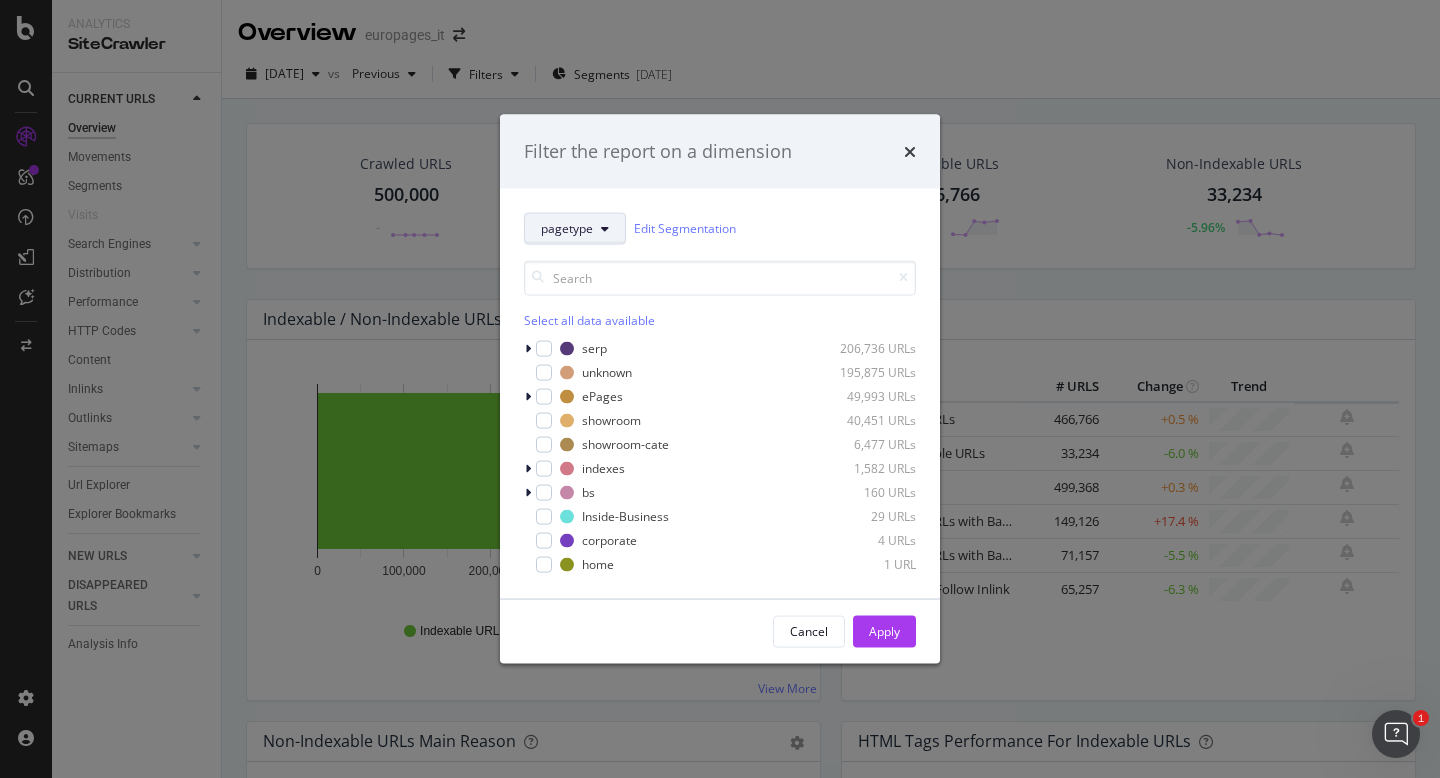 click on "pagetype" 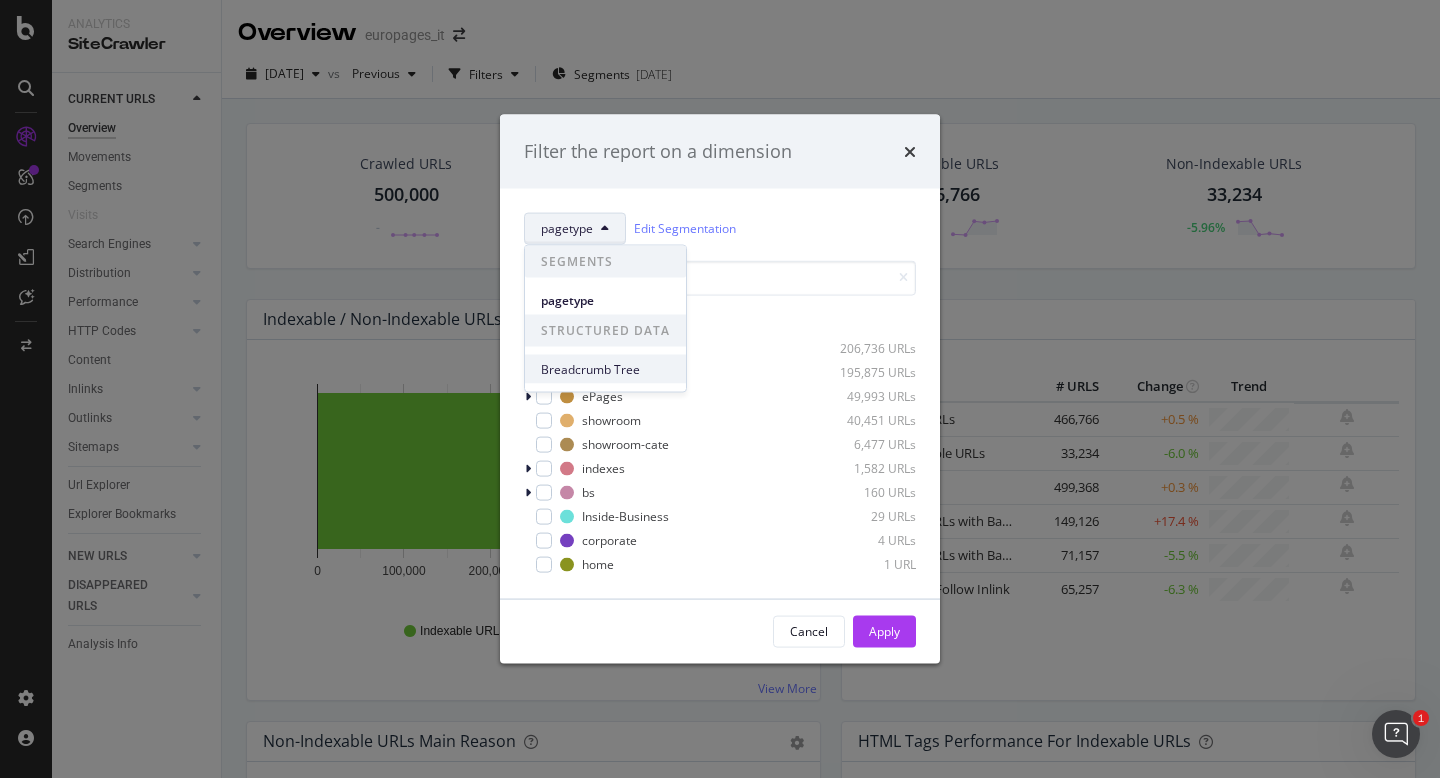 click on "Breadcrumb Tree" at bounding box center [605, 369] 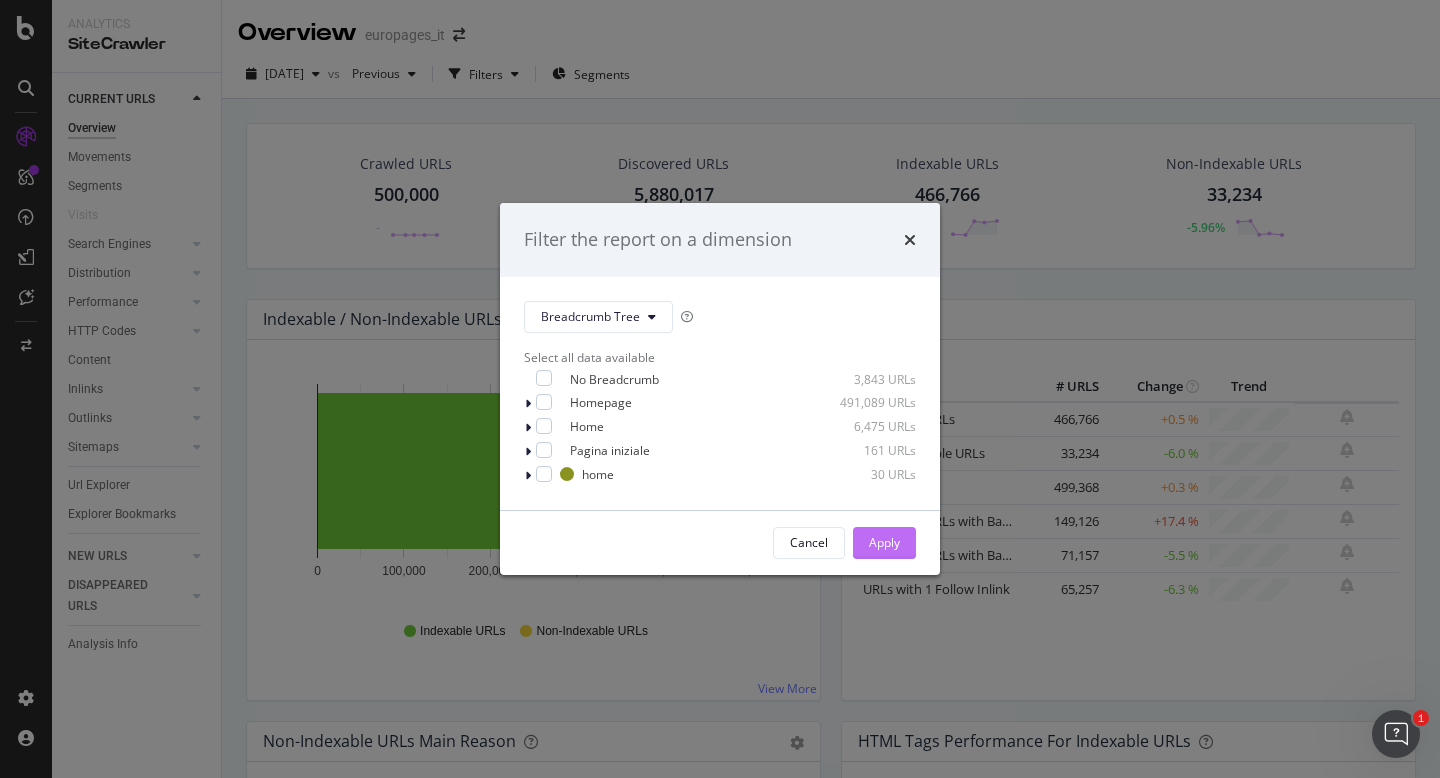 click on "Apply" 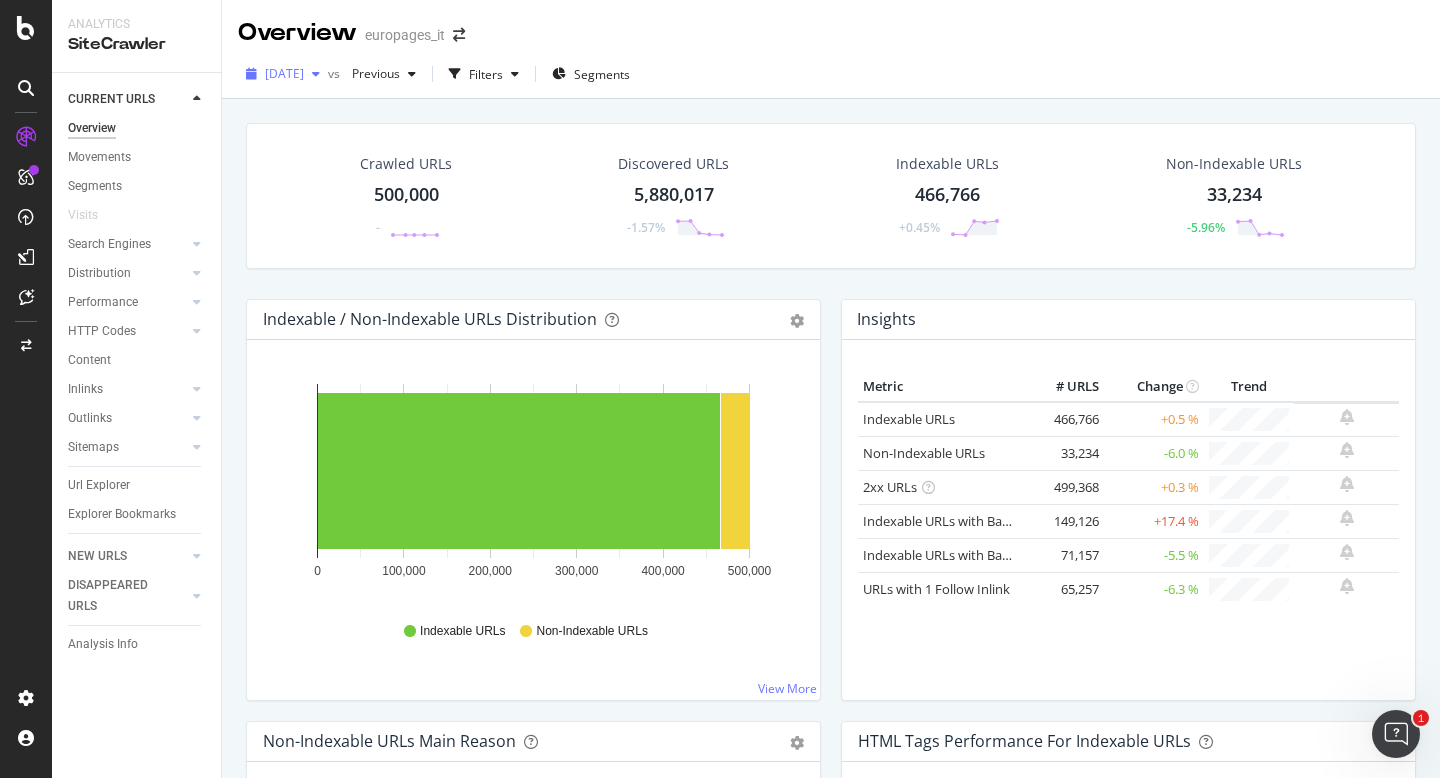 click at bounding box center [316, 74] 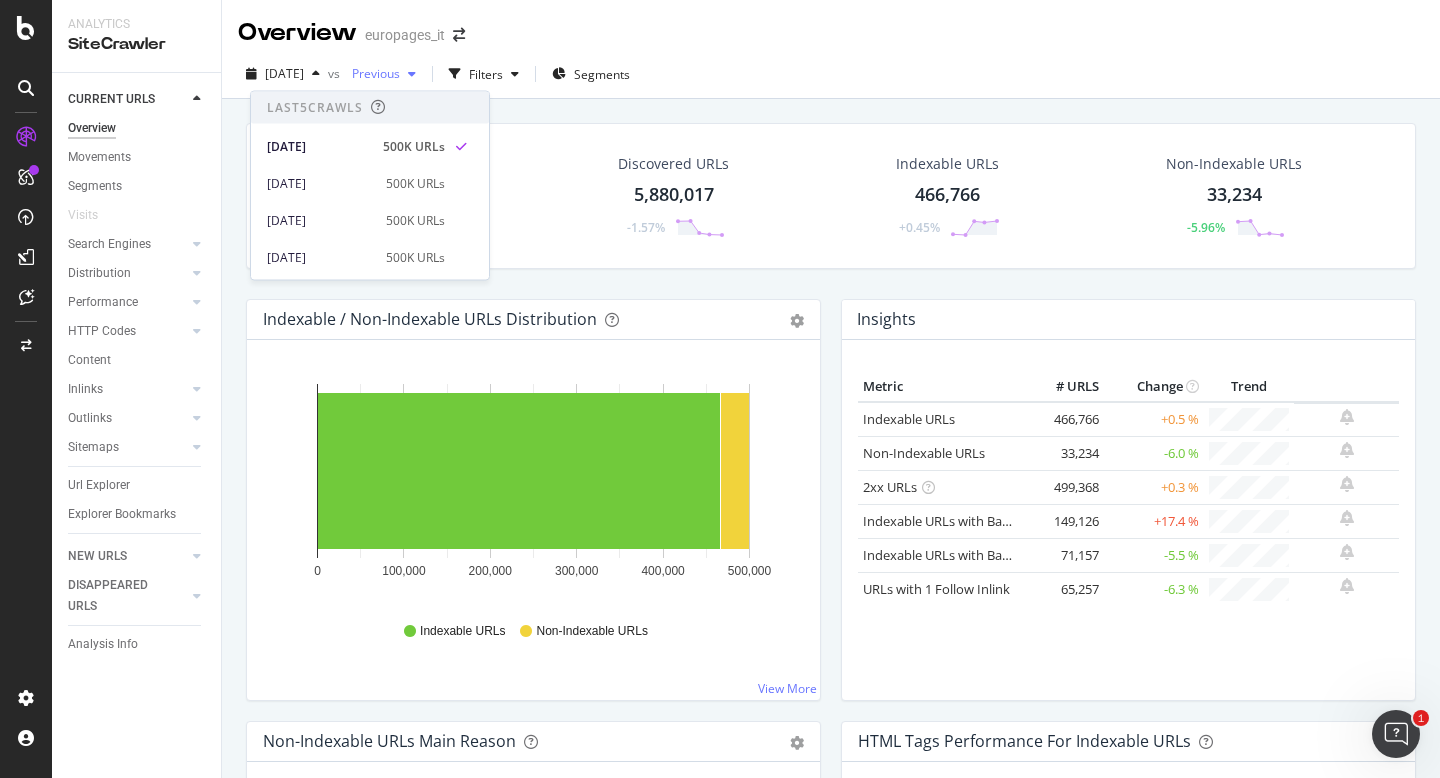 click on "Previous" at bounding box center [372, 73] 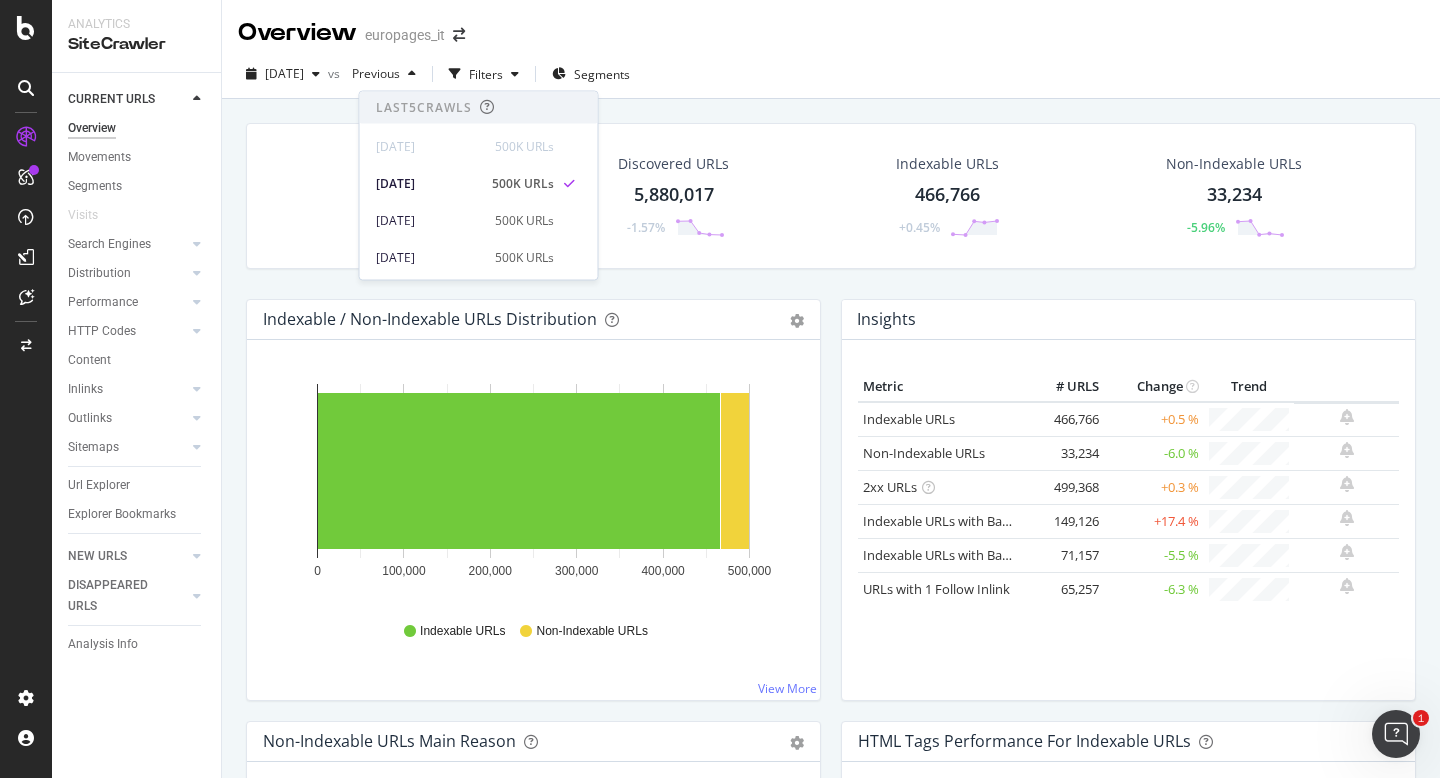 click on "Overview europages_it" at bounding box center [831, 25] 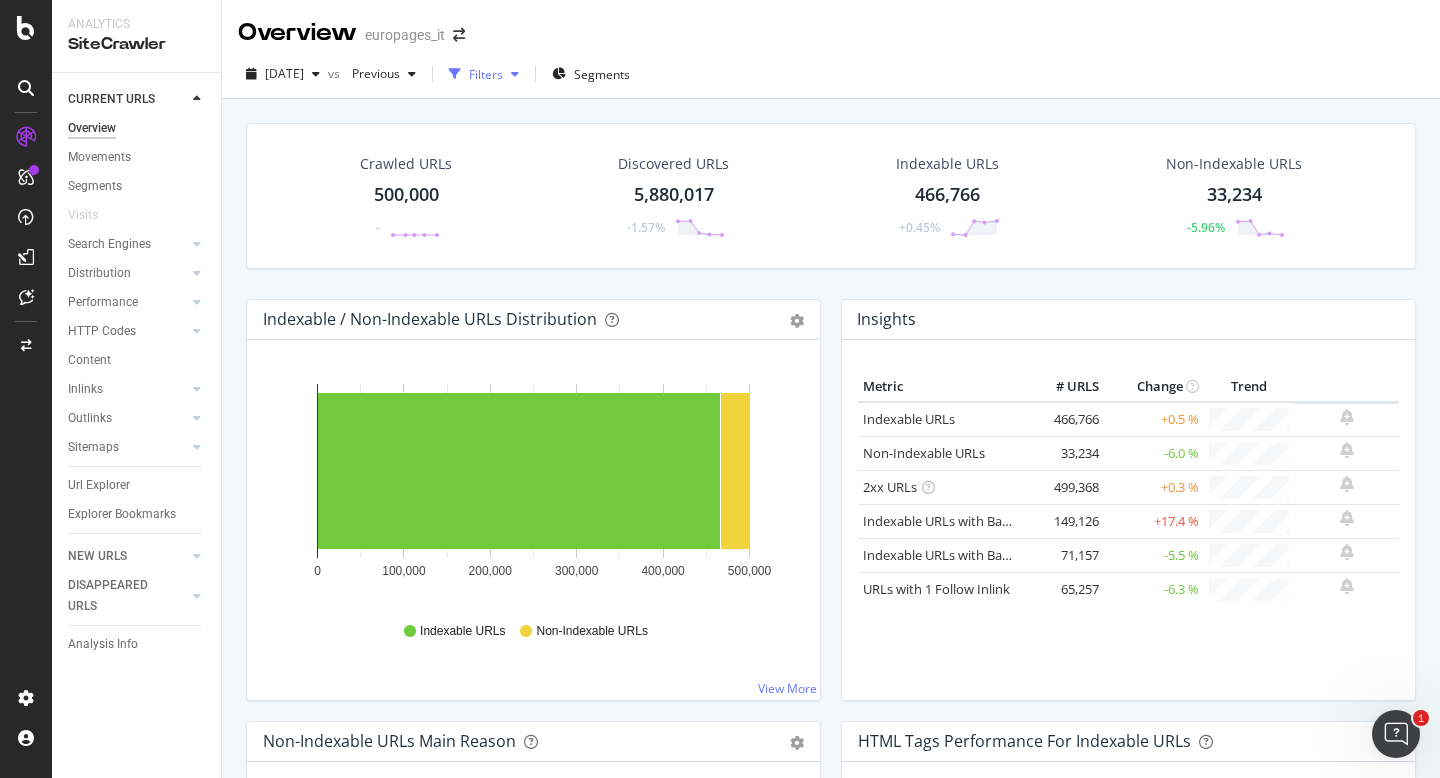click on "Filters" at bounding box center [486, 74] 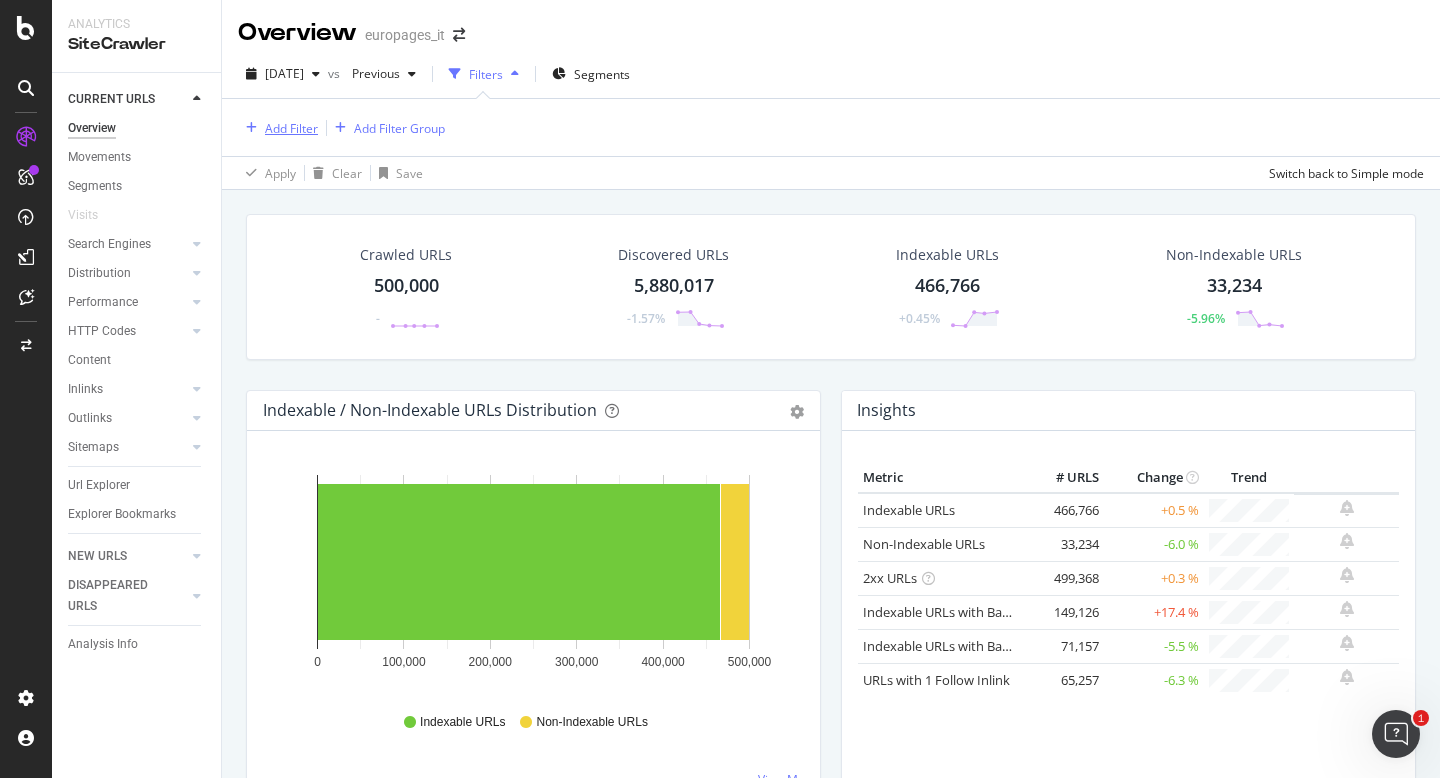 click on "Add Filter" at bounding box center (291, 128) 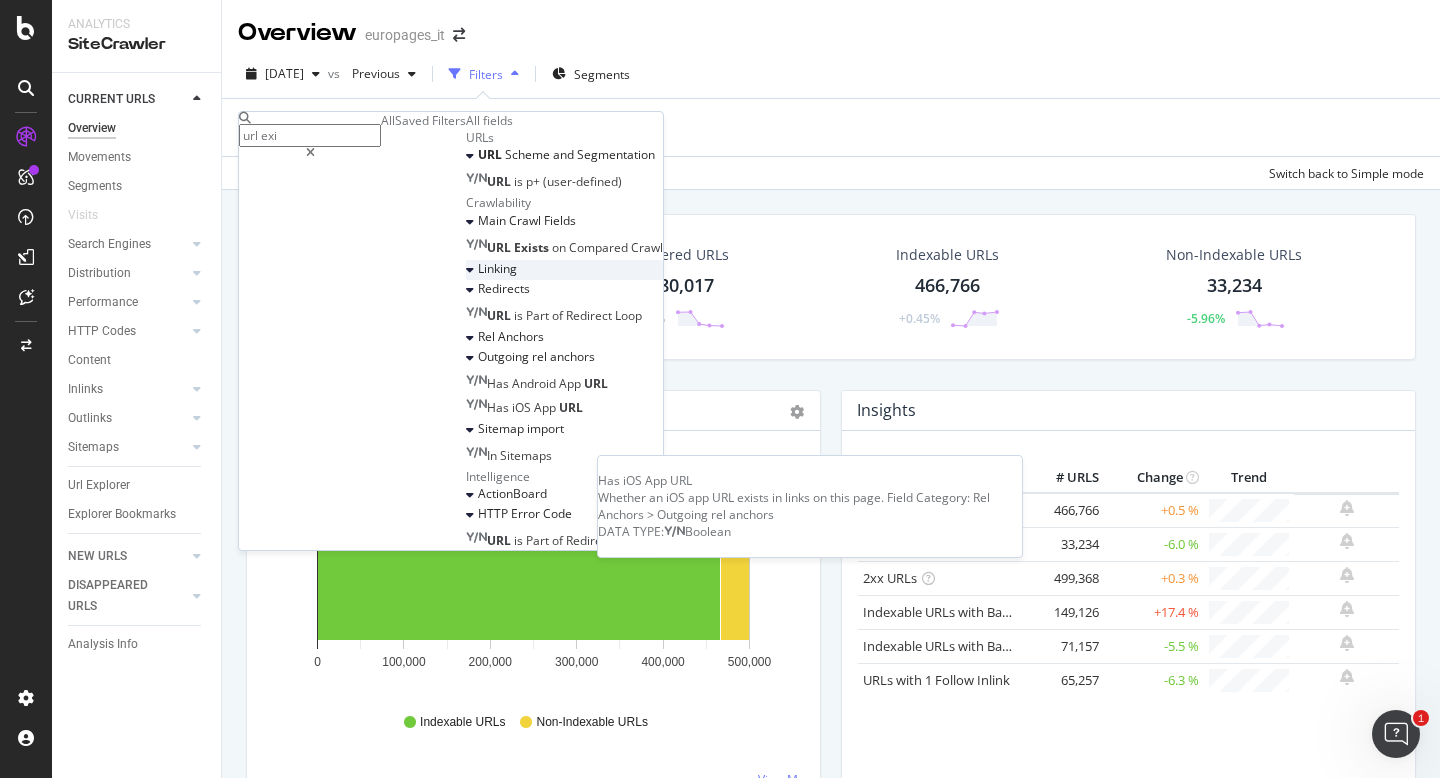 scroll, scrollTop: 124, scrollLeft: 0, axis: vertical 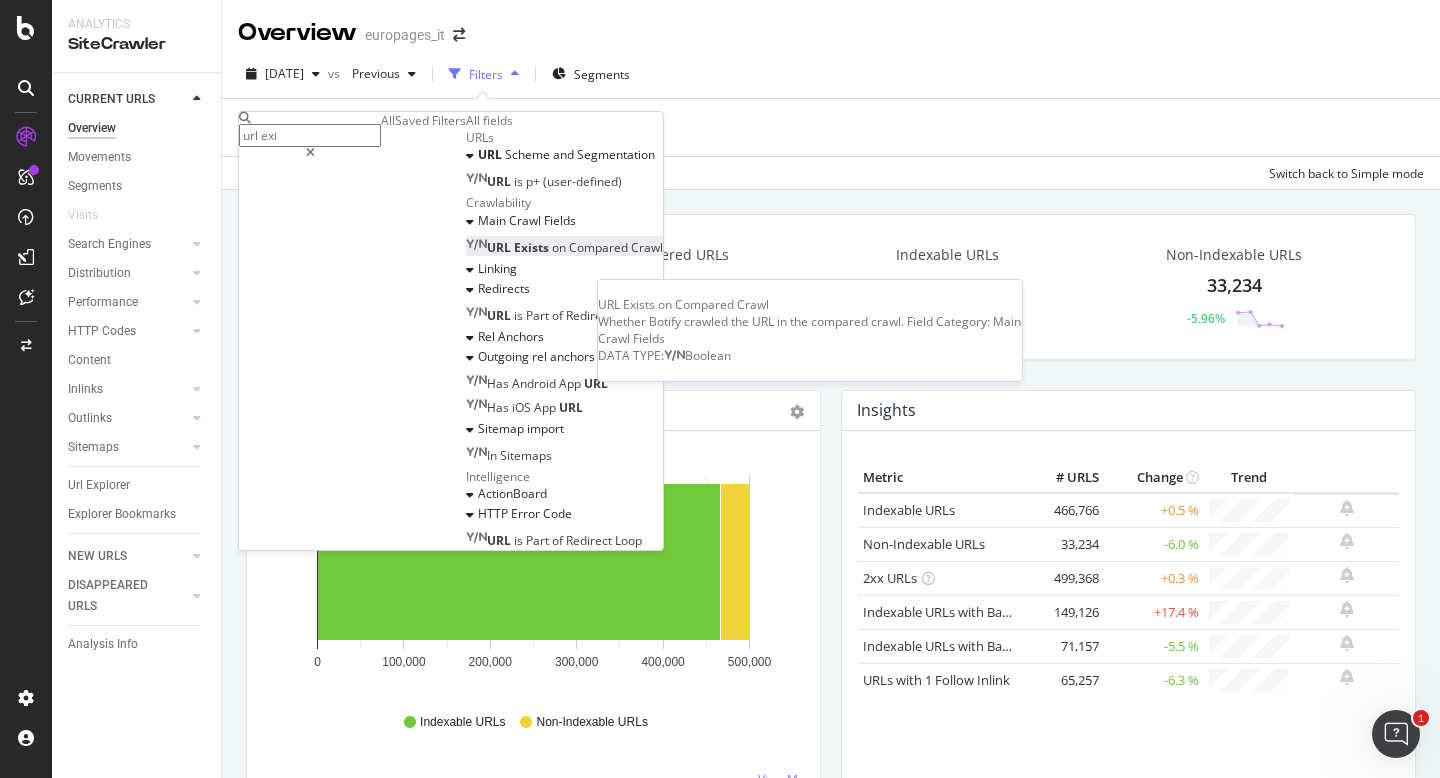type on "url exi" 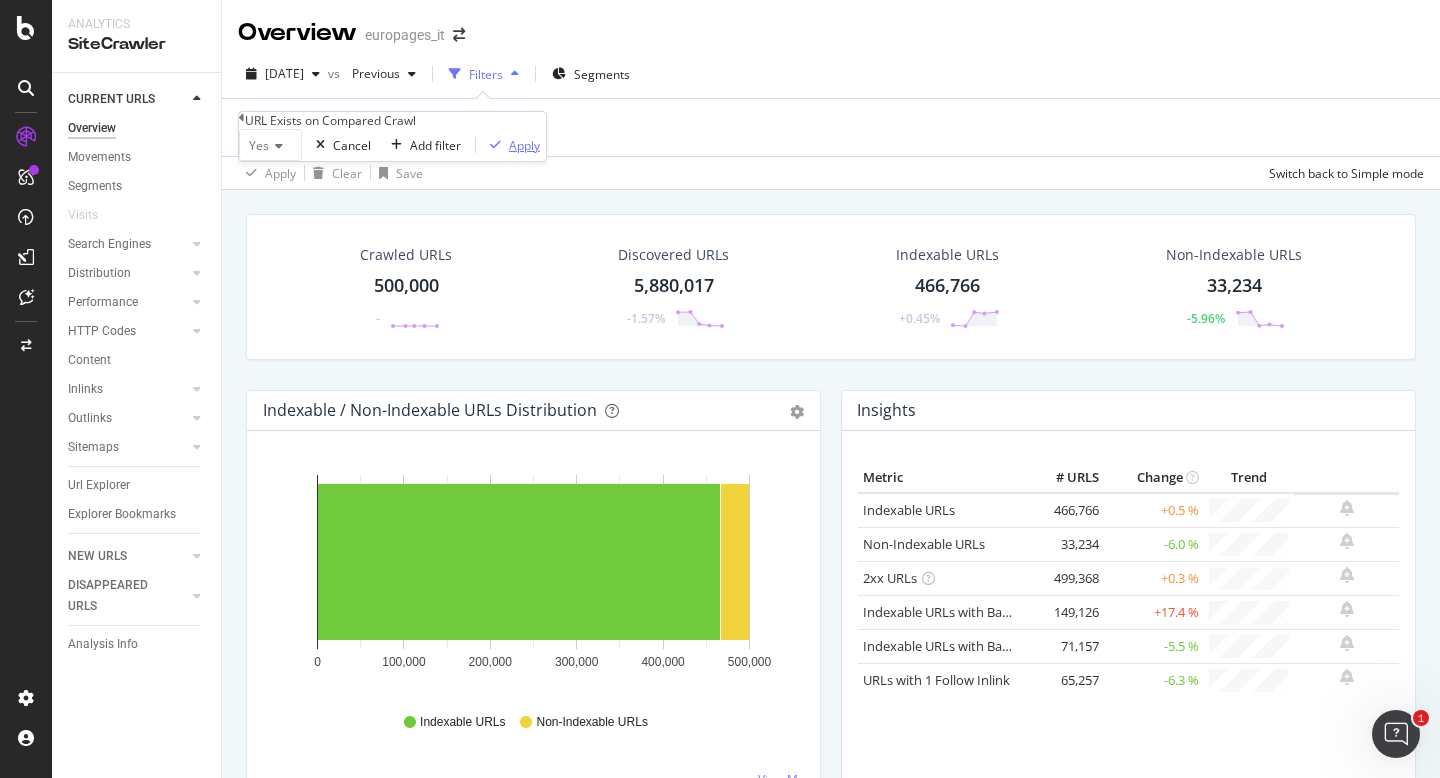 click on "Apply" at bounding box center (524, 145) 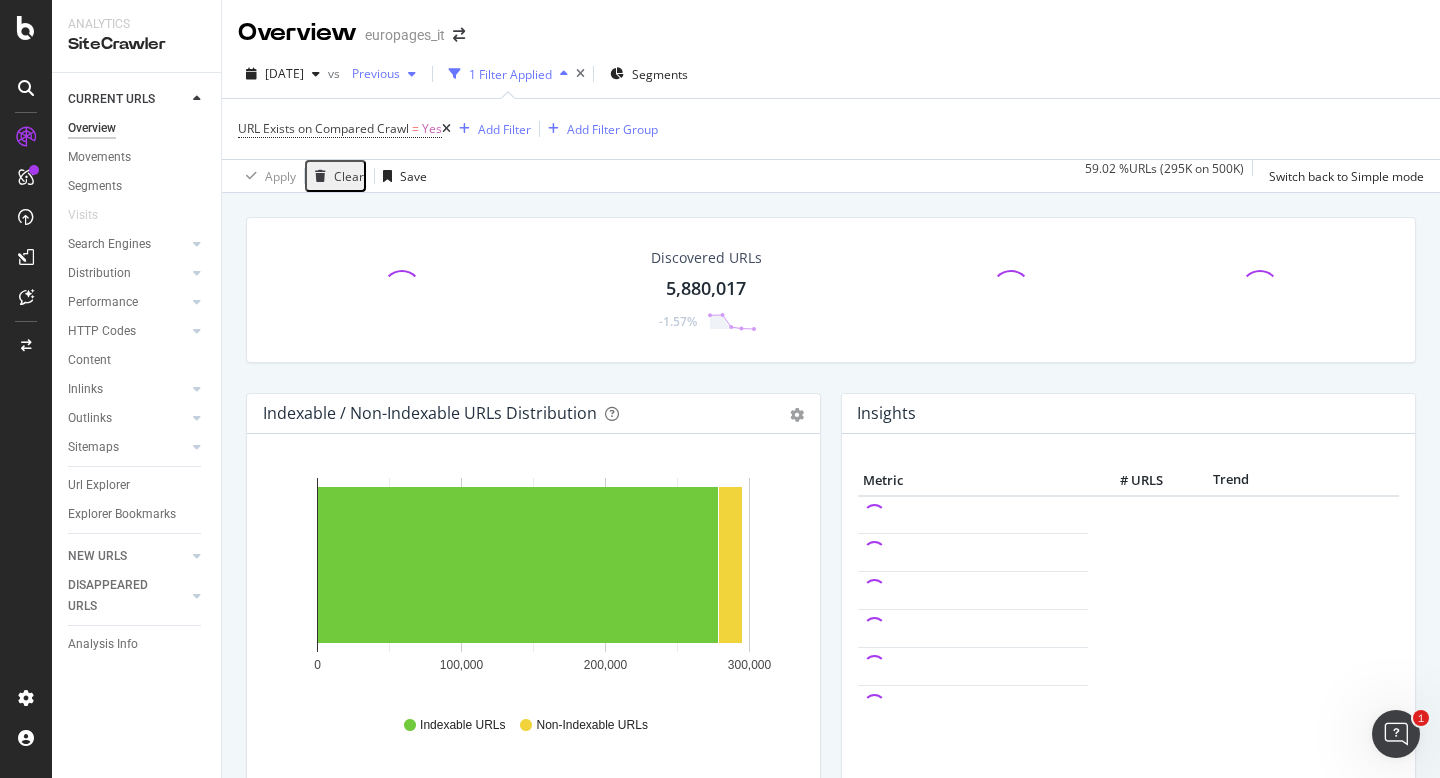 click at bounding box center [412, 74] 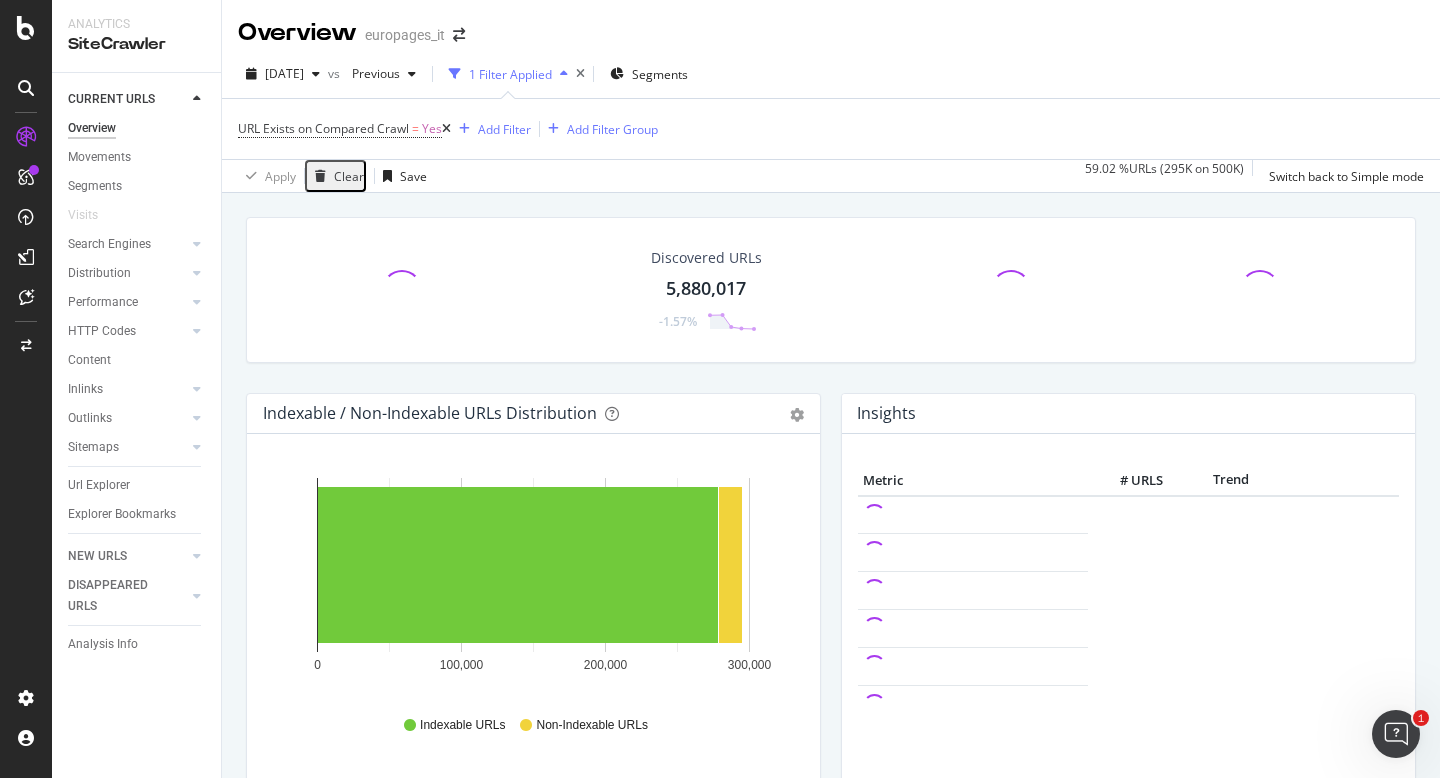 click on "2025 Jul. 8th vs Previous 1 Filter Applied Segments" at bounding box center (831, 78) 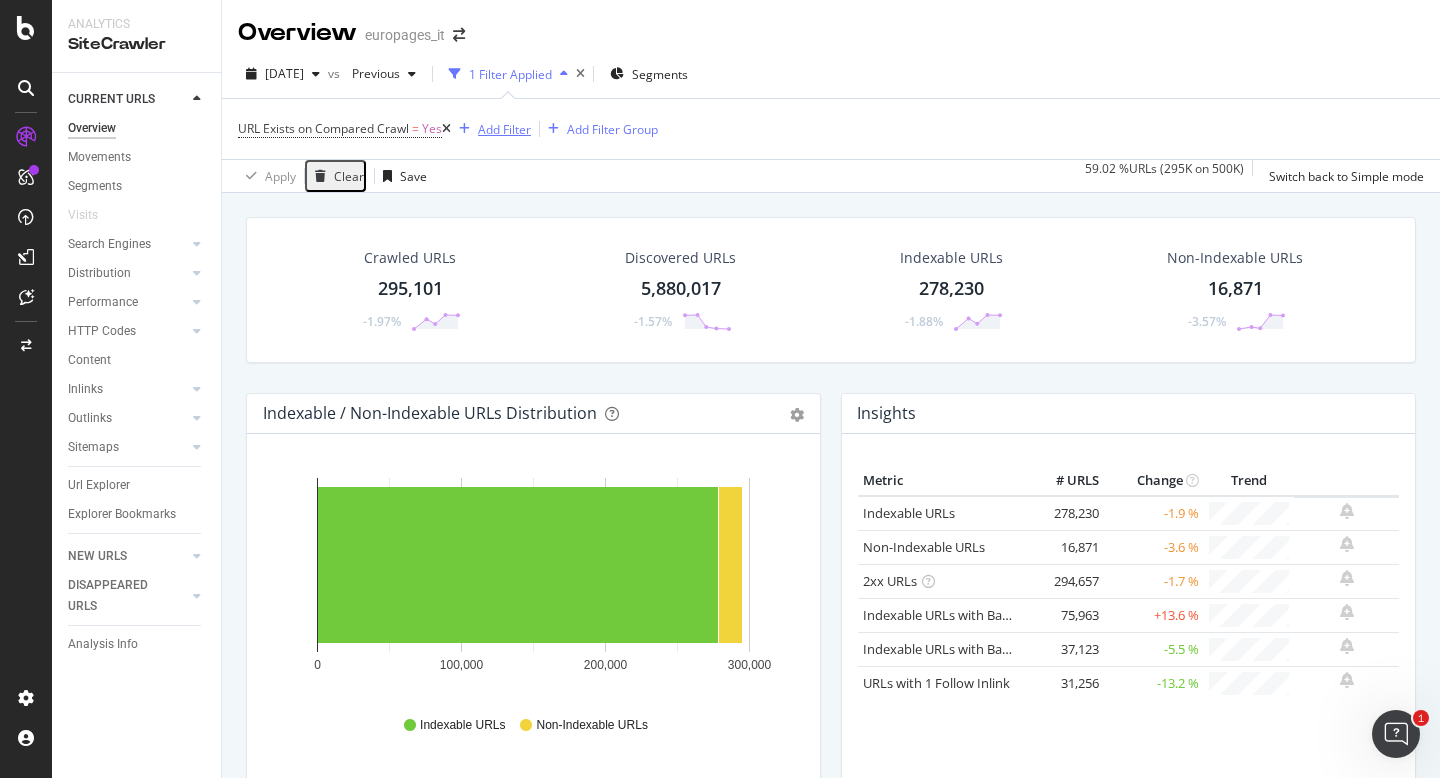 click on "Add Filter" at bounding box center (504, 129) 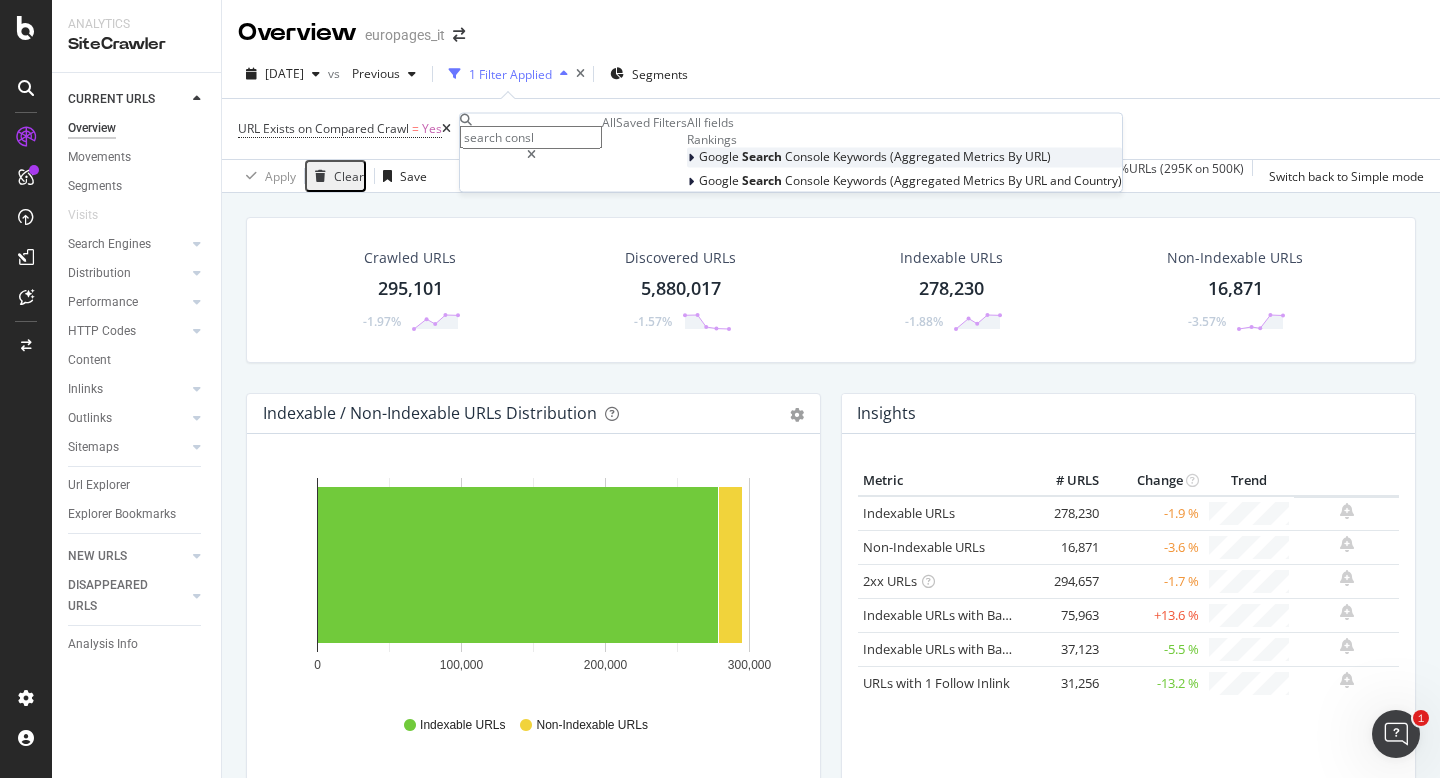 click at bounding box center (691, 158) 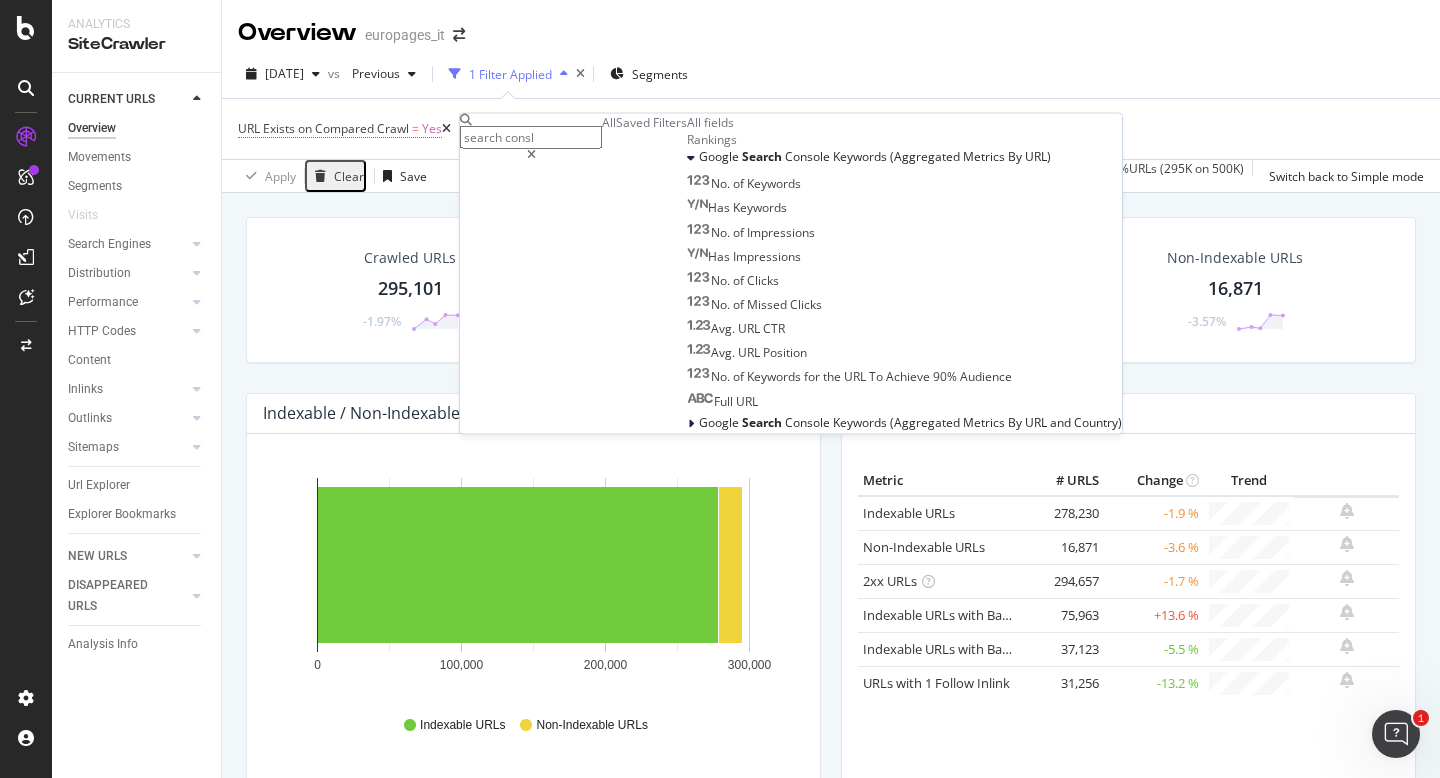 drag, startPoint x: 580, startPoint y: 137, endPoint x: 431, endPoint y: 115, distance: 150.6154 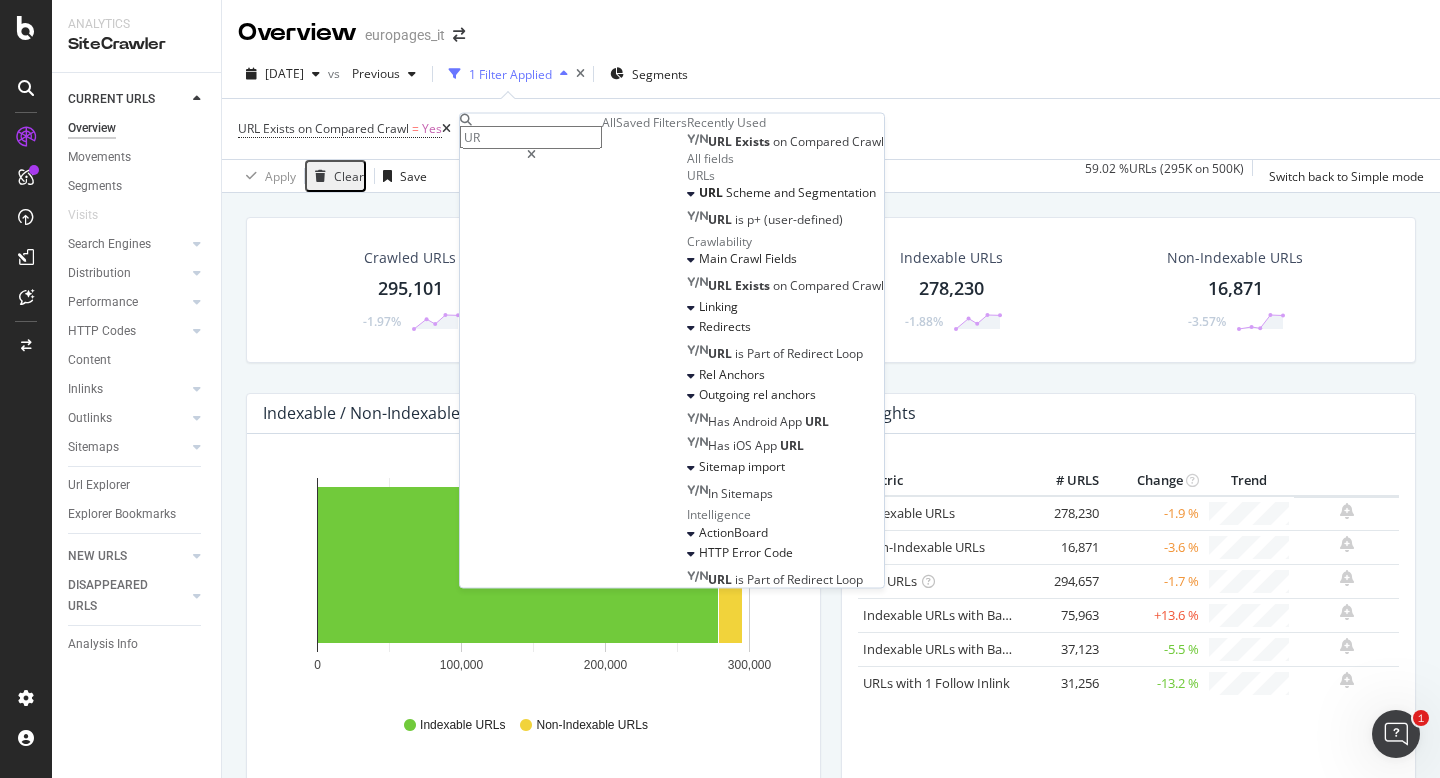 type on "U" 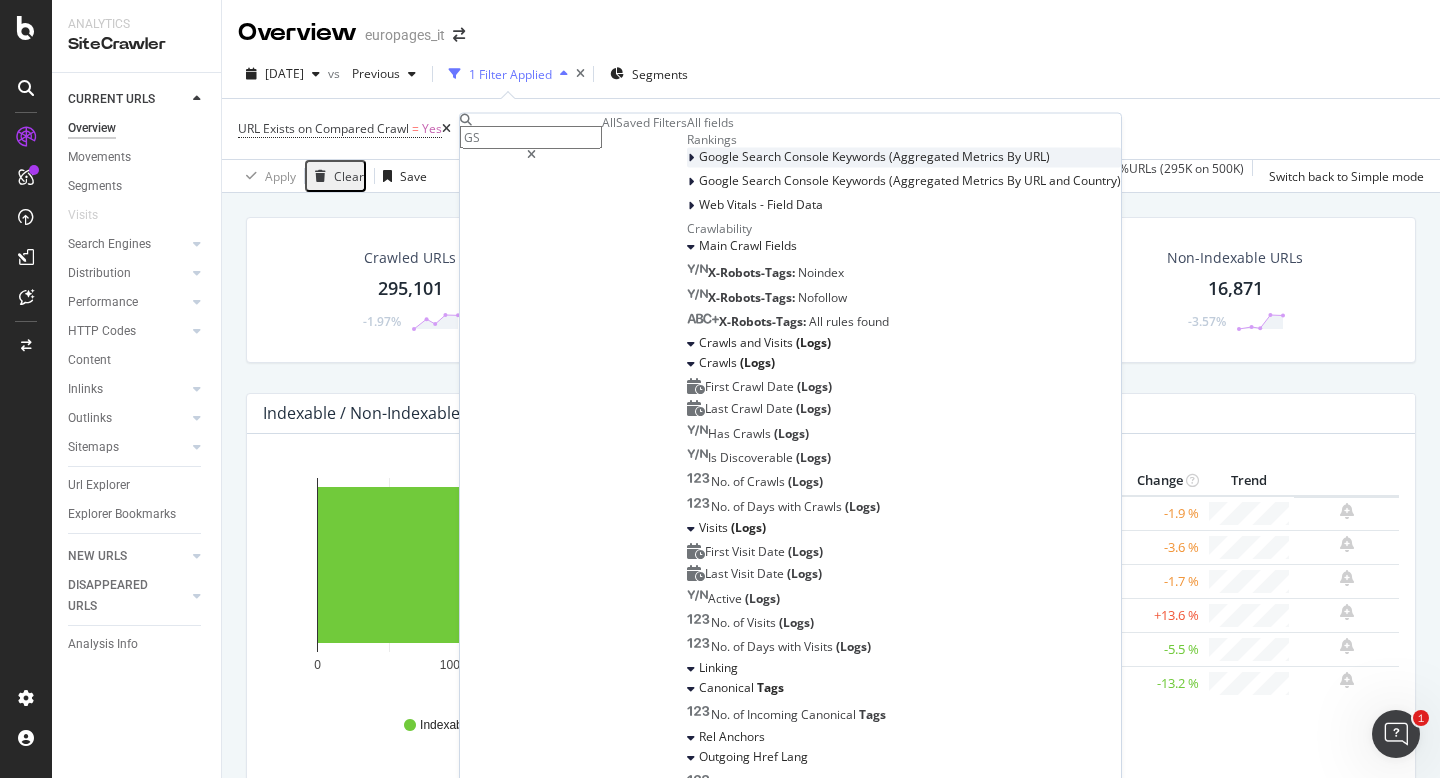 click at bounding box center (691, 158) 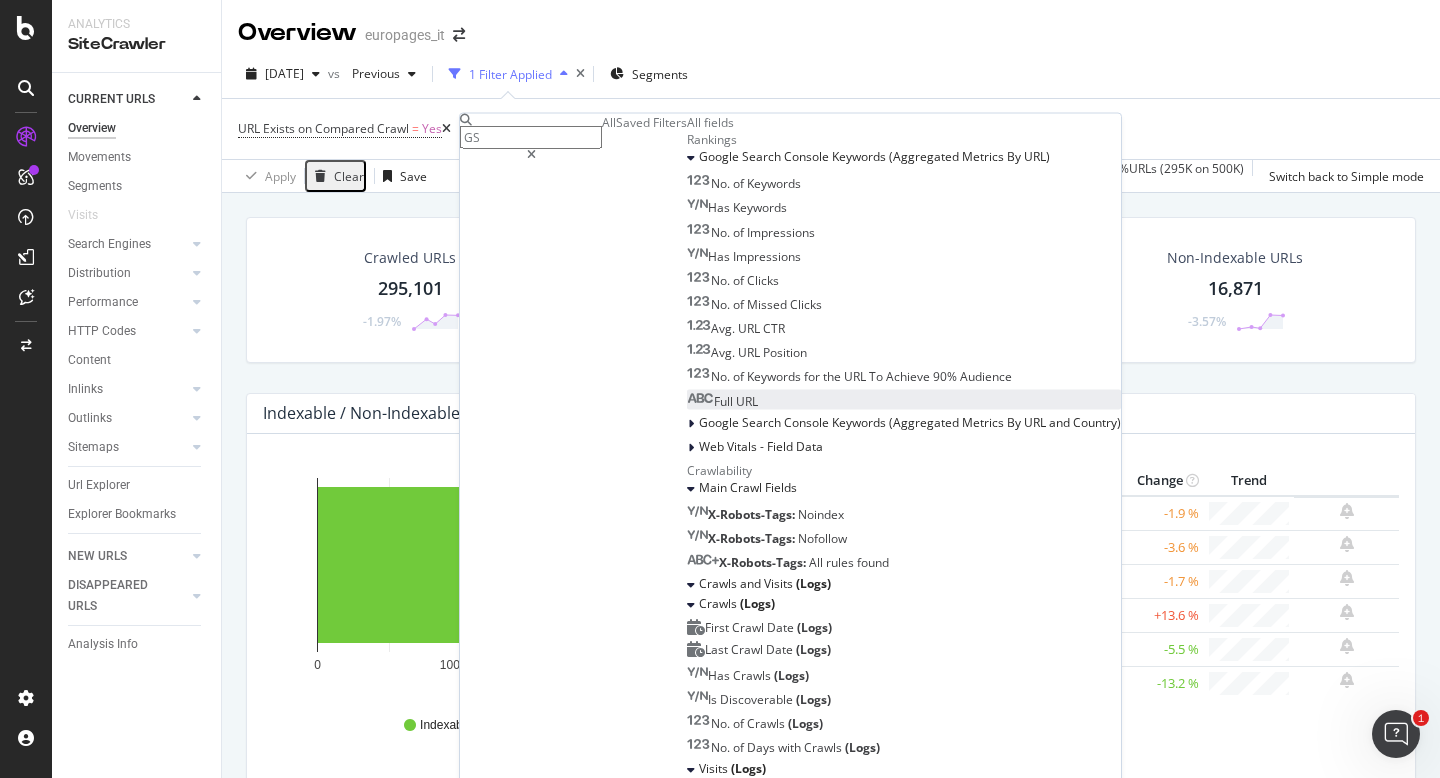 scroll, scrollTop: 0, scrollLeft: 0, axis: both 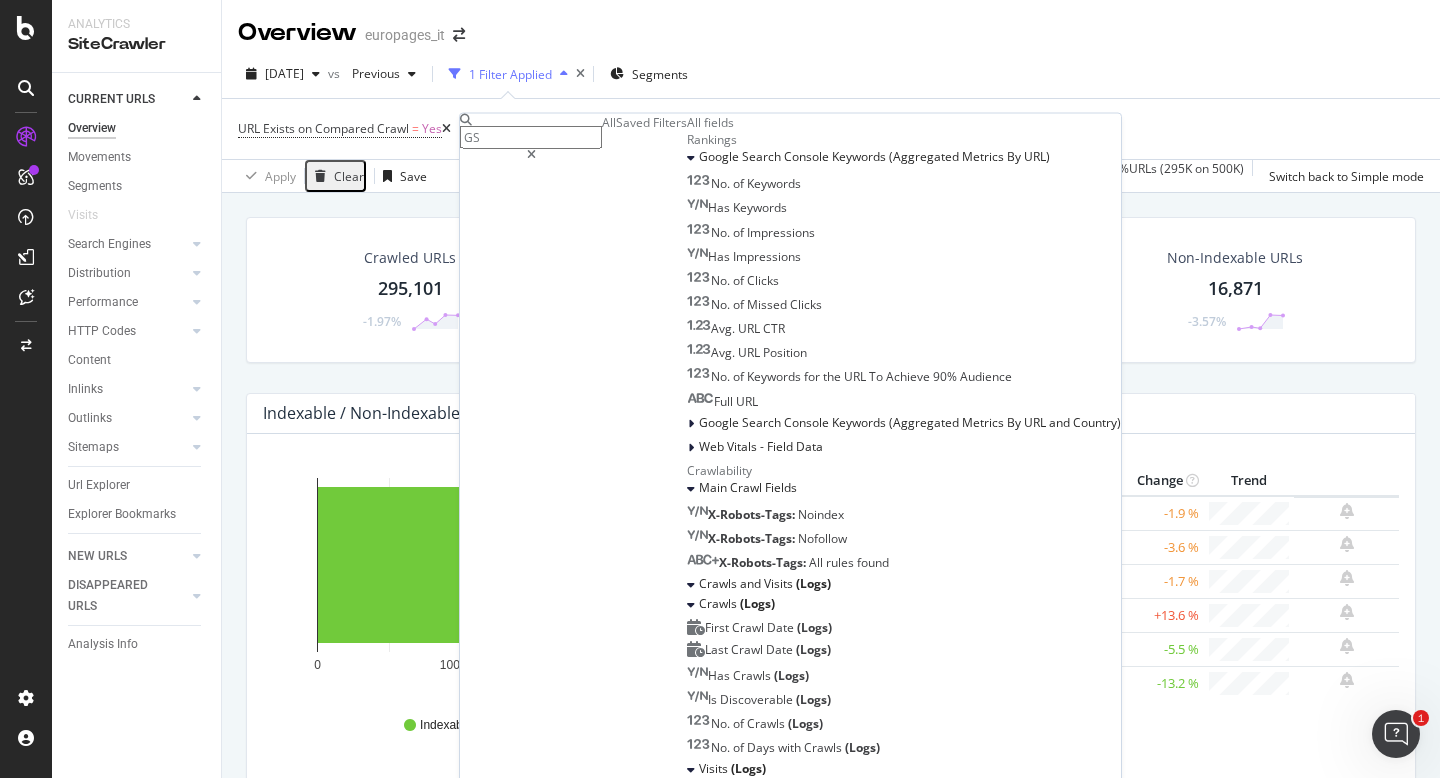 drag, startPoint x: 518, startPoint y: 135, endPoint x: 478, endPoint y: 135, distance: 40 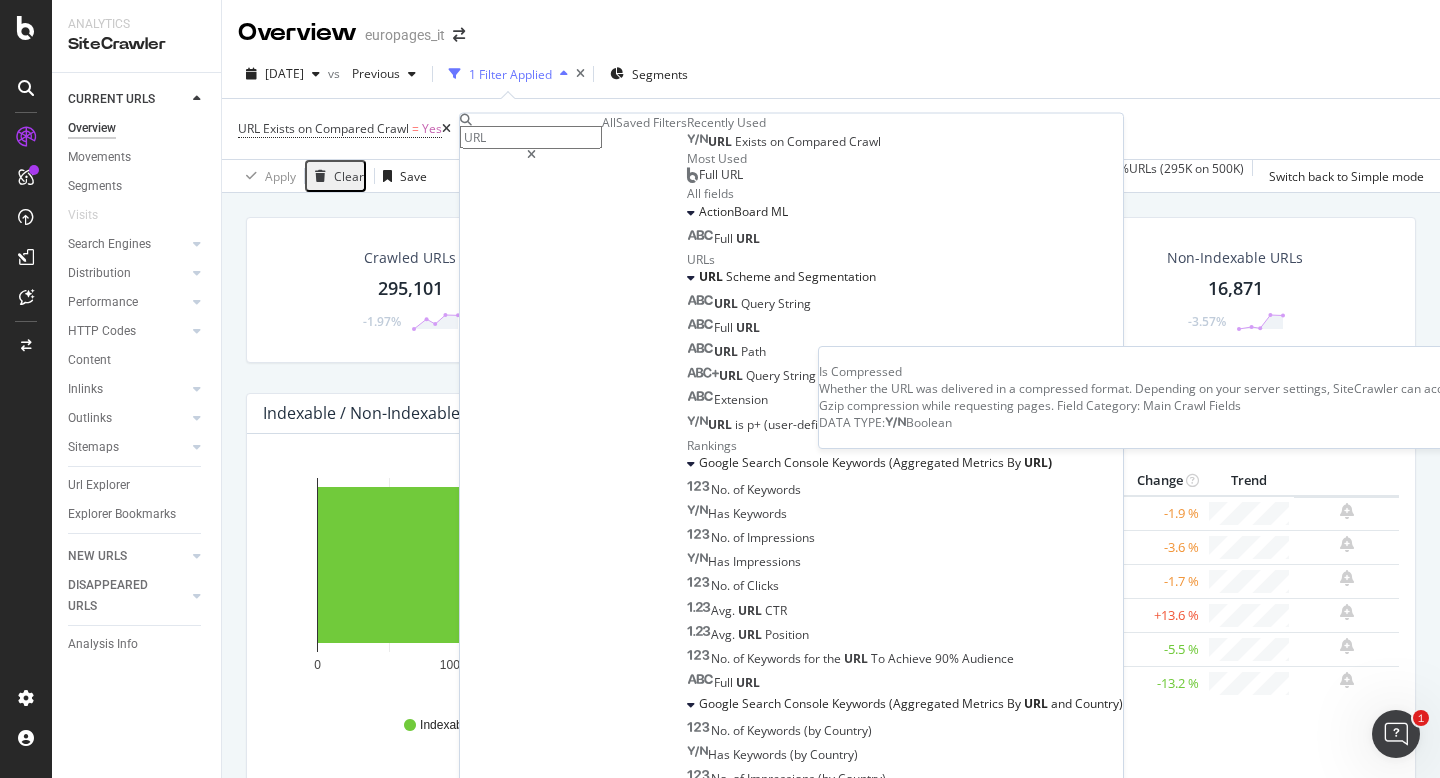 scroll, scrollTop: 1119, scrollLeft: 0, axis: vertical 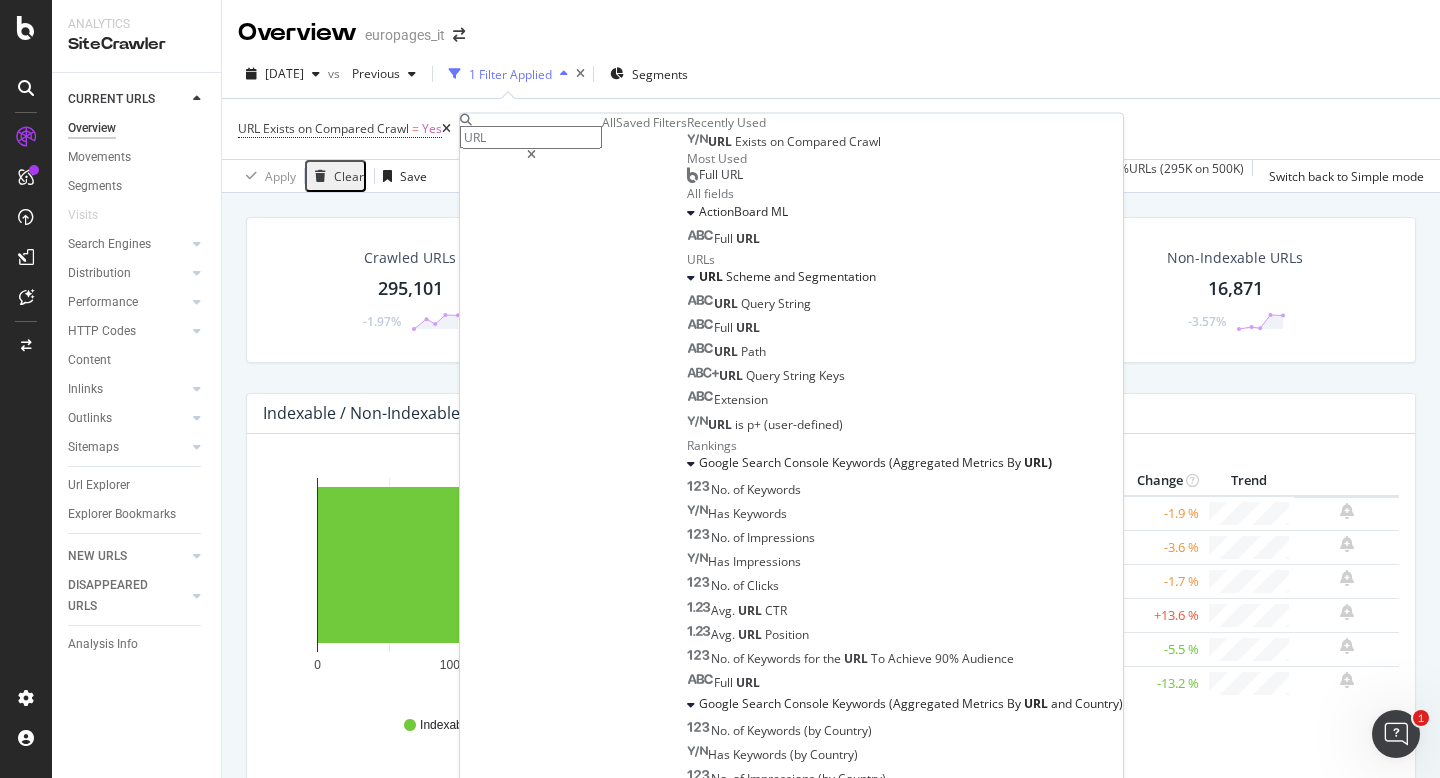 type on "URL" 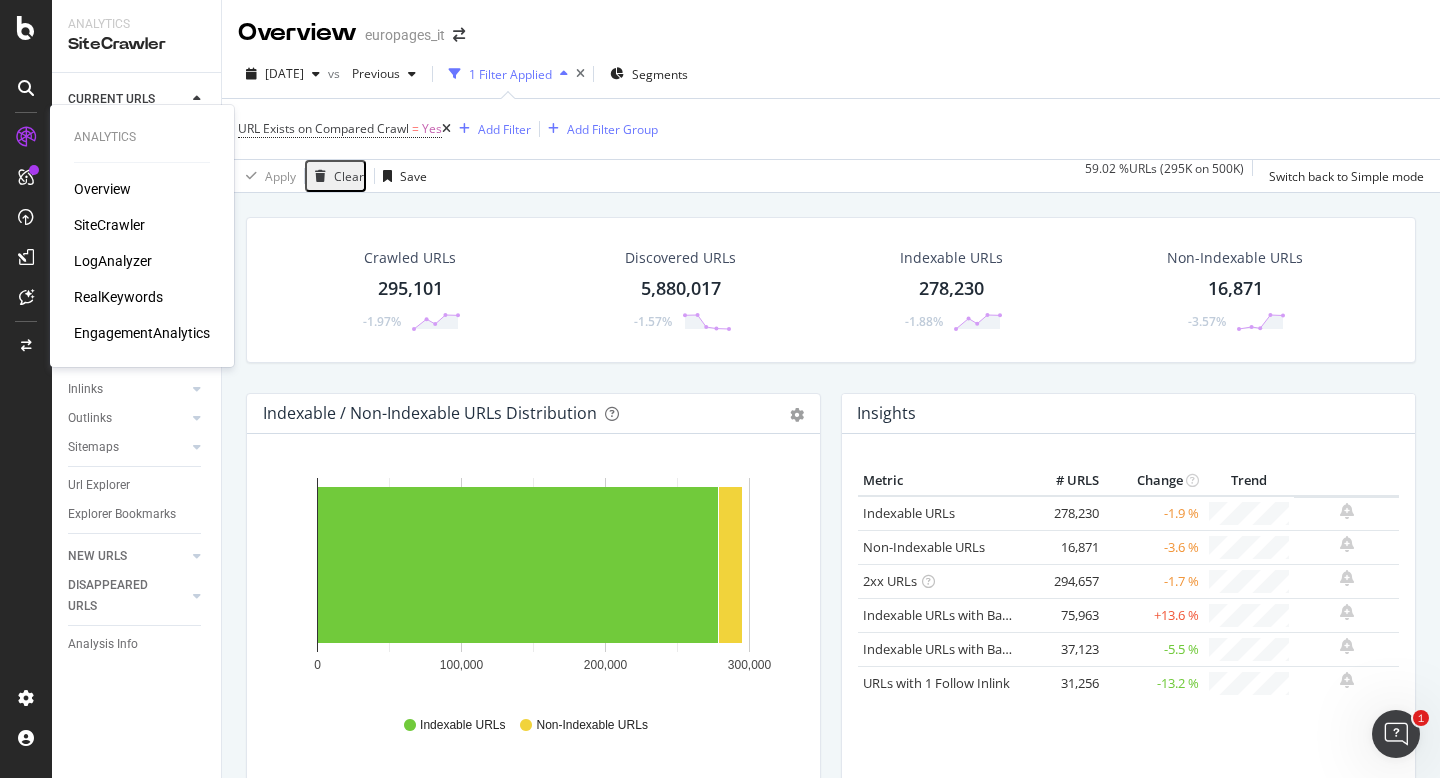 click on "SiteCrawler" at bounding box center [109, 225] 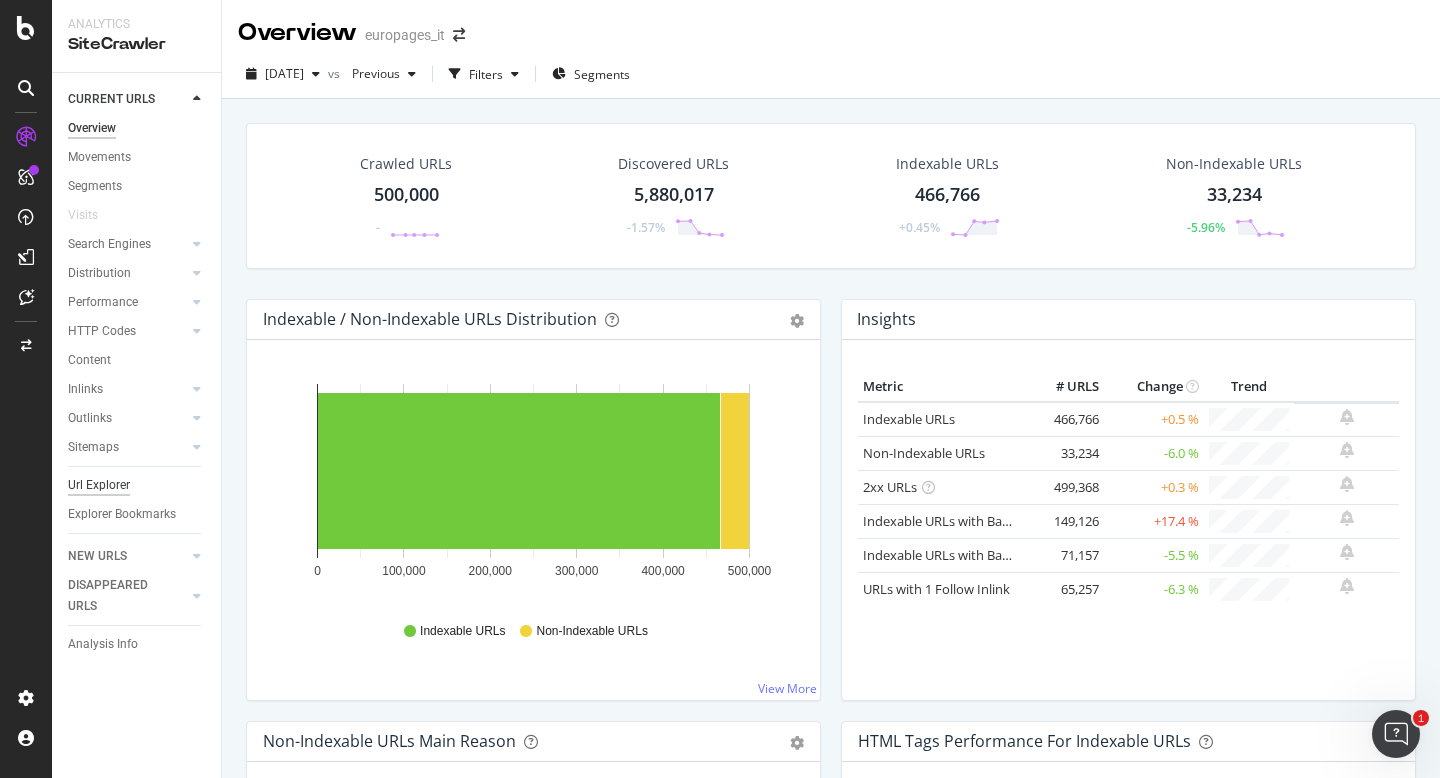 click on "Url Explorer" at bounding box center [99, 485] 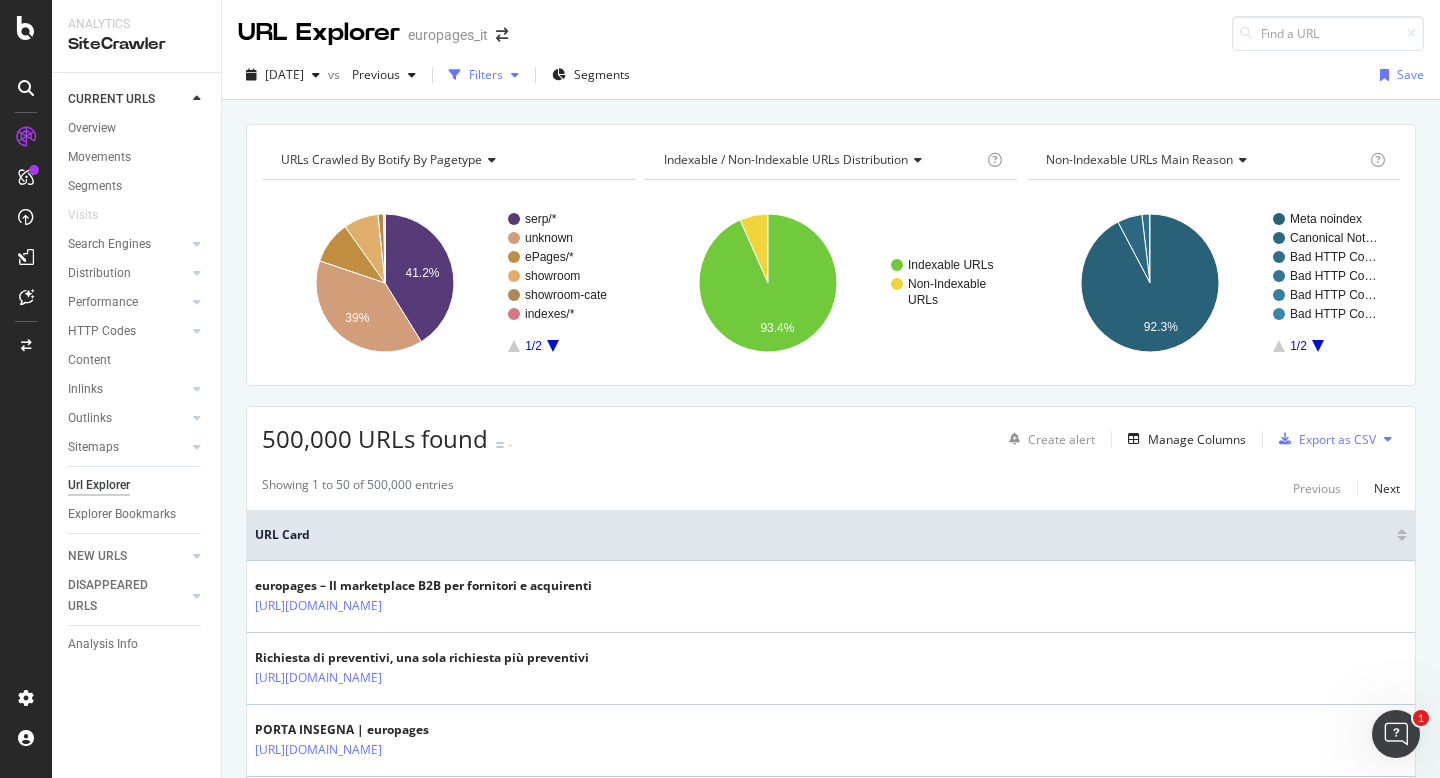 click on "Filters" at bounding box center (486, 74) 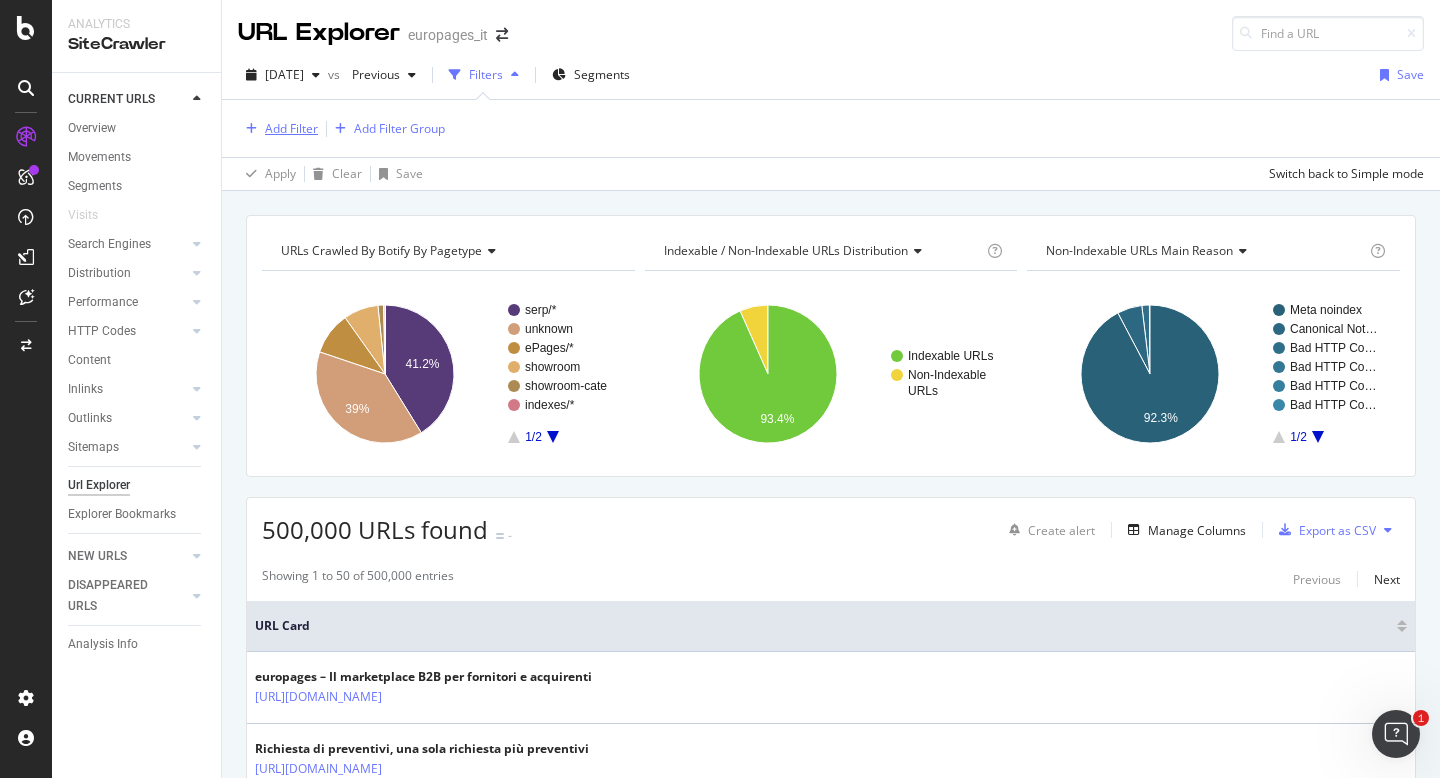 click on "Add Filter" at bounding box center (291, 128) 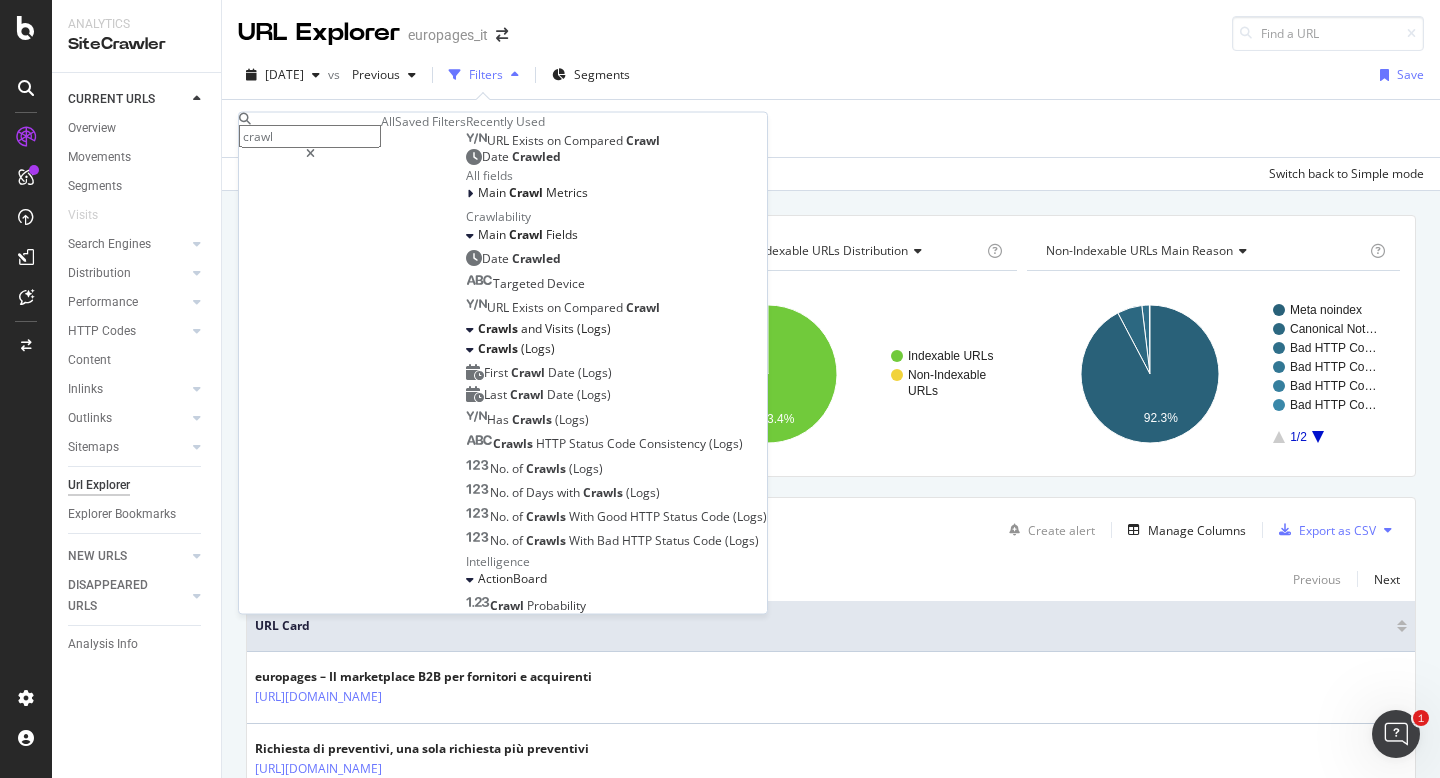 scroll, scrollTop: 278, scrollLeft: 0, axis: vertical 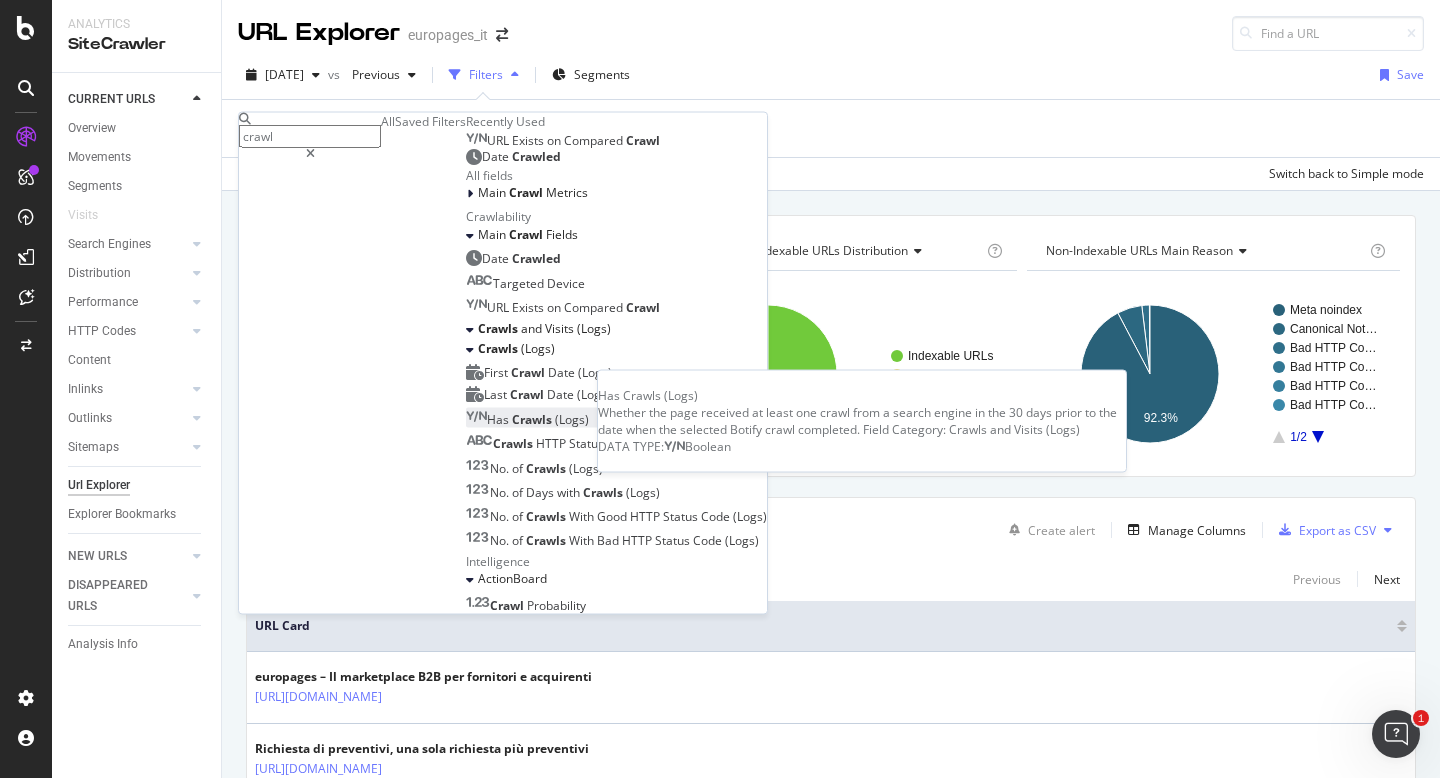 type on "crawl" 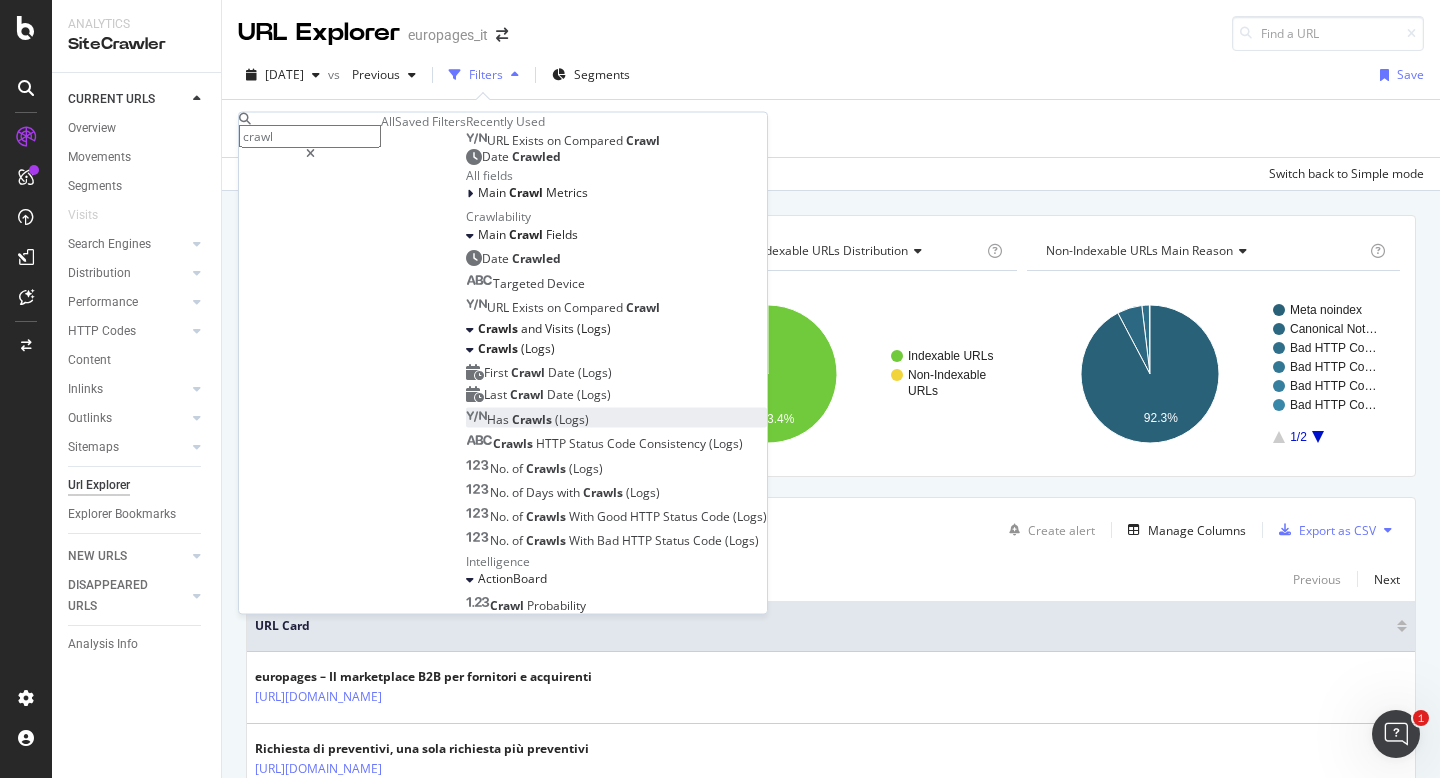 click on "(Logs)" at bounding box center (572, 419) 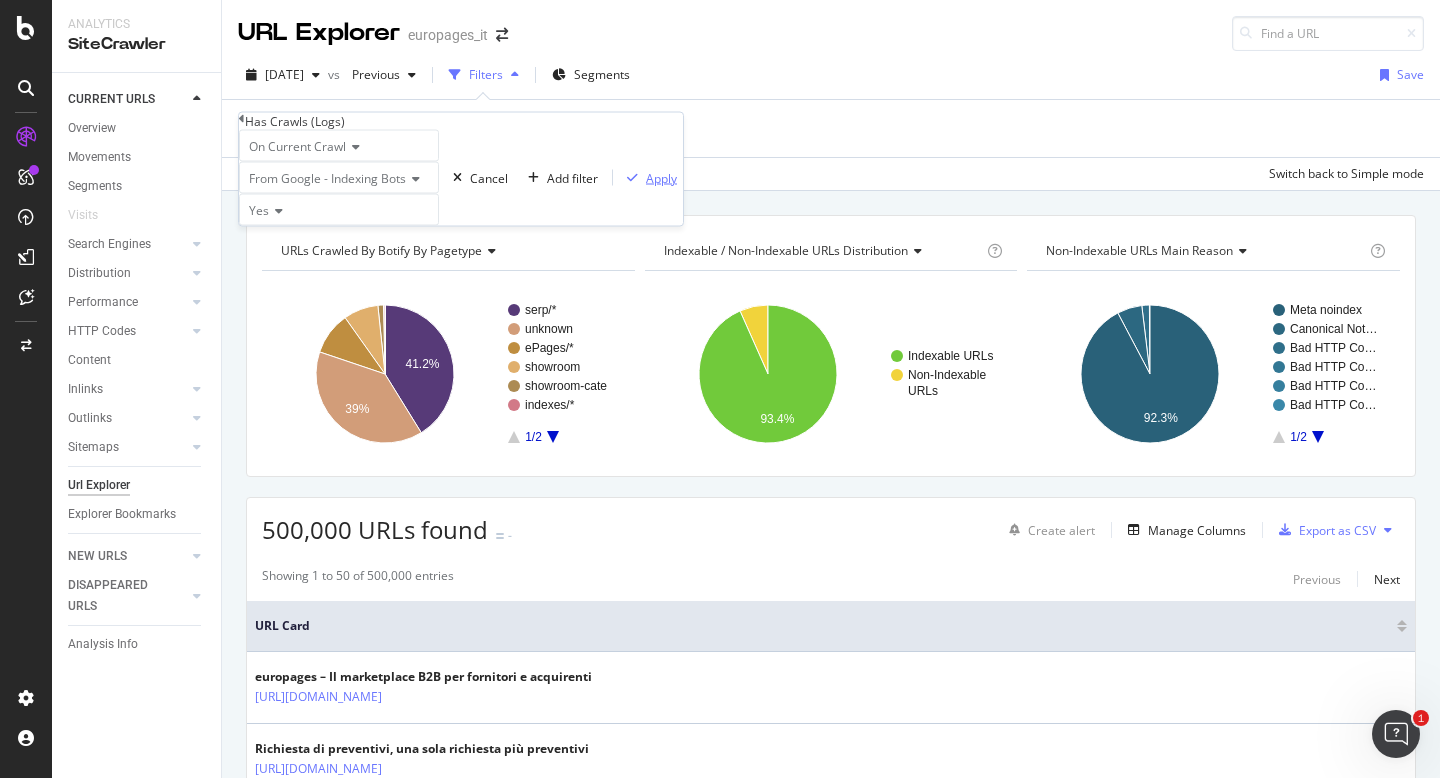 click on "Apply" at bounding box center (661, 177) 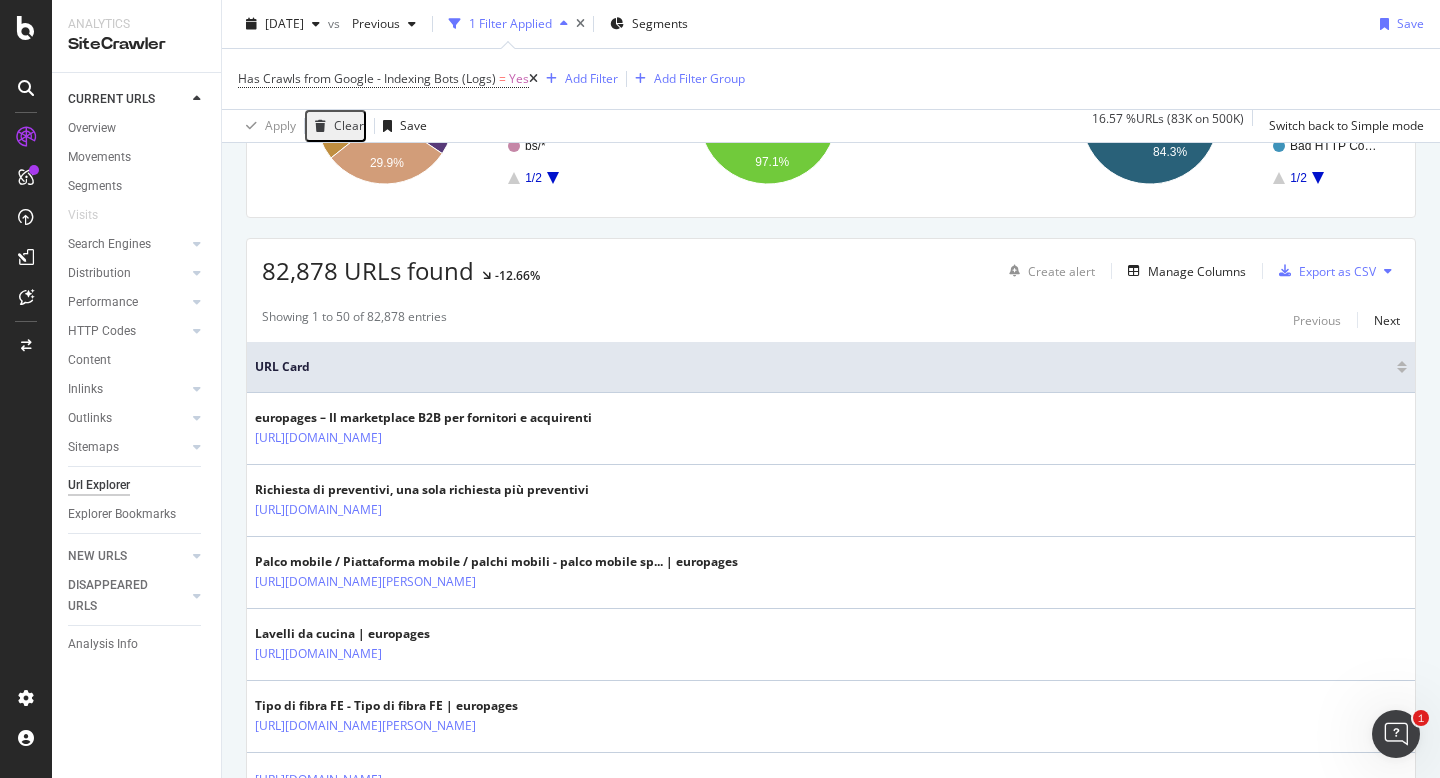 scroll, scrollTop: 0, scrollLeft: 0, axis: both 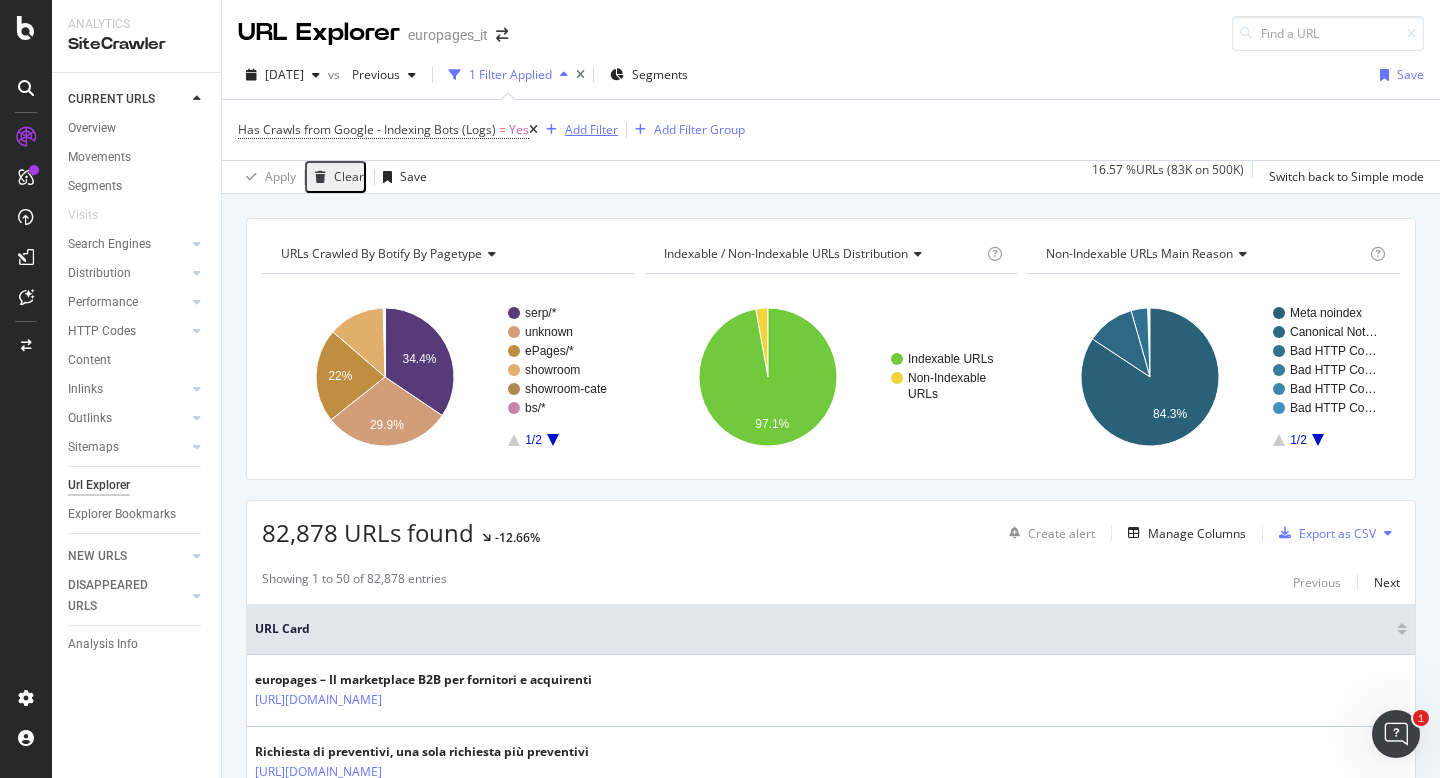 click on "Add Filter" at bounding box center (591, 129) 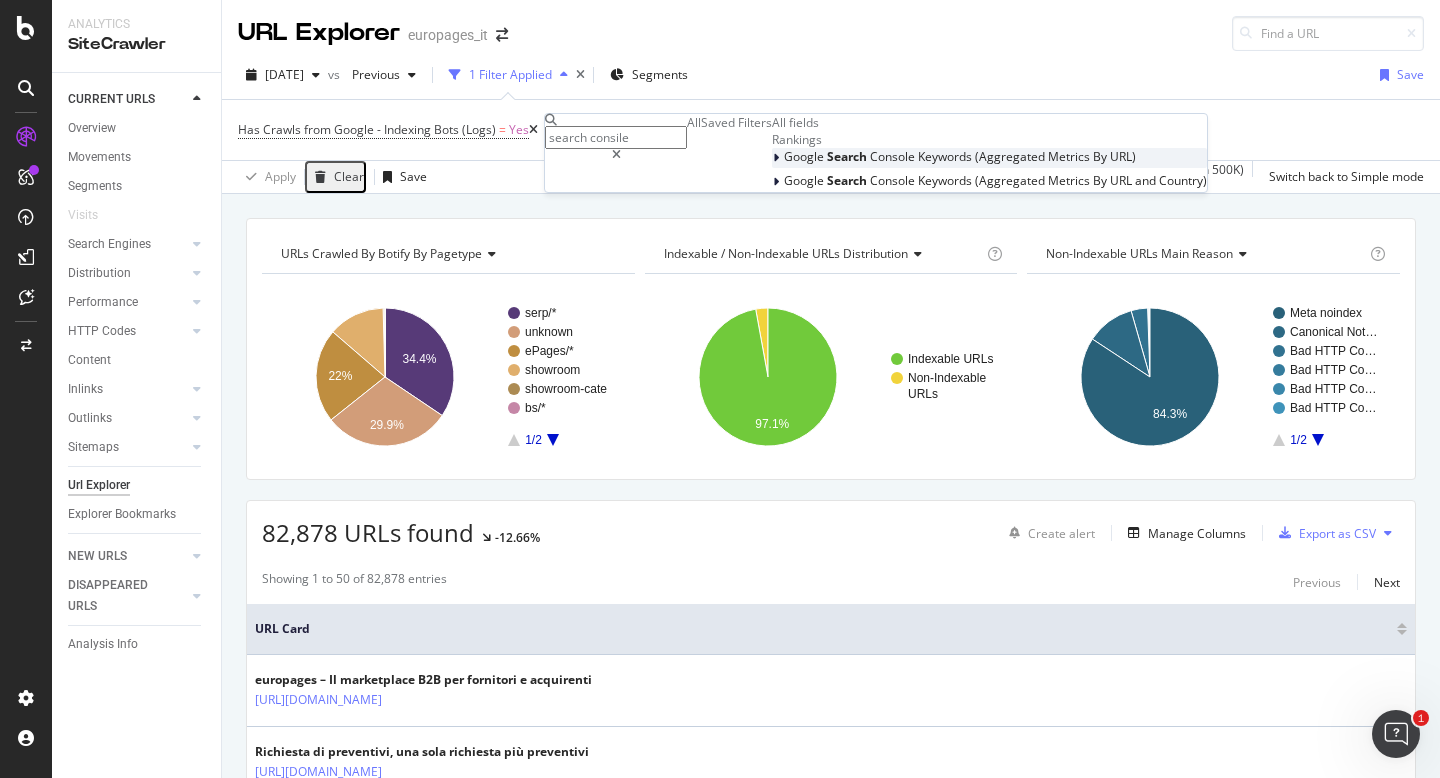 type on "search consile" 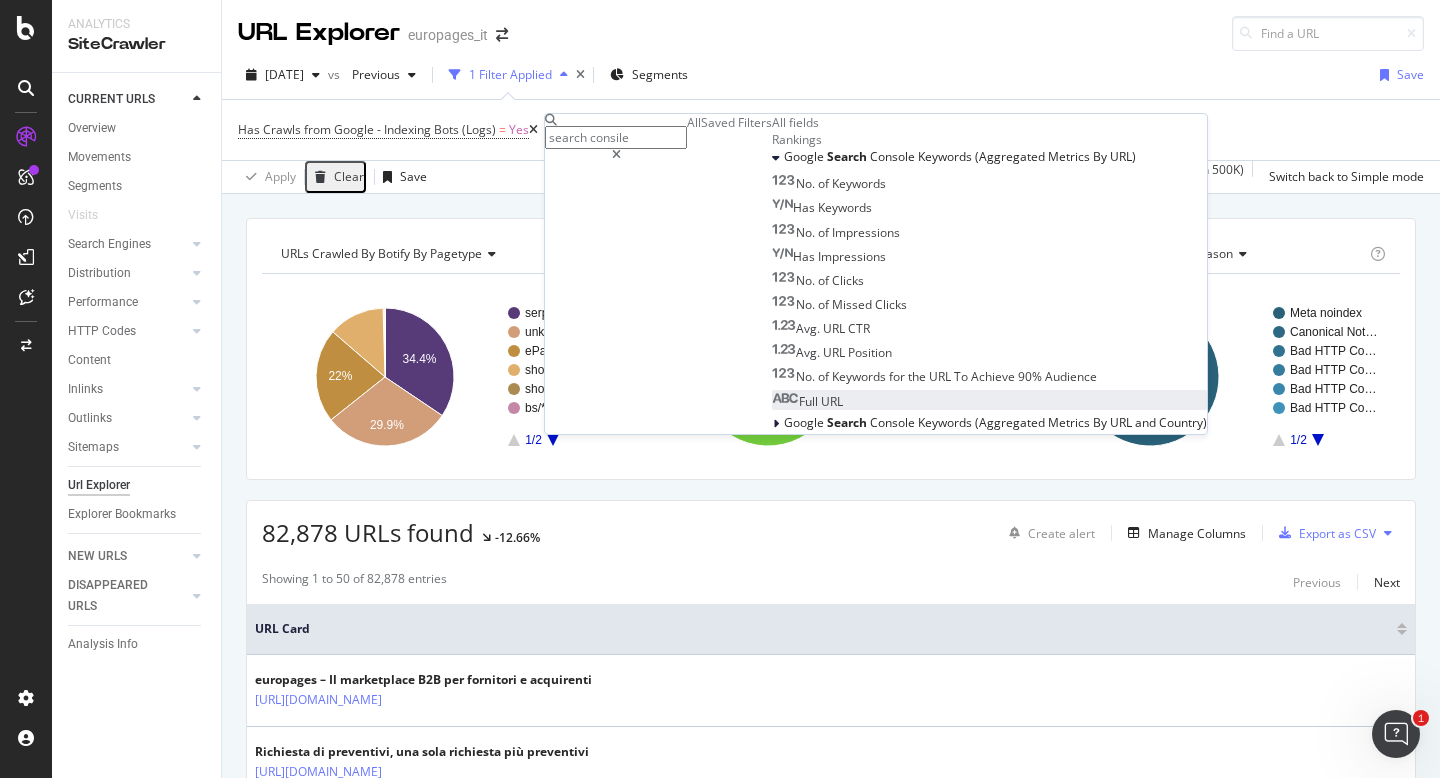 click on "Full   URL" at bounding box center (807, 401) 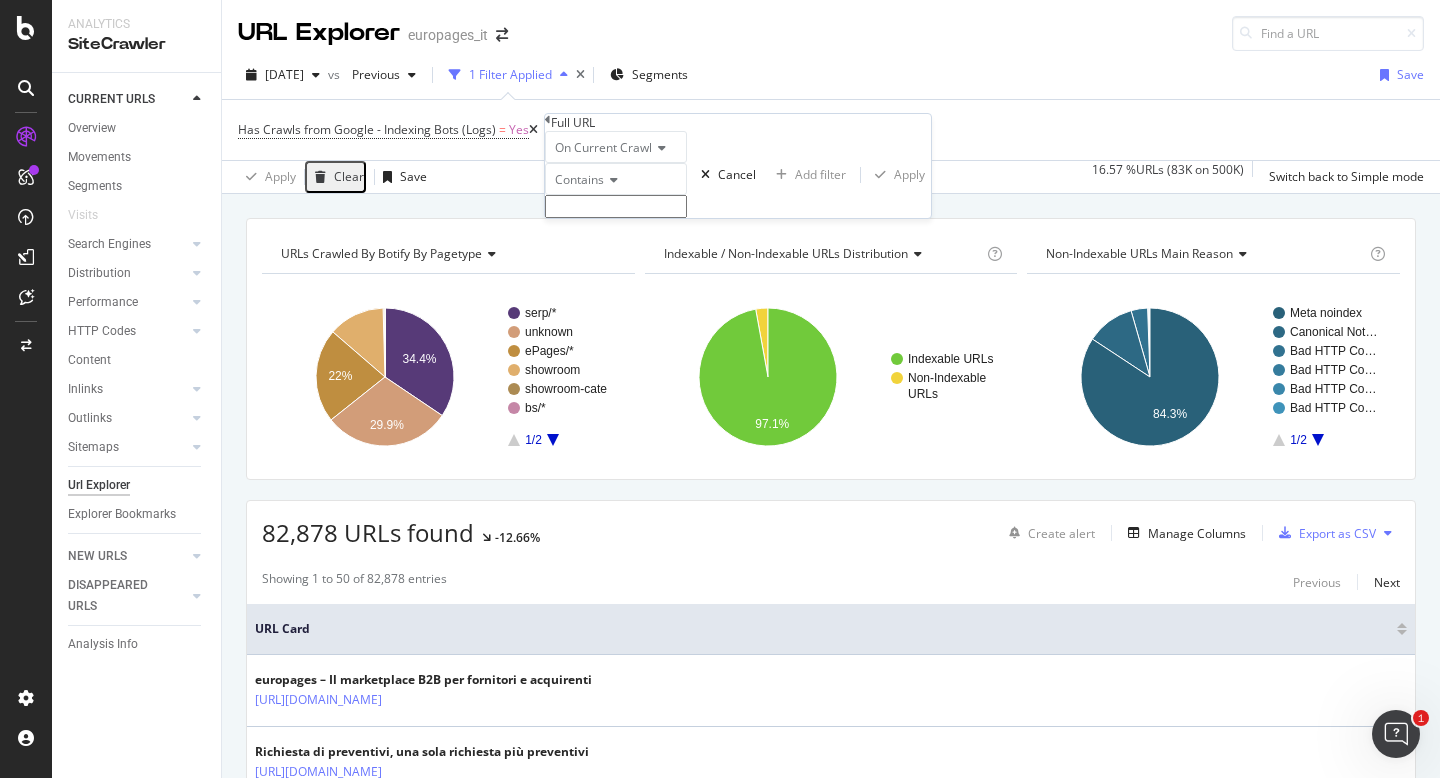 click at bounding box center (611, 180) 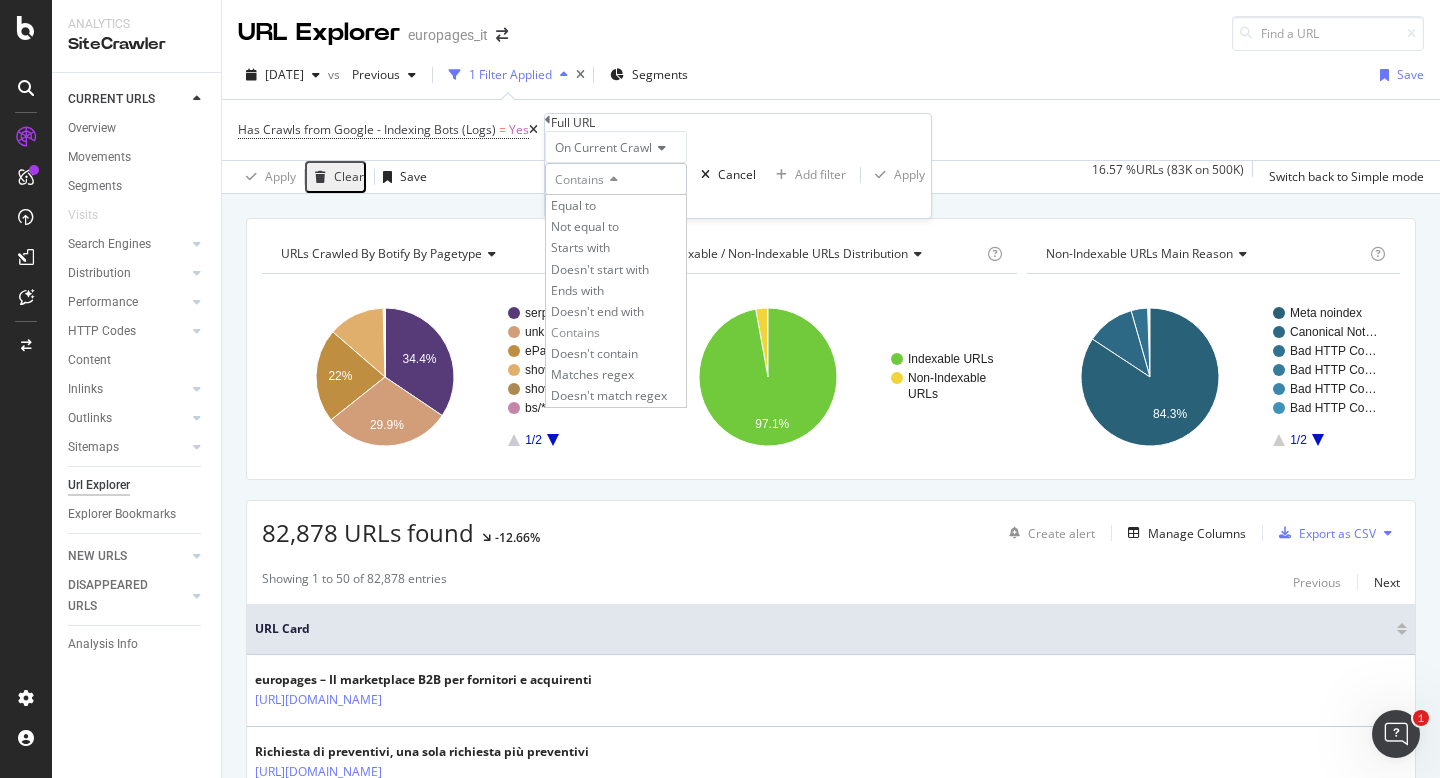 click at bounding box center [611, 180] 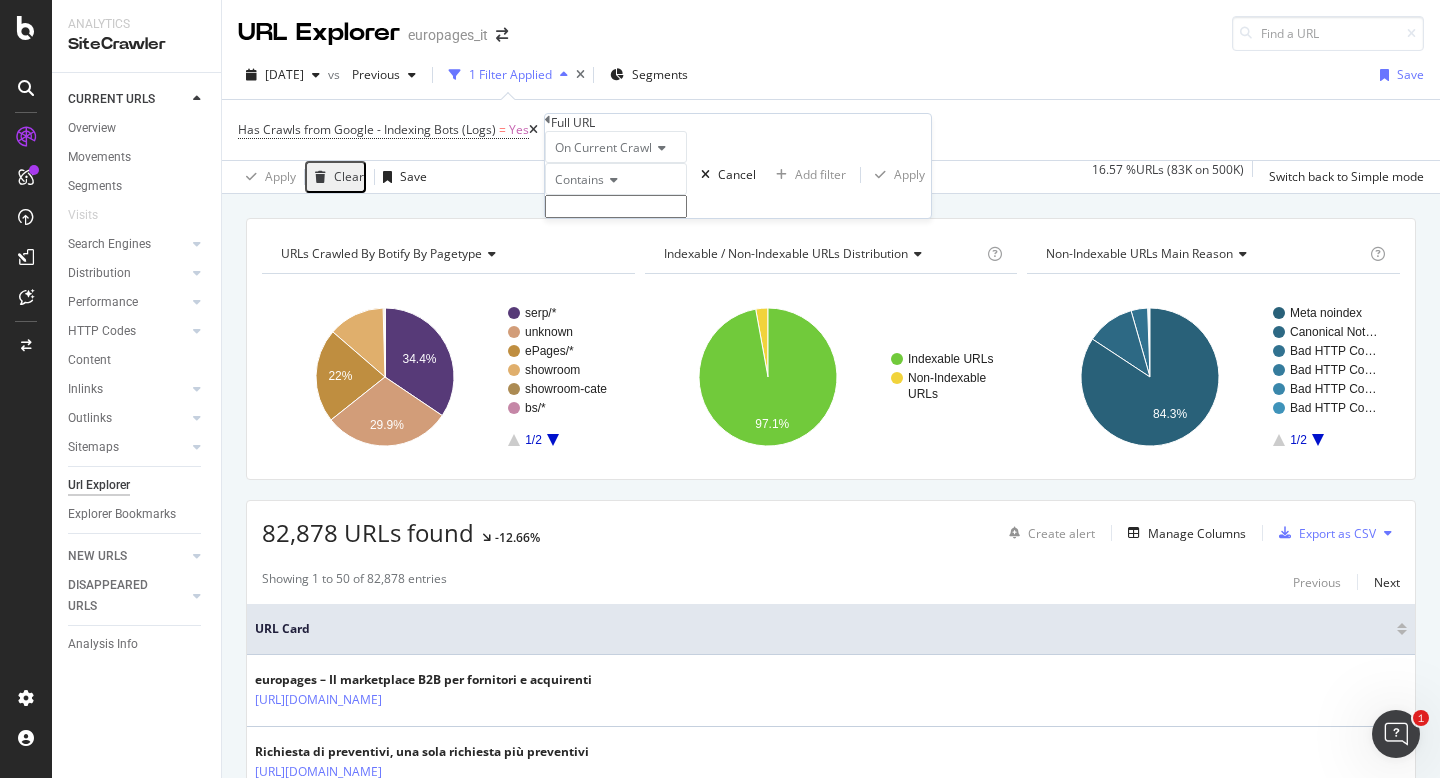 click at bounding box center [659, 148] 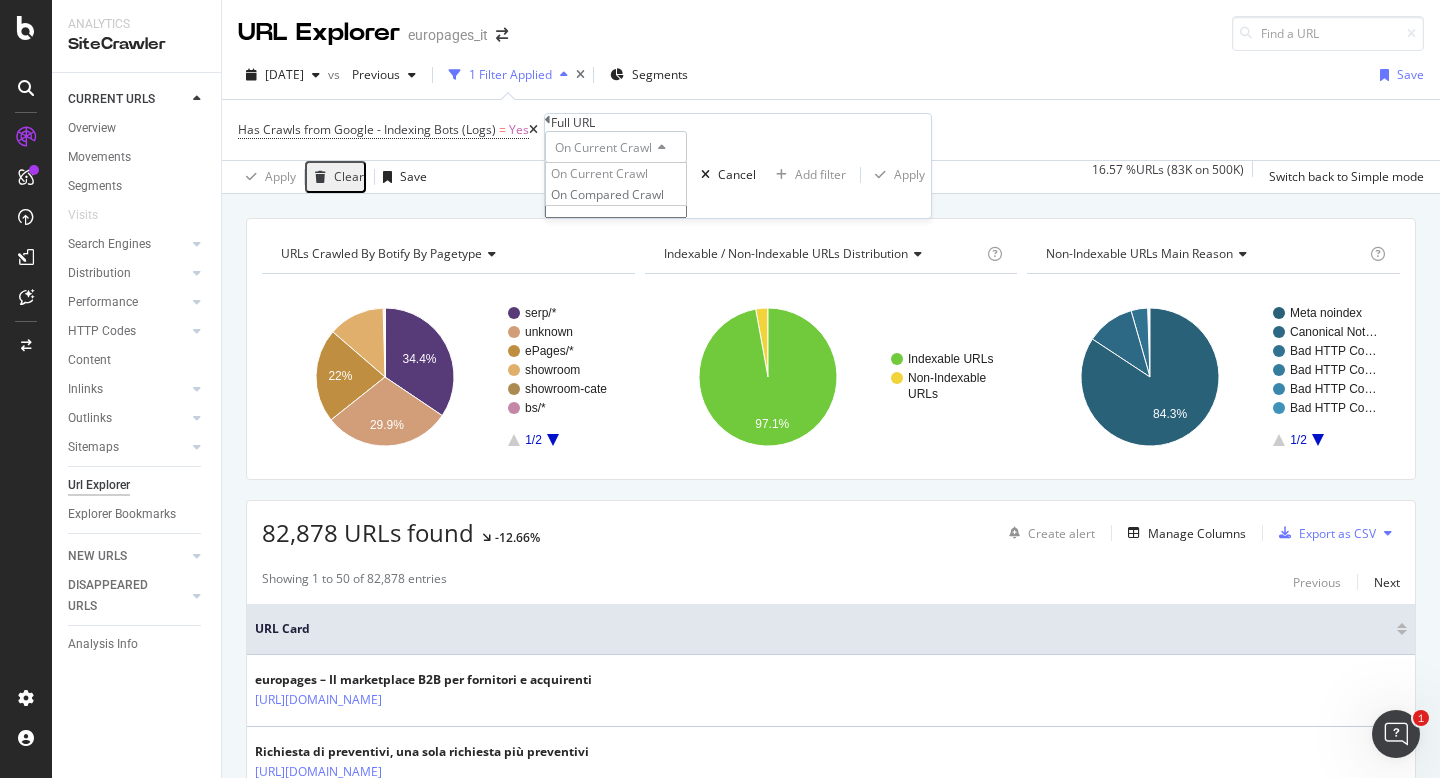 click at bounding box center [659, 148] 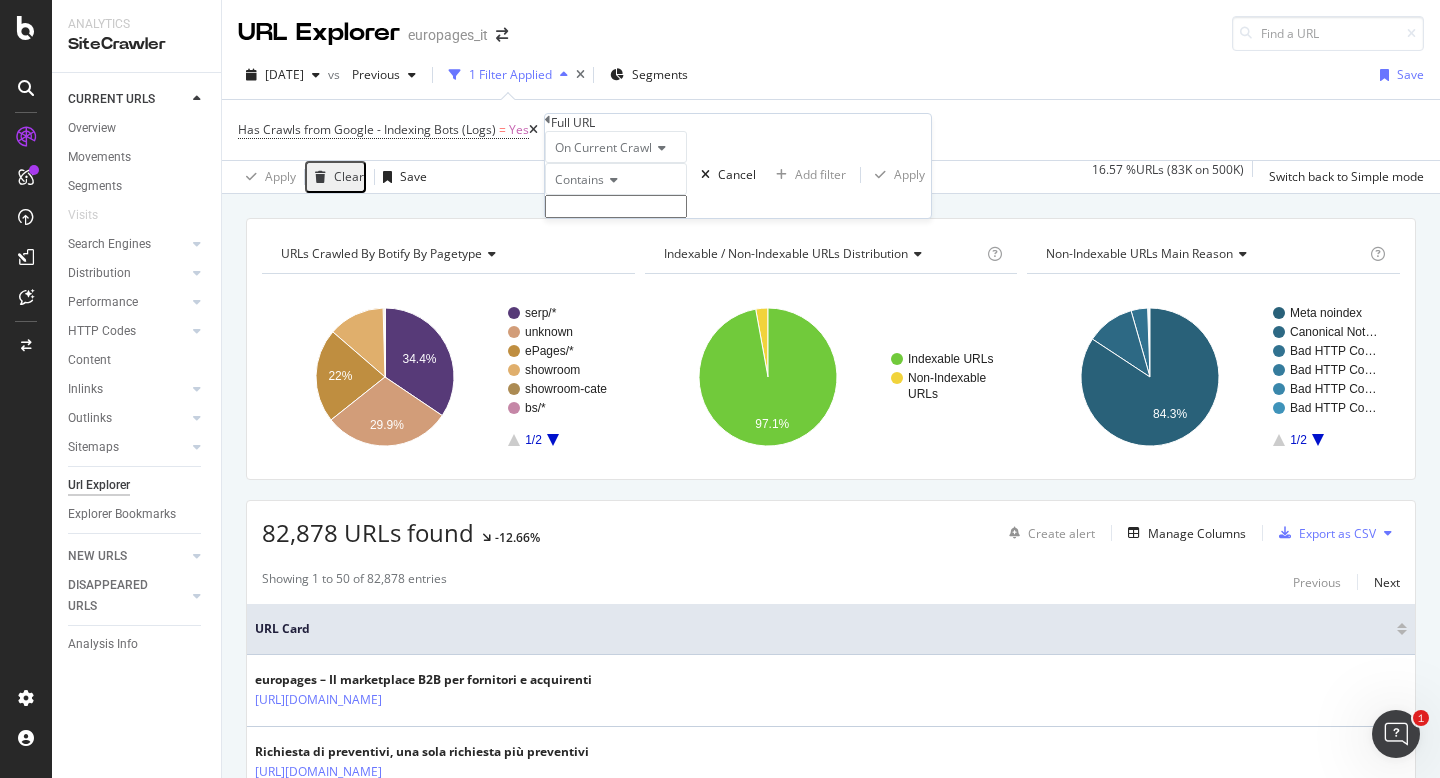 click at bounding box center (611, 180) 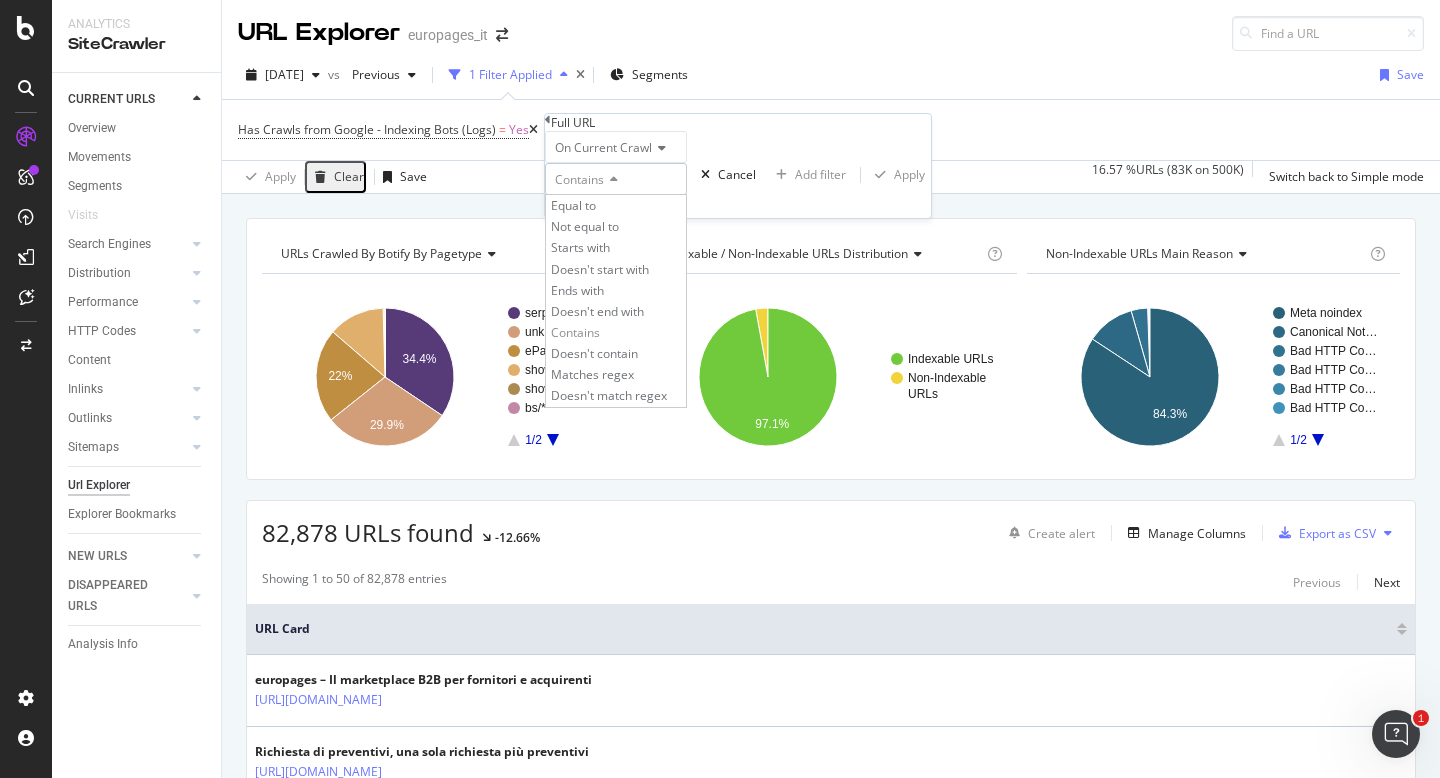 click on "On Current Crawl" at bounding box center [603, 147] 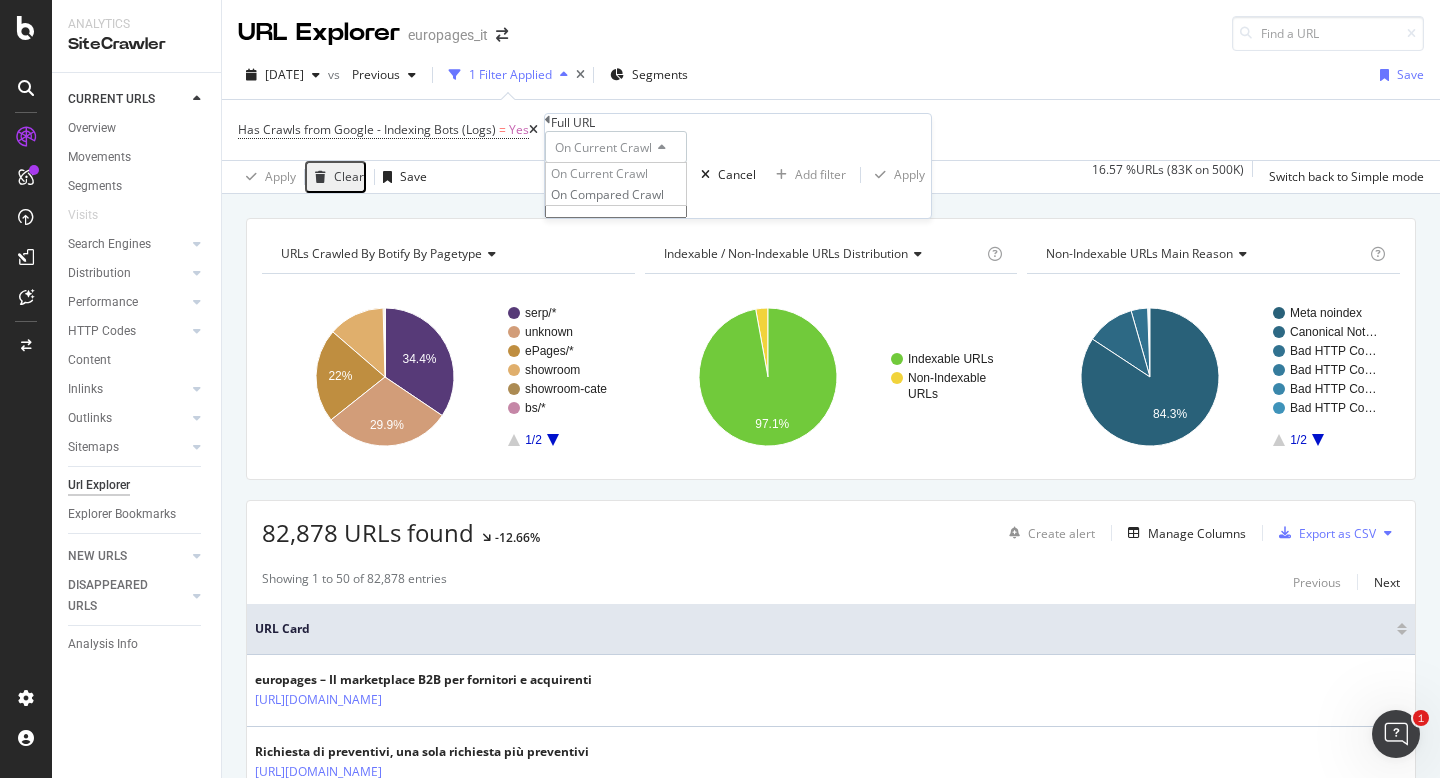 click on "On Current Crawl" at bounding box center [616, 147] 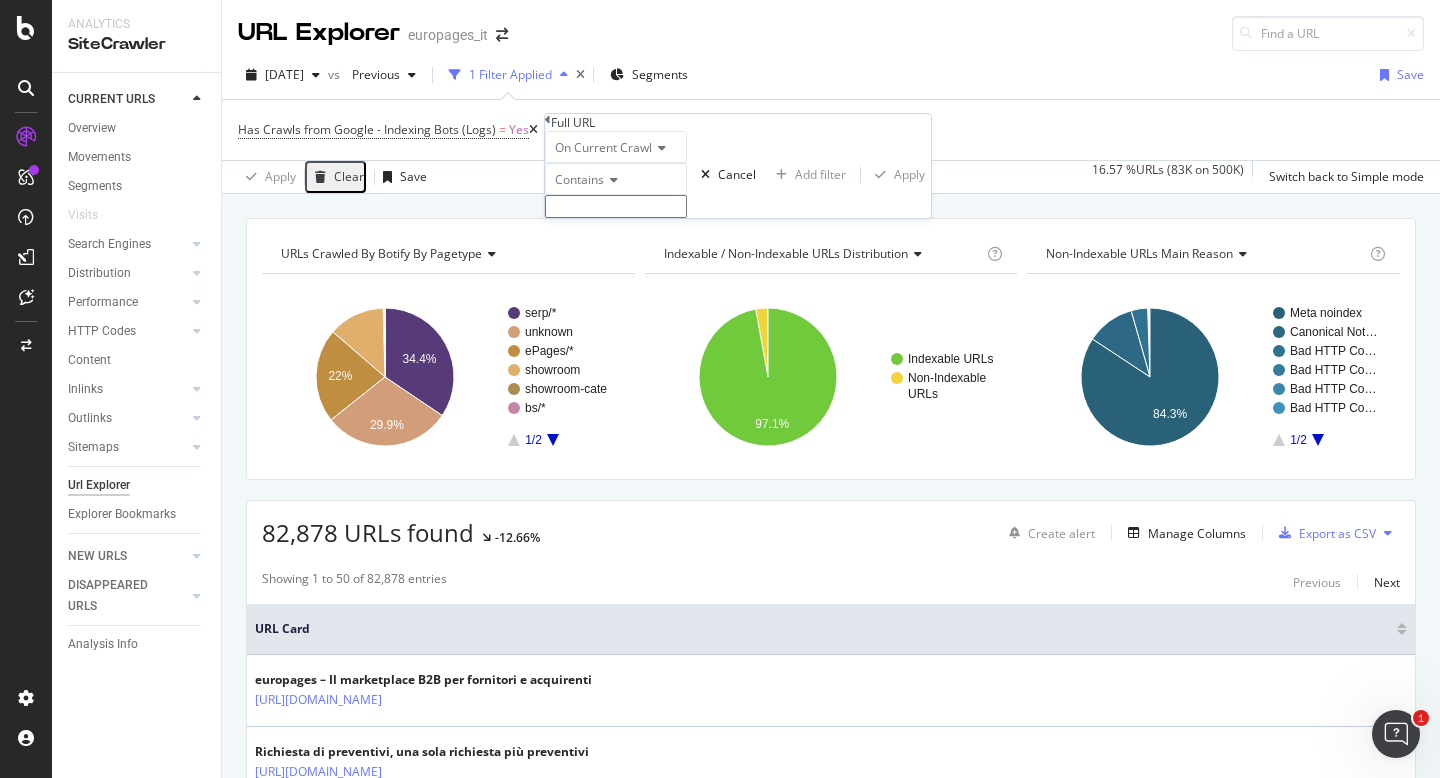 click on "Full URL" at bounding box center [738, 122] 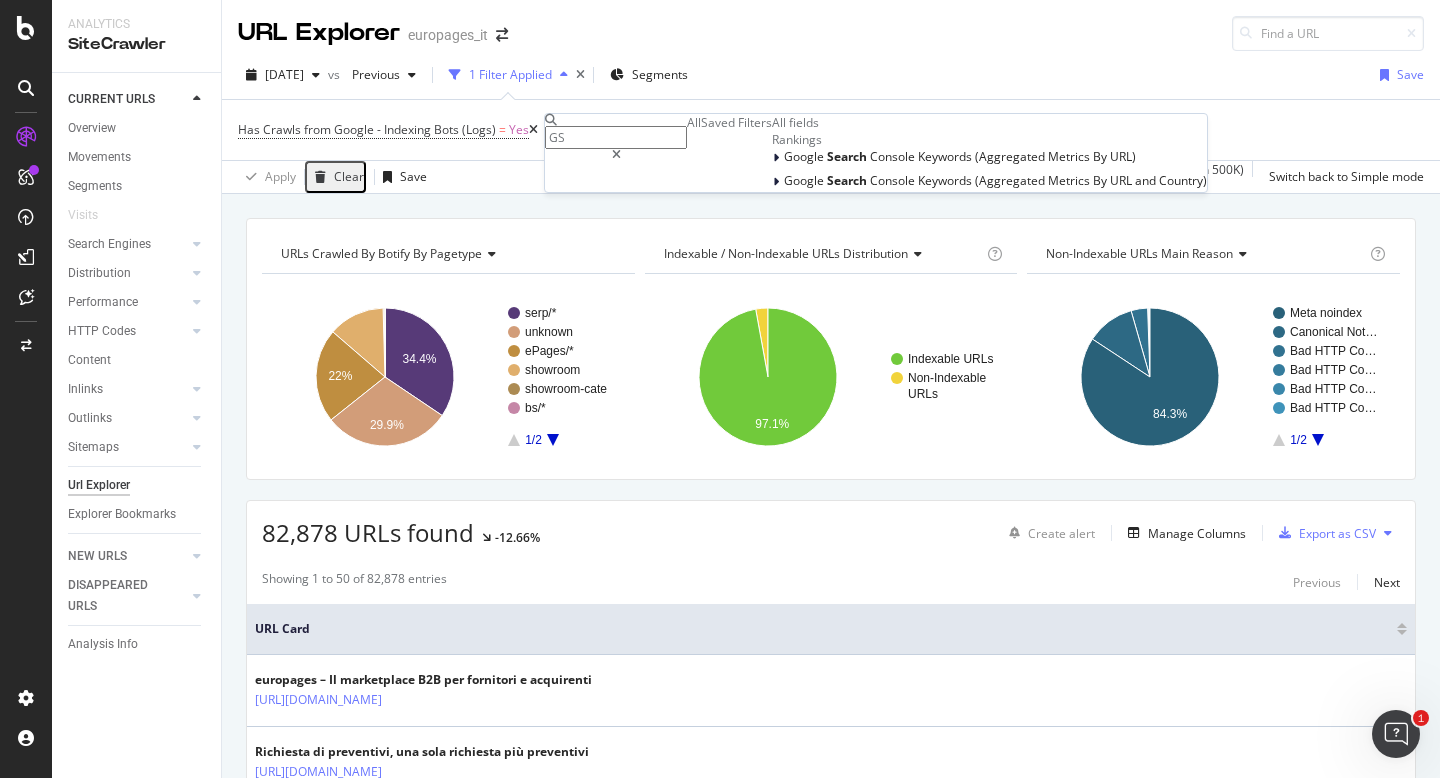 type on "GSC" 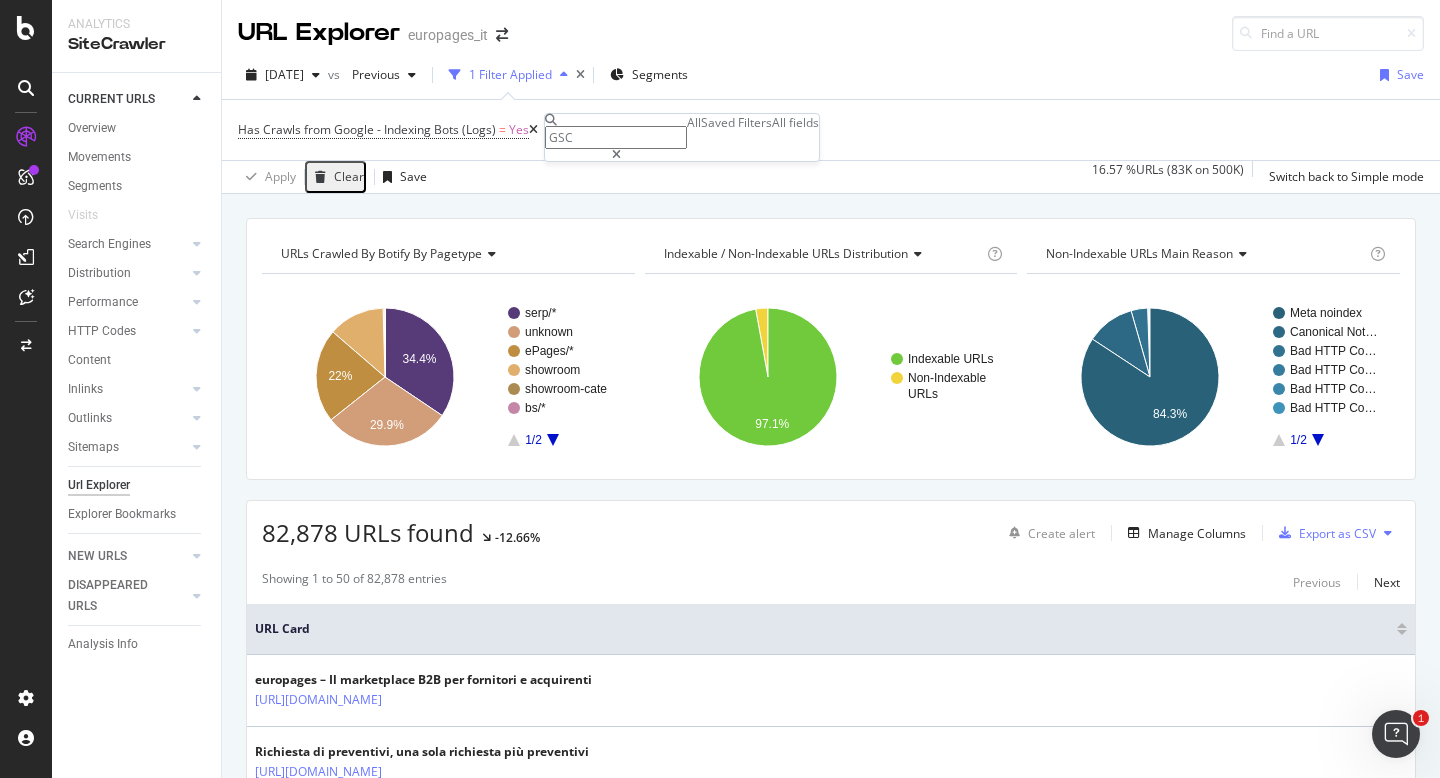 drag, startPoint x: 615, startPoint y: 136, endPoint x: 571, endPoint y: 135, distance: 44.011364 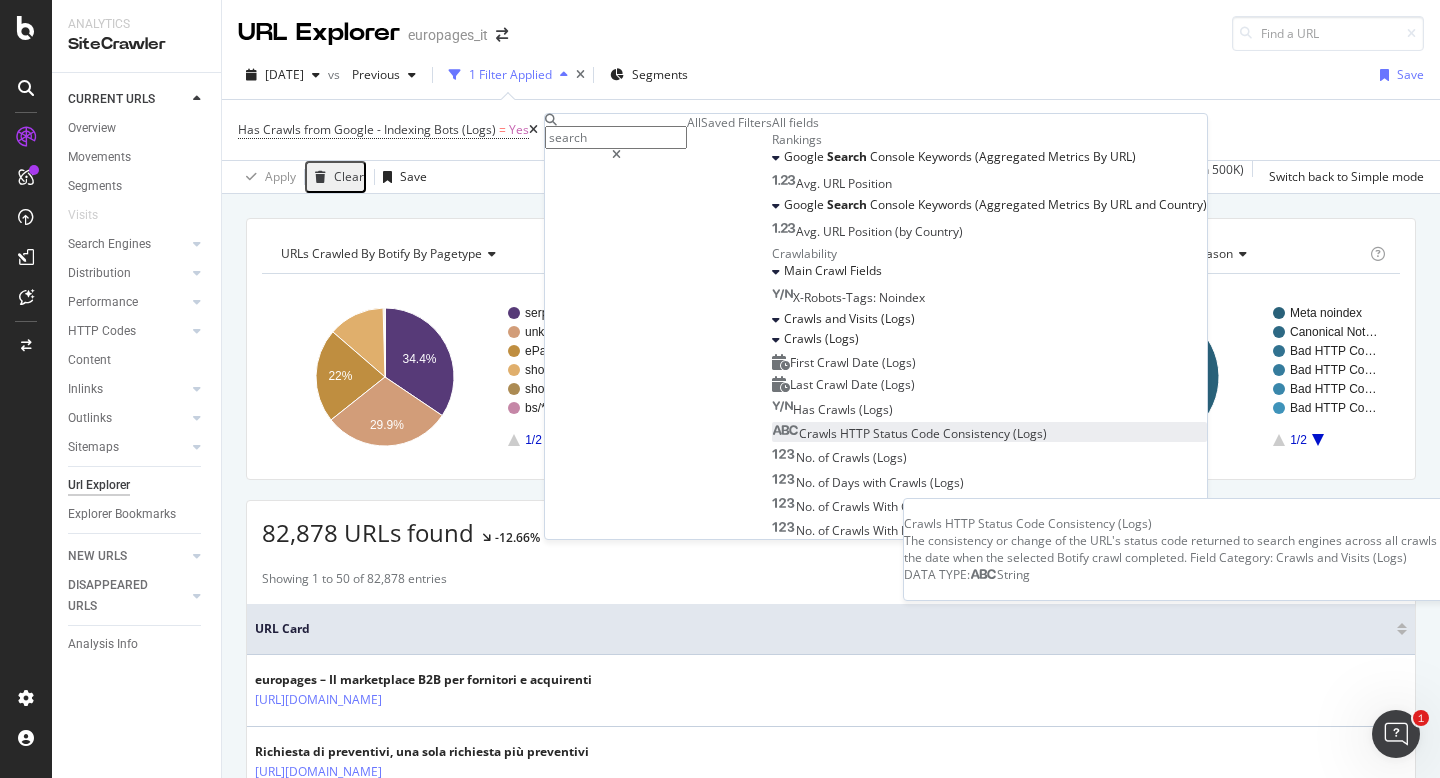scroll, scrollTop: 0, scrollLeft: 0, axis: both 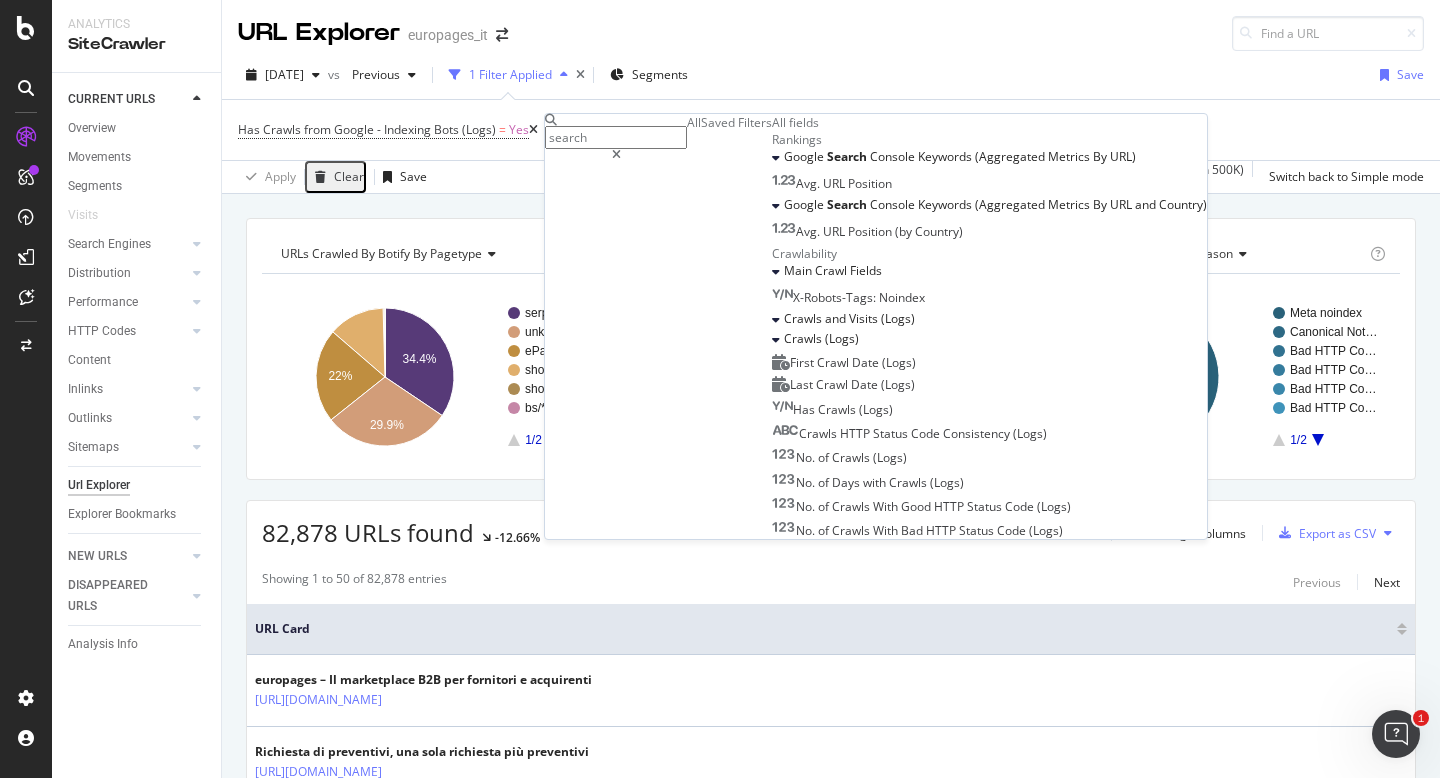 type on "search" 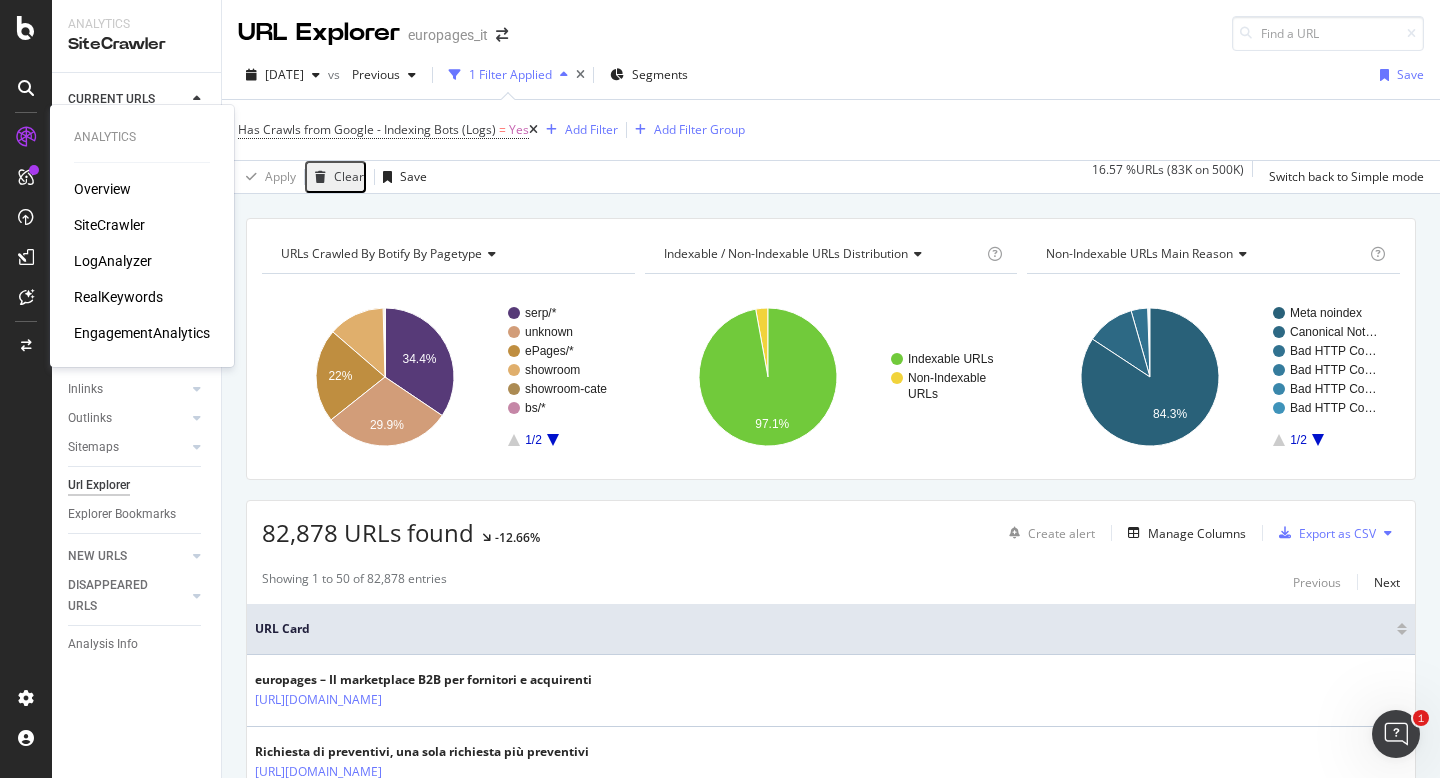 click on "LogAnalyzer" at bounding box center [113, 261] 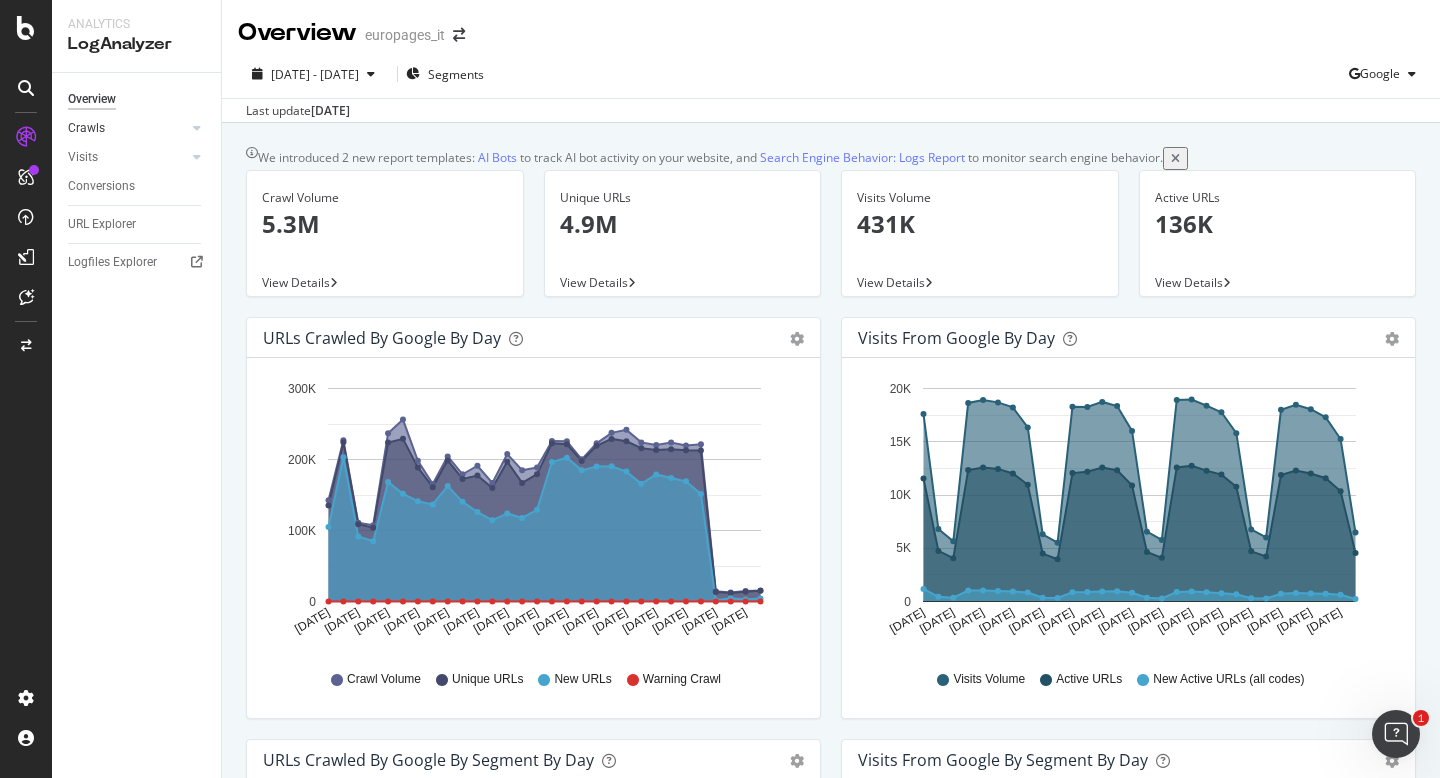 click on "Crawls" at bounding box center [127, 128] 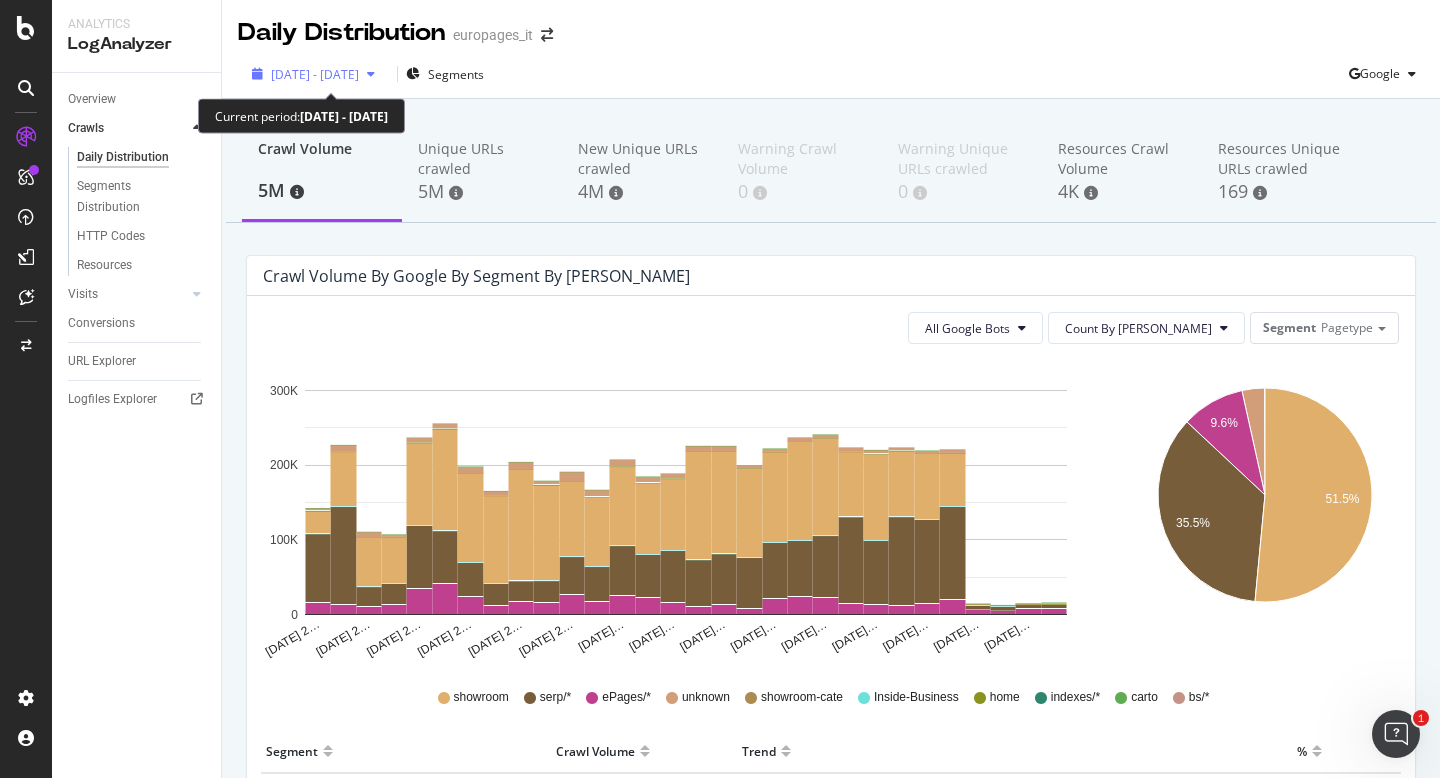click at bounding box center (371, 74) 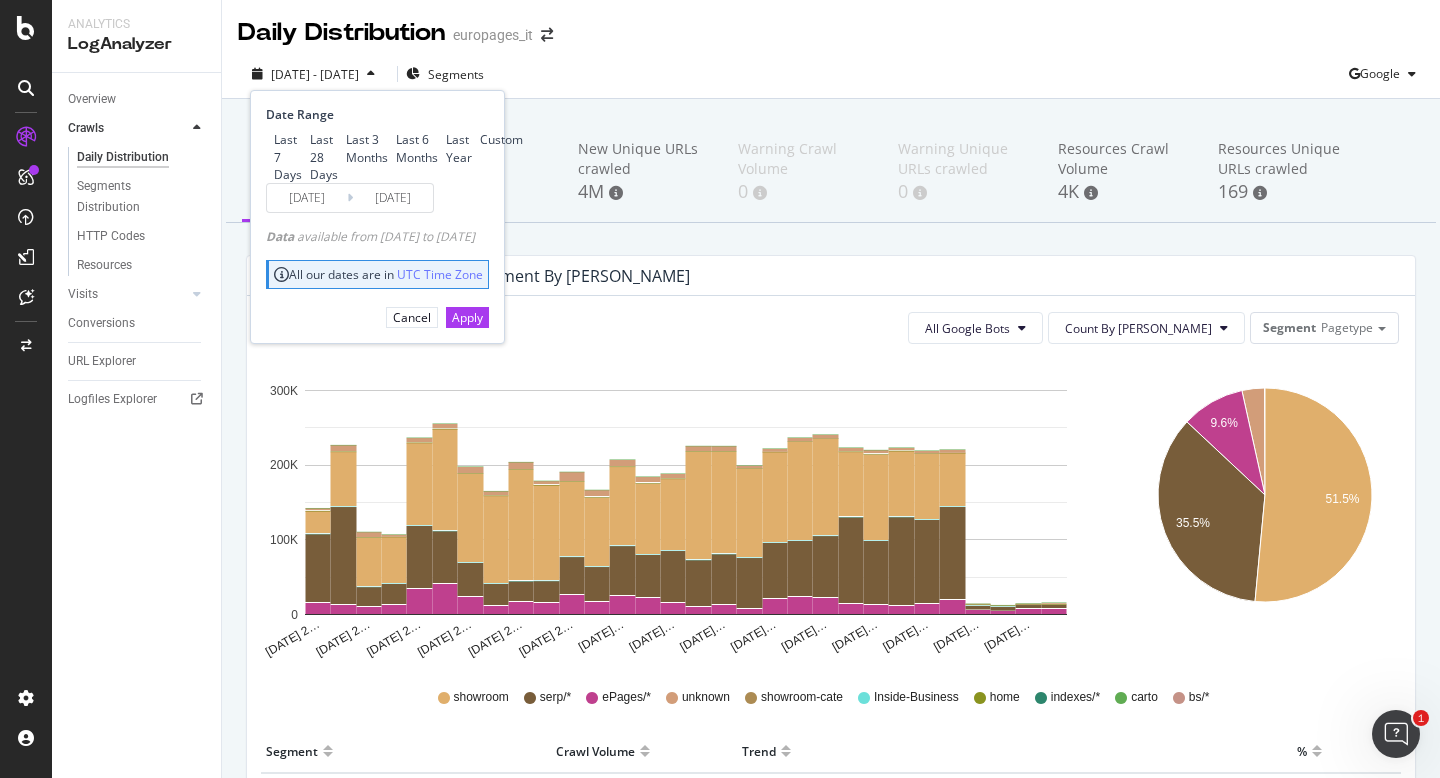 click on "Last 7 Days" at bounding box center [288, 156] 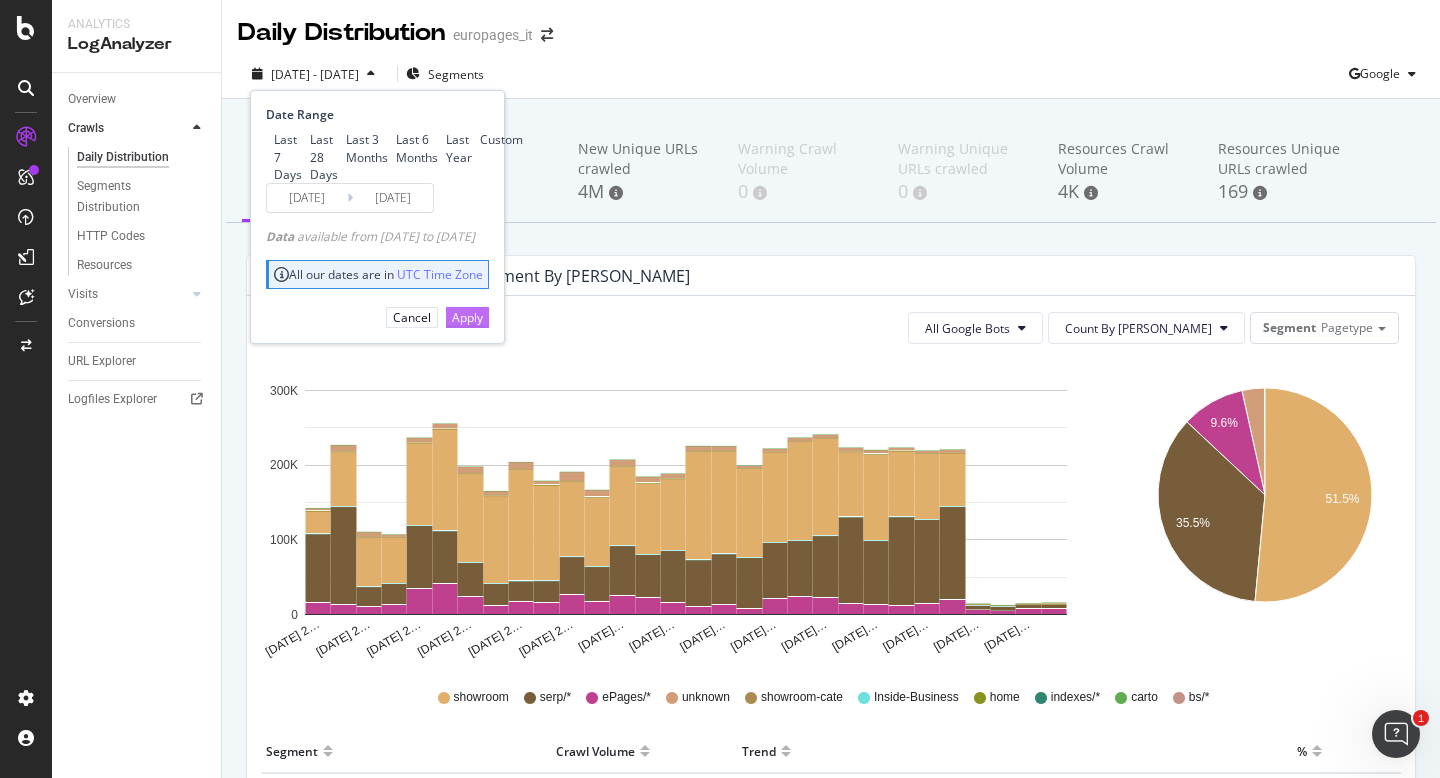 click on "Apply" at bounding box center (467, 317) 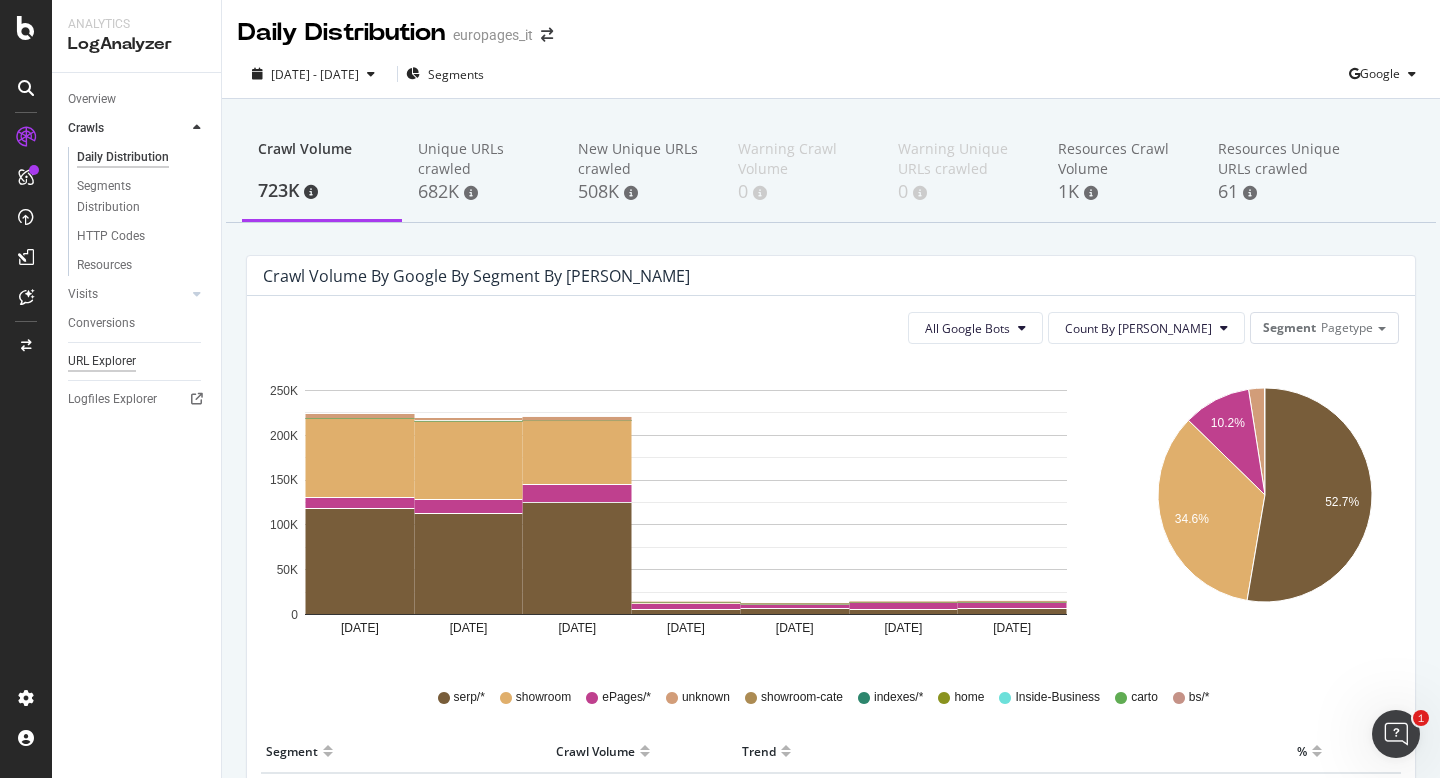click on "URL Explorer" at bounding box center (102, 361) 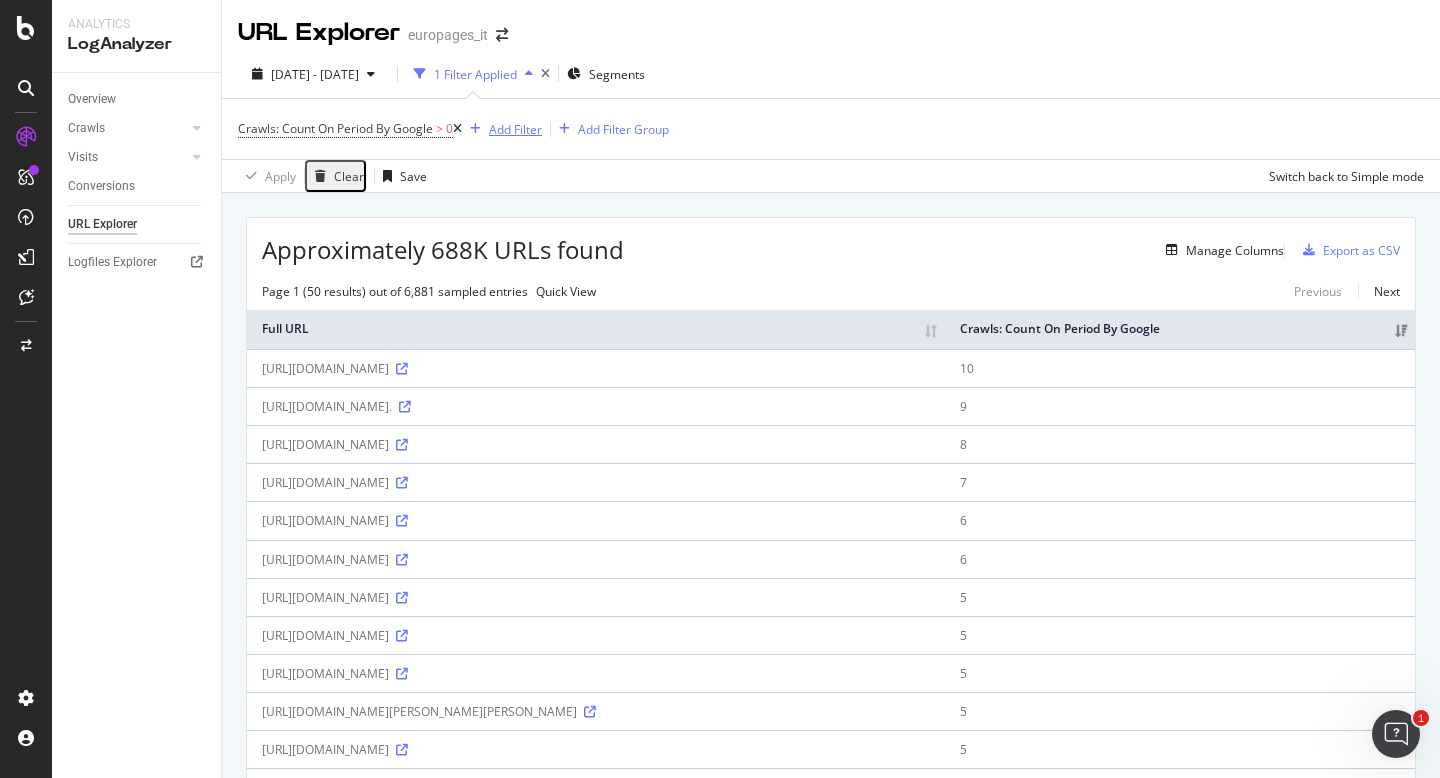 click on "Add Filter" at bounding box center (515, 129) 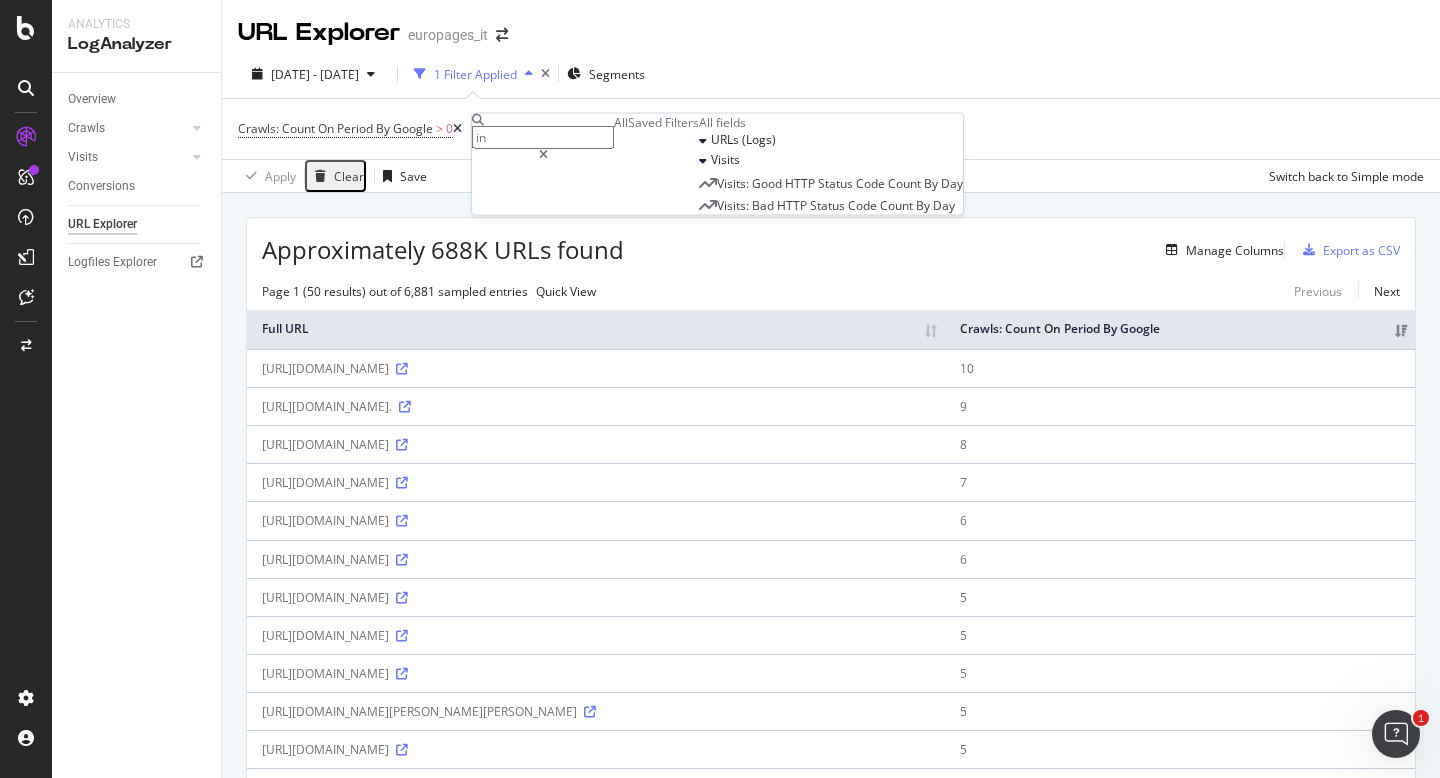 type on "i" 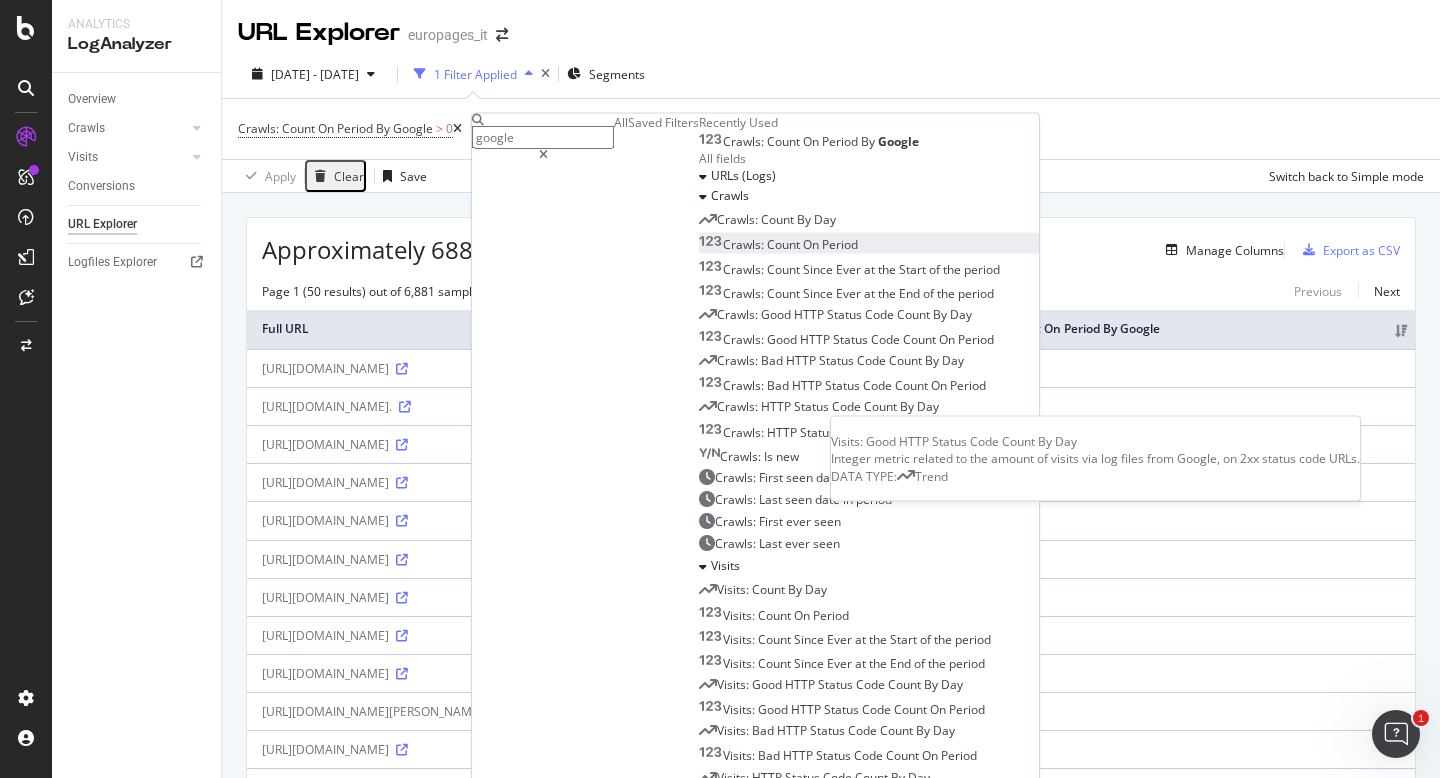 scroll, scrollTop: 493, scrollLeft: 0, axis: vertical 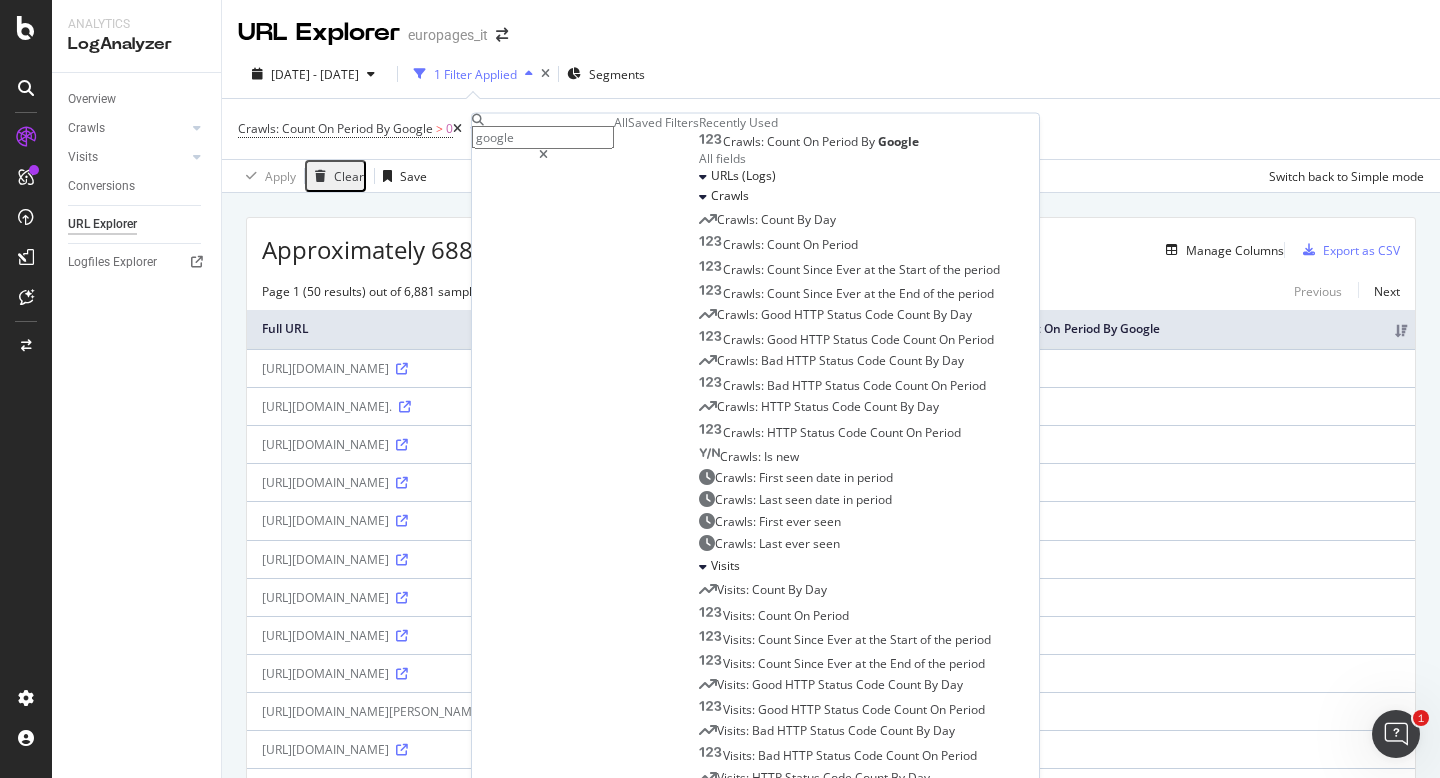 type on "google" 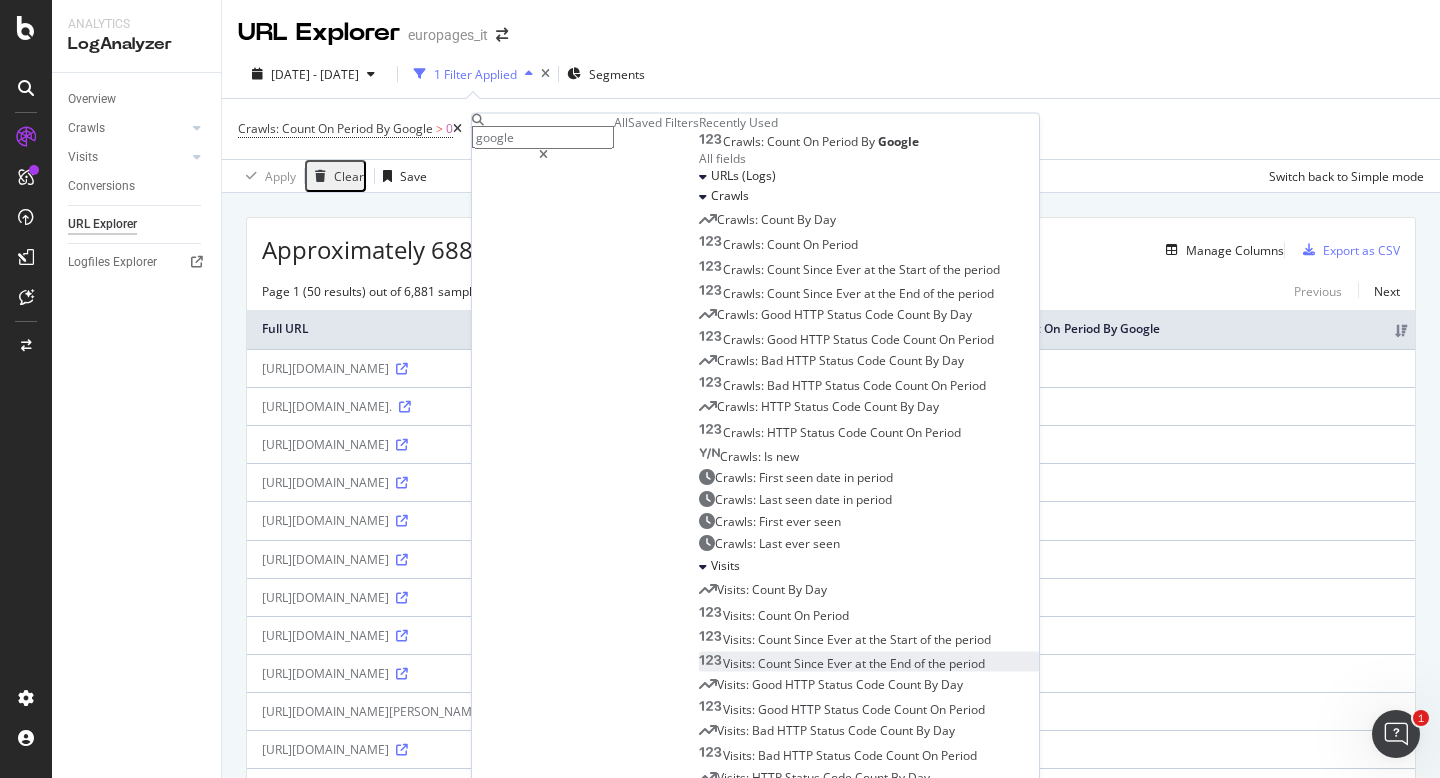 scroll, scrollTop: 6, scrollLeft: 0, axis: vertical 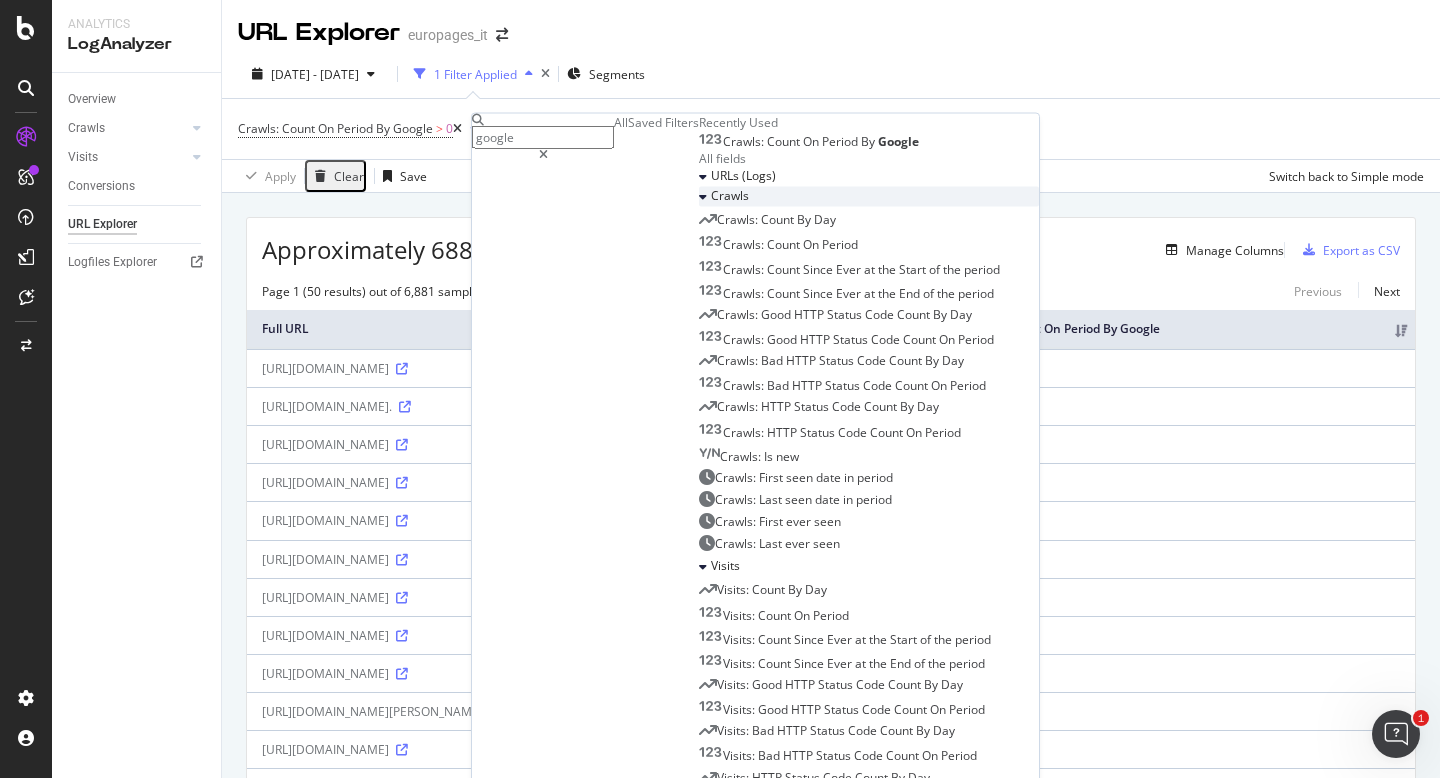 click at bounding box center [703, 197] 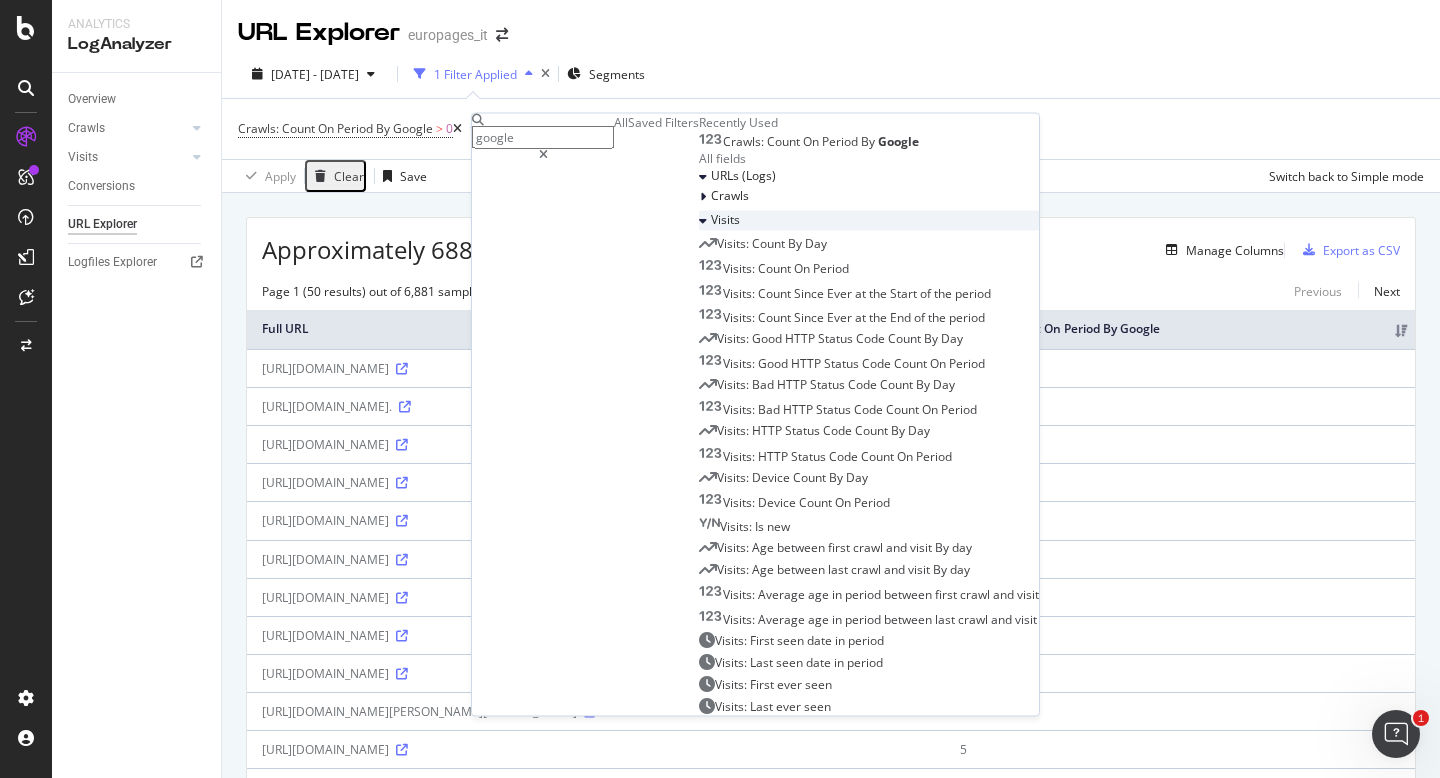 click at bounding box center [703, 221] 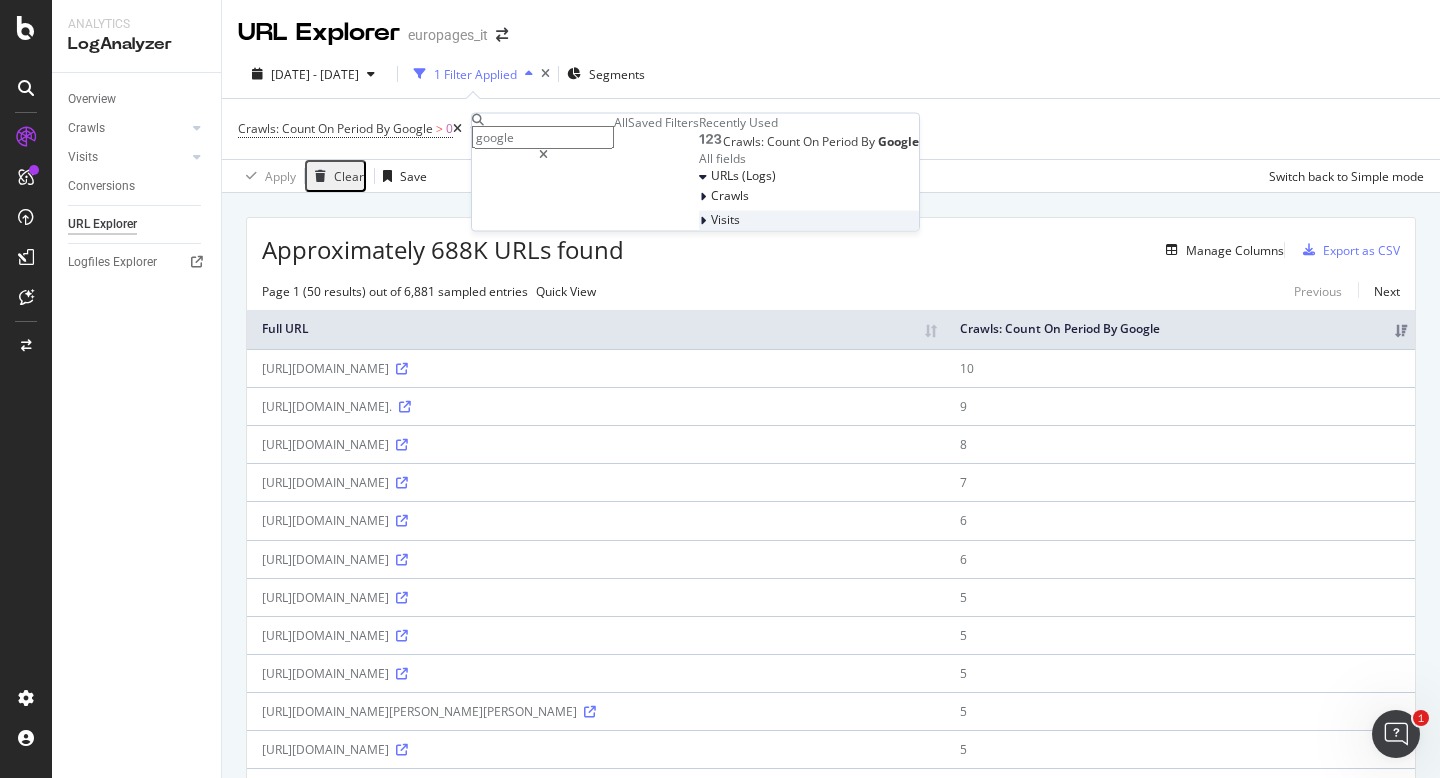 scroll, scrollTop: 0, scrollLeft: 0, axis: both 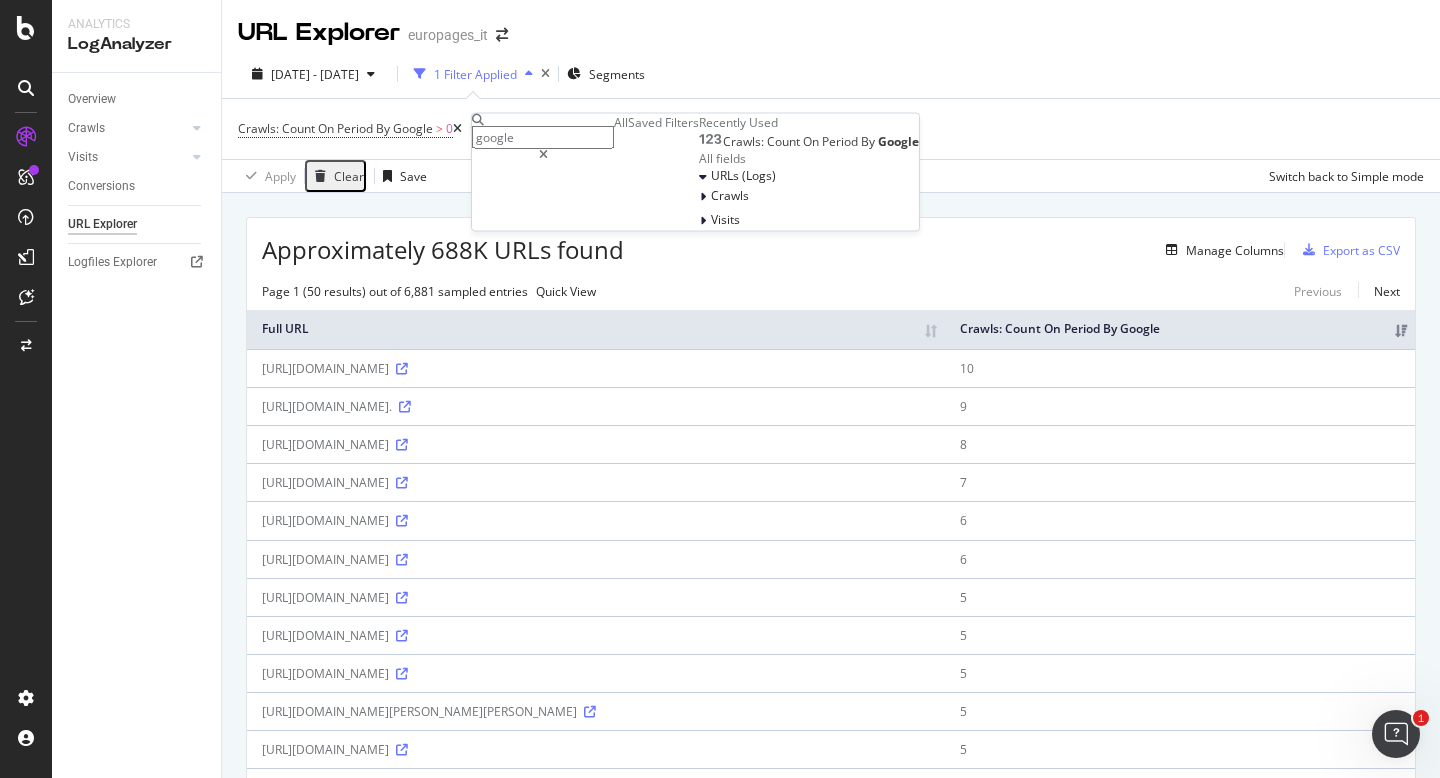click on "Saved Filters" at bounding box center [663, 122] 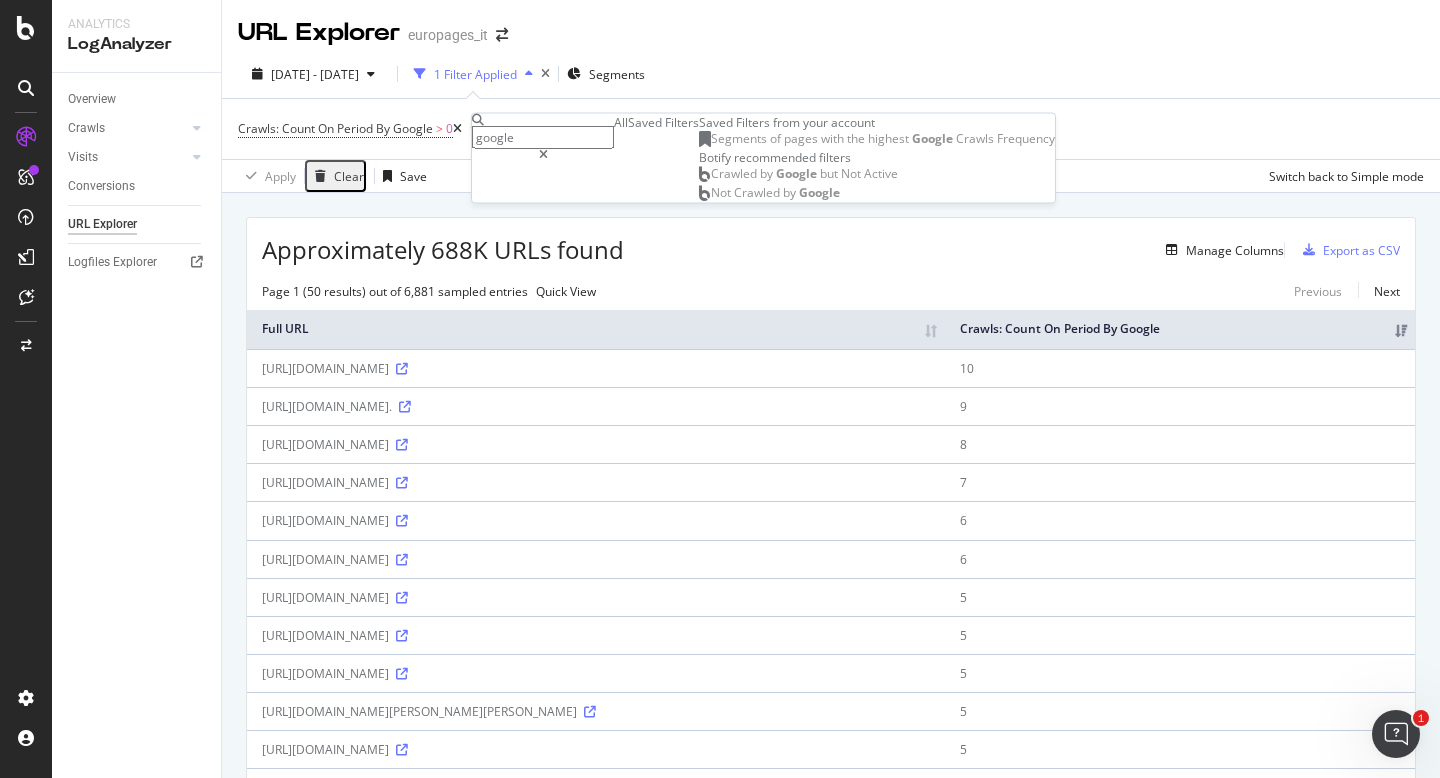 click on "All" at bounding box center (621, 122) 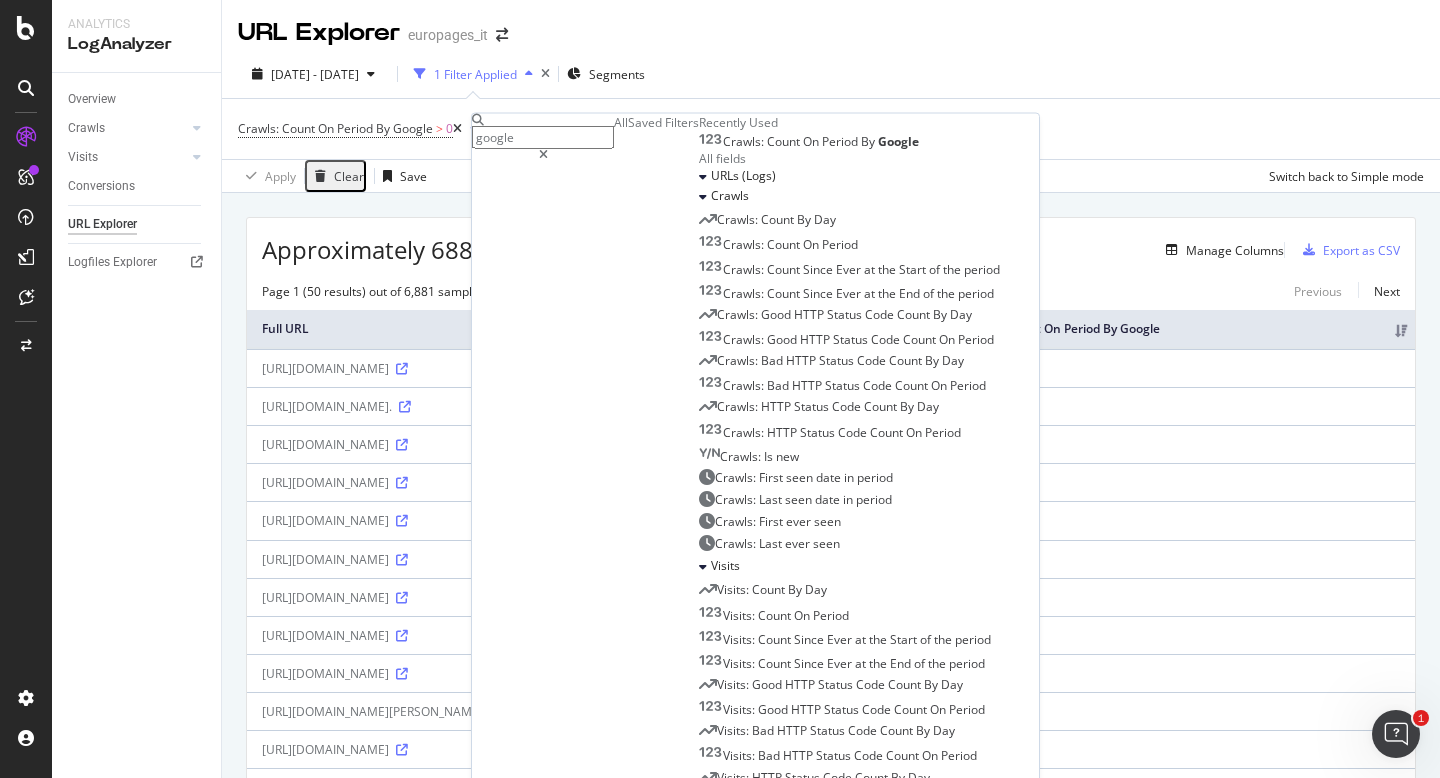 drag, startPoint x: 563, startPoint y: 132, endPoint x: 483, endPoint y: 130, distance: 80.024994 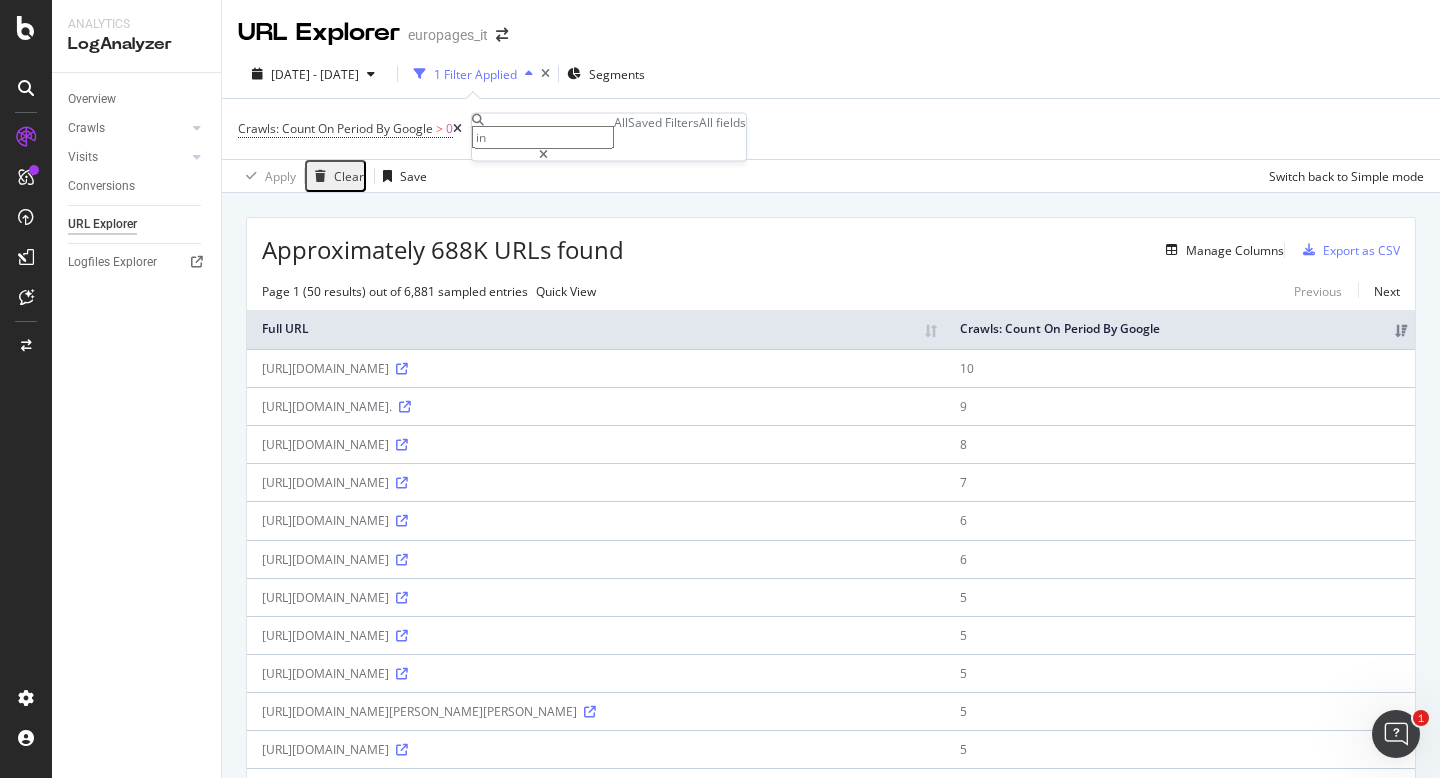 type on "i" 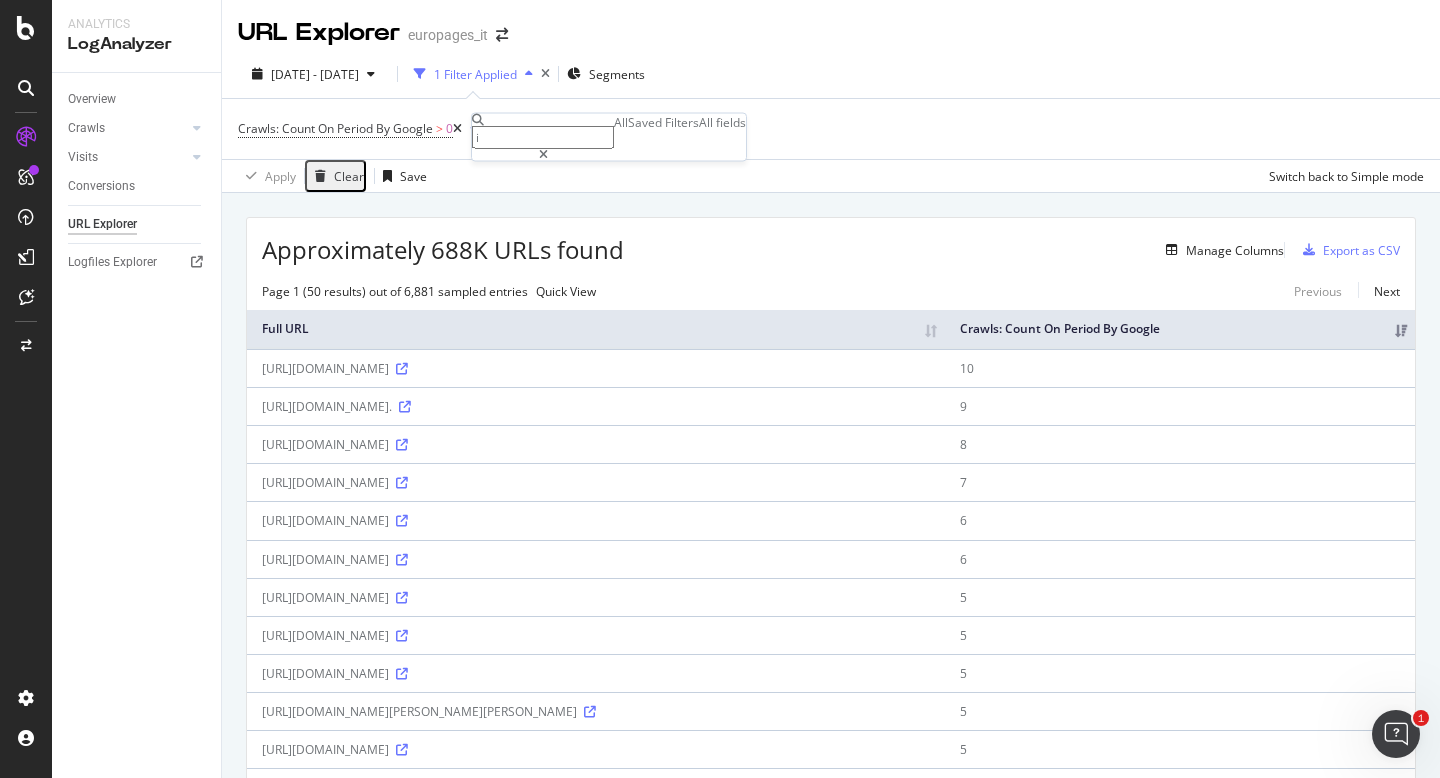 type 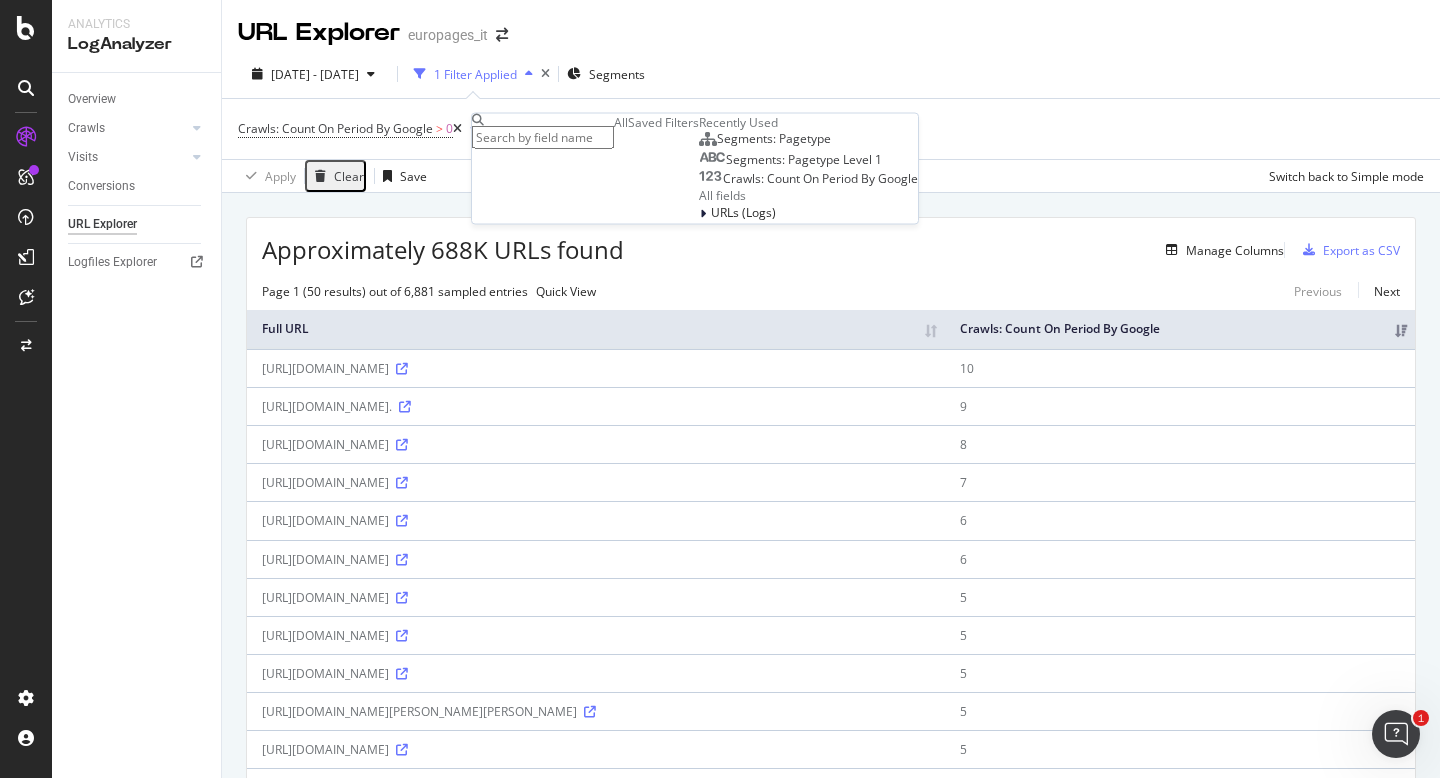 click on "URL Explorer europages_it" at bounding box center [831, 25] 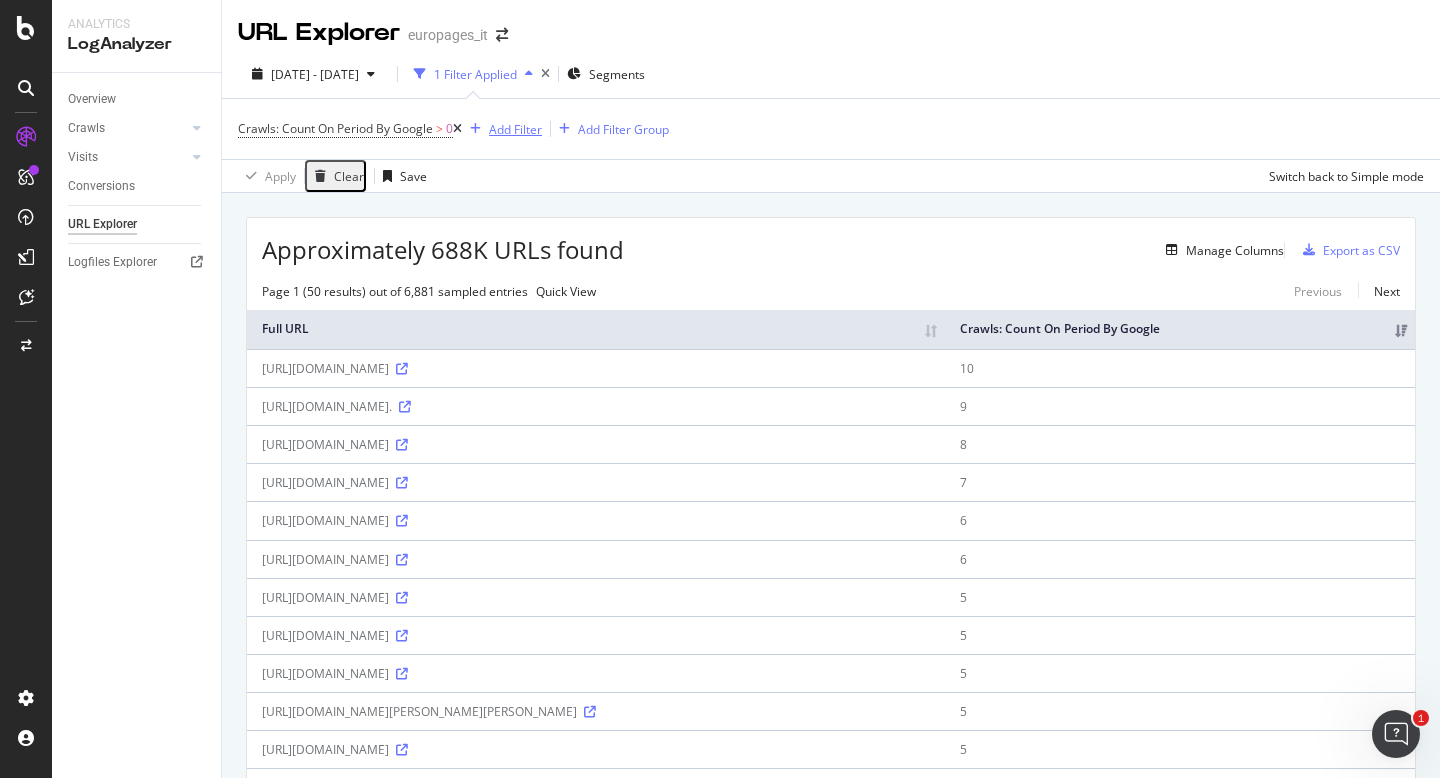 click on "Add Filter" at bounding box center (515, 129) 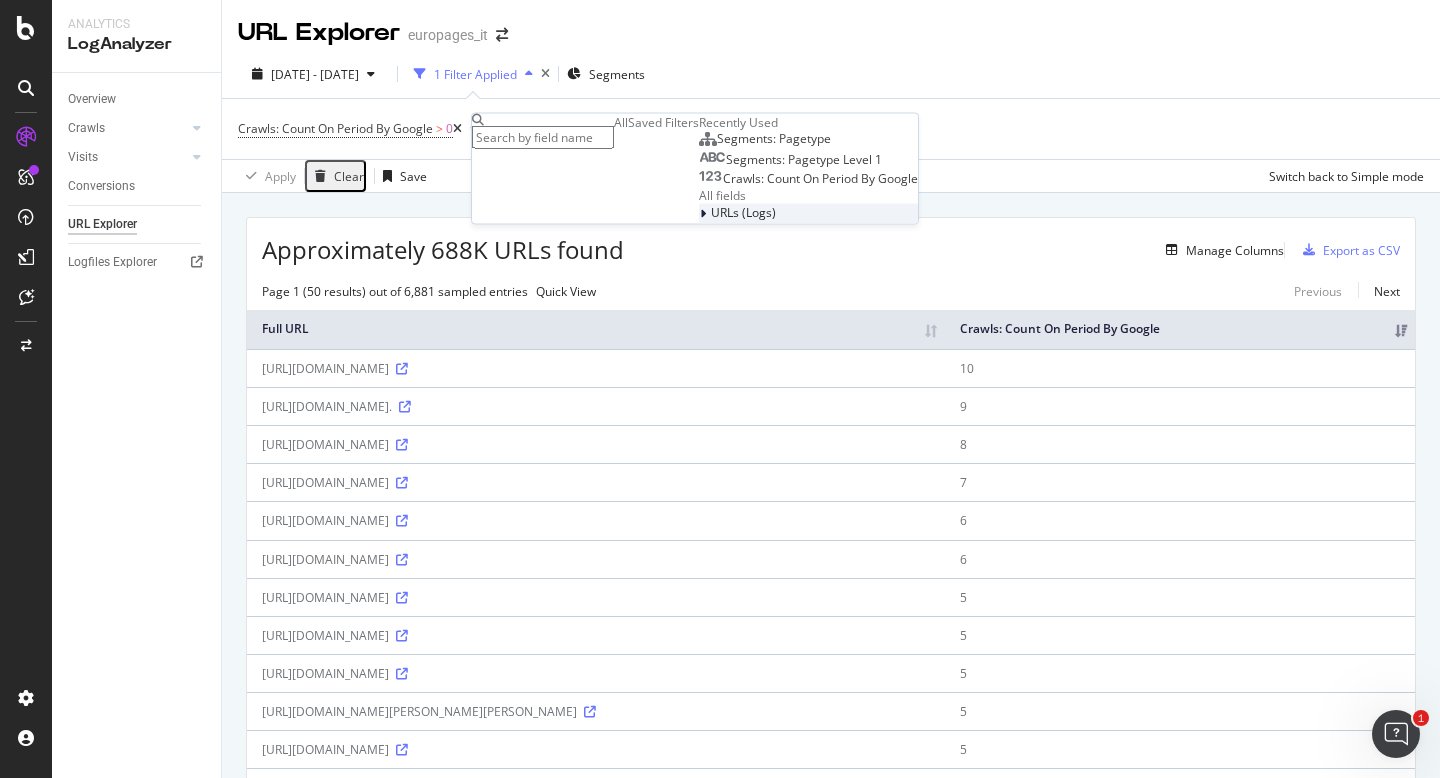 click at bounding box center (705, 214) 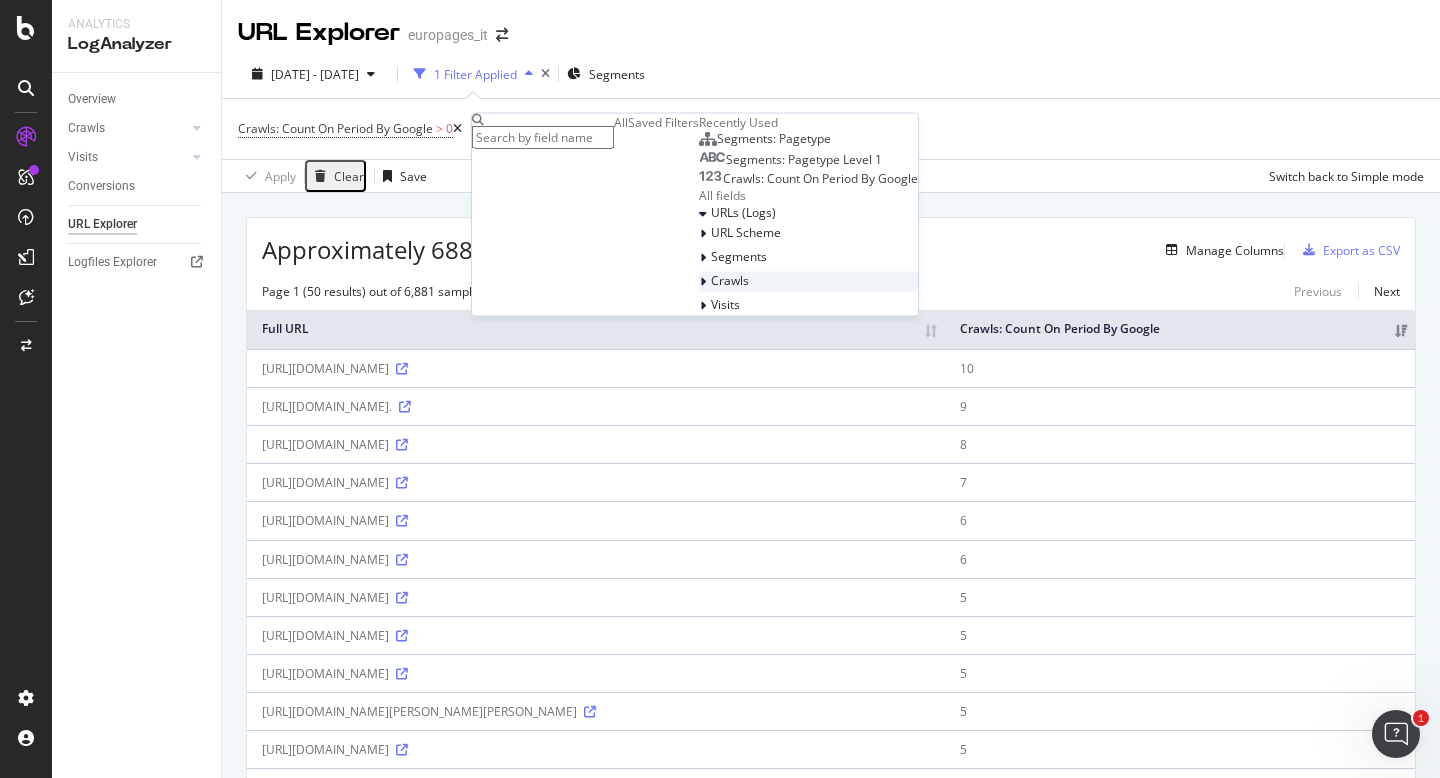 click at bounding box center [705, 282] 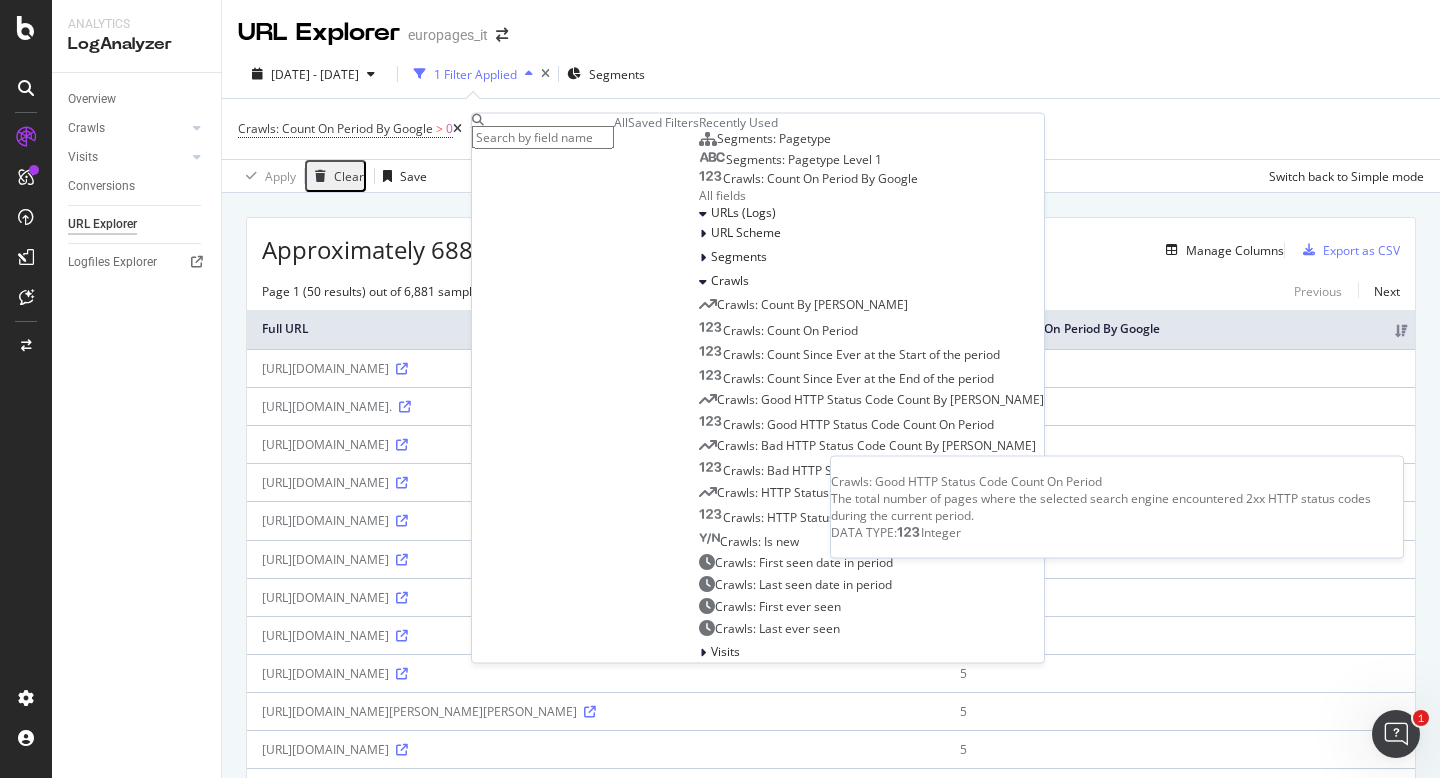 scroll, scrollTop: 178, scrollLeft: 0, axis: vertical 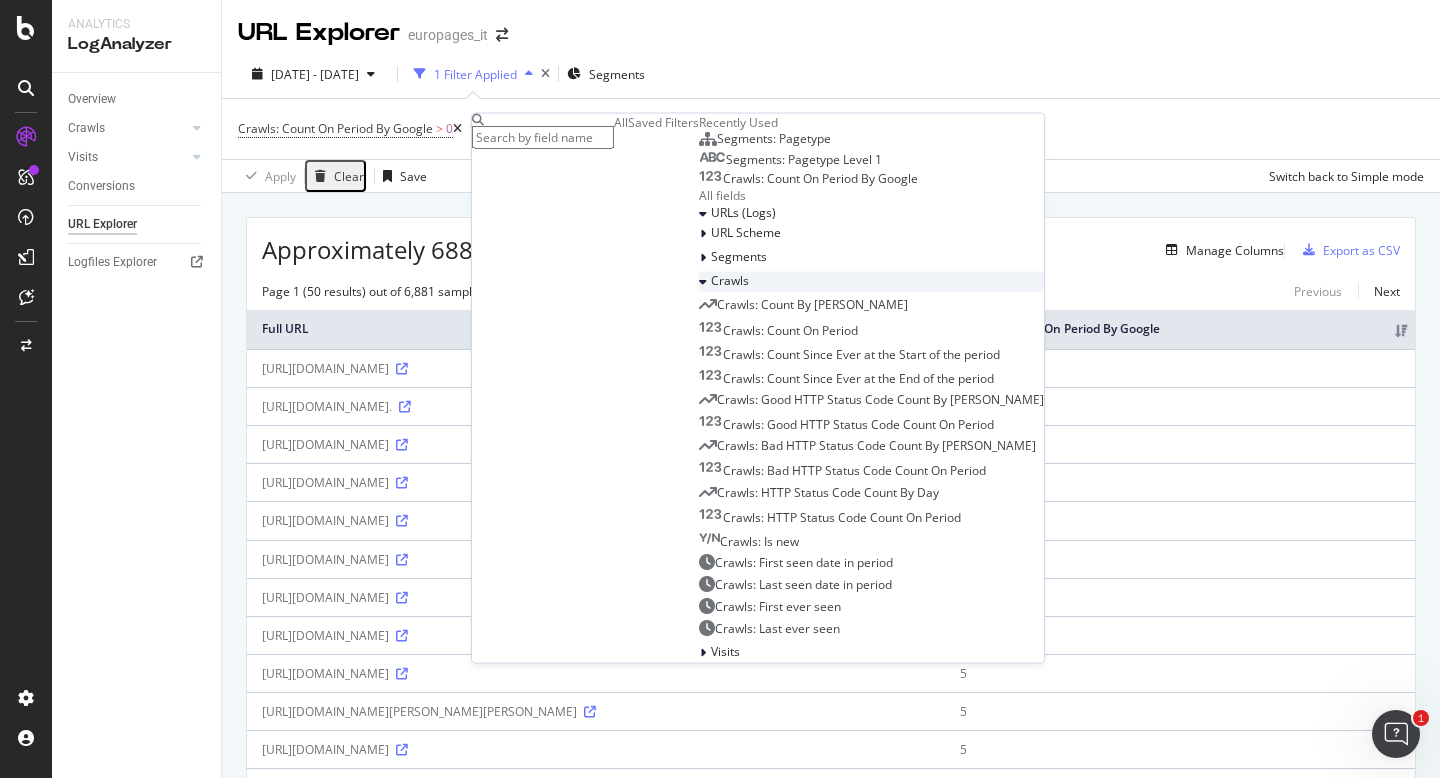 click at bounding box center [703, 282] 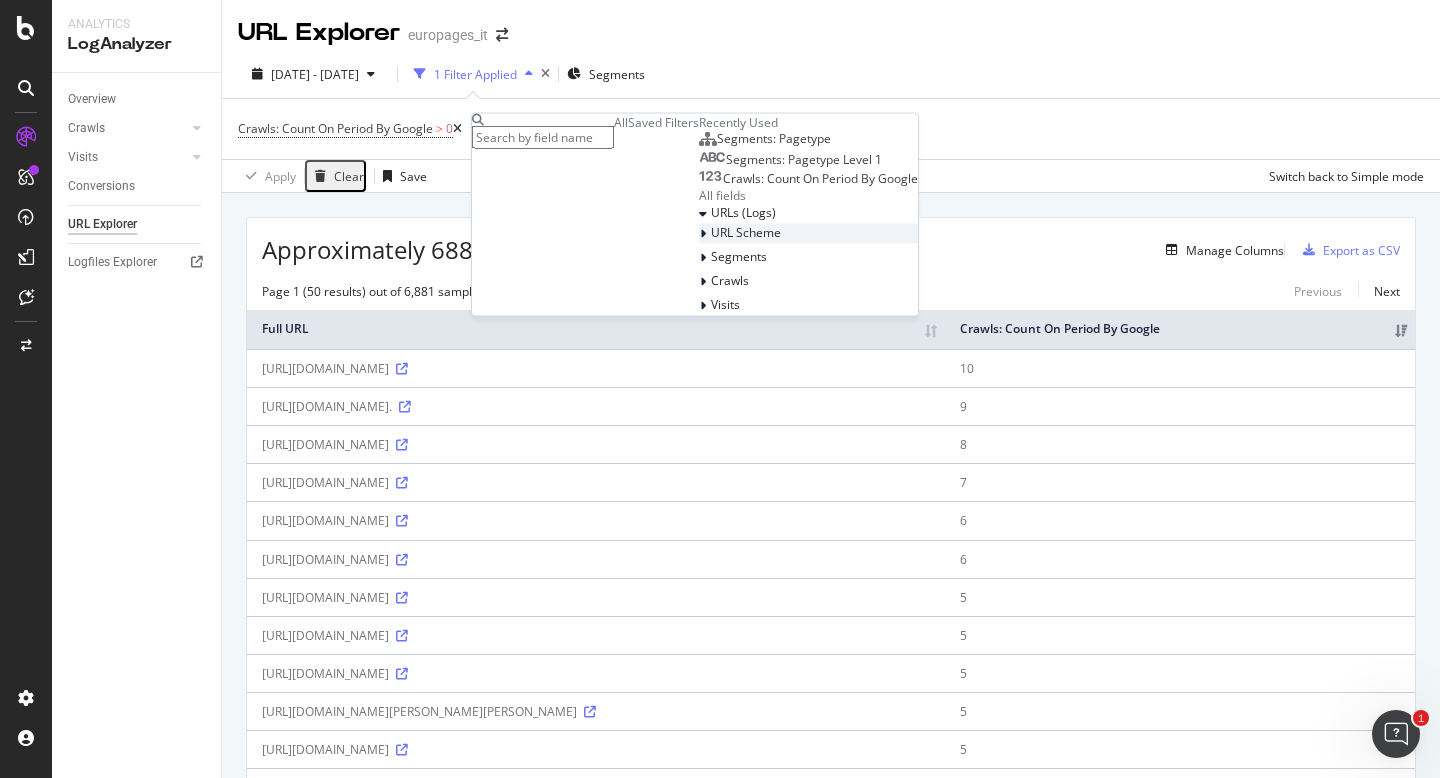 click at bounding box center [703, 234] 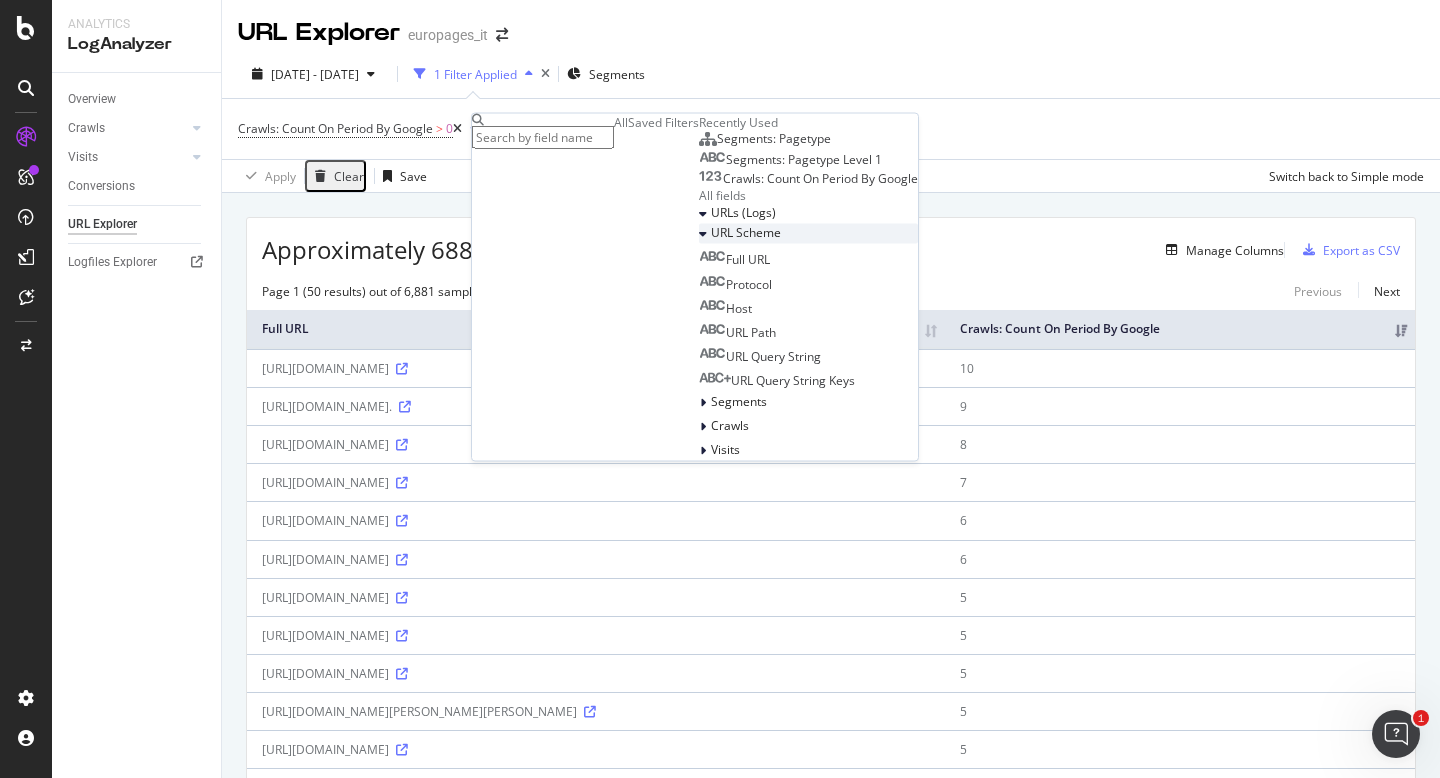 click at bounding box center [703, 234] 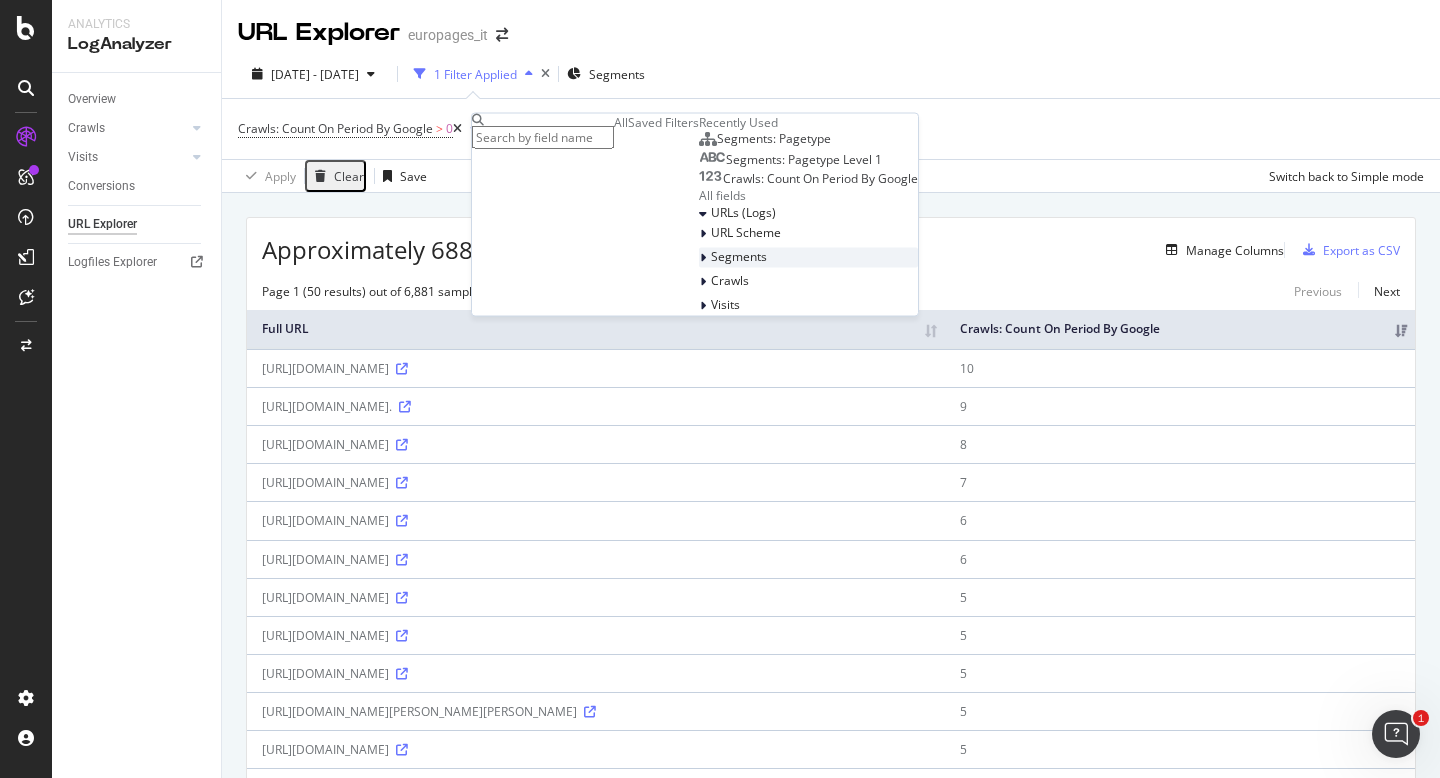 click at bounding box center (705, 258) 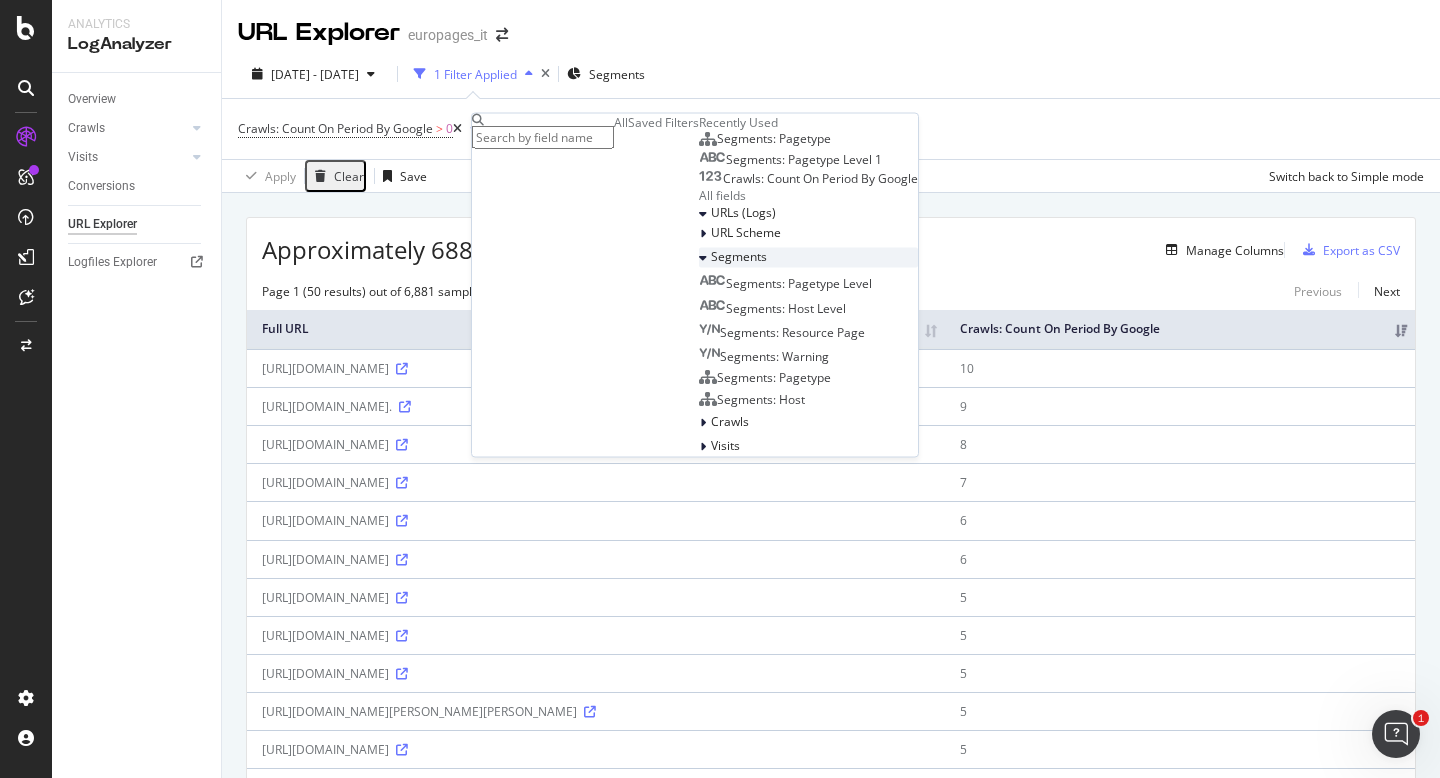 click at bounding box center (703, 258) 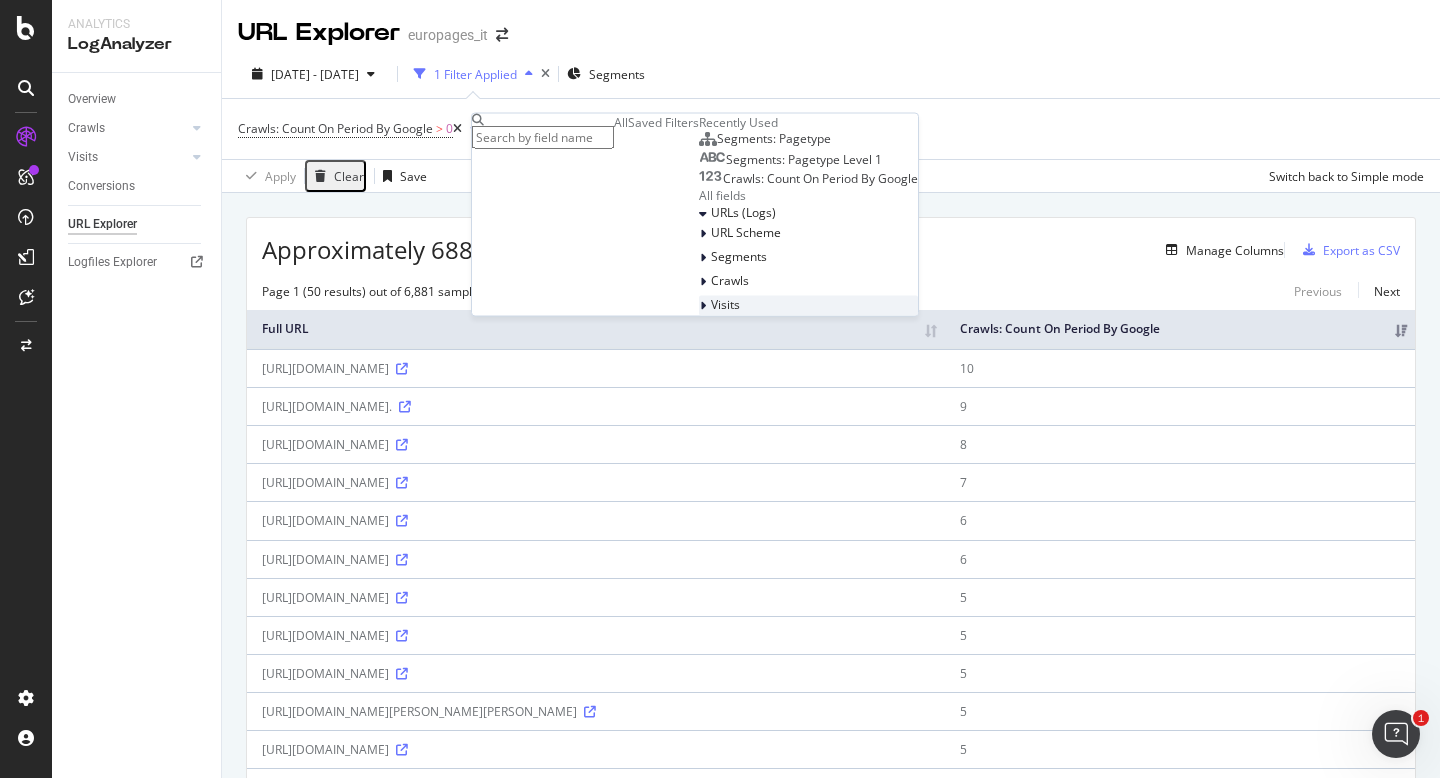 click at bounding box center [705, 306] 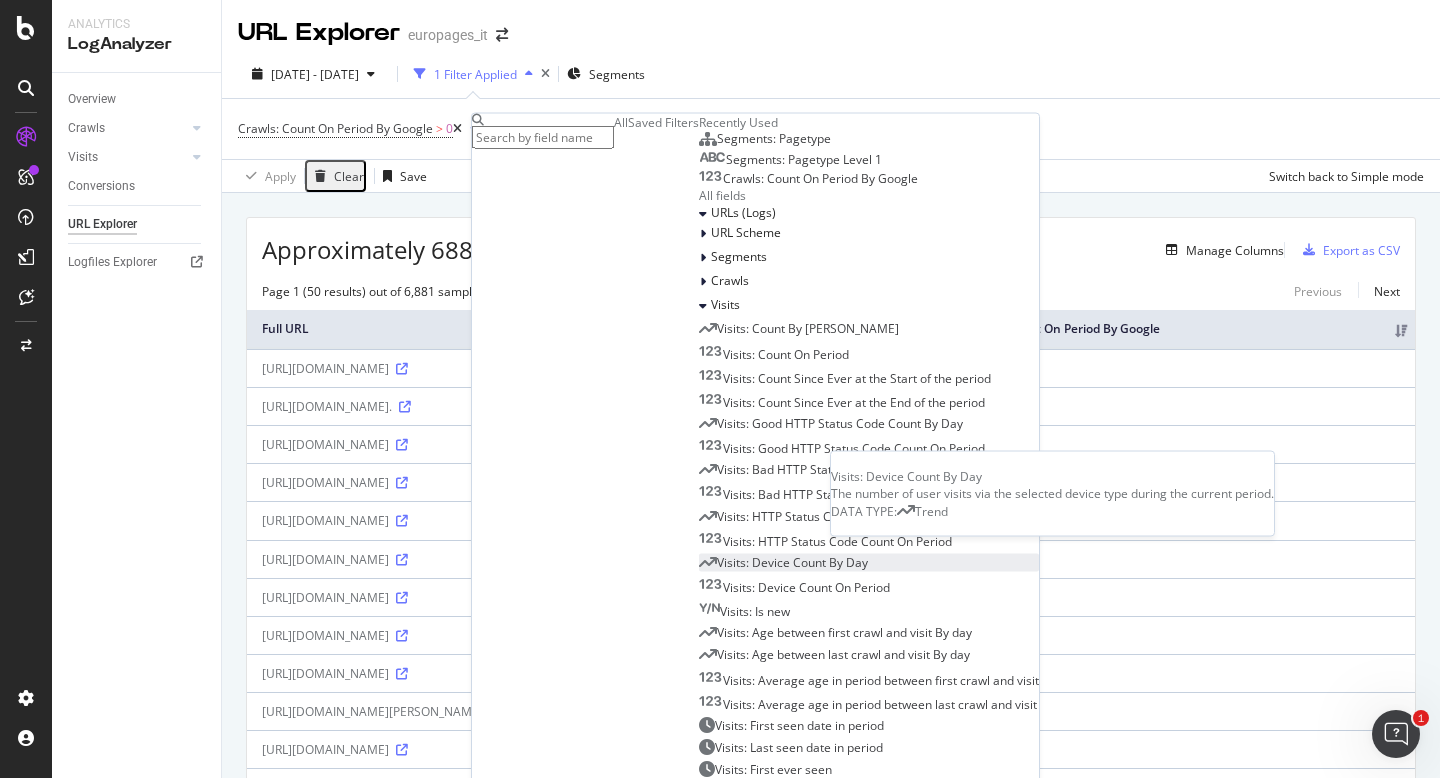 scroll, scrollTop: 143, scrollLeft: 0, axis: vertical 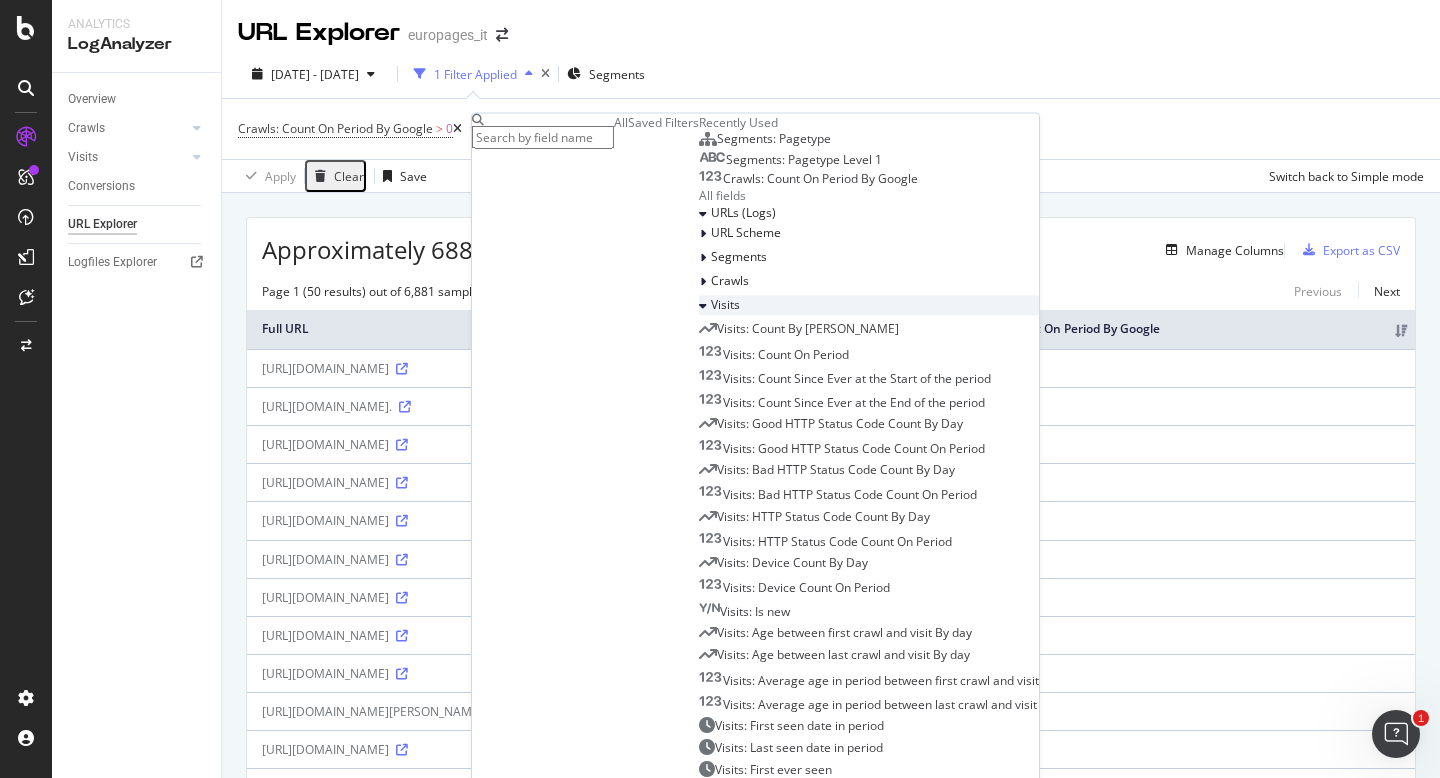 click at bounding box center (703, 306) 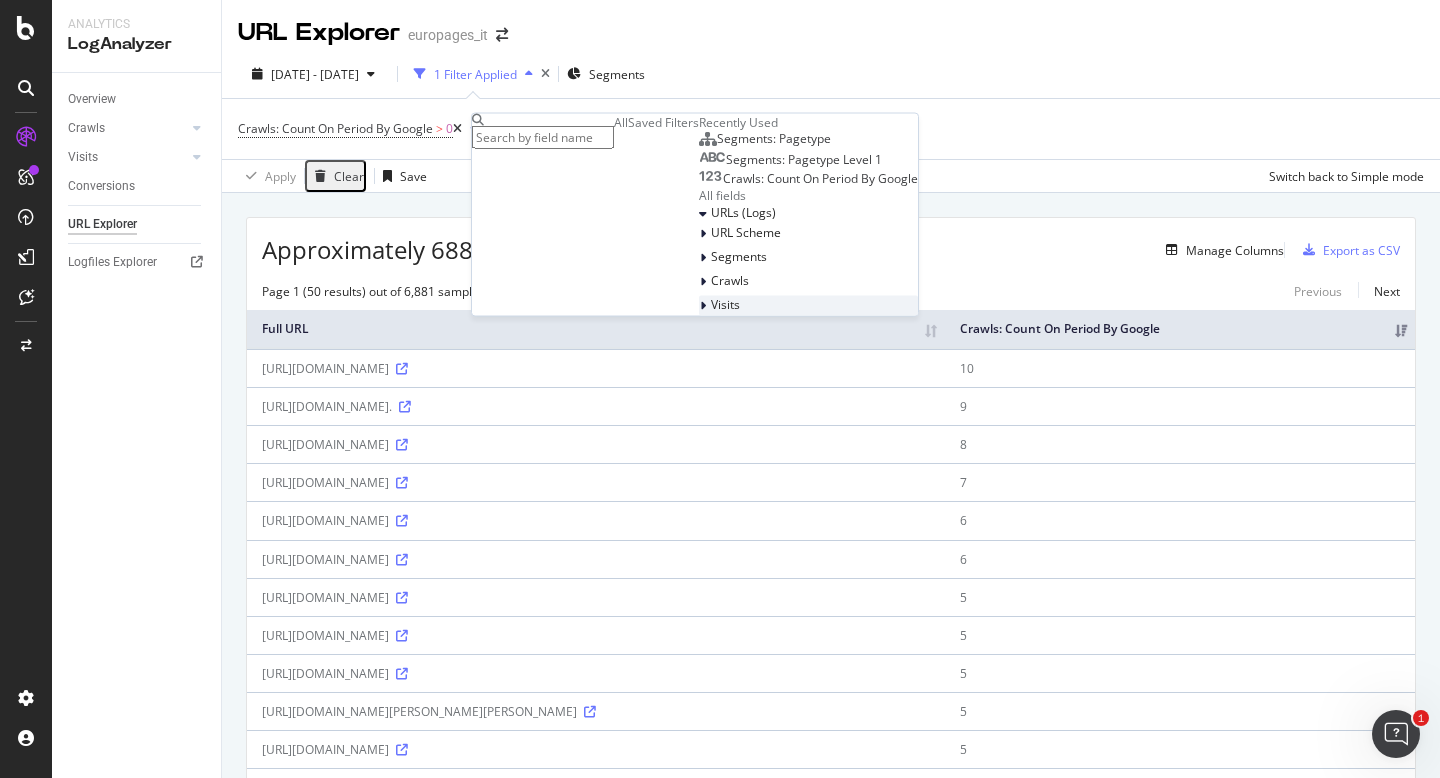 scroll, scrollTop: 0, scrollLeft: 0, axis: both 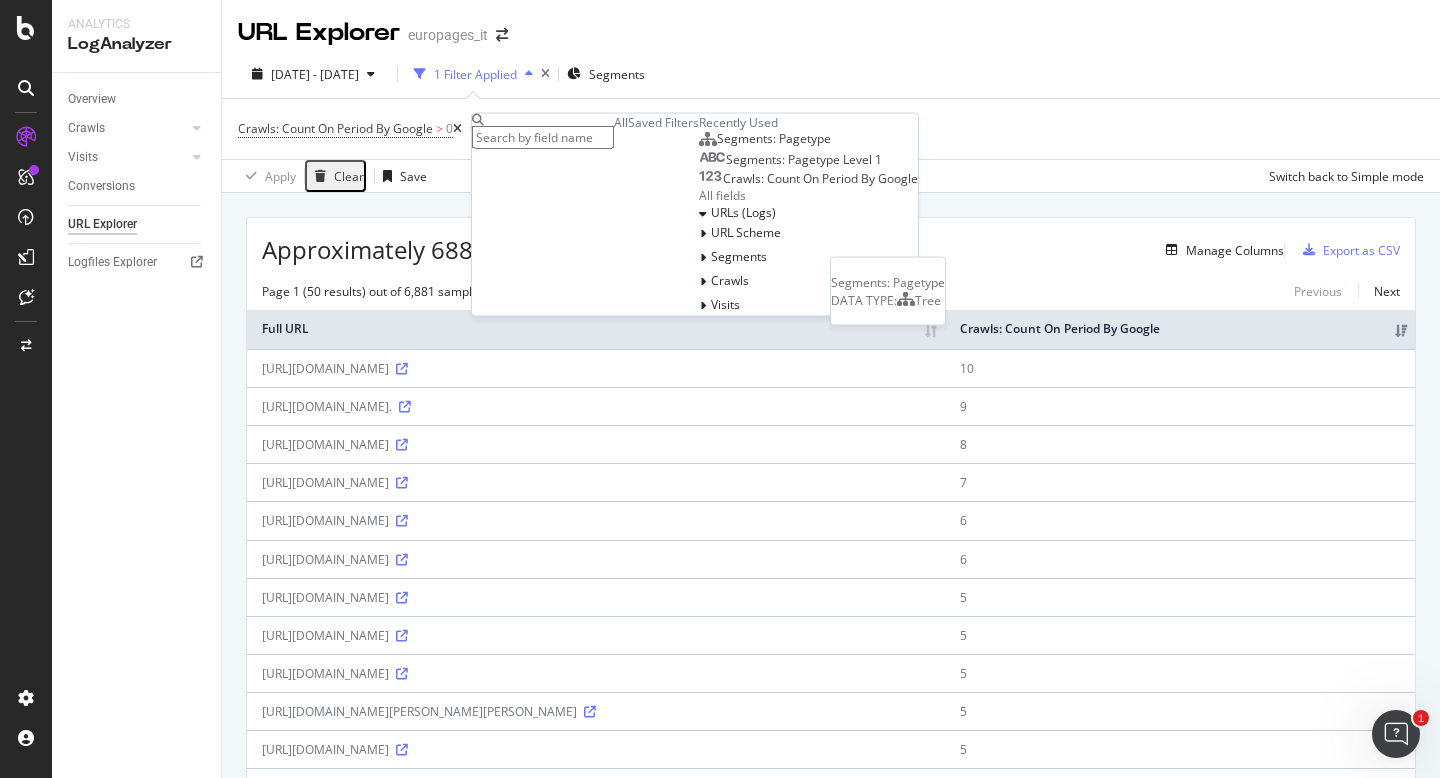 click on "Segments: Pagetype" at bounding box center (774, 138) 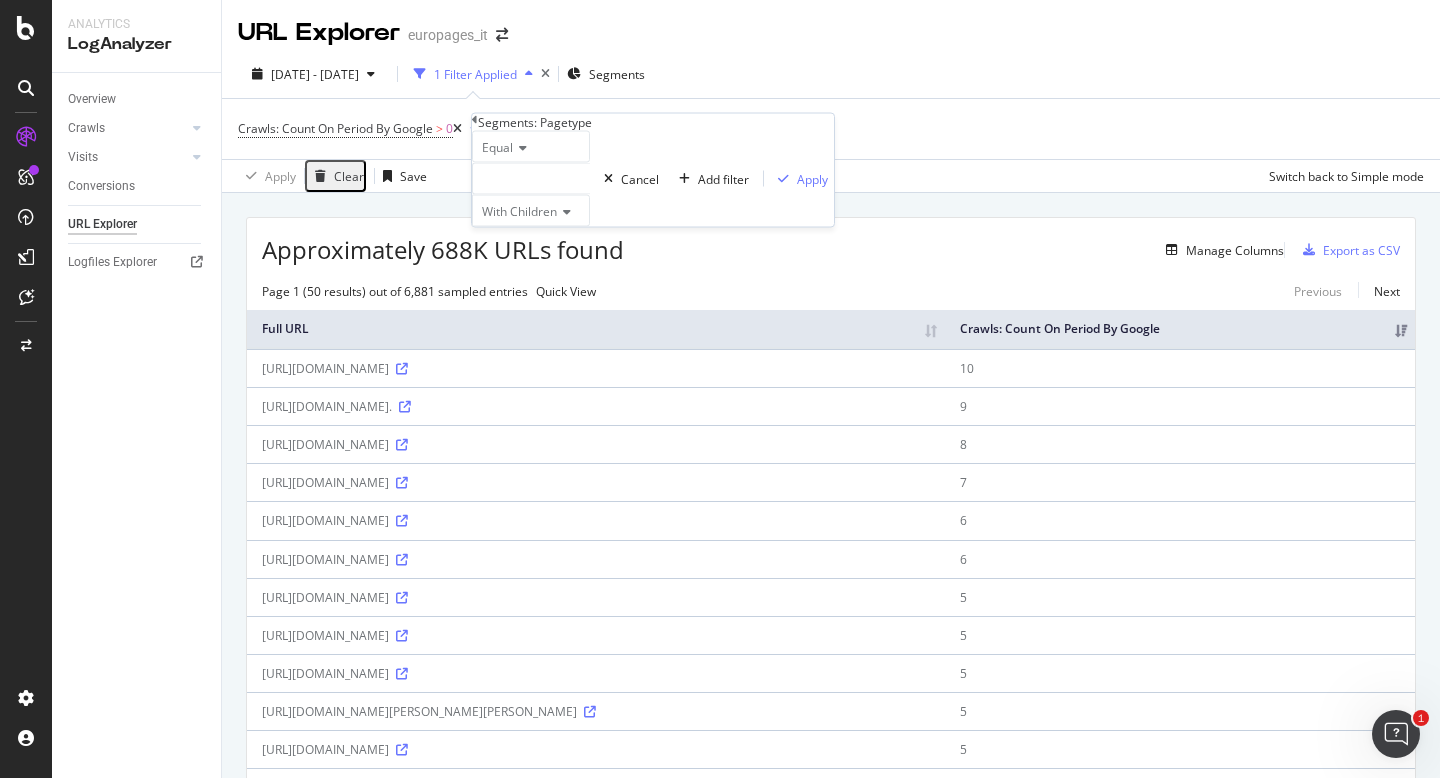 click at bounding box center (531, 179) 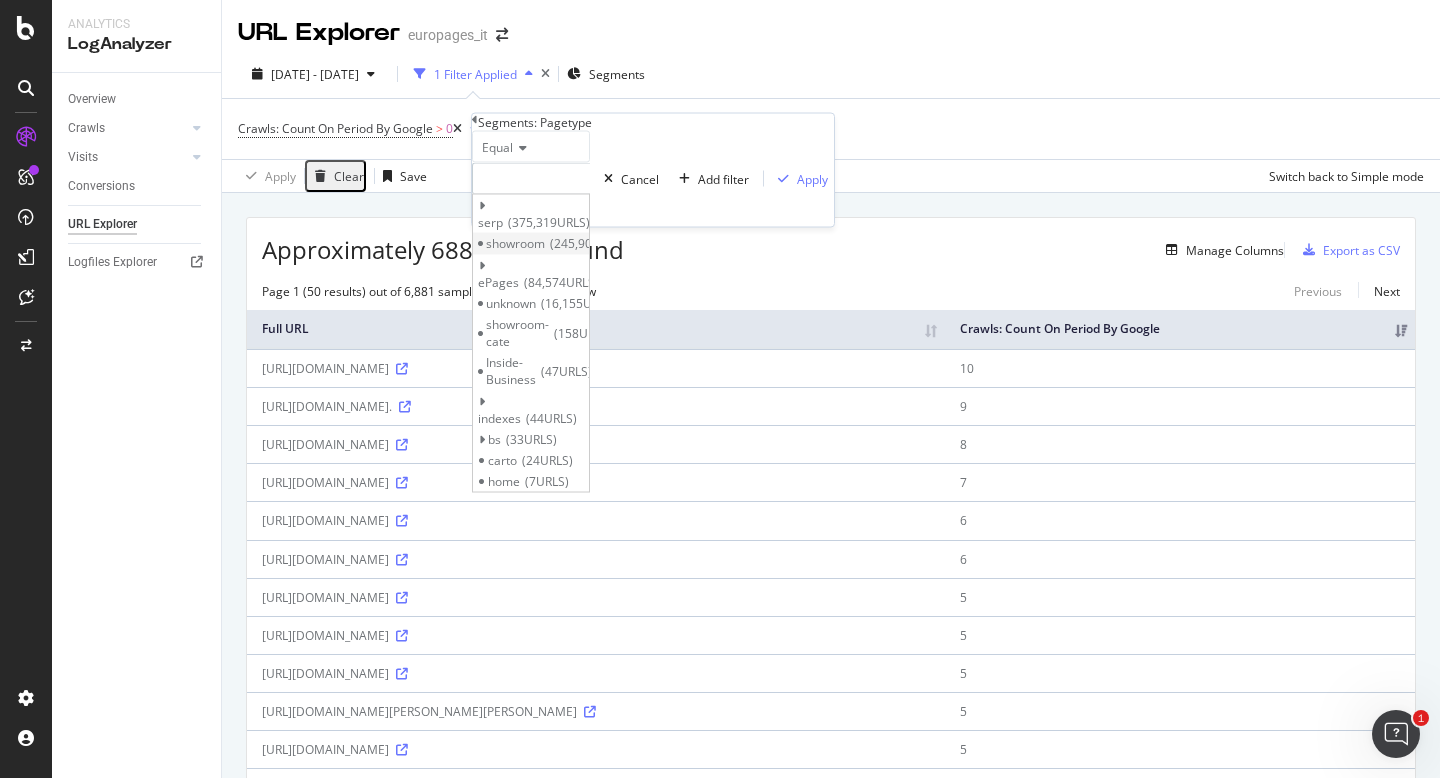 click on "showroom" at bounding box center (515, 243) 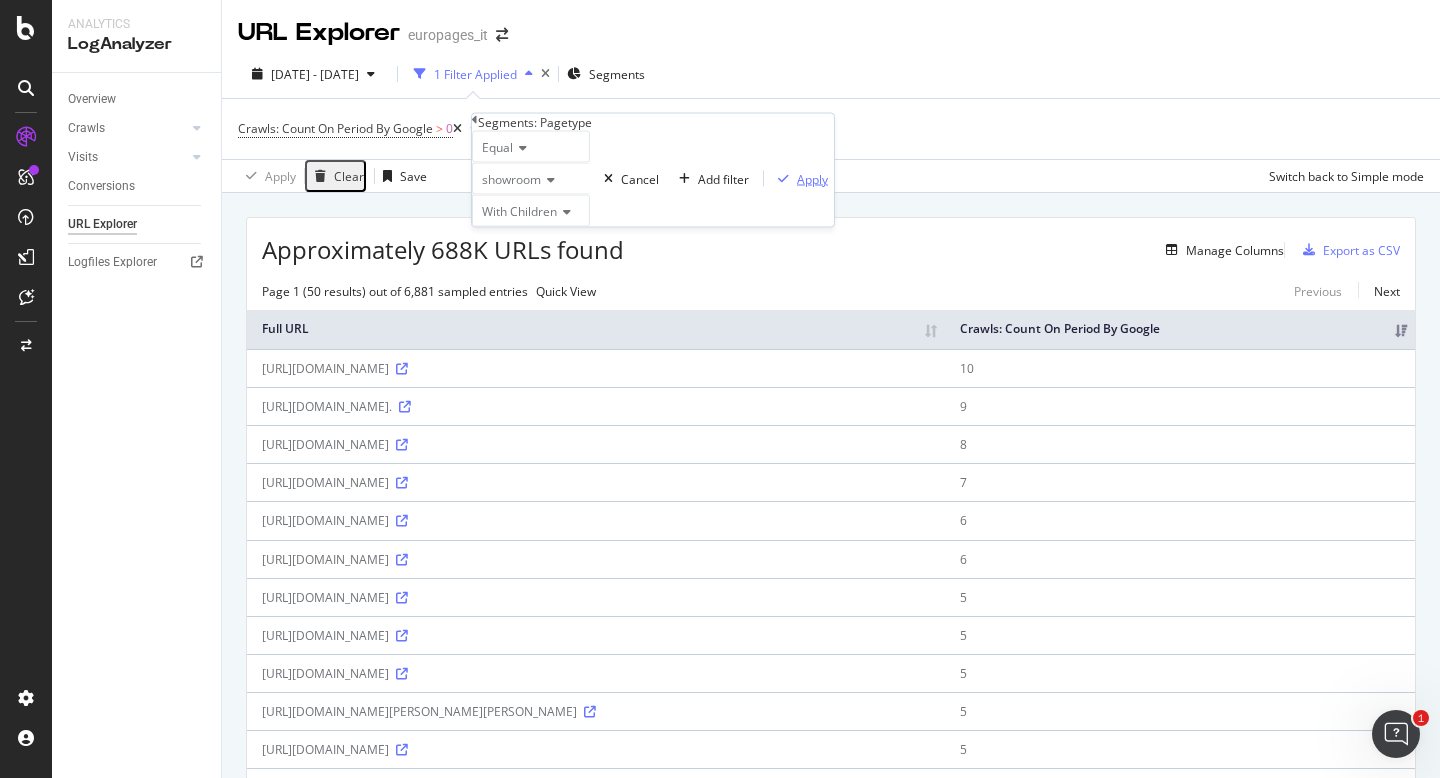 click on "Apply" at bounding box center (812, 178) 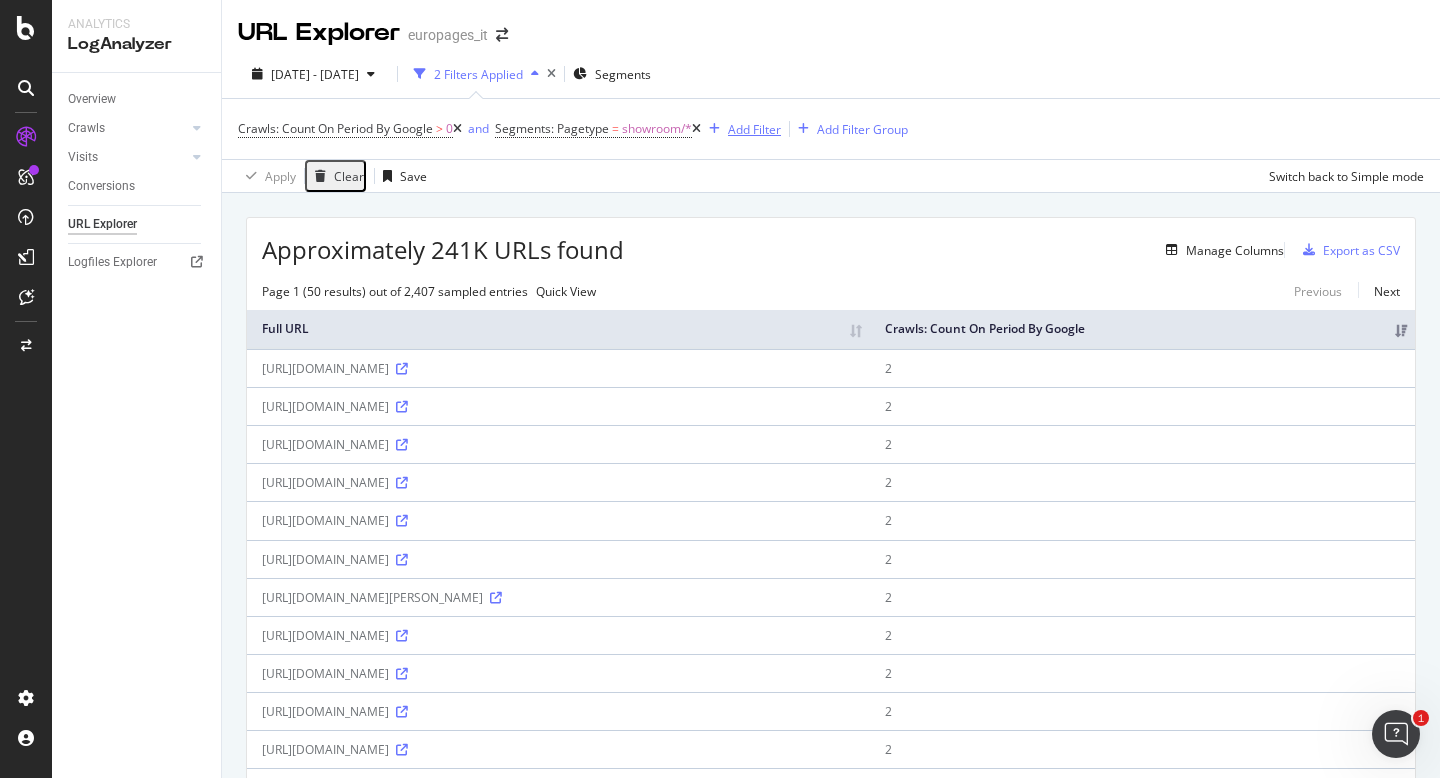click on "Add Filter" at bounding box center (754, 129) 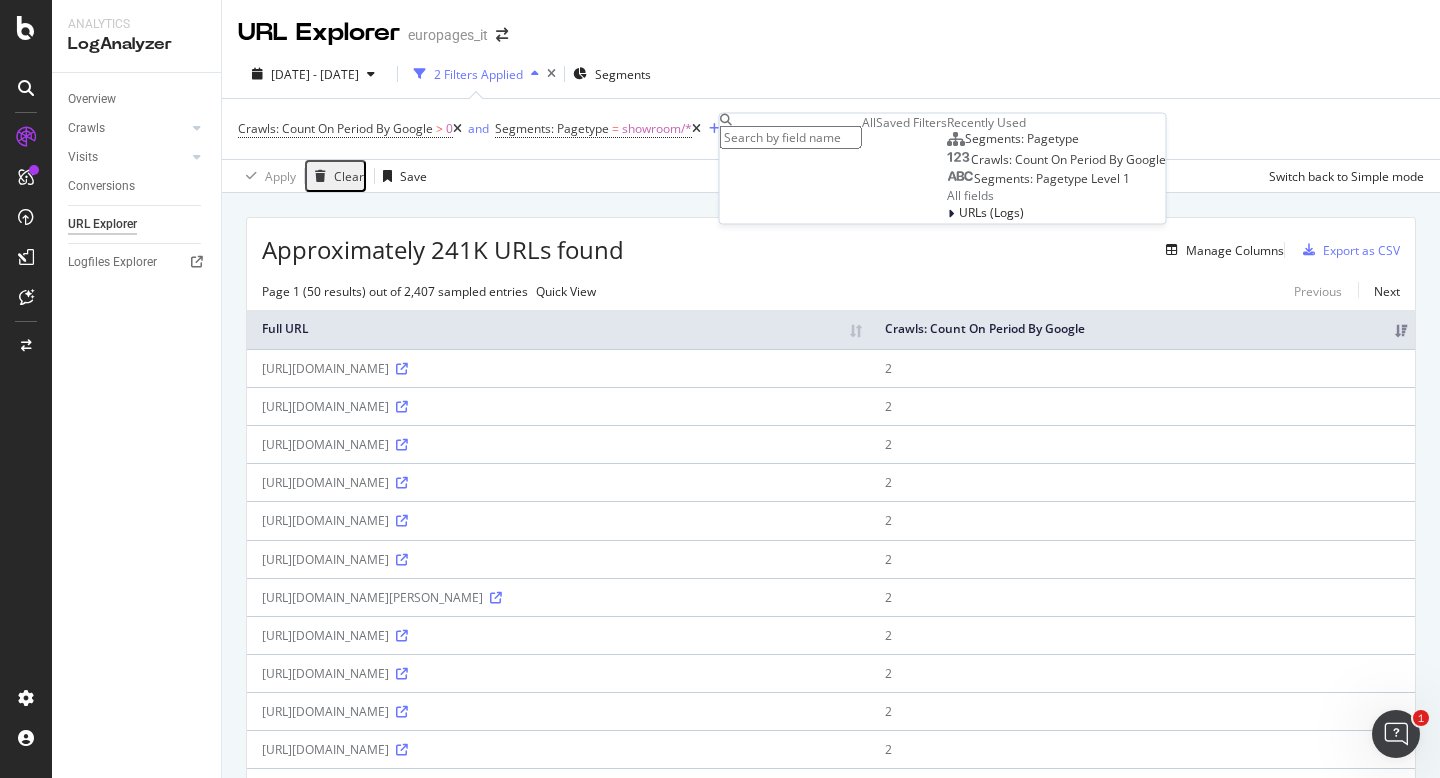 click on "All fields" at bounding box center [1056, 195] 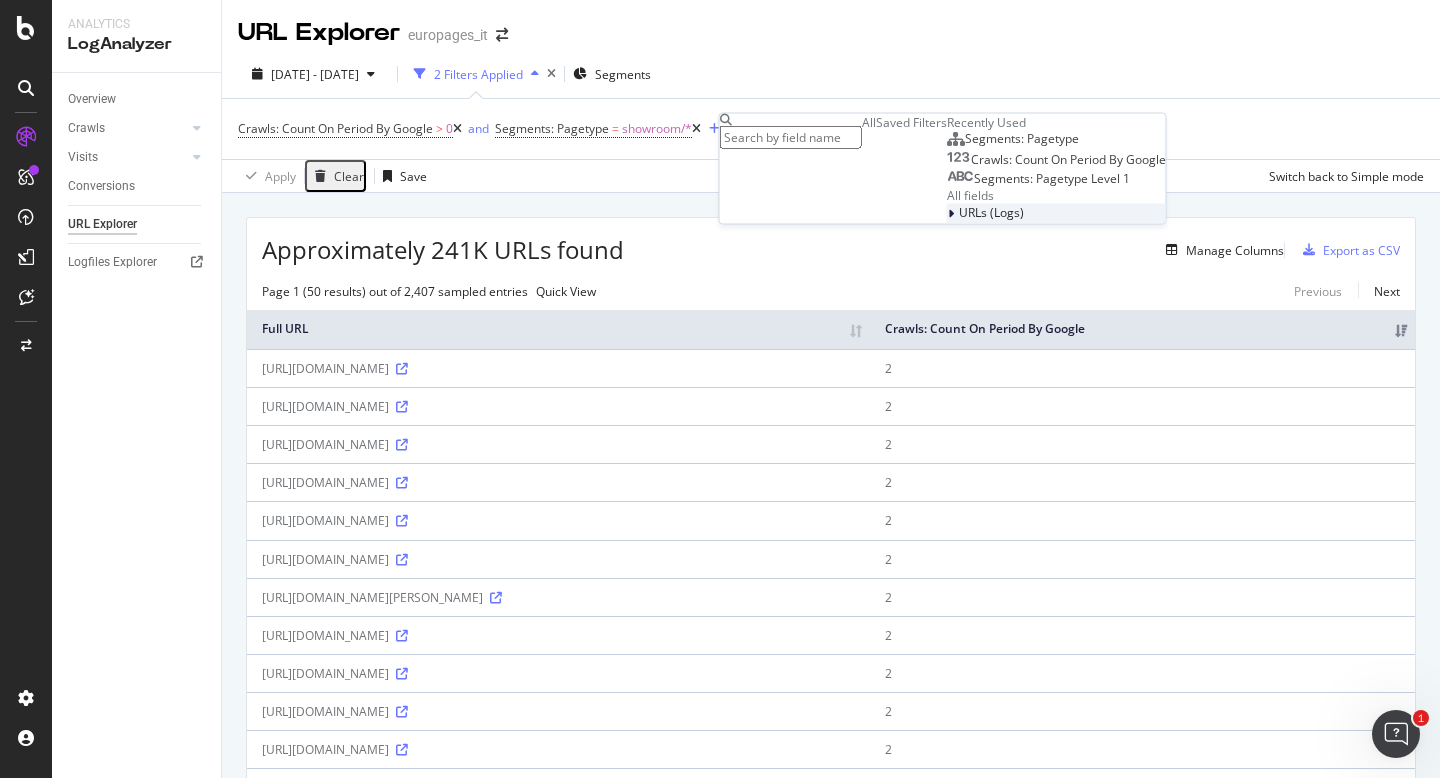 click on "URLs (Logs)" at bounding box center (991, 212) 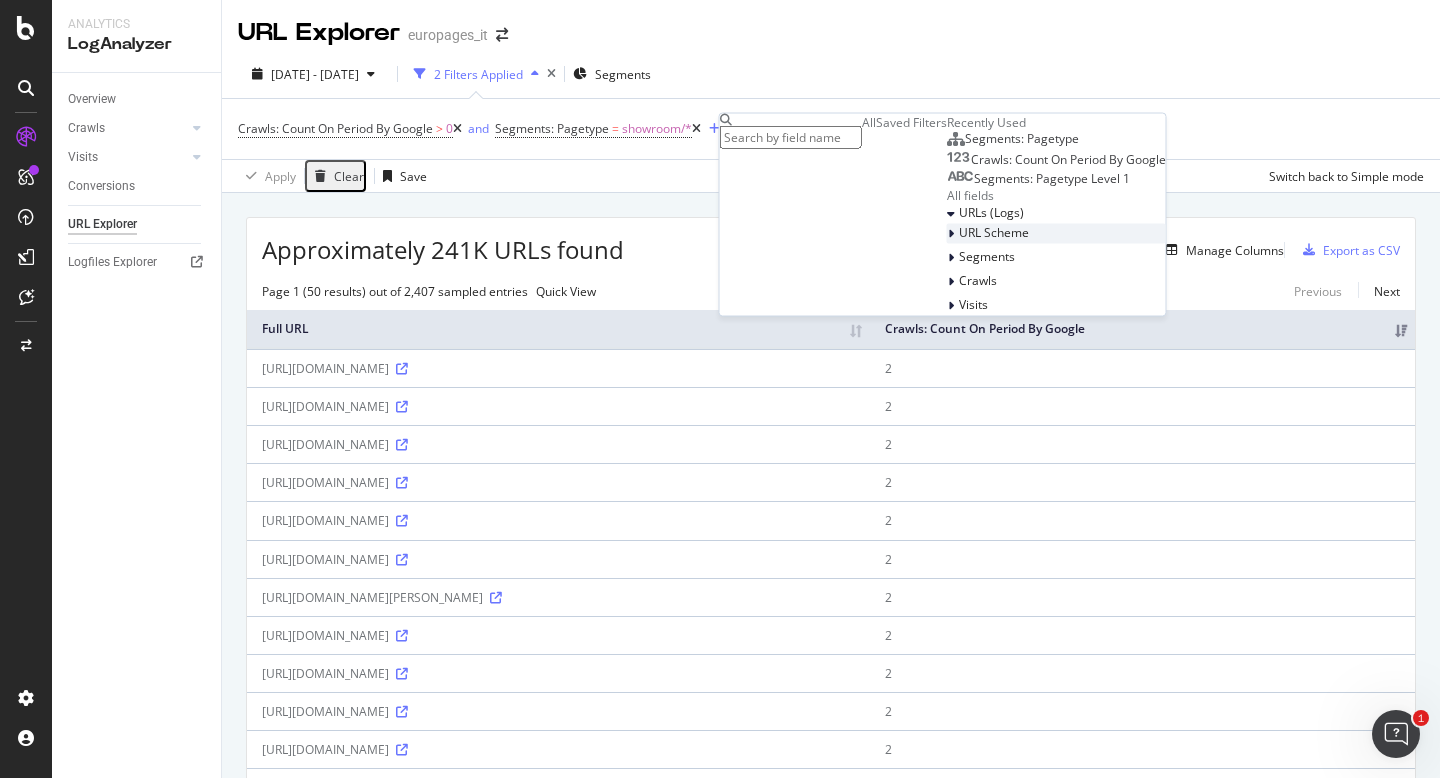 click at bounding box center (951, 234) 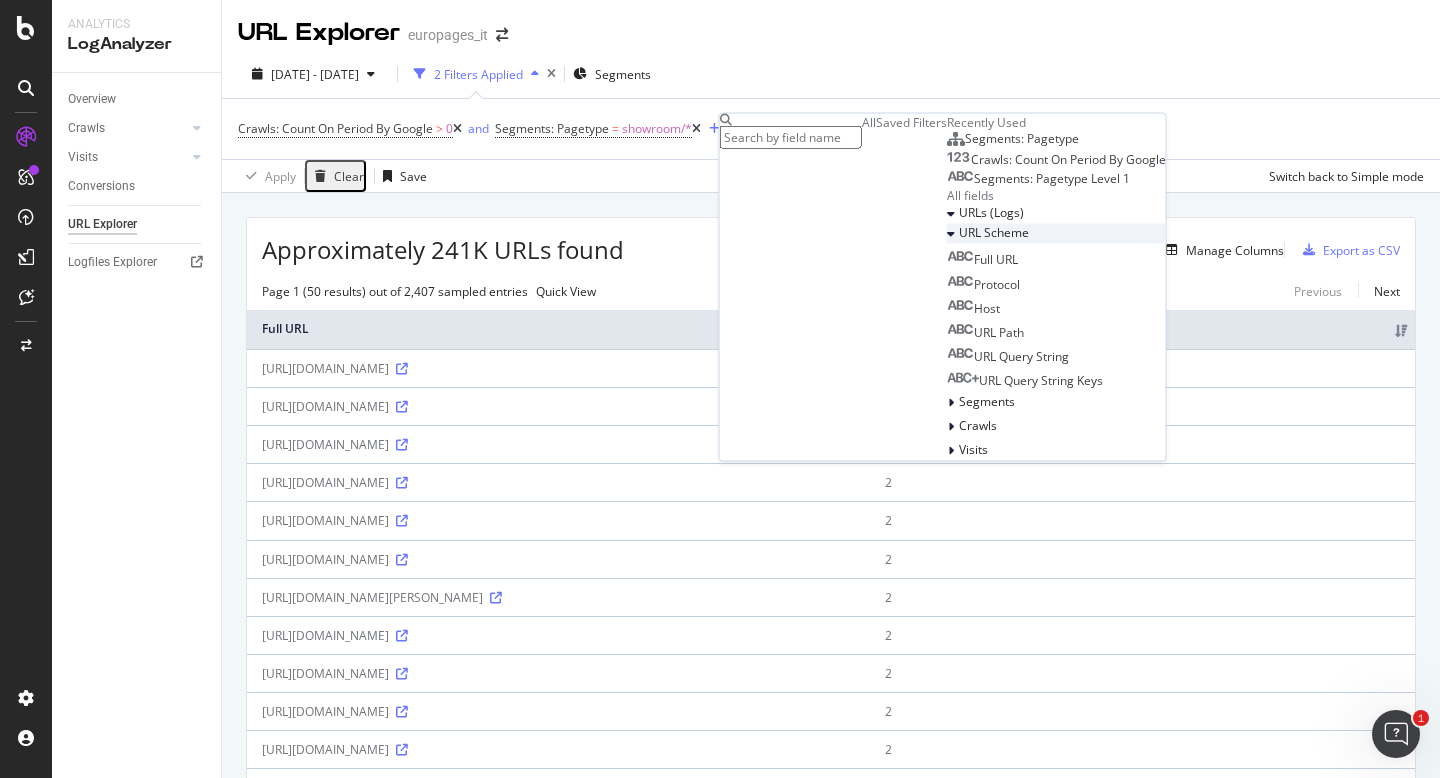 click at bounding box center [951, 234] 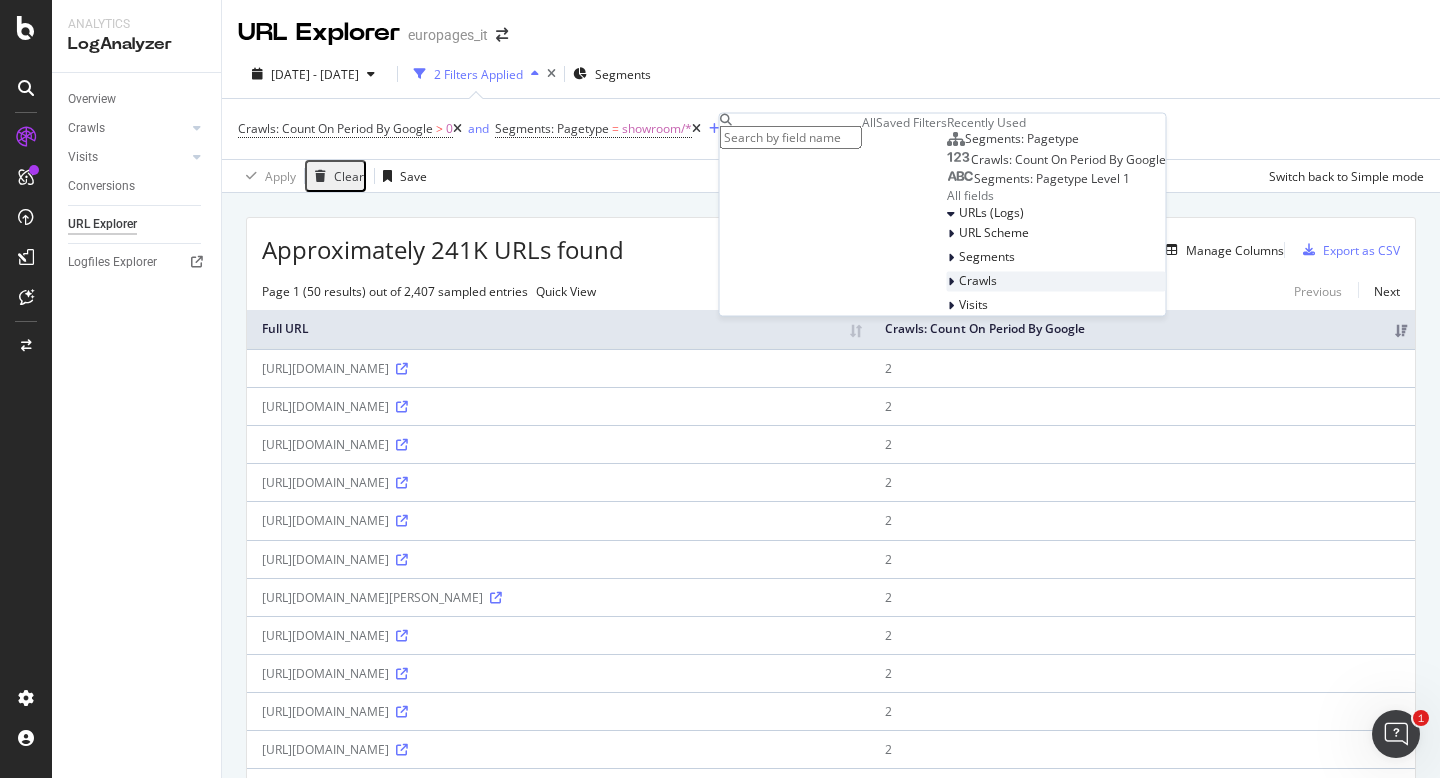 click at bounding box center [953, 282] 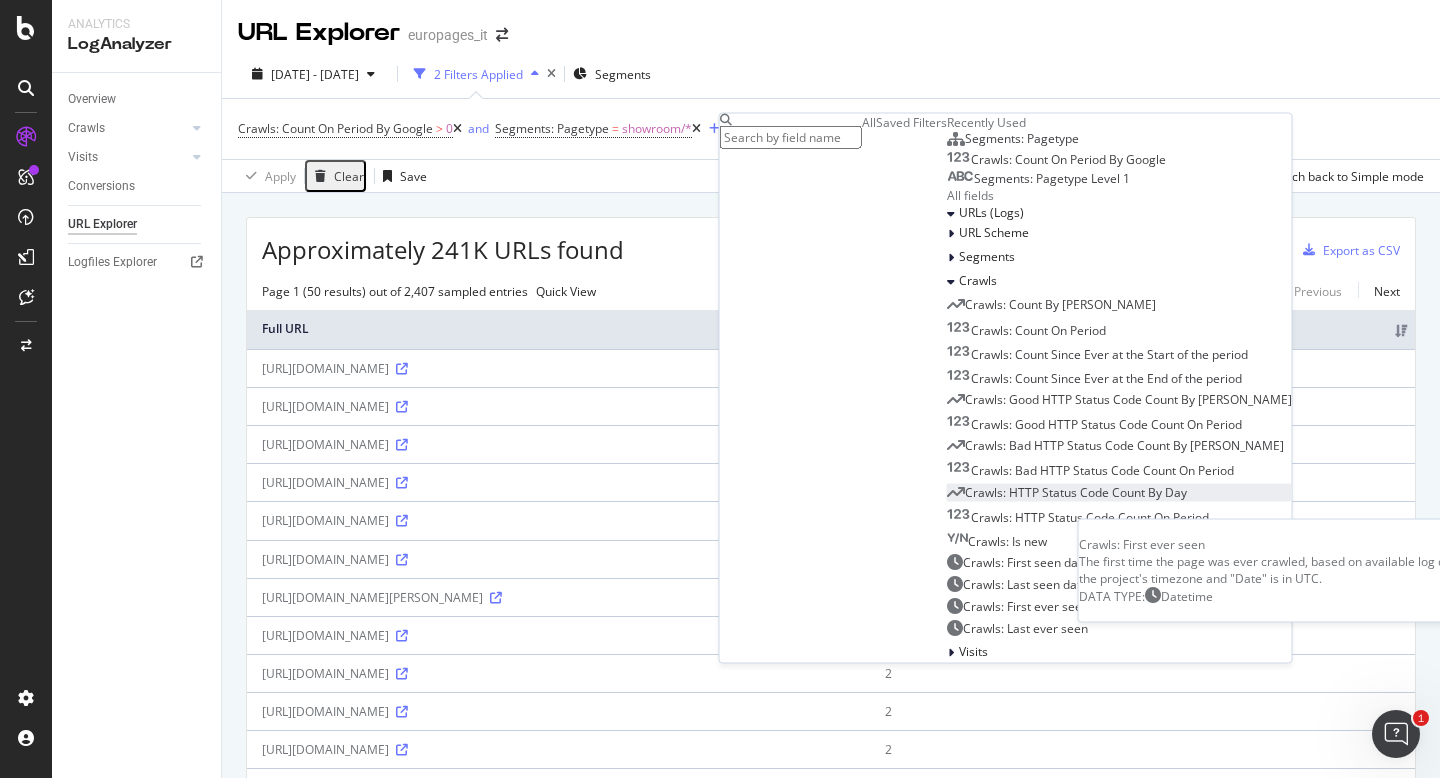 scroll, scrollTop: 320, scrollLeft: 0, axis: vertical 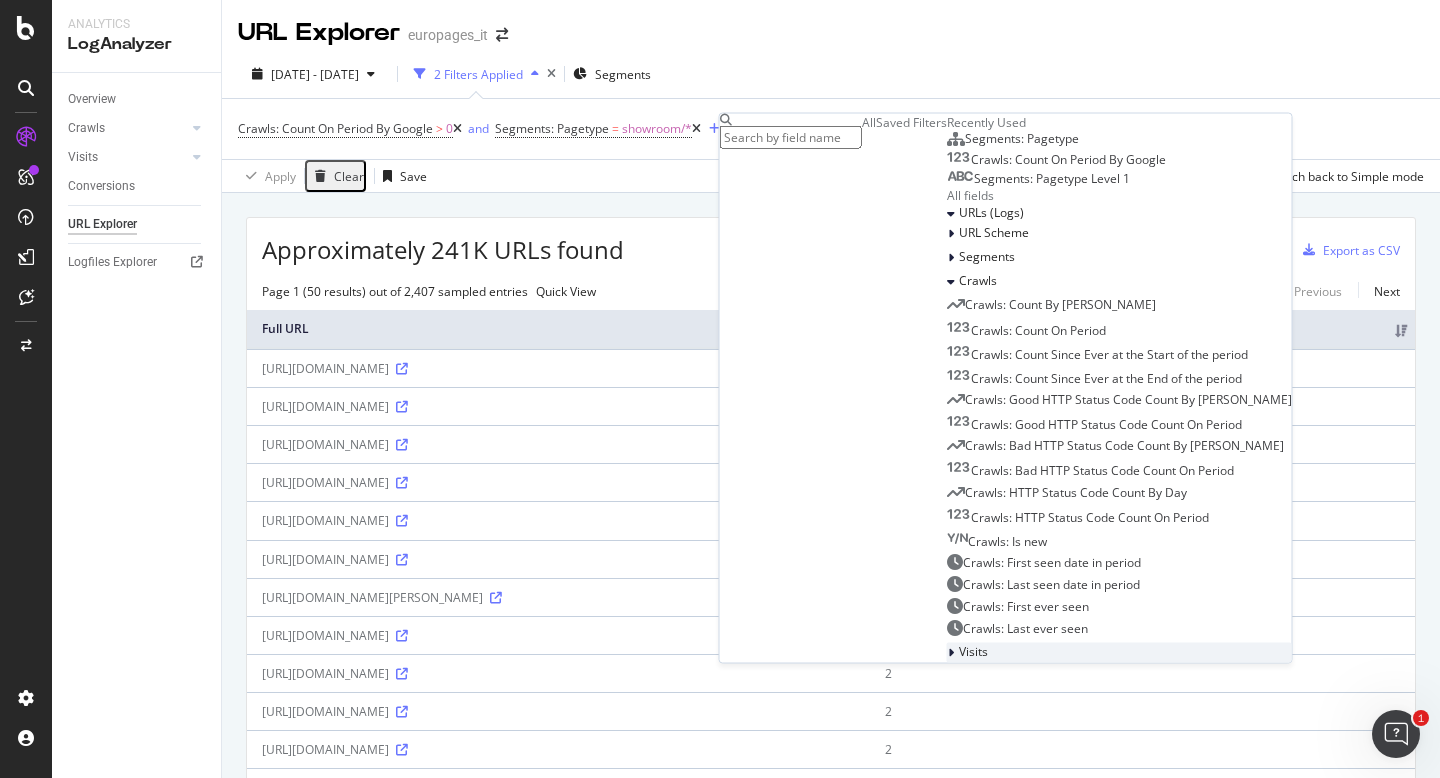 click at bounding box center (951, 652) 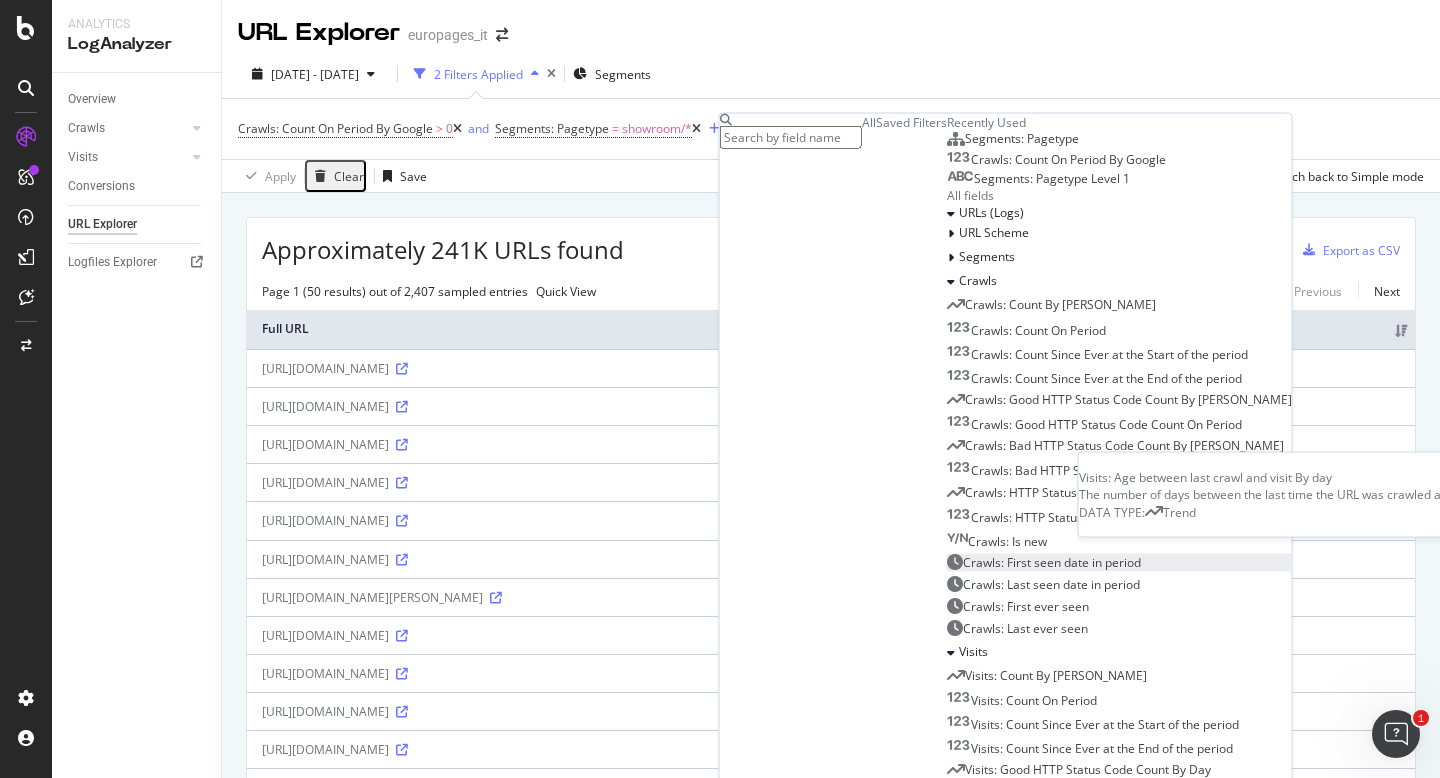 scroll, scrollTop: 846, scrollLeft: 0, axis: vertical 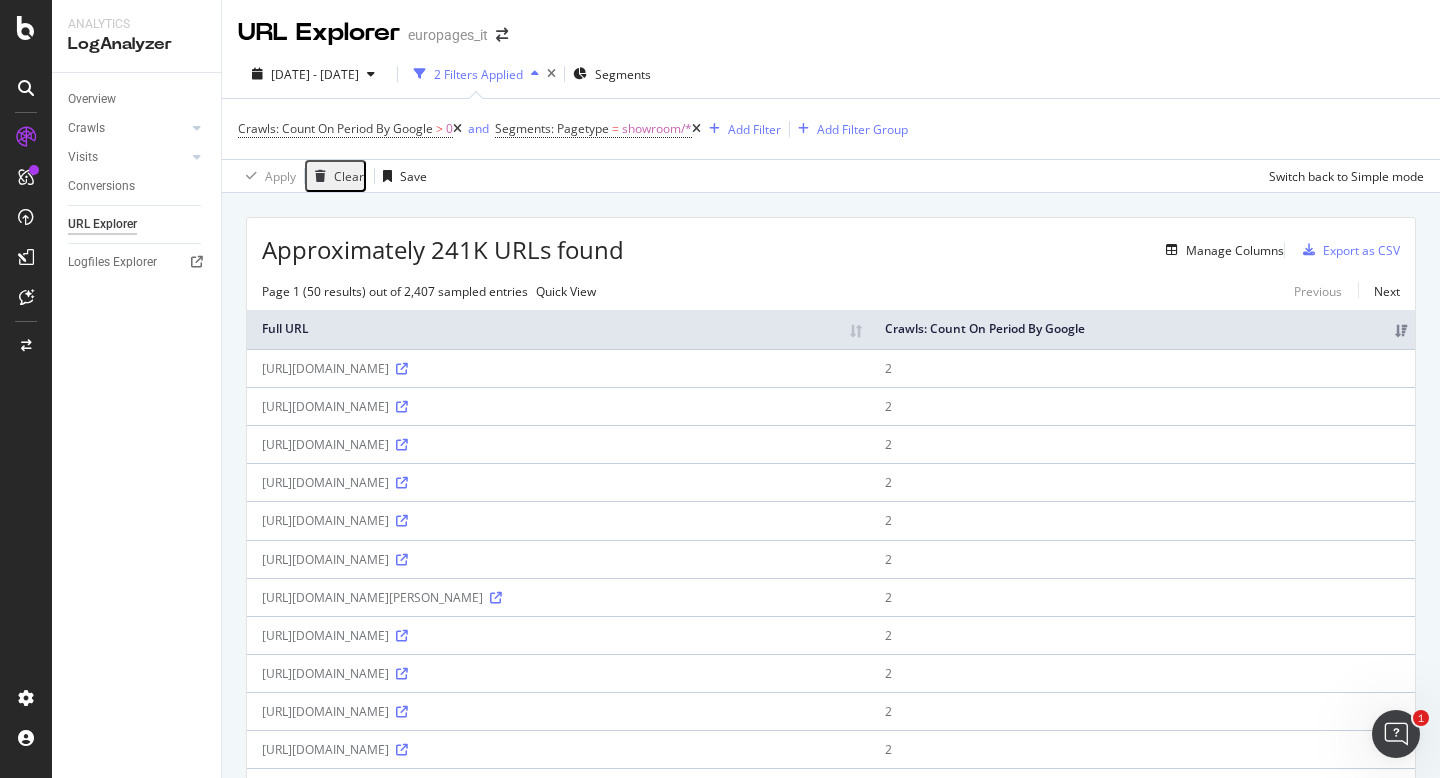 click on "Crawls: Count On Period By Google   >     0 and Segments: Pagetype   =     showroom/* Add Filter Add Filter Group" at bounding box center [831, 129] 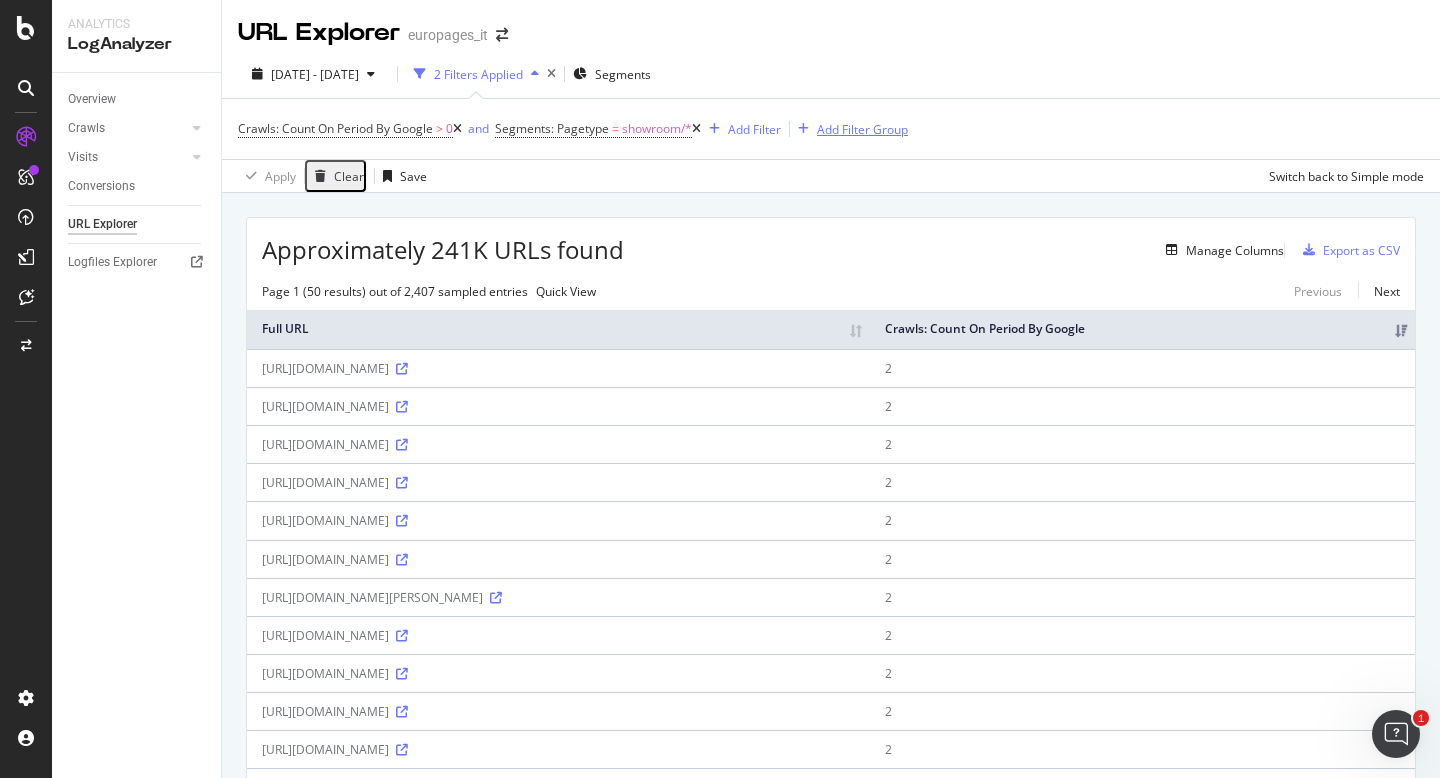 click on "Add Filter Group" at bounding box center [862, 129] 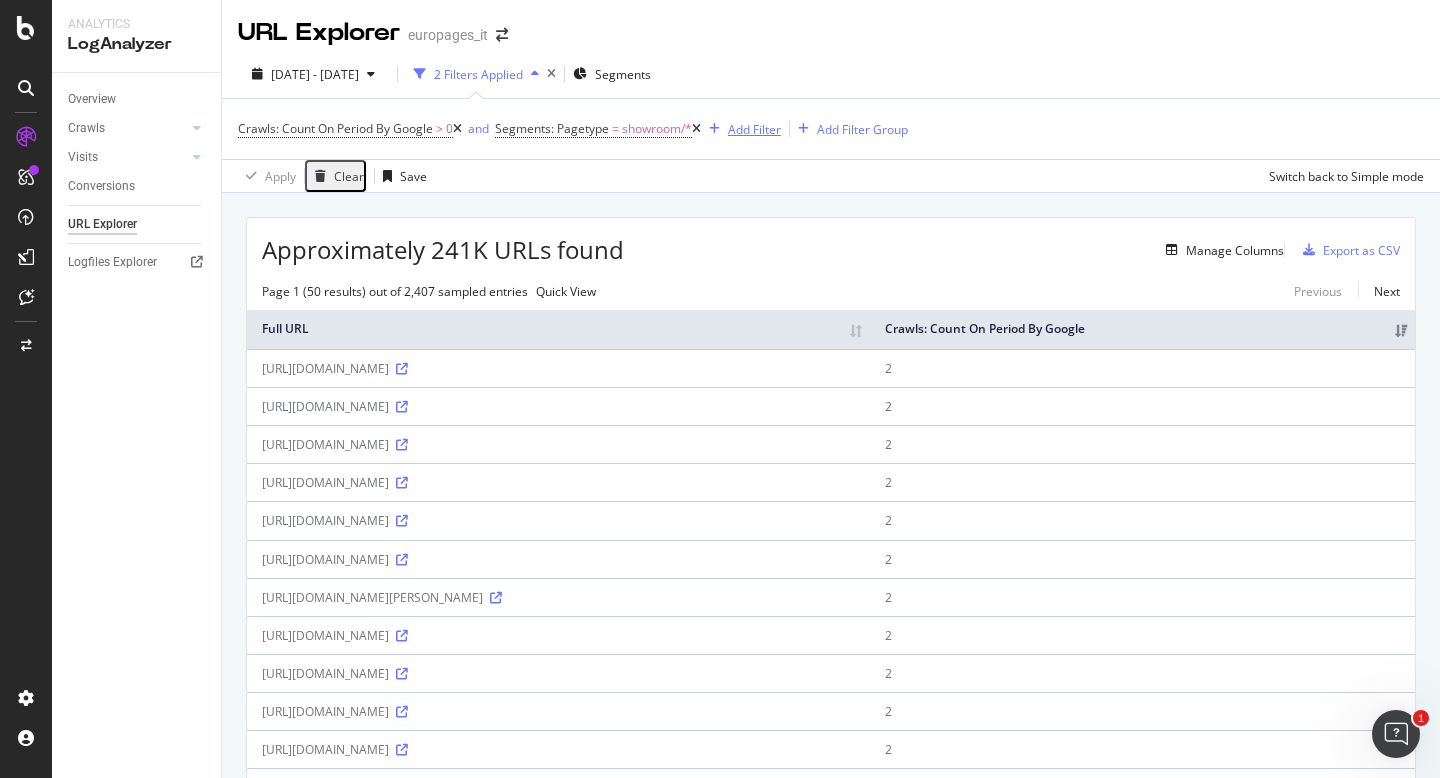click on "Add Filter" at bounding box center (754, 129) 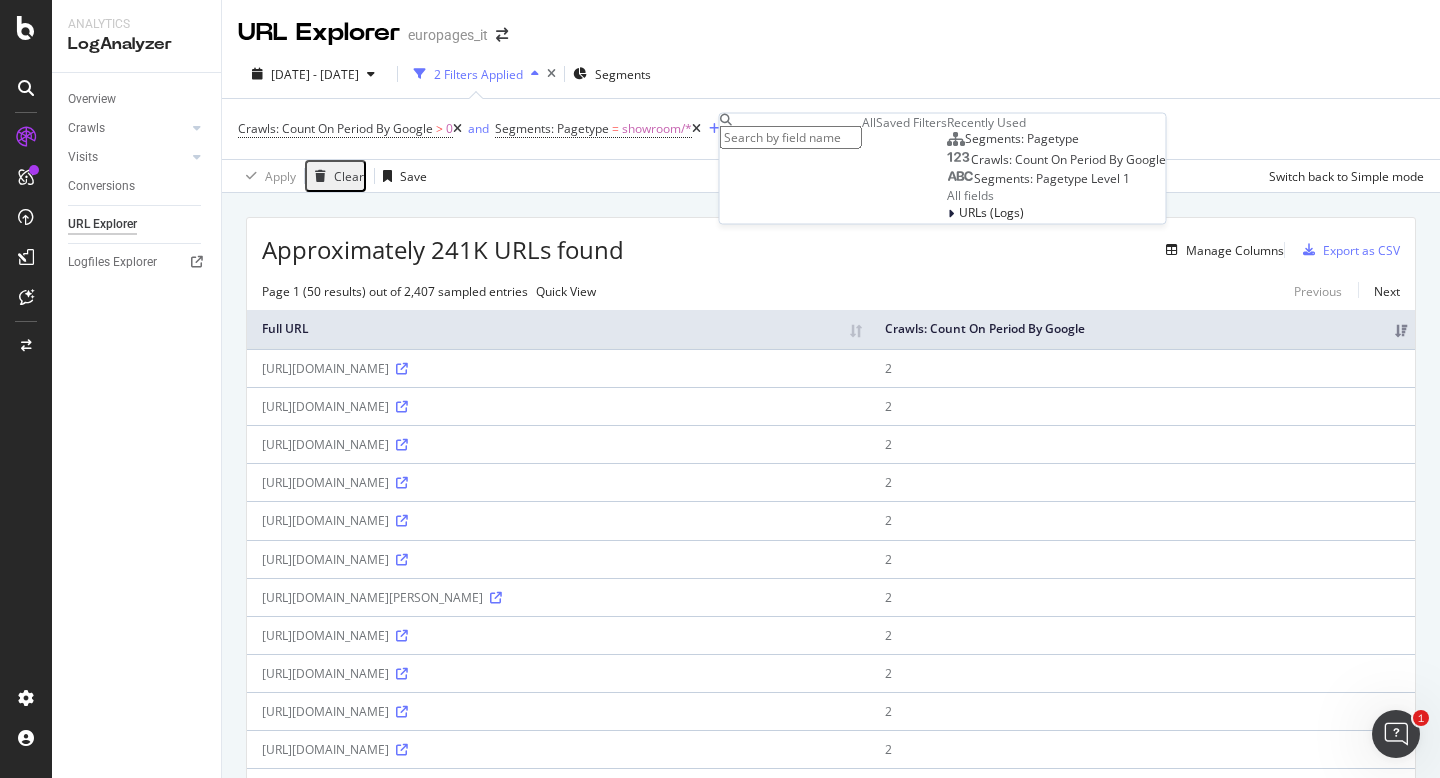 click on "Saved Filters" at bounding box center (911, 122) 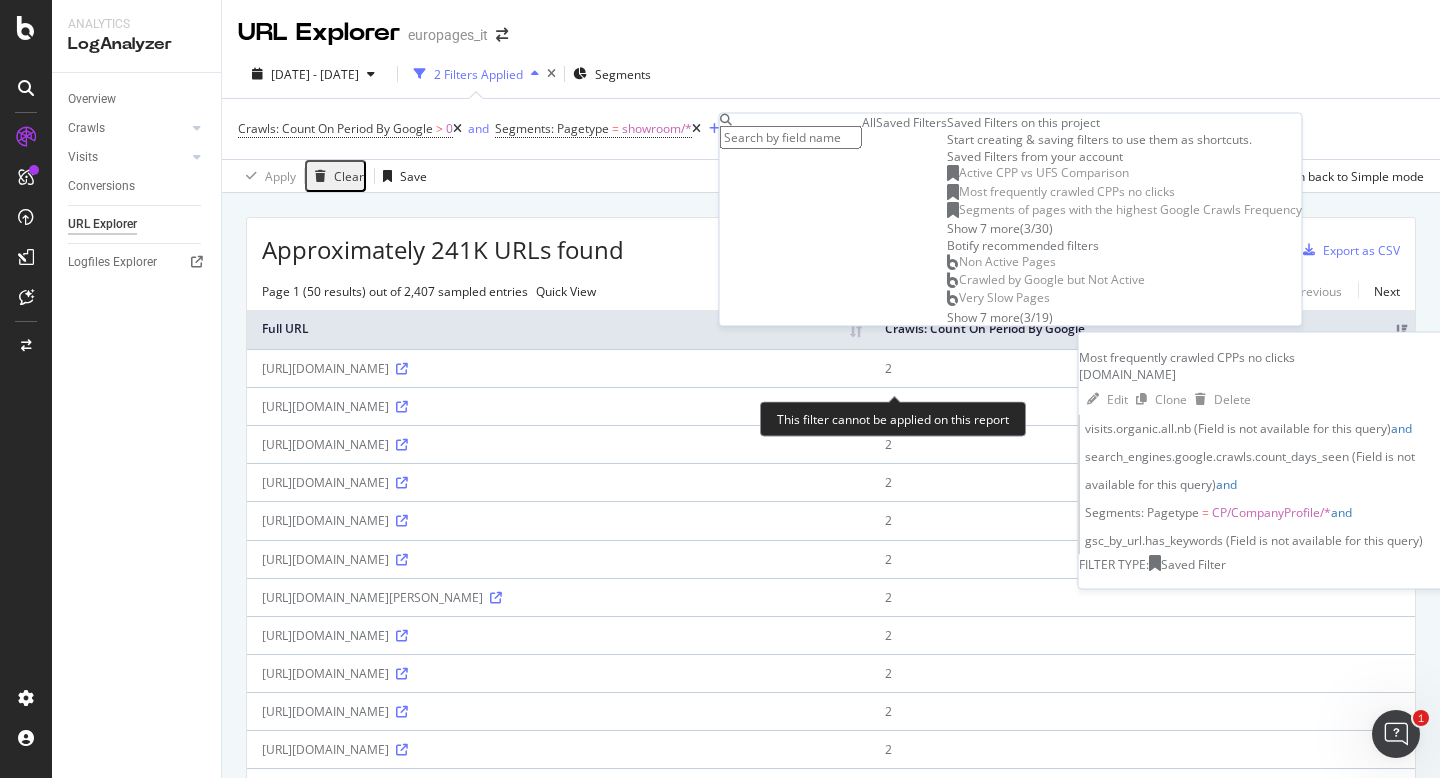 scroll, scrollTop: 19, scrollLeft: 0, axis: vertical 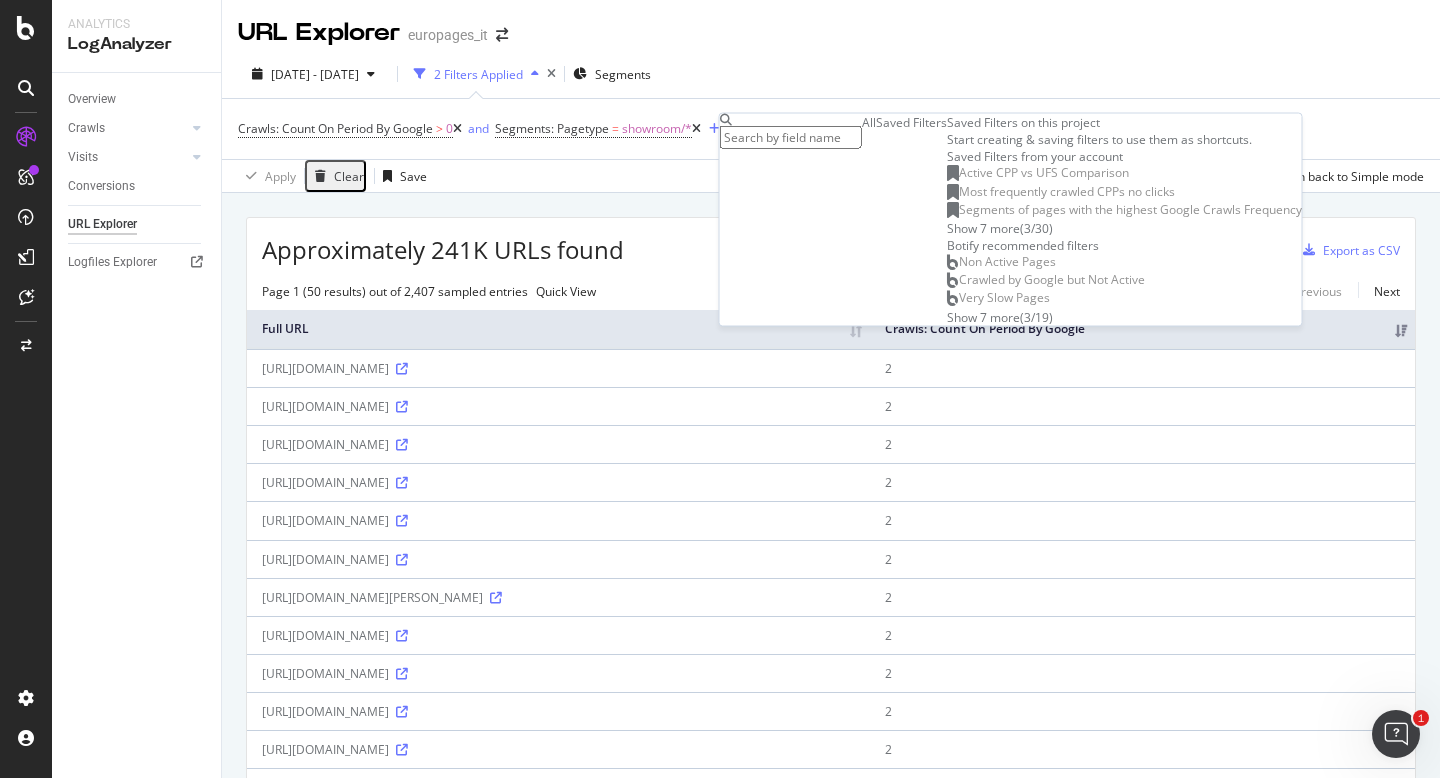 click on "Show 7 more" at bounding box center (983, 316) 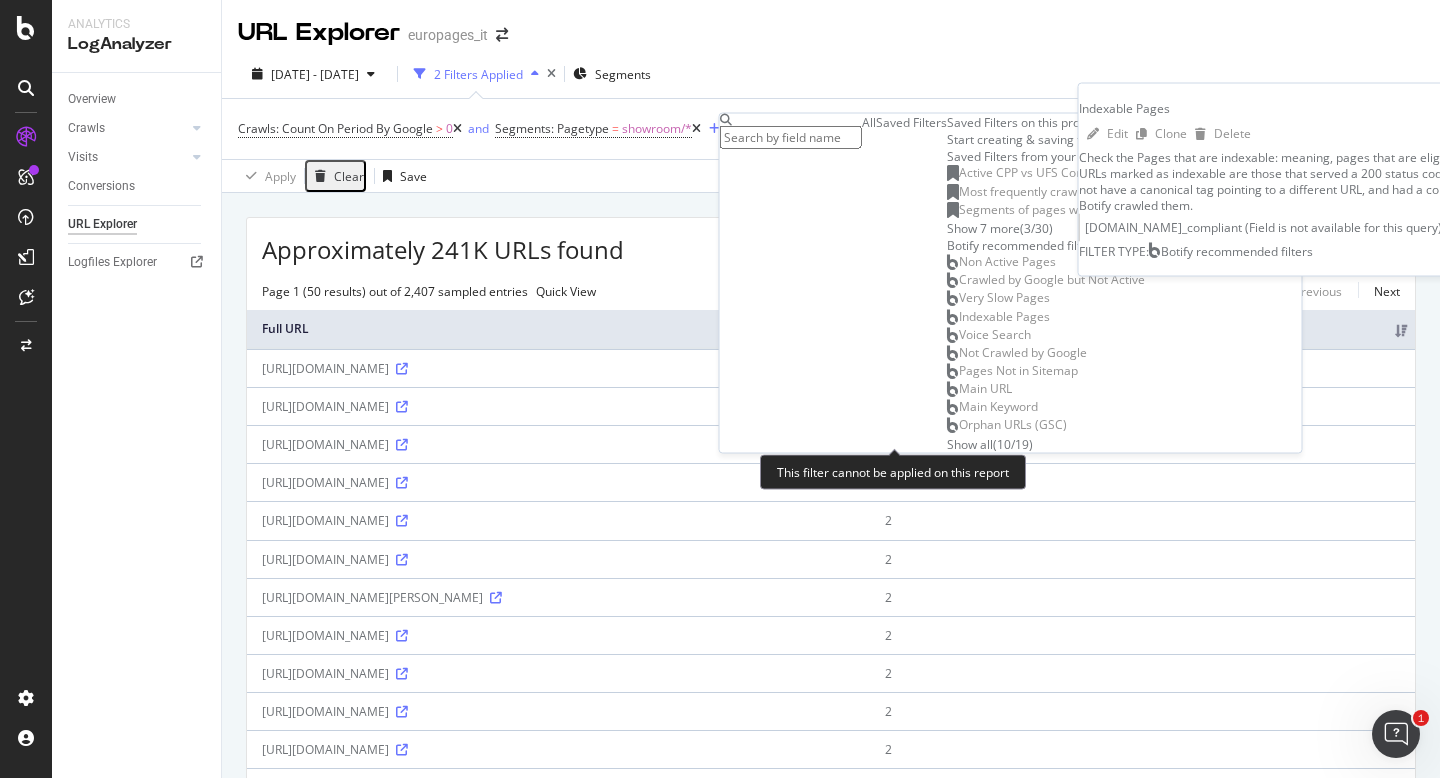 scroll, scrollTop: 201, scrollLeft: 0, axis: vertical 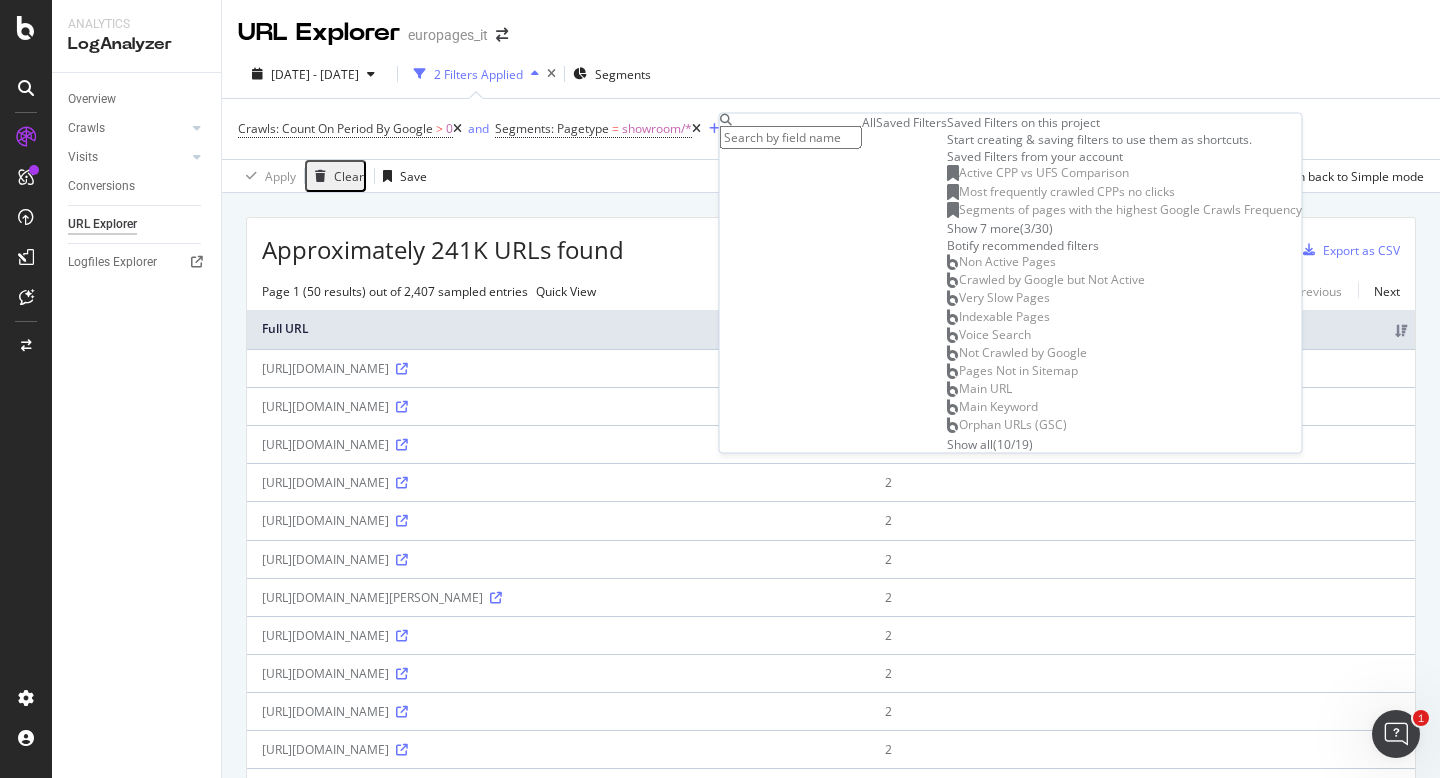 click at bounding box center [696, 129] 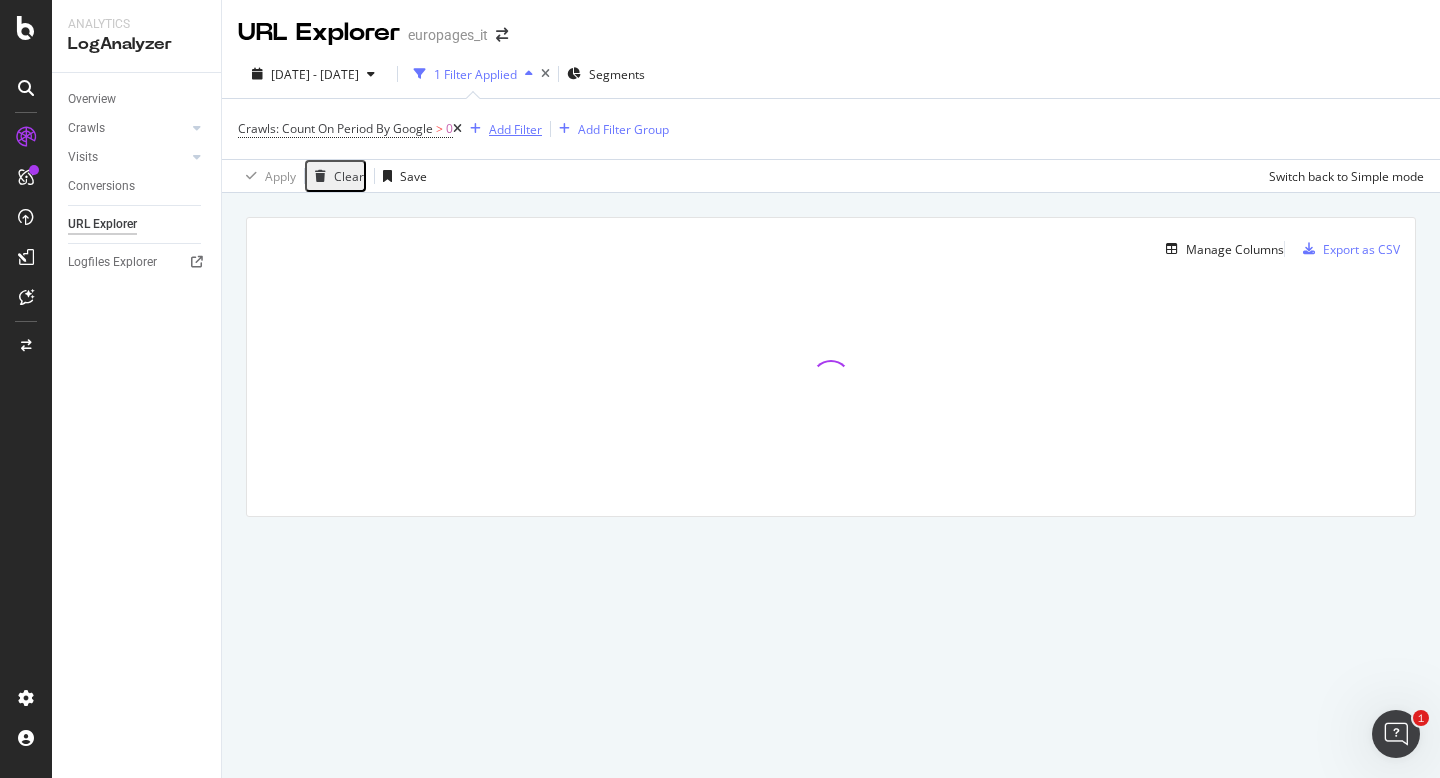 click on "Add Filter" at bounding box center [515, 129] 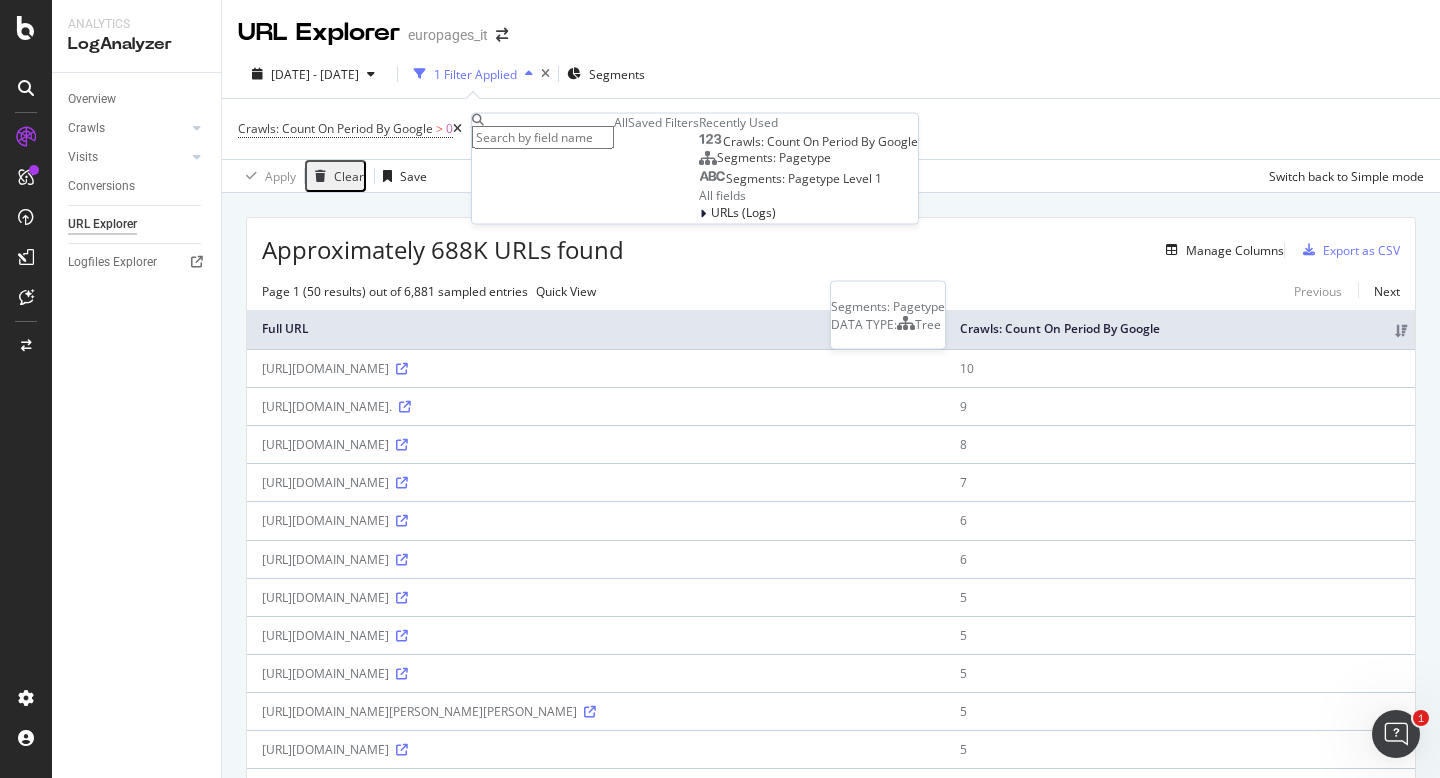 click on "Segments: Pagetype" at bounding box center (774, 157) 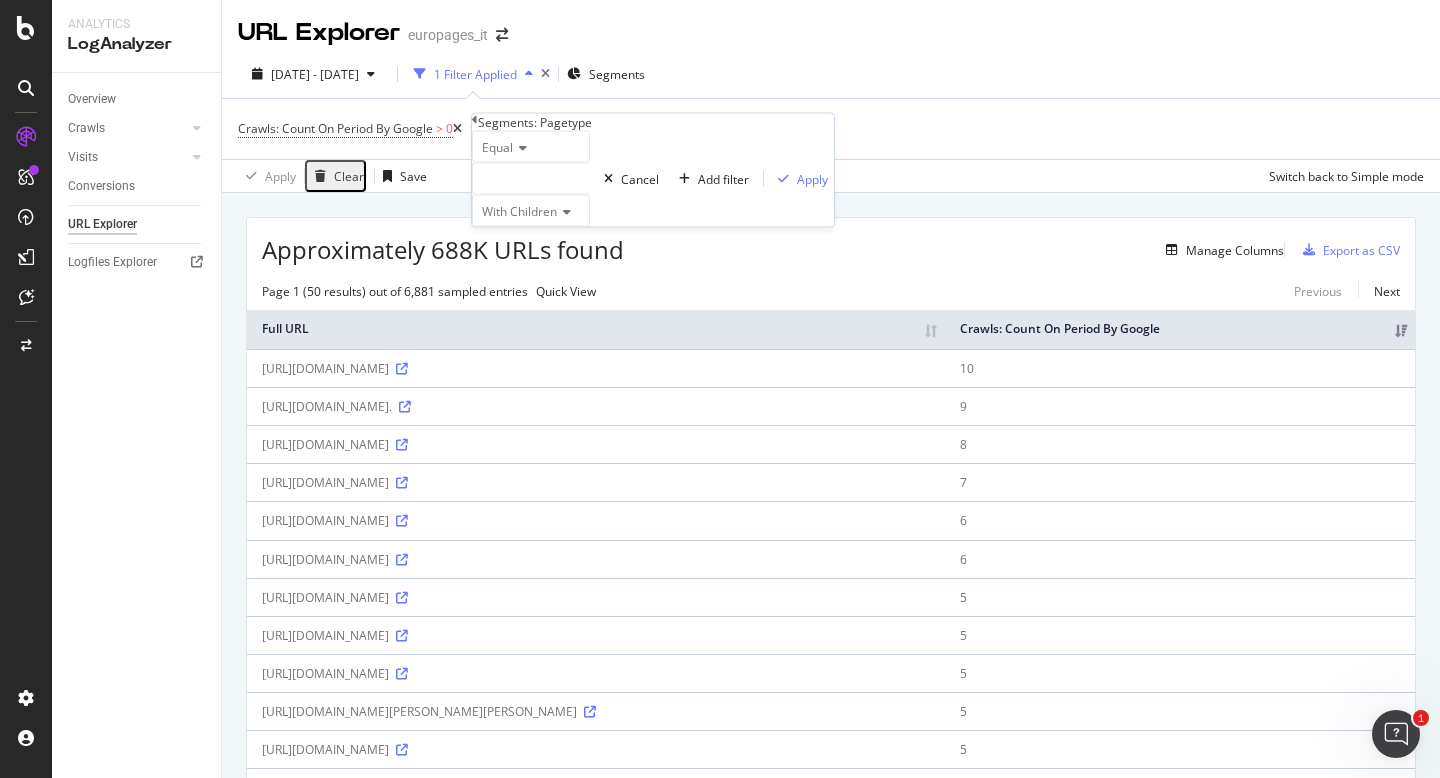 click at bounding box center (531, 179) 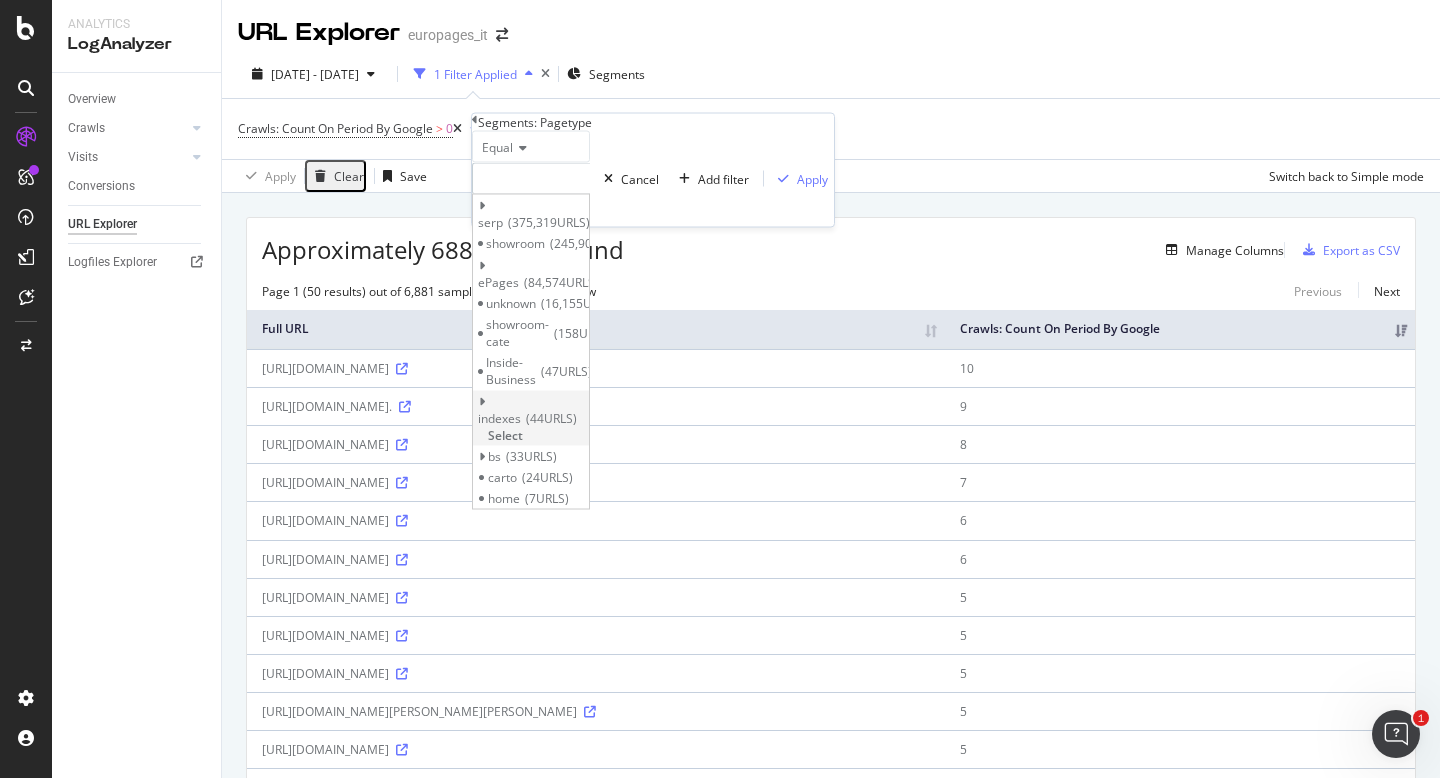 click at bounding box center (481, 401) 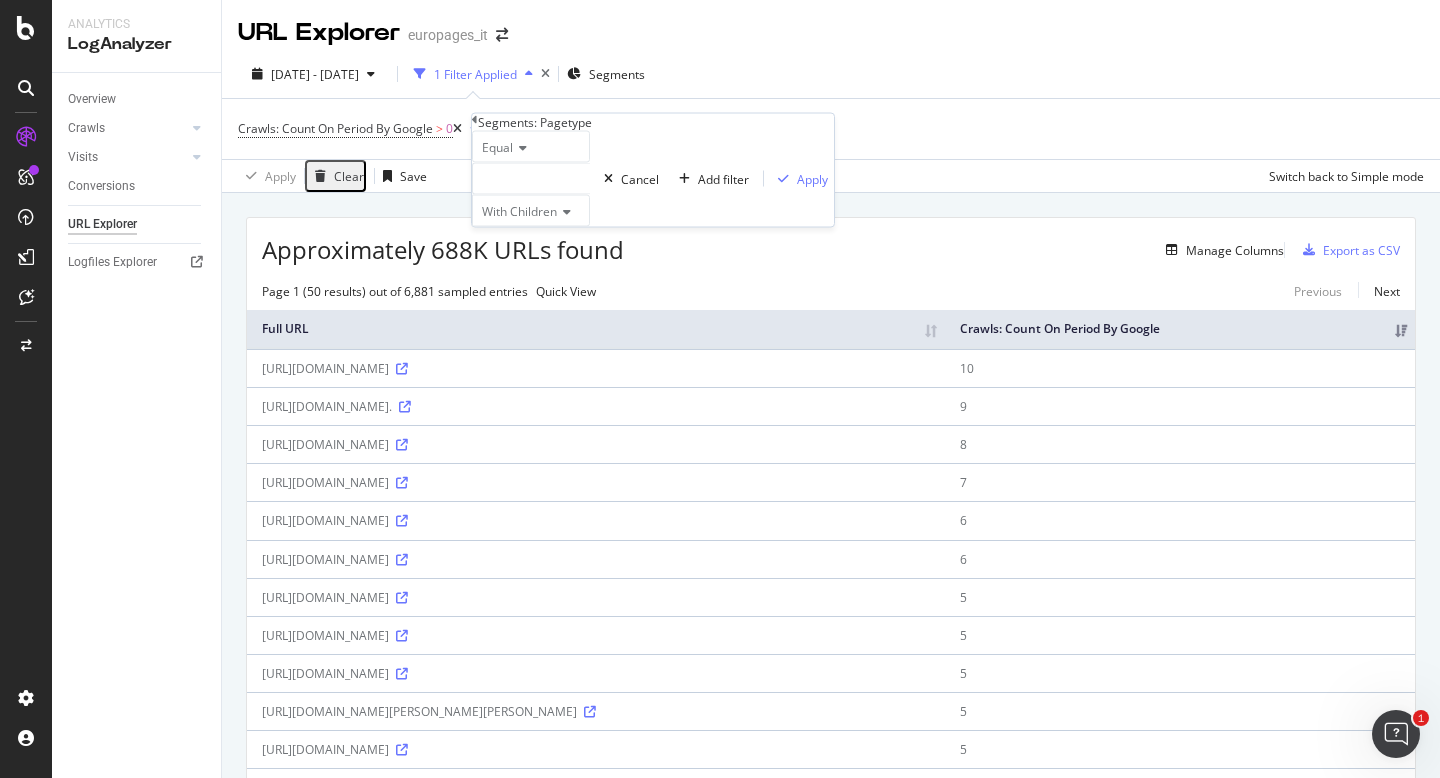 click at bounding box center (475, 120) 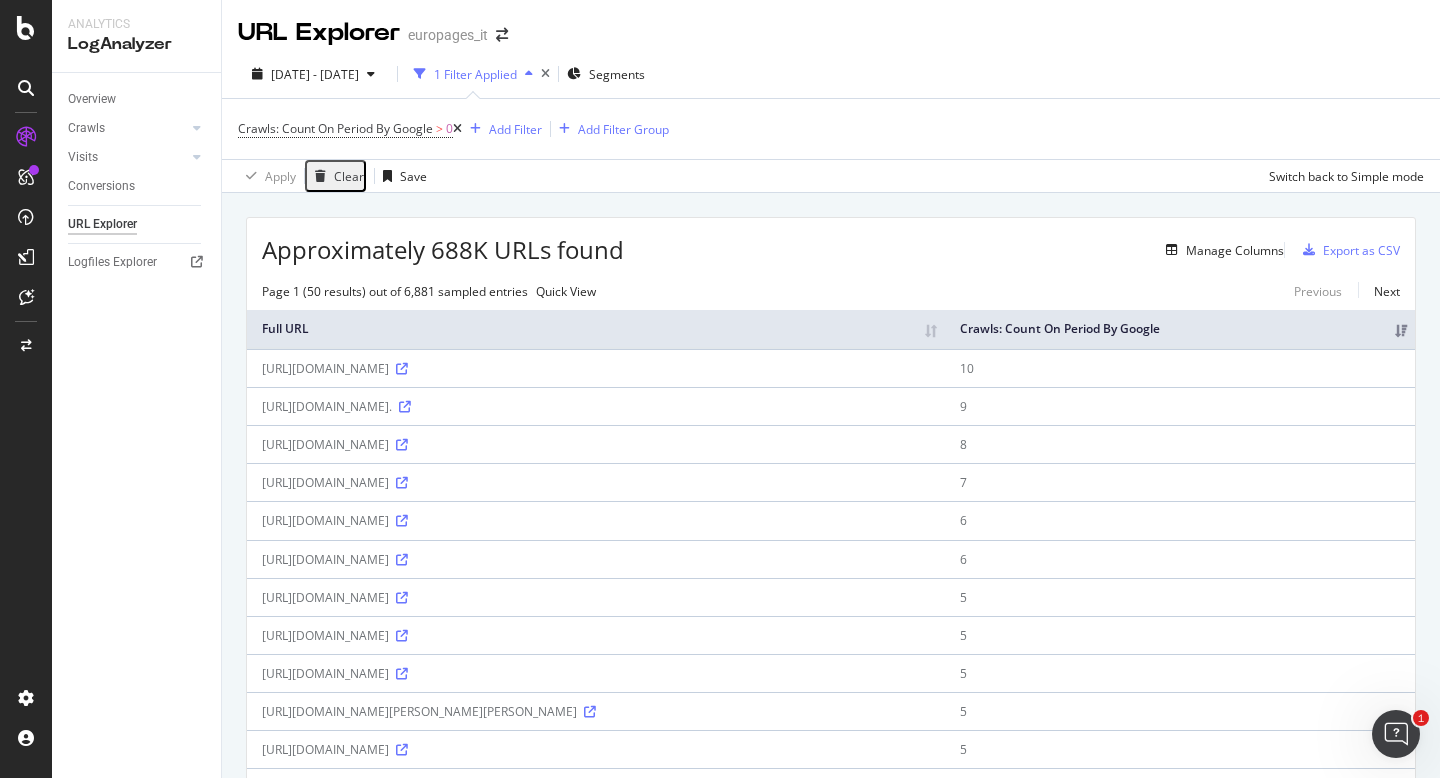 click on "Manage Columns" at bounding box center [954, 250] 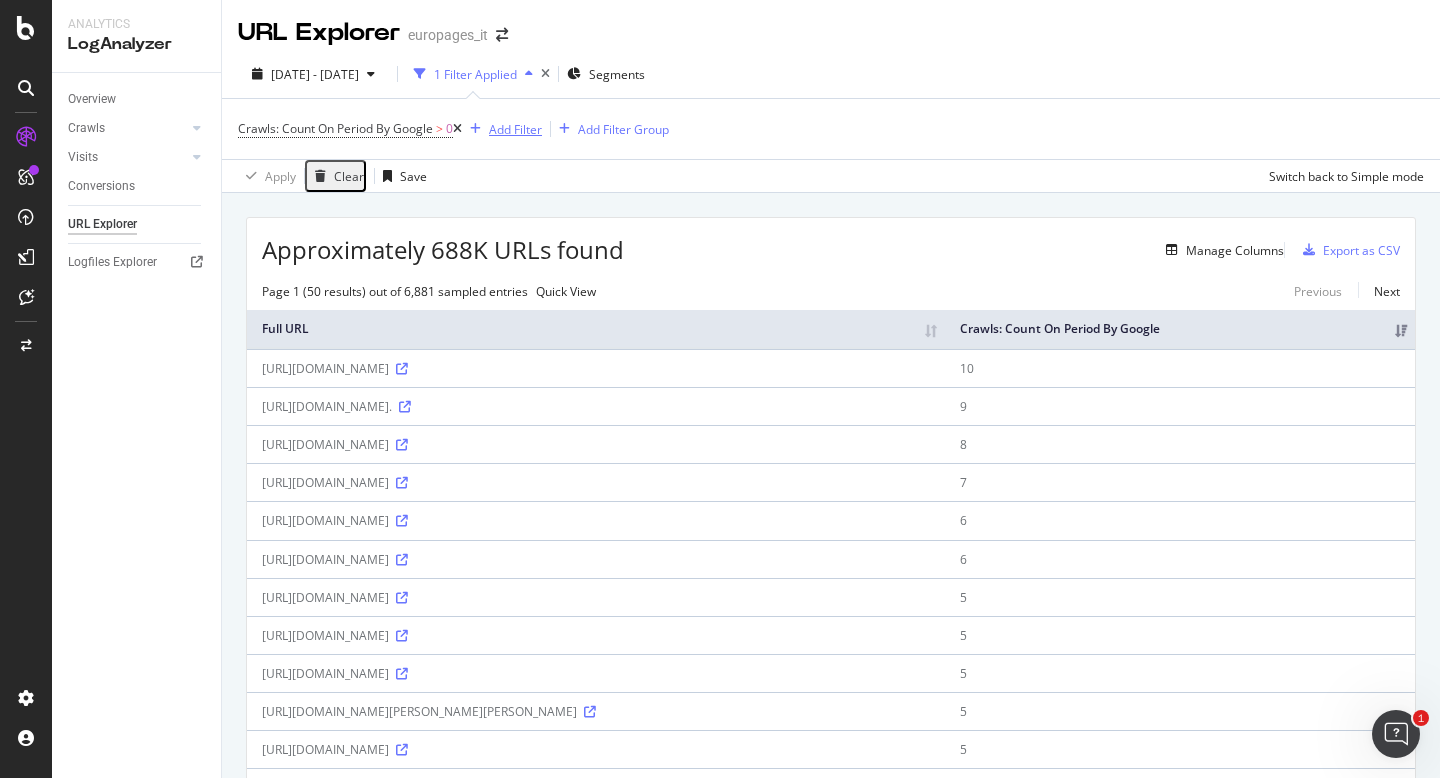 click on "Add Filter" at bounding box center [515, 129] 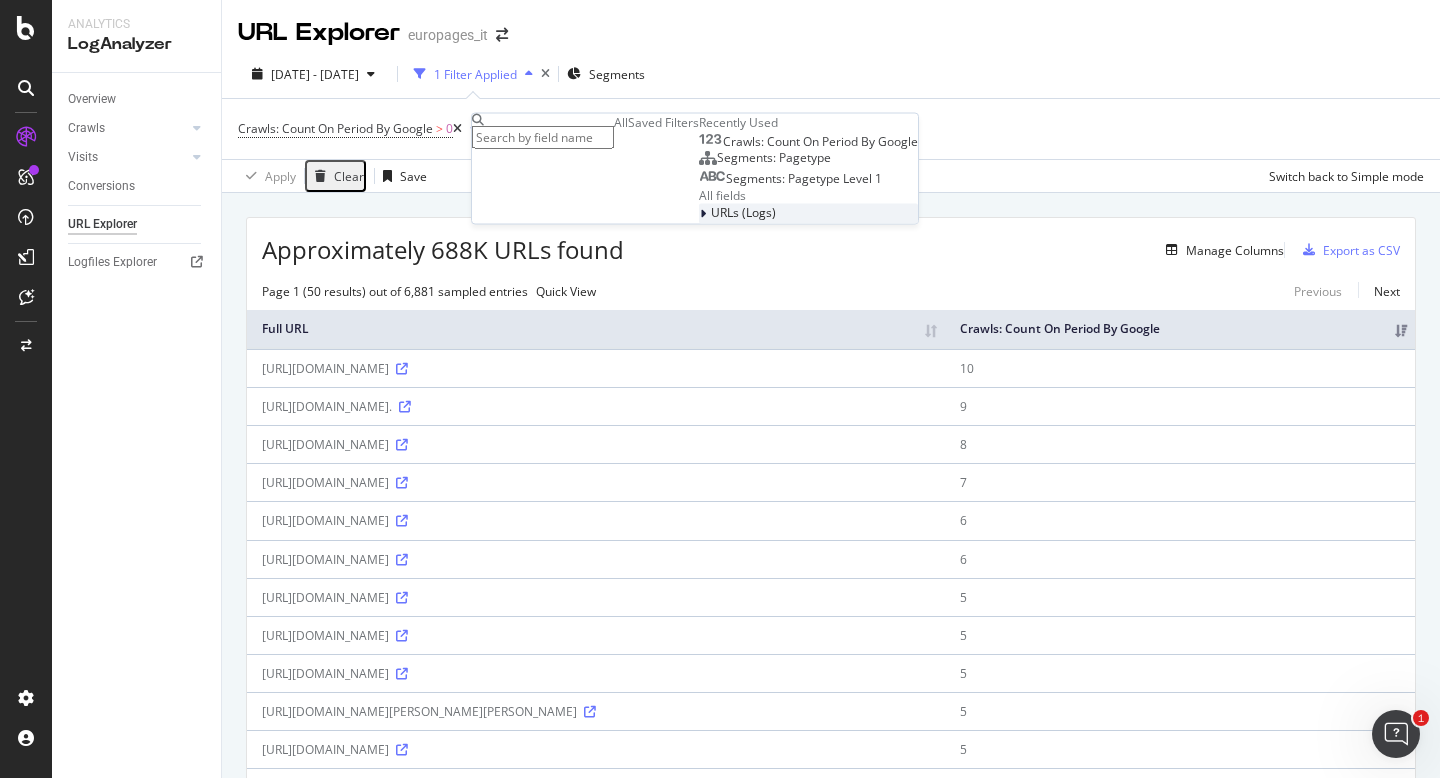 click at bounding box center (703, 214) 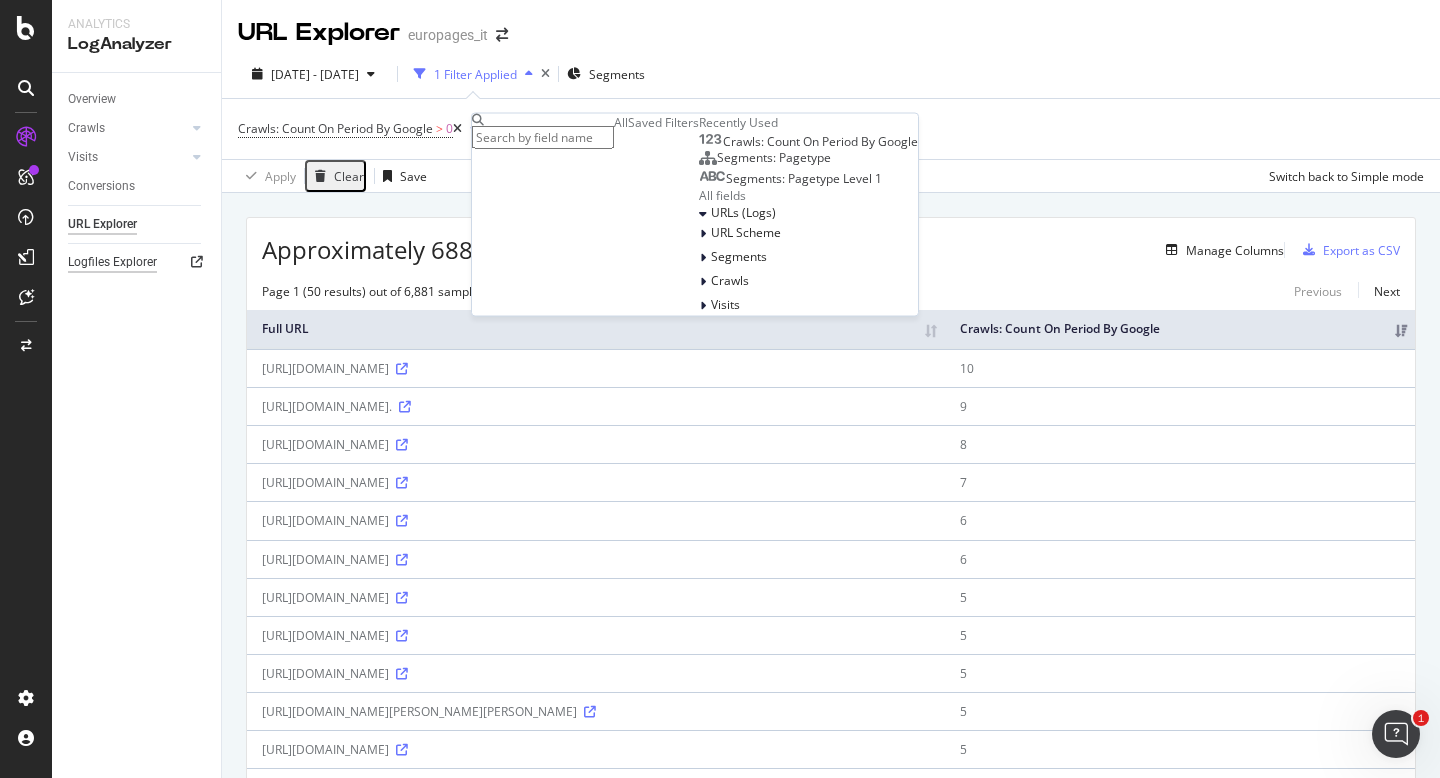 click on "Logfiles Explorer" at bounding box center (112, 262) 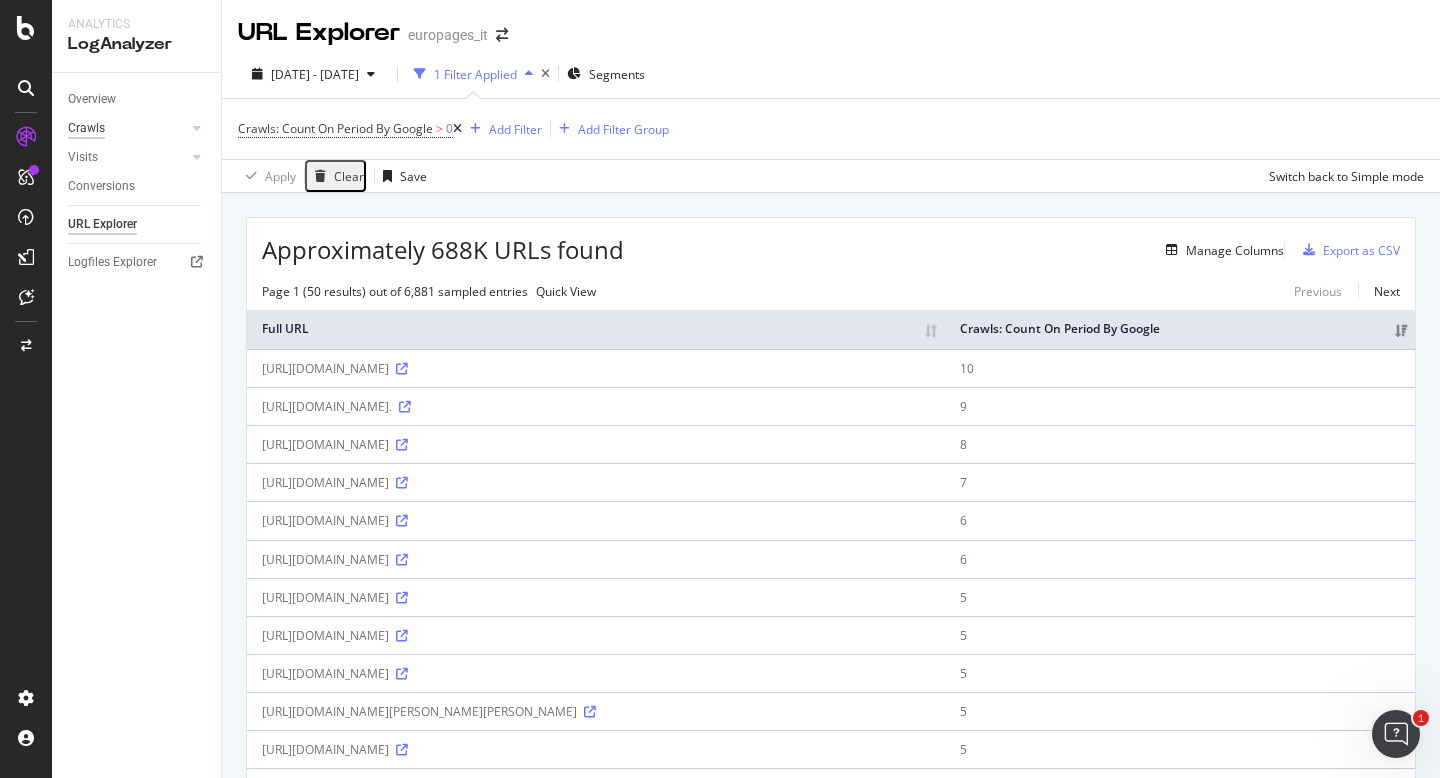click on "Crawls" at bounding box center [86, 128] 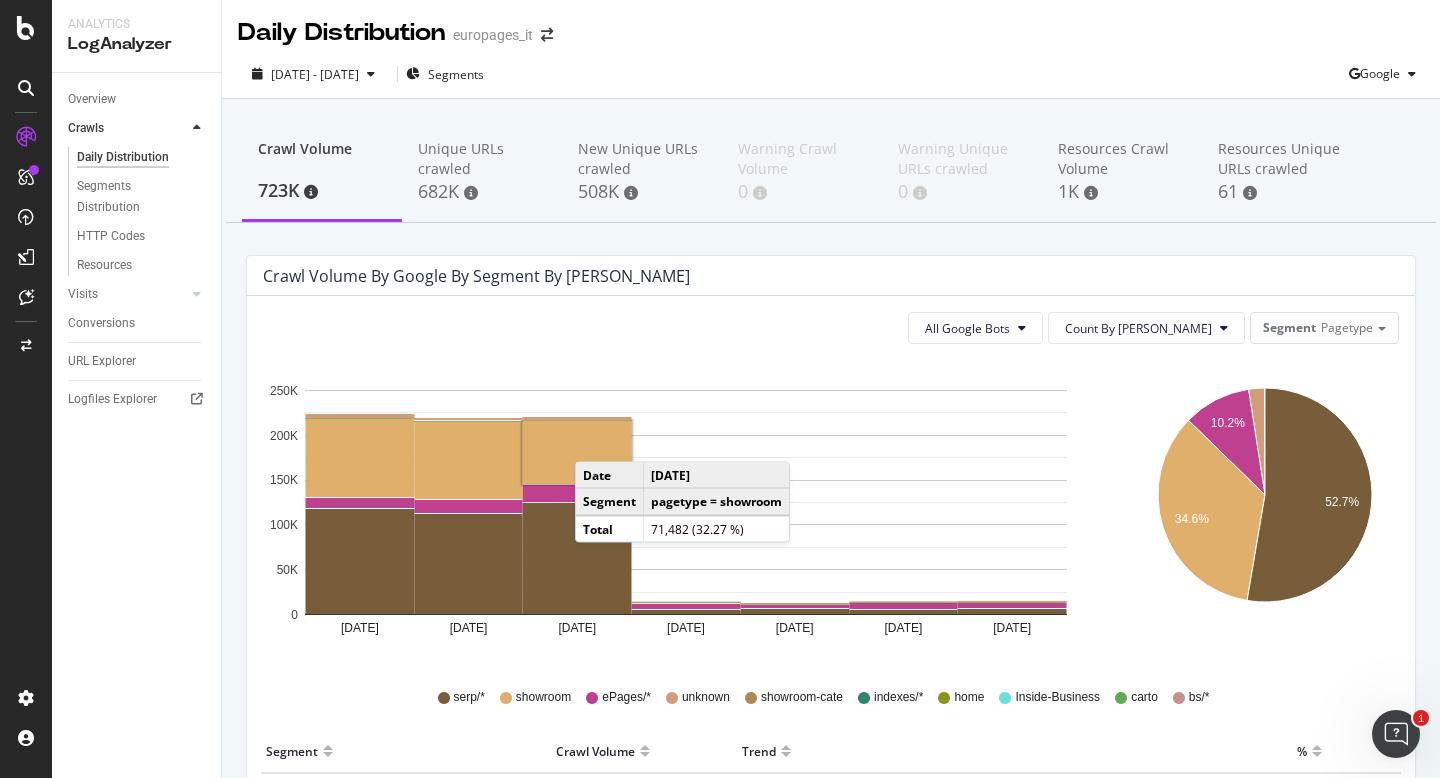 click 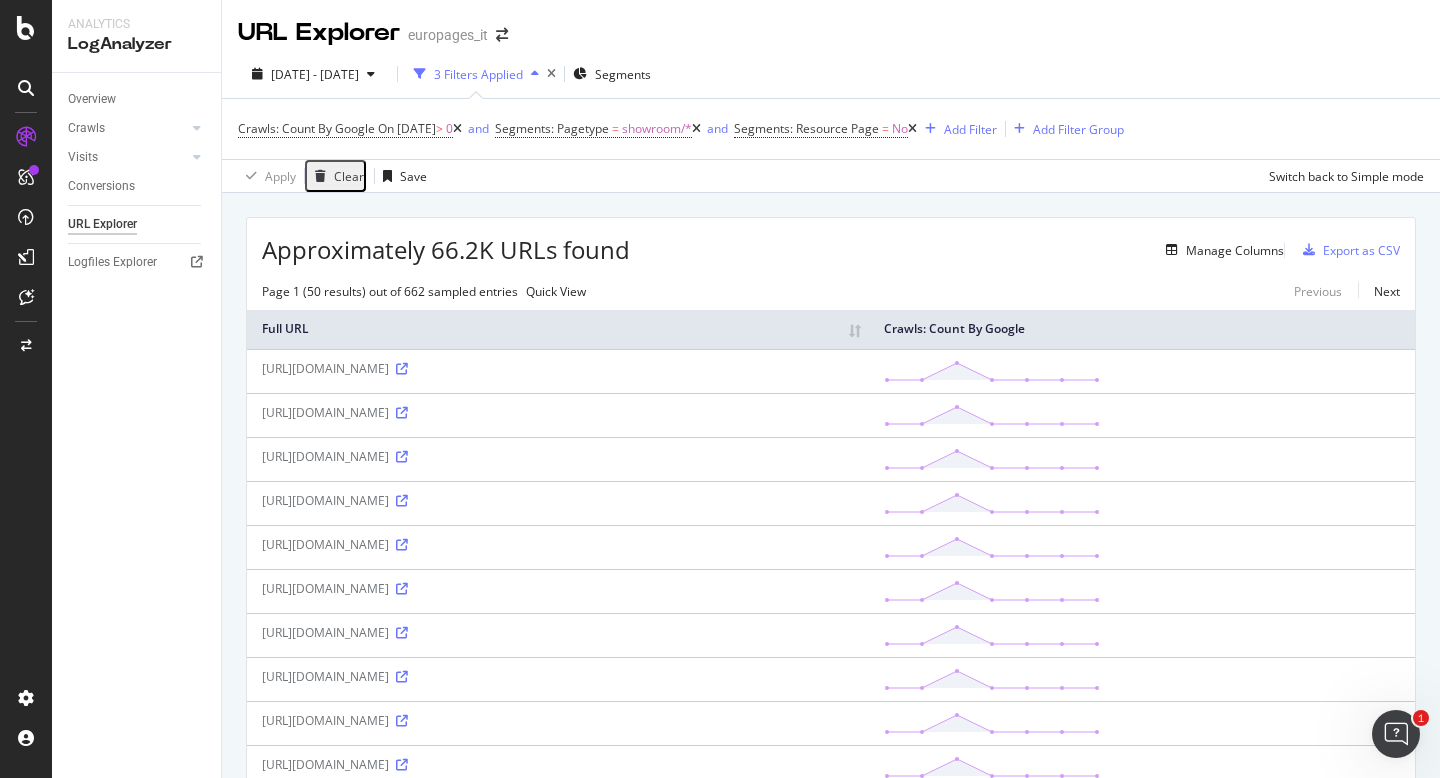 click at bounding box center (696, 129) 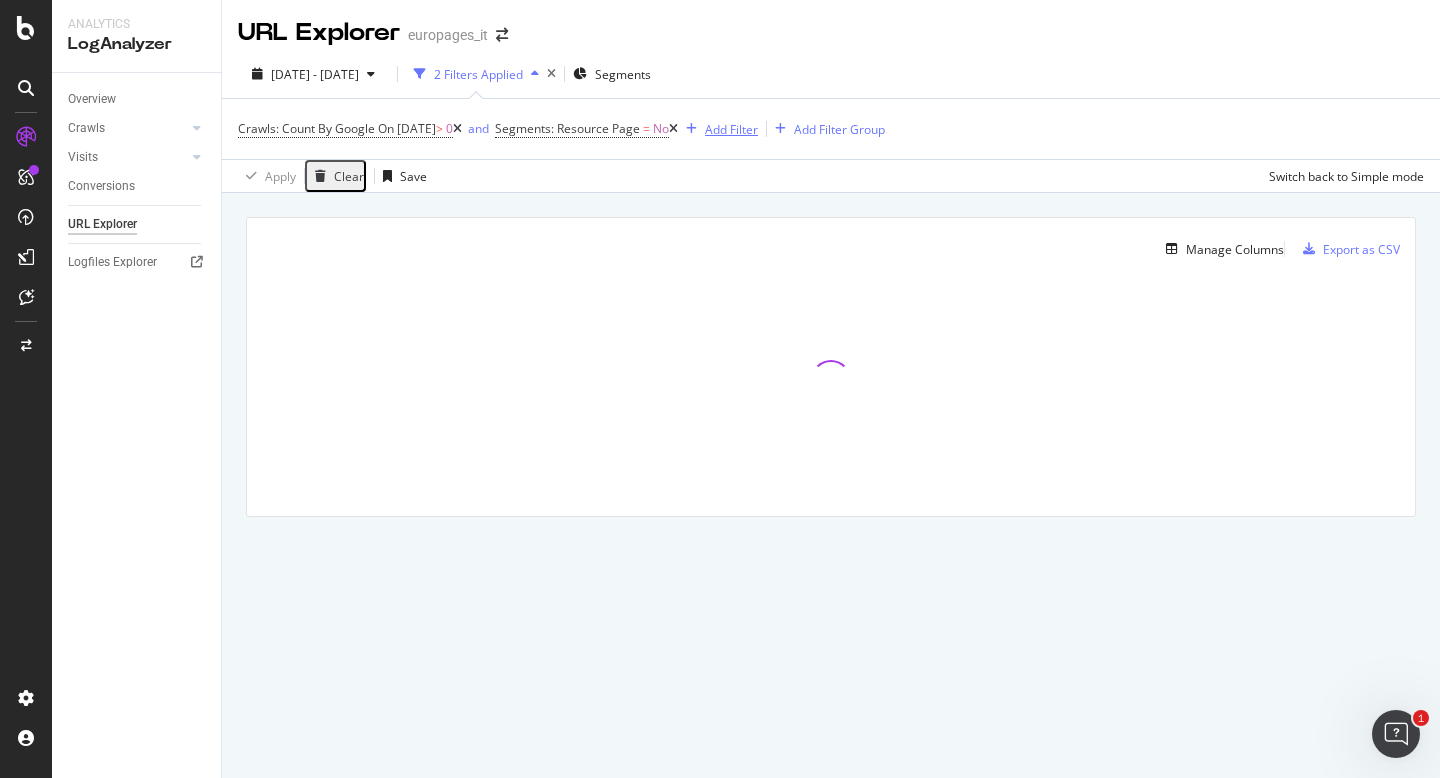 click on "Add Filter" at bounding box center [731, 129] 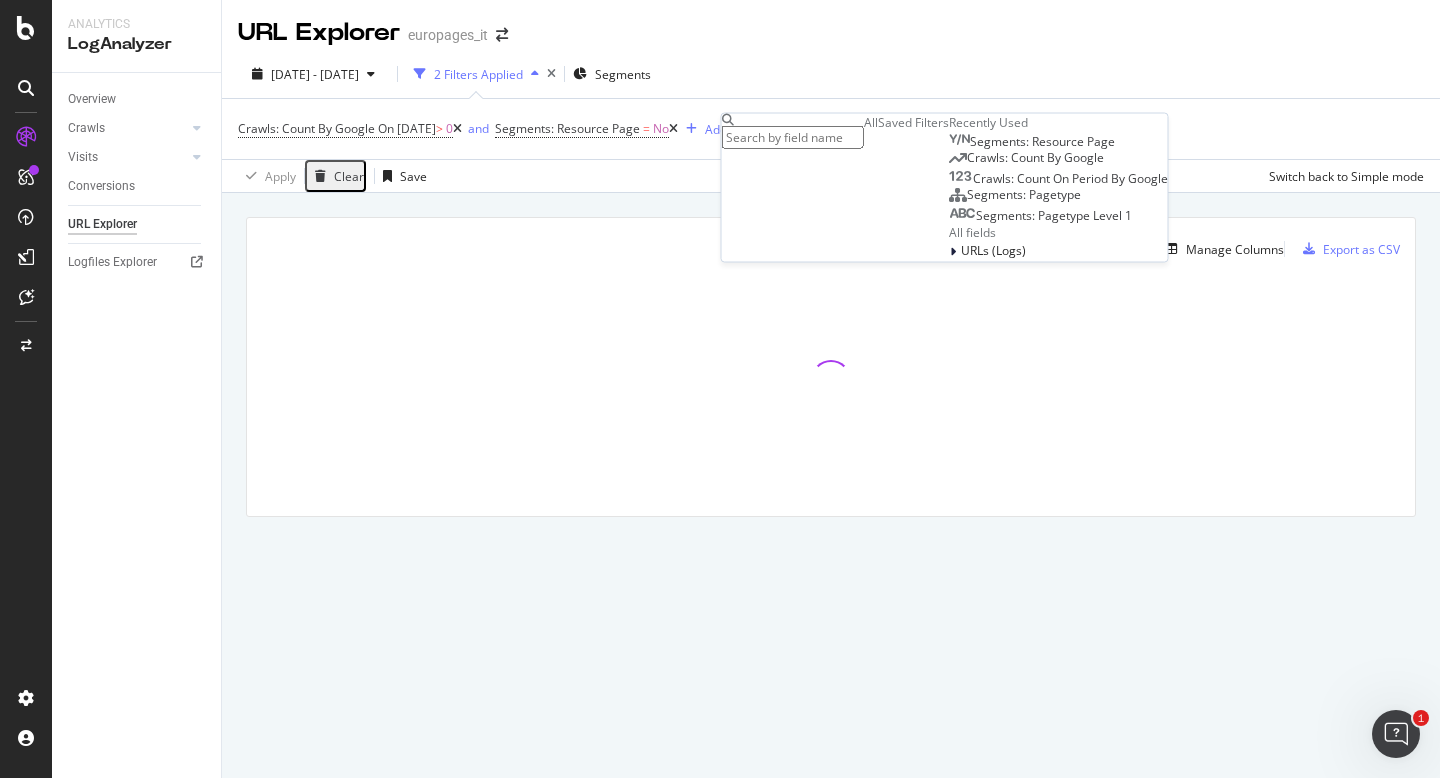 click on "Segments: Resource Page" at bounding box center [1042, 141] 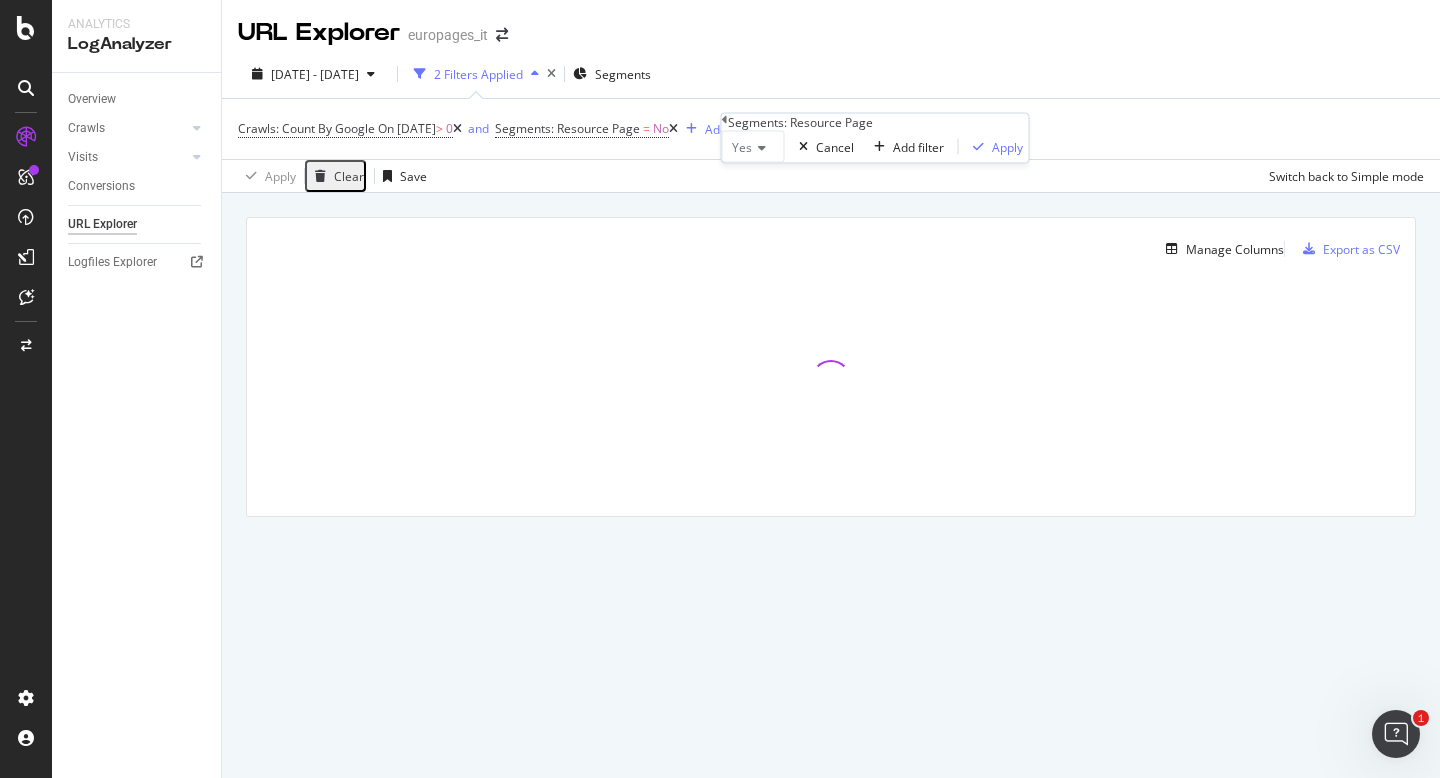 click at bounding box center (725, 120) 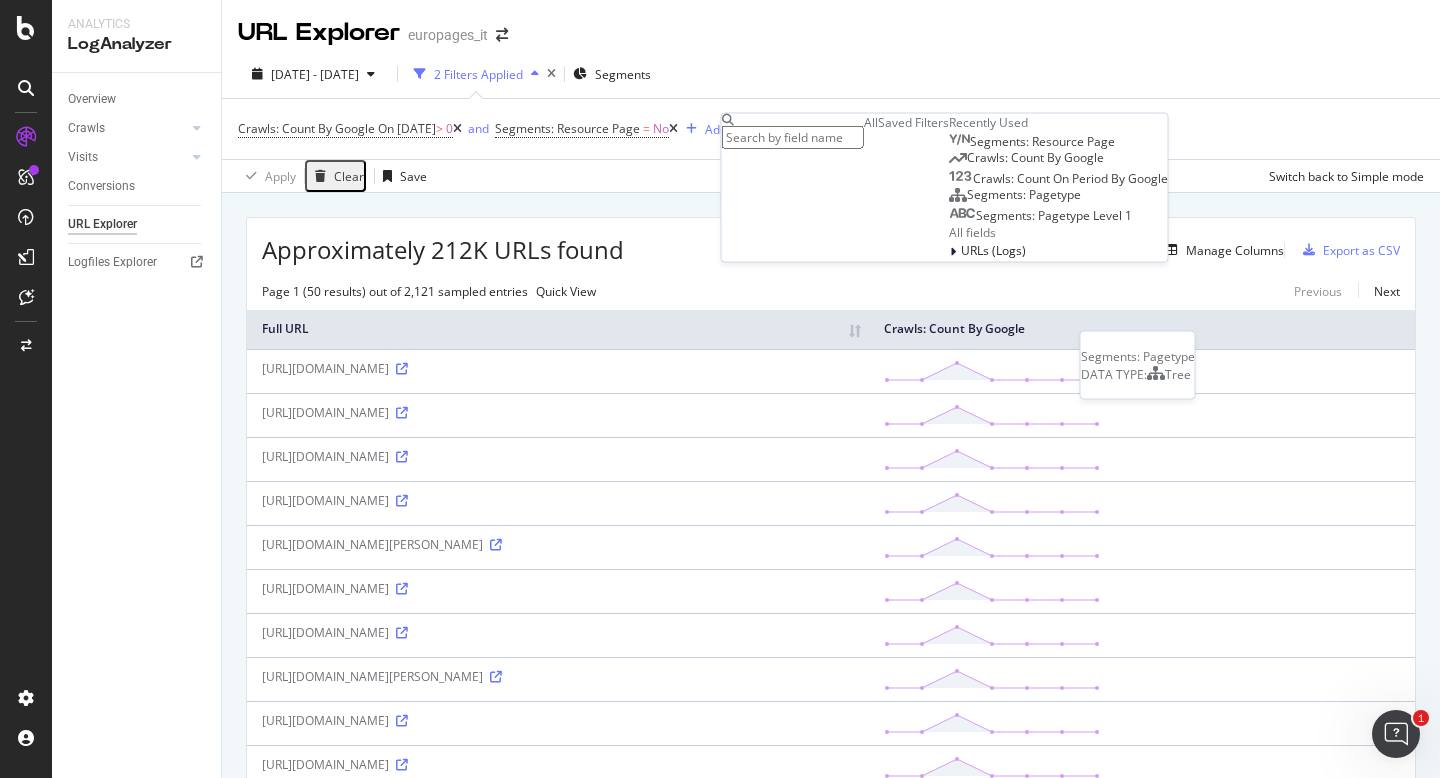 click on "Segments: Pagetype" at bounding box center [1024, 194] 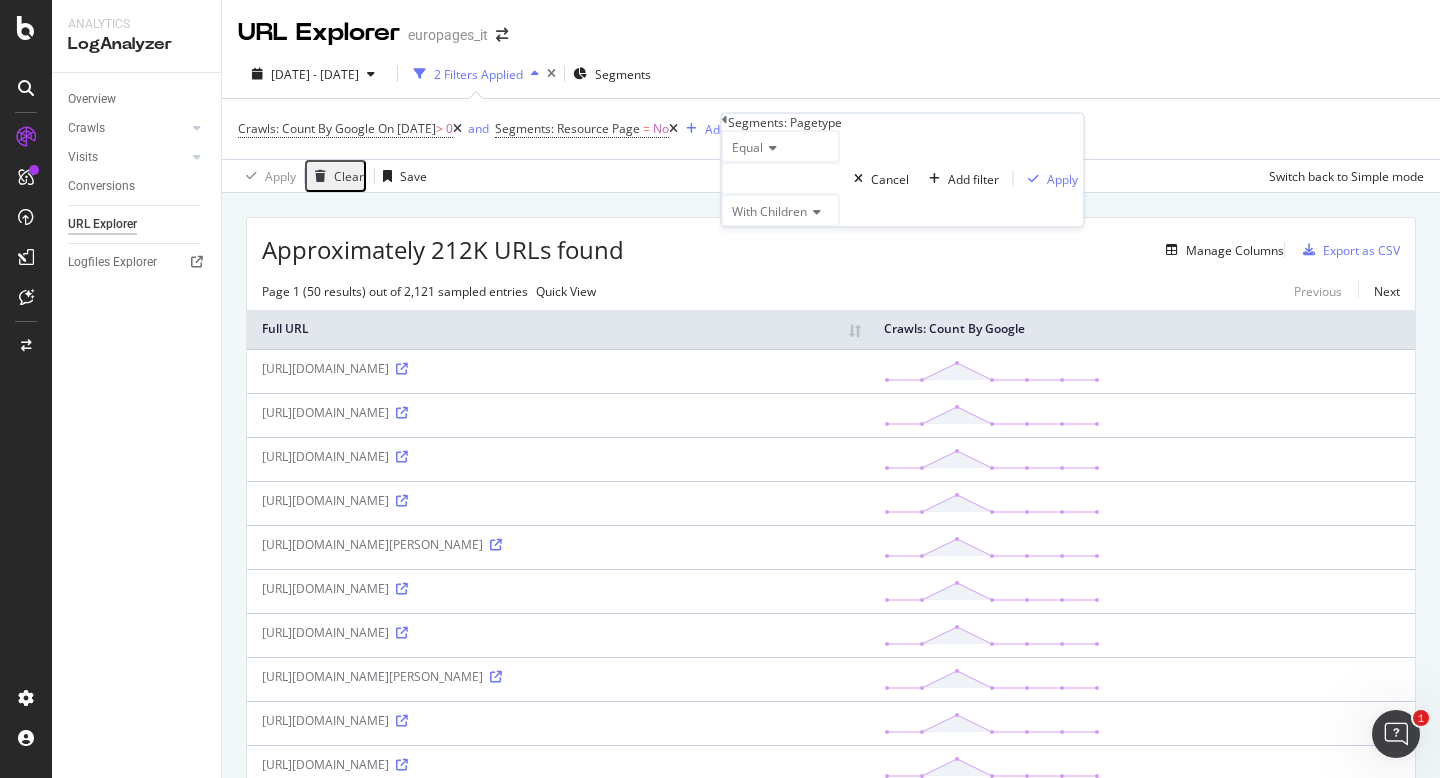 click at bounding box center [781, 179] 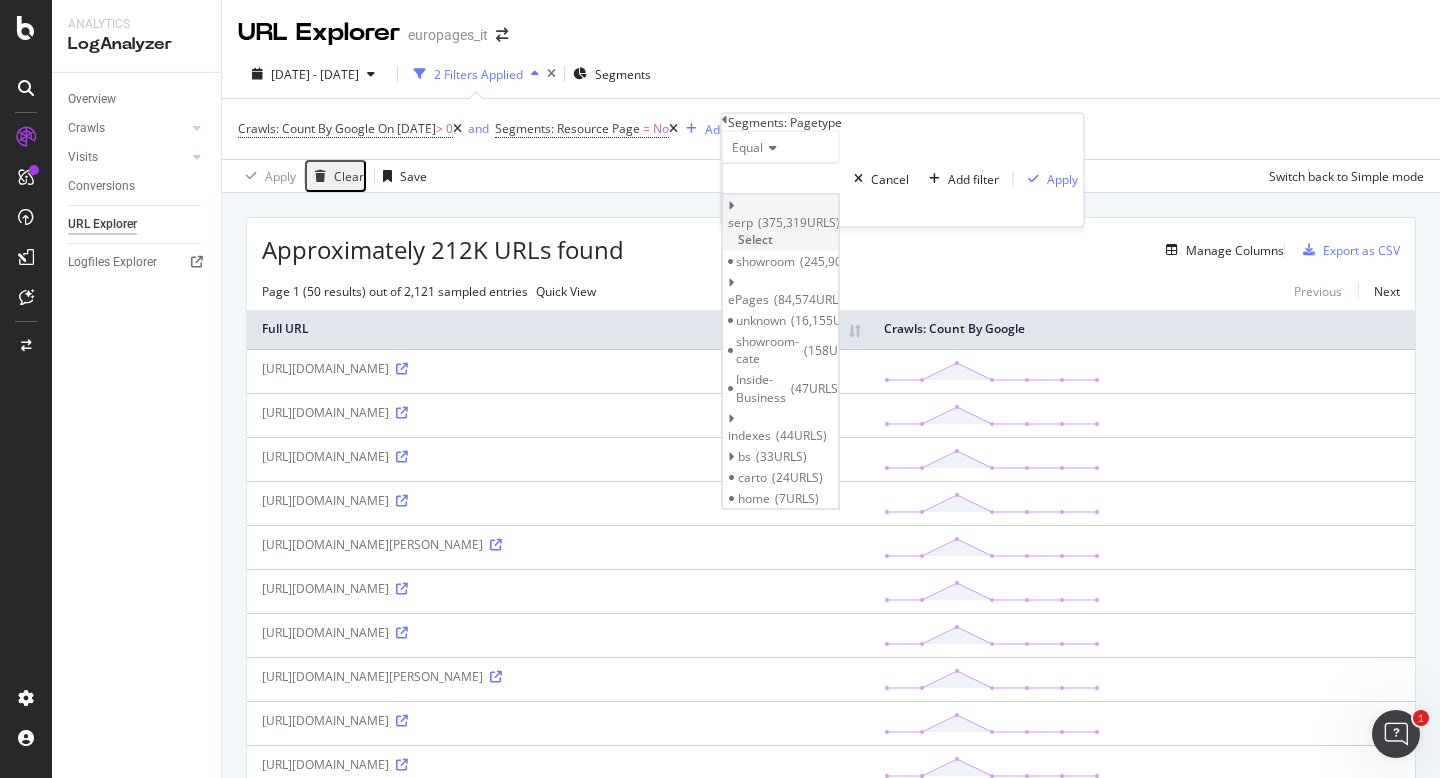 click at bounding box center (731, 206) 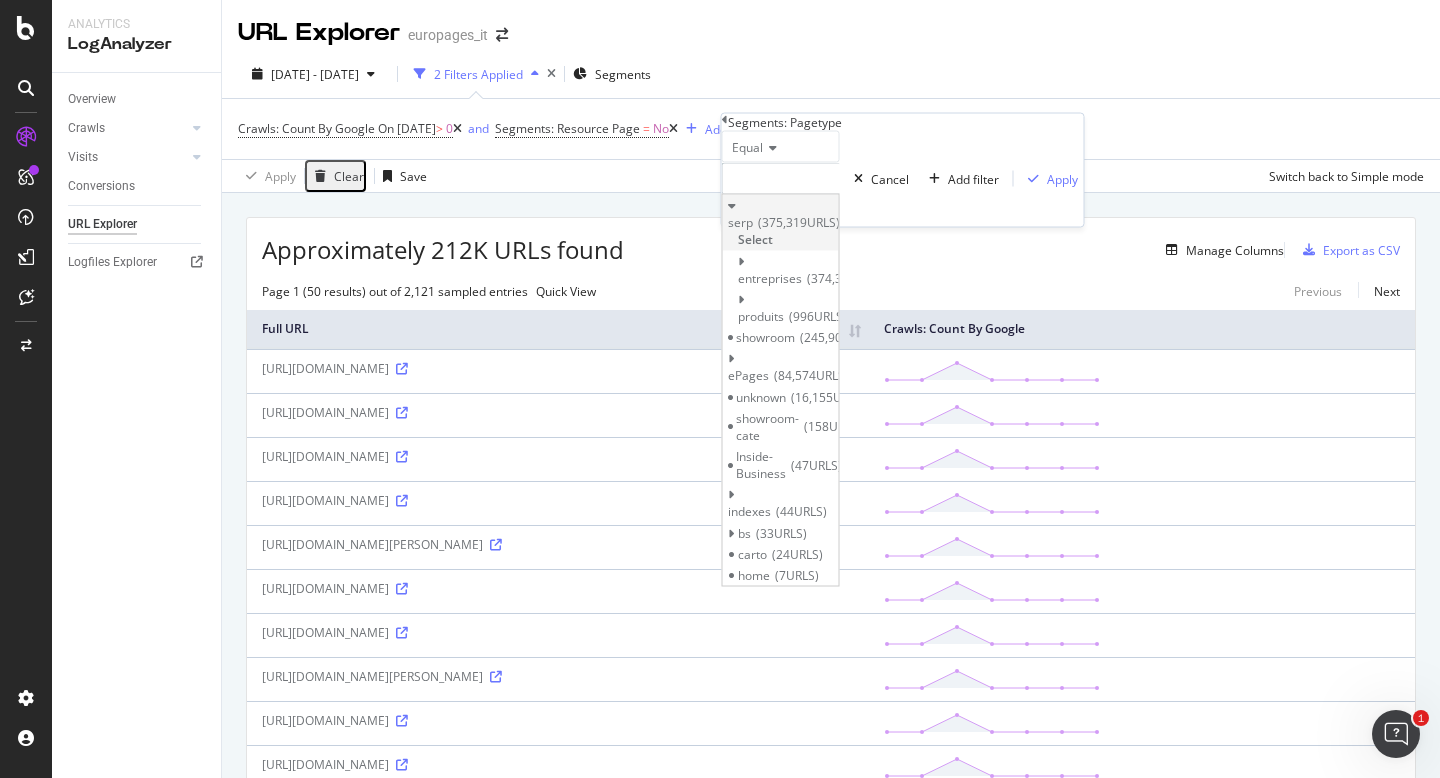 click at bounding box center (731, 206) 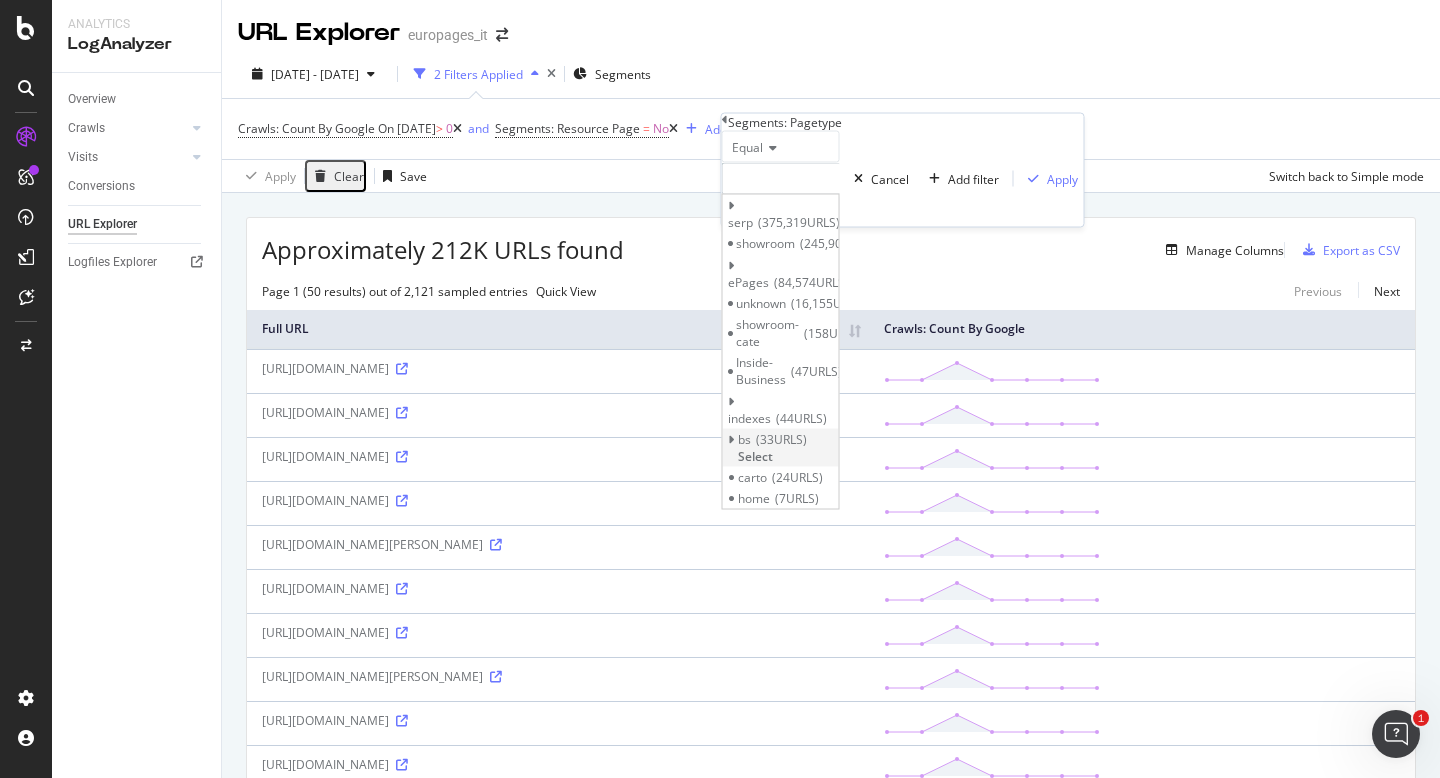 click at bounding box center [731, 439] 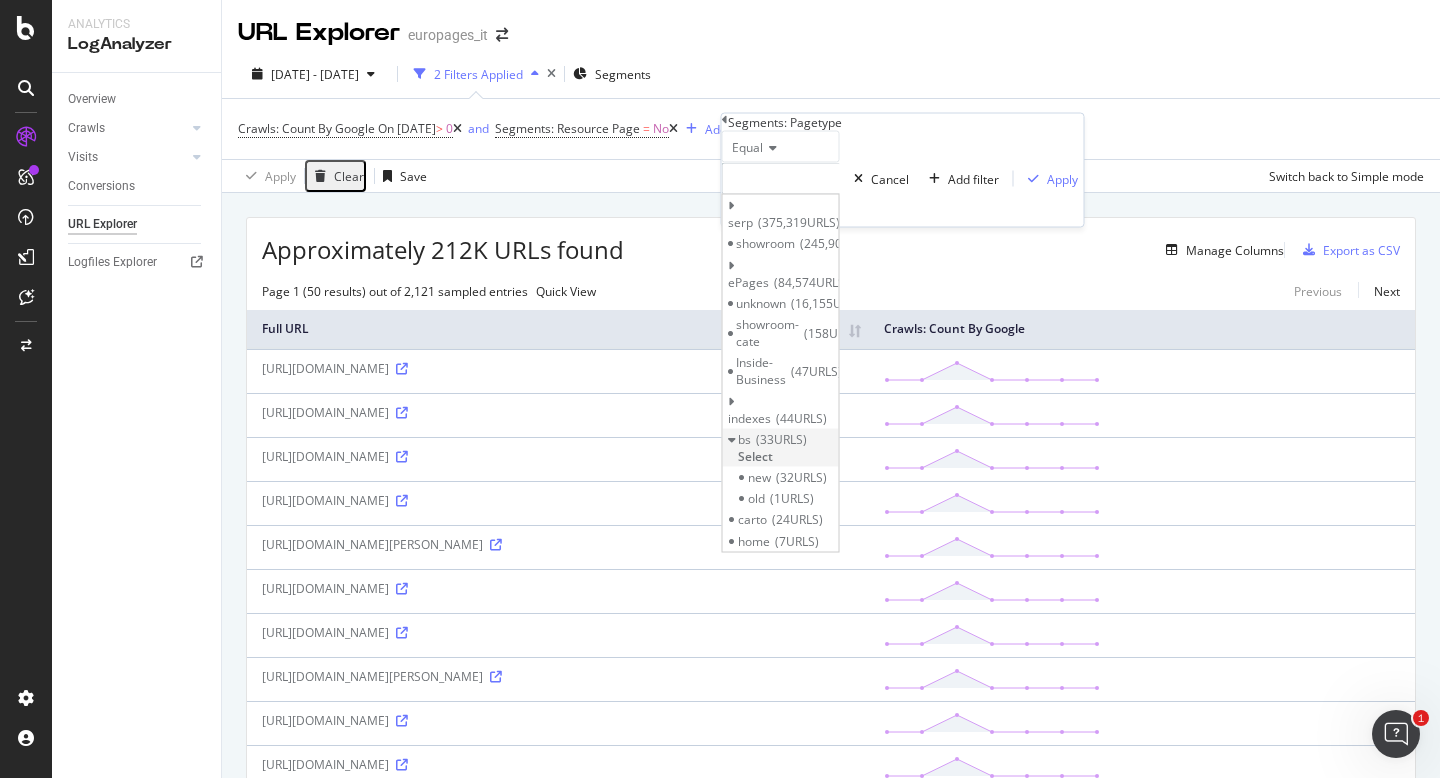 click at bounding box center (731, 439) 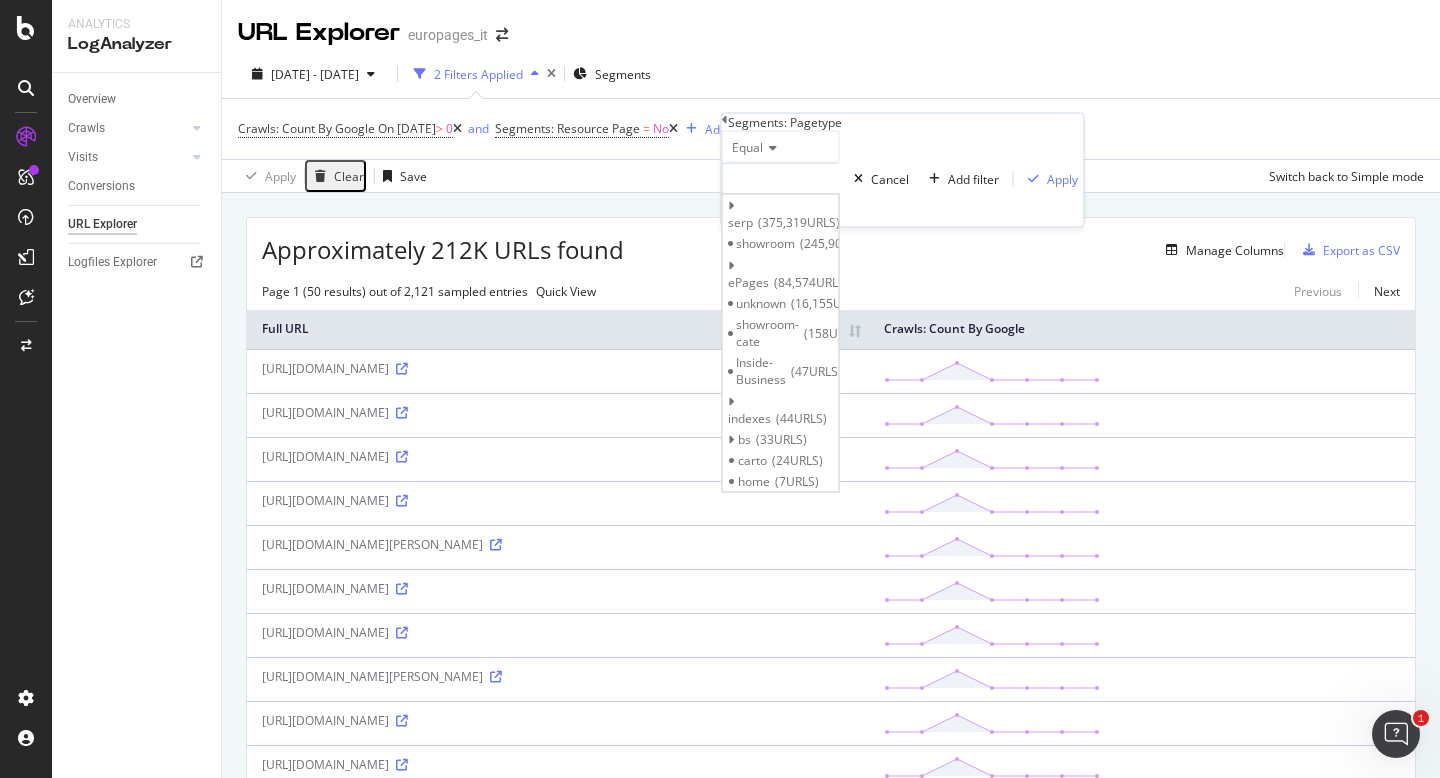 click on "2025 Jul. 13th - Jul. 19th 2 Filters Applied Segments Crawls: Count By Google   On 2025-07-15  >     0 and Segments: Resource Page   =     No Add Filter Add Filter Group Apply Clear Save Switch back to Simple mode" at bounding box center (831, 121) 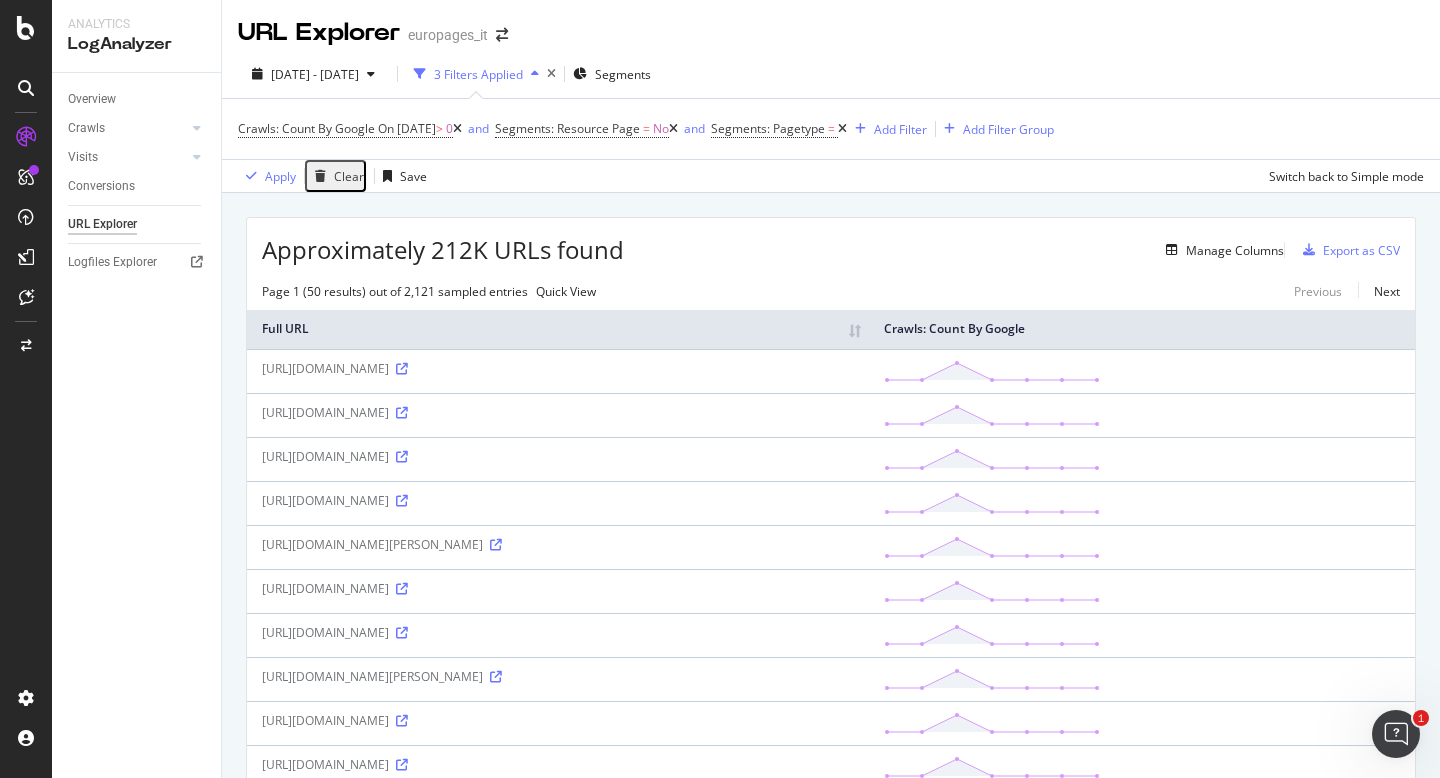 click at bounding box center (842, 129) 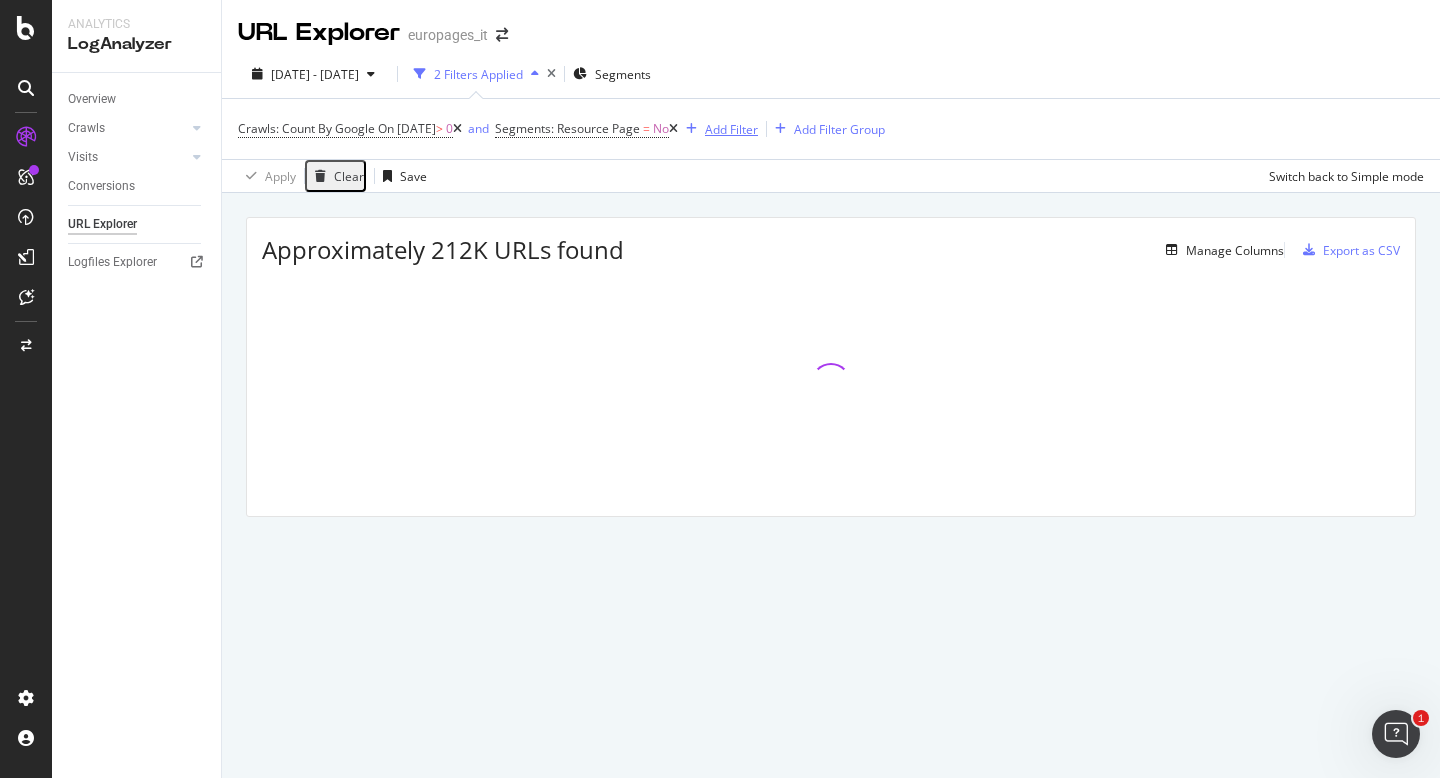 click on "Add Filter" at bounding box center (731, 129) 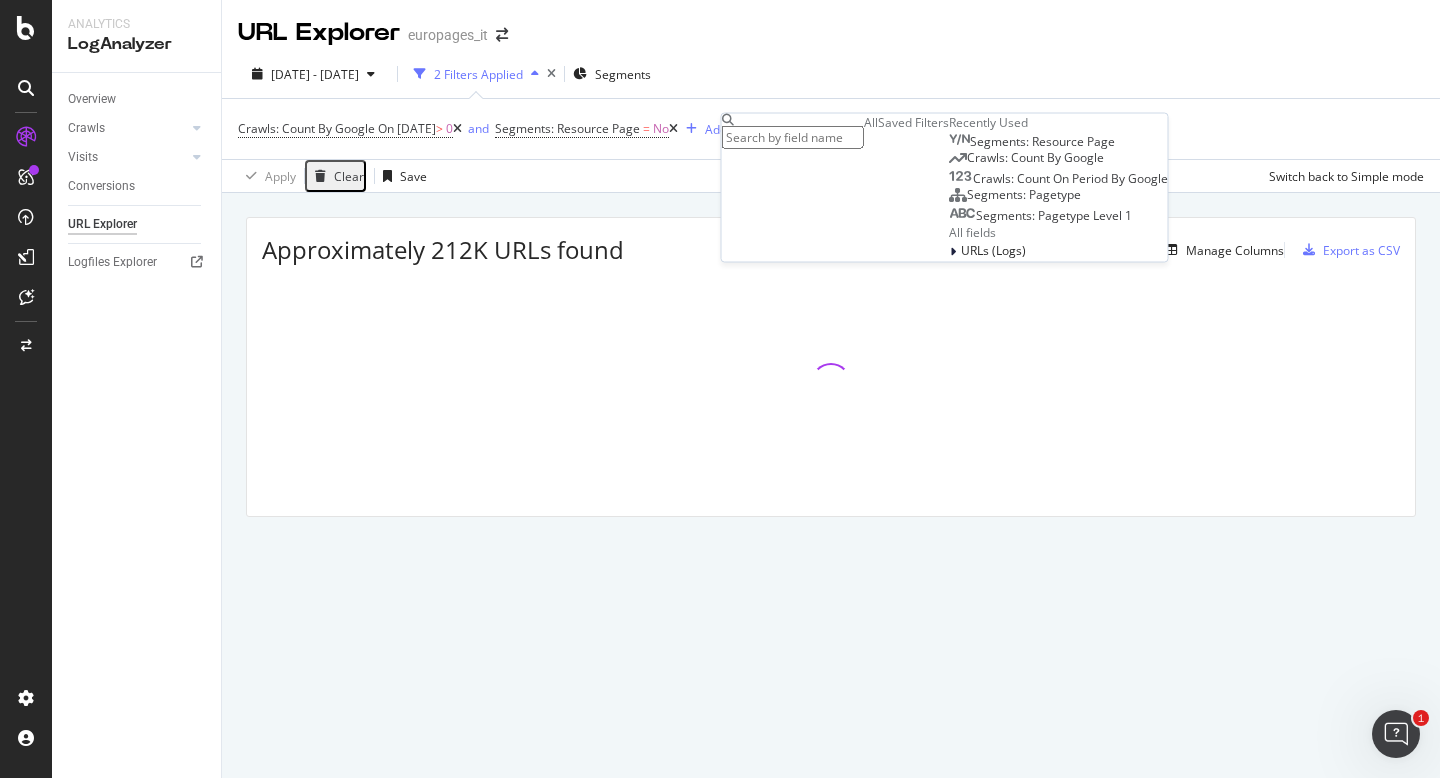 click on "Segments: Pagetype Level 1" at bounding box center (1054, 215) 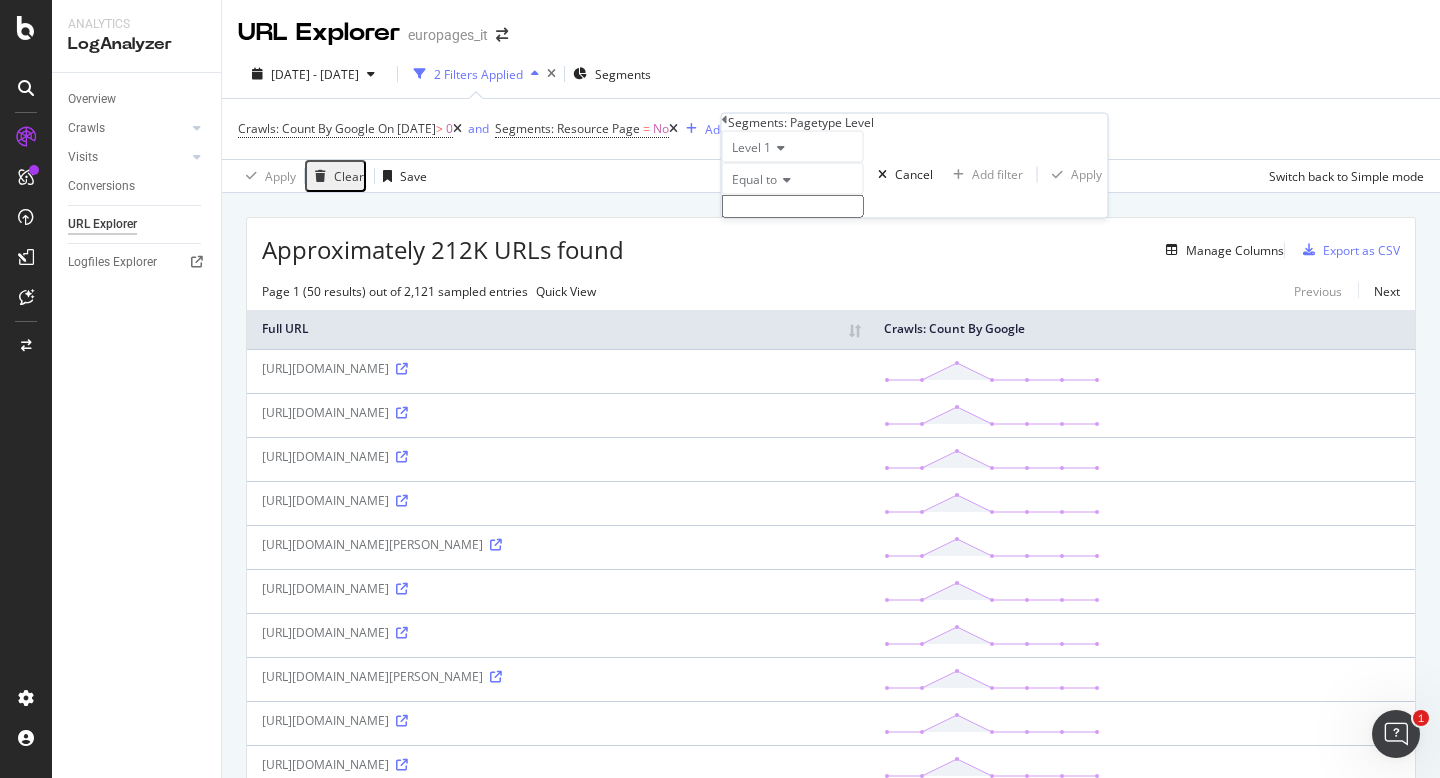 click at bounding box center (793, 206) 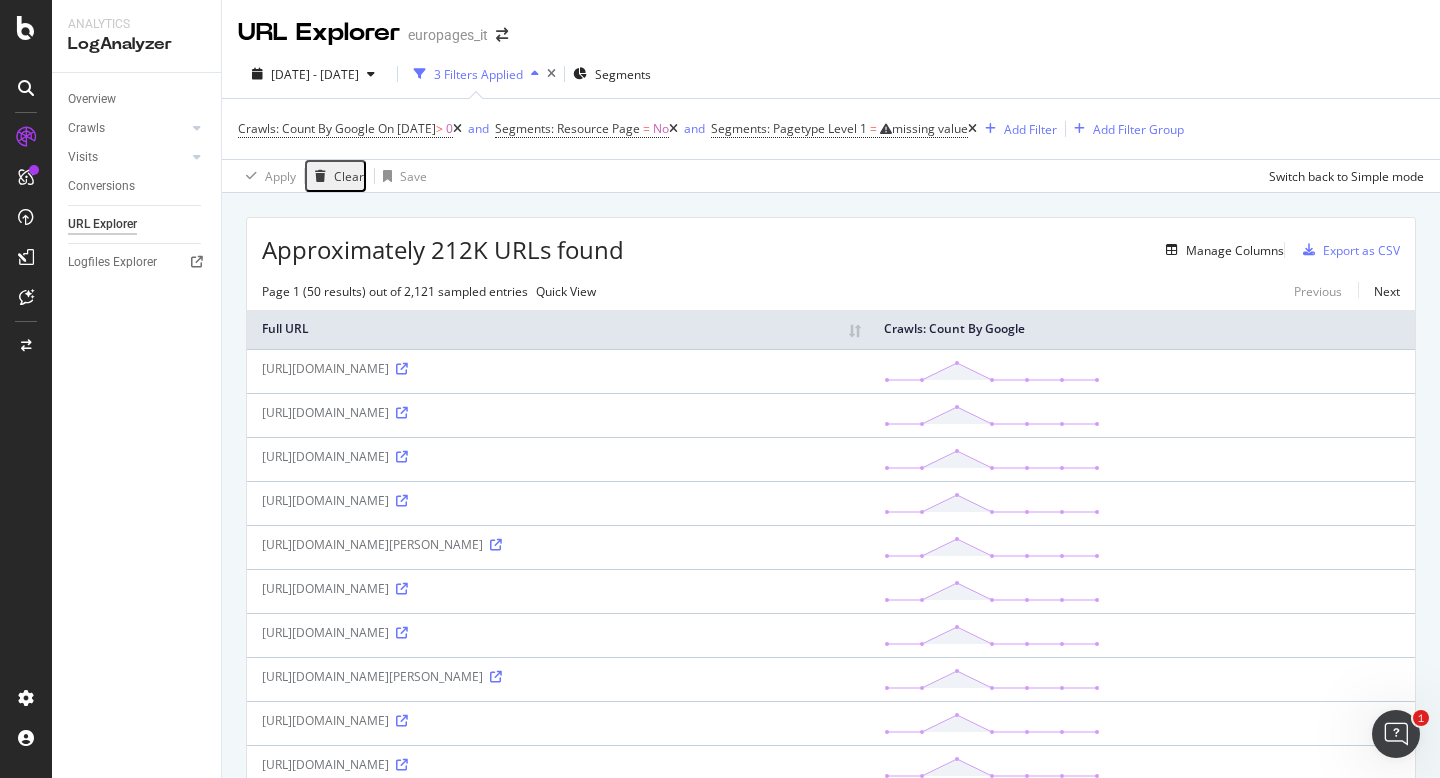 click on "Crawls: Count By Google   On 2025-07-15  >     0 and Segments: Resource Page   =     No and Segments: Pagetype Level 1   =   missing value Add Filter Add Filter Group" at bounding box center [831, 129] 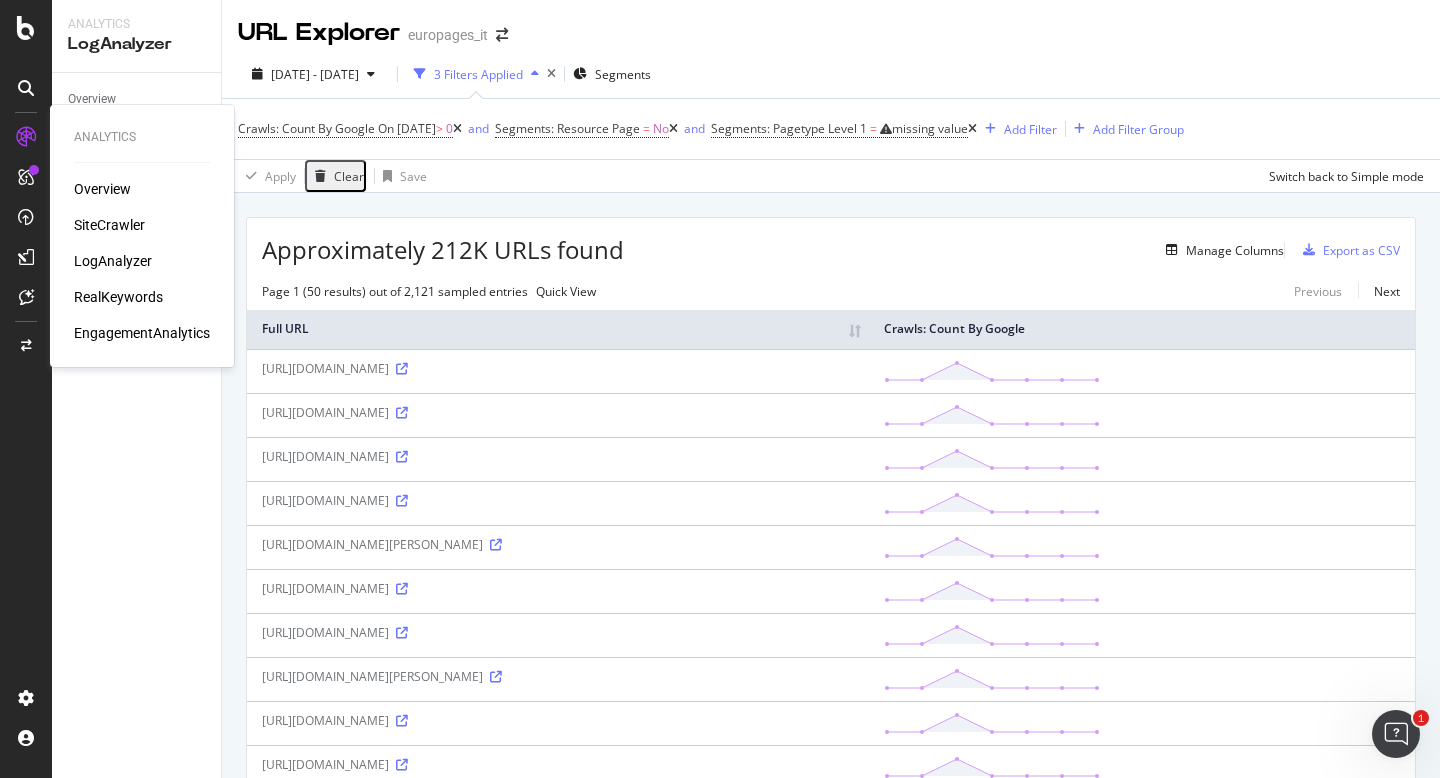 click on "SiteCrawler" at bounding box center [109, 225] 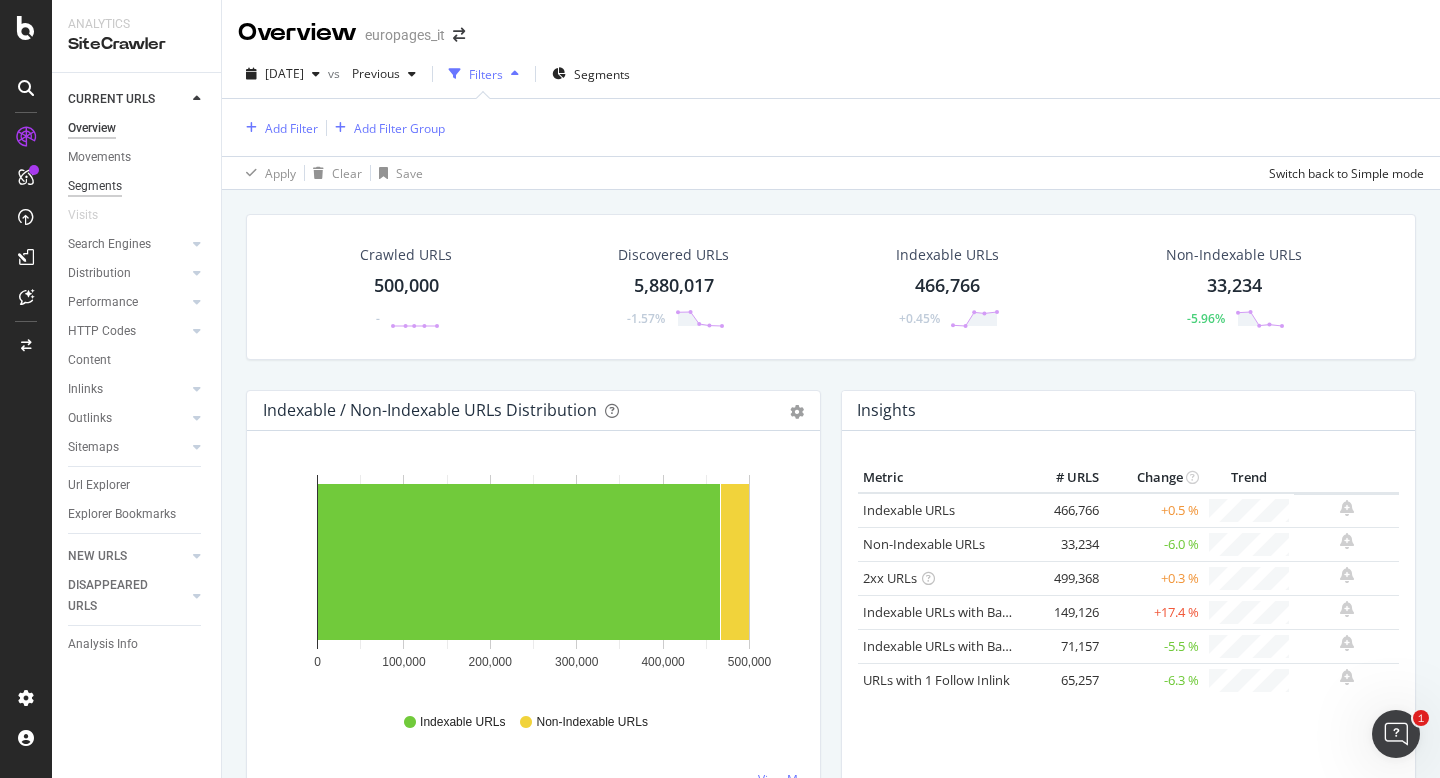 click on "Segments" at bounding box center (95, 186) 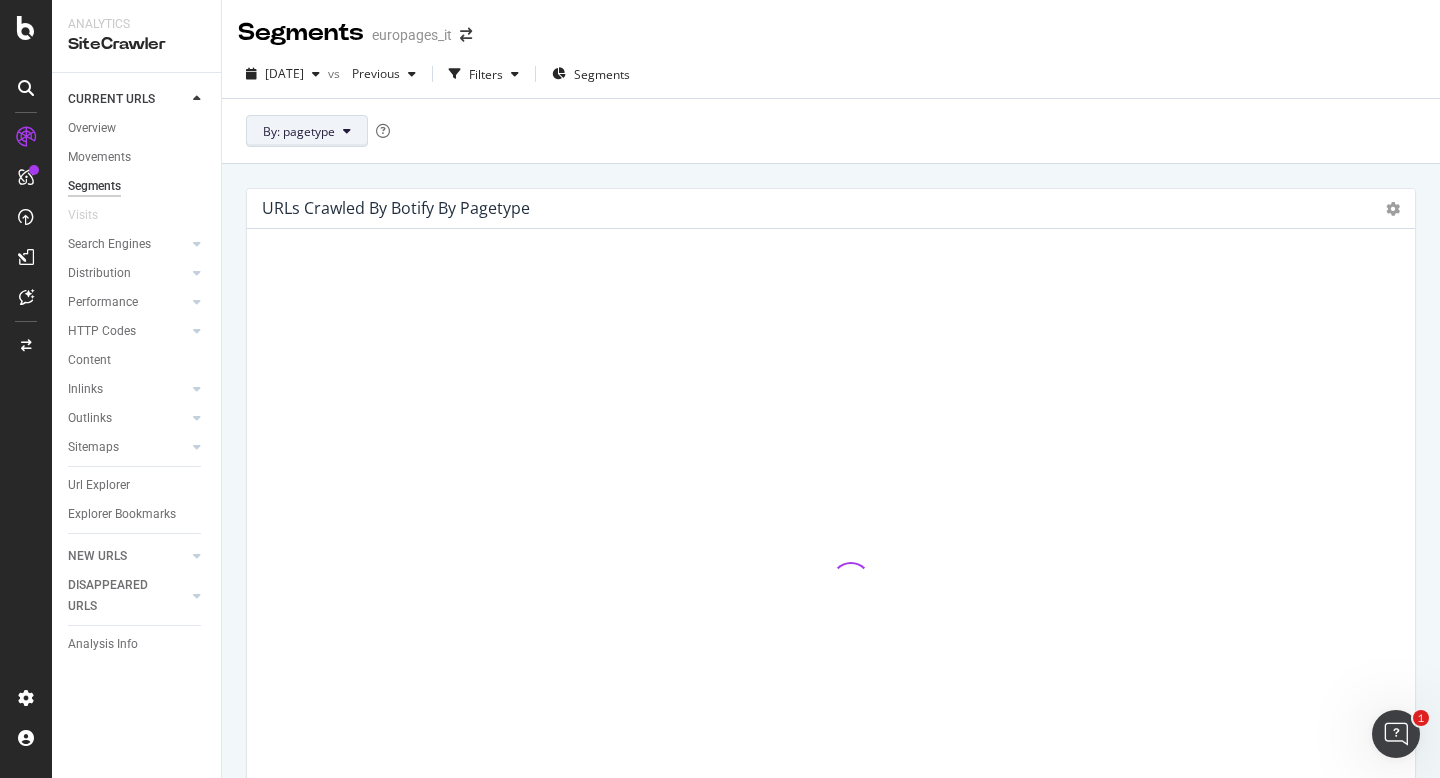 click on "By: pagetype" at bounding box center [299, 131] 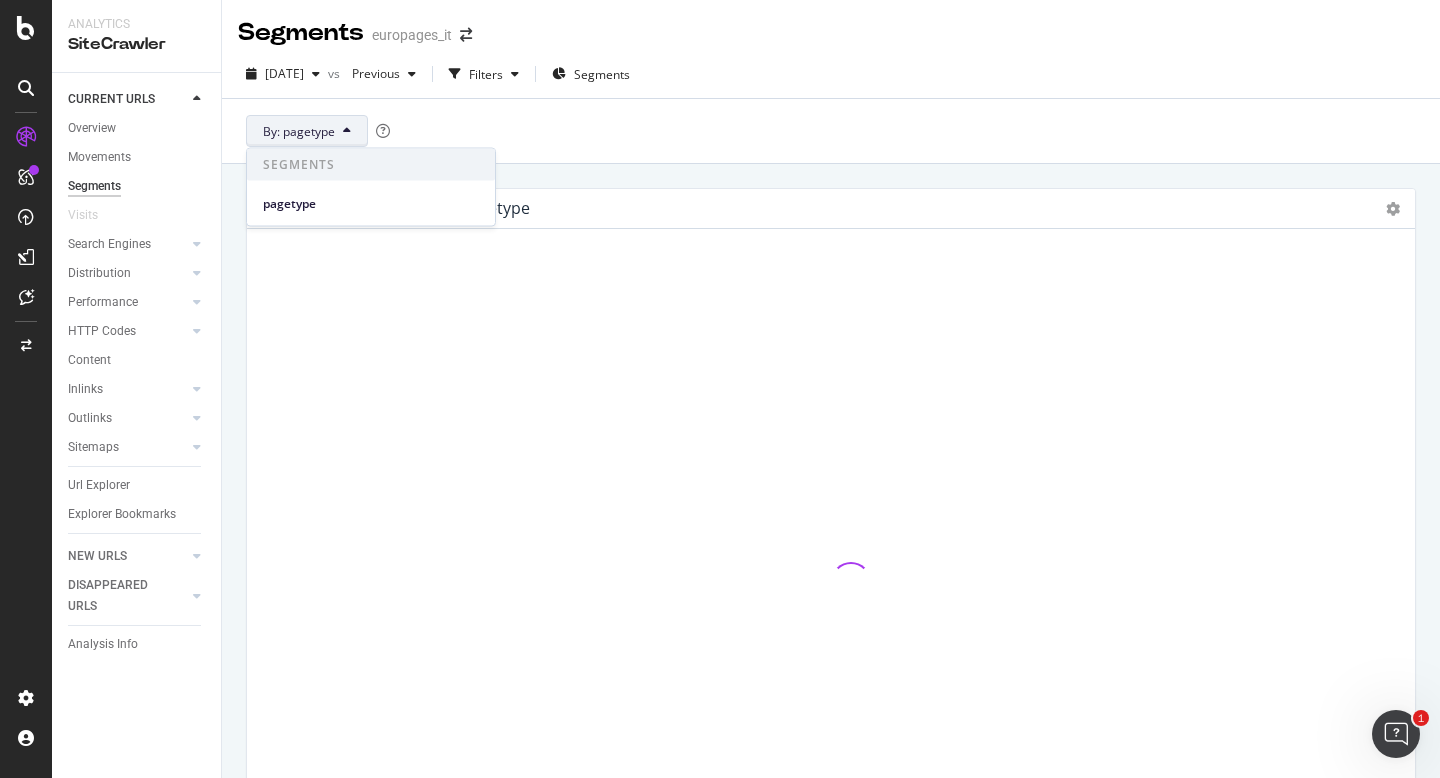 click on "By: pagetype" at bounding box center (299, 131) 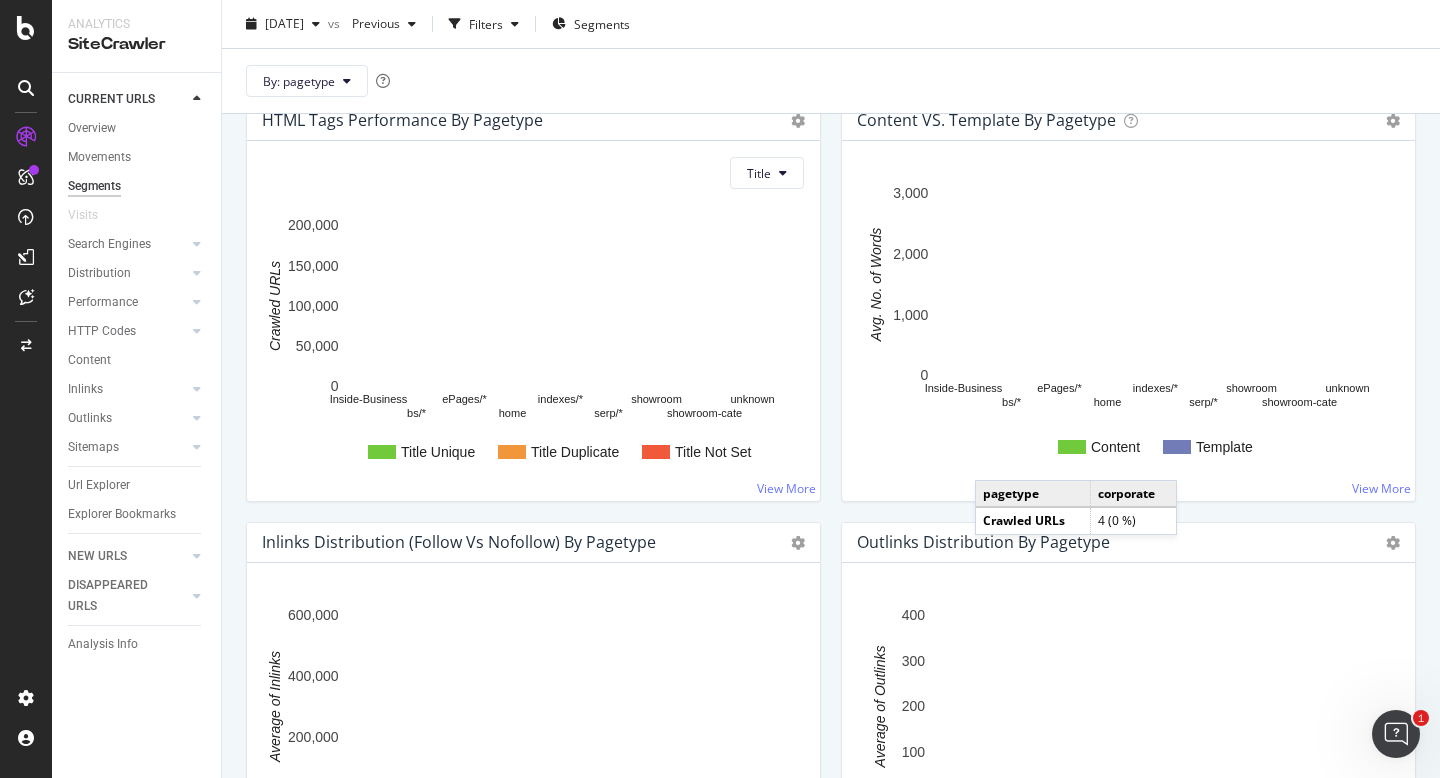 scroll, scrollTop: 1688, scrollLeft: 0, axis: vertical 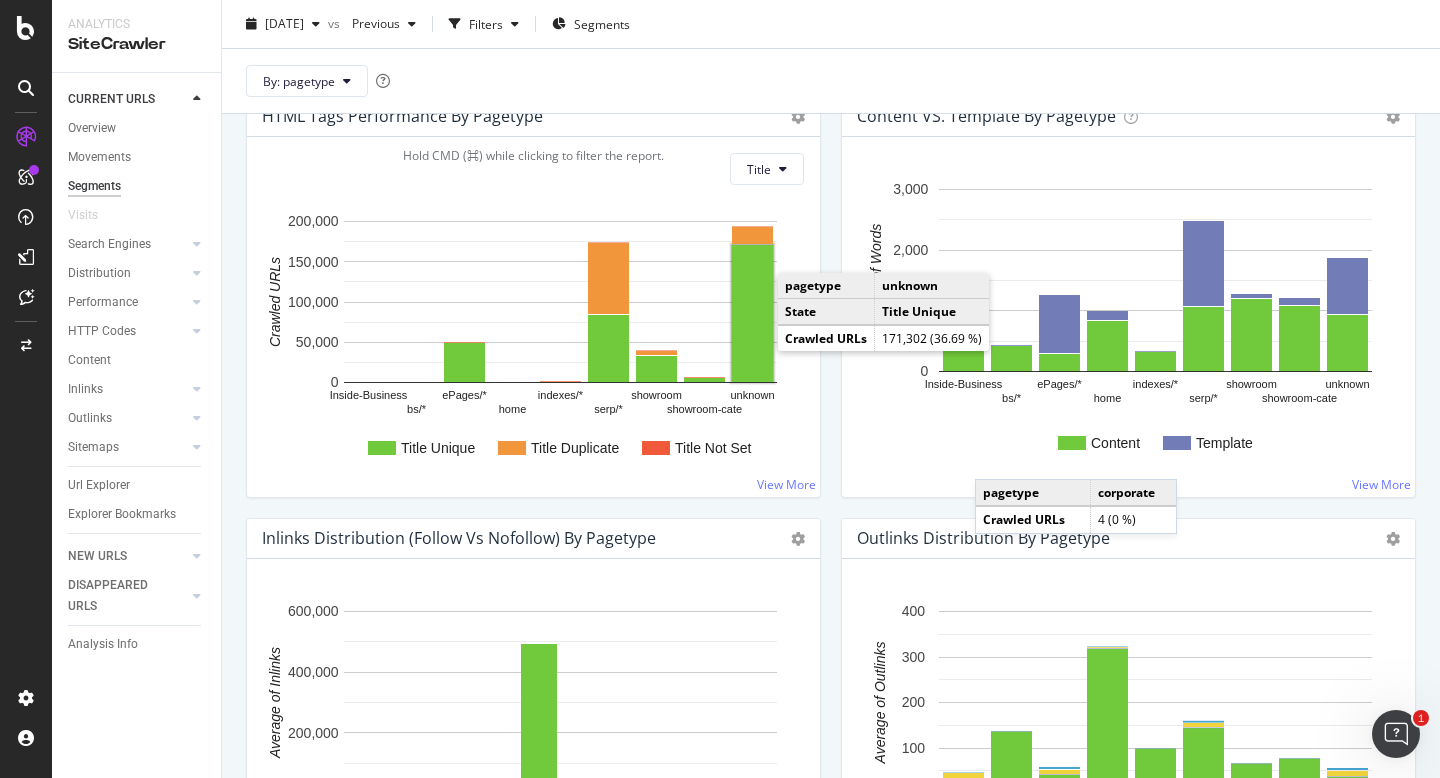 click 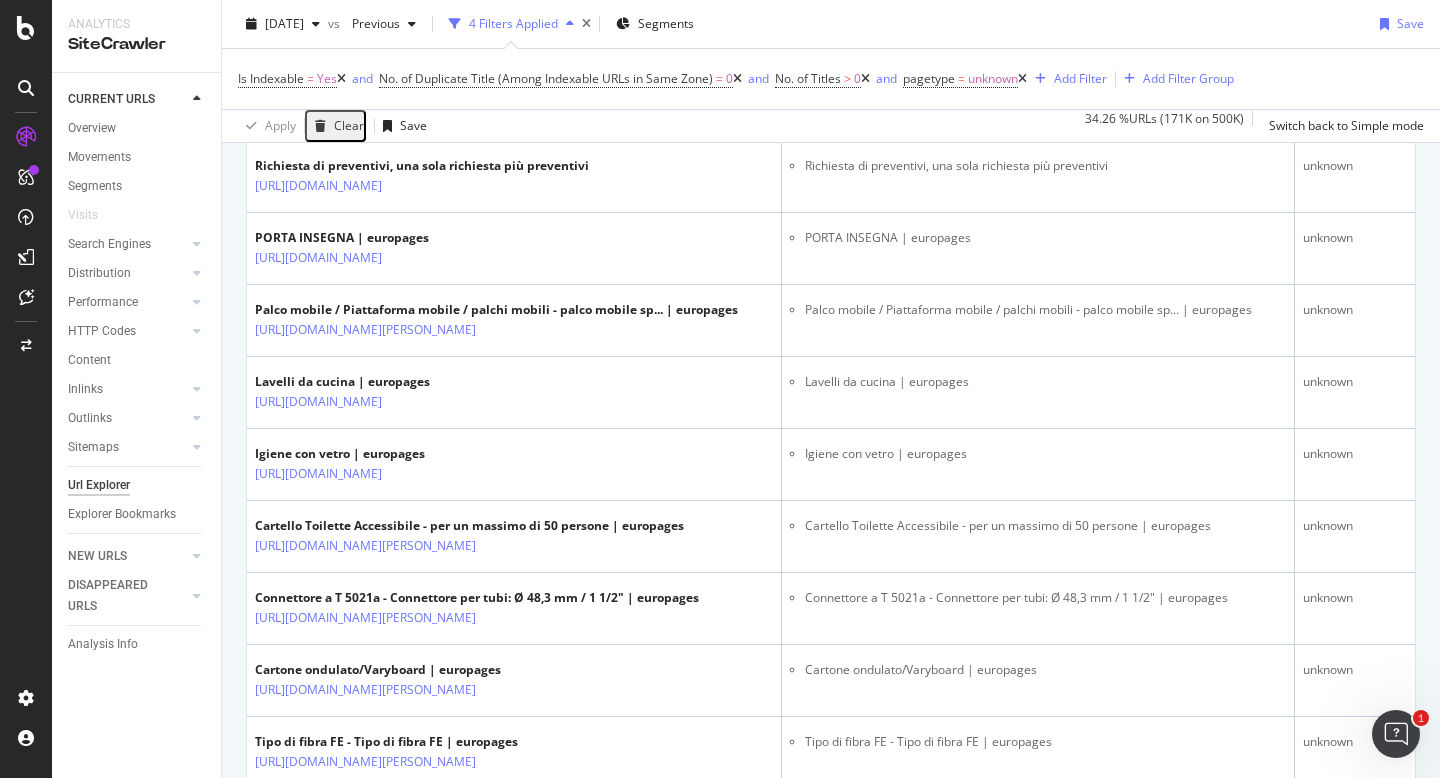 scroll, scrollTop: 518, scrollLeft: 0, axis: vertical 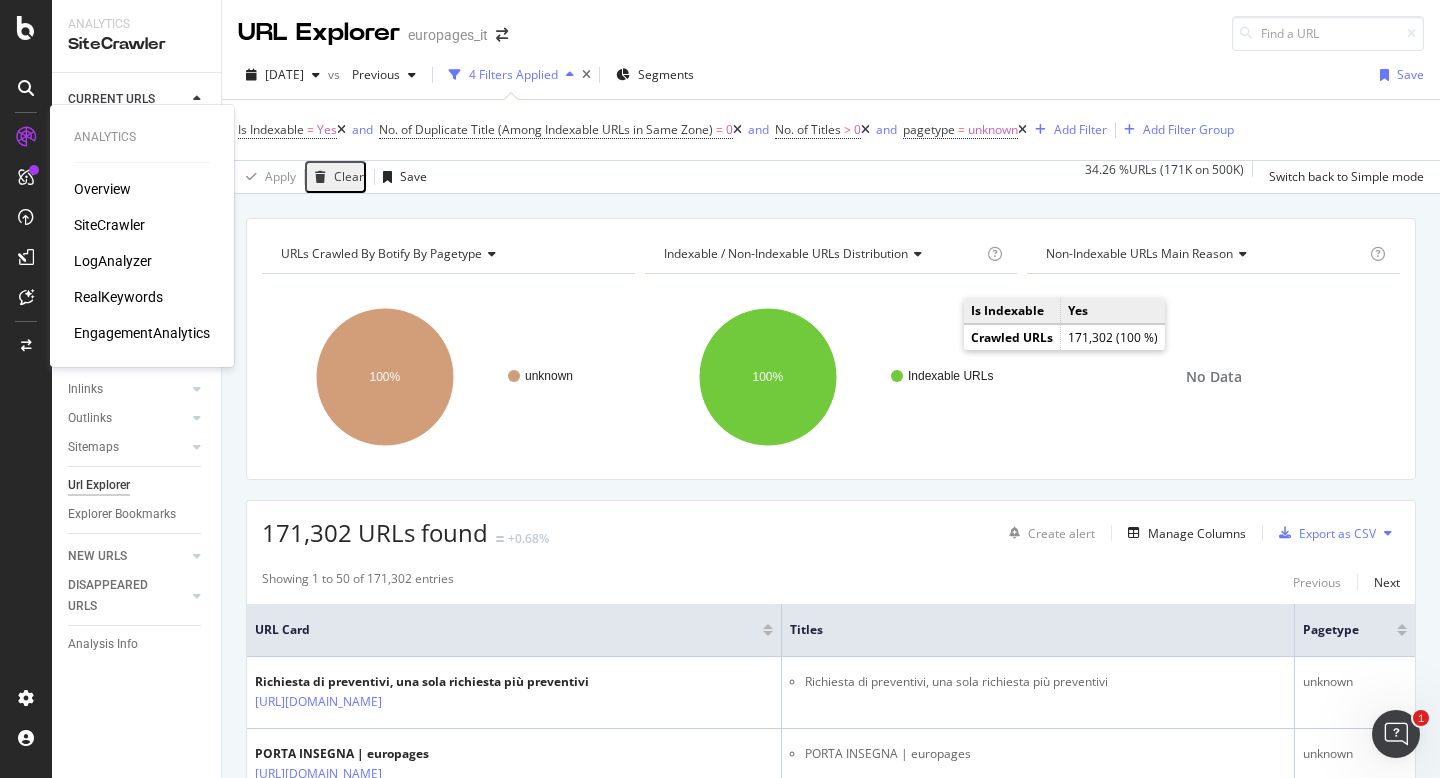 click on "LogAnalyzer" at bounding box center [113, 261] 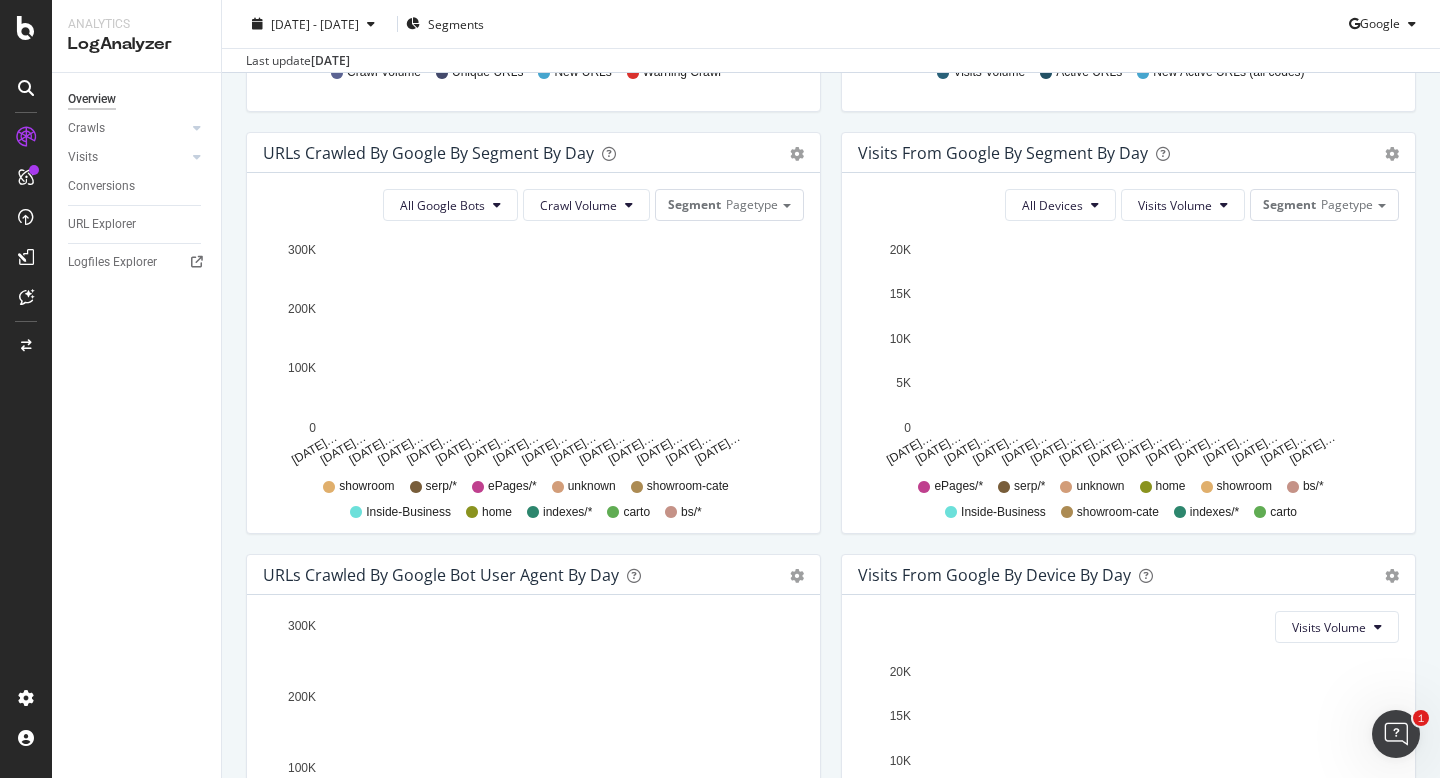 scroll, scrollTop: 611, scrollLeft: 0, axis: vertical 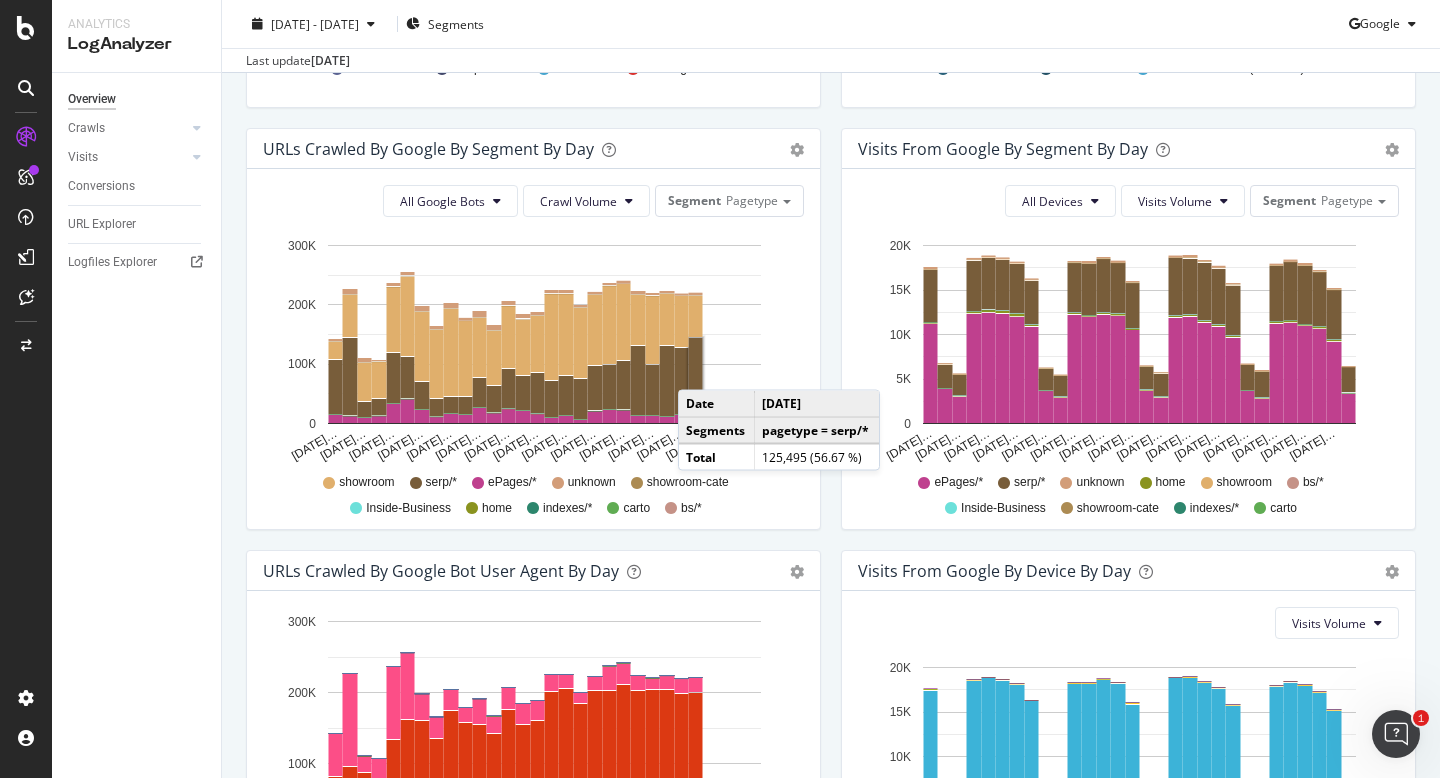 click 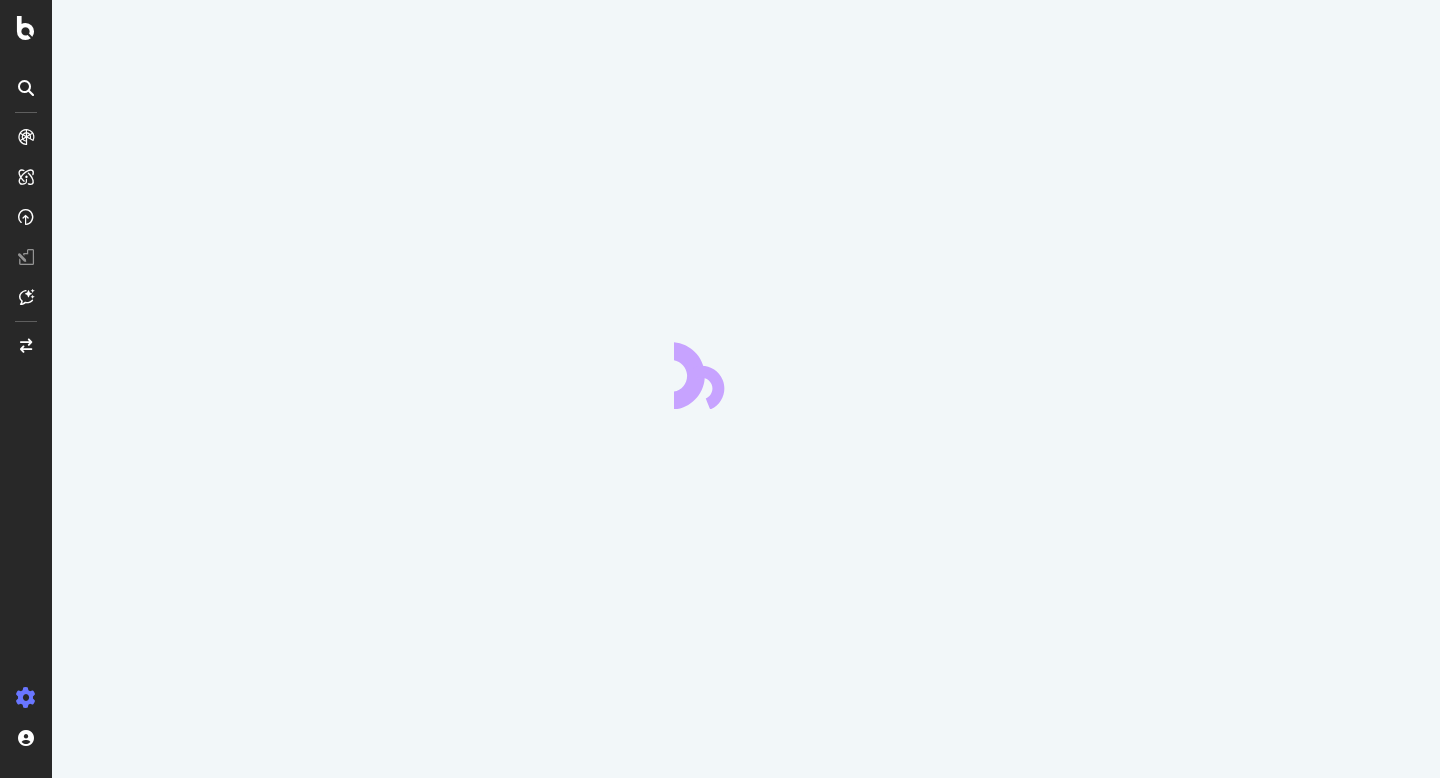 scroll, scrollTop: 0, scrollLeft: 0, axis: both 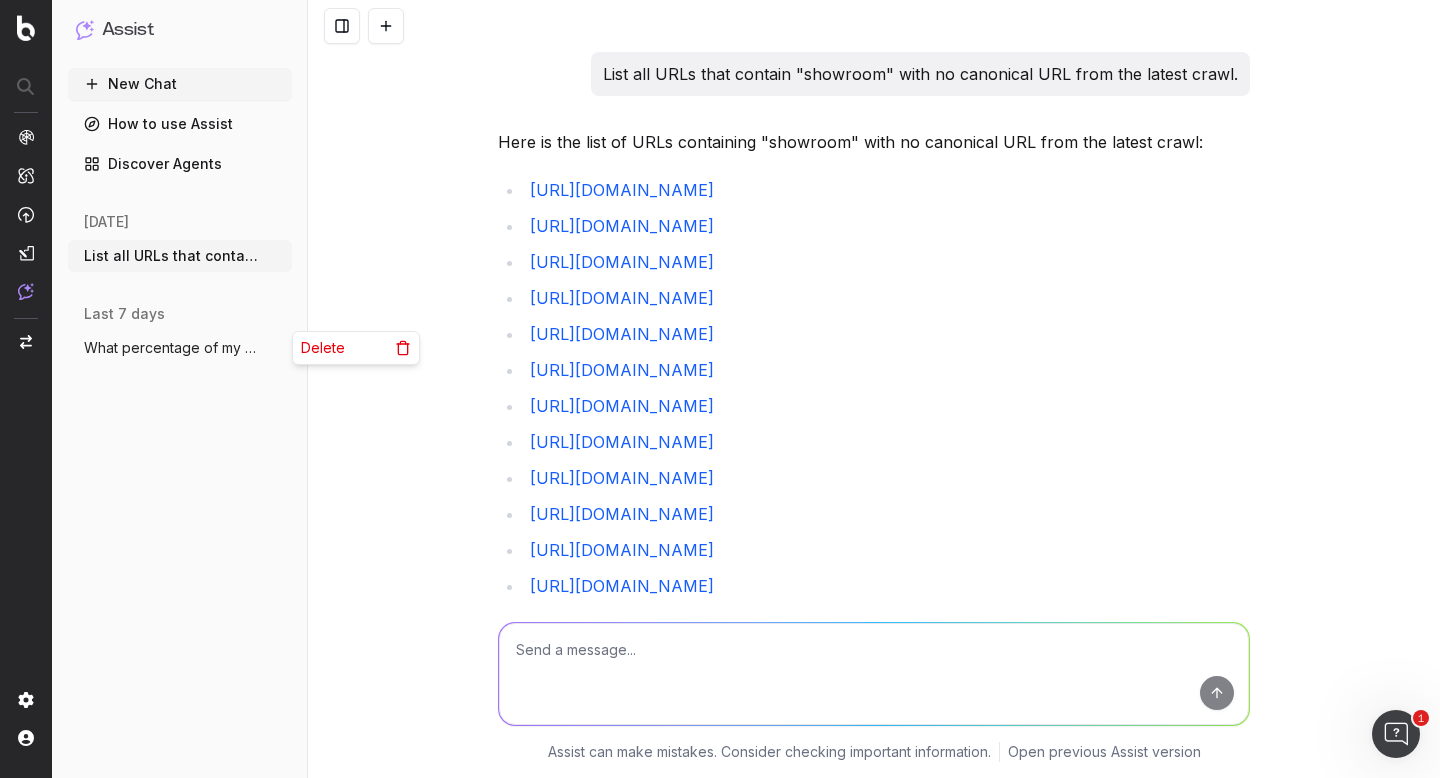 click 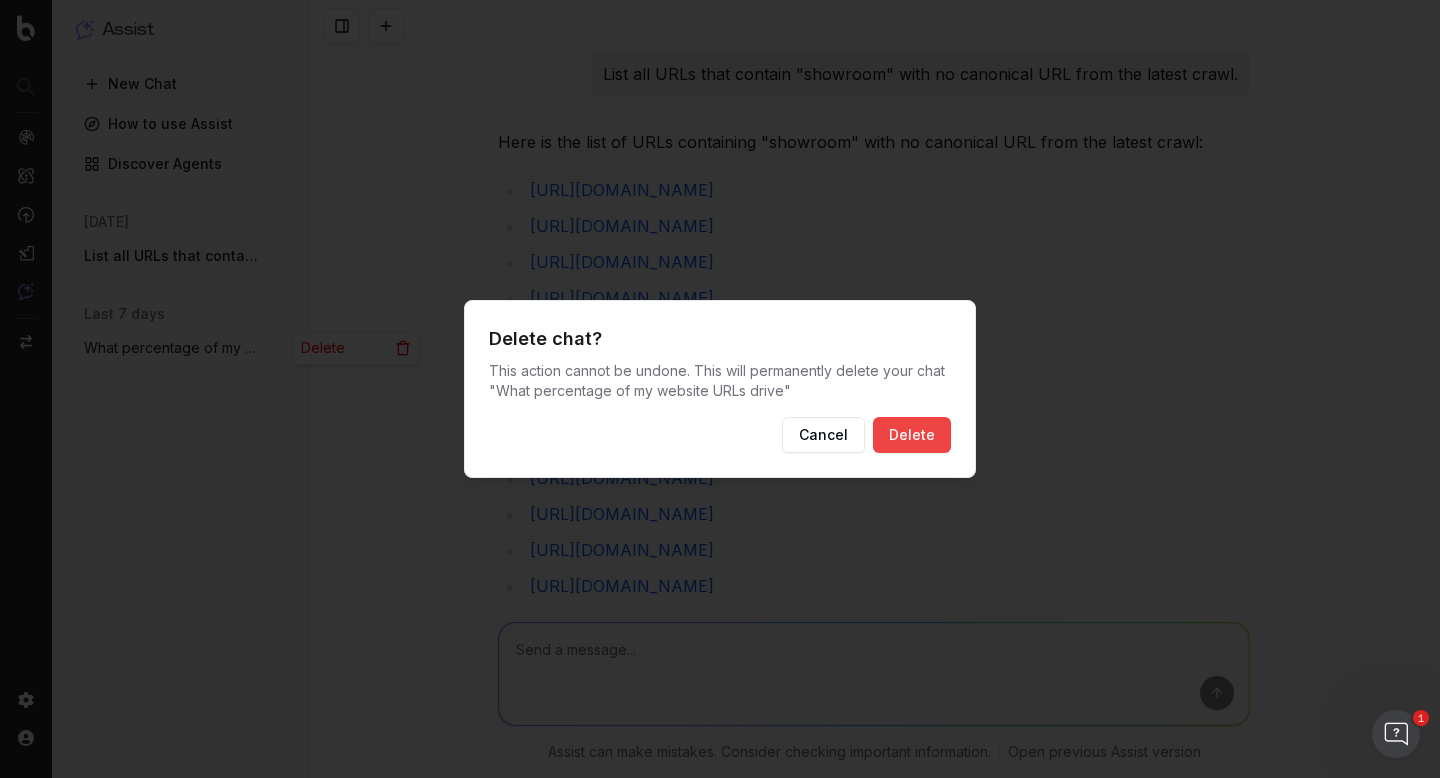 click on "Delete" at bounding box center (912, 435) 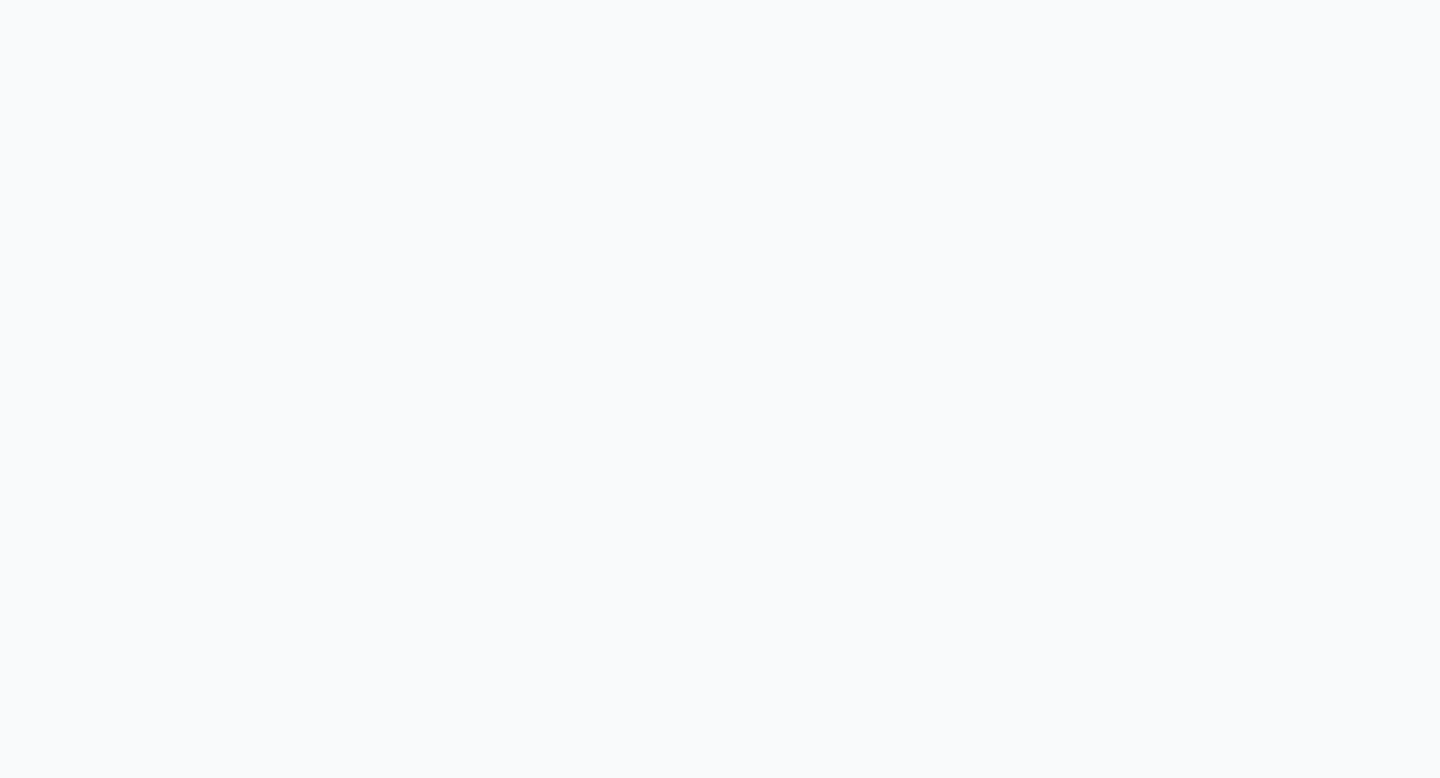 scroll, scrollTop: 0, scrollLeft: 0, axis: both 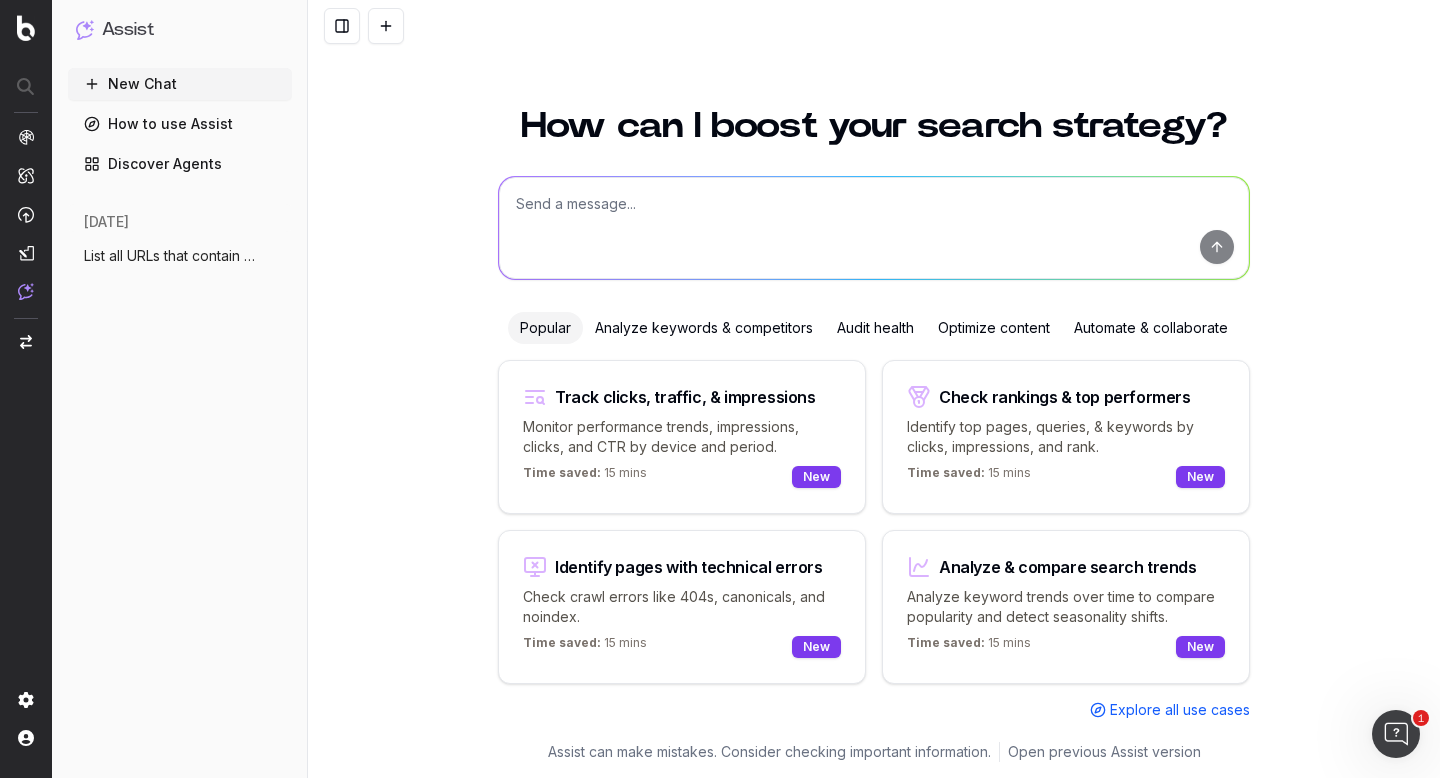 click 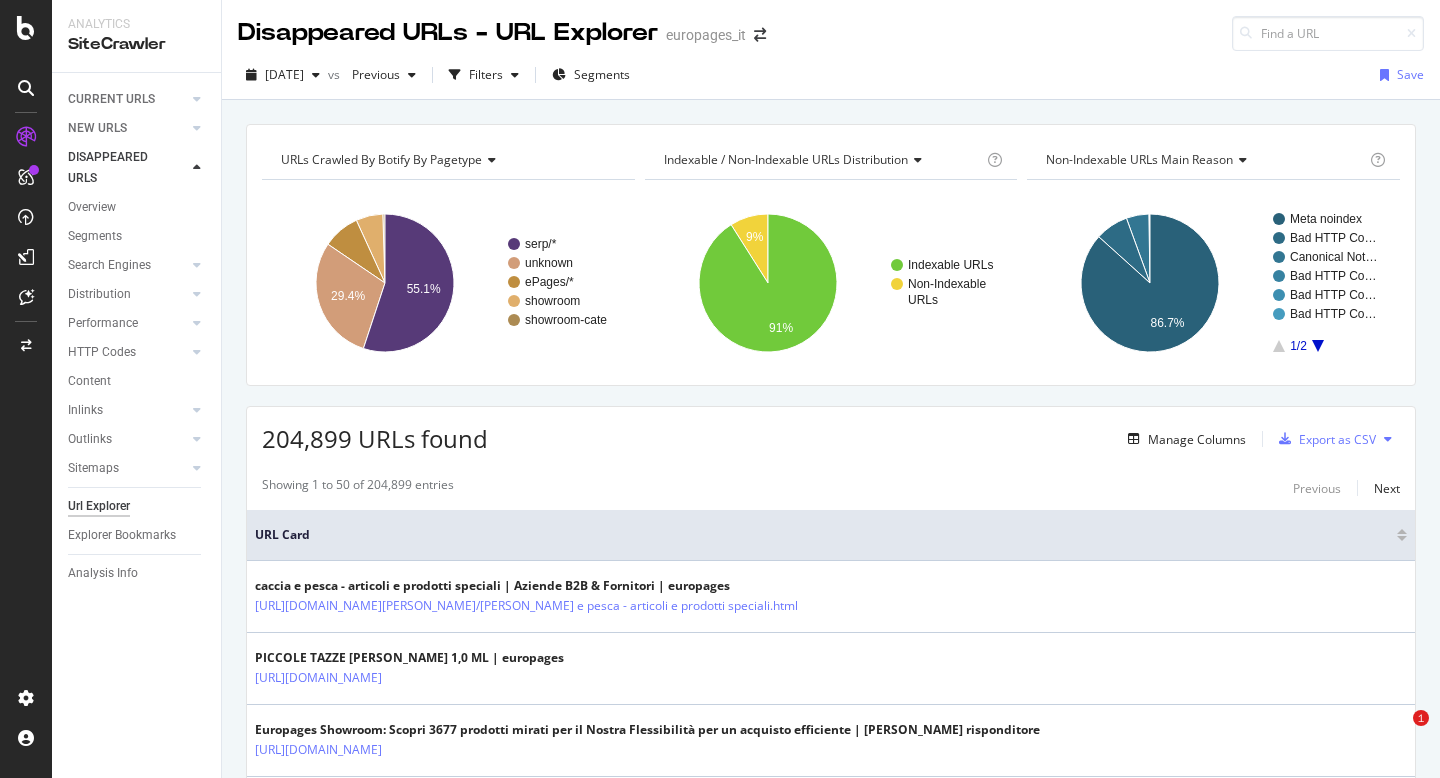 scroll, scrollTop: 0, scrollLeft: 0, axis: both 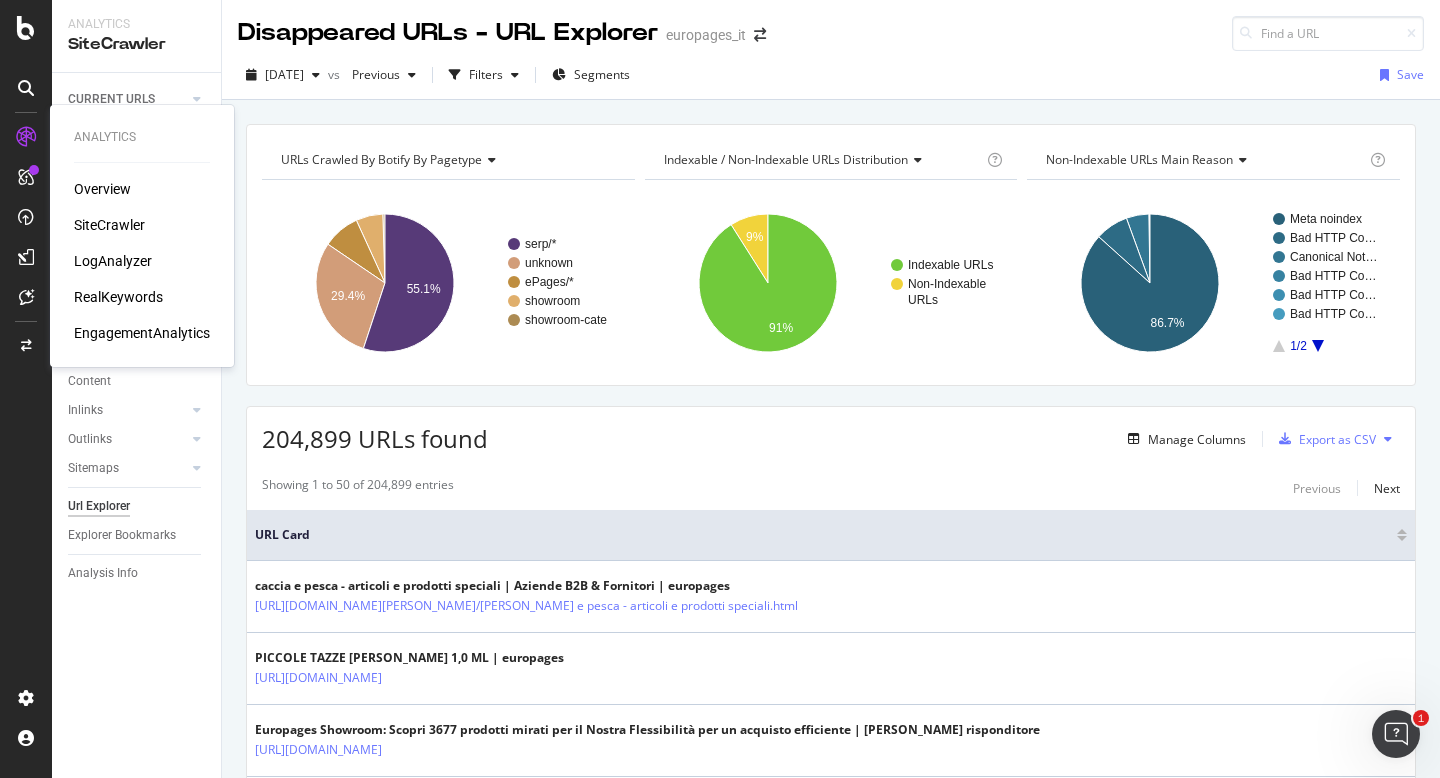 click on "LogAnalyzer" at bounding box center (113, 261) 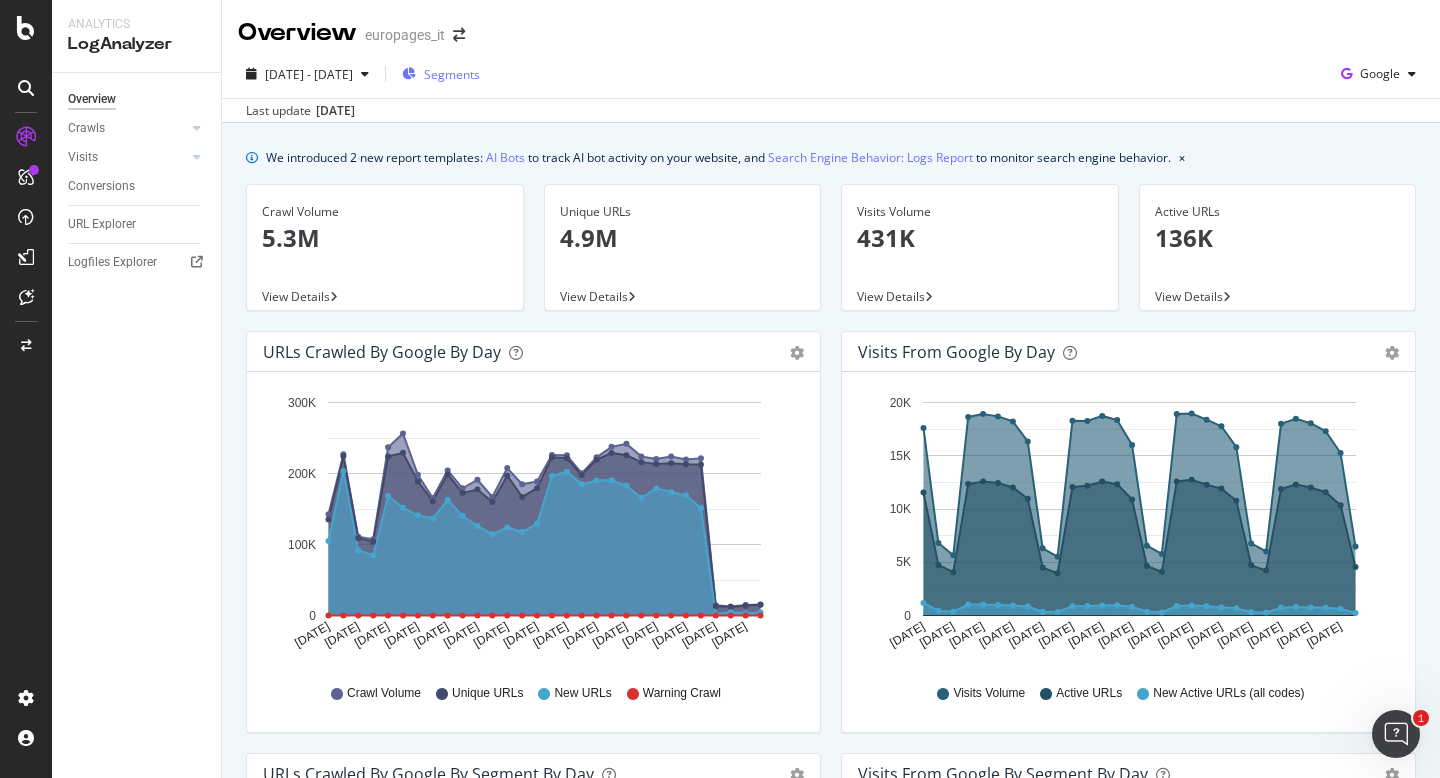 click on "Segments" at bounding box center [452, 74] 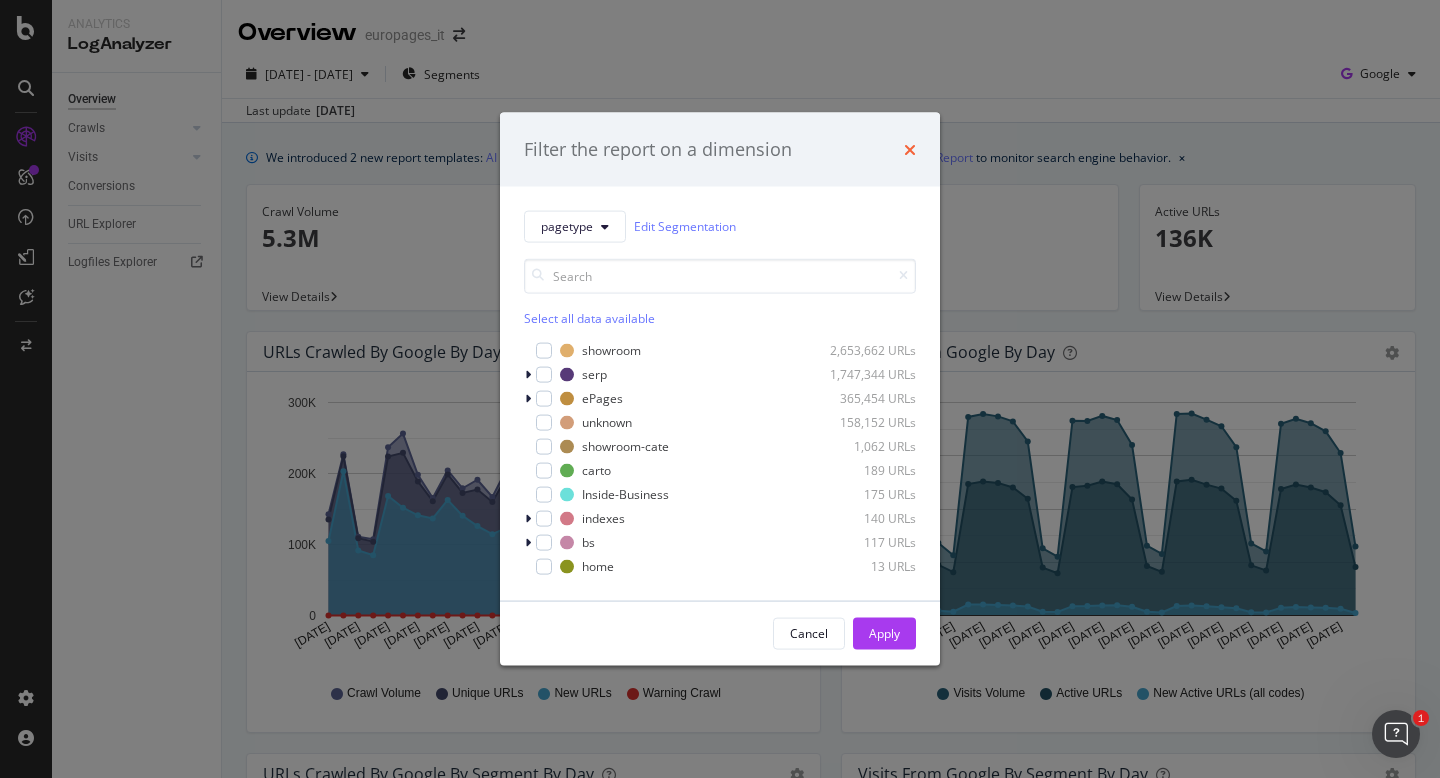 click 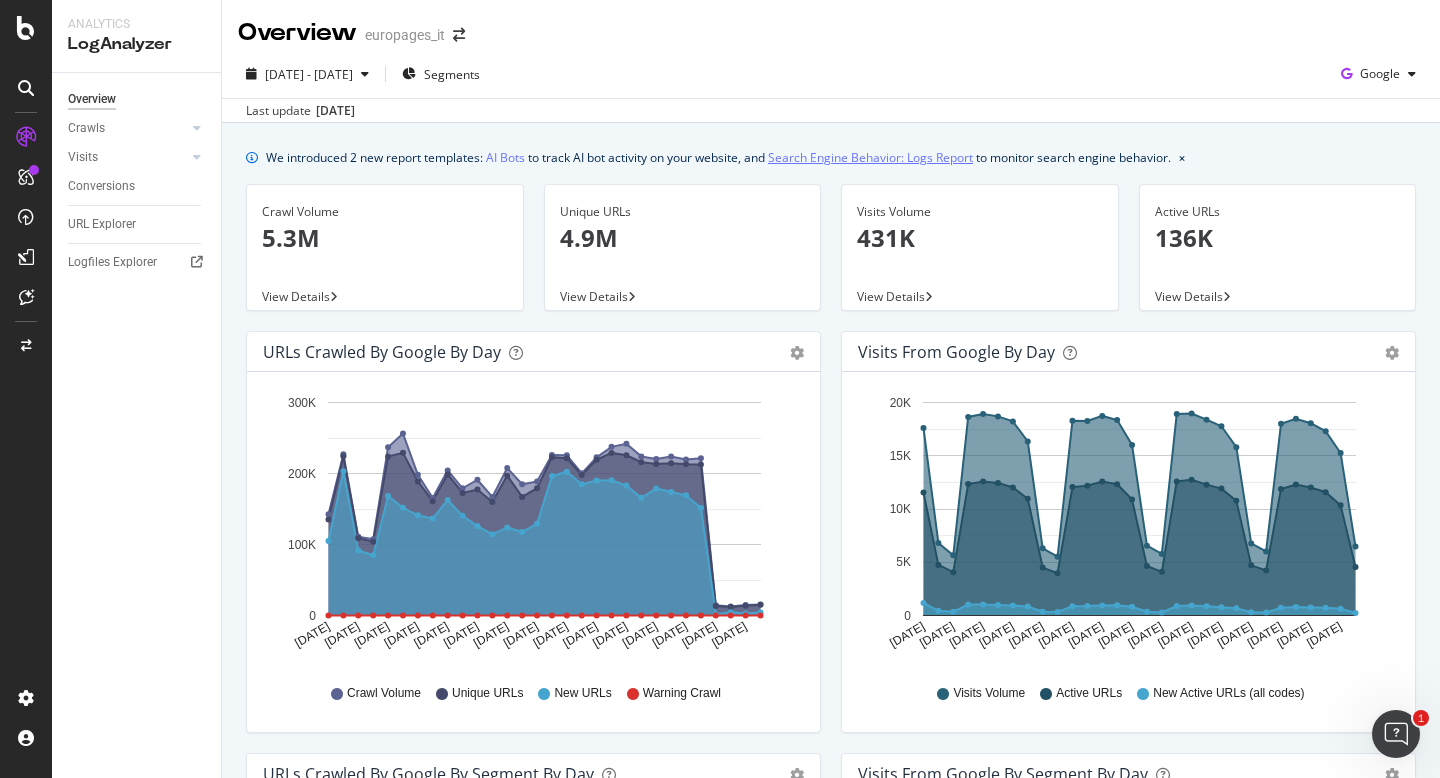 click on "Search Engine Behavior: Logs Report" at bounding box center (870, 157) 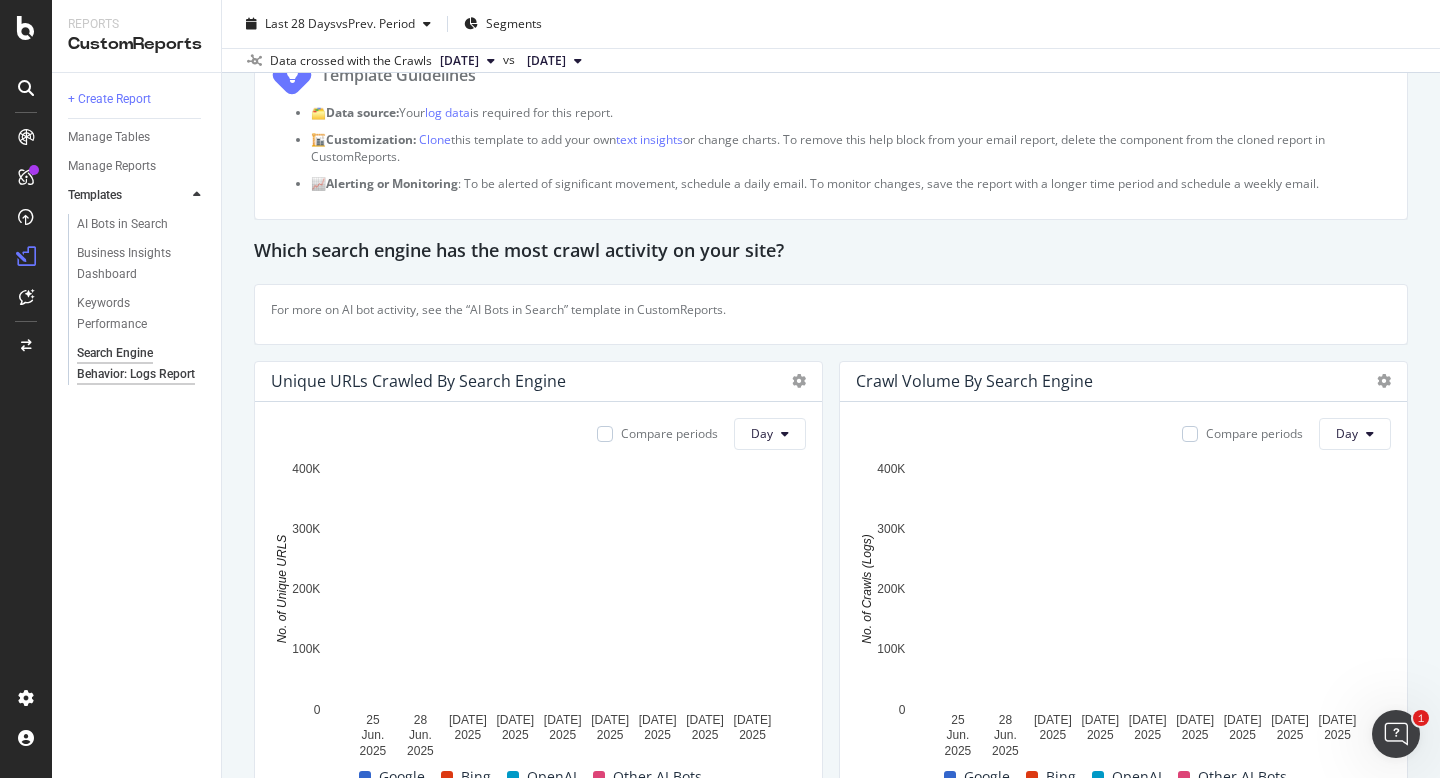 scroll, scrollTop: 0, scrollLeft: 0, axis: both 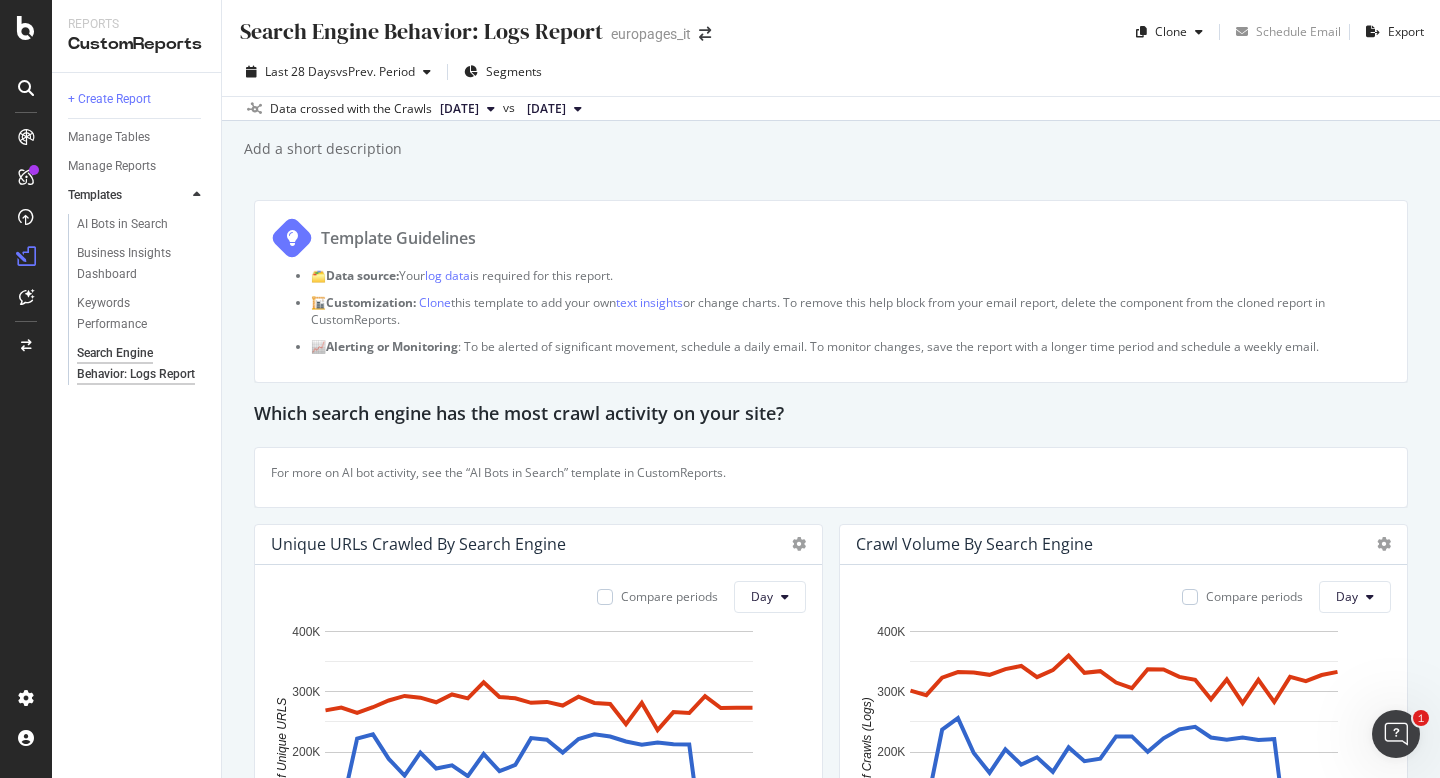 click on "europages_it" at bounding box center [651, 34] 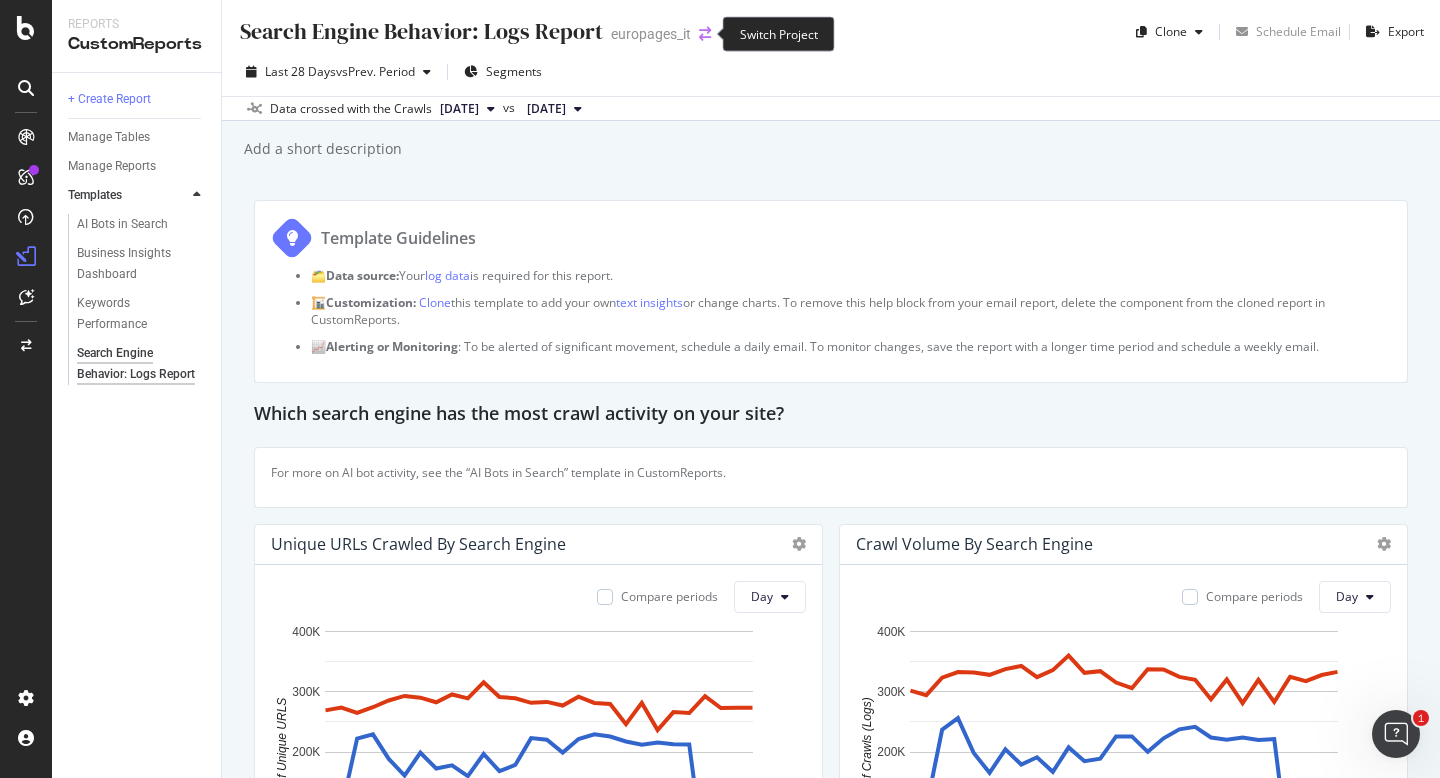 click at bounding box center (705, 34) 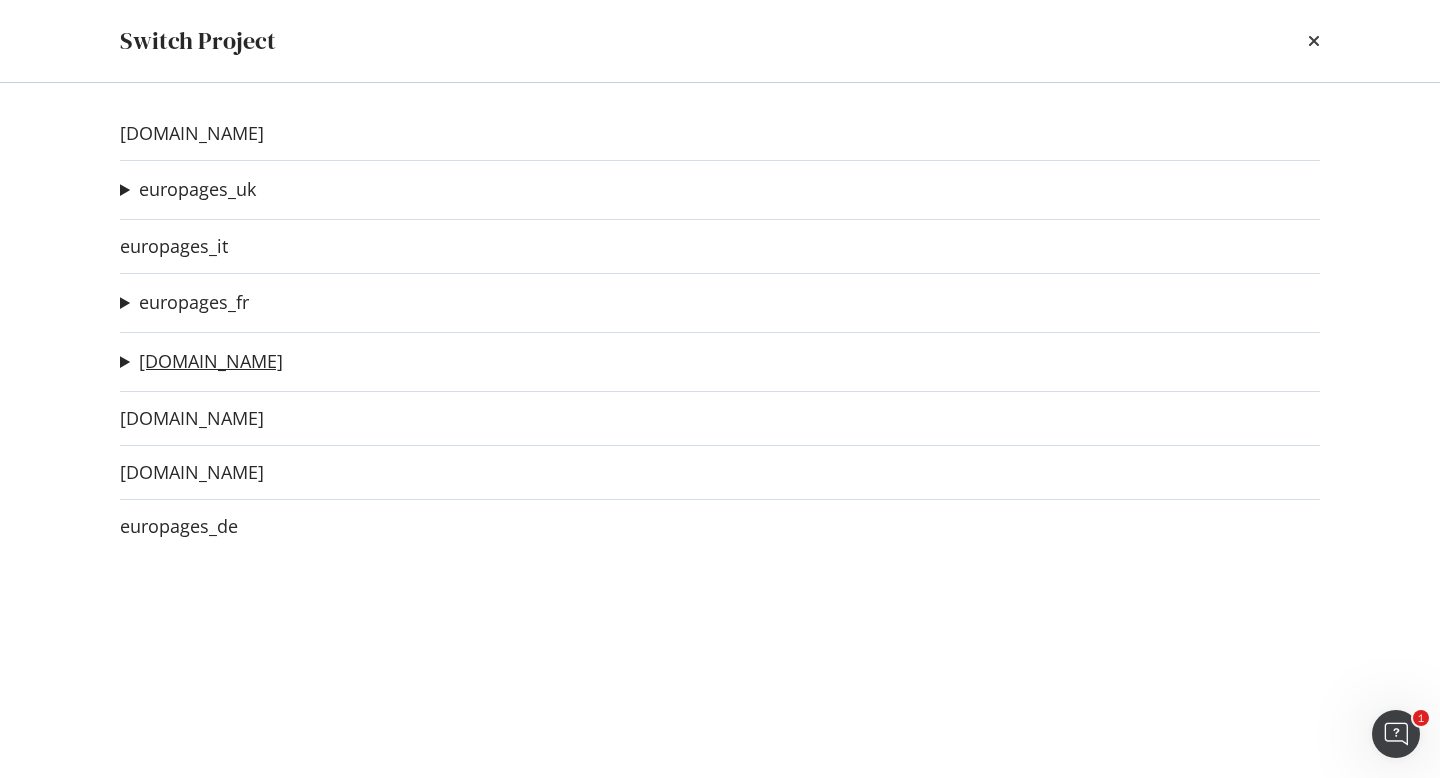 click on "wlw.de" 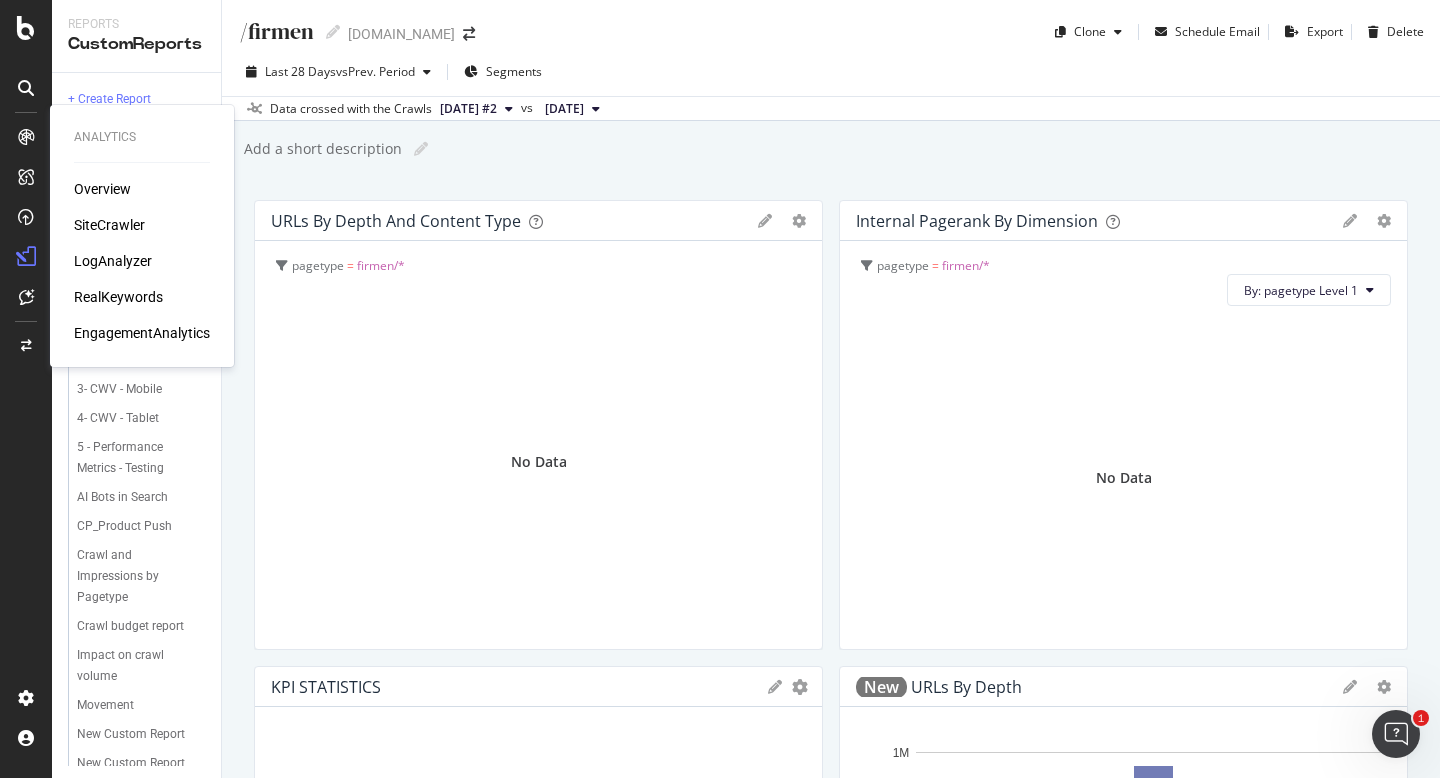 click on "Overview" at bounding box center (102, 189) 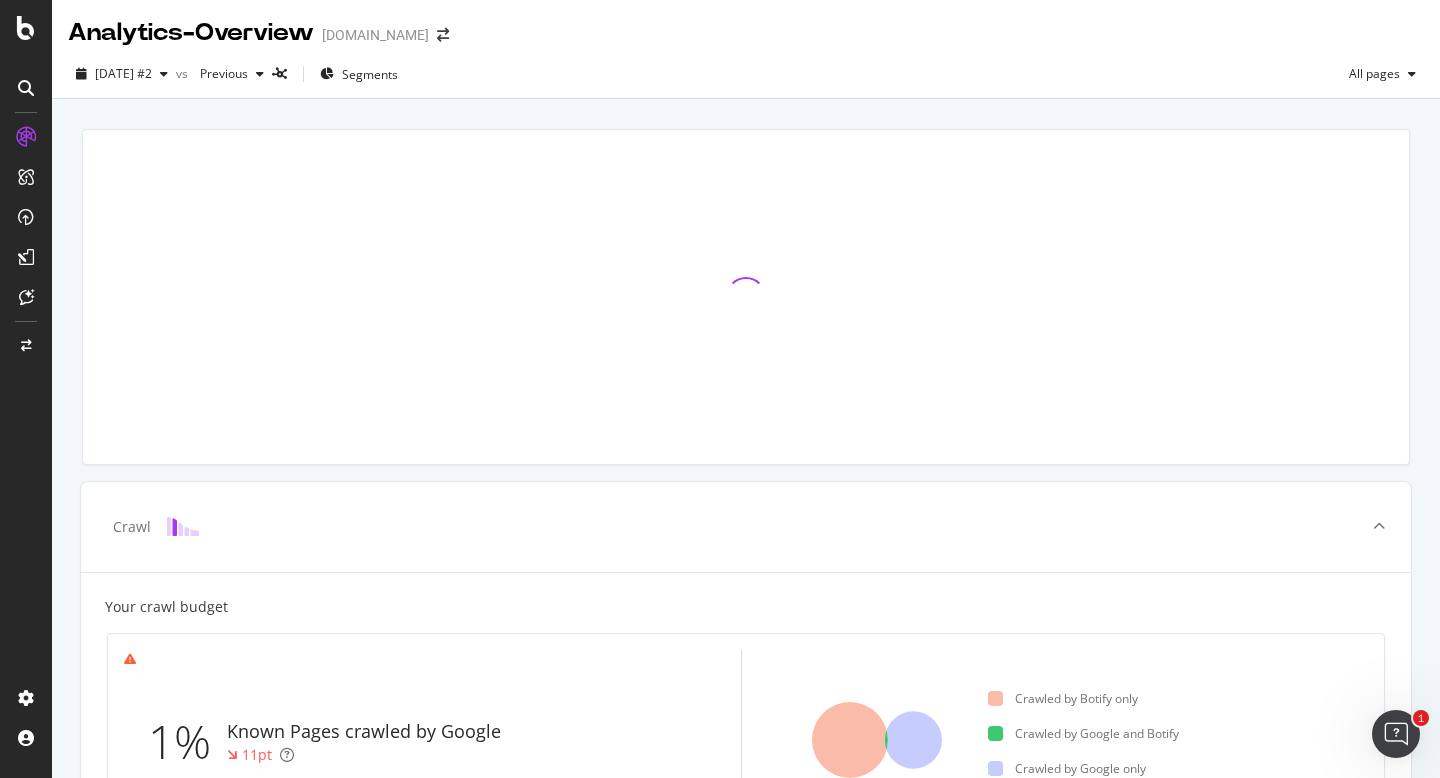 scroll, scrollTop: 24, scrollLeft: 0, axis: vertical 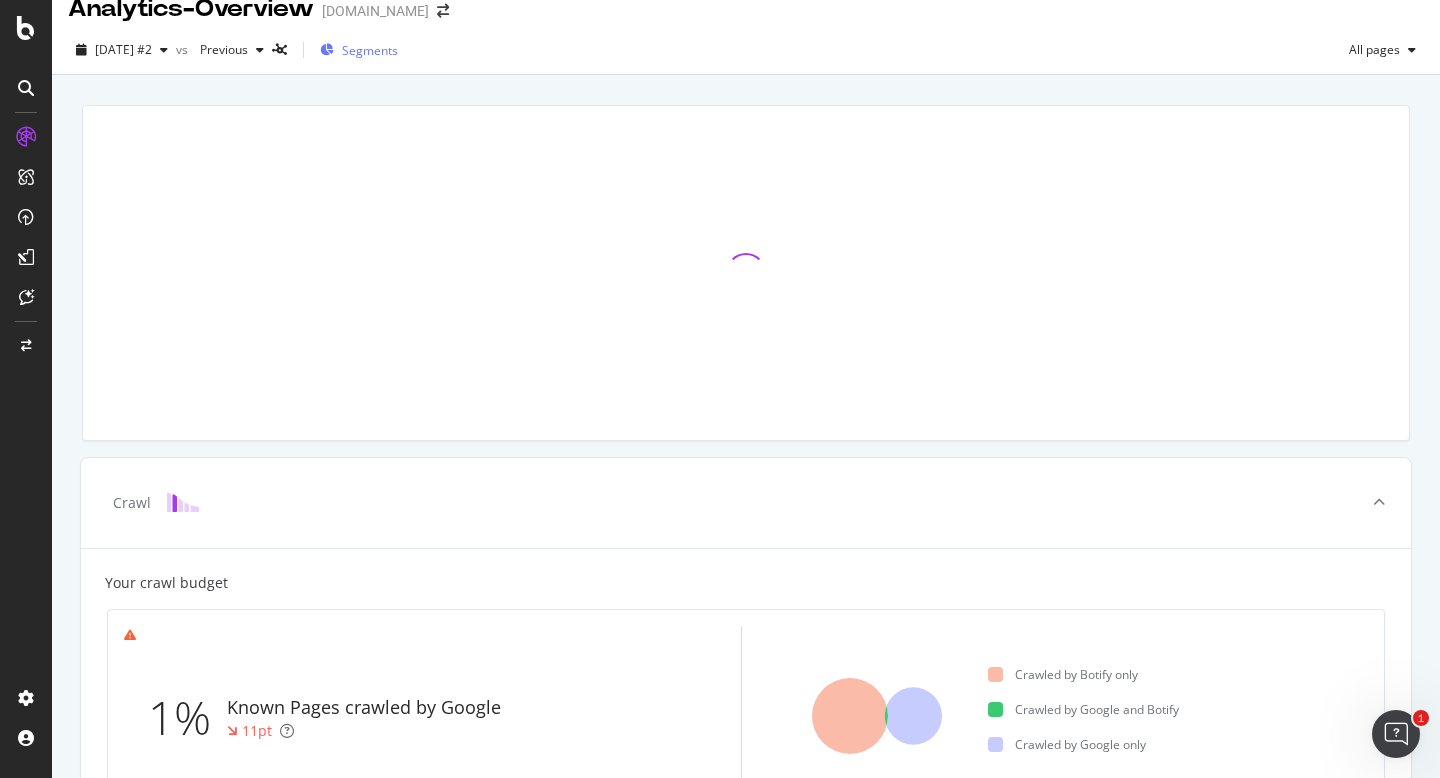 click on "Segments" at bounding box center [370, 50] 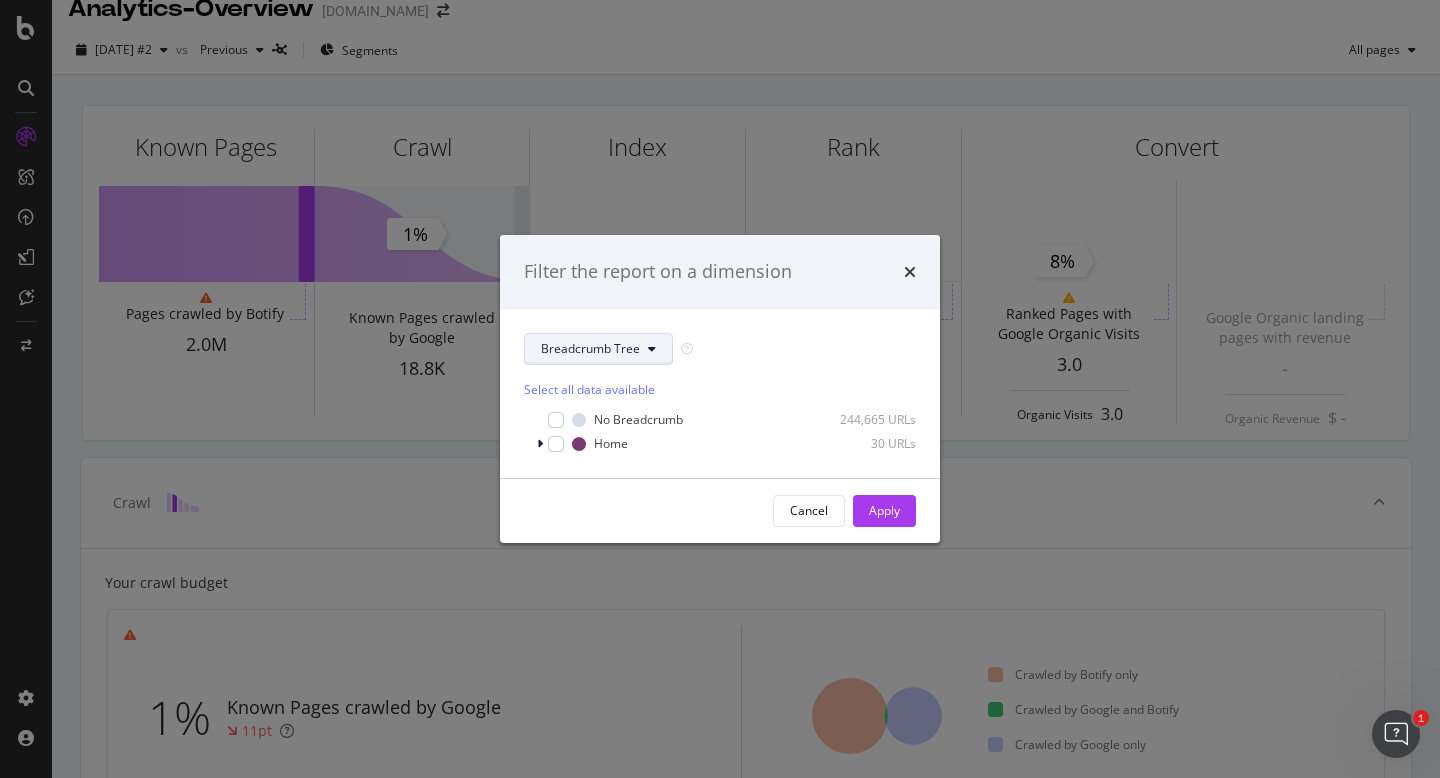 click on "Breadcrumb Tree" 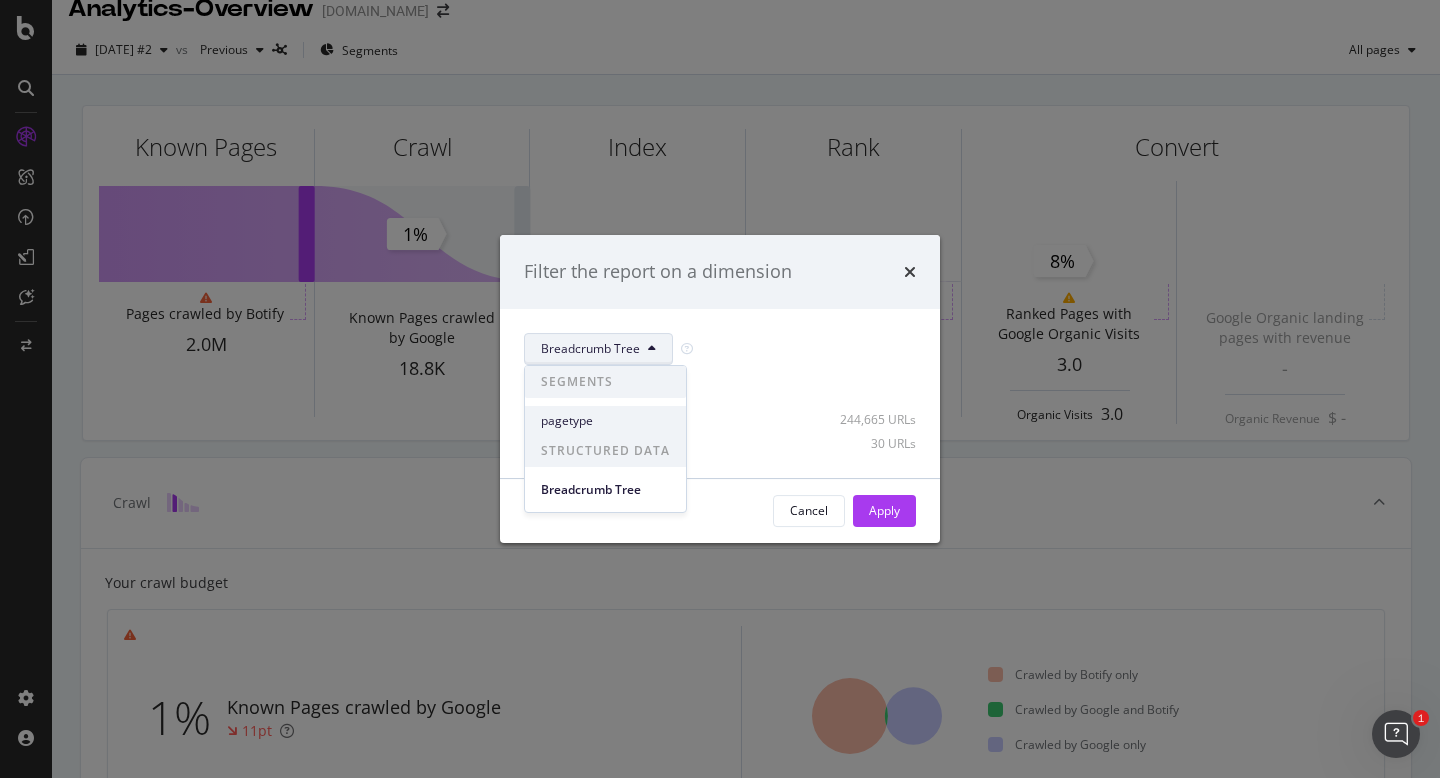 click on "pagetype" at bounding box center (605, 421) 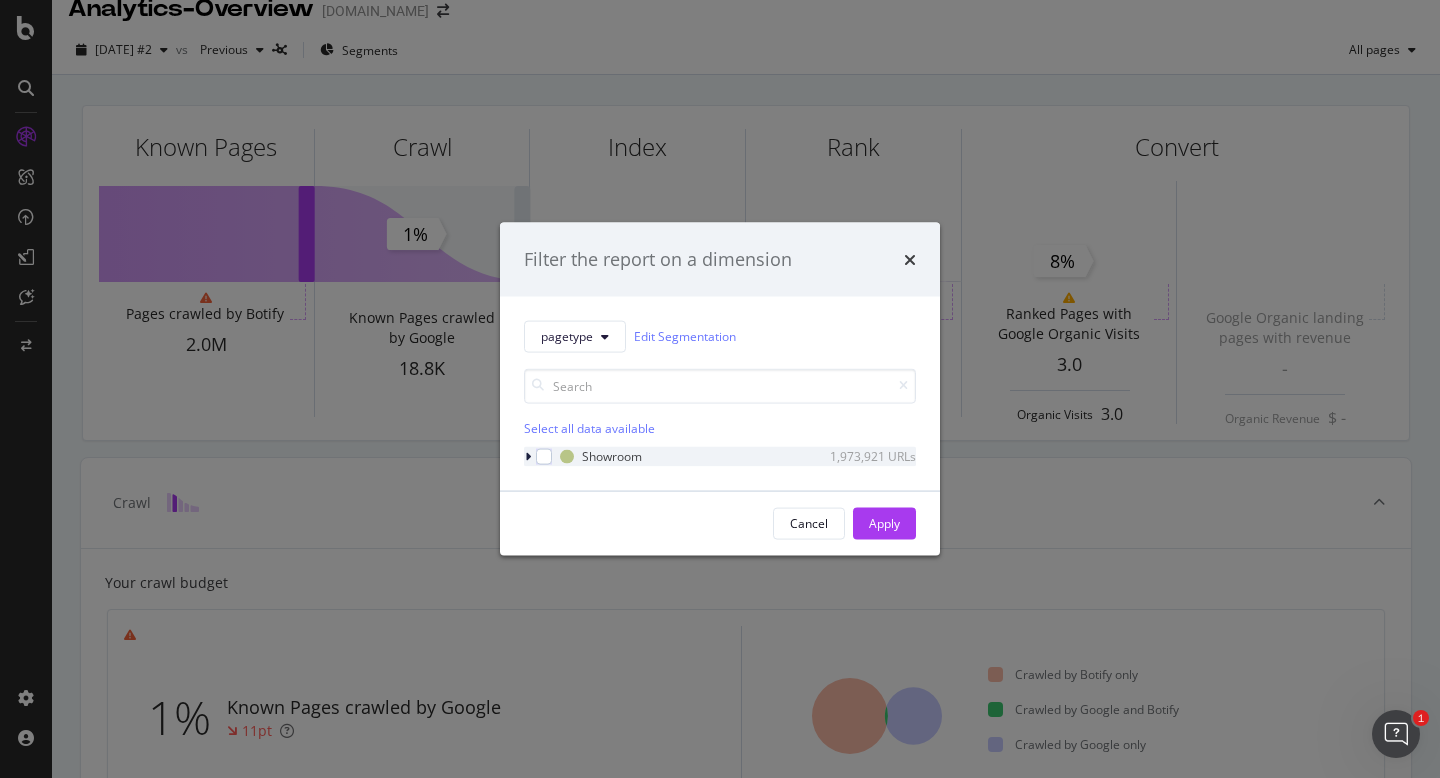 click 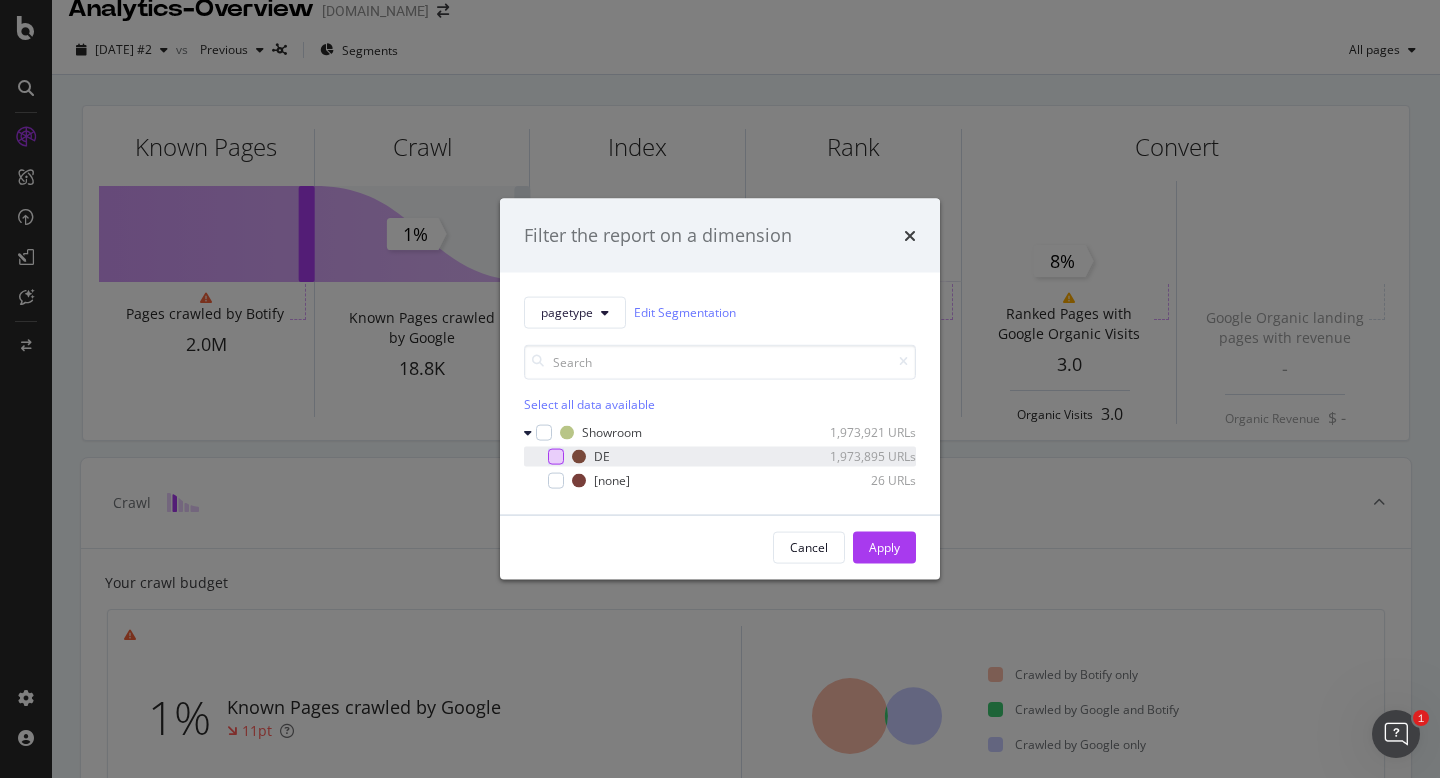 click 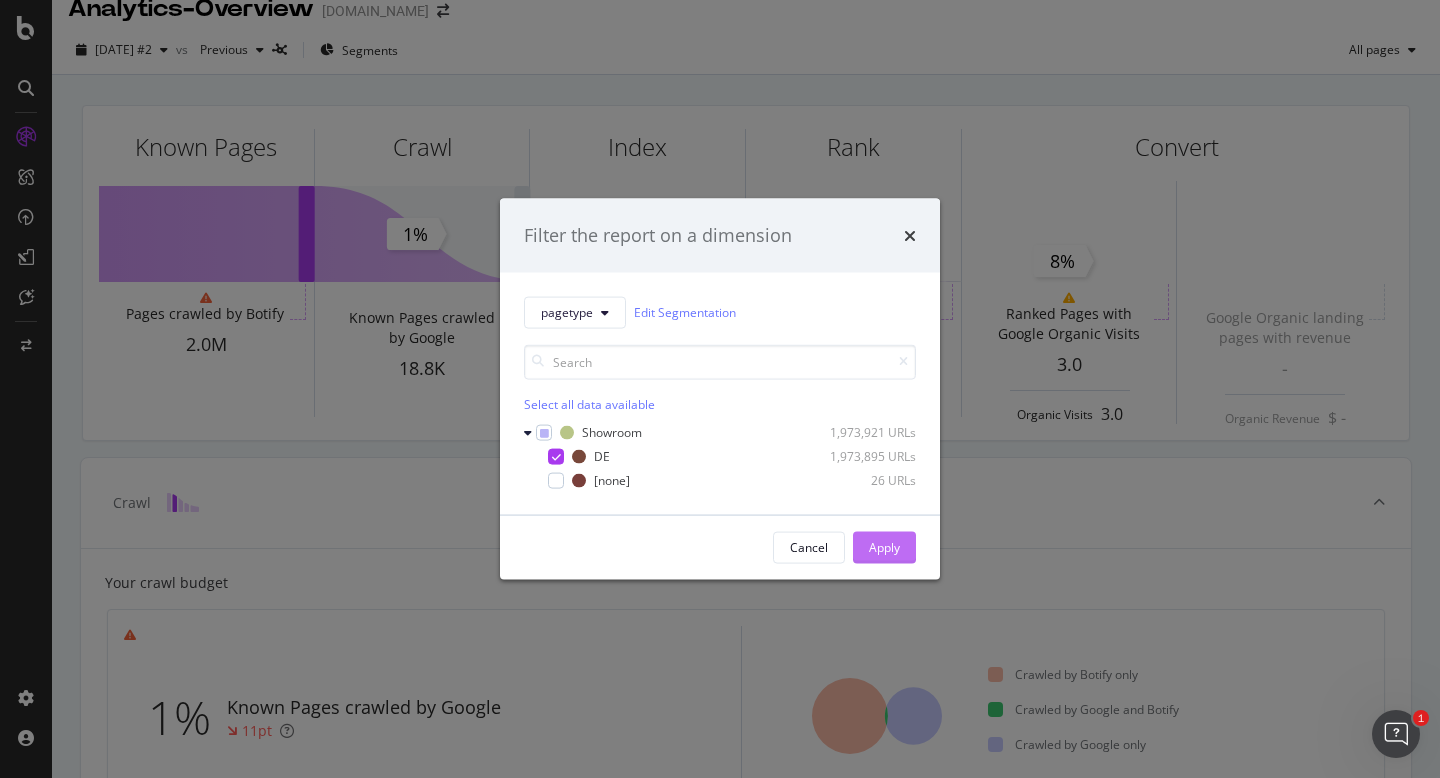 click on "Apply" 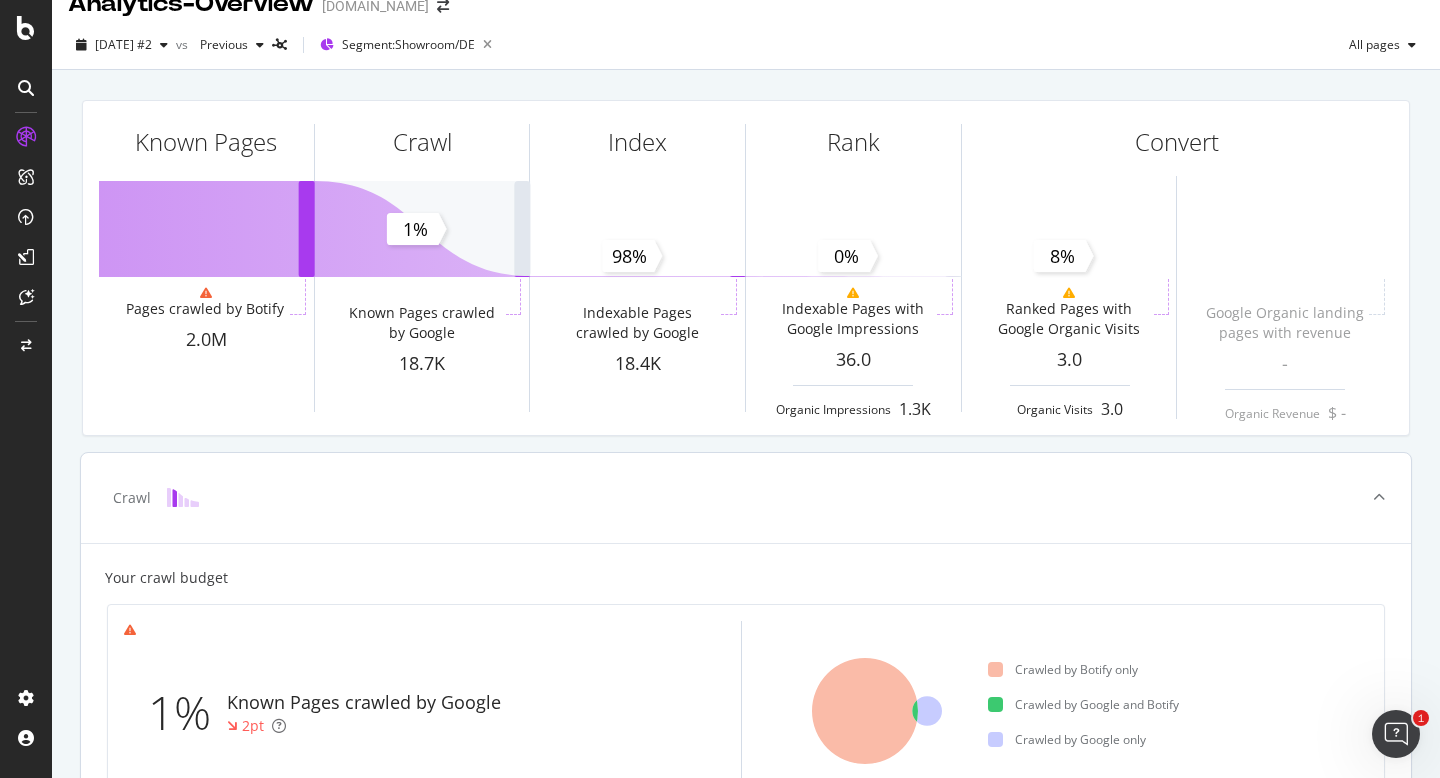 scroll, scrollTop: 30, scrollLeft: 0, axis: vertical 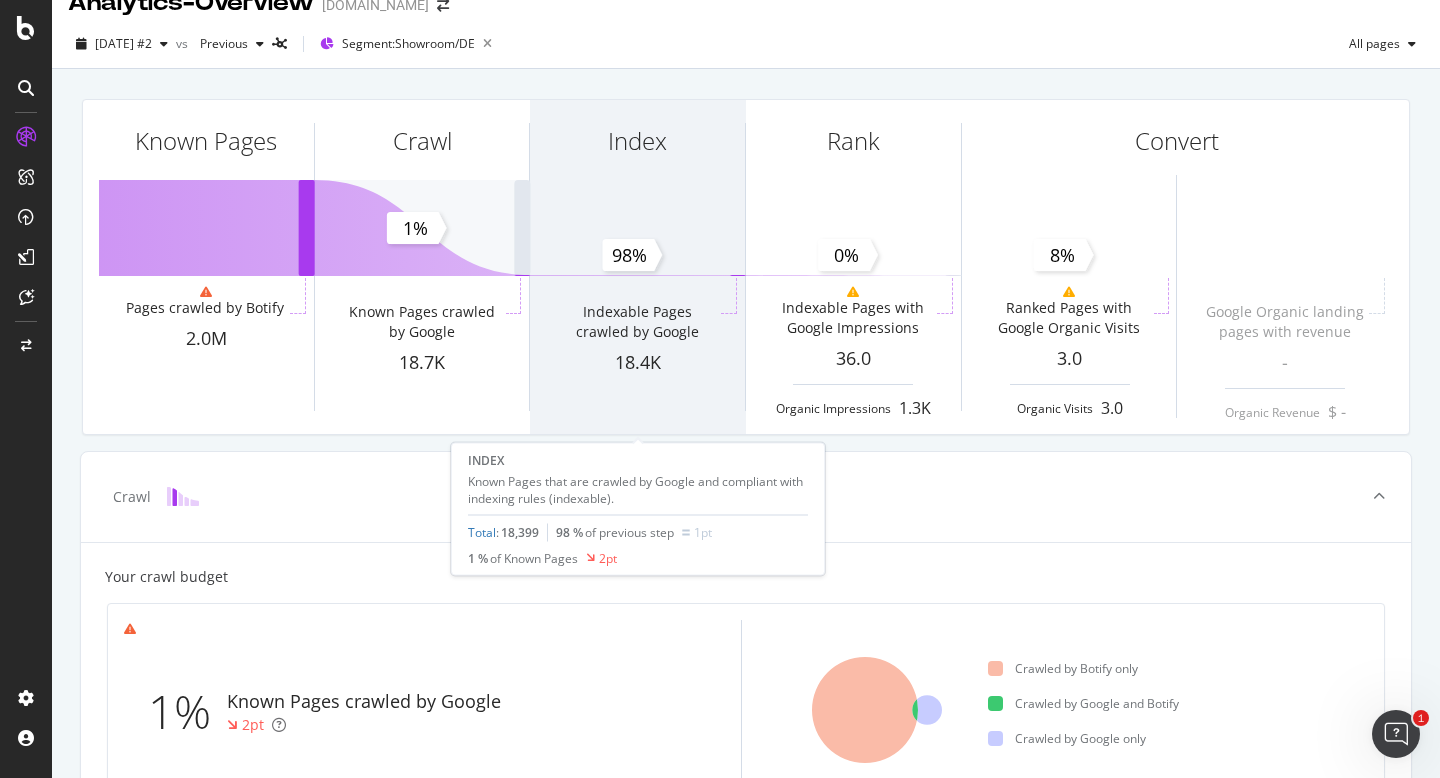 click on "Indexable Pages crawled by Google" at bounding box center [637, 322] 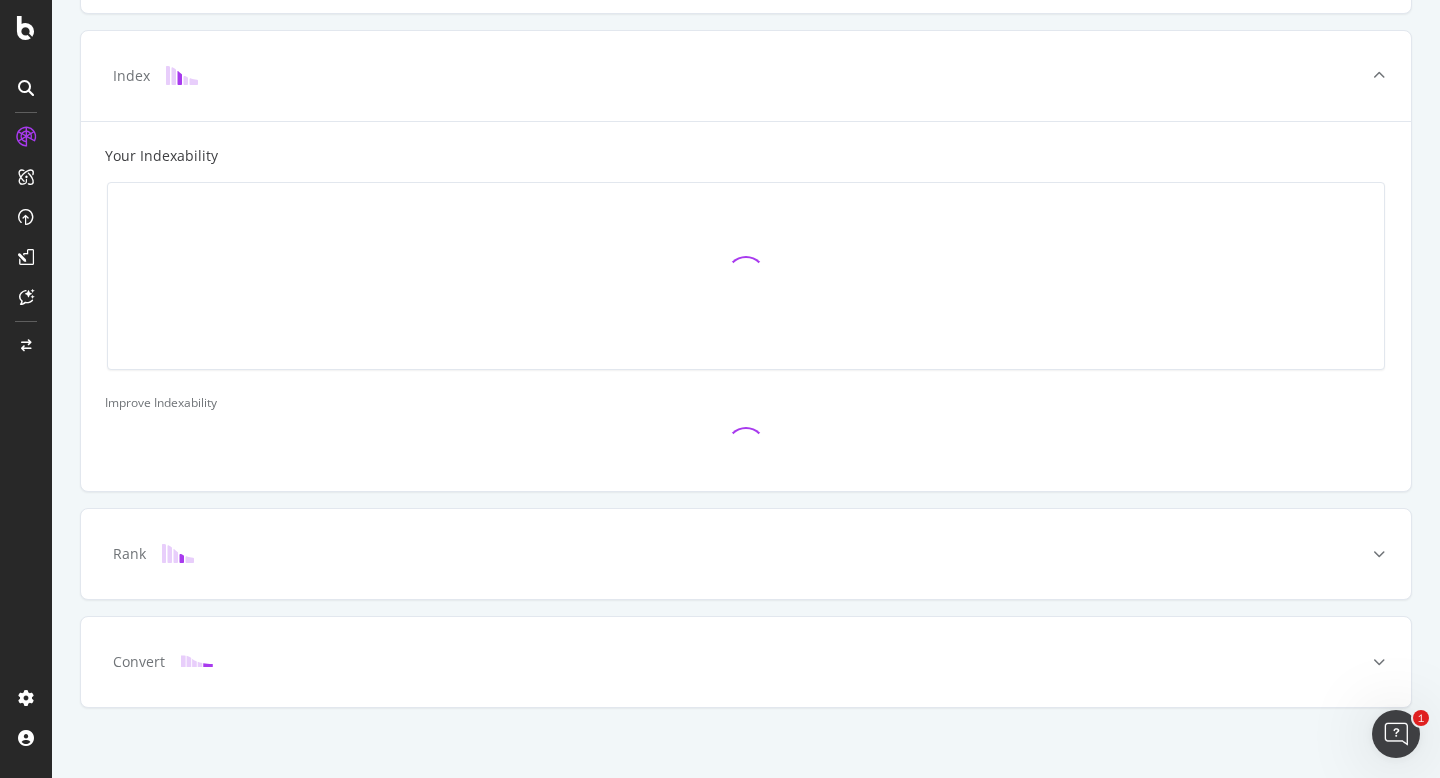 scroll, scrollTop: 575, scrollLeft: 0, axis: vertical 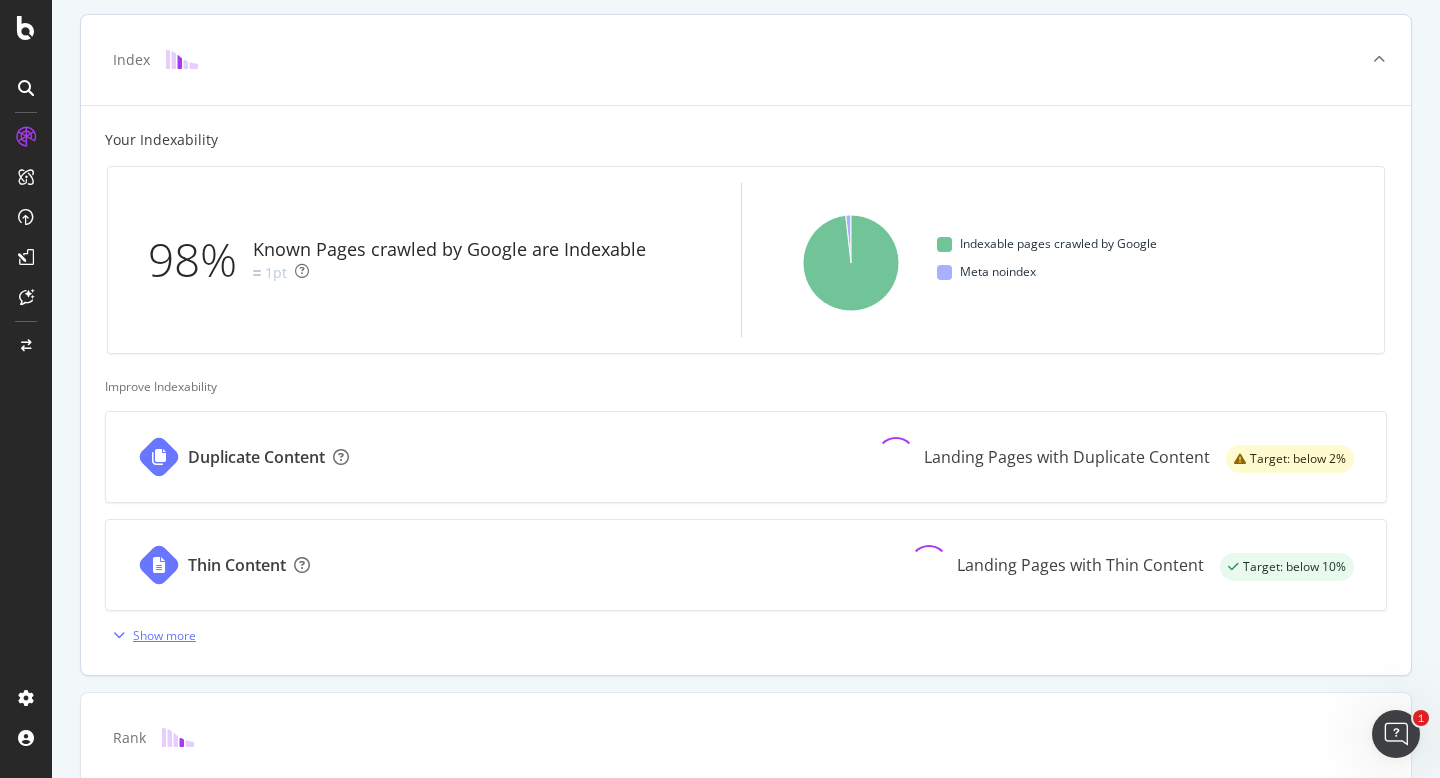 click on "Show more" at bounding box center [164, 635] 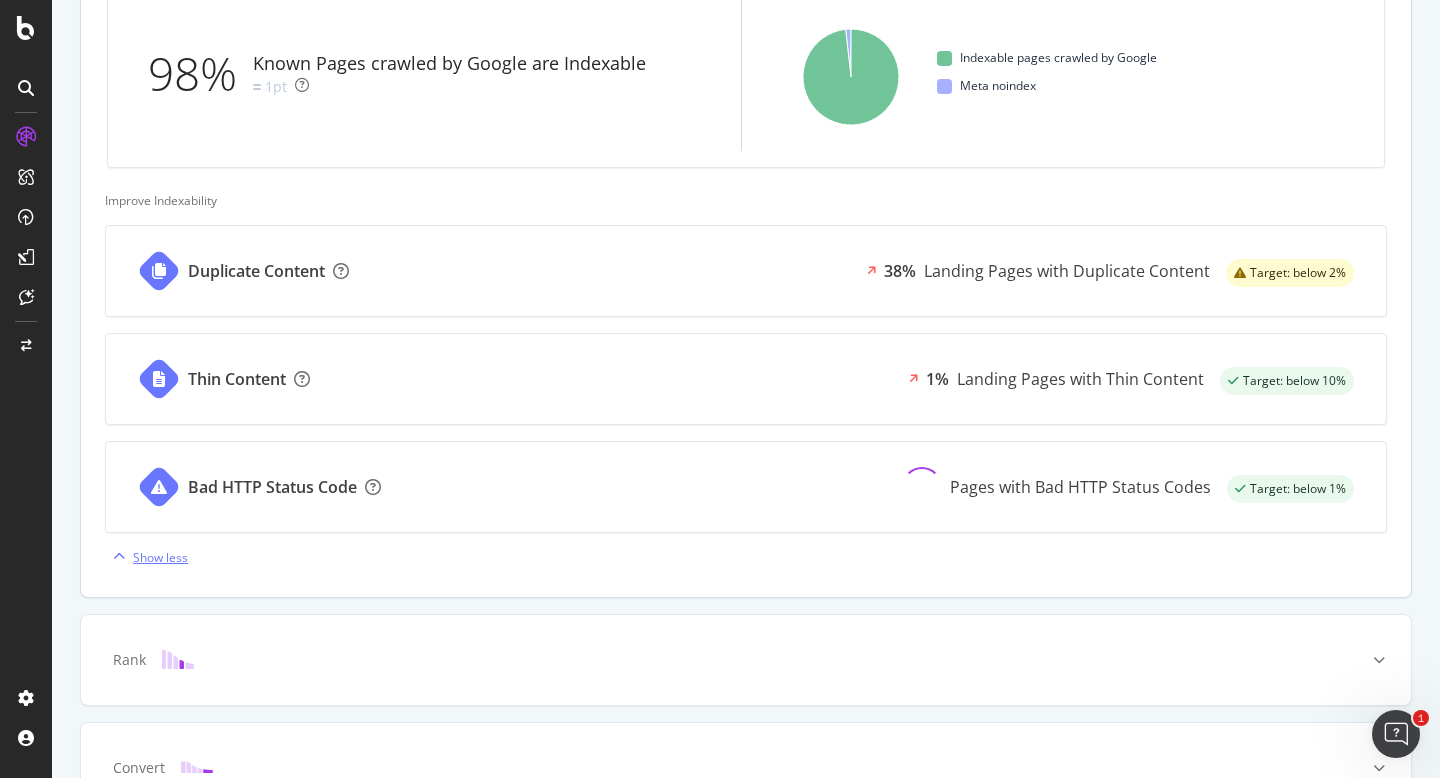 scroll, scrollTop: 747, scrollLeft: 0, axis: vertical 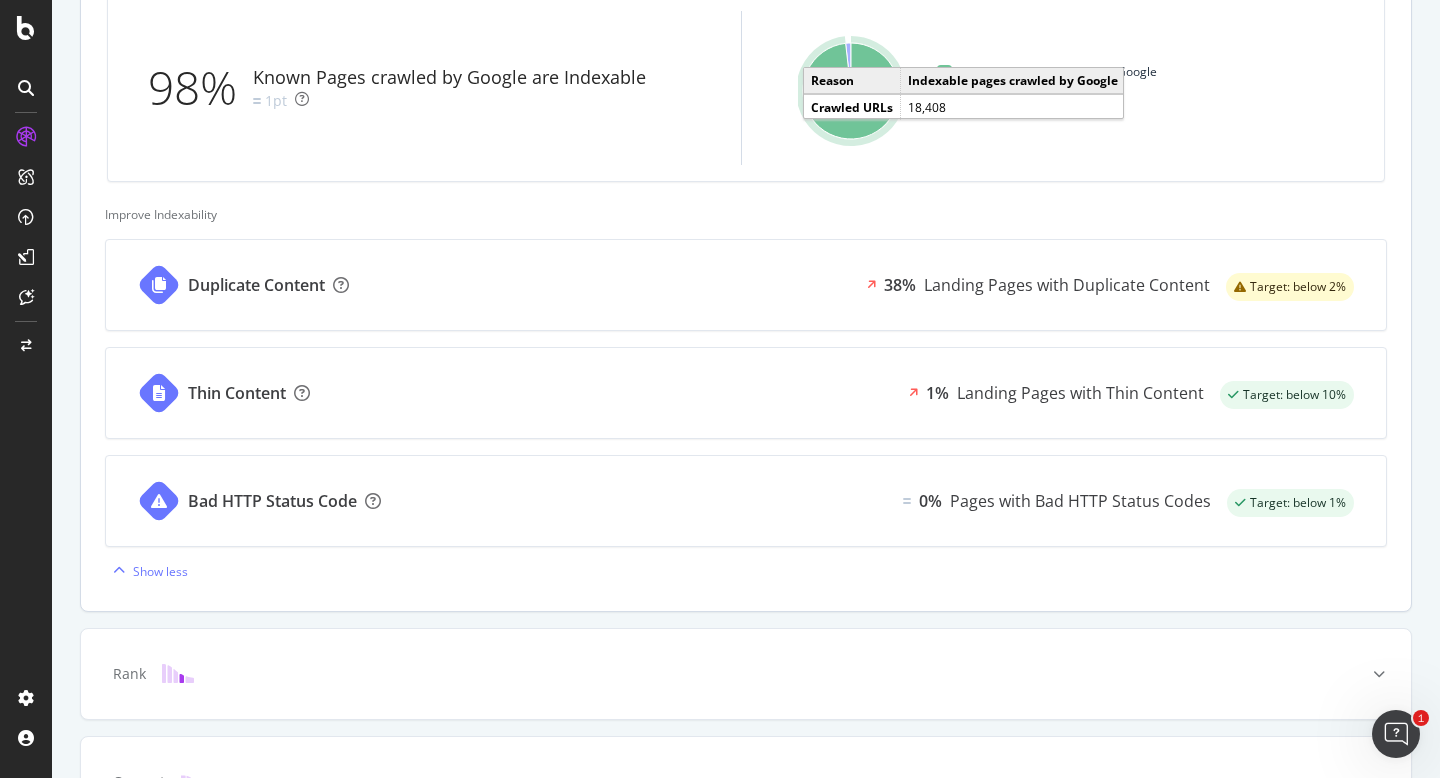 click 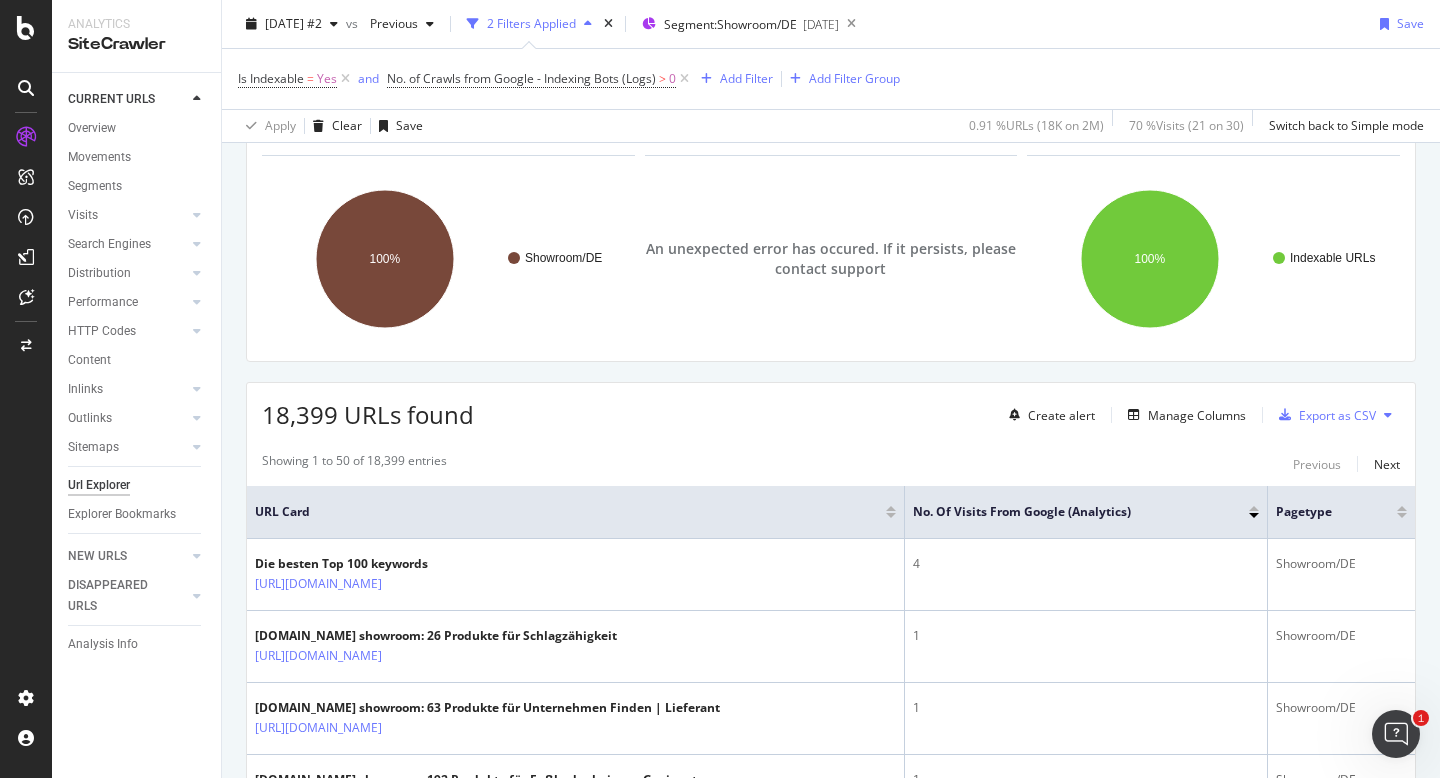 scroll, scrollTop: 0, scrollLeft: 0, axis: both 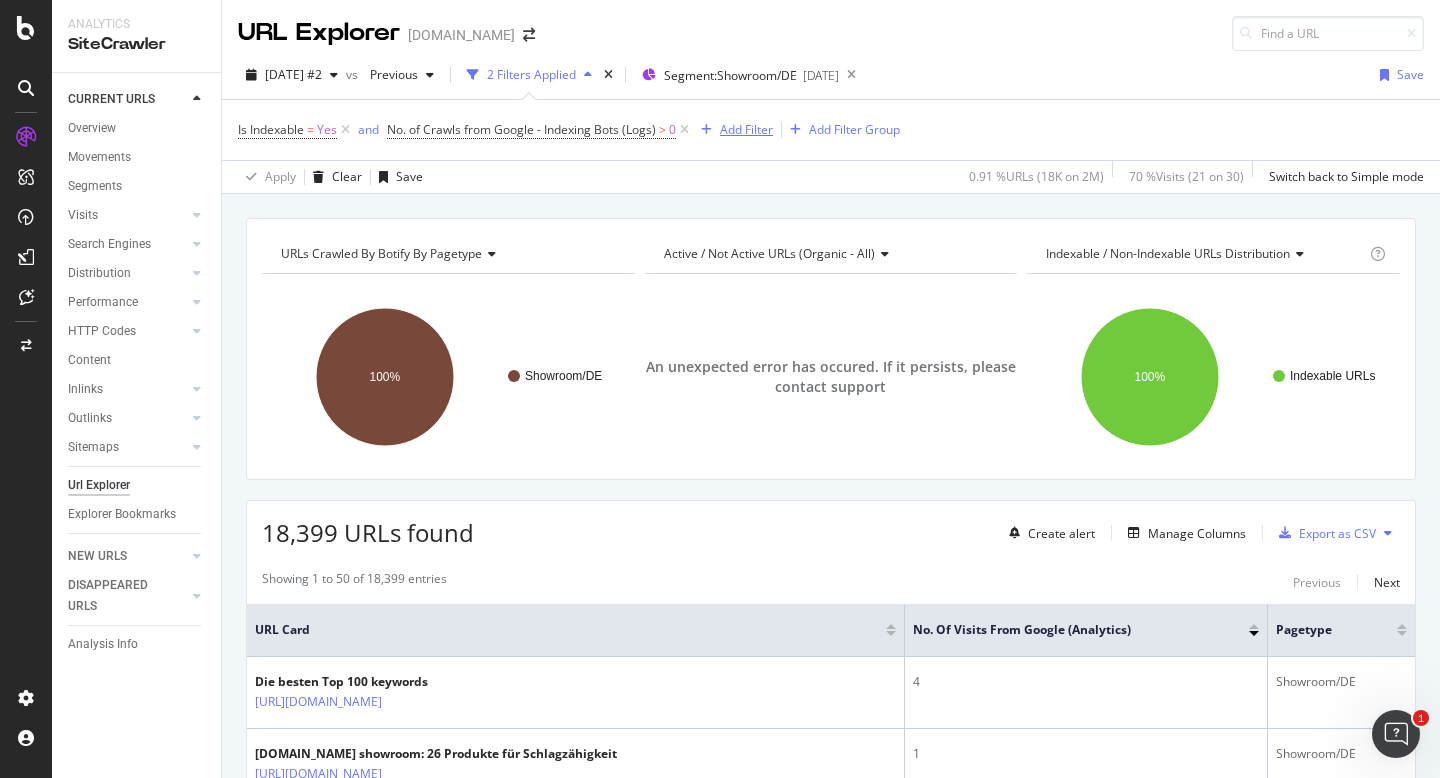 click on "Add Filter" at bounding box center (746, 129) 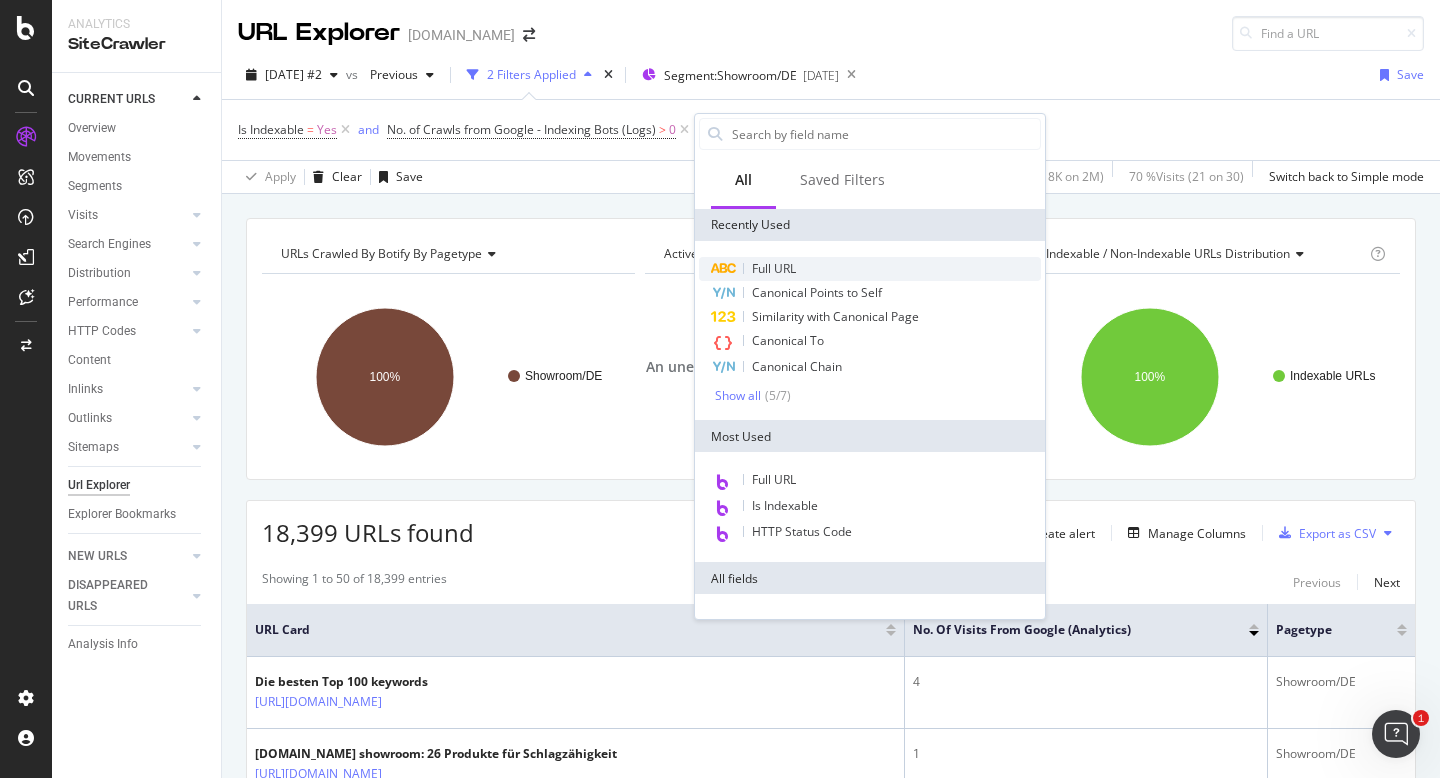 click on "Full URL" at bounding box center (870, 269) 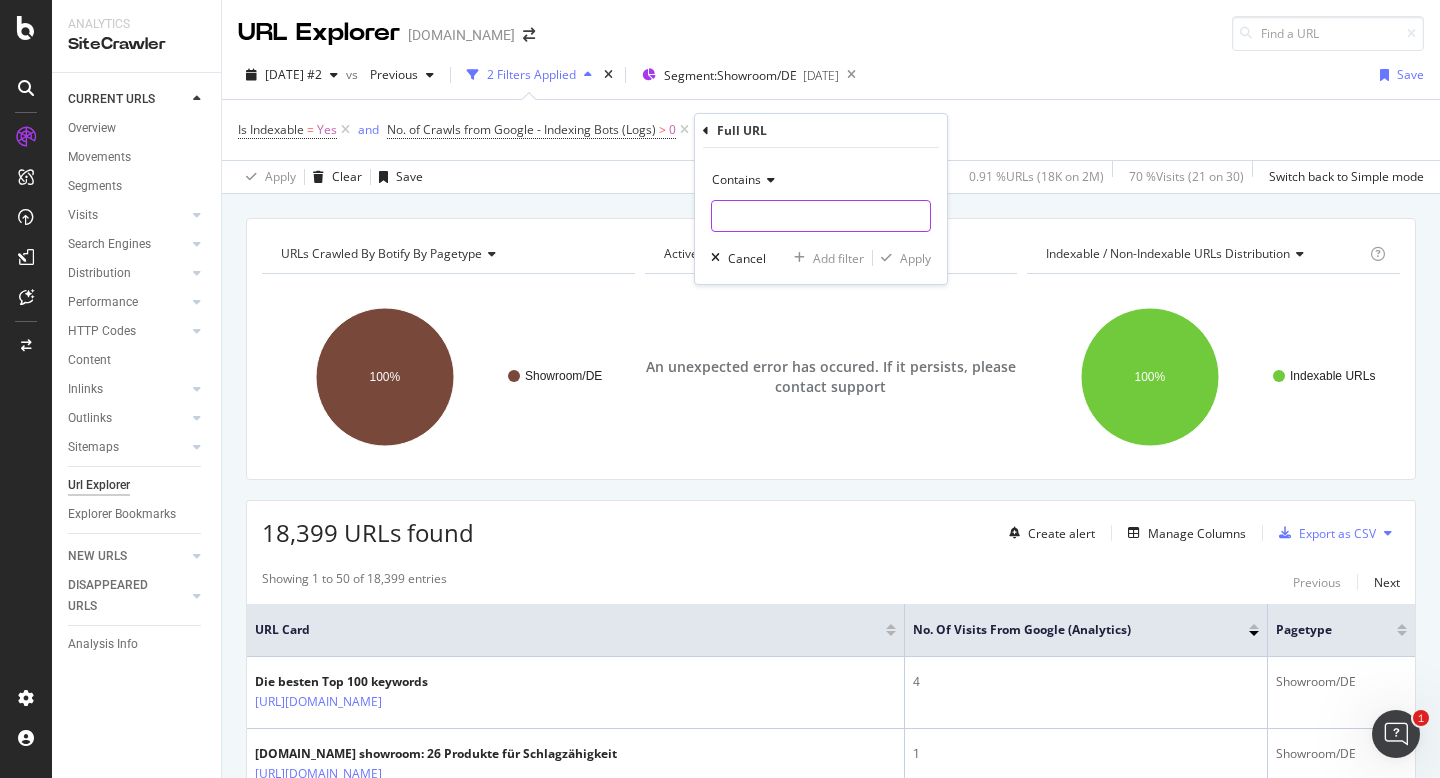 click at bounding box center [821, 216] 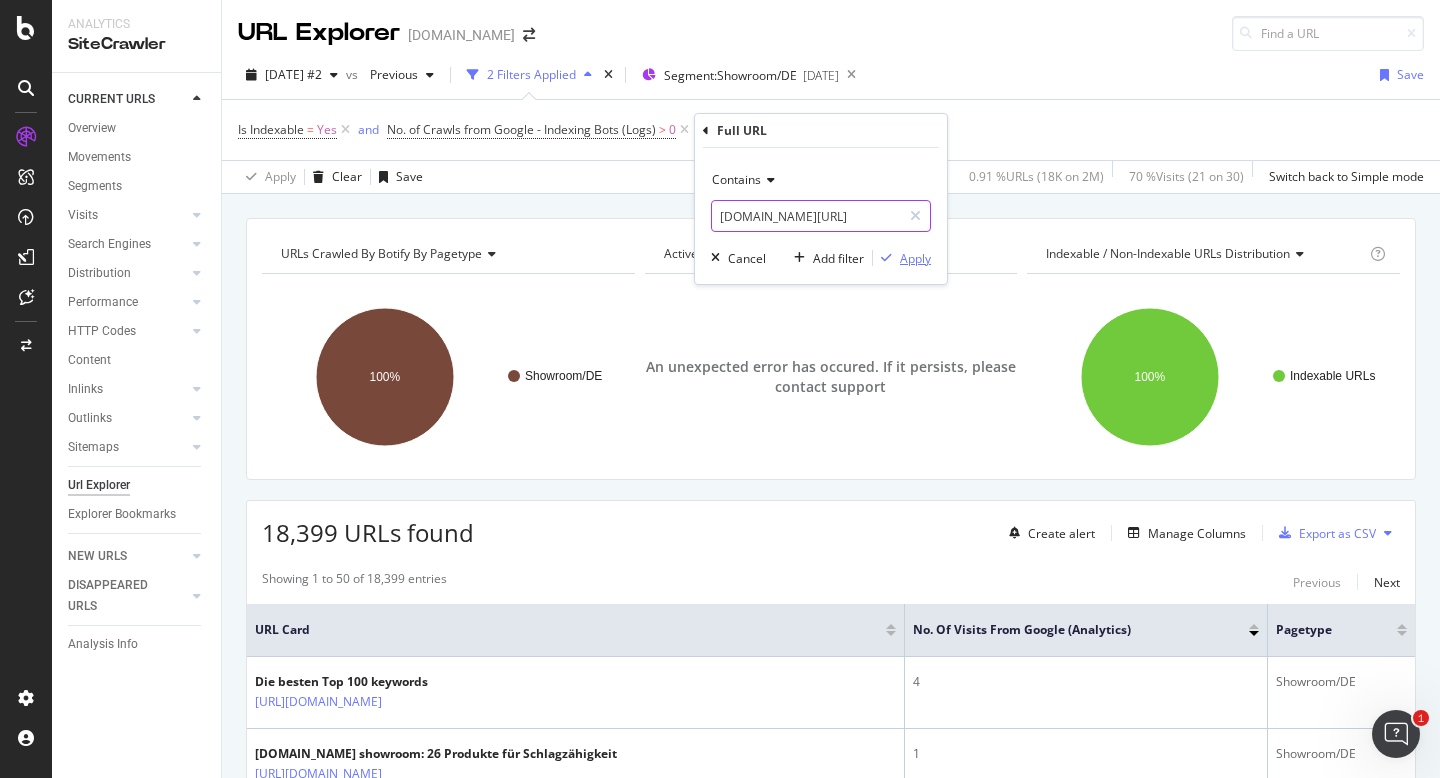 type on "wlw.de/showroom" 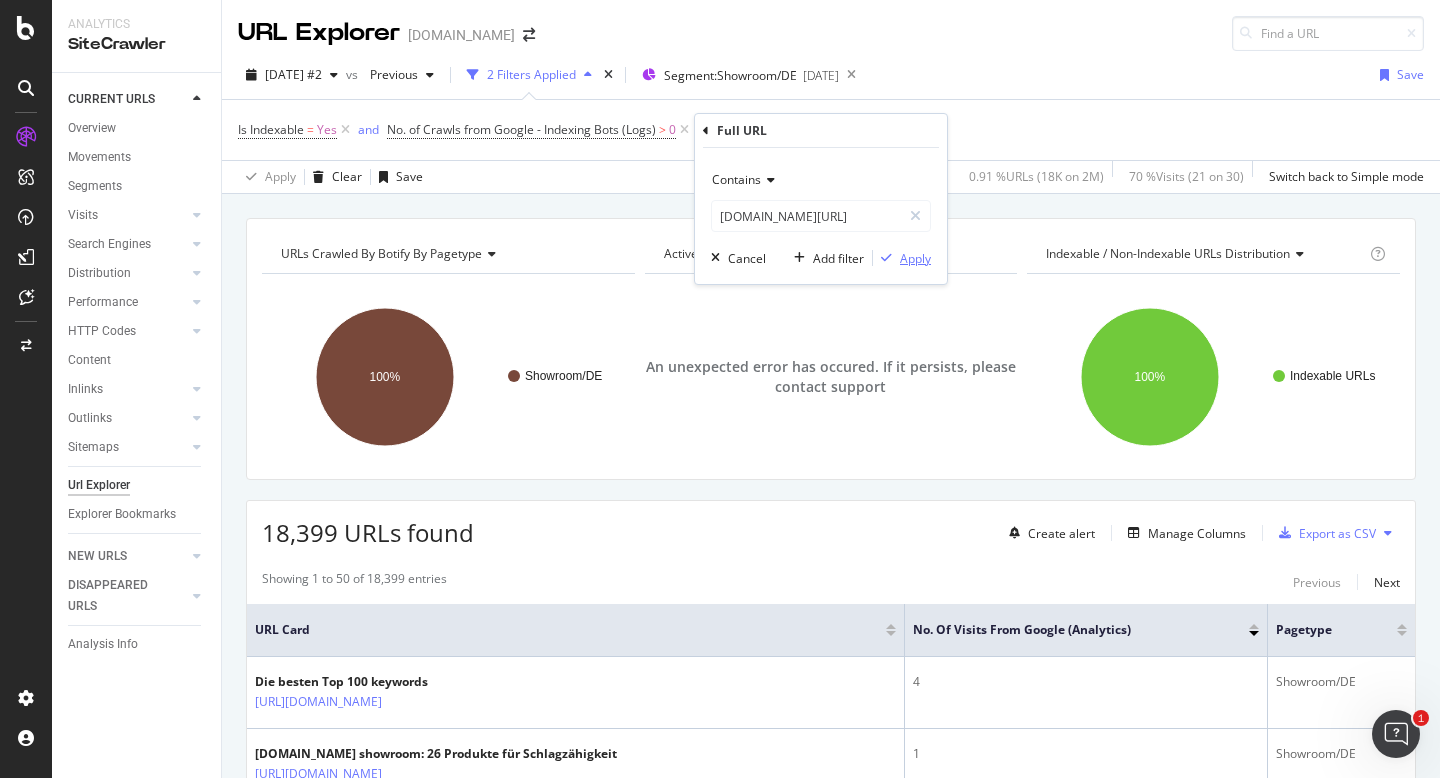 click on "Apply" at bounding box center [915, 258] 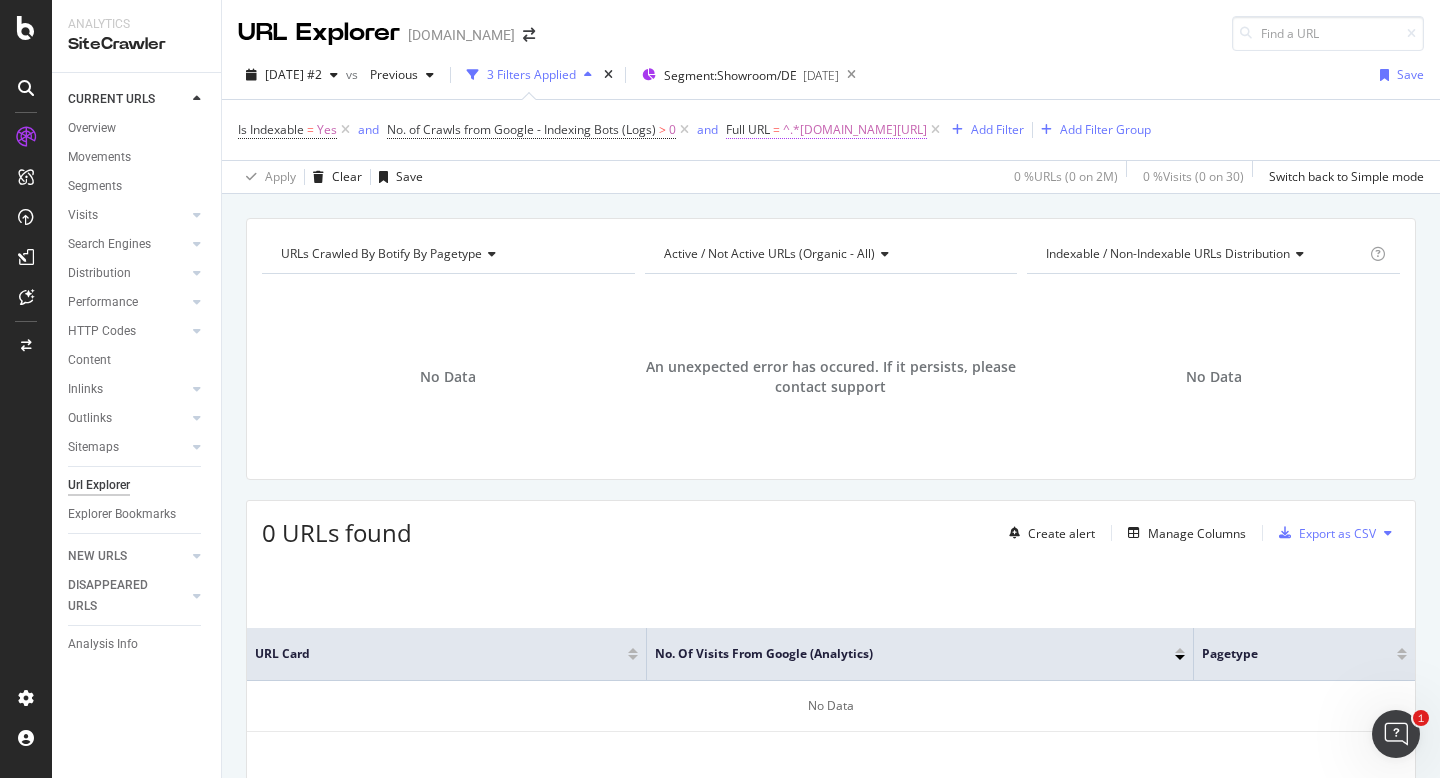 click on "^.*wlw.de/showroom.*$" at bounding box center (855, 130) 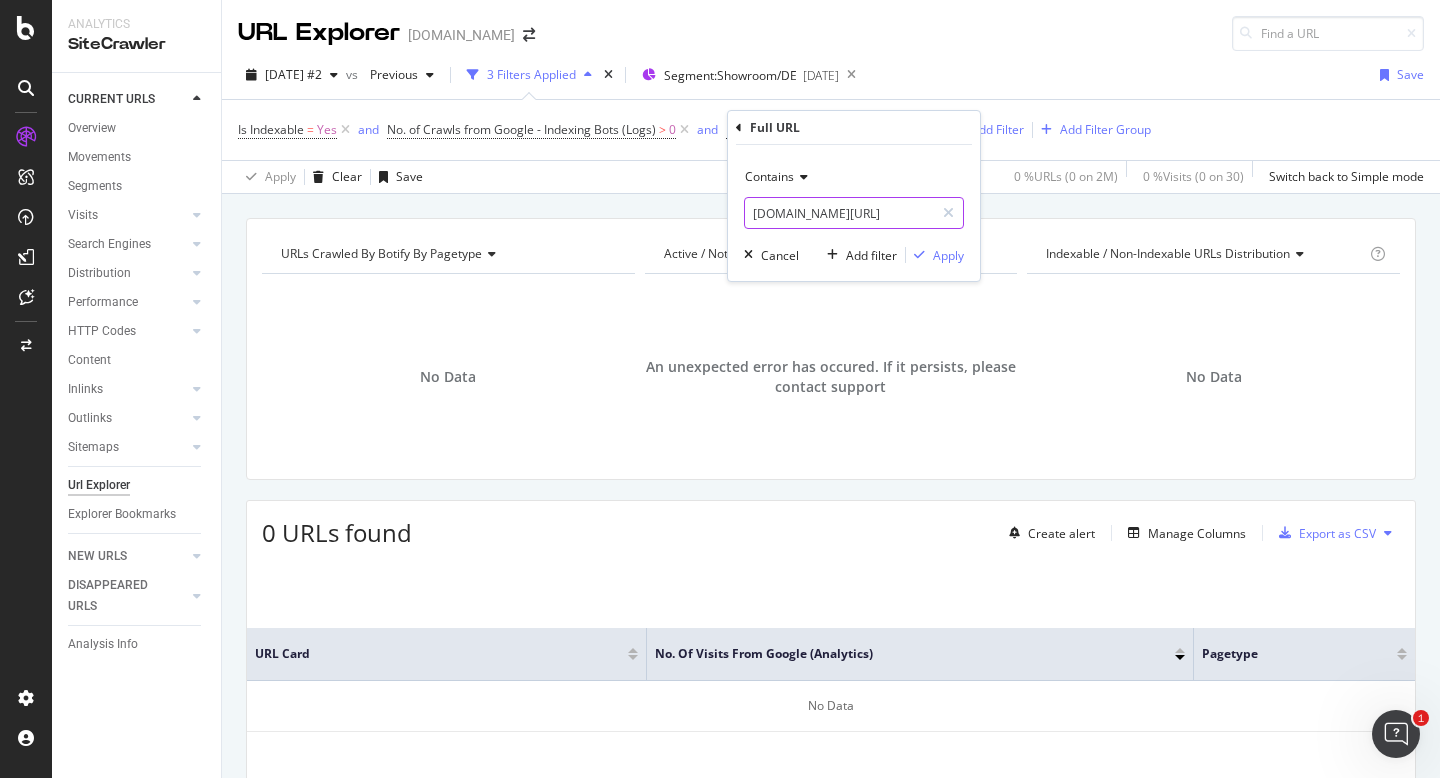 click on "wlw.de/showroom" at bounding box center (839, 213) 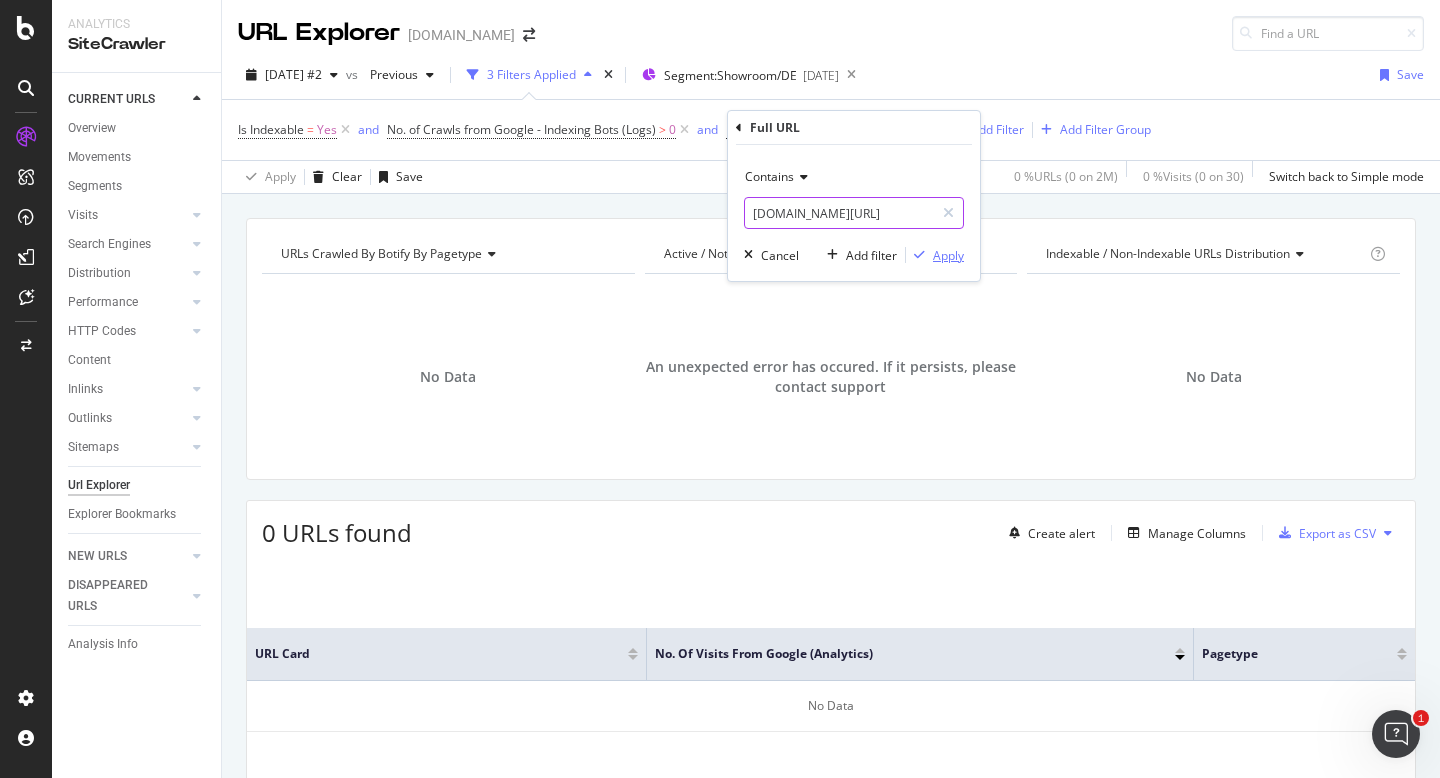type on "wlw.de/" 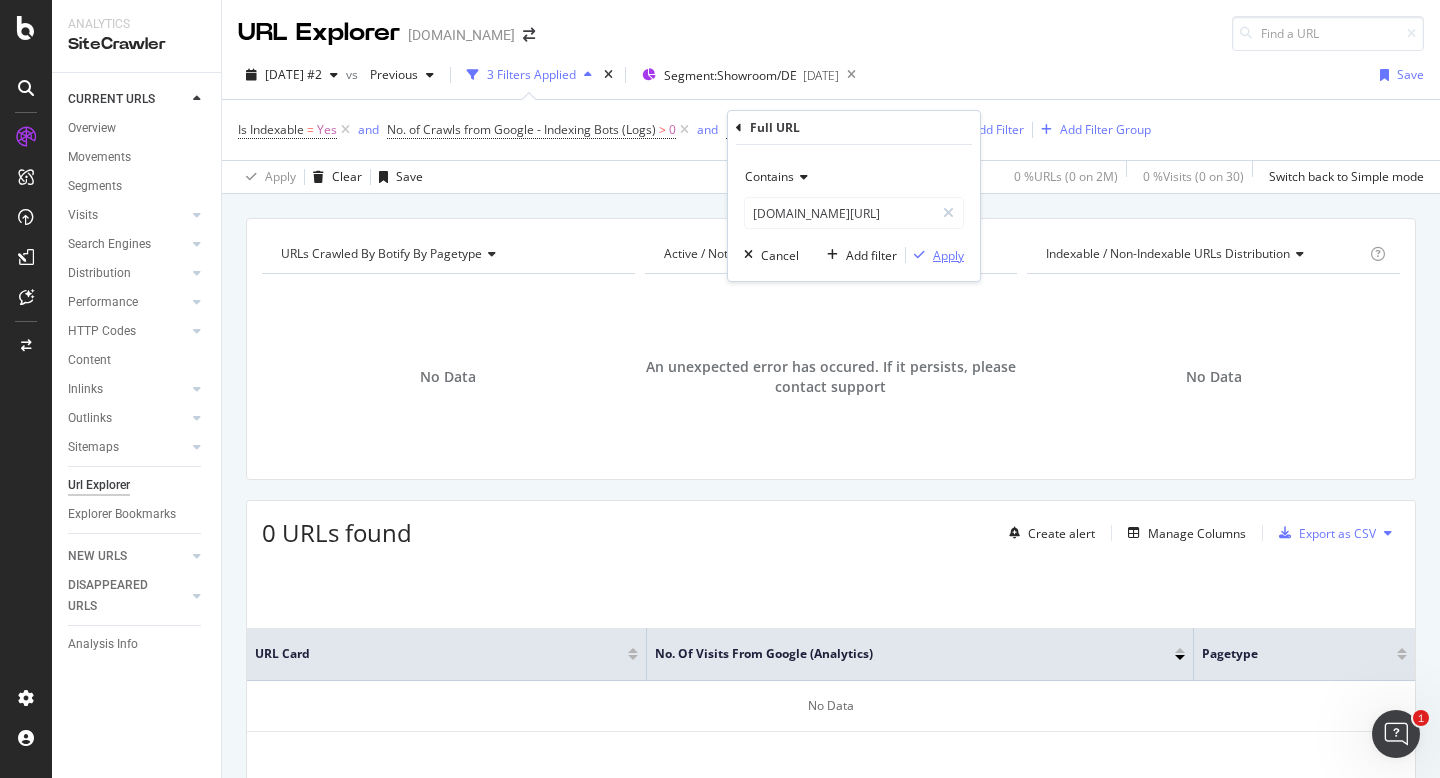 click on "Apply" at bounding box center [948, 255] 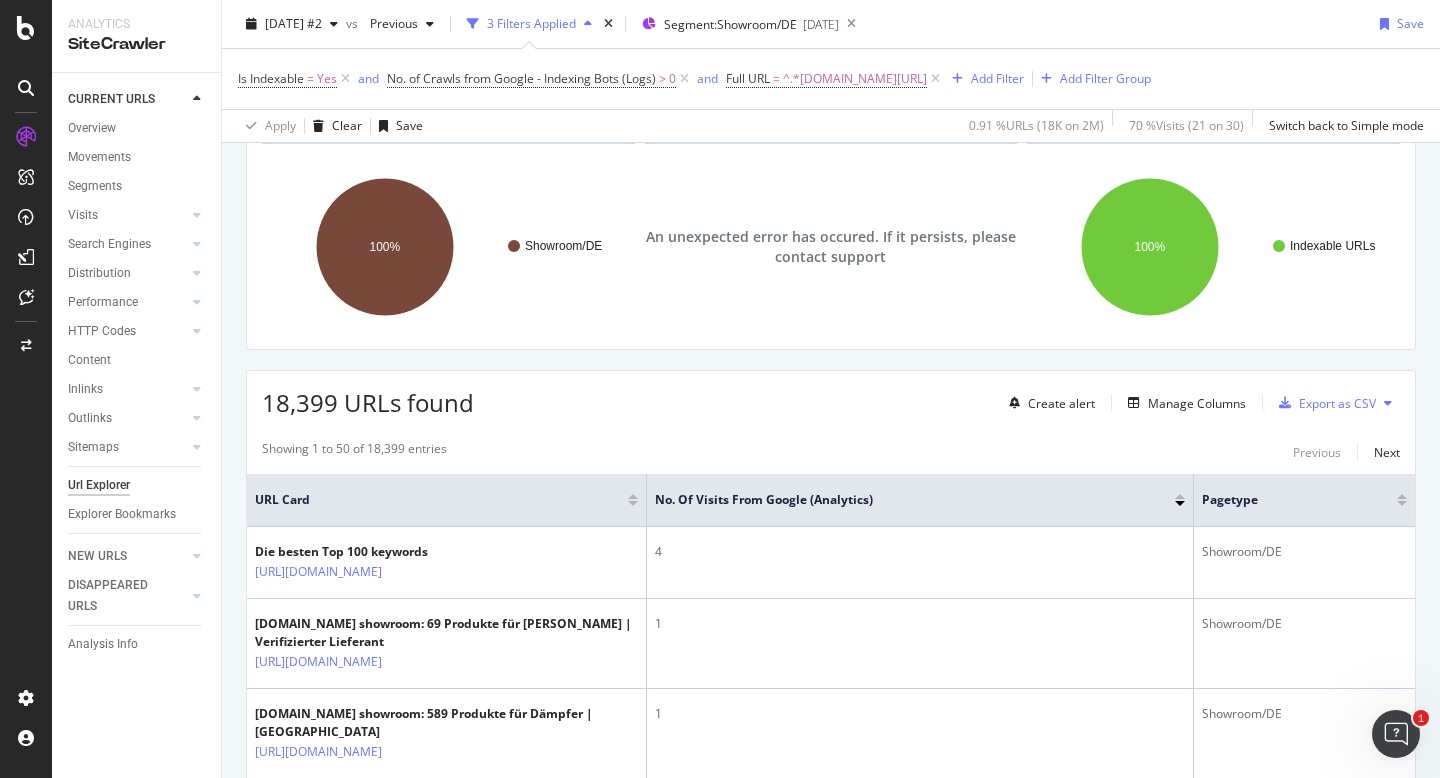 scroll, scrollTop: 0, scrollLeft: 0, axis: both 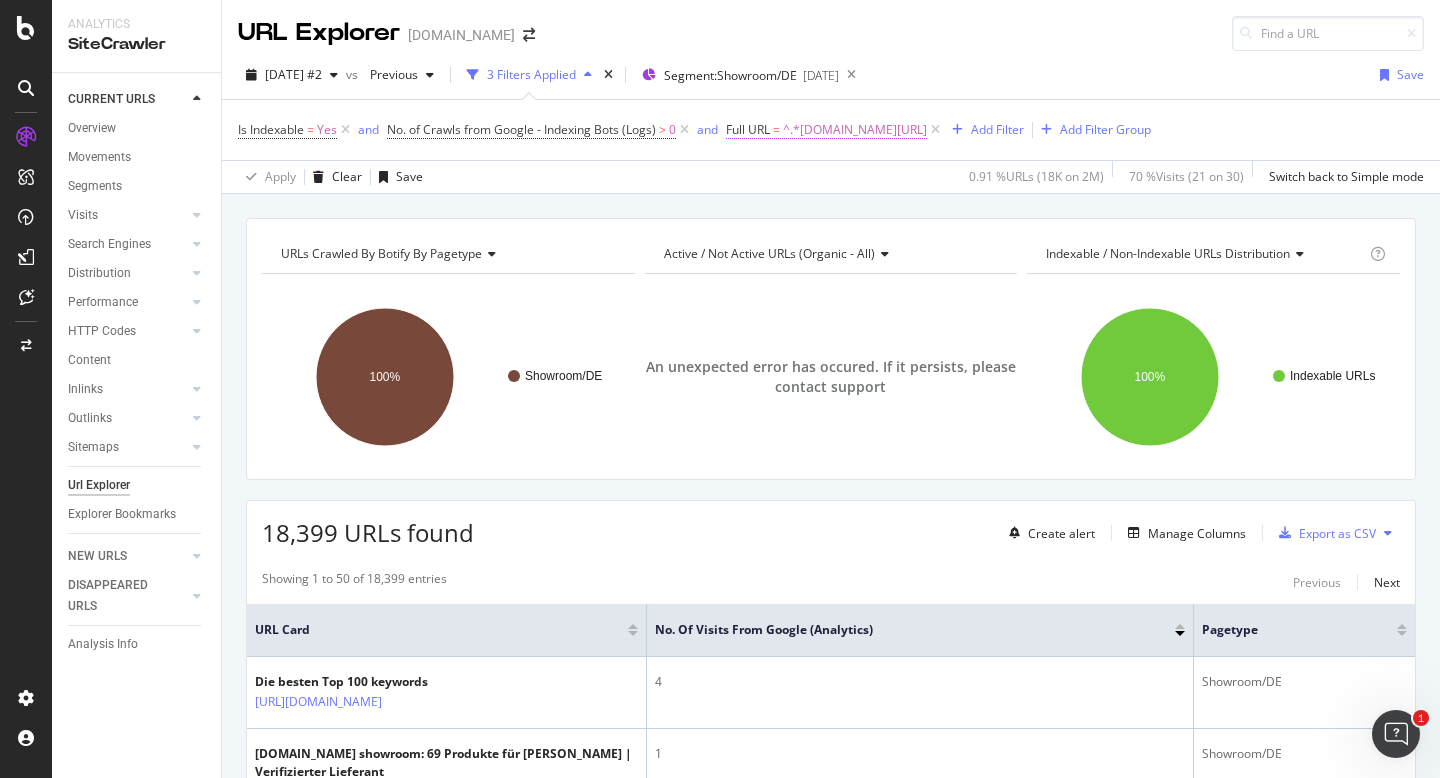 click on "^.*wlw.de/.*$" at bounding box center [855, 130] 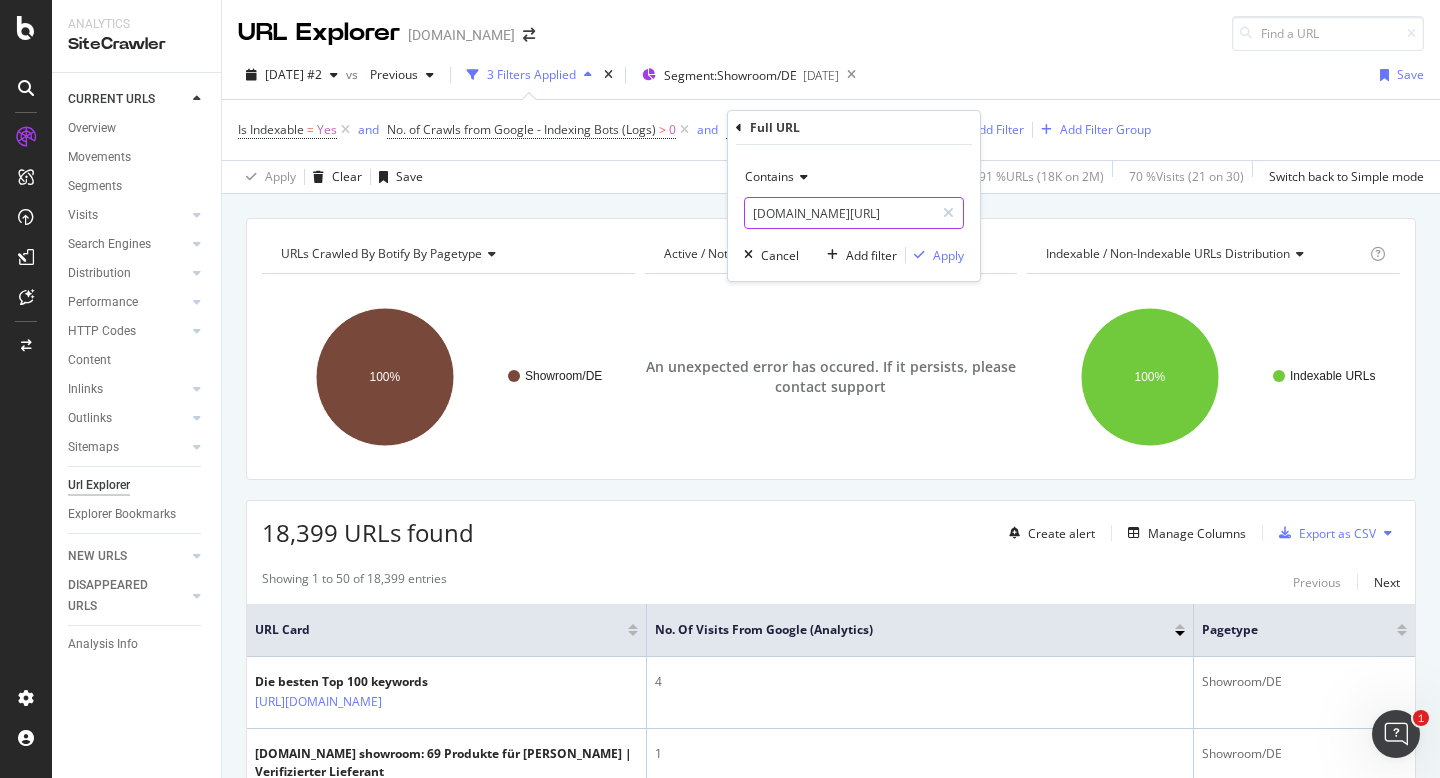 drag, startPoint x: 778, startPoint y: 209, endPoint x: 755, endPoint y: 209, distance: 23 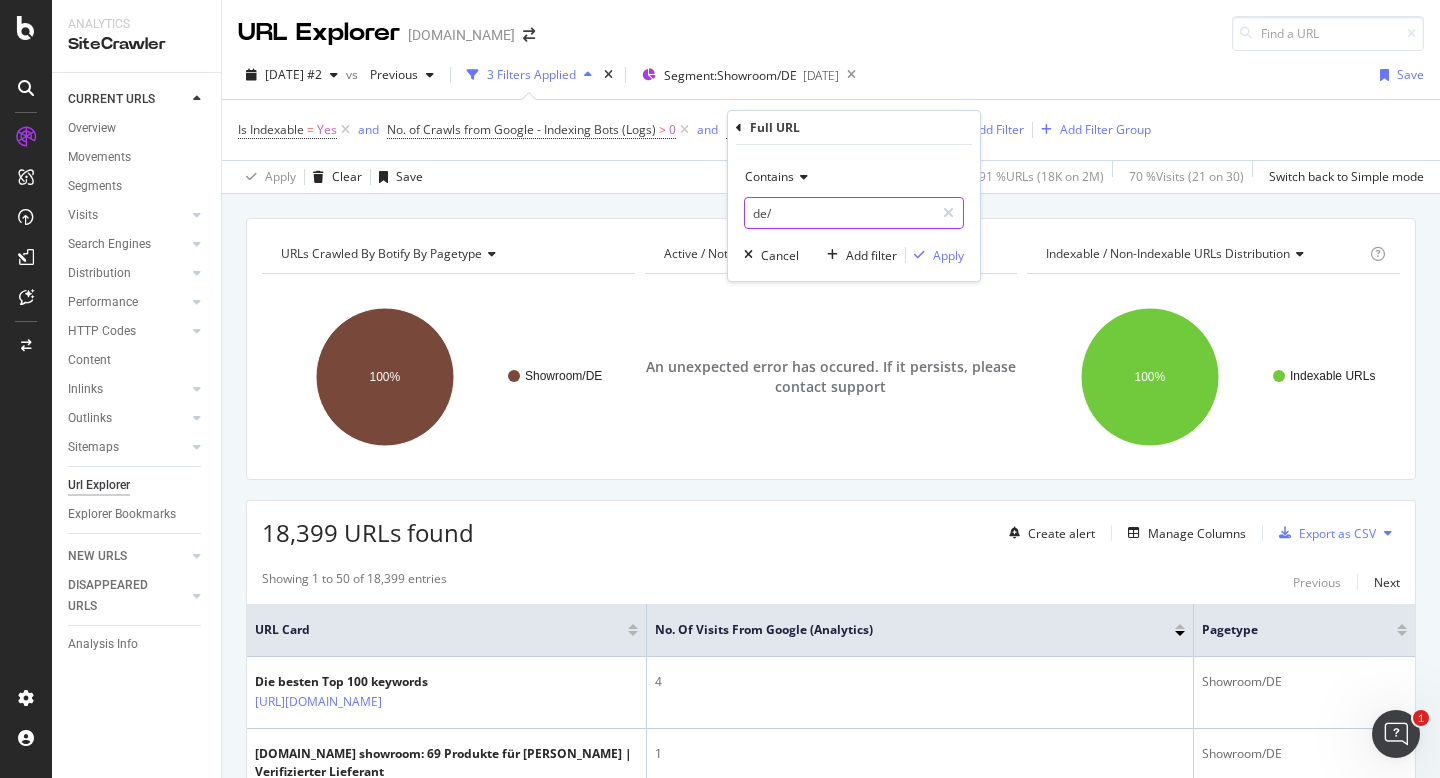 click on "de/" at bounding box center (839, 213) 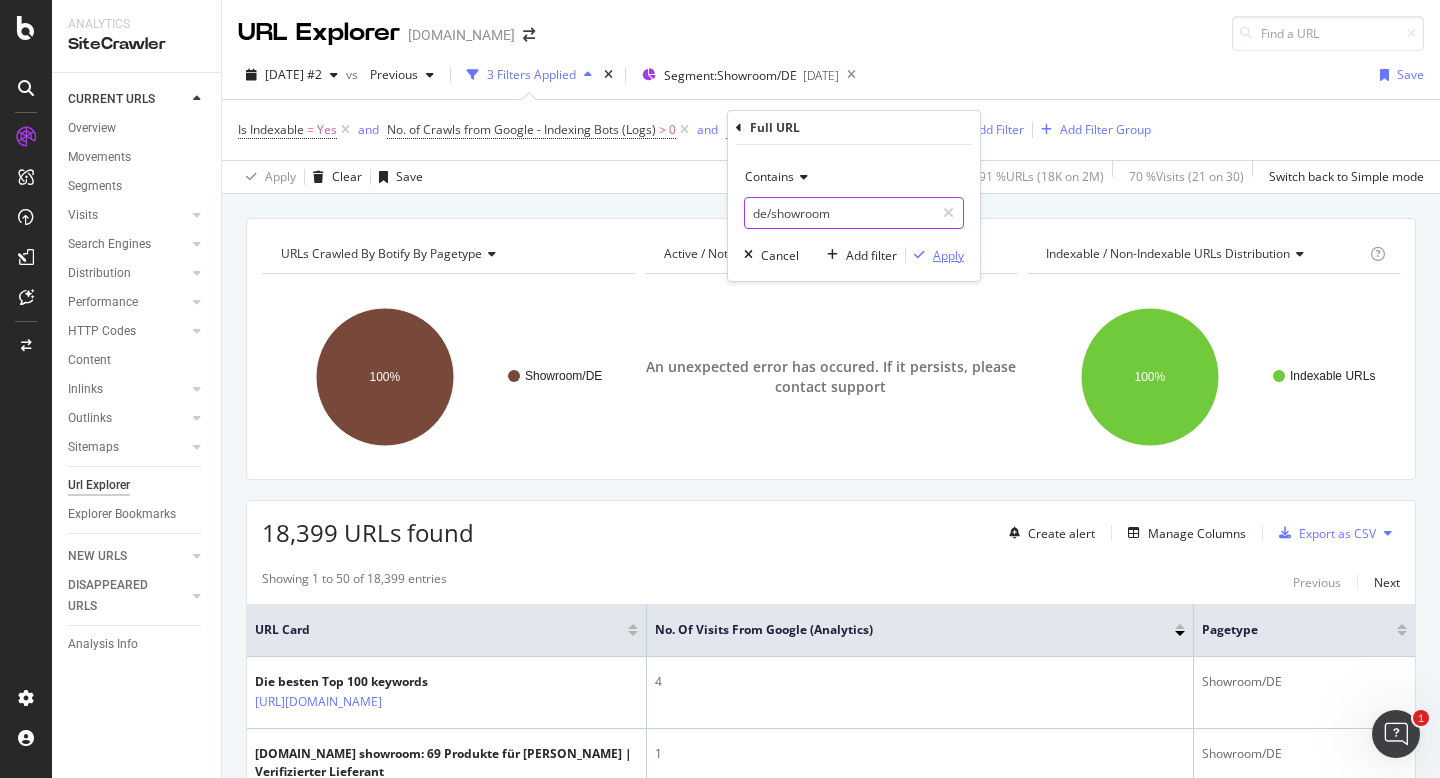 type on "de/showroom" 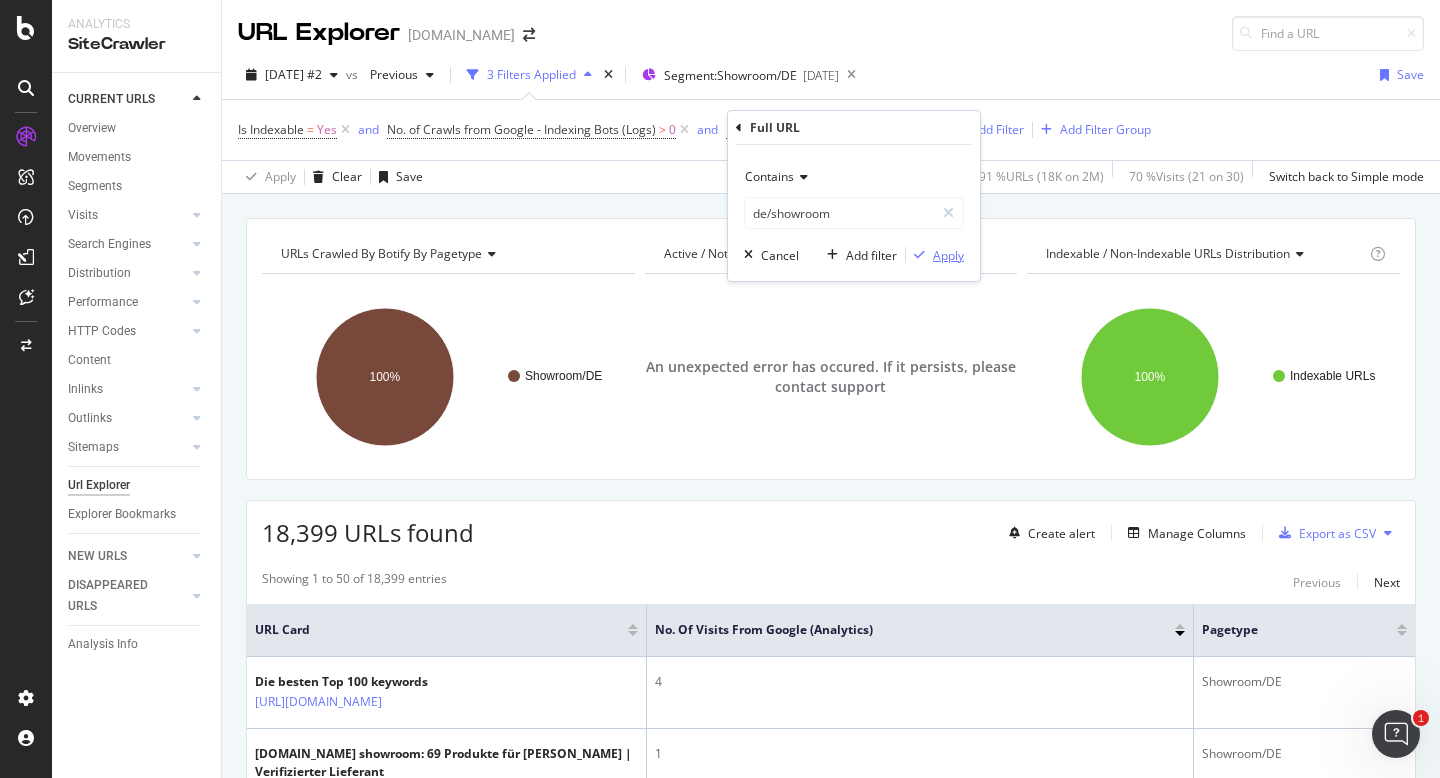 click on "Apply" at bounding box center [948, 255] 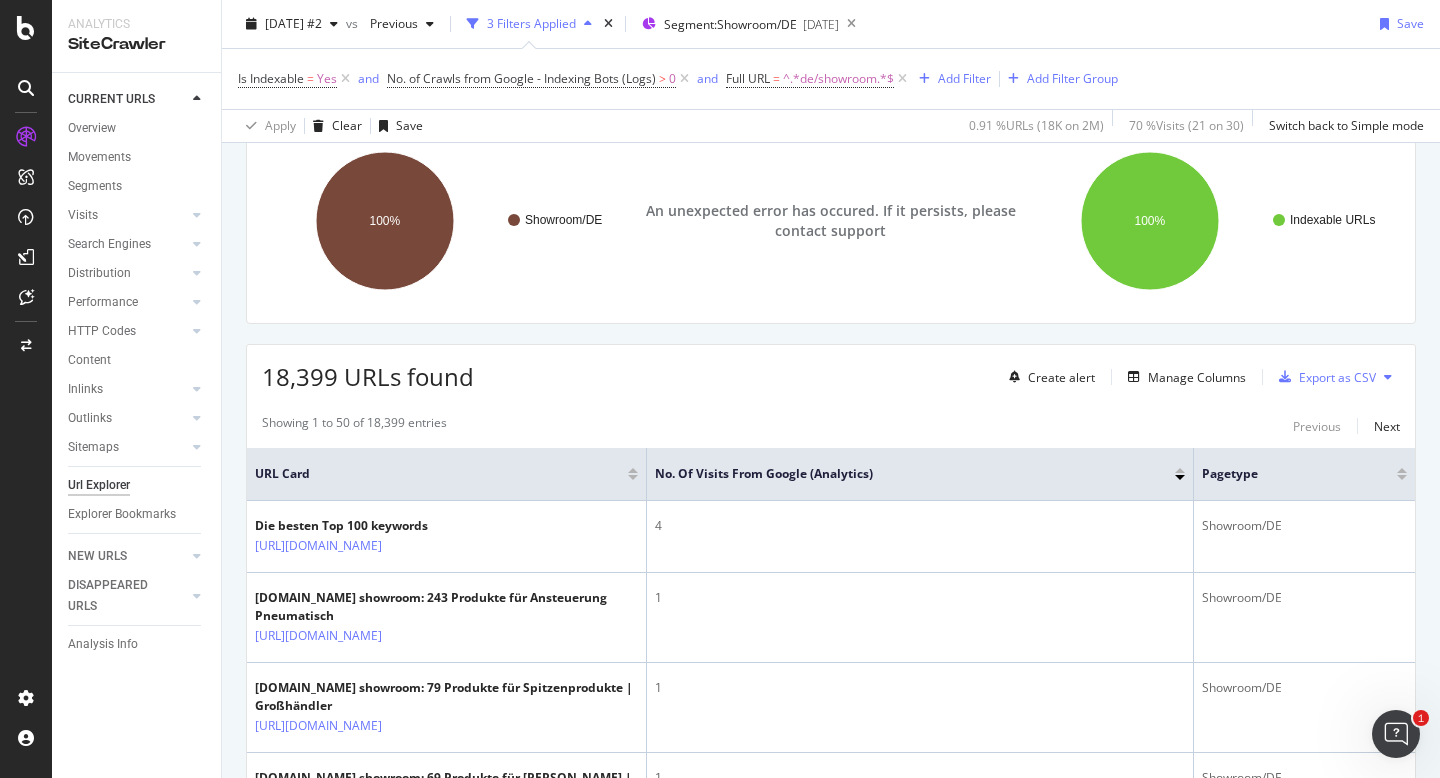 scroll, scrollTop: 0, scrollLeft: 0, axis: both 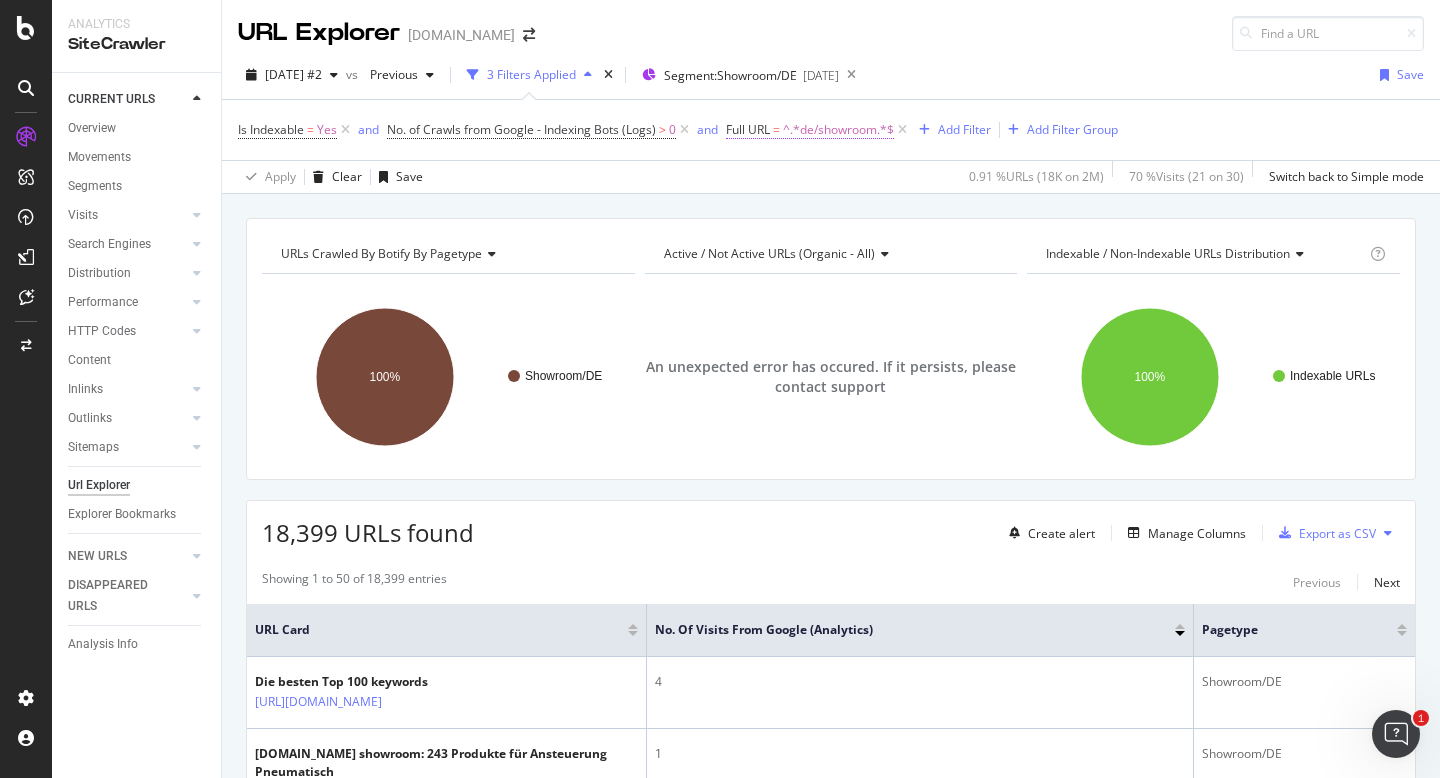 click on "^.*de/showroom.*$" at bounding box center (838, 130) 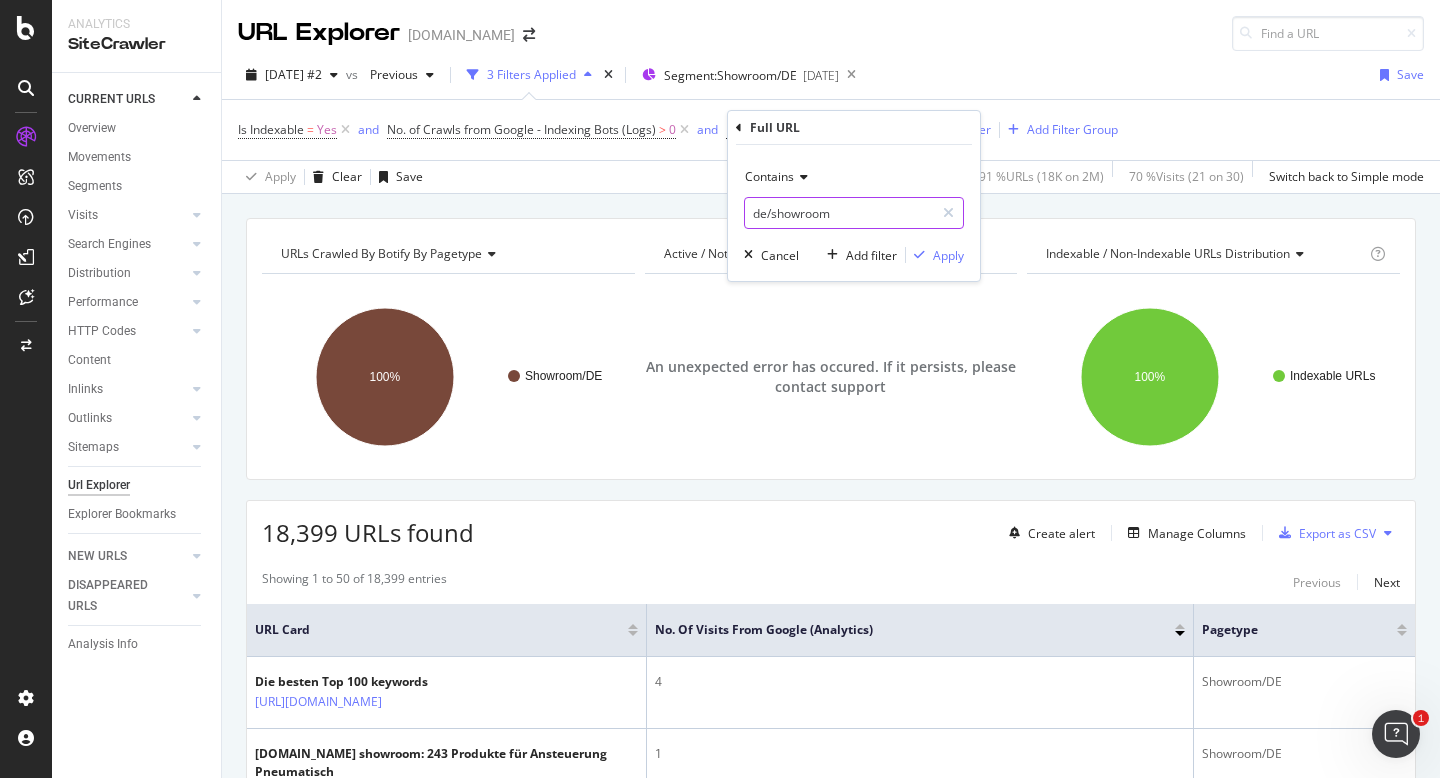 click on "de/showroom" at bounding box center [839, 213] 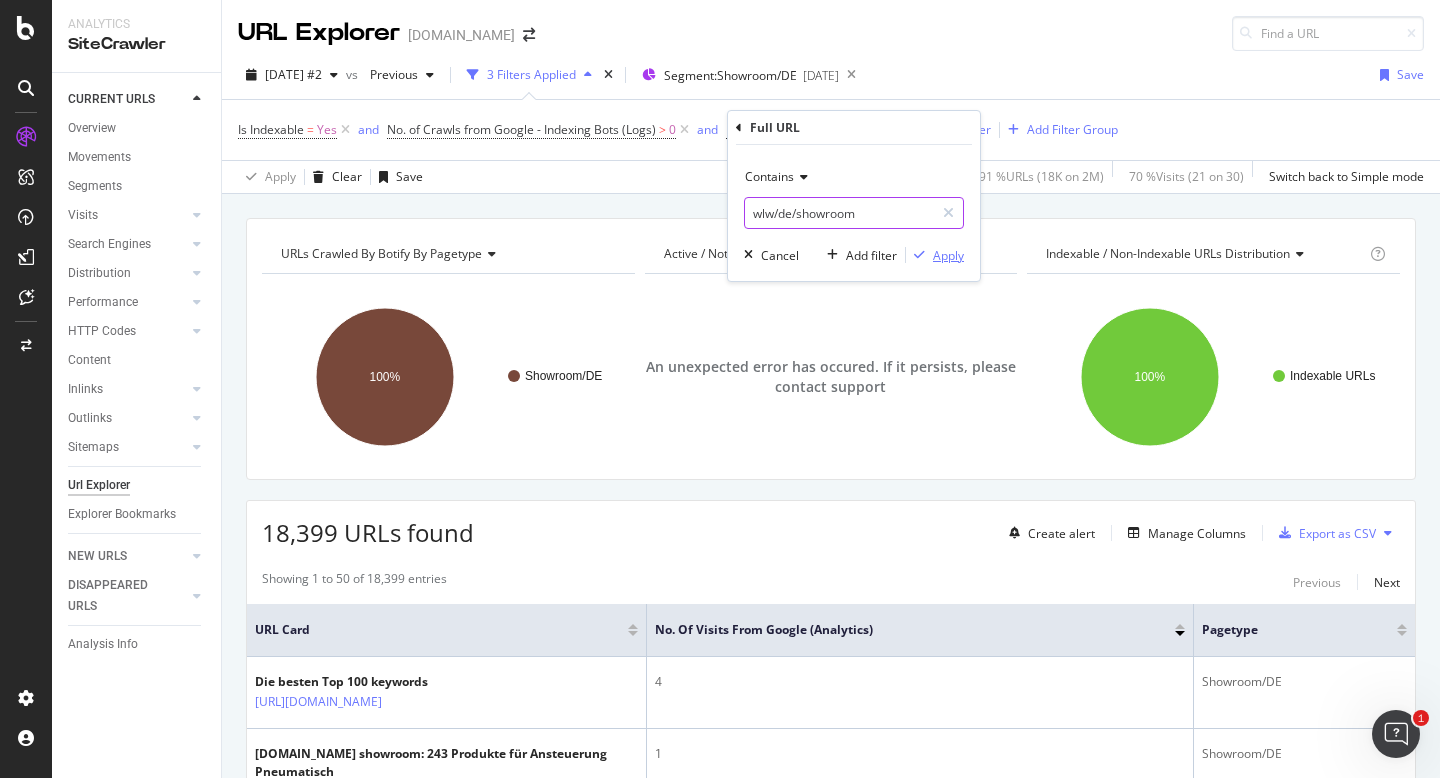 type on "wlw/de/showroom" 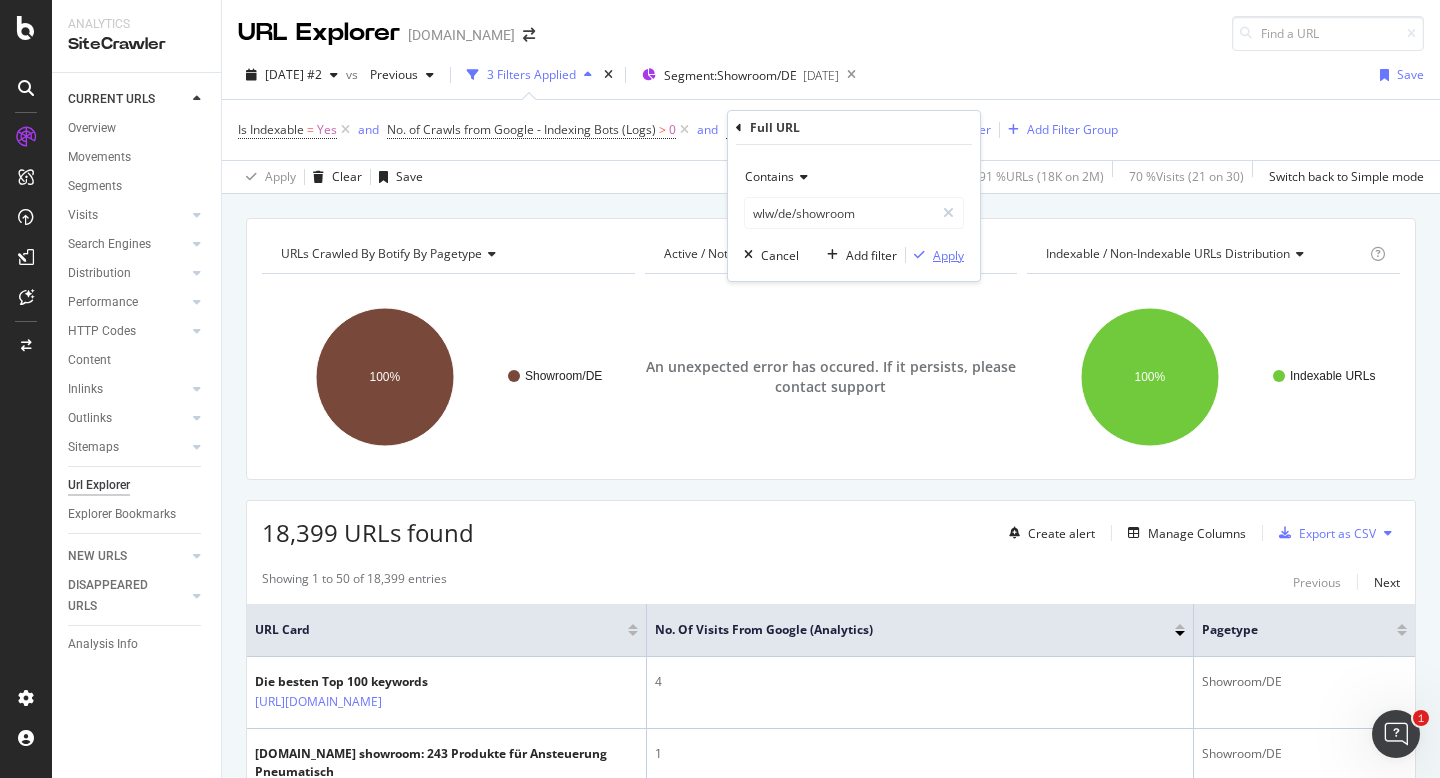click on "Apply" at bounding box center (948, 255) 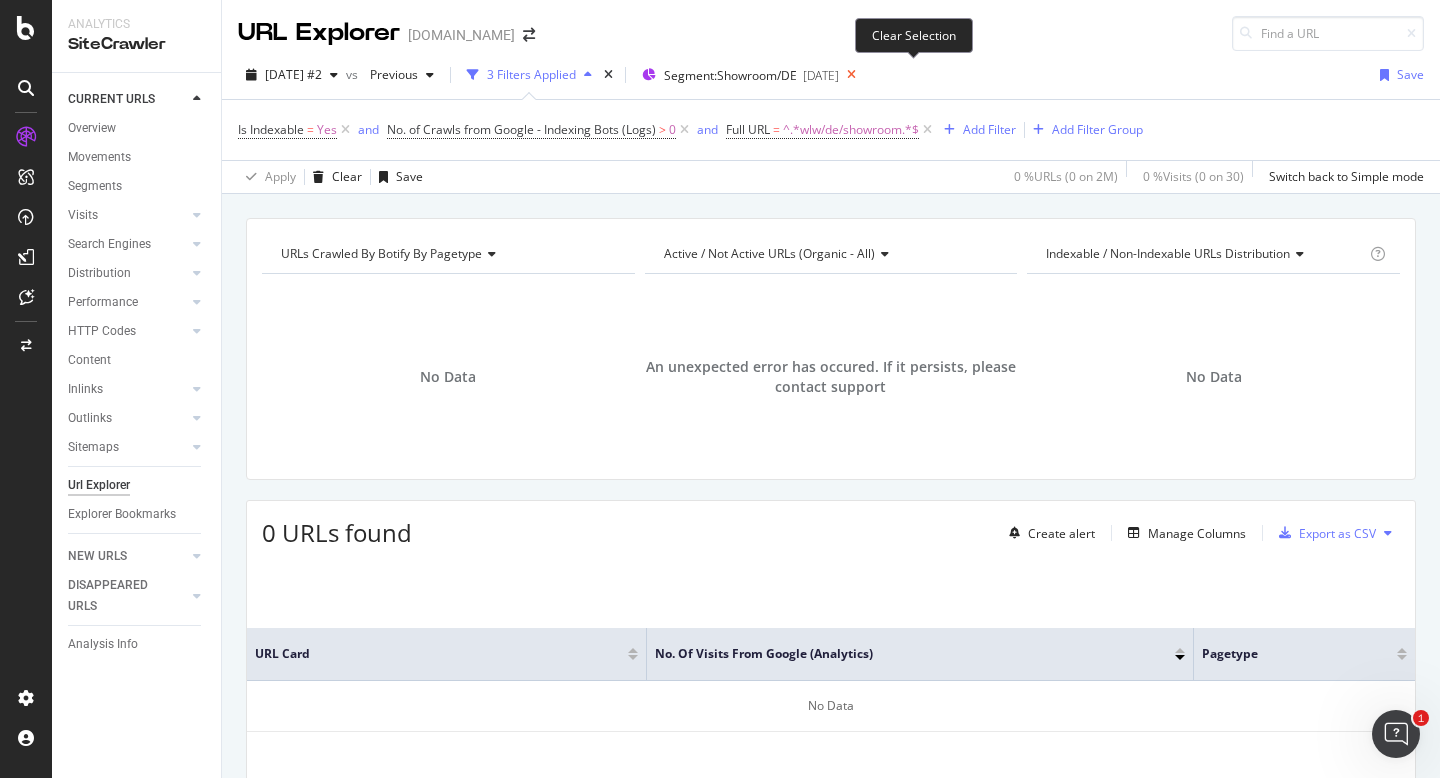 click at bounding box center (851, 75) 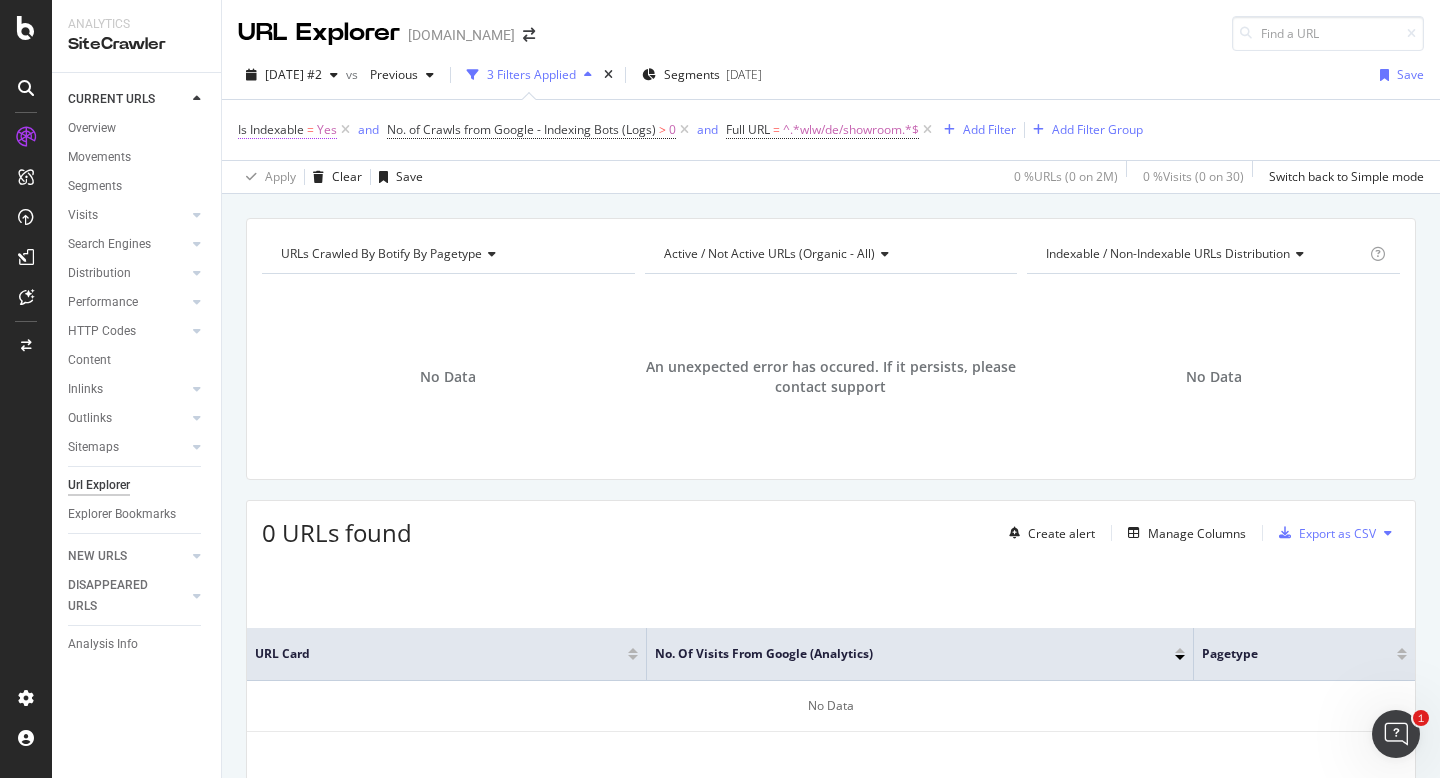 click on "Is Indexable   =     Yes" at bounding box center (287, 130) 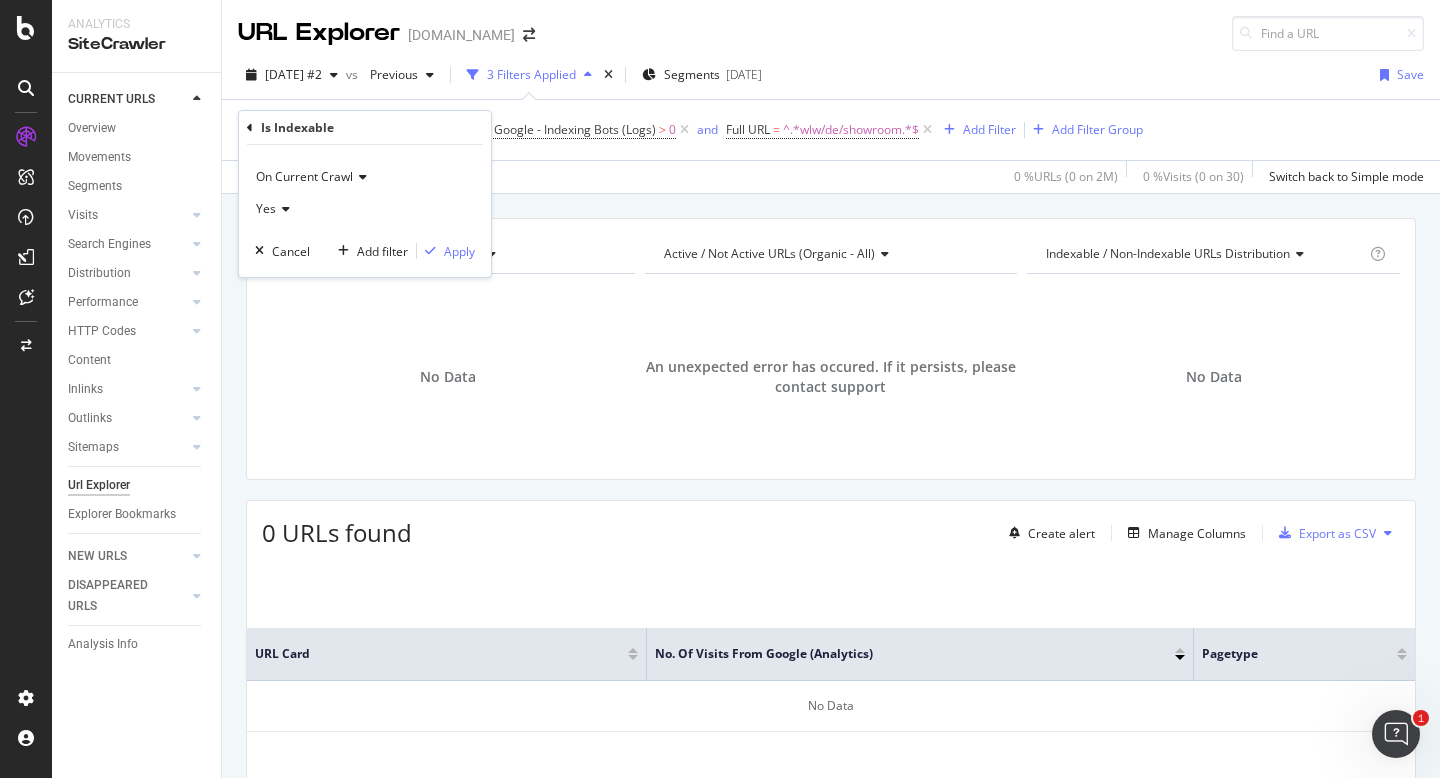 click at bounding box center (283, 209) 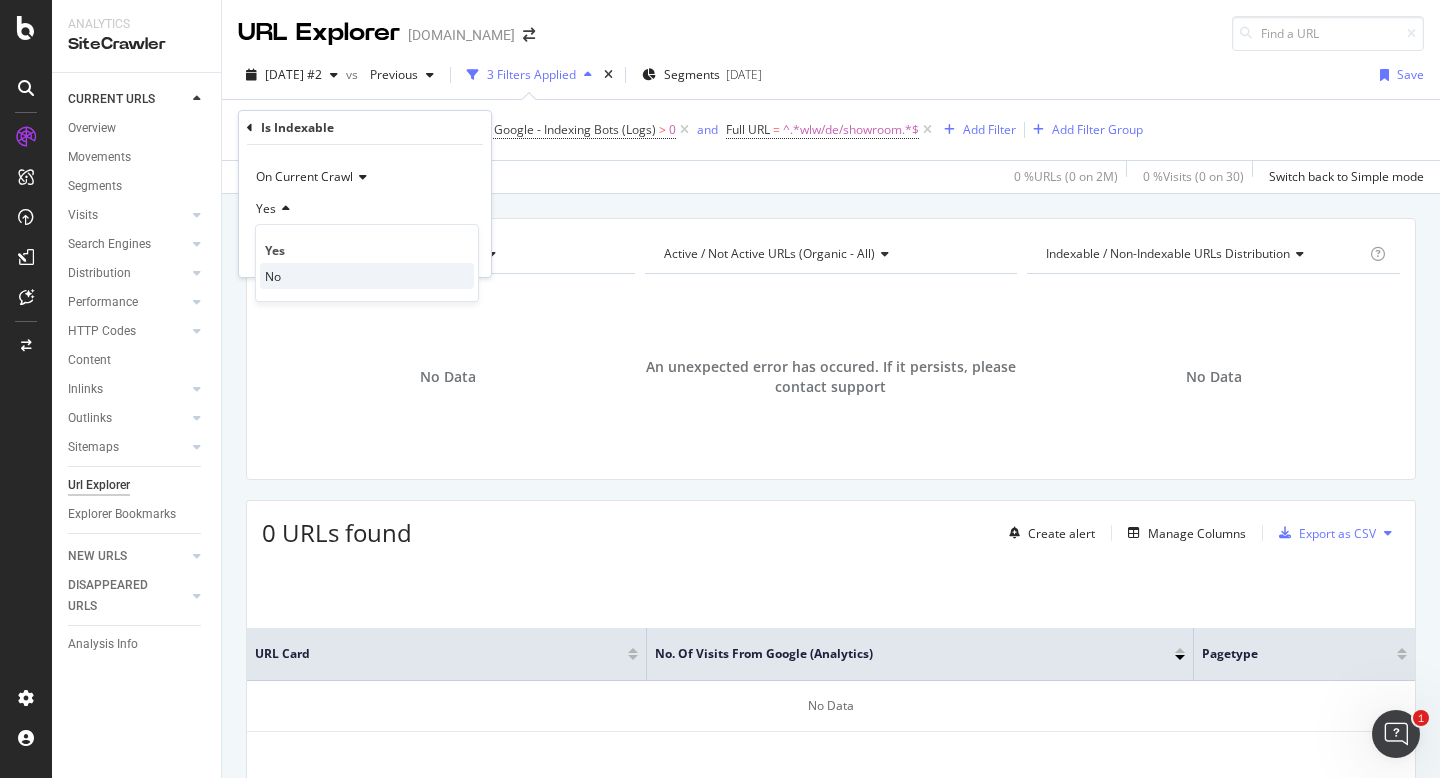 click on "No" at bounding box center (367, 276) 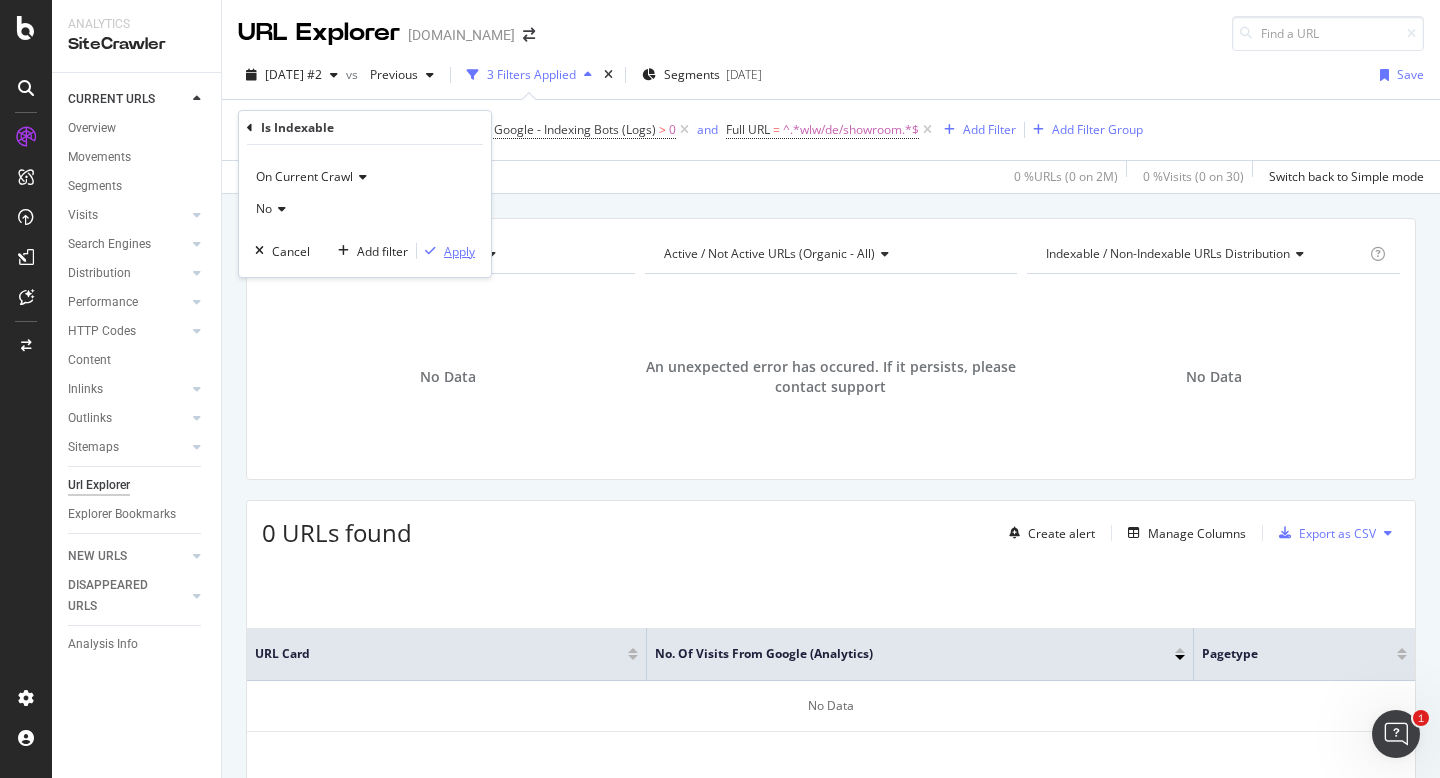 click on "Apply" at bounding box center [459, 251] 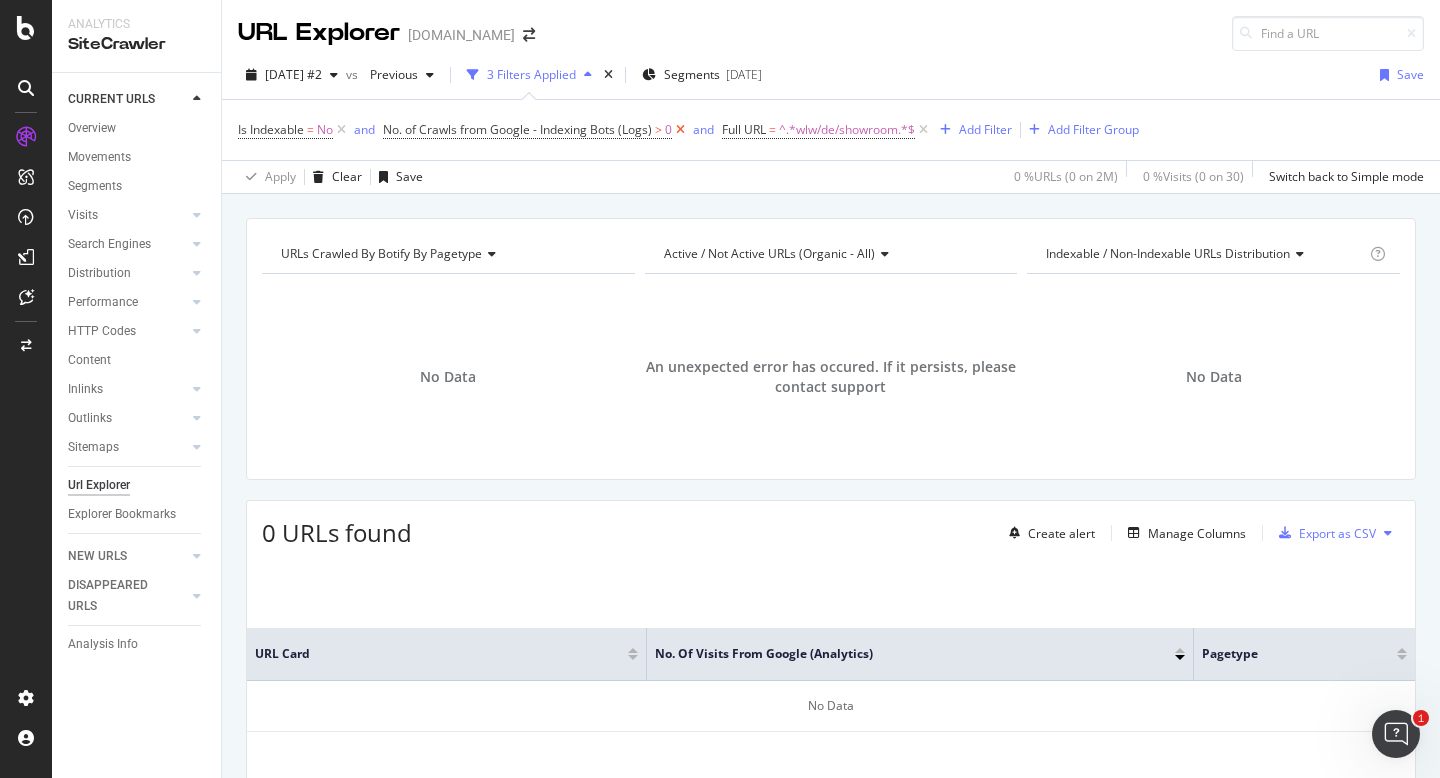 click at bounding box center [680, 130] 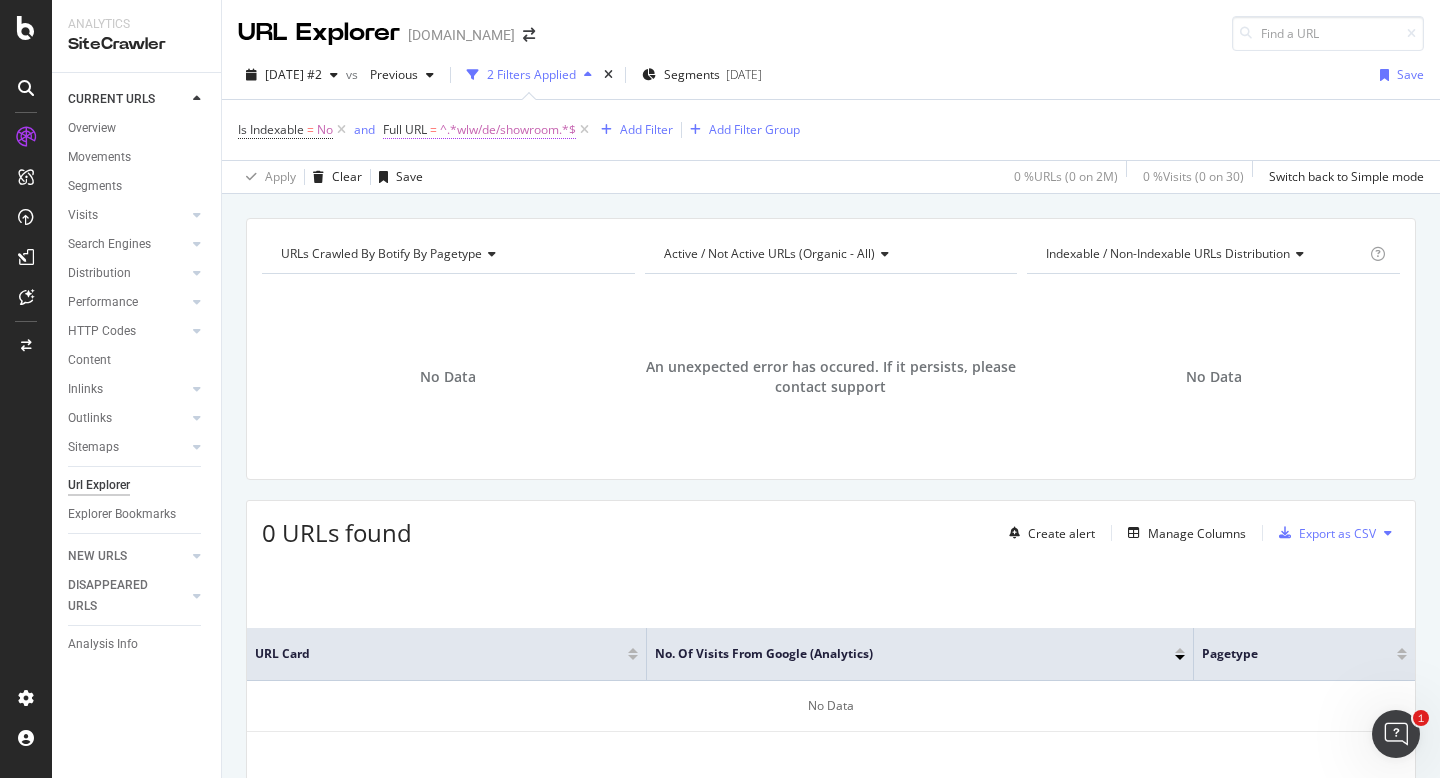 click on "^.*wlw/de/showroom.*$" at bounding box center (508, 130) 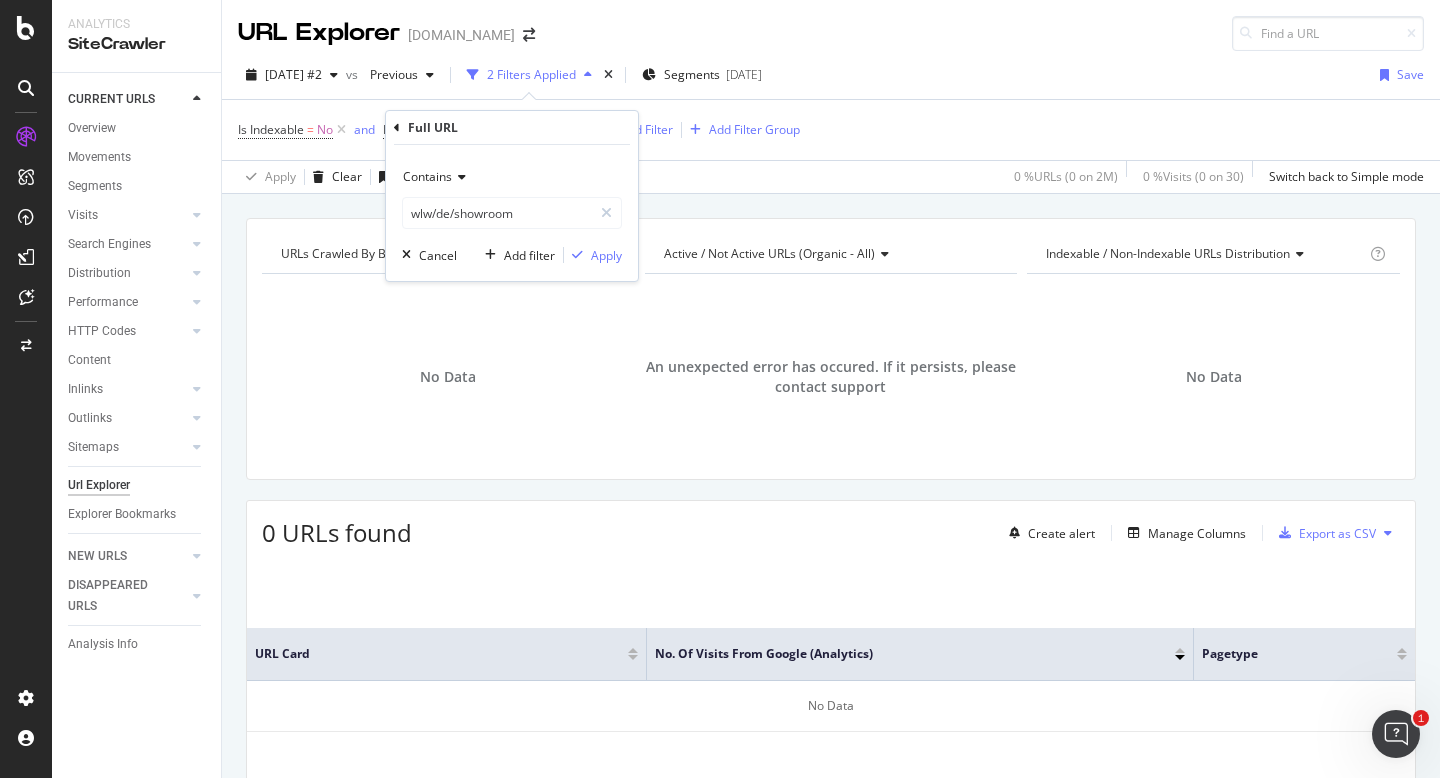 click on "Contains" at bounding box center [512, 177] 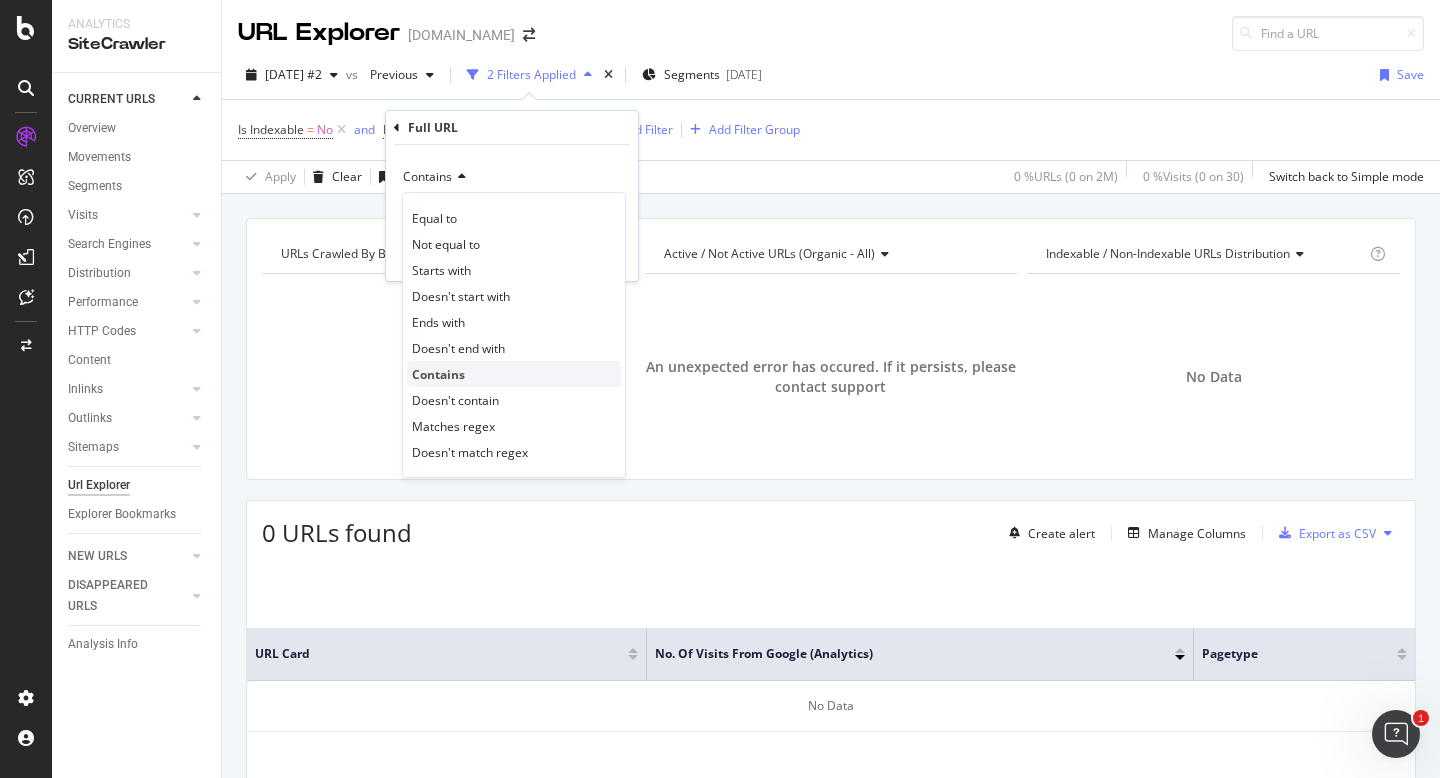 click on "Contains" at bounding box center (438, 374) 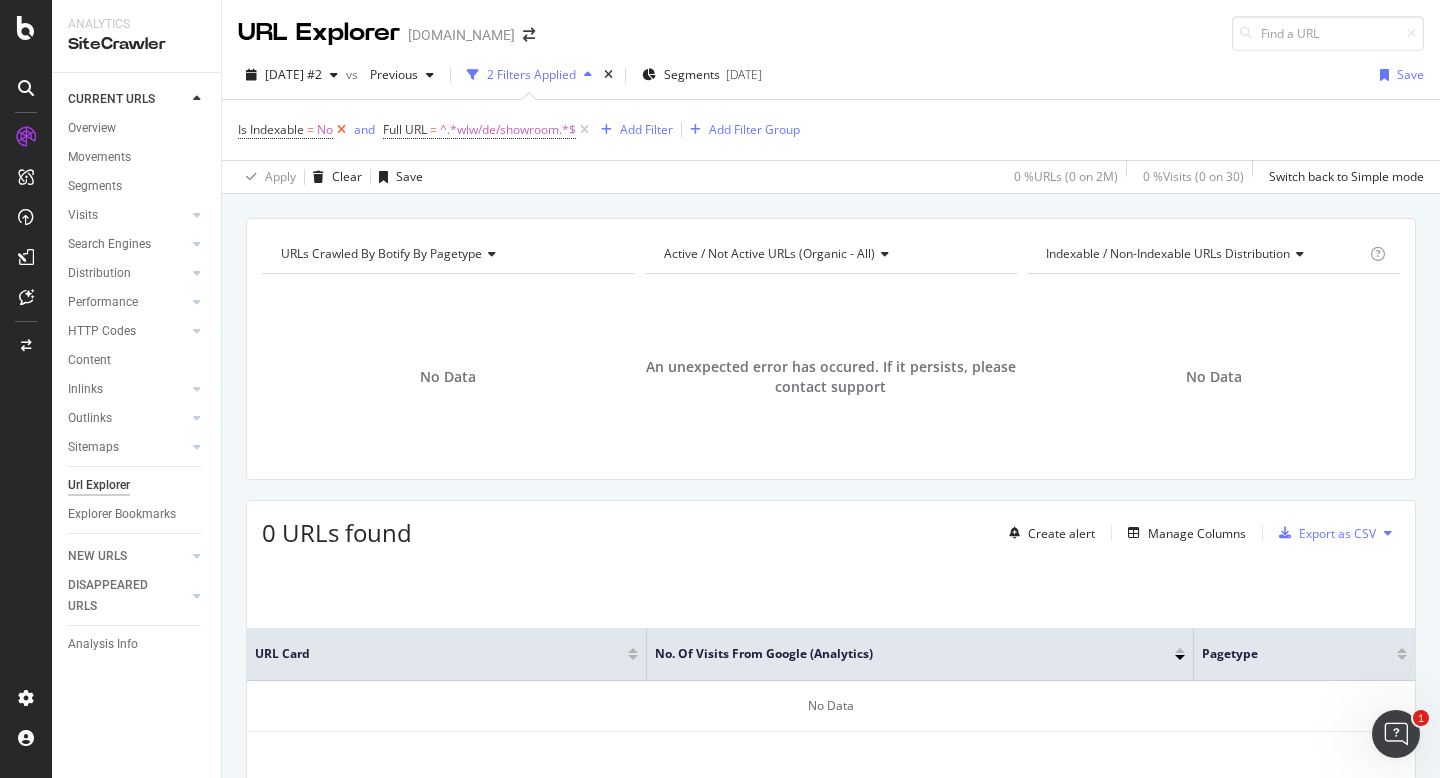 click at bounding box center (341, 130) 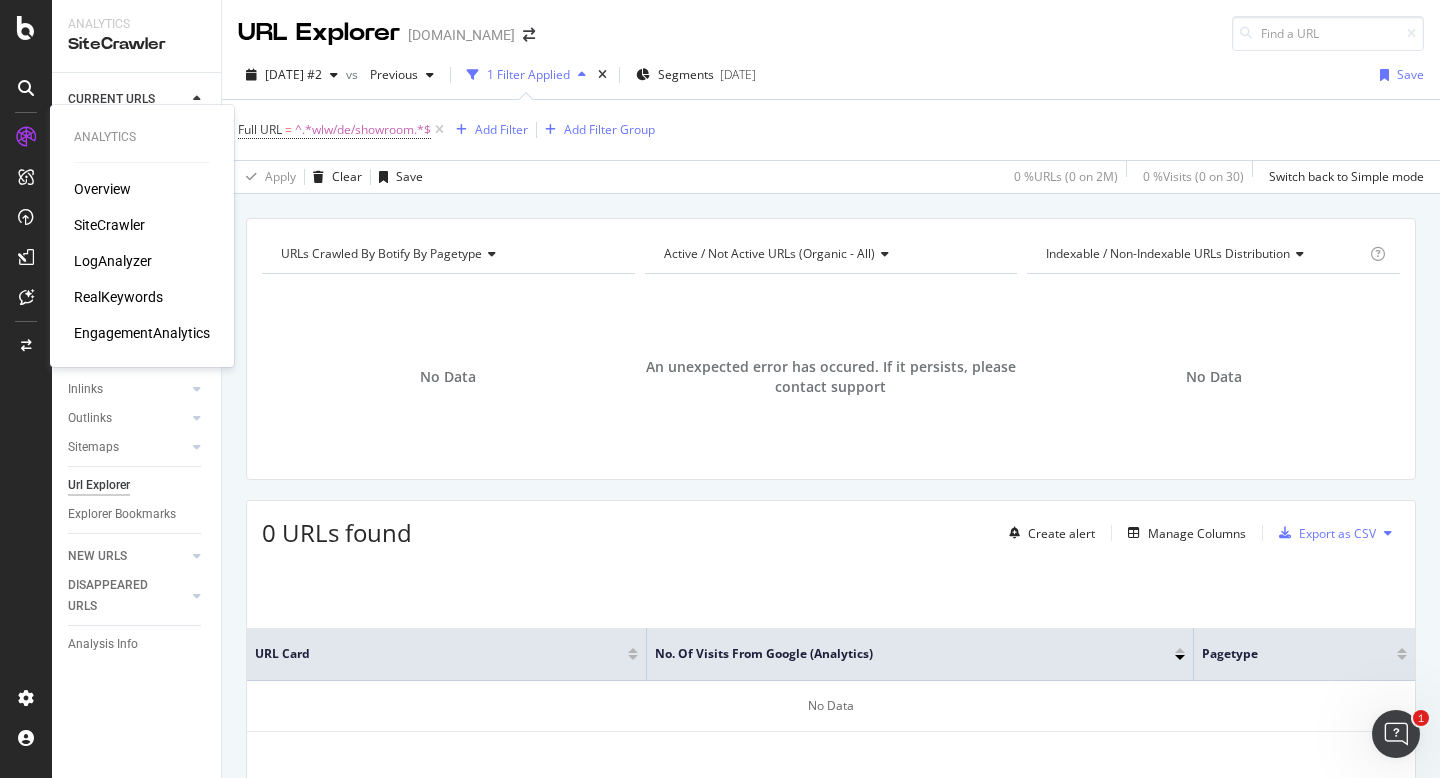 click on "LogAnalyzer" at bounding box center [113, 261] 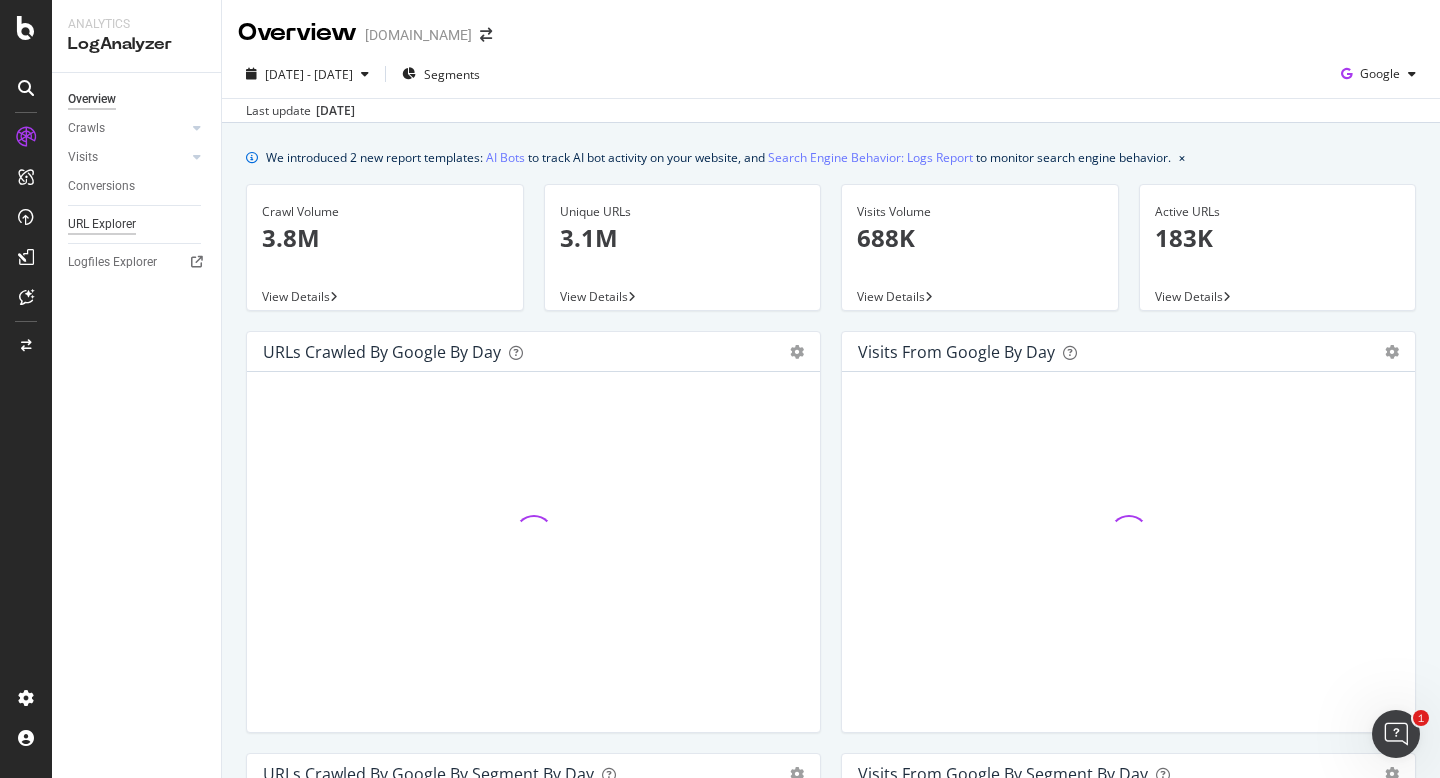 click on "URL Explorer" at bounding box center [102, 224] 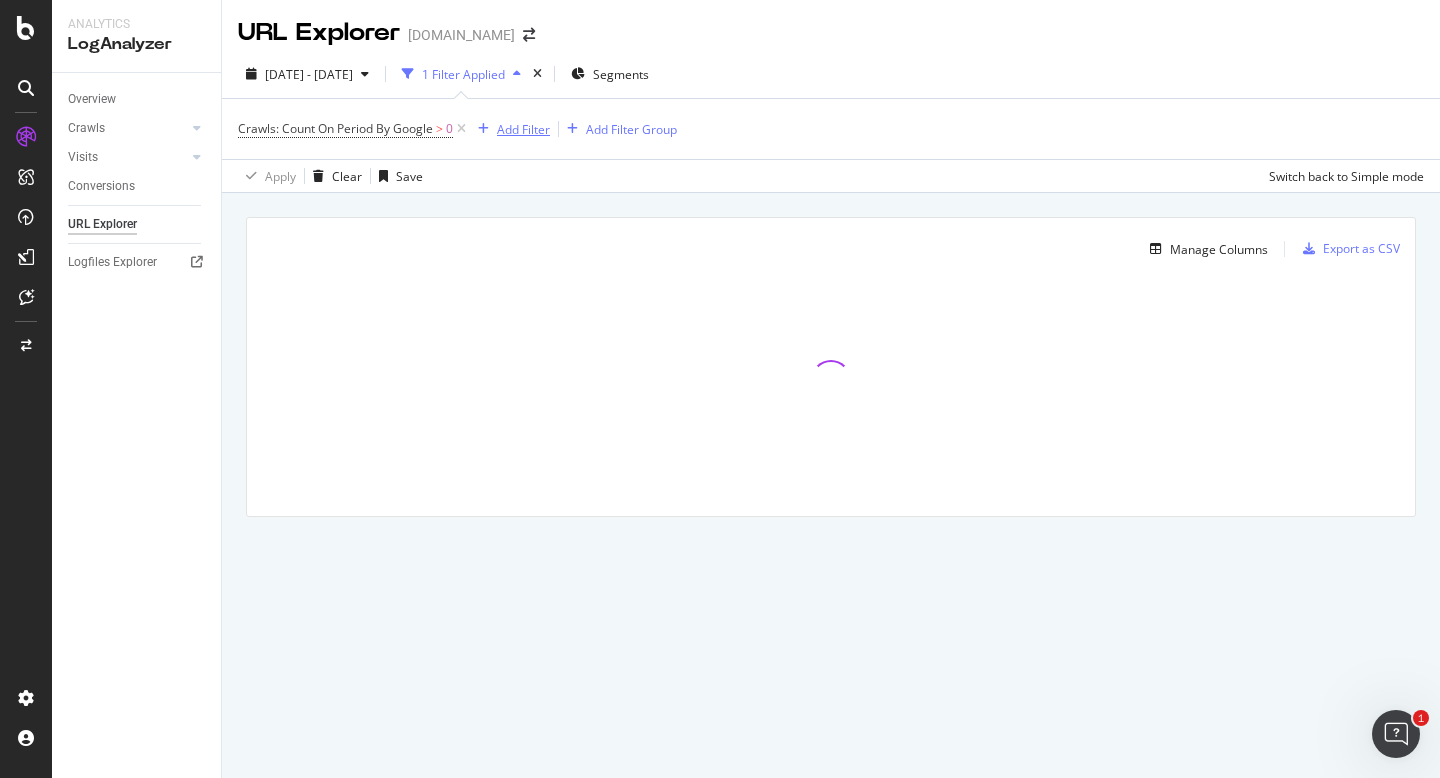 click on "Add Filter" at bounding box center [523, 129] 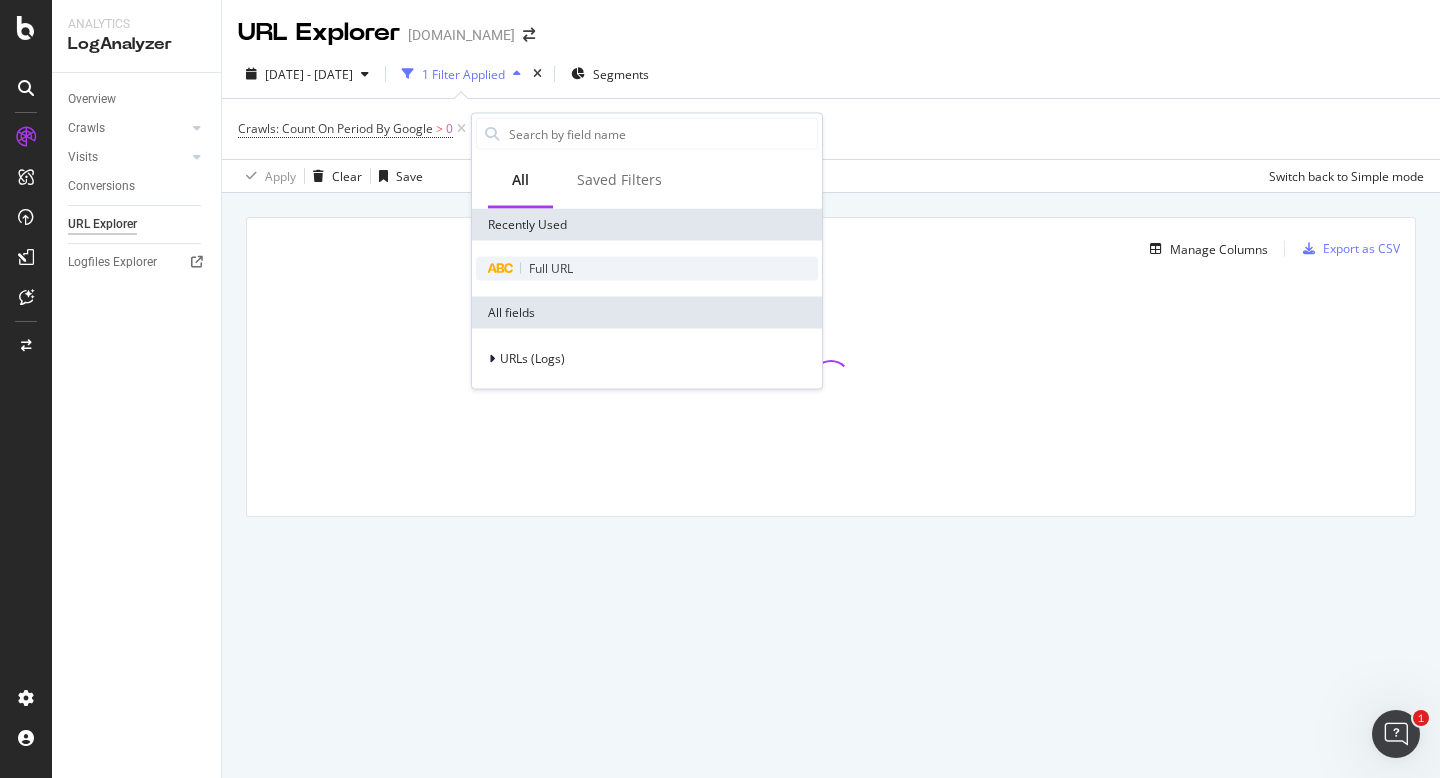 click on "Full URL" at bounding box center (647, 269) 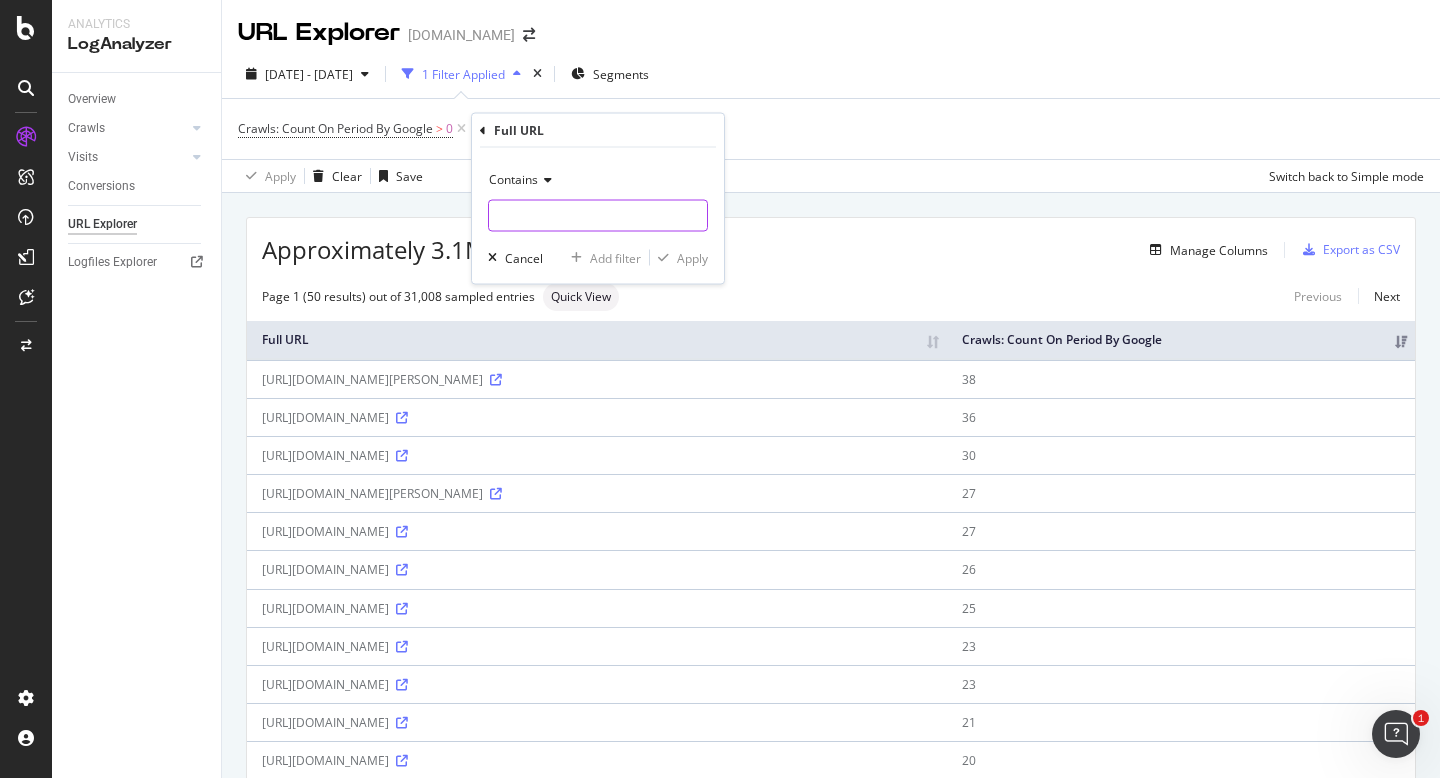 click at bounding box center [598, 216] 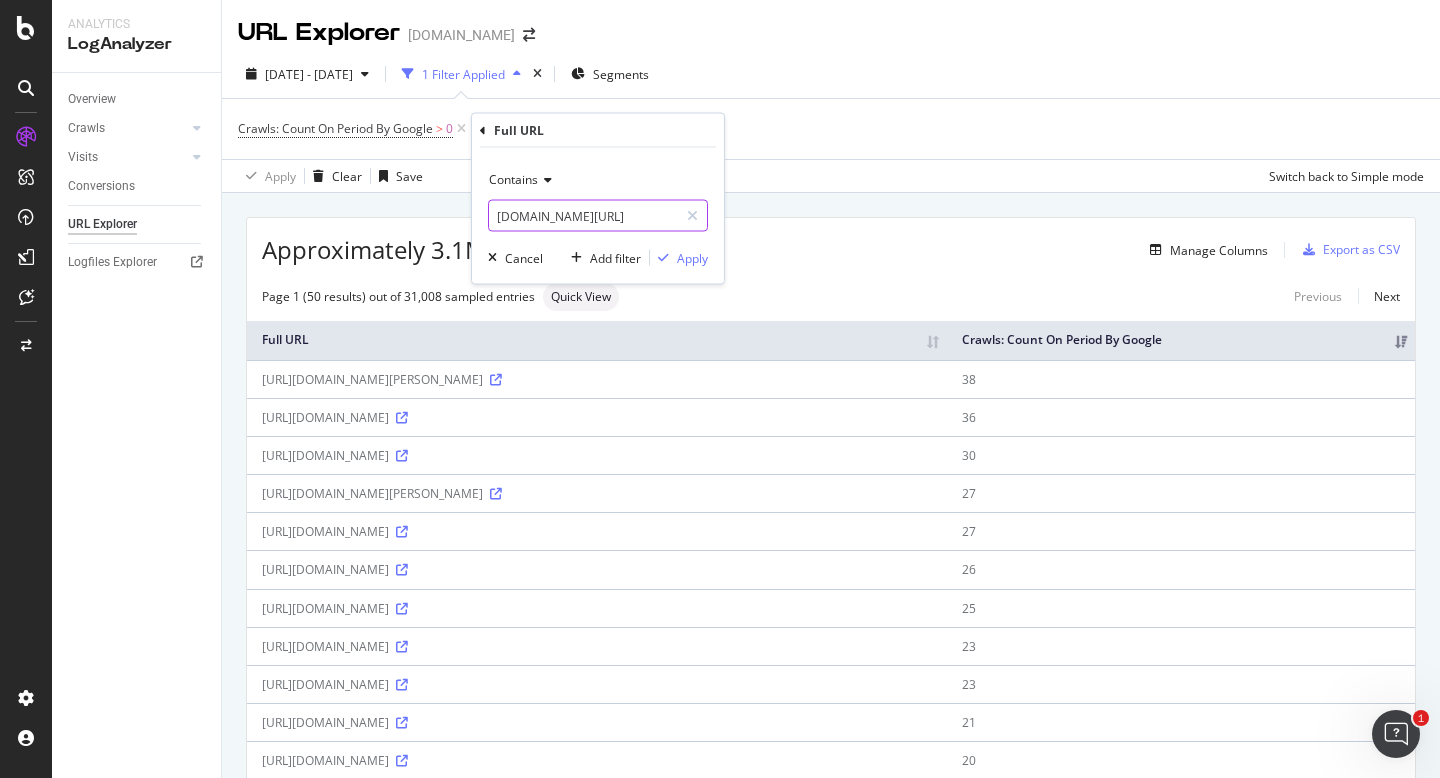 type on "wlw.de/showroom" 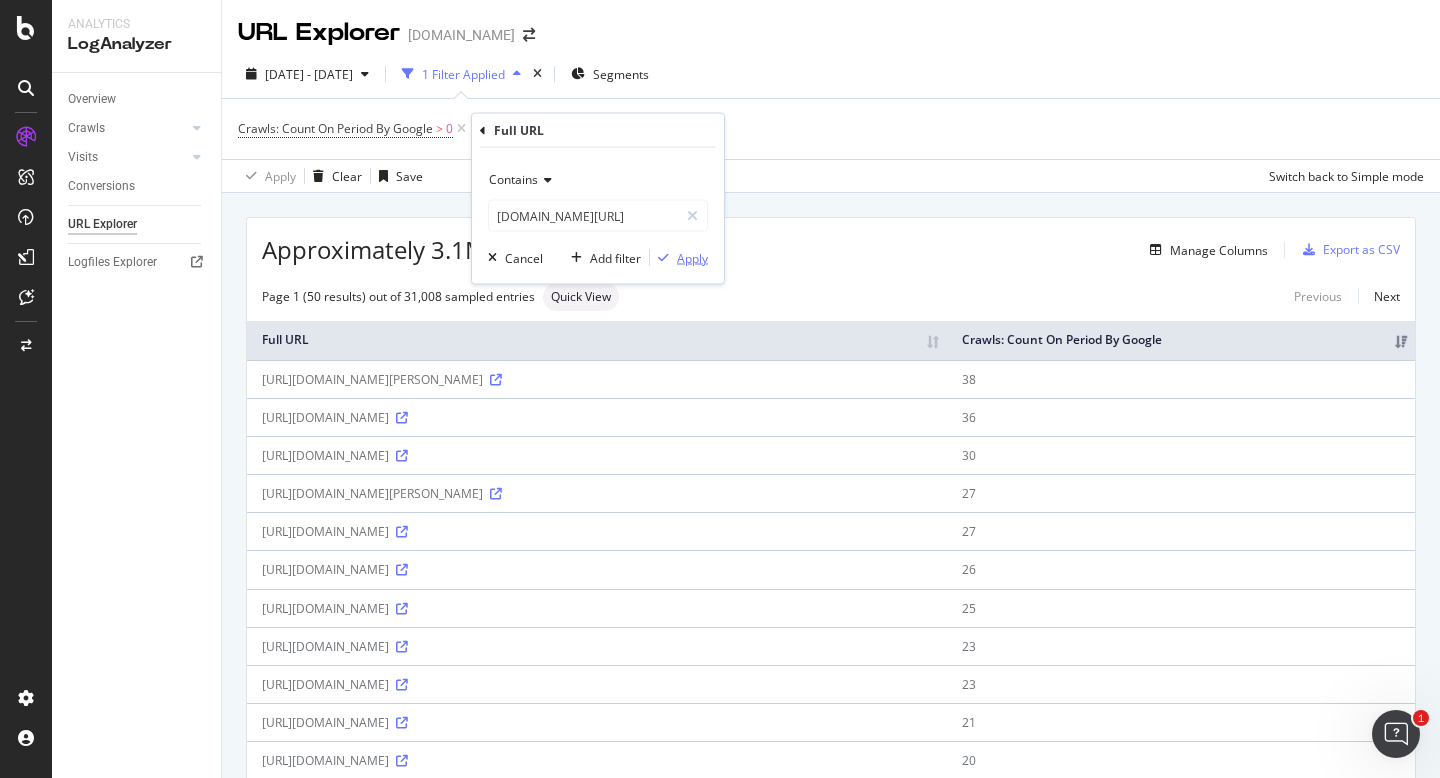 click on "Apply" at bounding box center [692, 257] 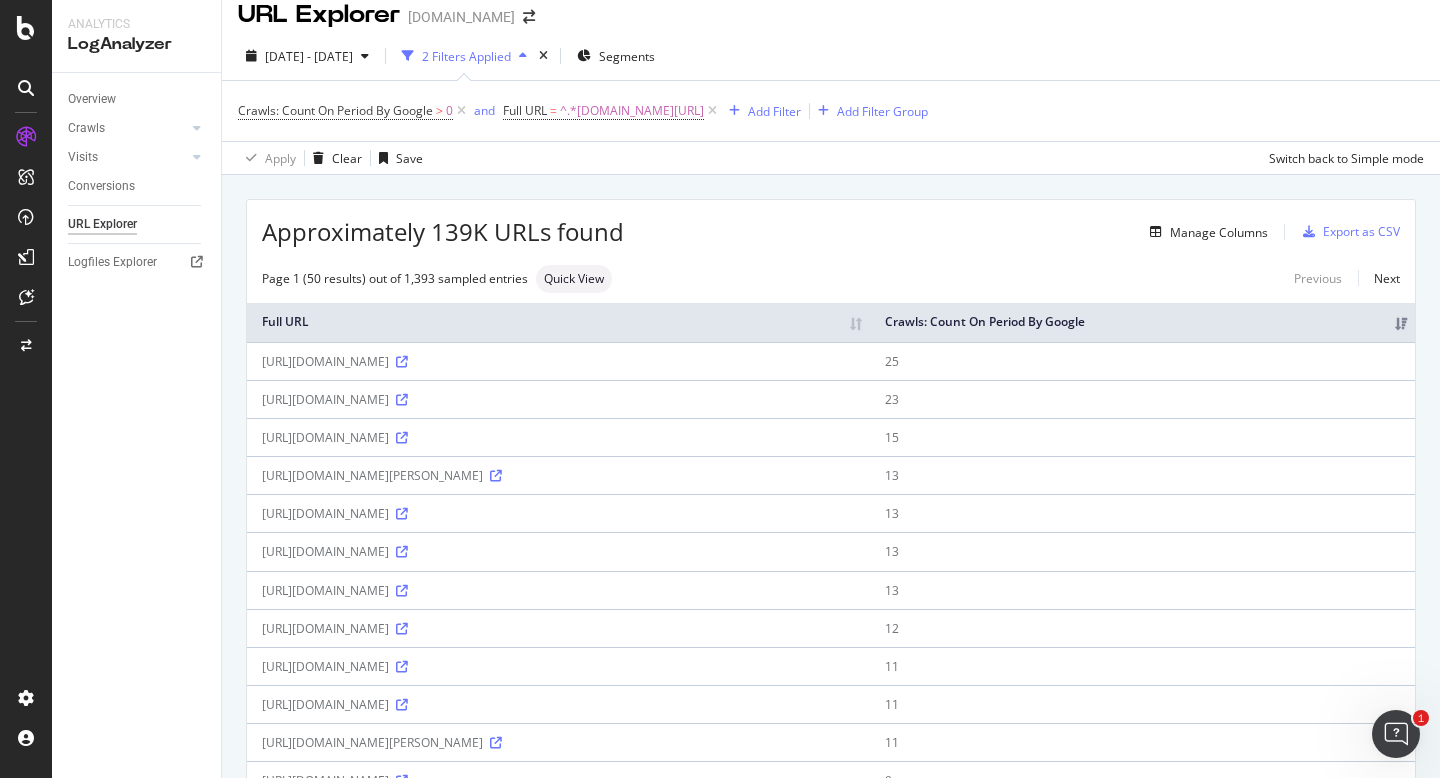 scroll, scrollTop: 20, scrollLeft: 0, axis: vertical 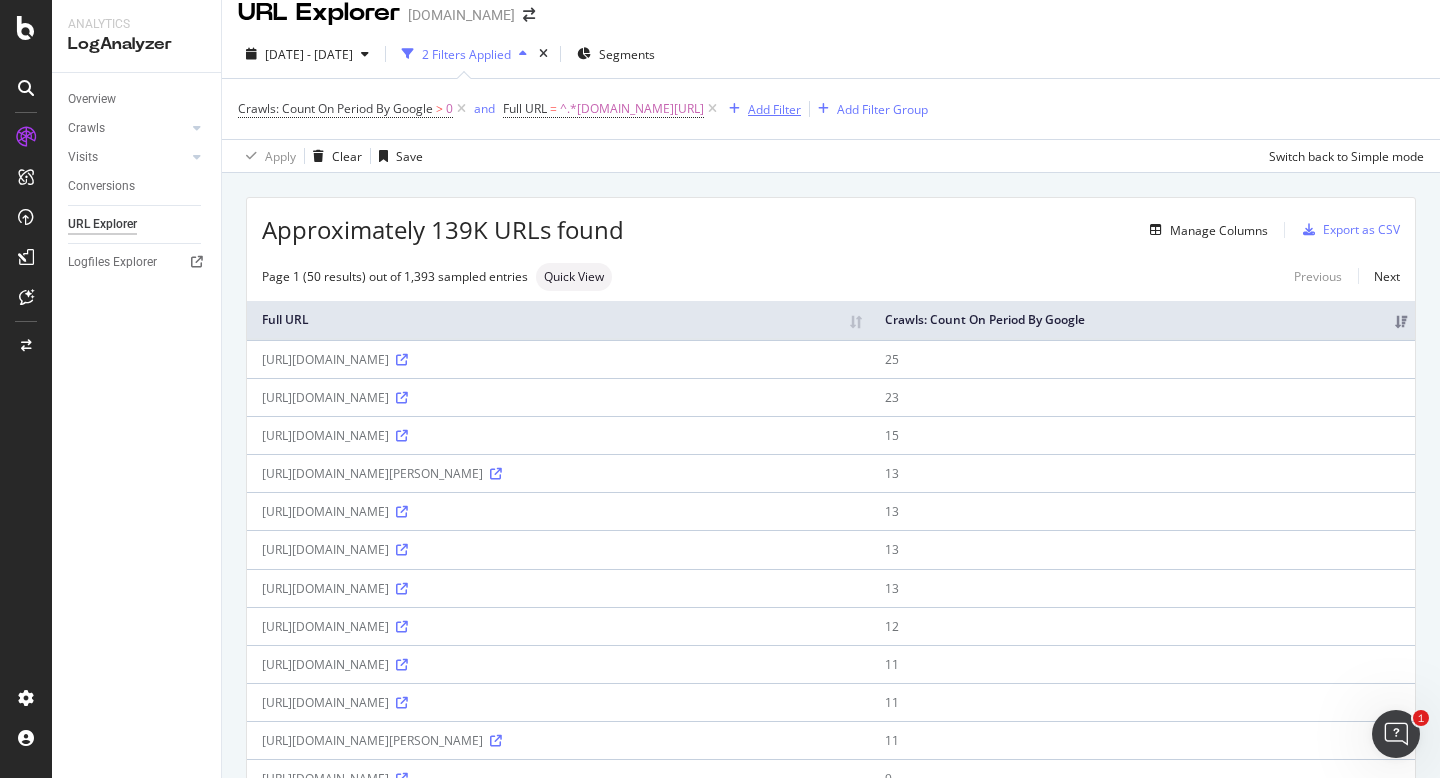 click on "Add Filter" at bounding box center (774, 109) 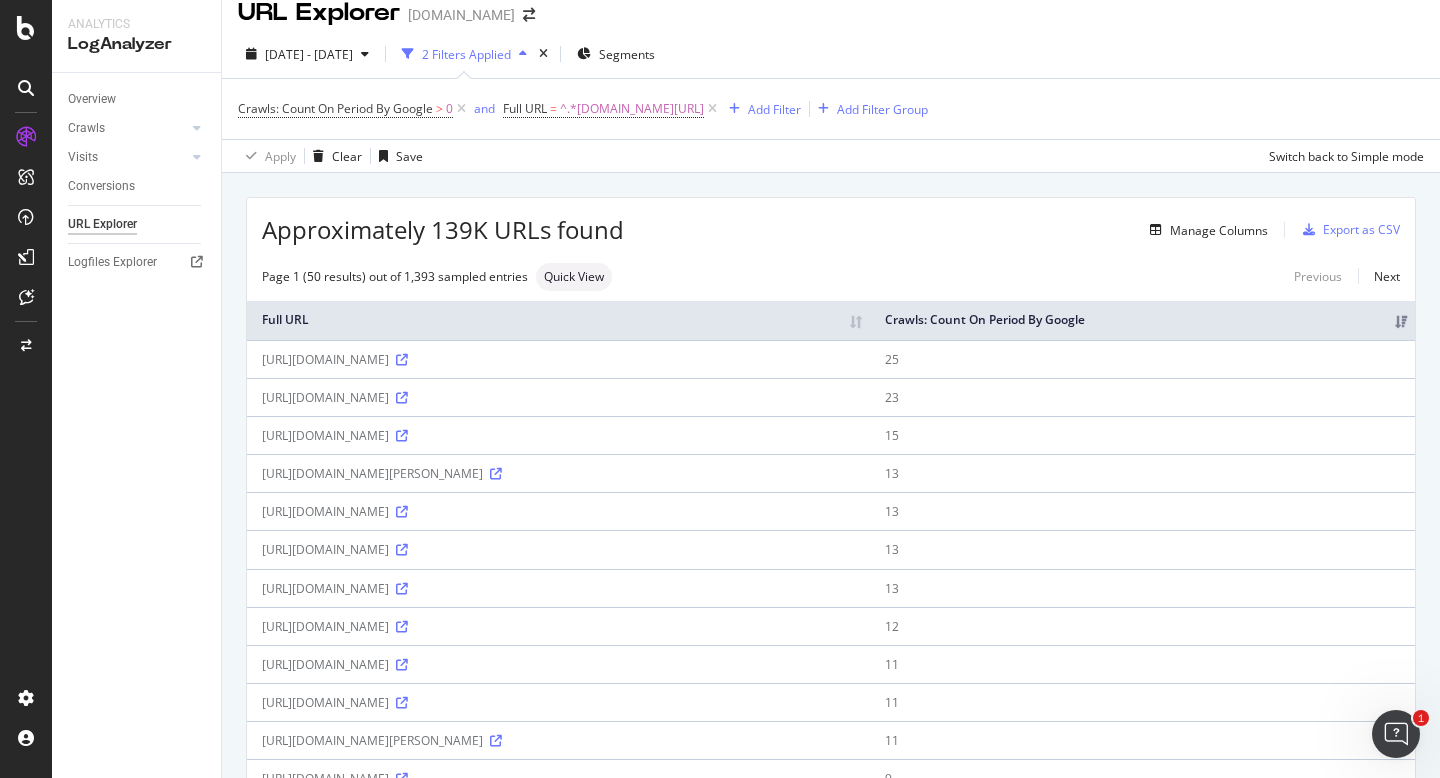 click on "Manage Columns" at bounding box center [946, 230] 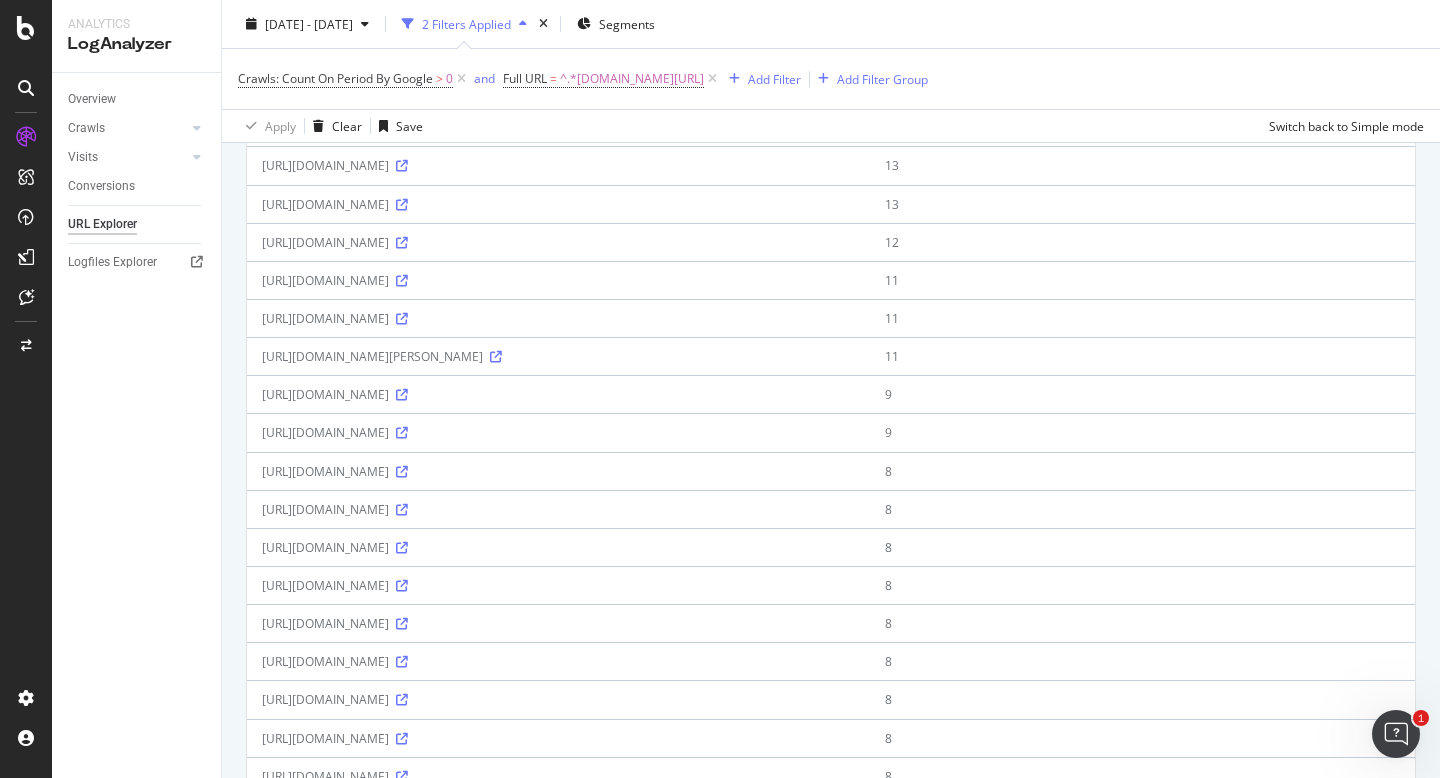 scroll, scrollTop: 0, scrollLeft: 0, axis: both 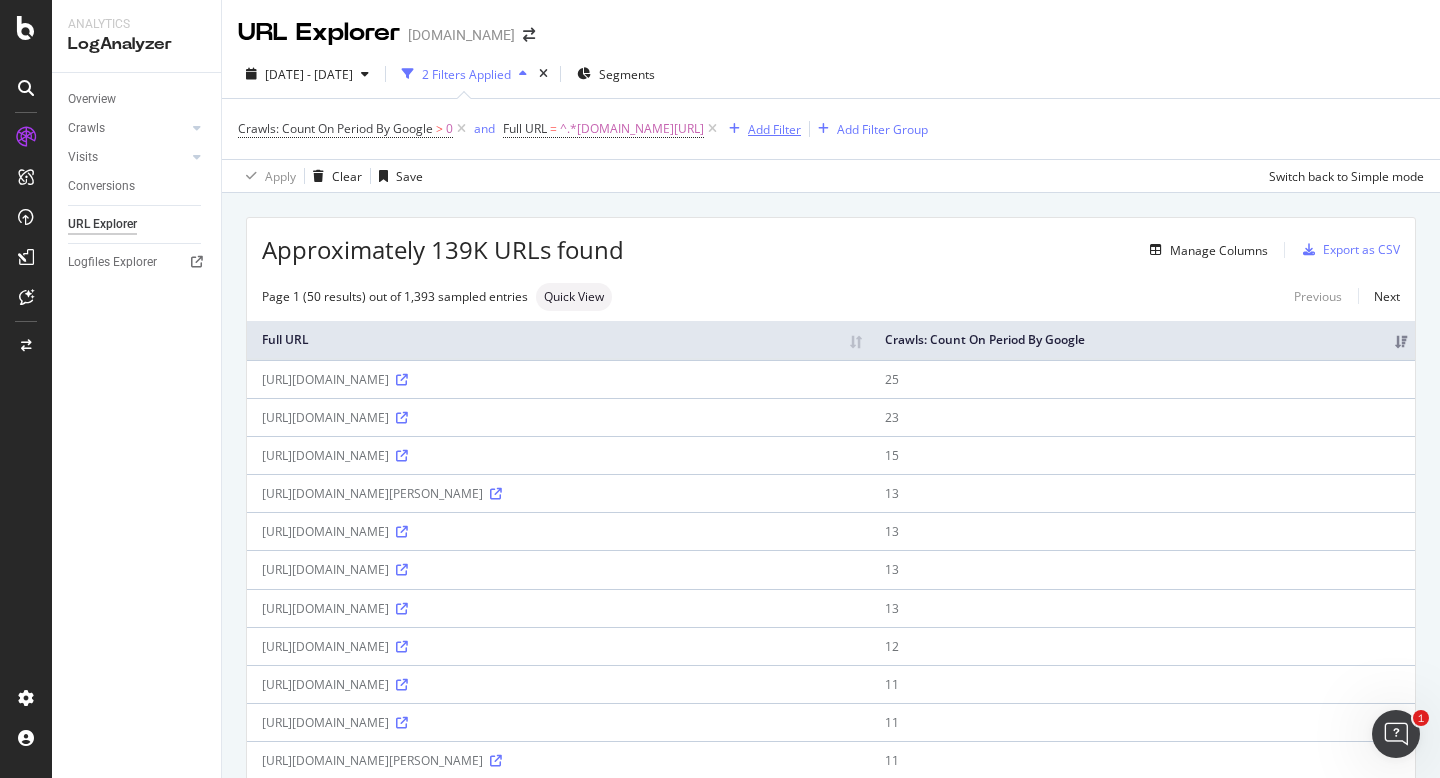 click on "Add Filter" at bounding box center (774, 129) 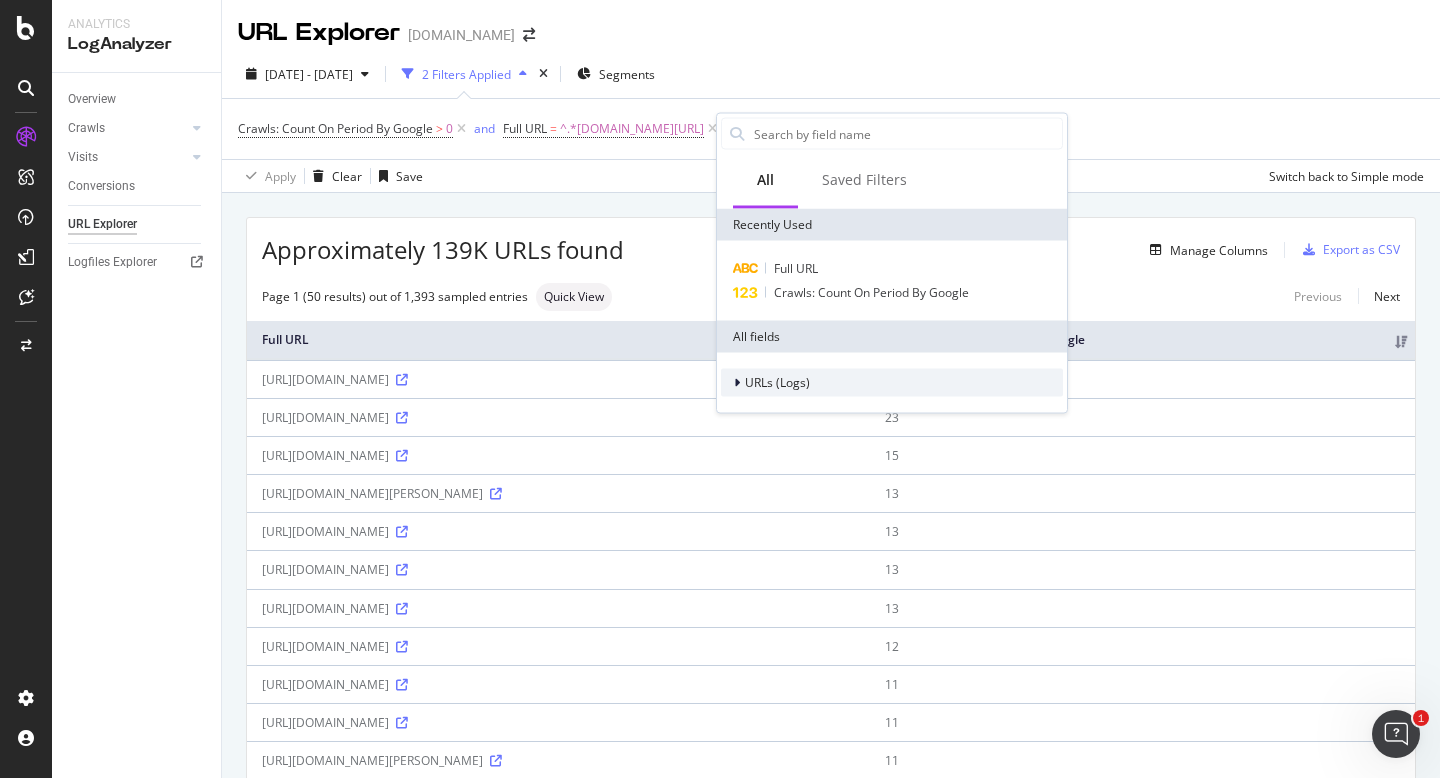 click at bounding box center [737, 383] 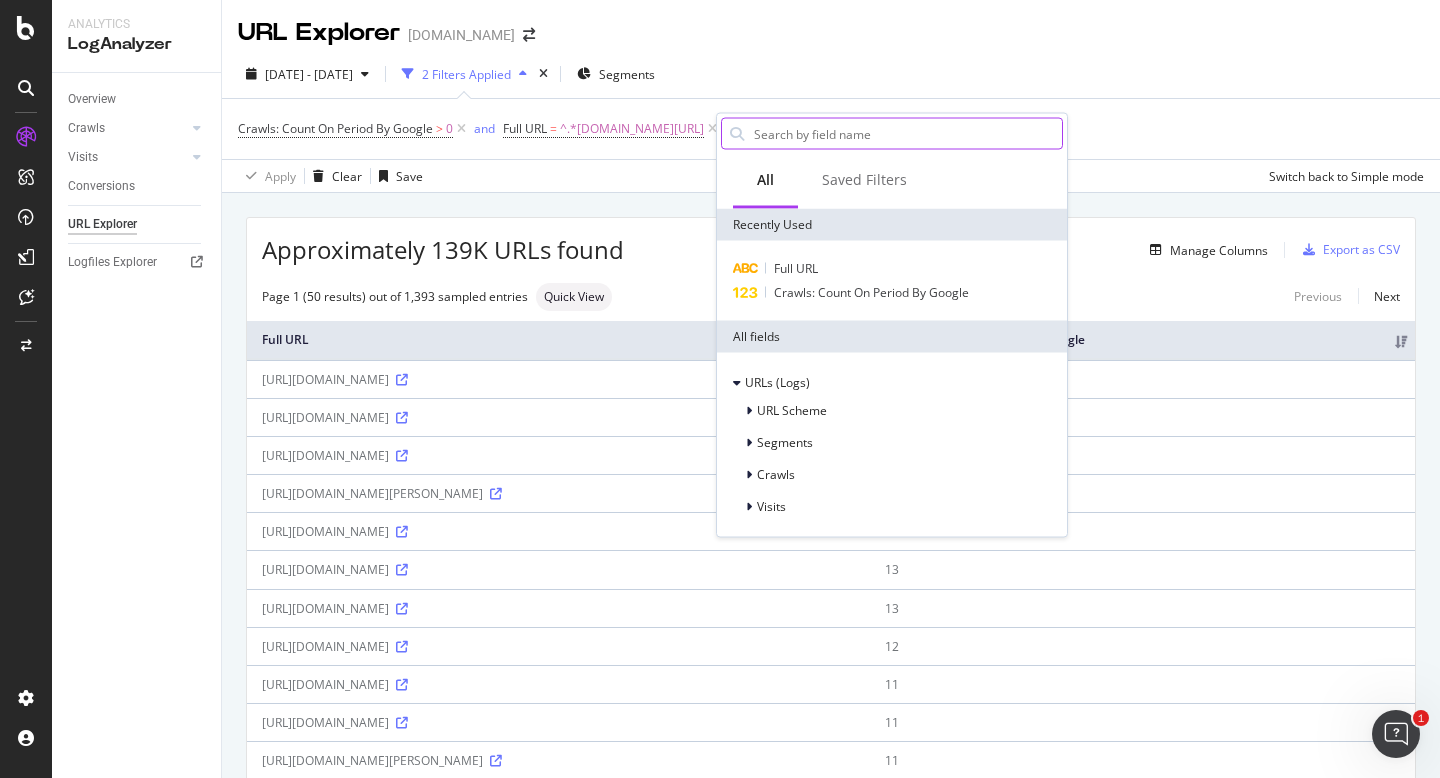 click at bounding box center (907, 134) 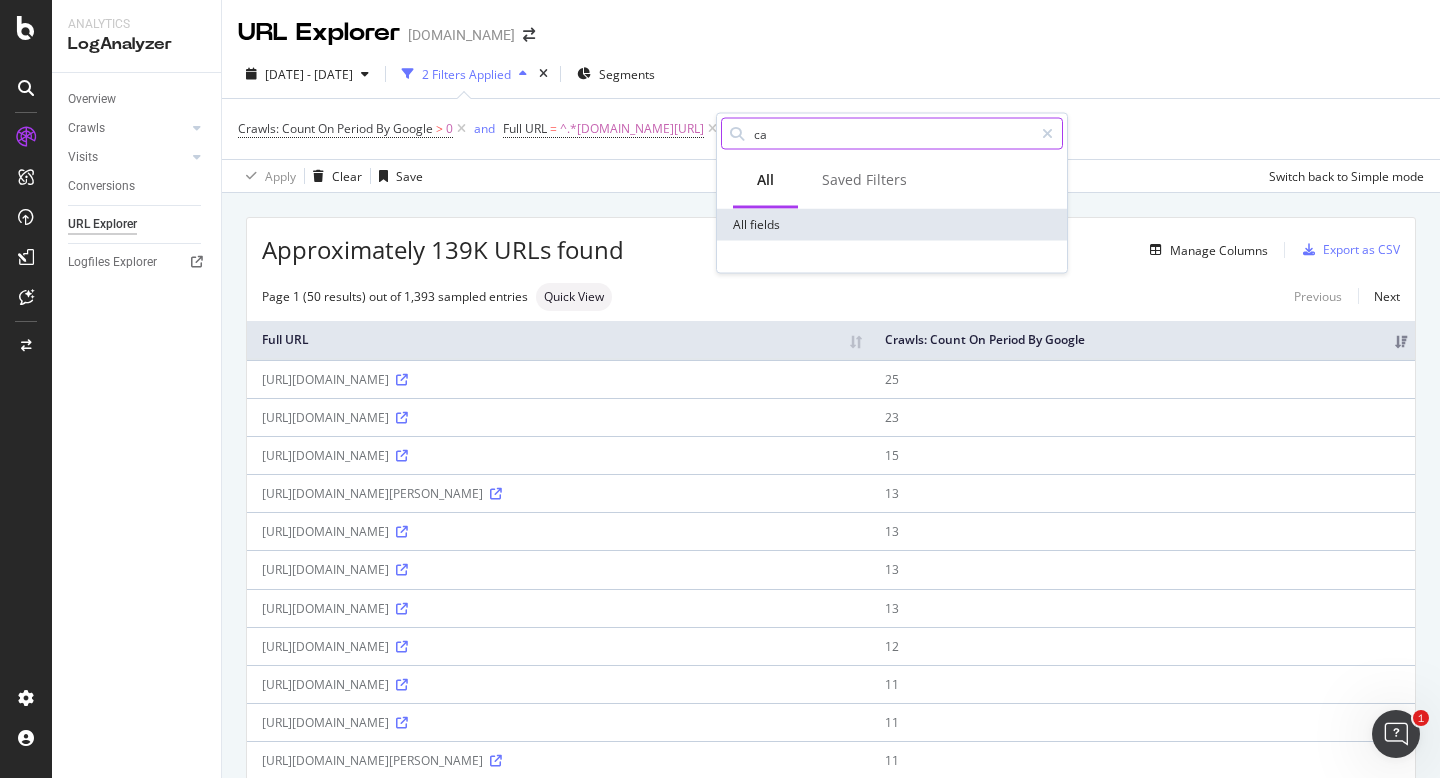 type on "c" 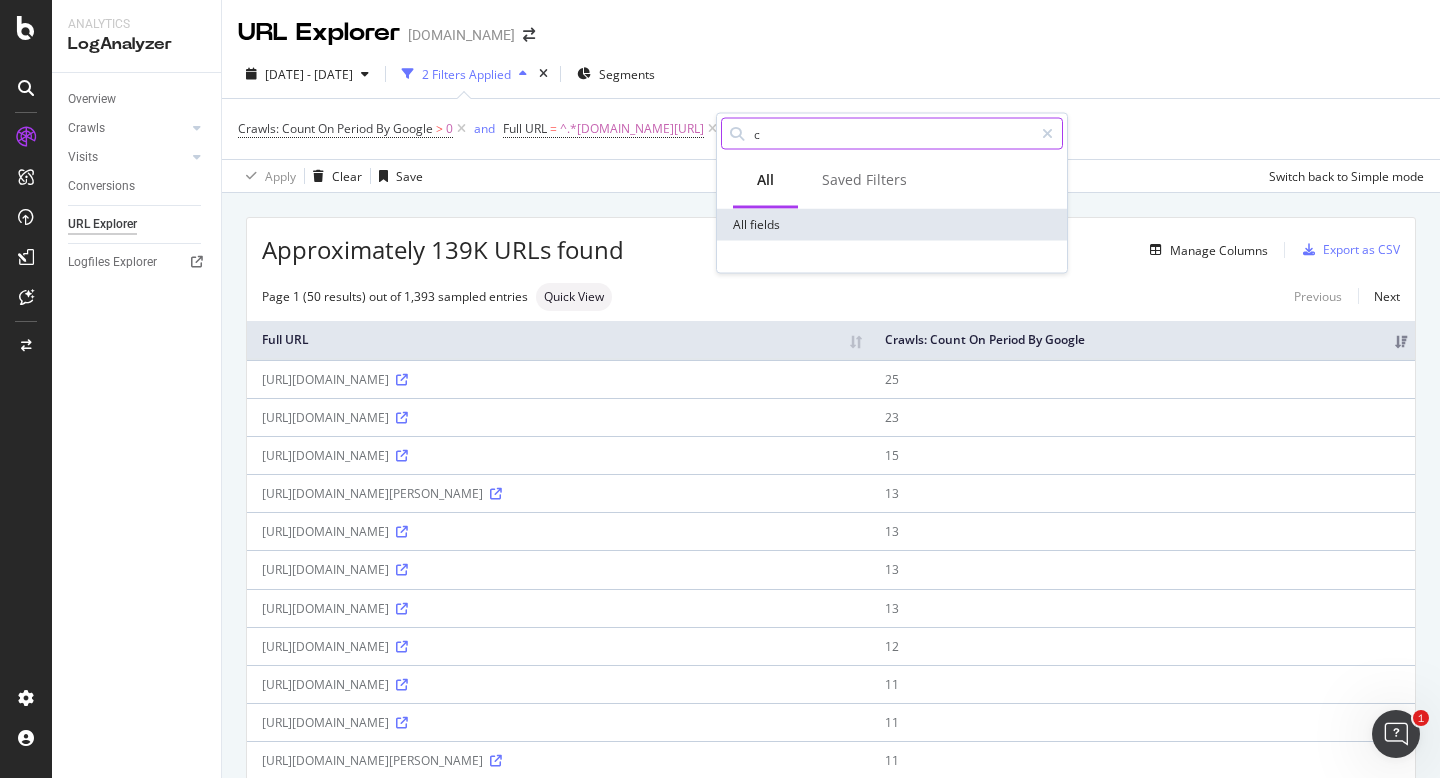 type 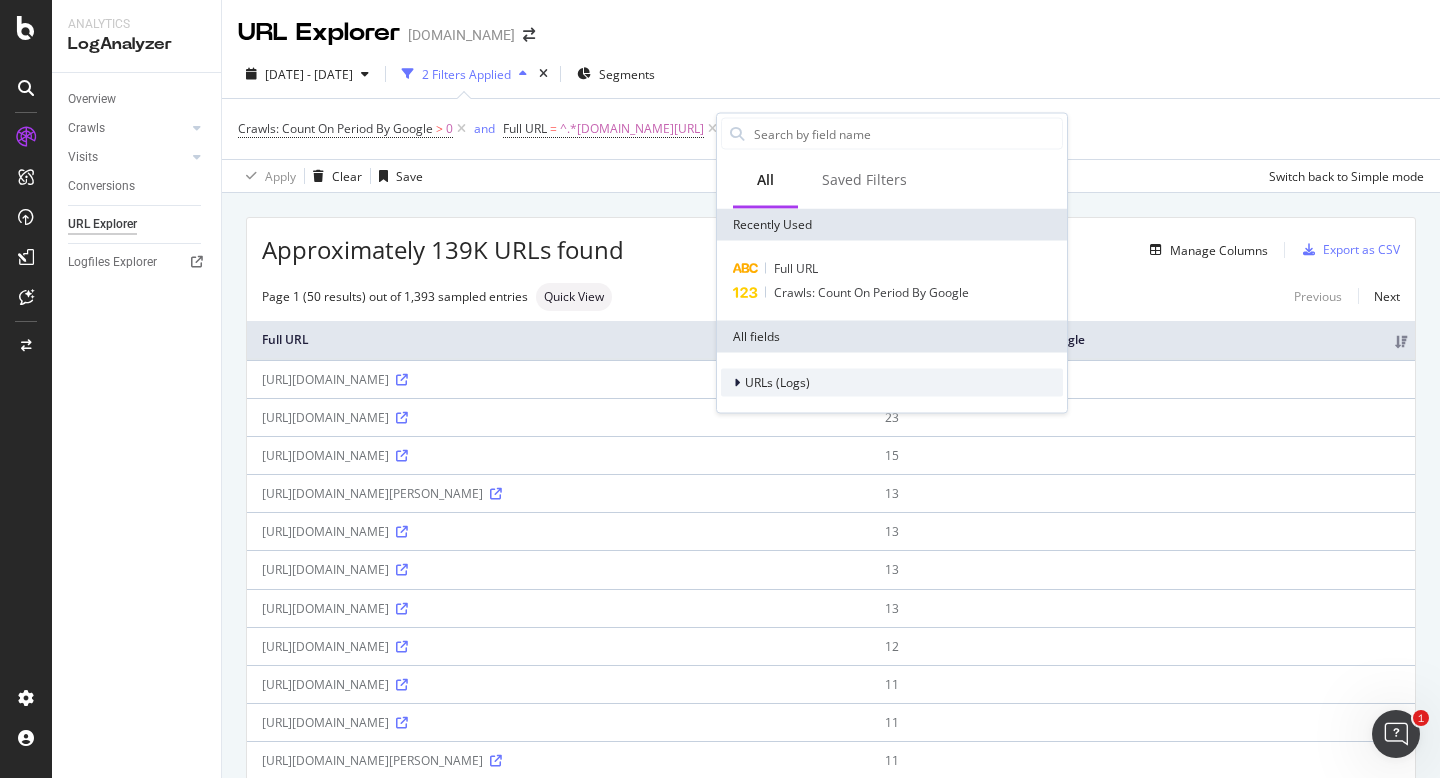click at bounding box center (737, 383) 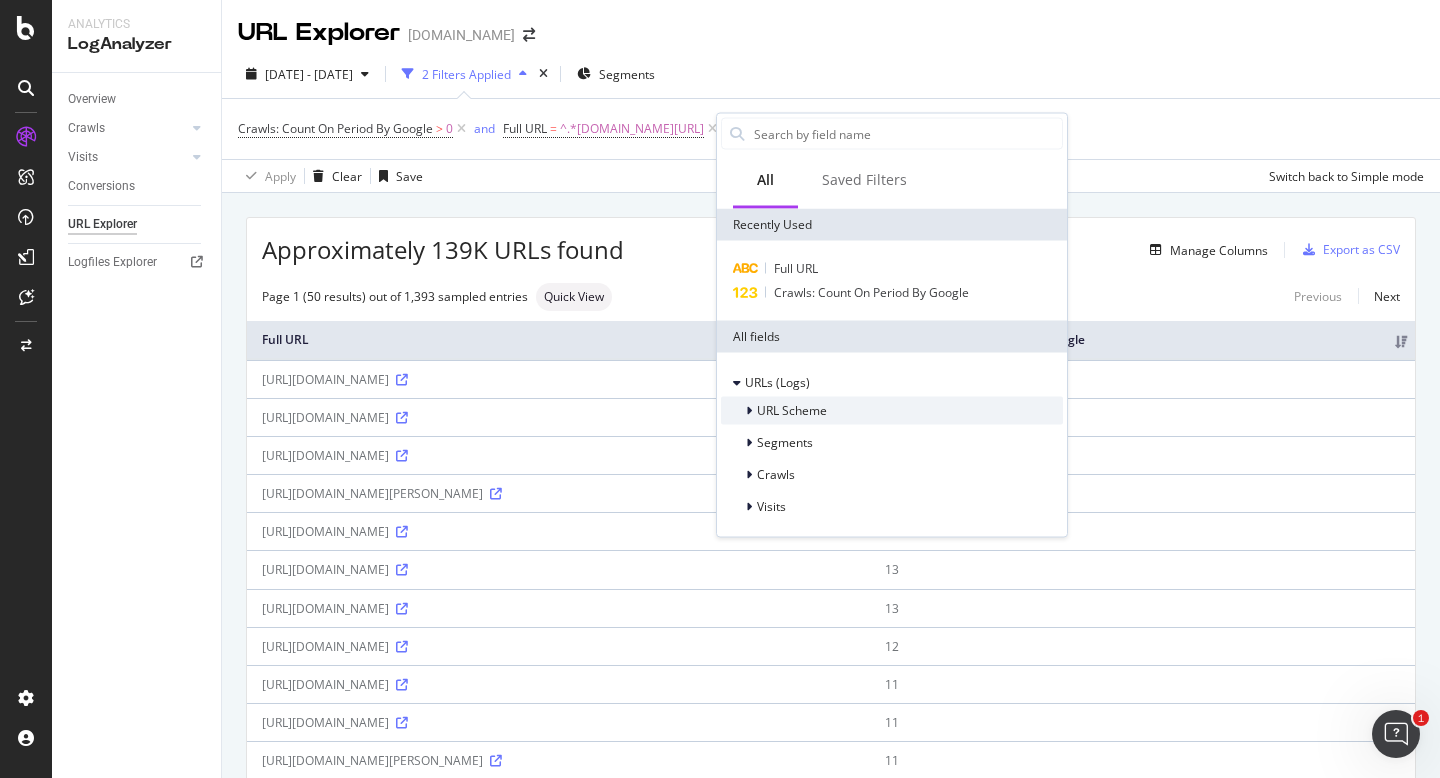 click at bounding box center [749, 411] 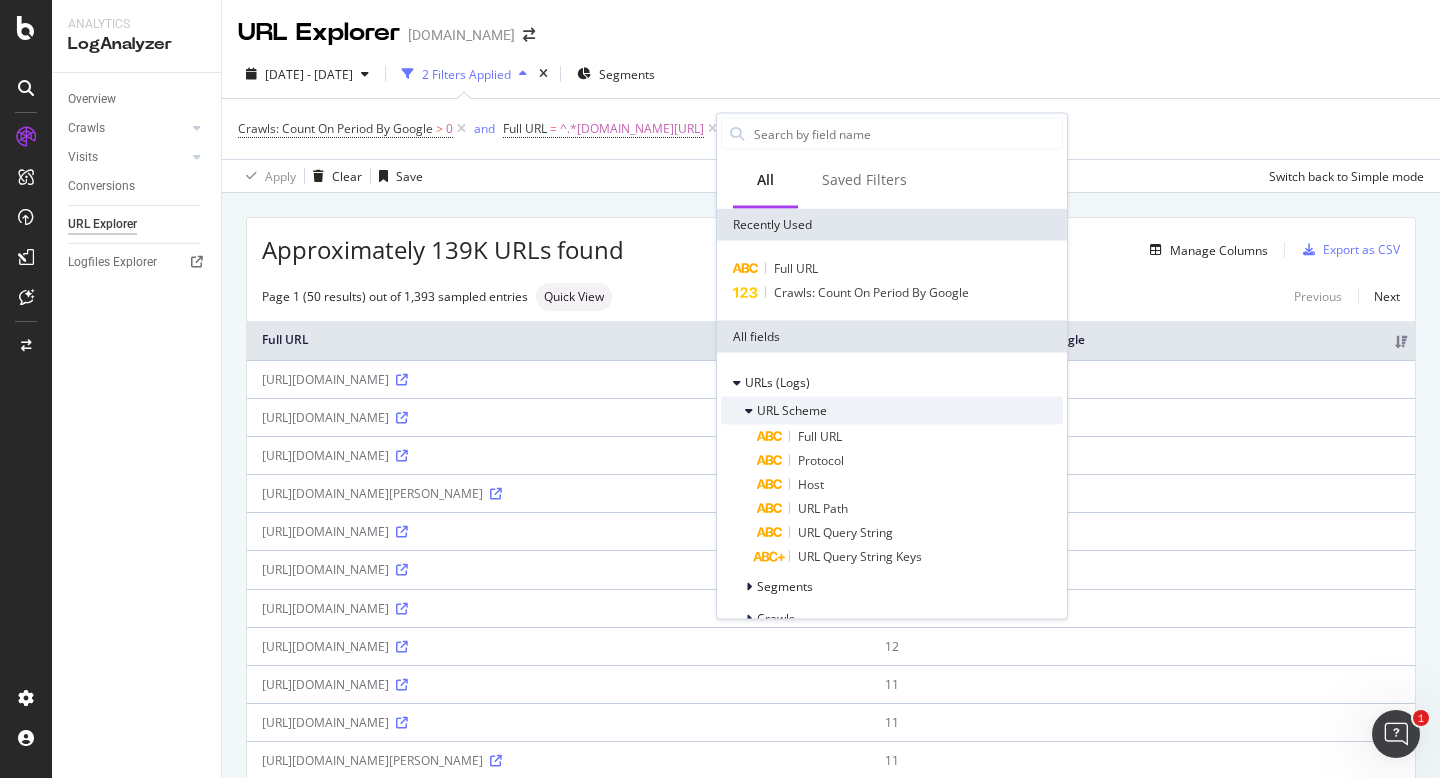 click at bounding box center (749, 411) 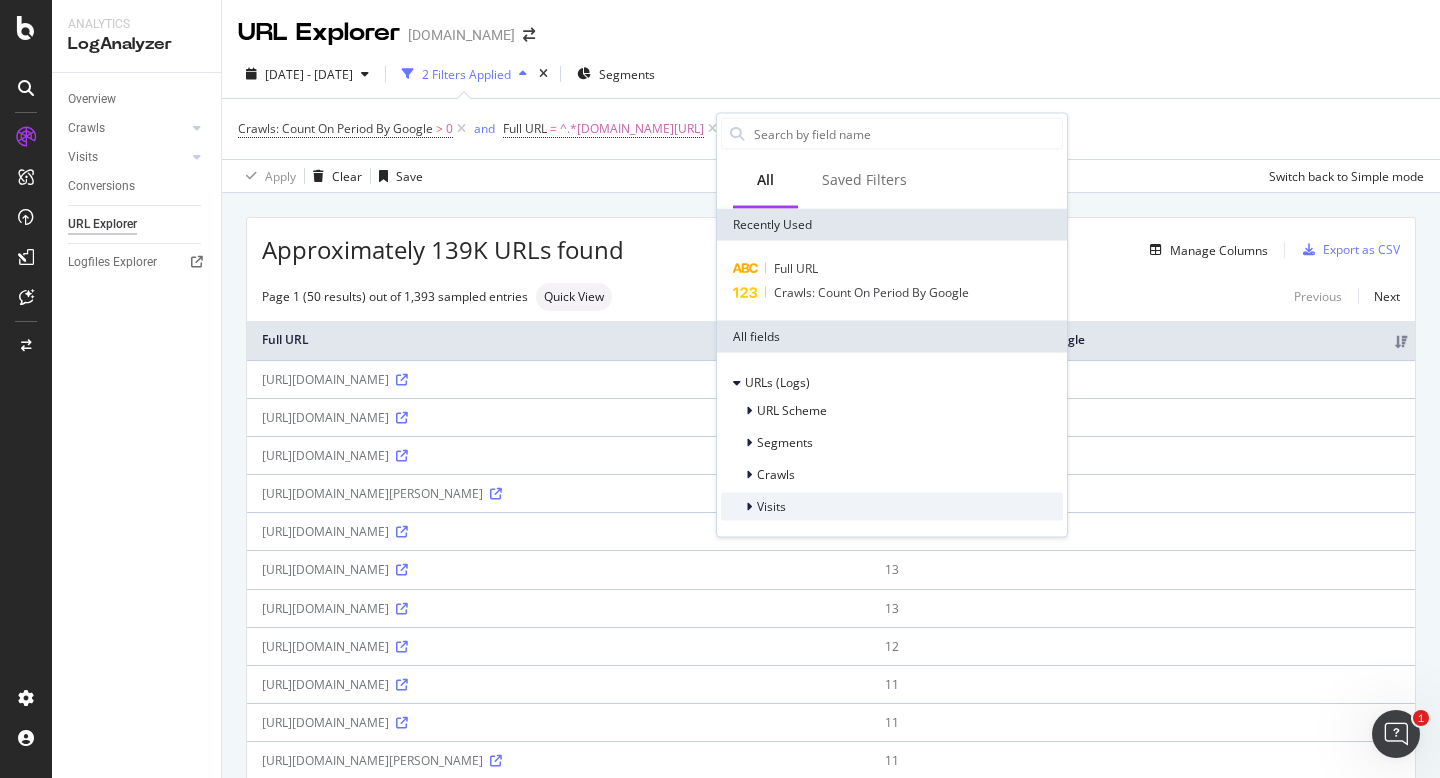 click at bounding box center (749, 507) 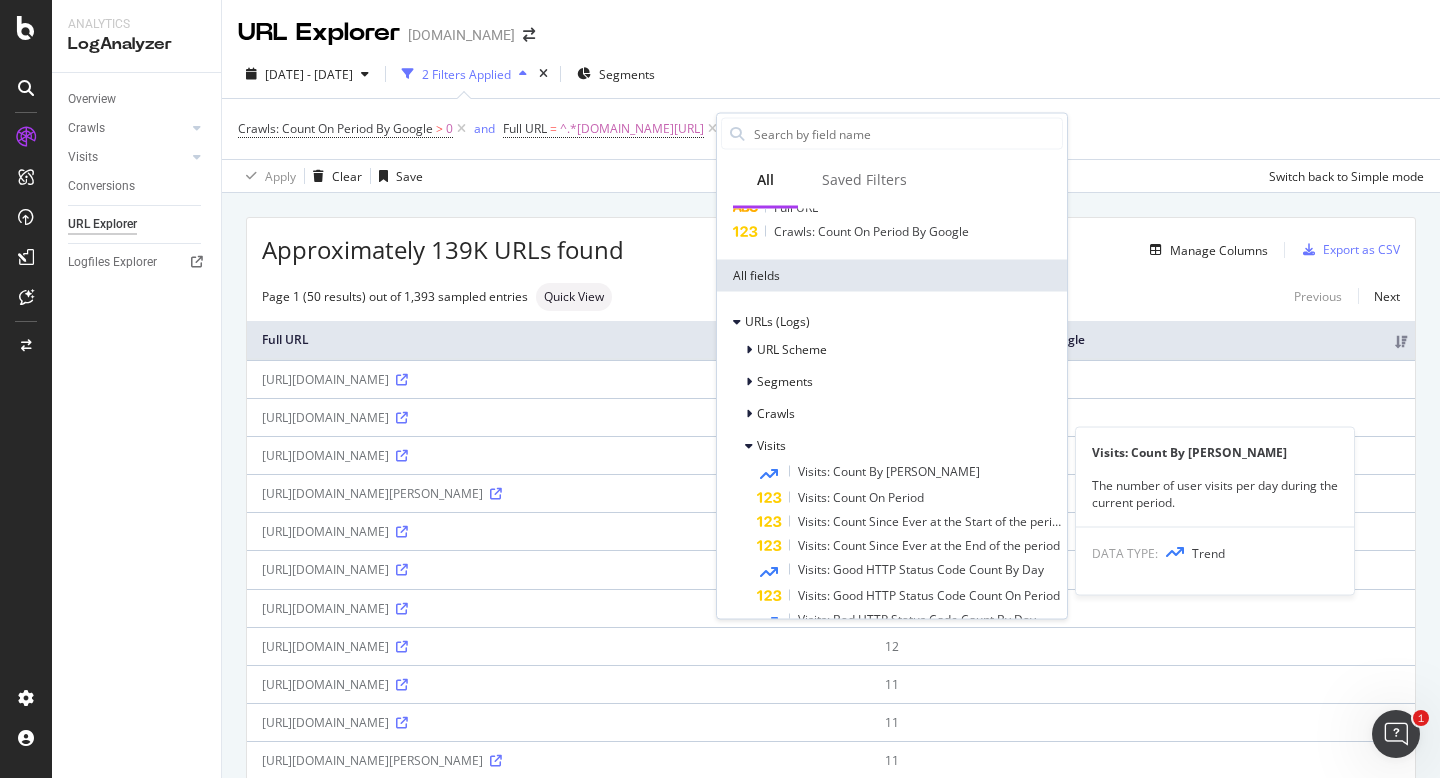 scroll, scrollTop: 0, scrollLeft: 0, axis: both 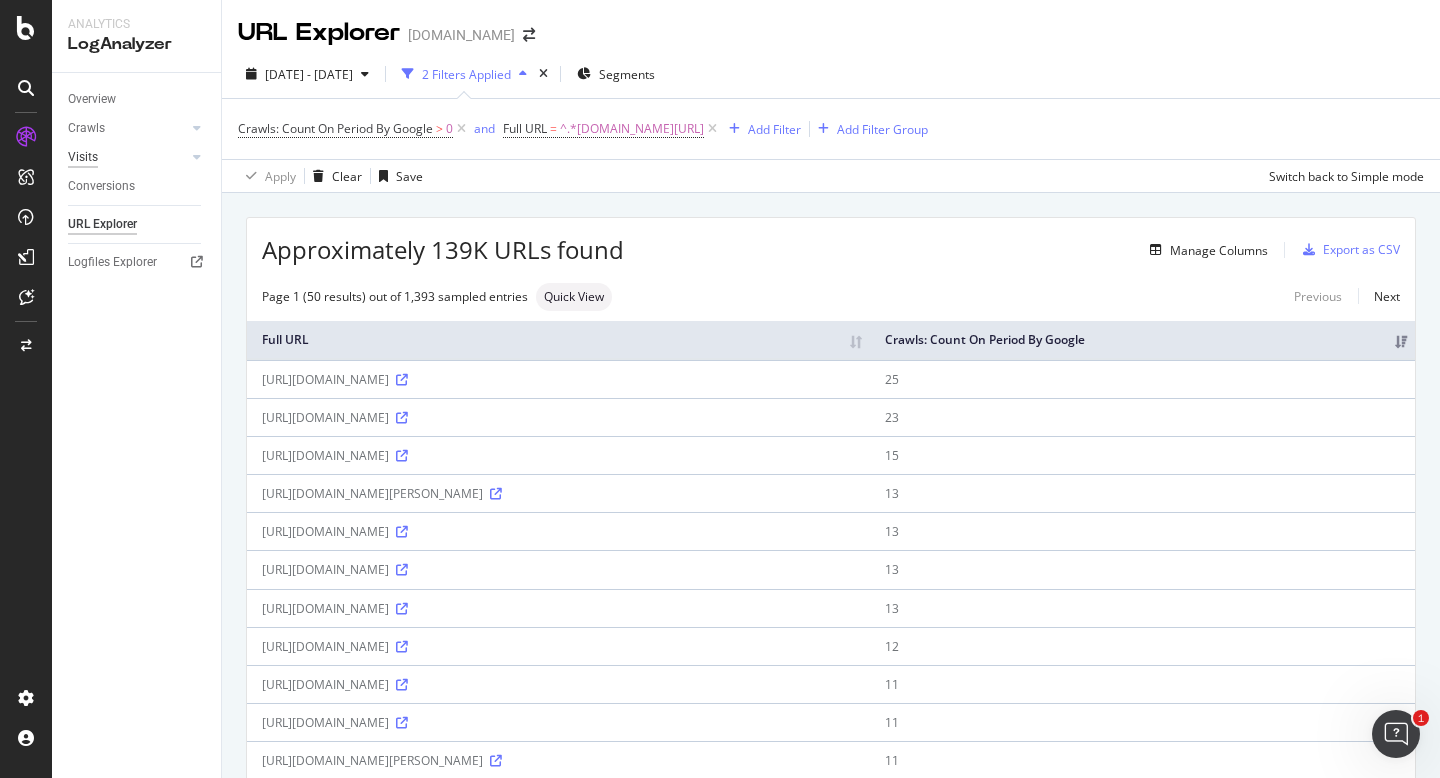 click on "Visits" at bounding box center (83, 157) 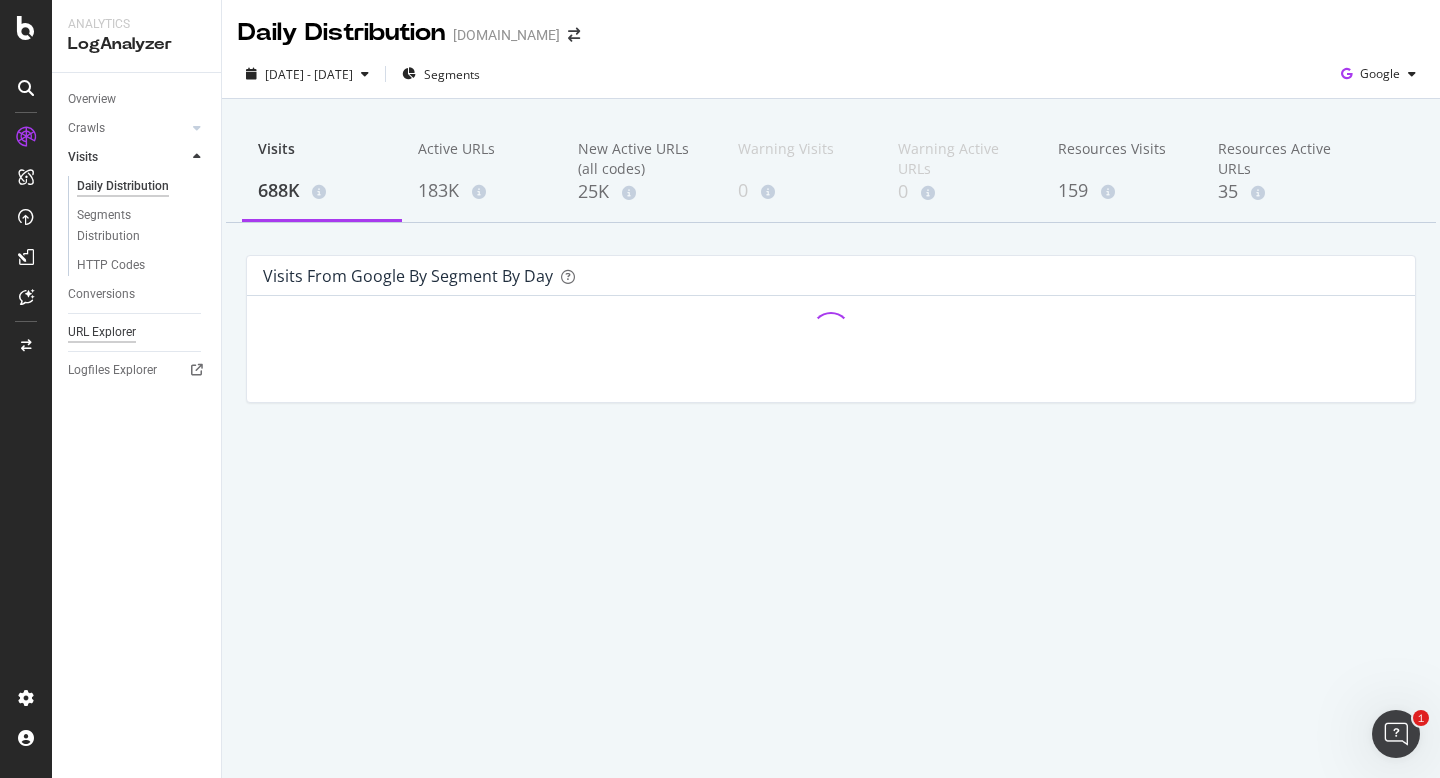 click on "URL Explorer" at bounding box center (102, 332) 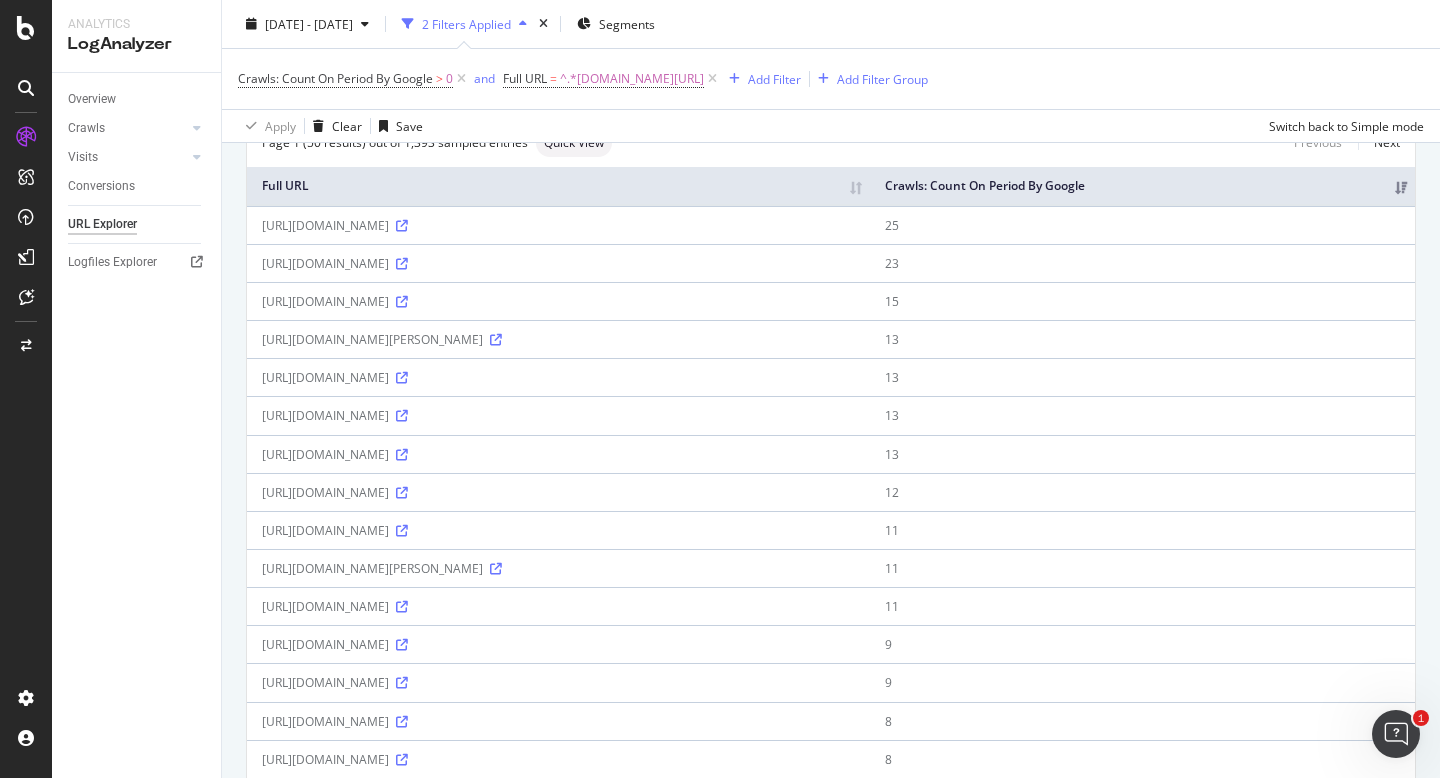 scroll, scrollTop: 0, scrollLeft: 0, axis: both 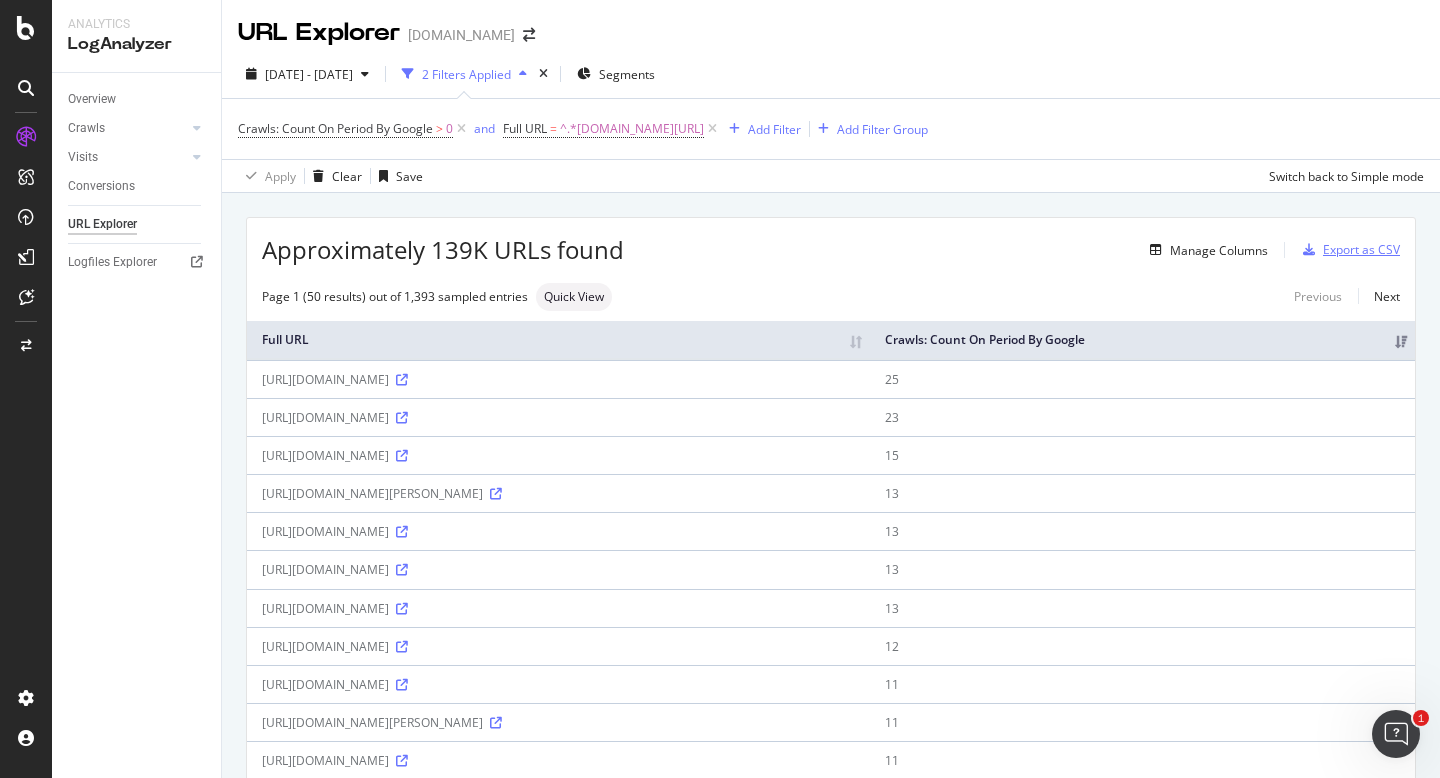 click on "Export as CSV" at bounding box center (1361, 249) 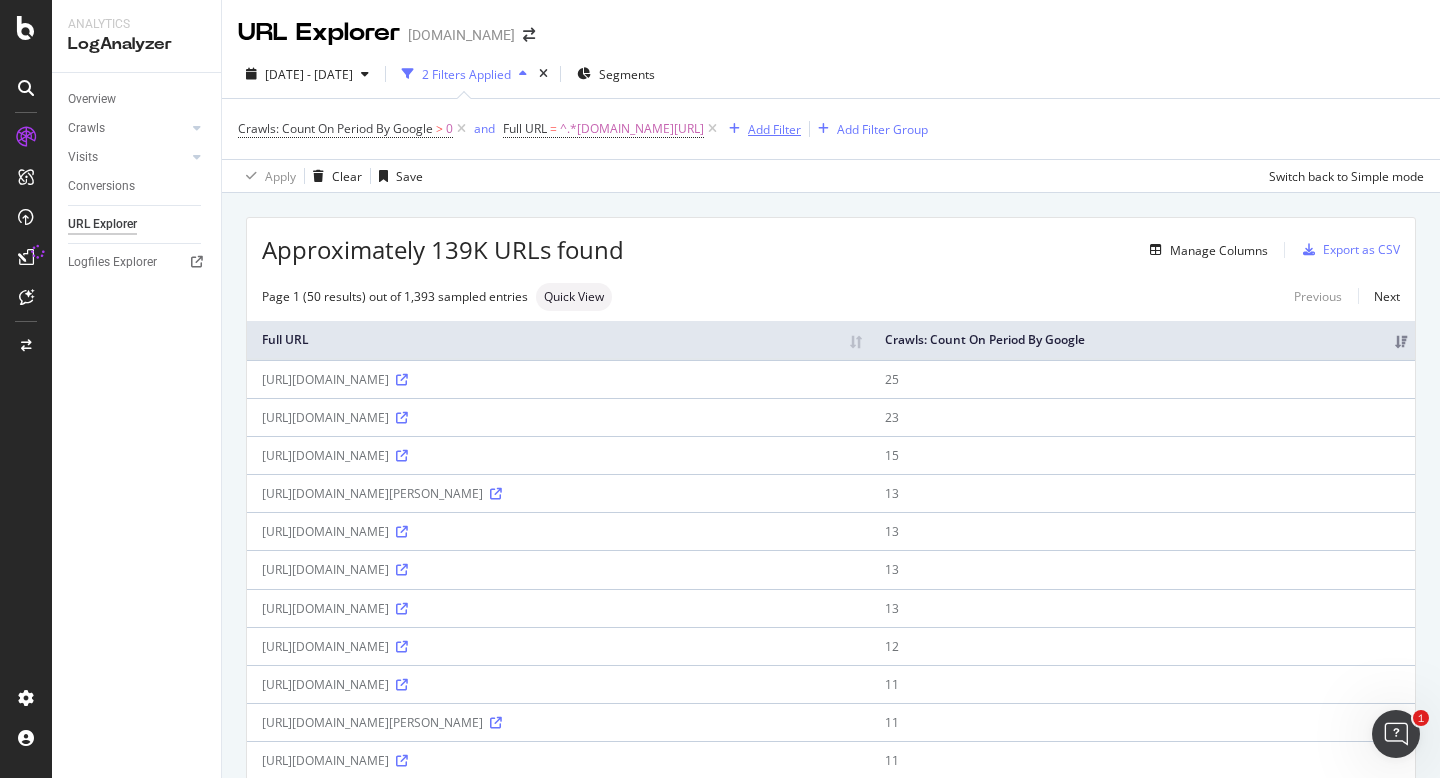 click on "Add Filter" at bounding box center [774, 129] 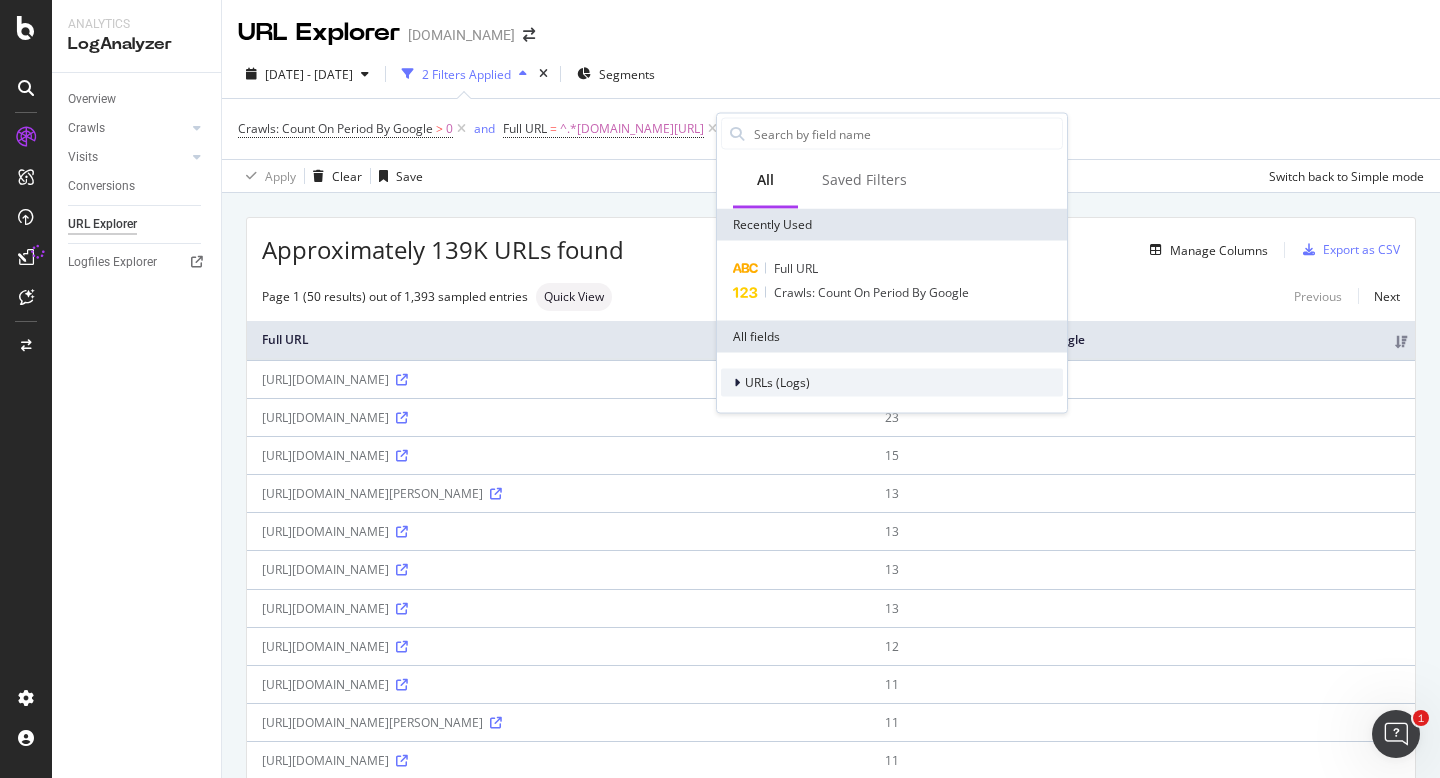 click at bounding box center (739, 383) 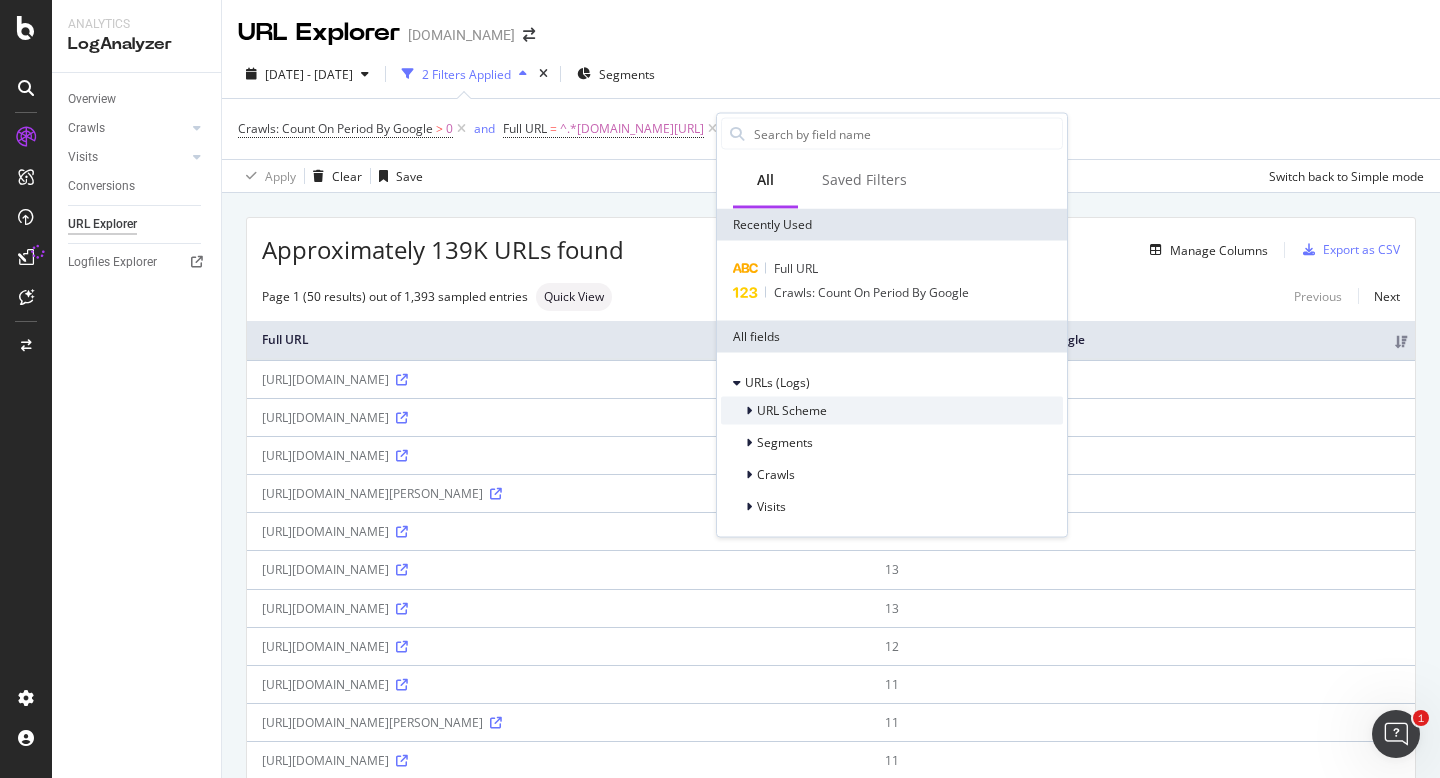 click at bounding box center (749, 411) 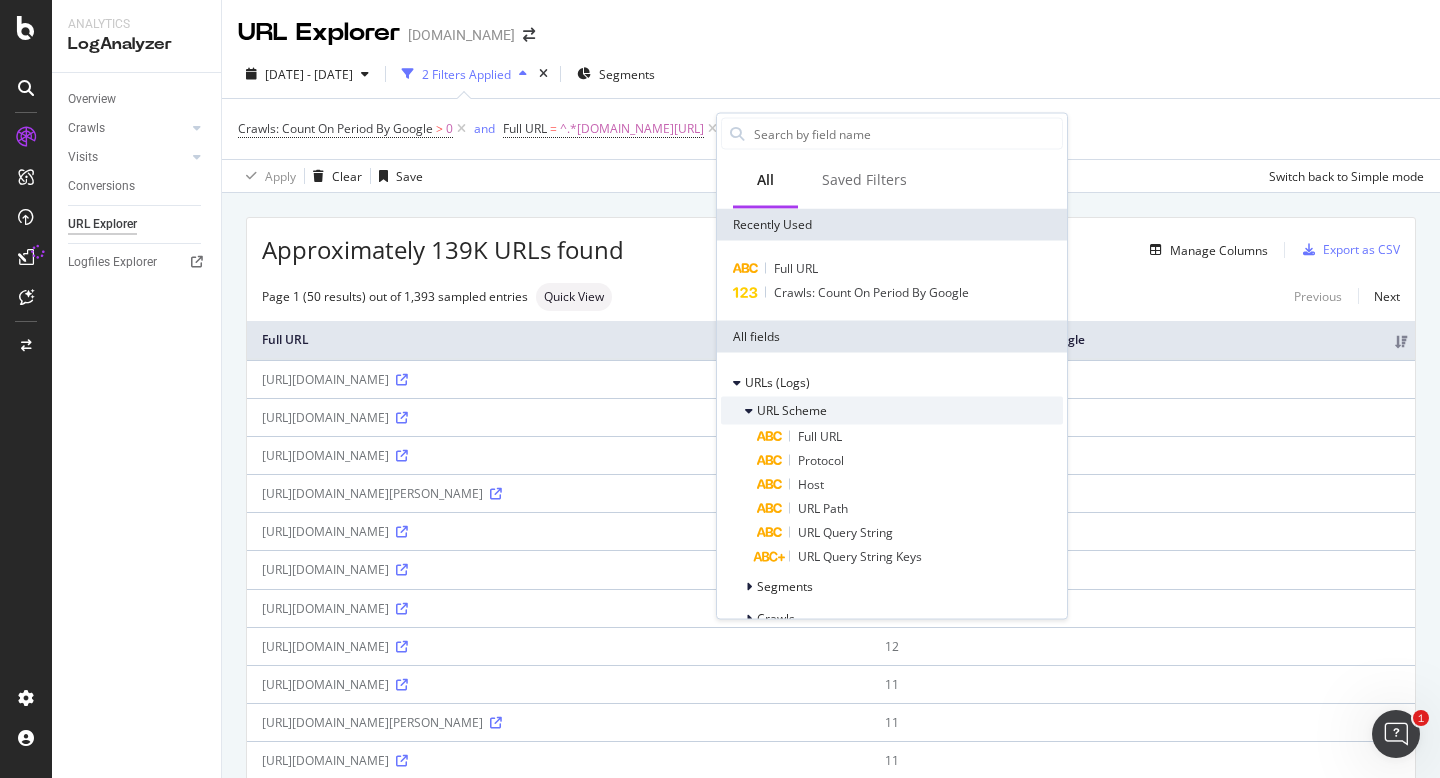 click at bounding box center [749, 411] 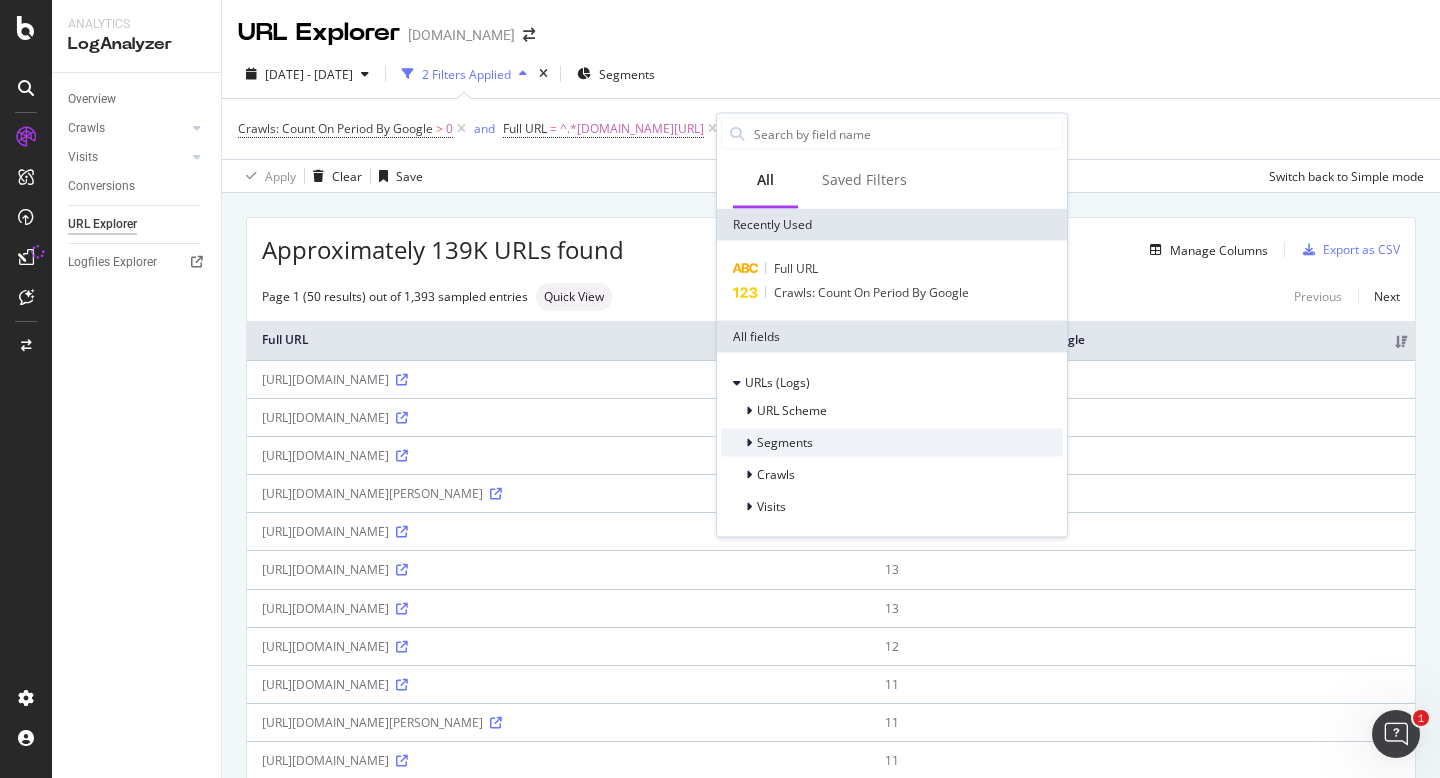 click at bounding box center [751, 443] 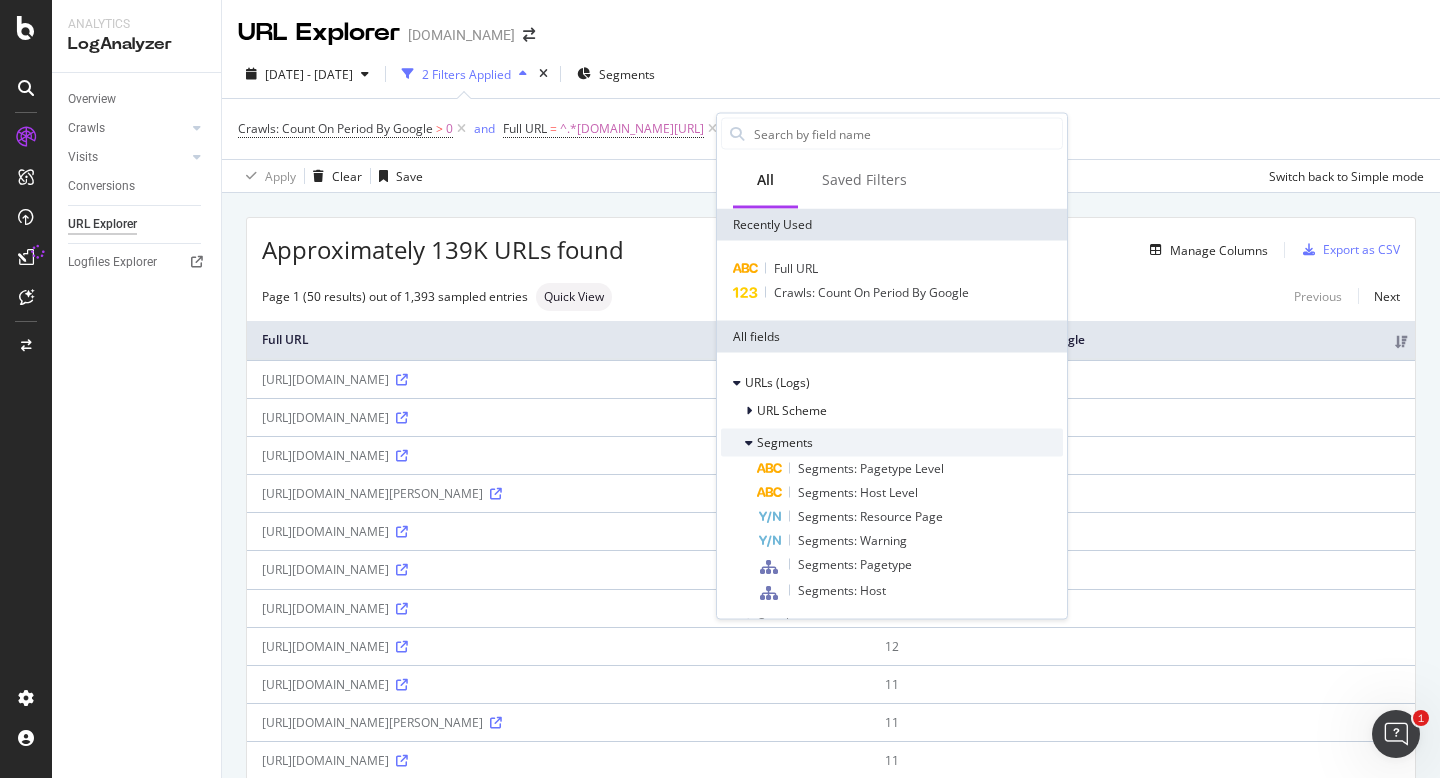 click at bounding box center (751, 443) 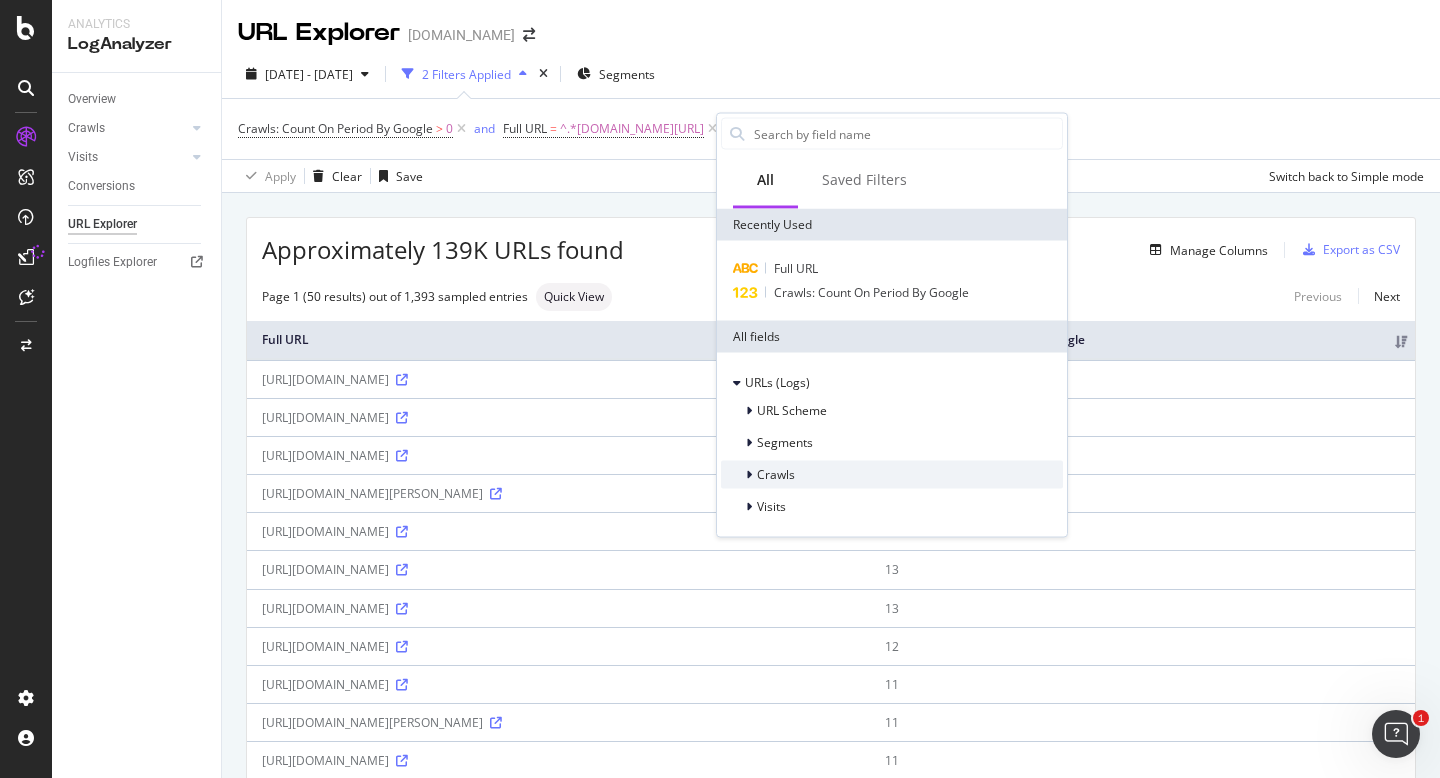 click at bounding box center (749, 475) 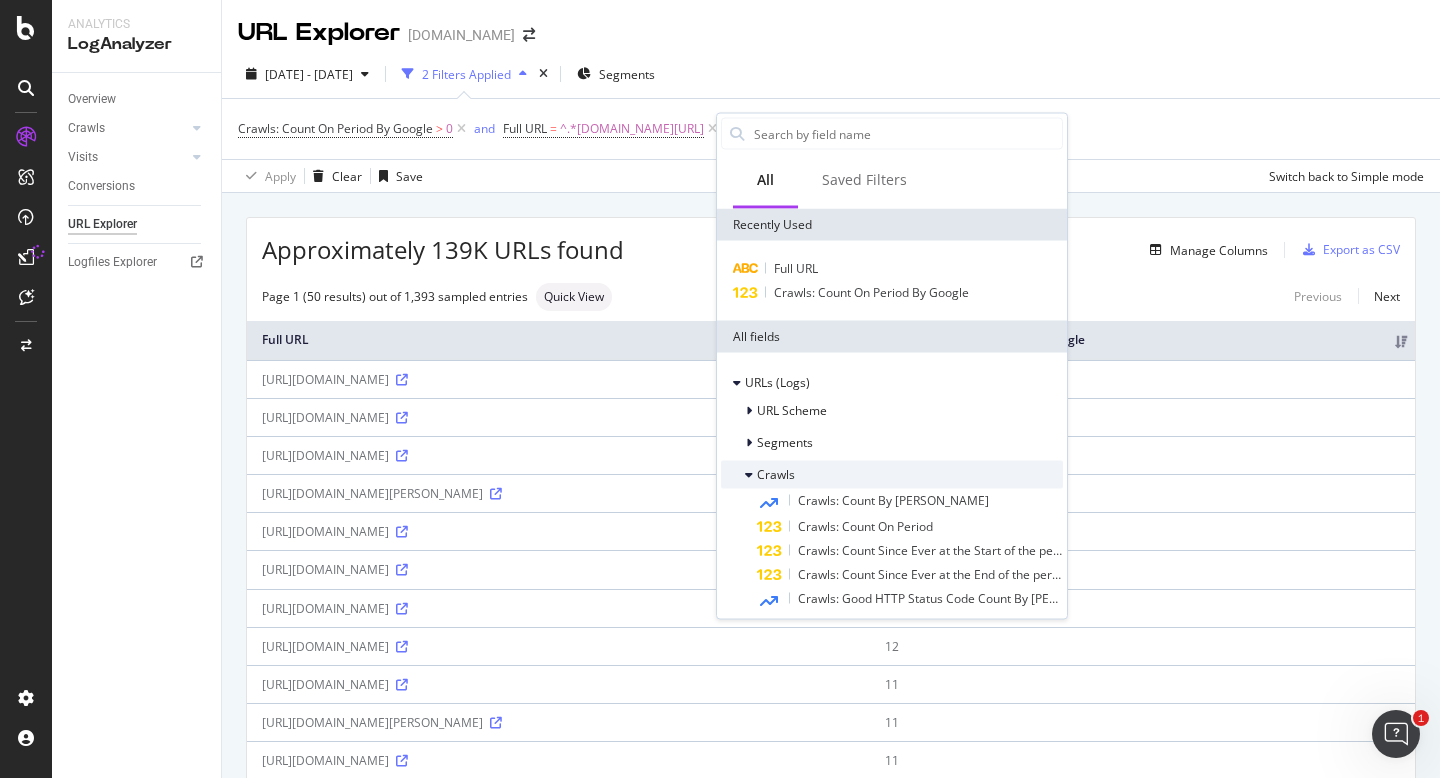 click at bounding box center [749, 475] 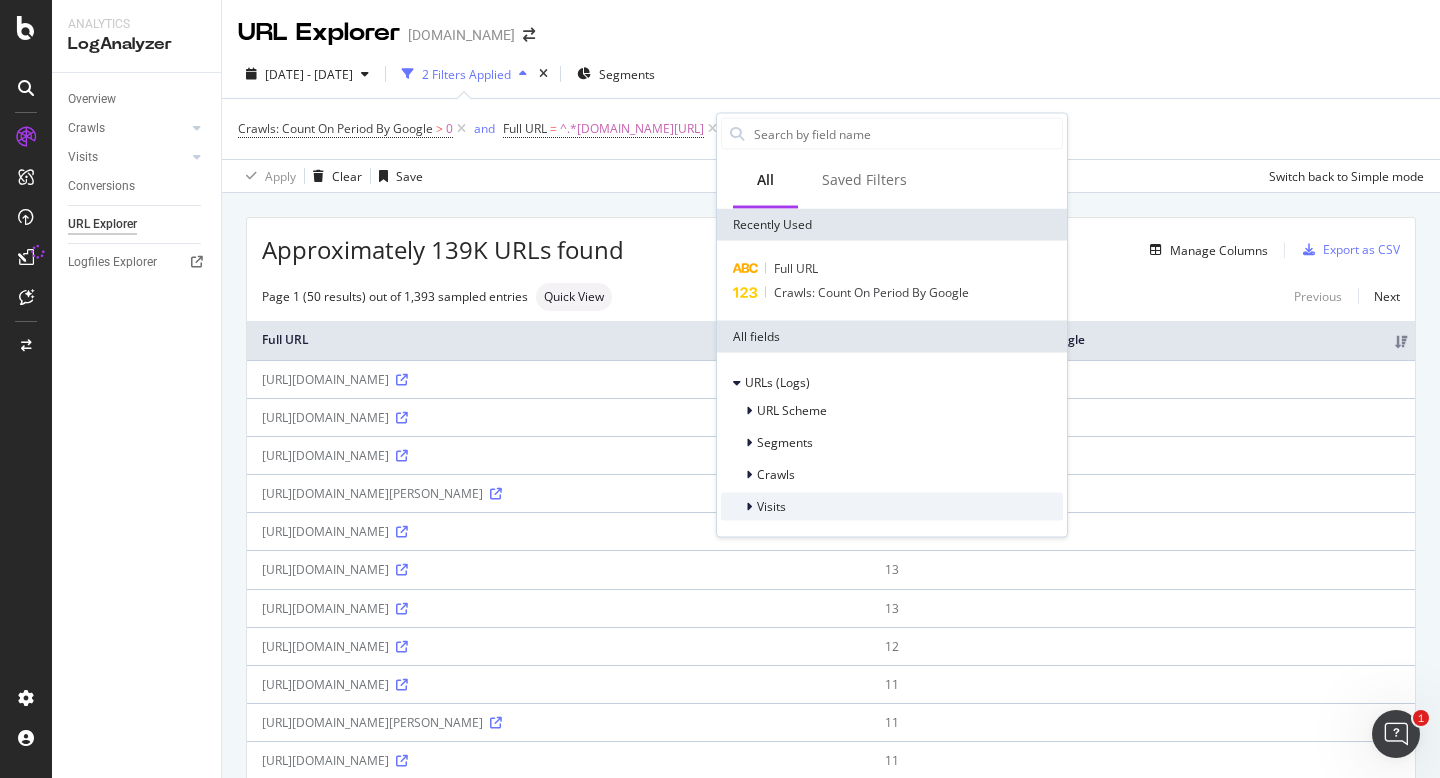 click at bounding box center (749, 507) 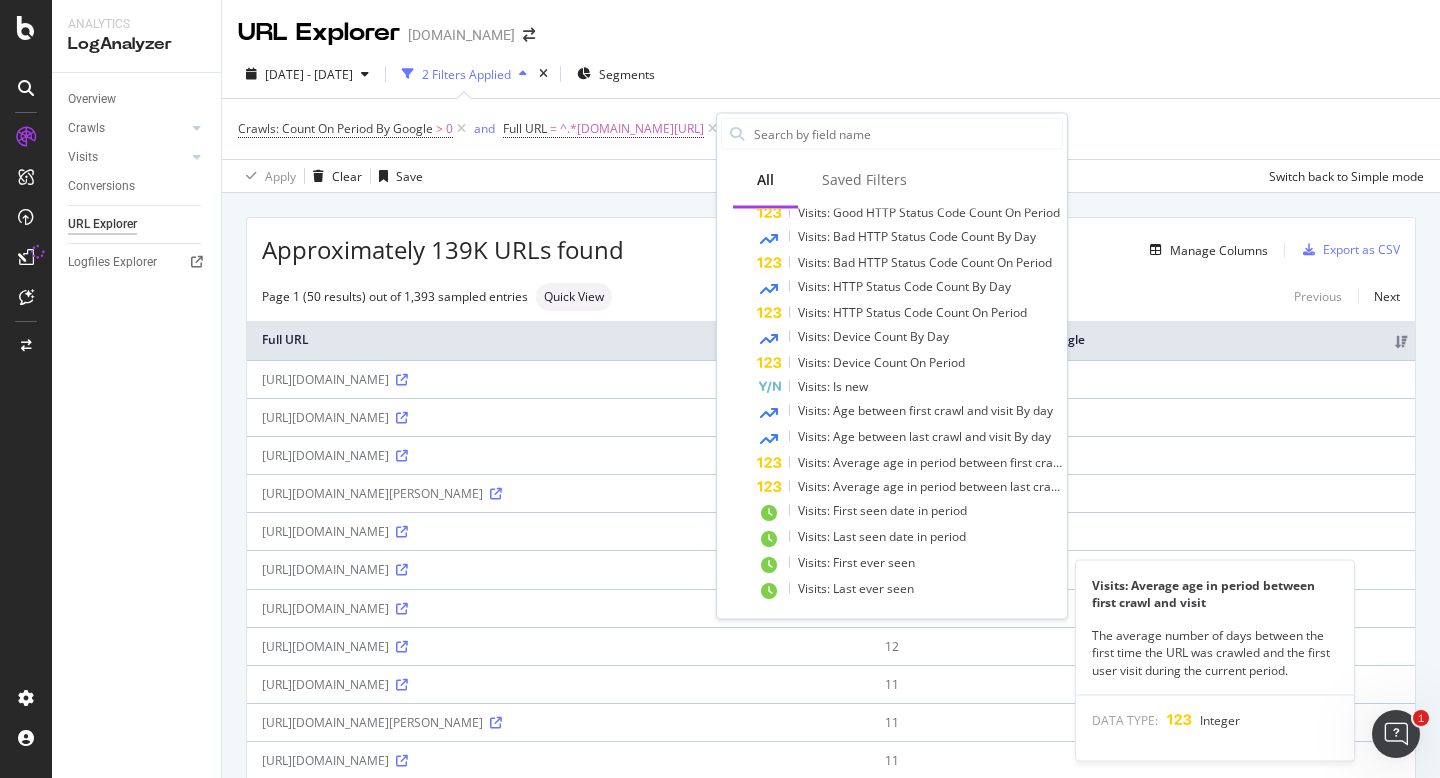 scroll, scrollTop: 0, scrollLeft: 0, axis: both 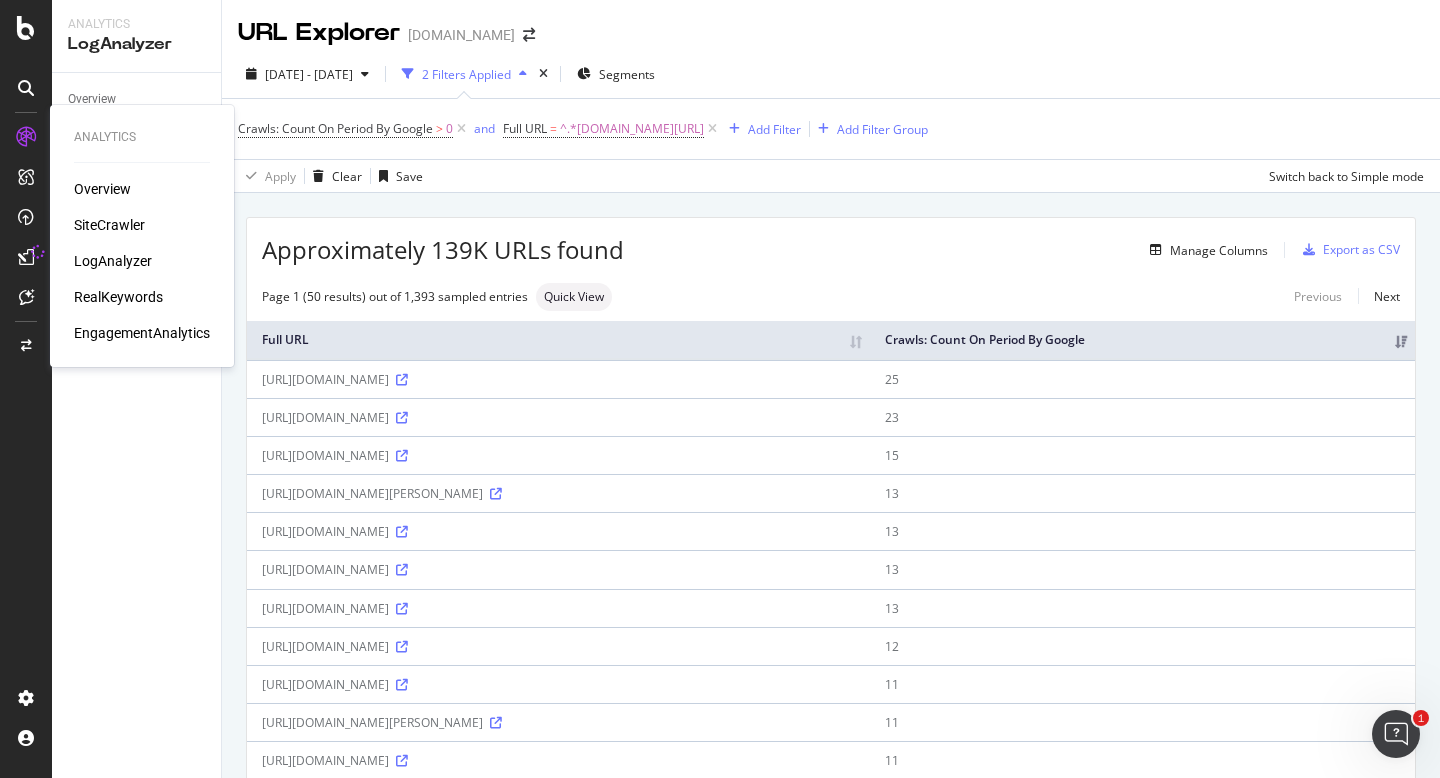 click on "Overview" at bounding box center (102, 189) 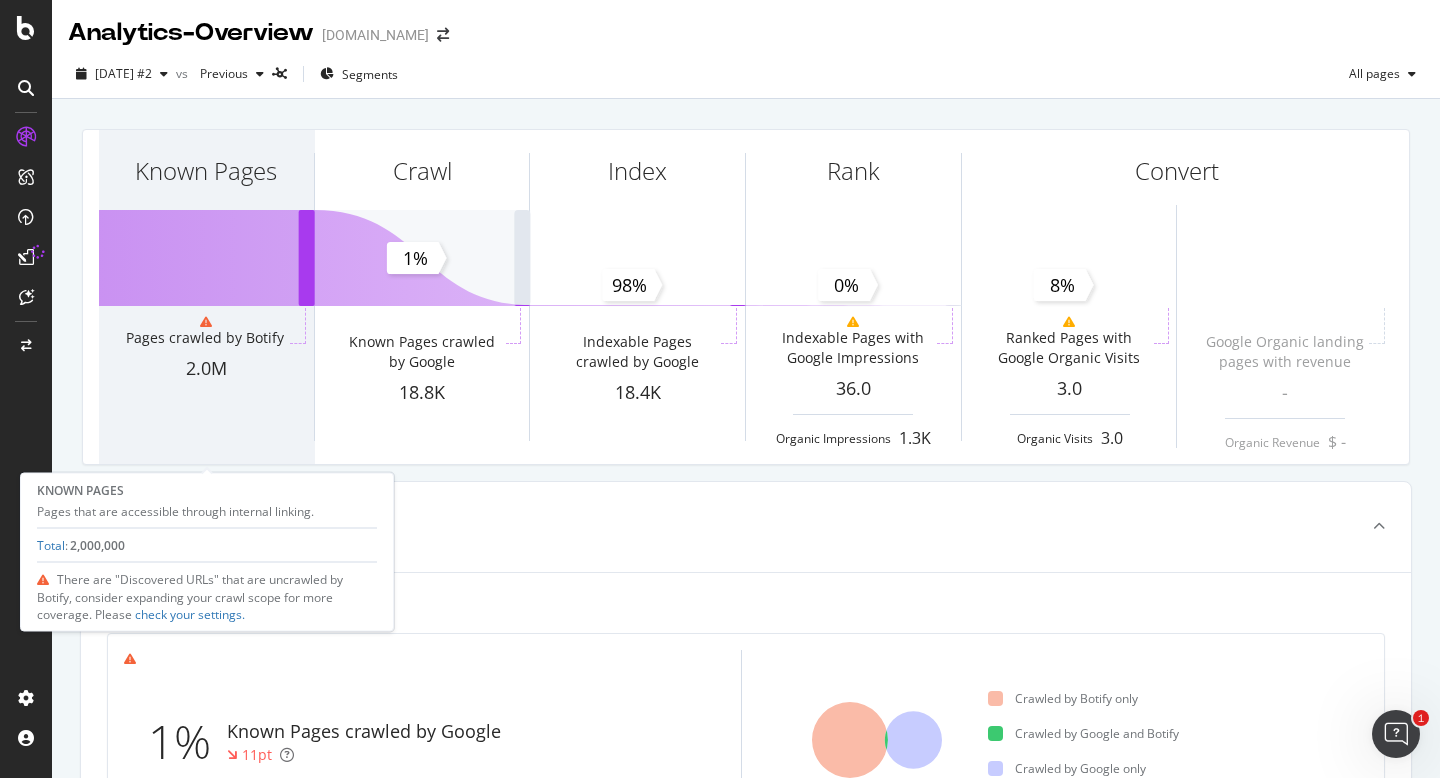 click on "Known Pages" at bounding box center (206, 171) 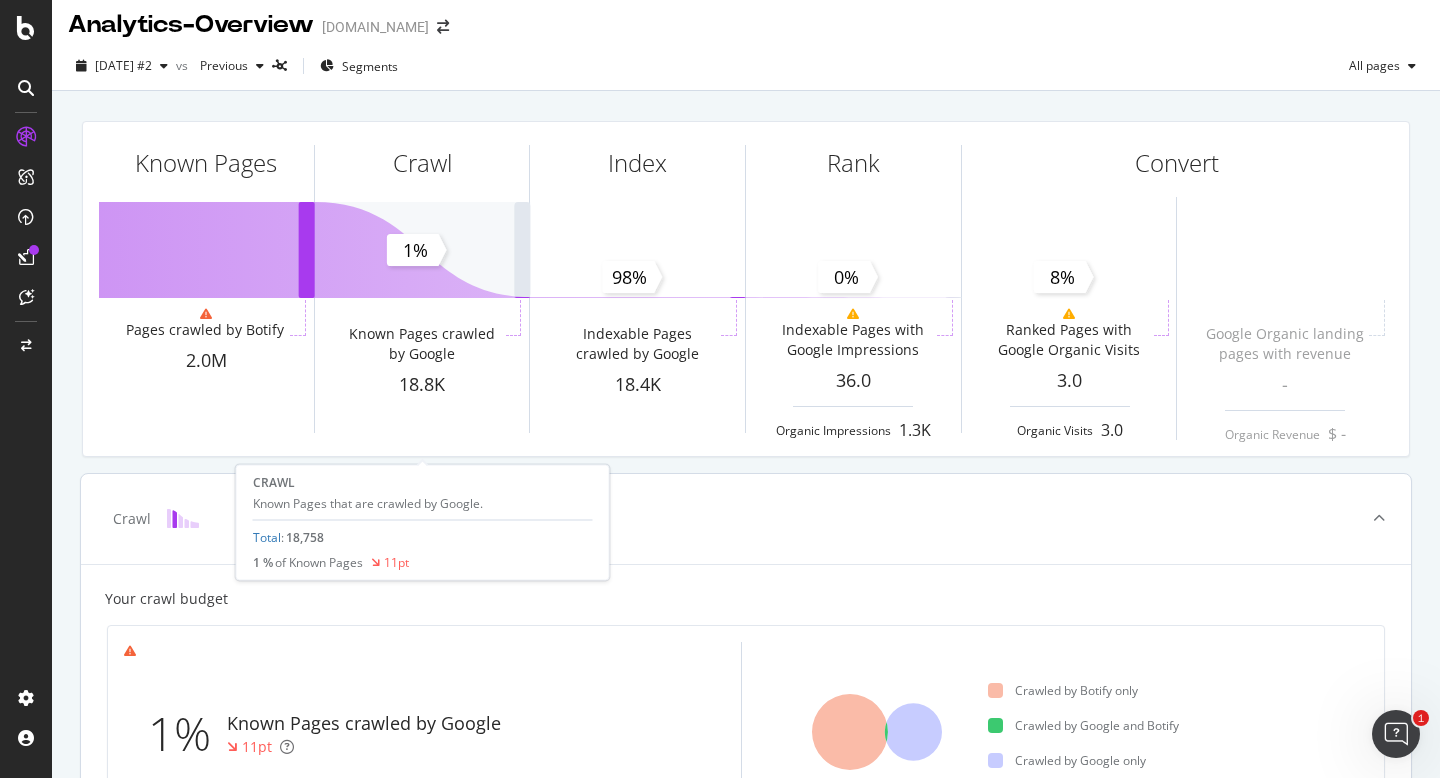 scroll, scrollTop: 9, scrollLeft: 0, axis: vertical 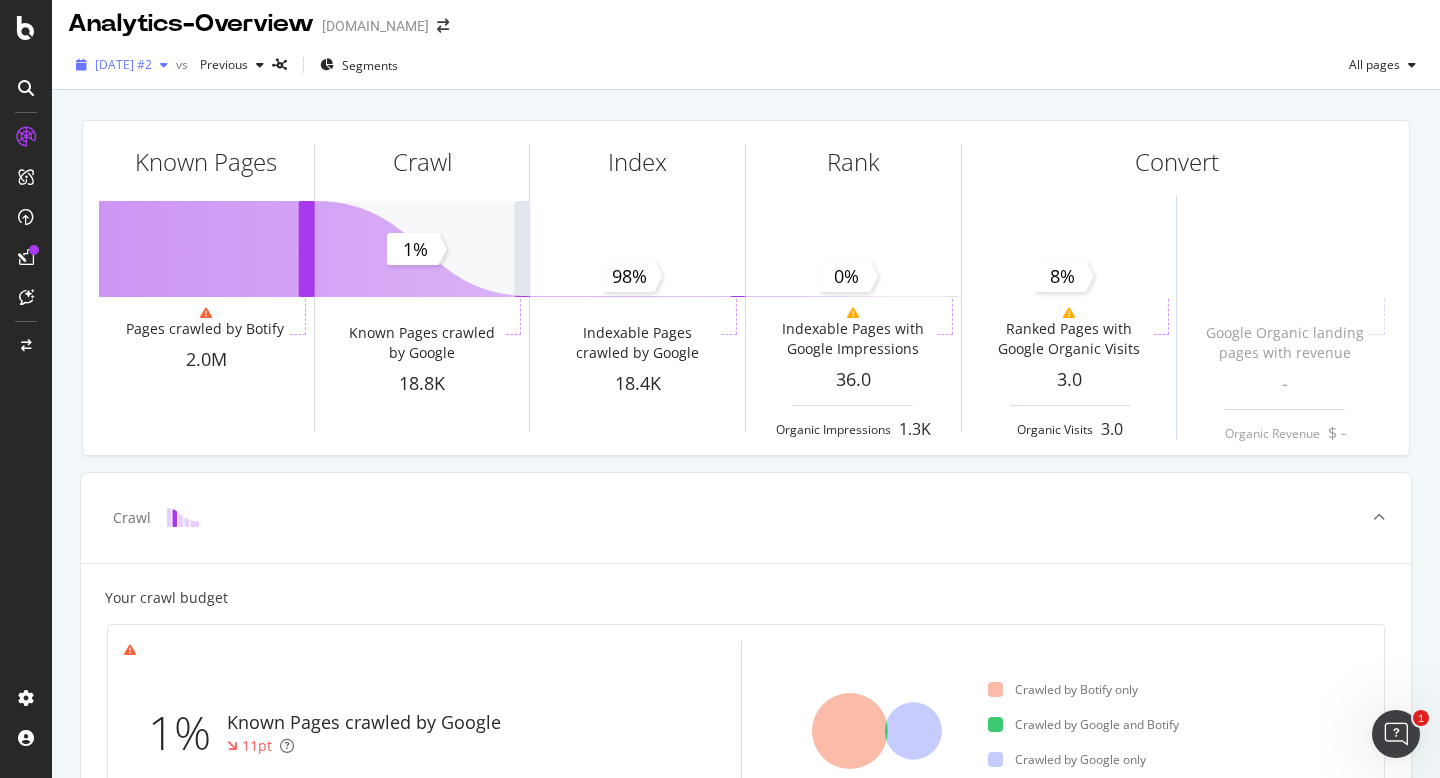 click at bounding box center (164, 65) 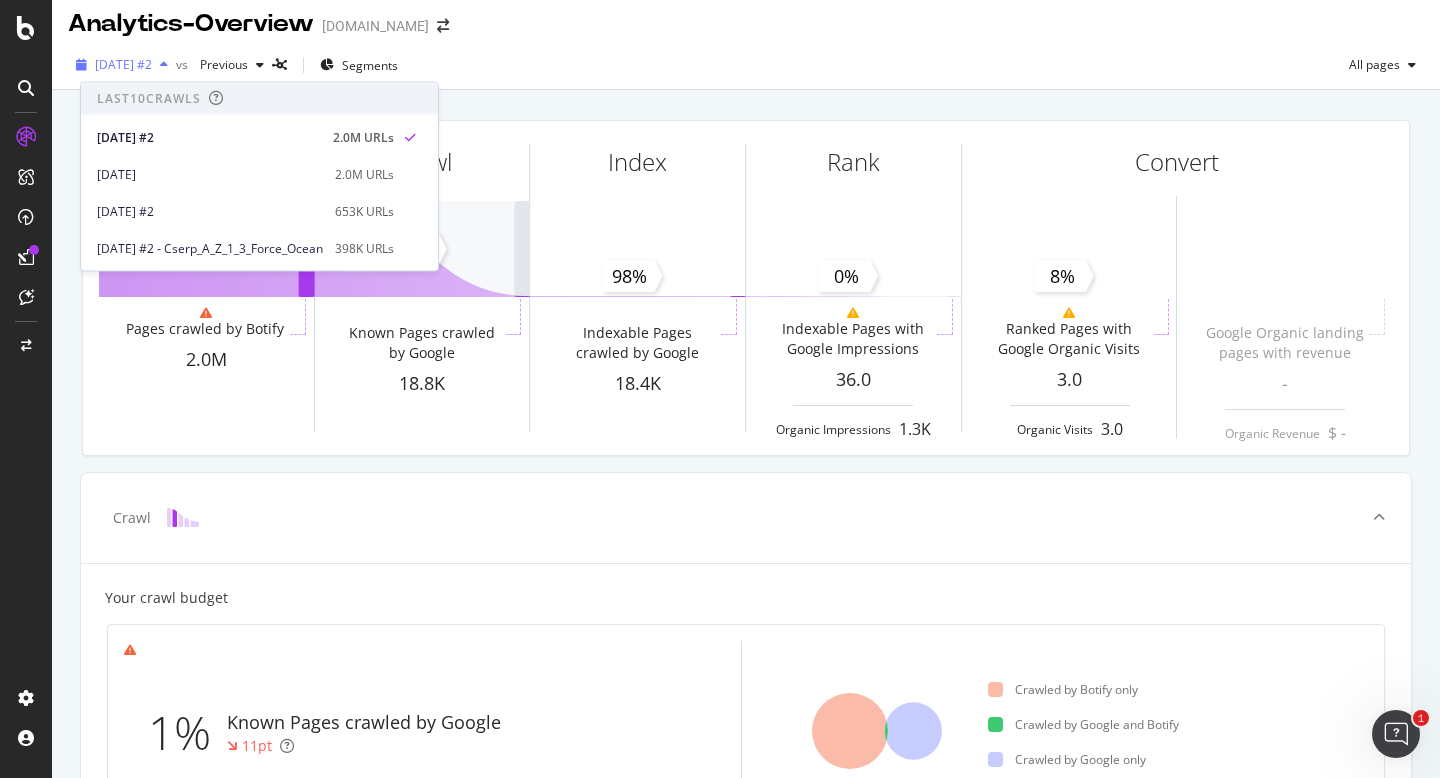 click at bounding box center (164, 65) 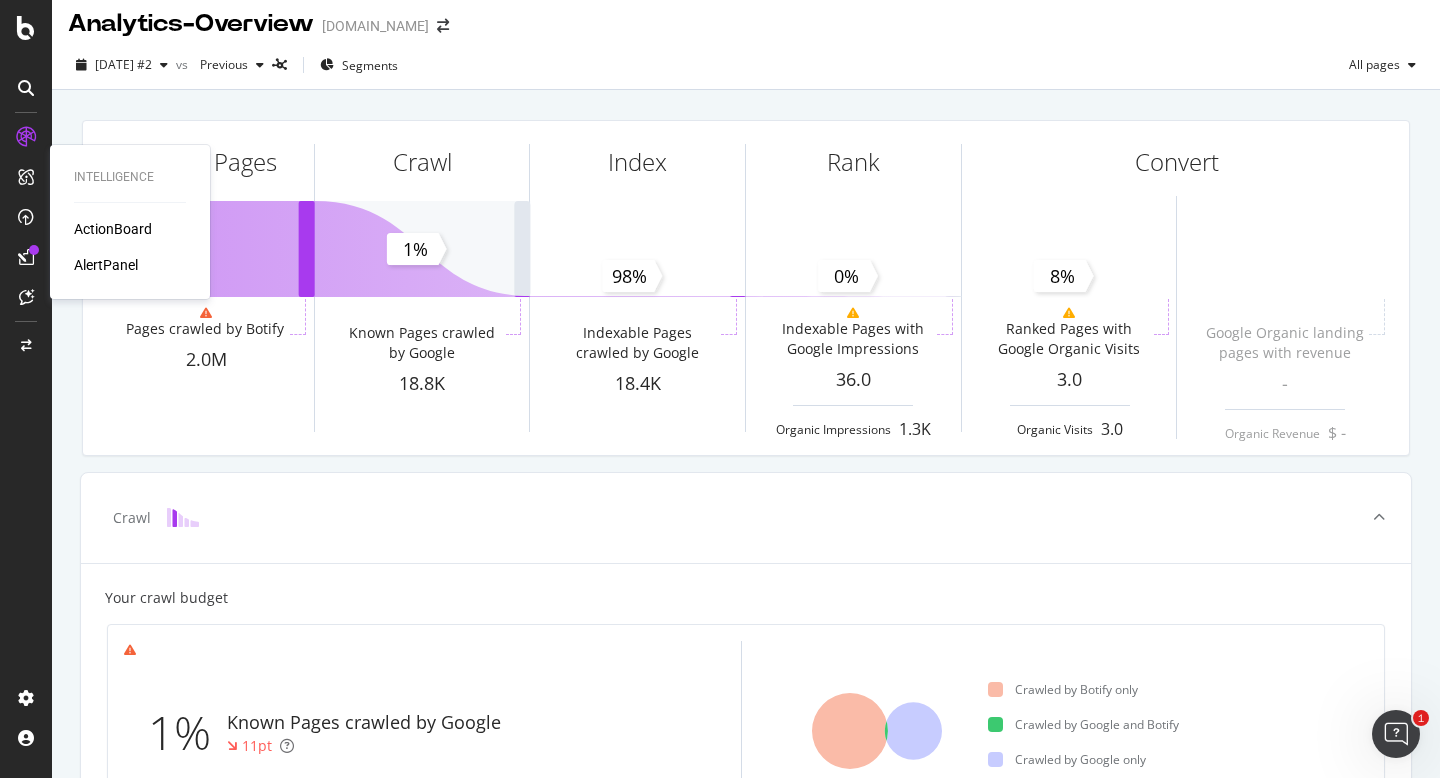 click at bounding box center [26, 177] 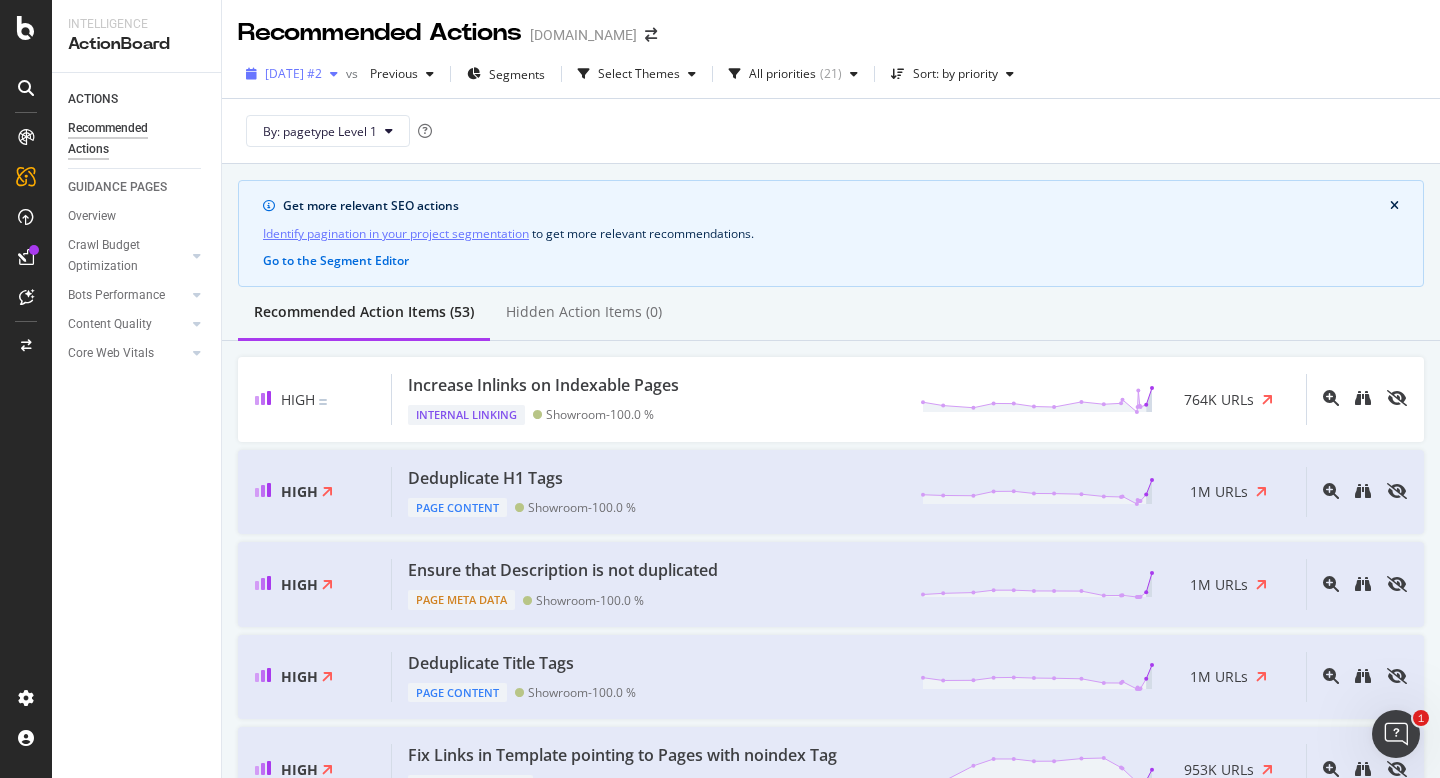 click at bounding box center [334, 74] 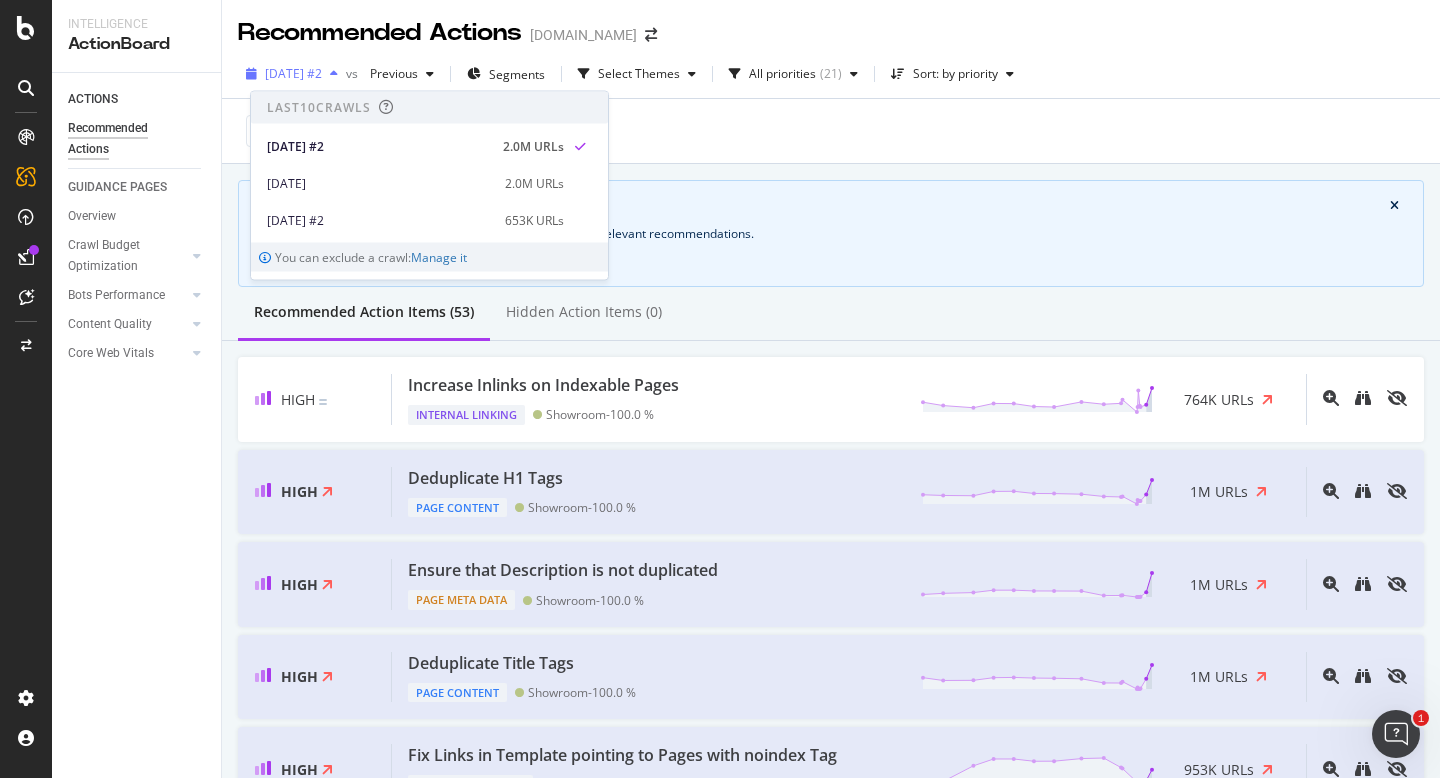 click at bounding box center [334, 74] 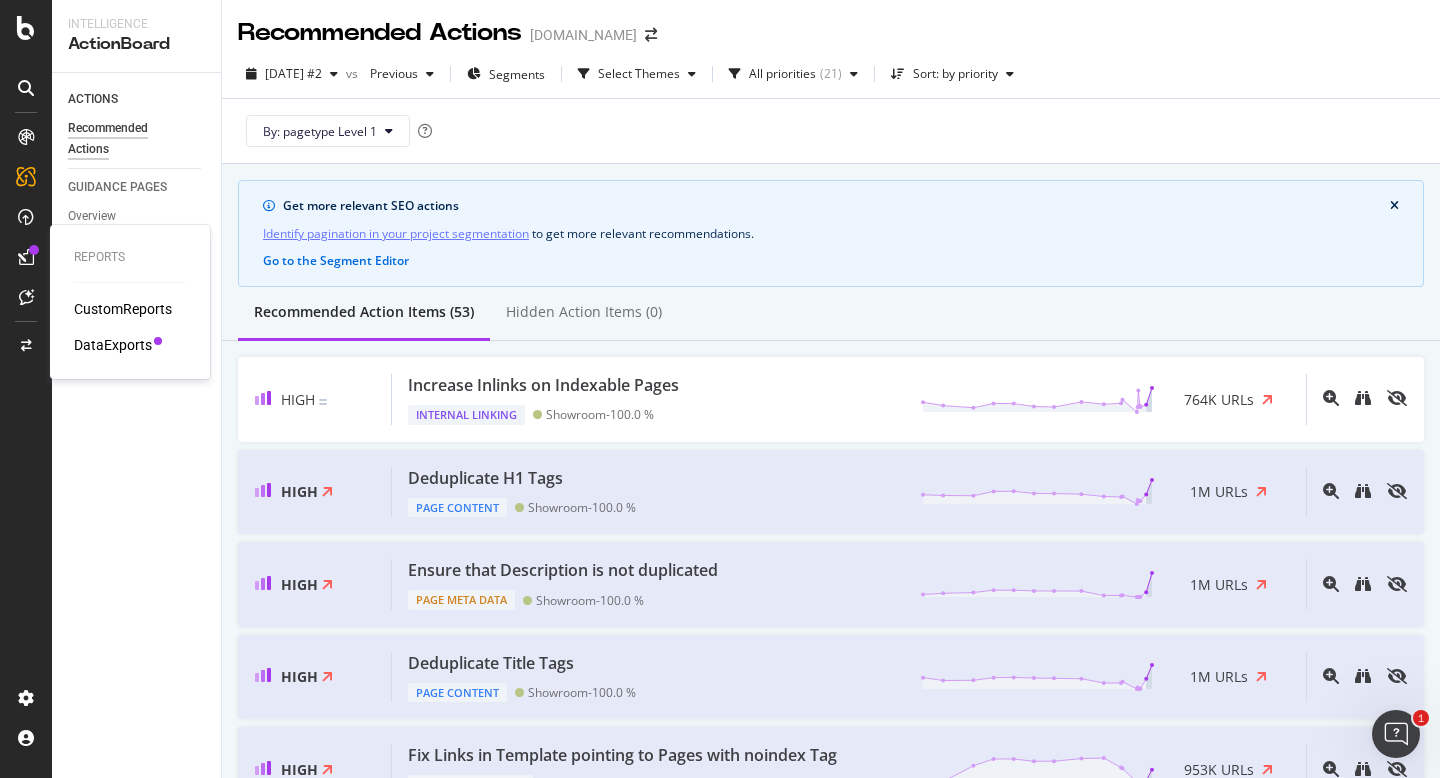click on "DataExports" at bounding box center (113, 345) 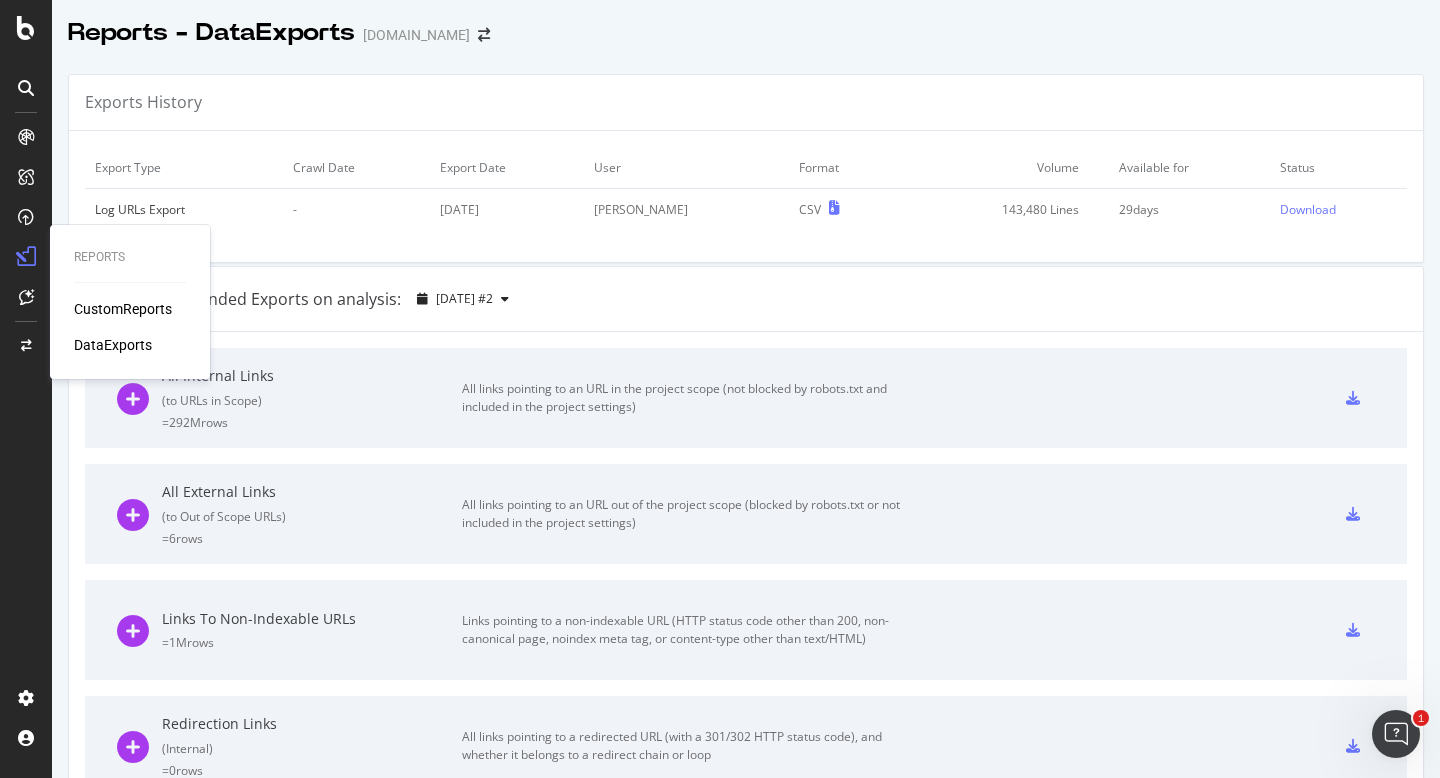click on "CustomReports" at bounding box center (123, 309) 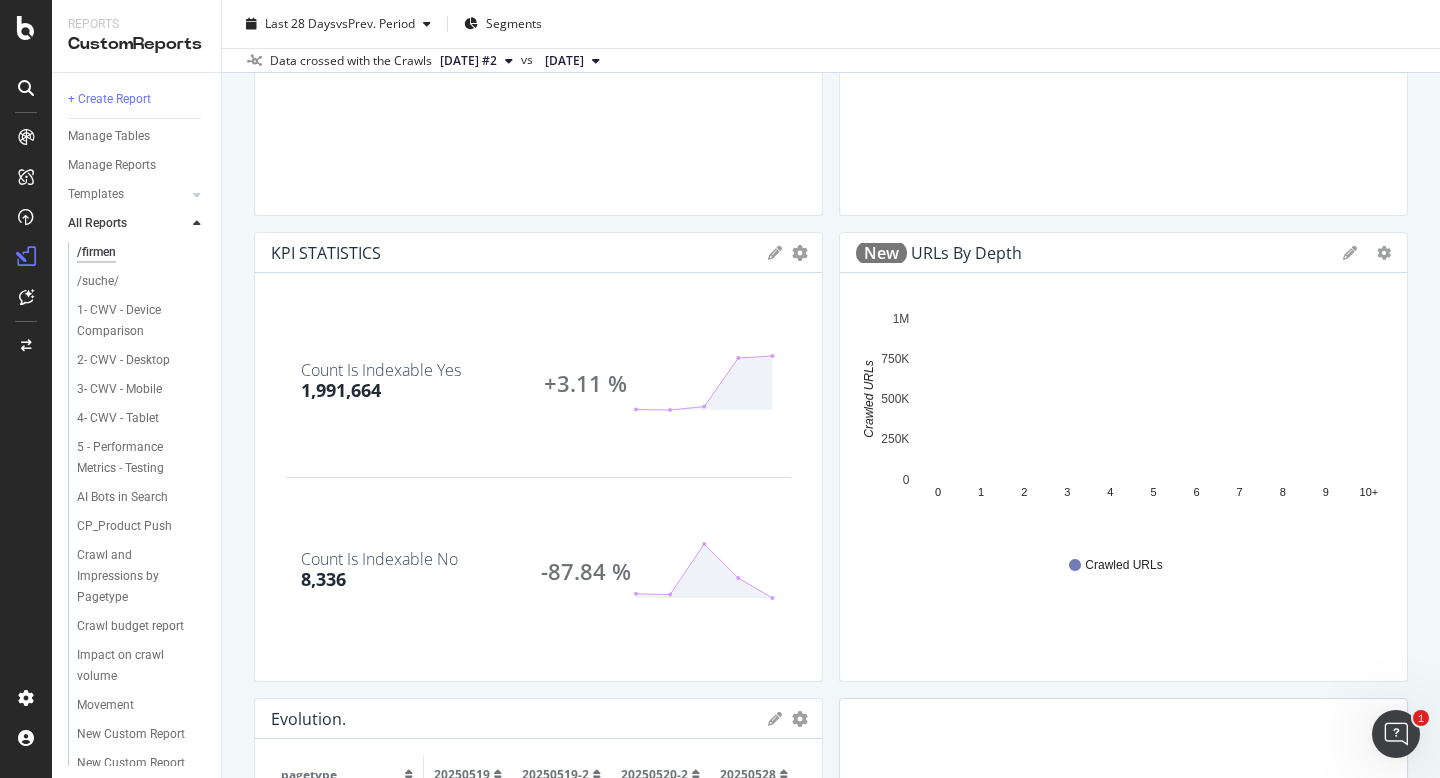 scroll, scrollTop: 886, scrollLeft: 0, axis: vertical 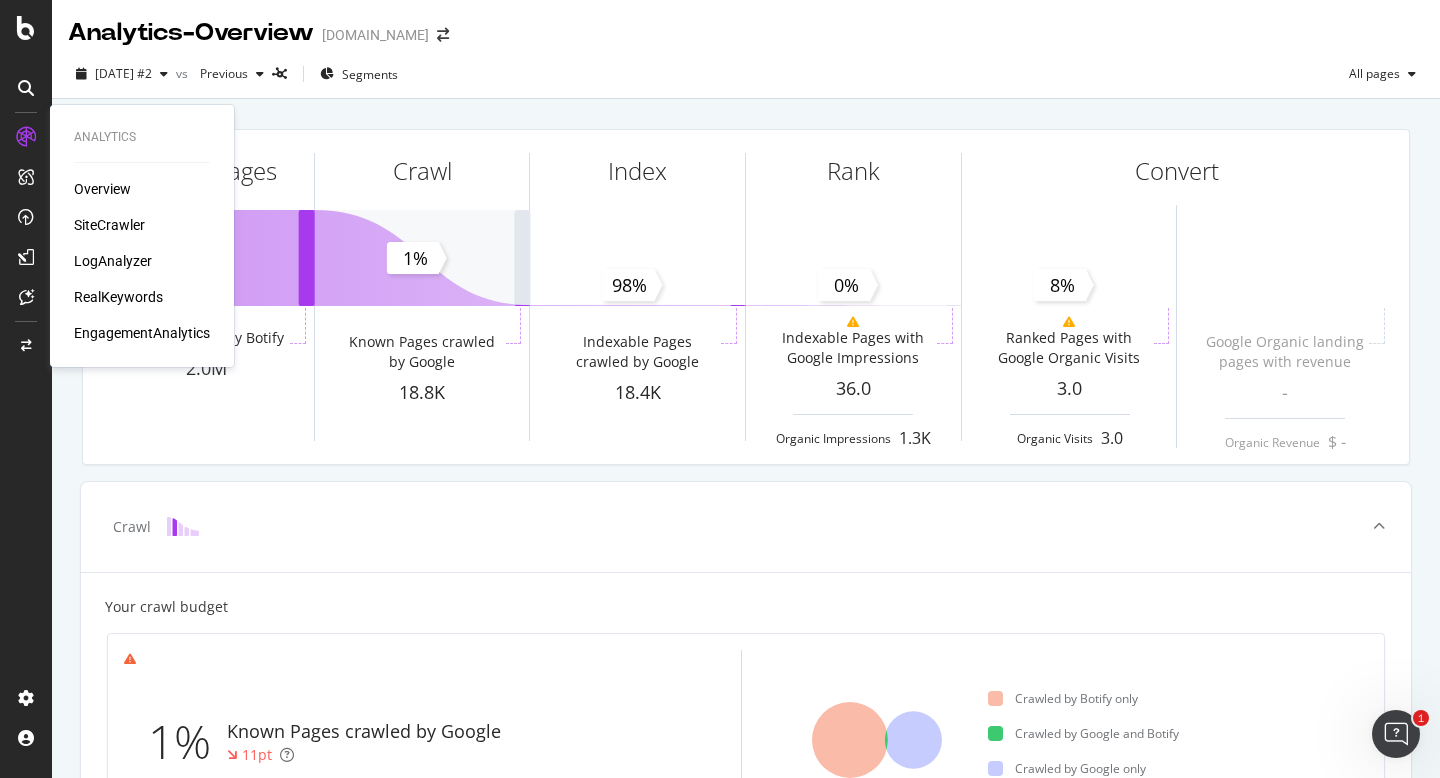 click on "LogAnalyzer" at bounding box center [113, 261] 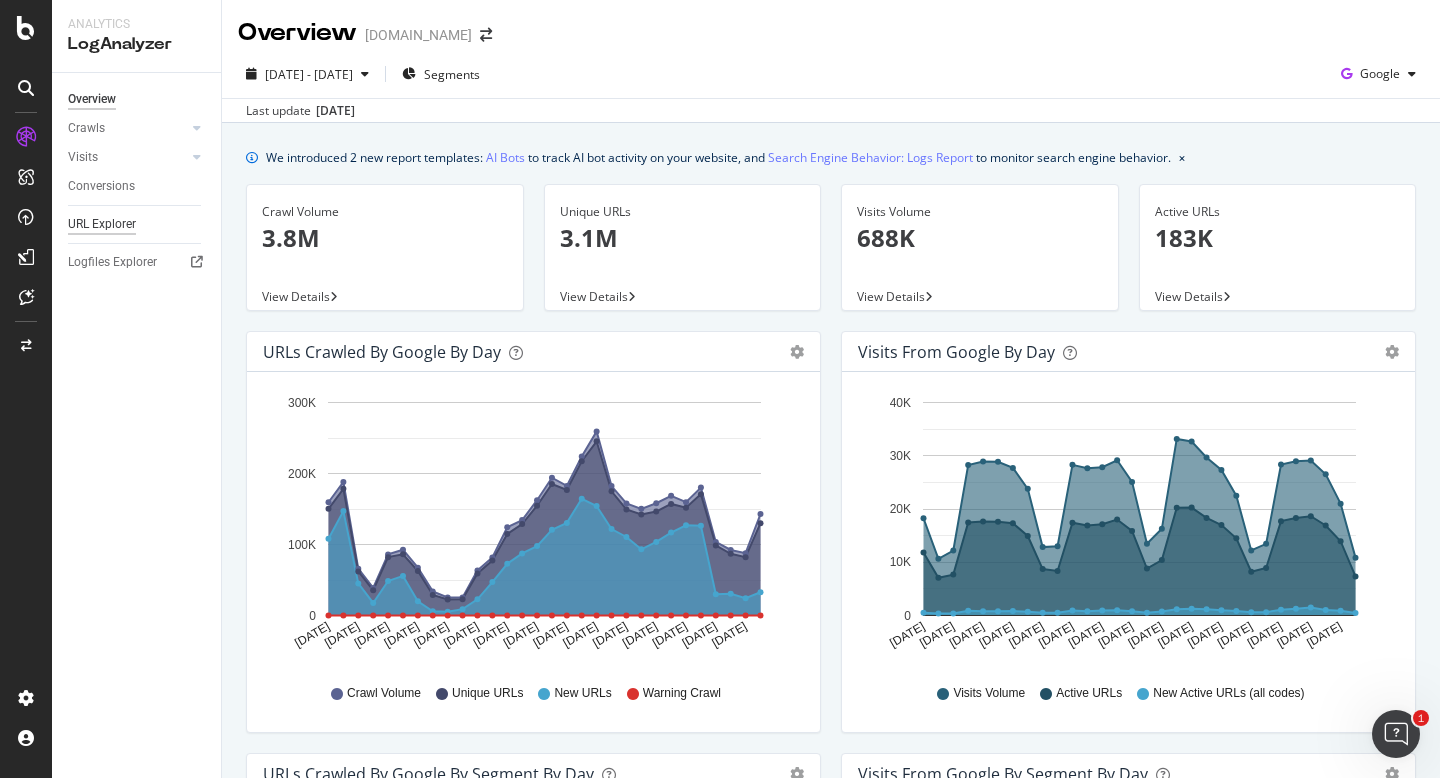click on "URL Explorer" at bounding box center (102, 224) 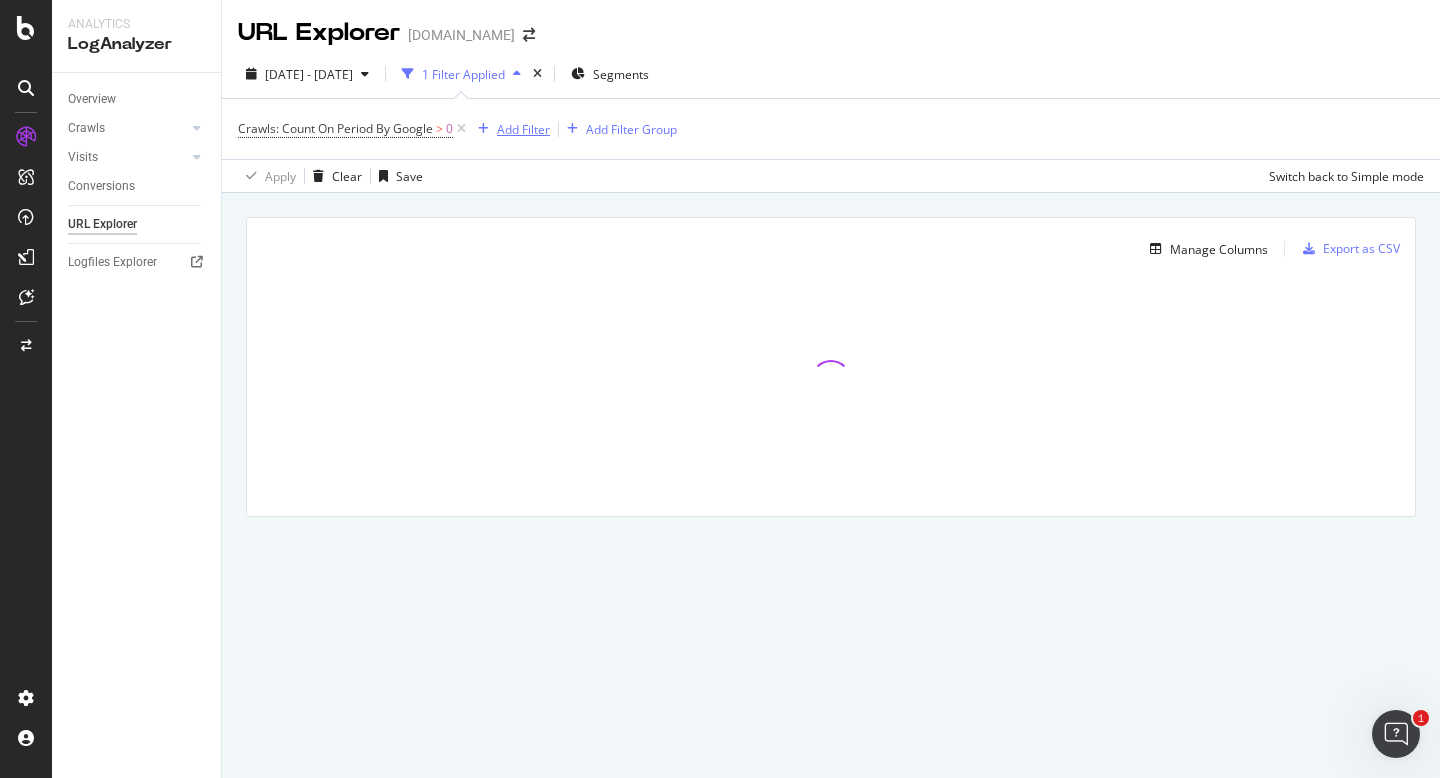 click on "Add Filter" at bounding box center (523, 129) 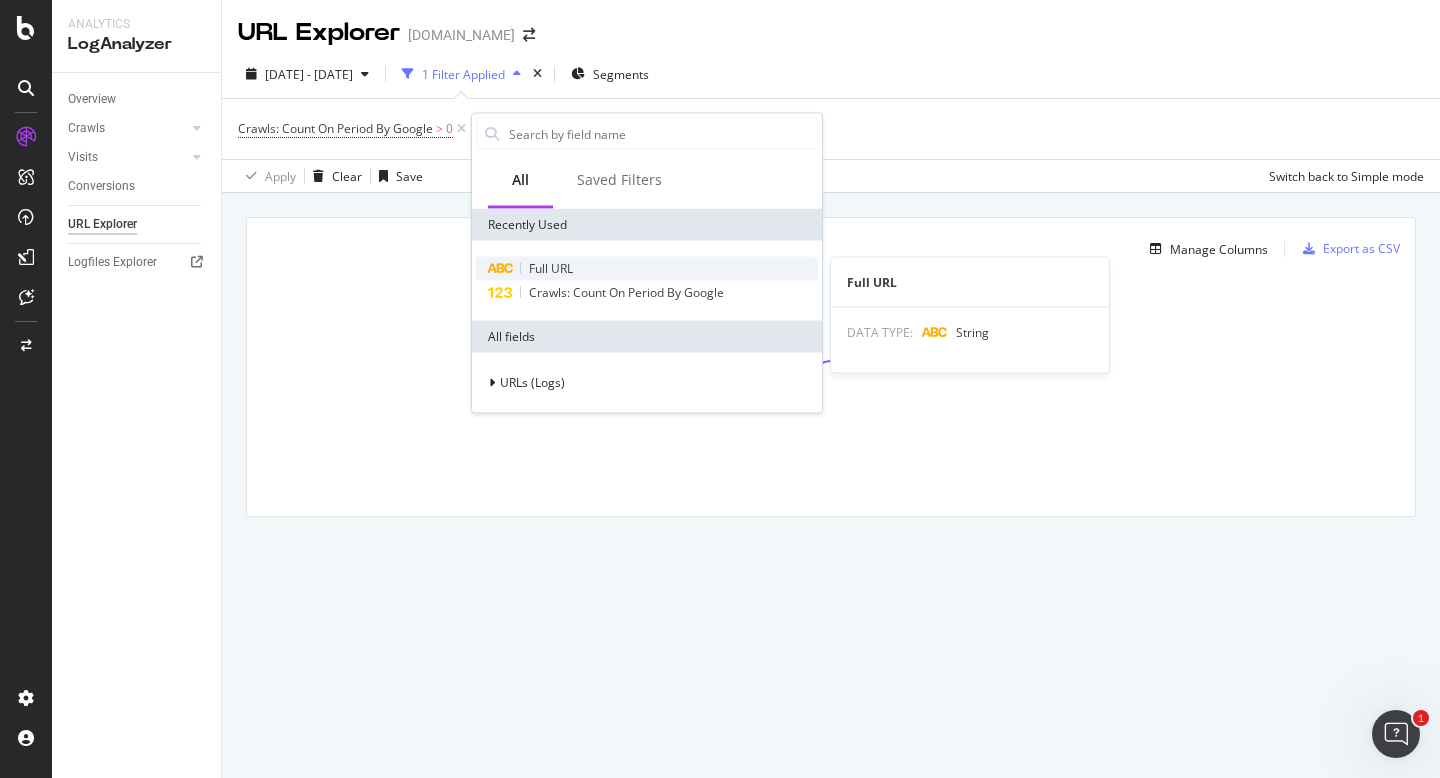 click on "Full URL" at bounding box center (647, 269) 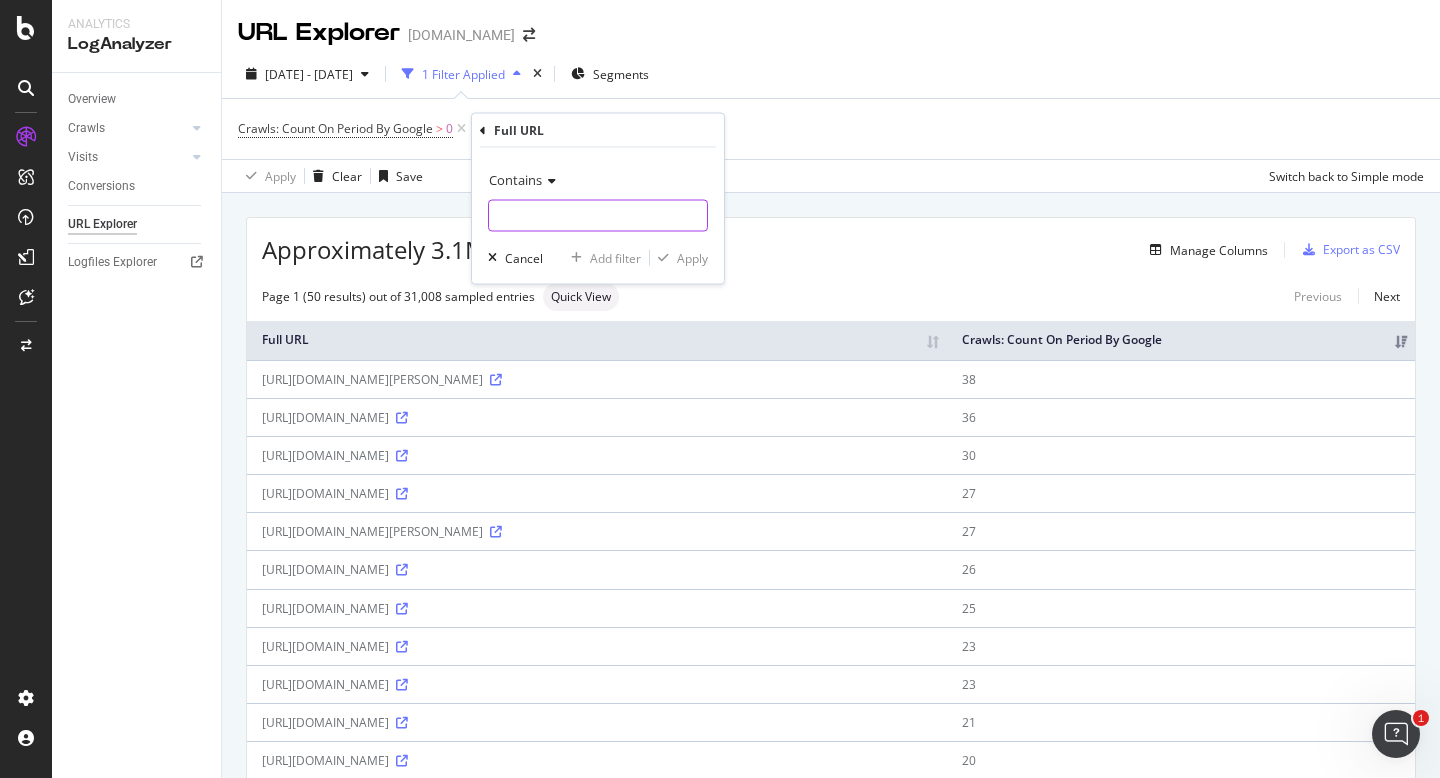 click at bounding box center [598, 216] 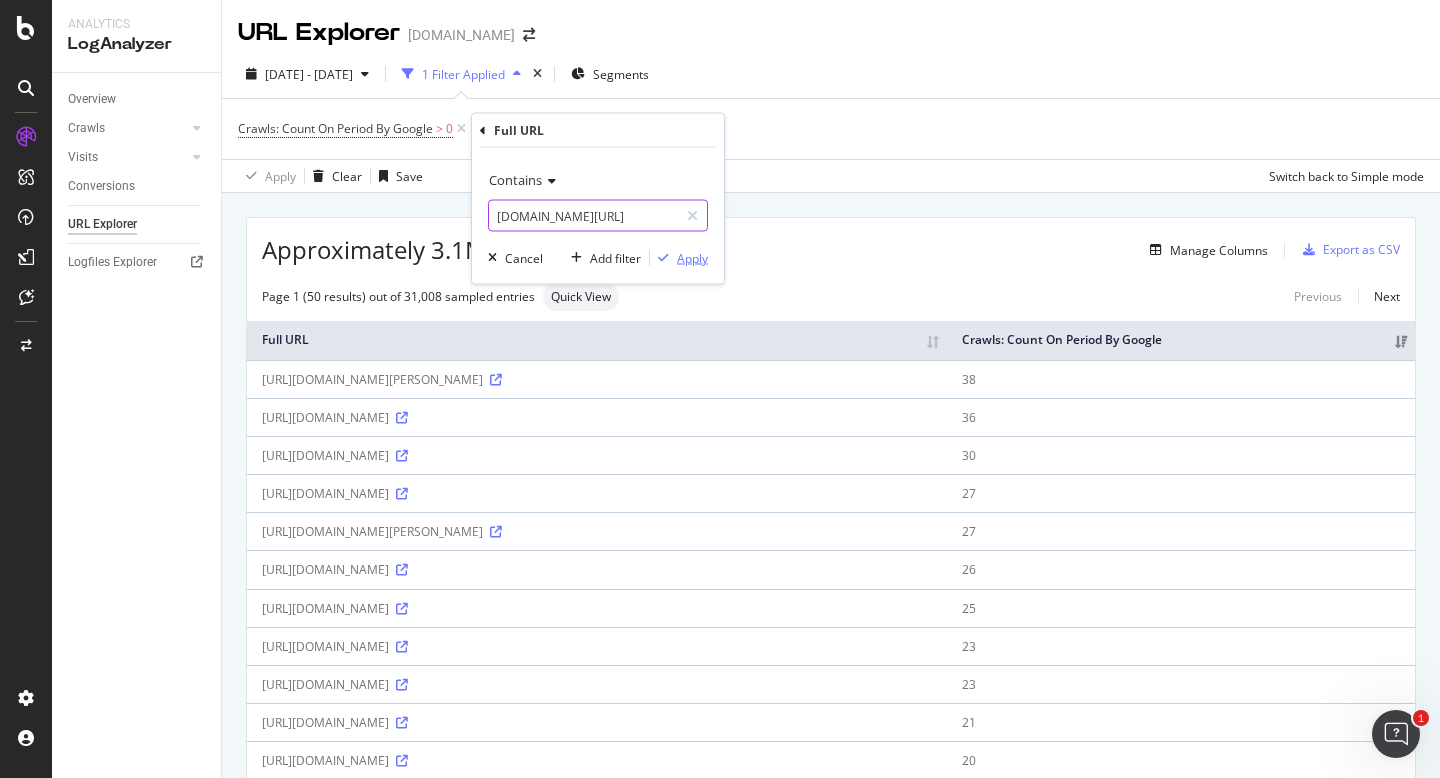 type on "wlw.de/showroom/" 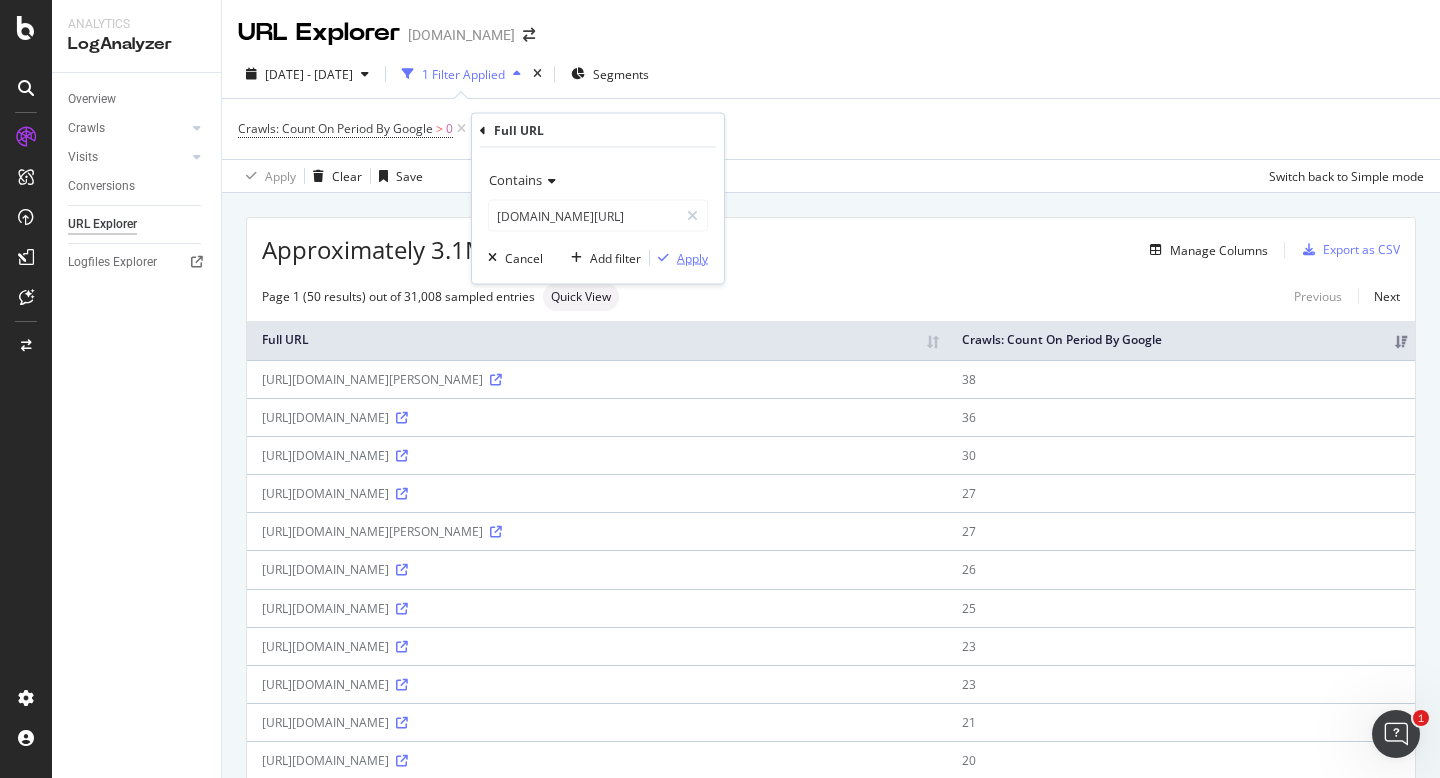 click on "Apply" at bounding box center [692, 257] 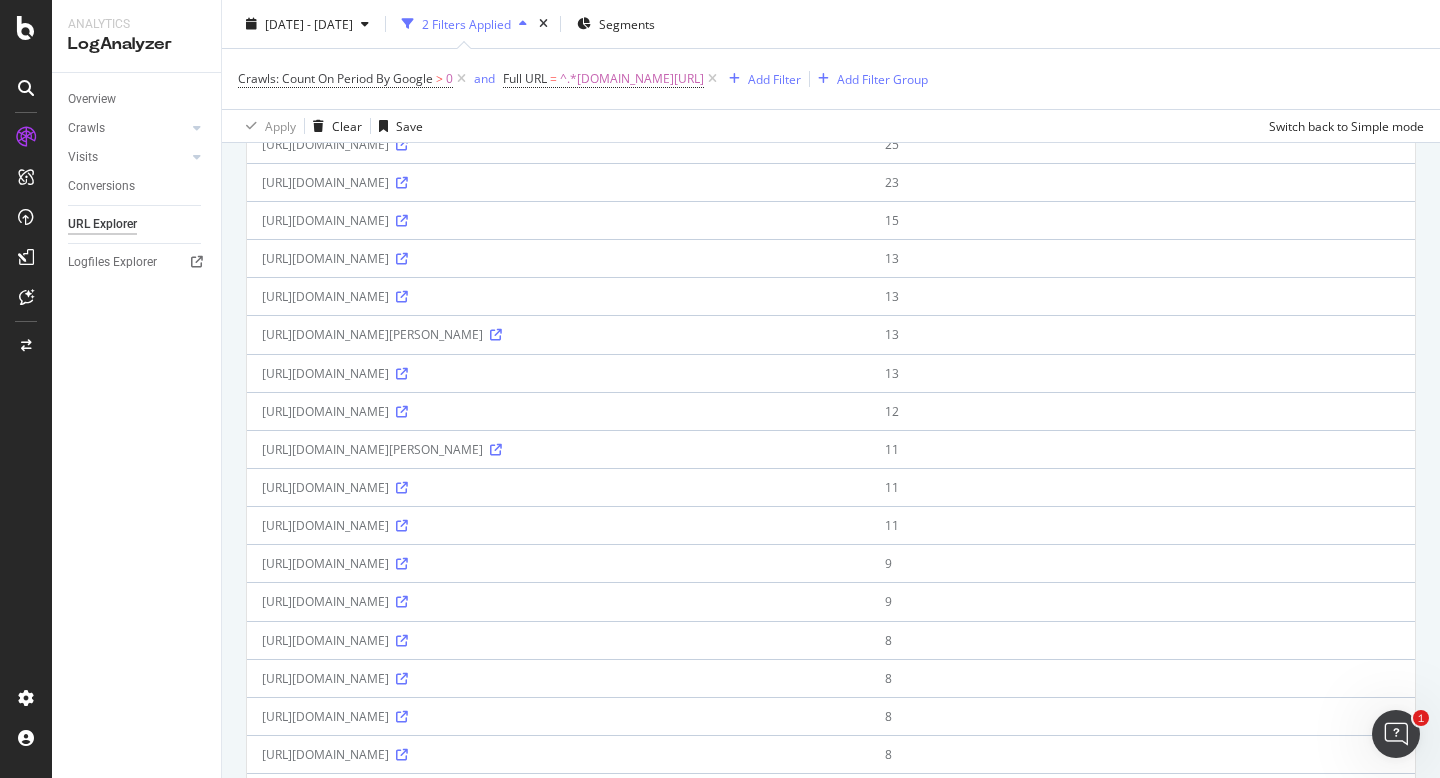 scroll, scrollTop: 0, scrollLeft: 0, axis: both 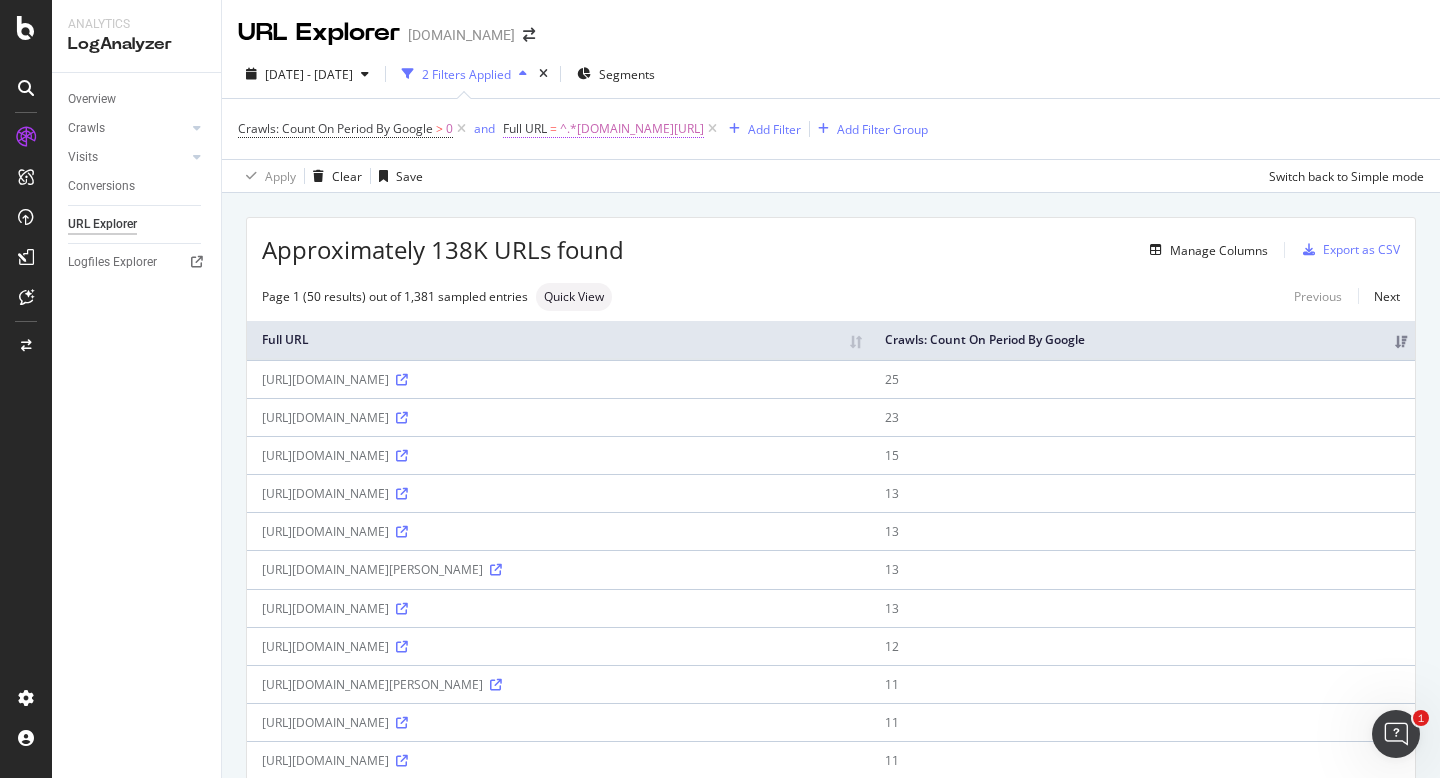 click on "^.*wlw.de/showroom/.*$" at bounding box center (632, 129) 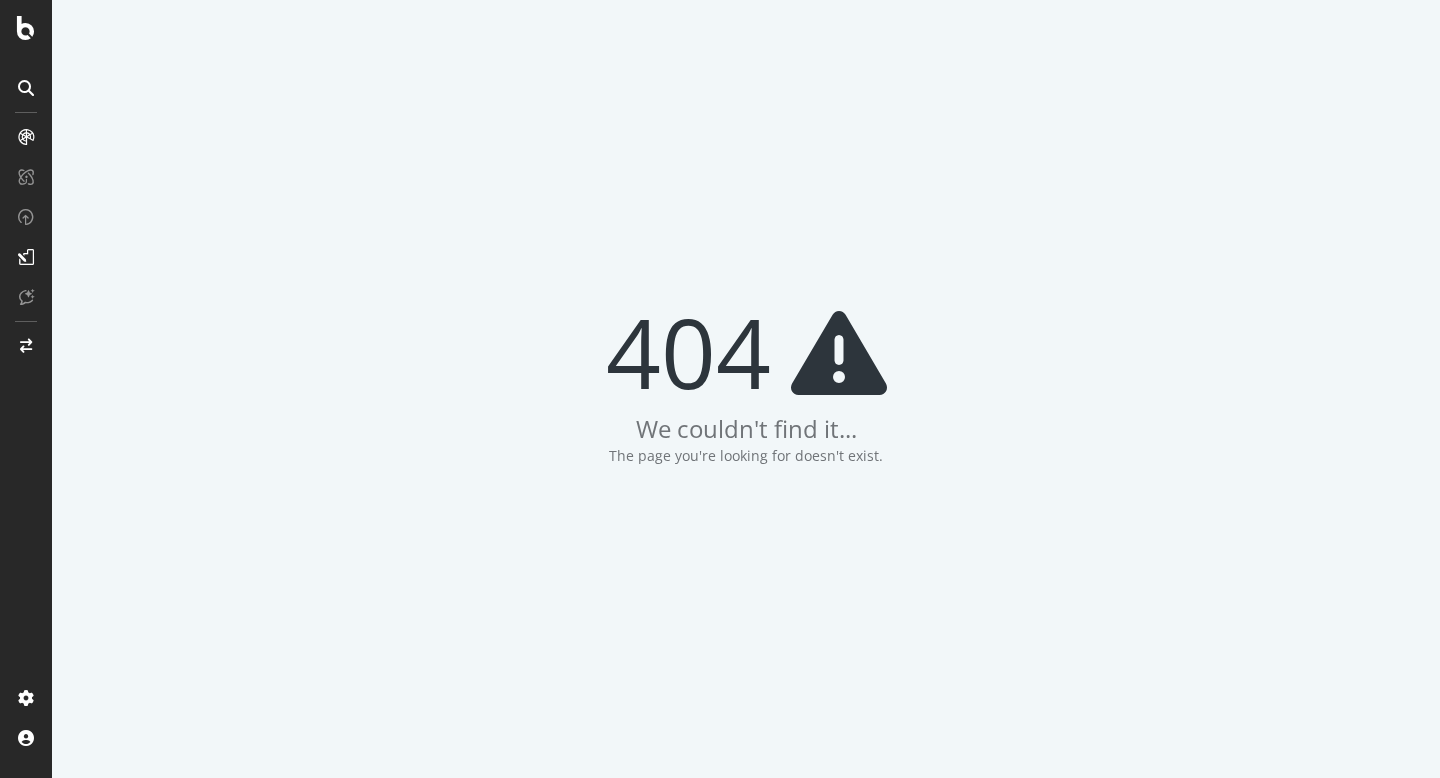 scroll, scrollTop: 0, scrollLeft: 0, axis: both 